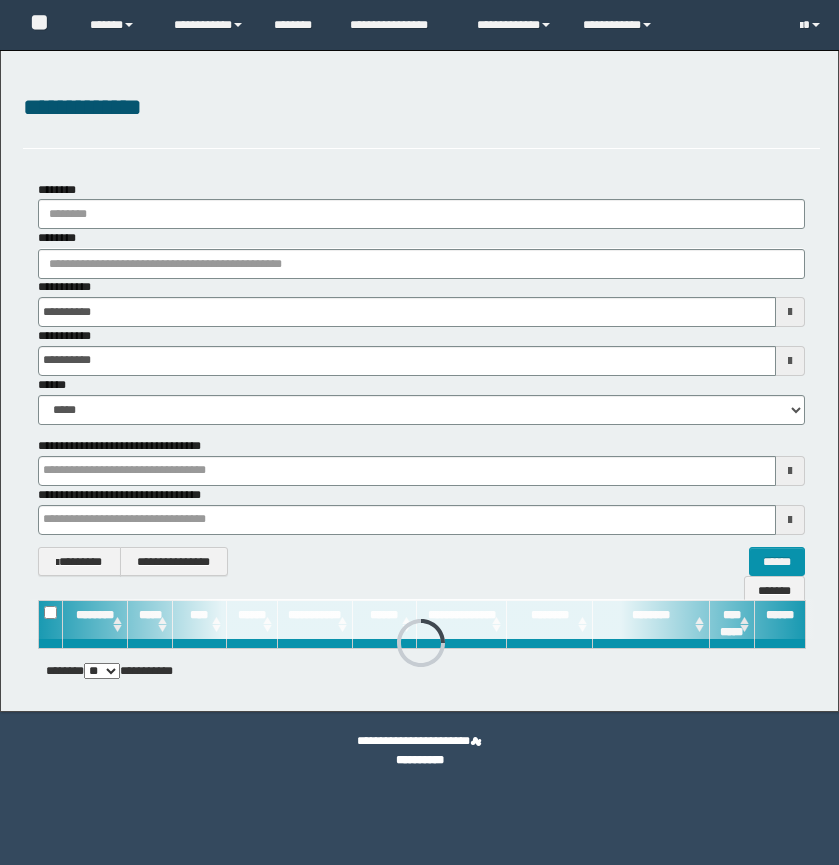 scroll, scrollTop: 0, scrollLeft: 0, axis: both 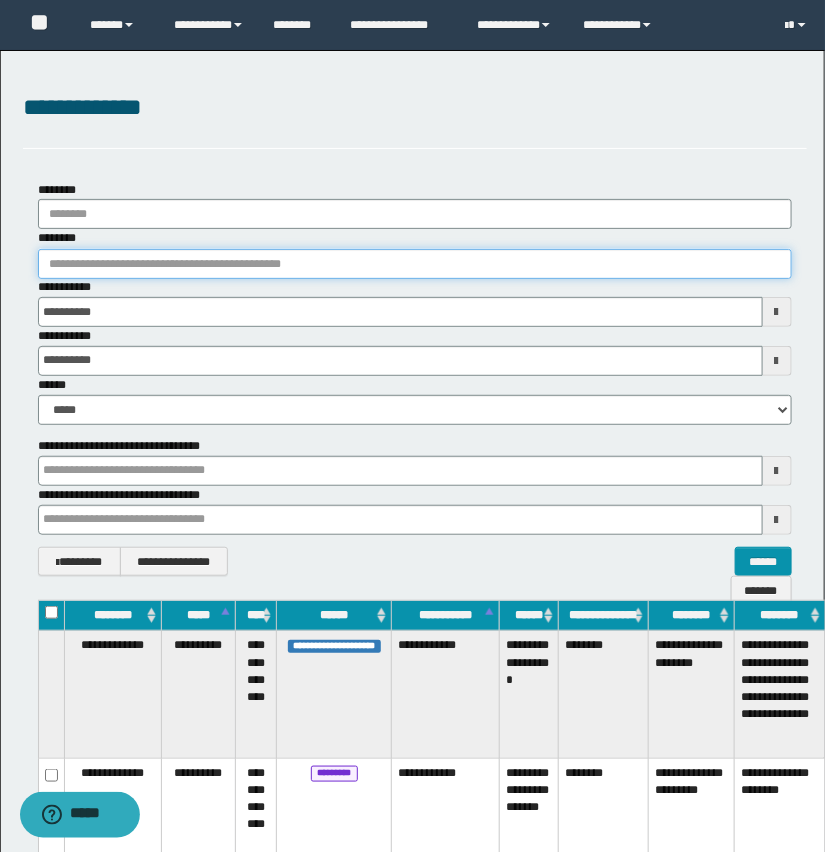 click on "********" at bounding box center (415, 264) 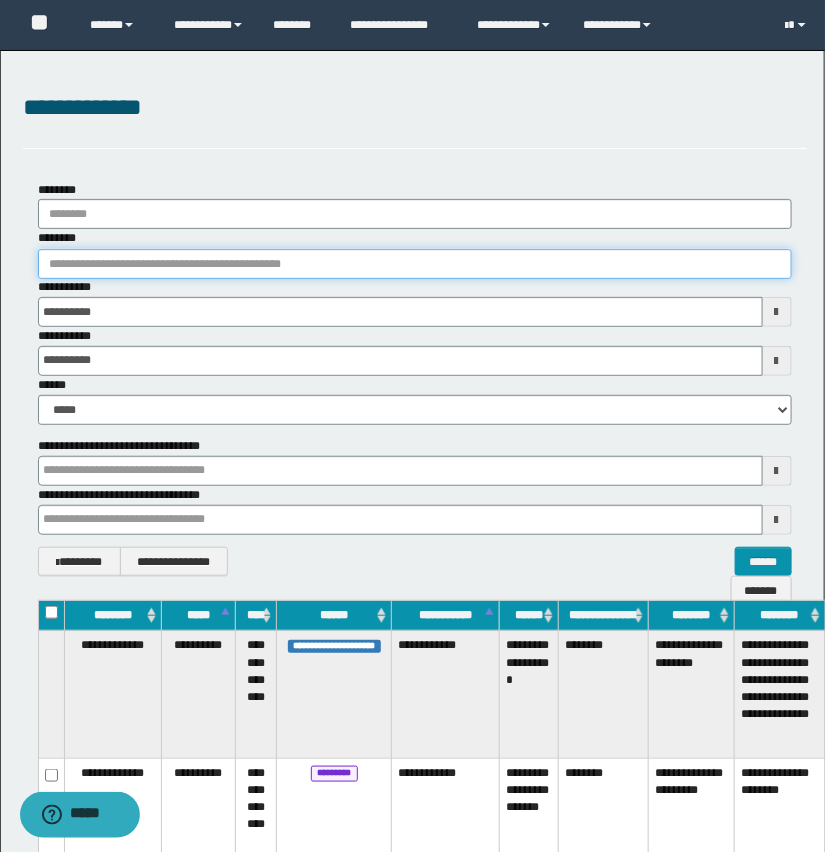 click on "********" at bounding box center [415, 264] 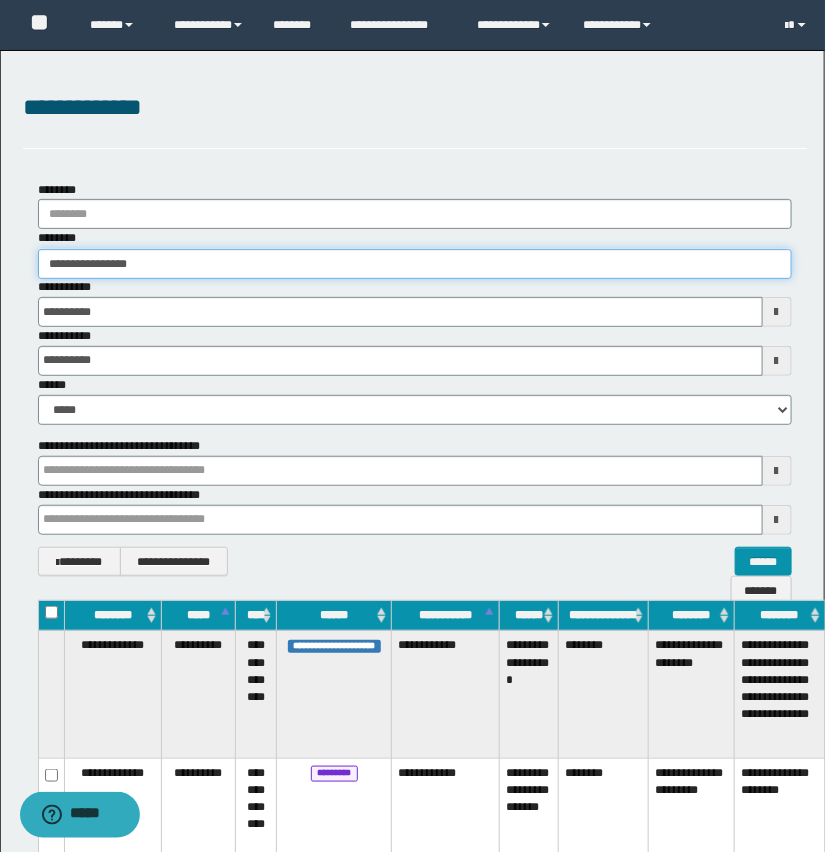 type on "**********" 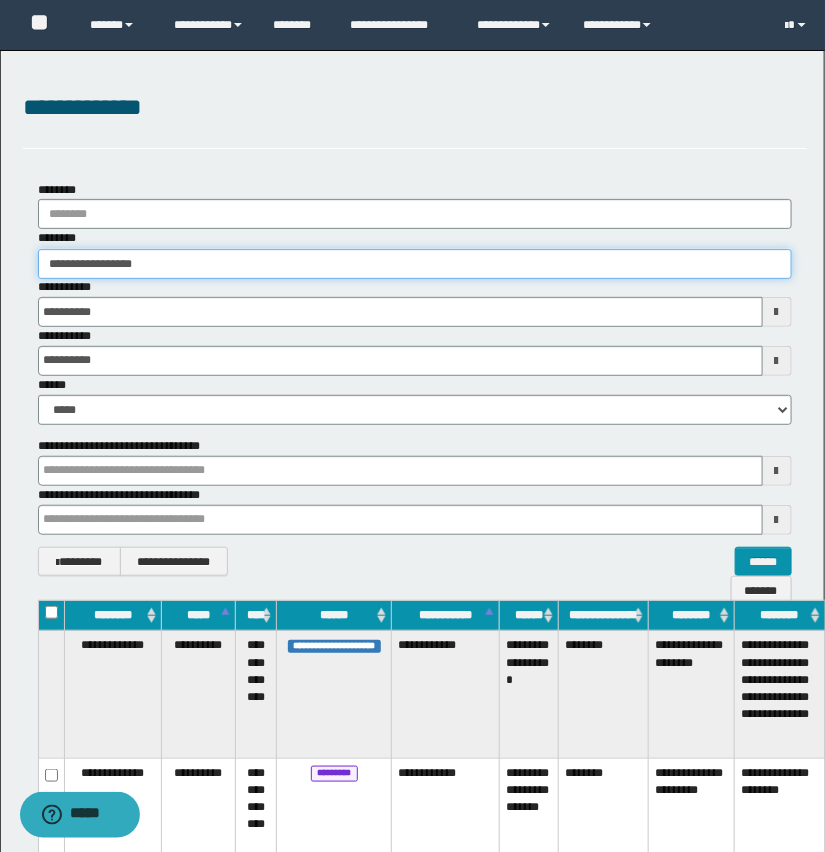 type on "**********" 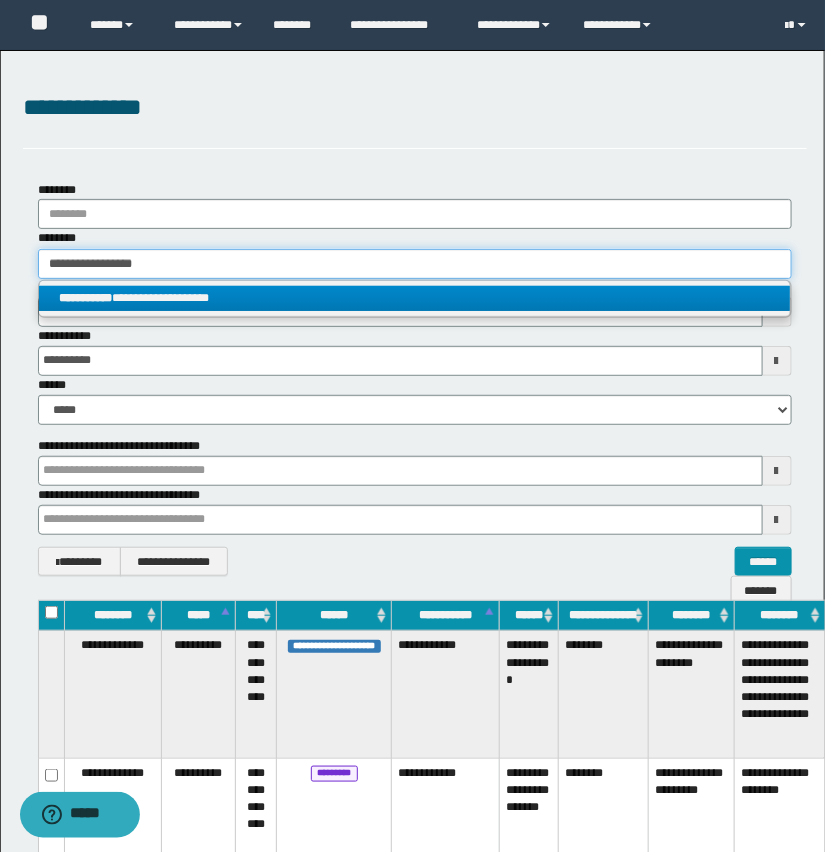 type on "**********" 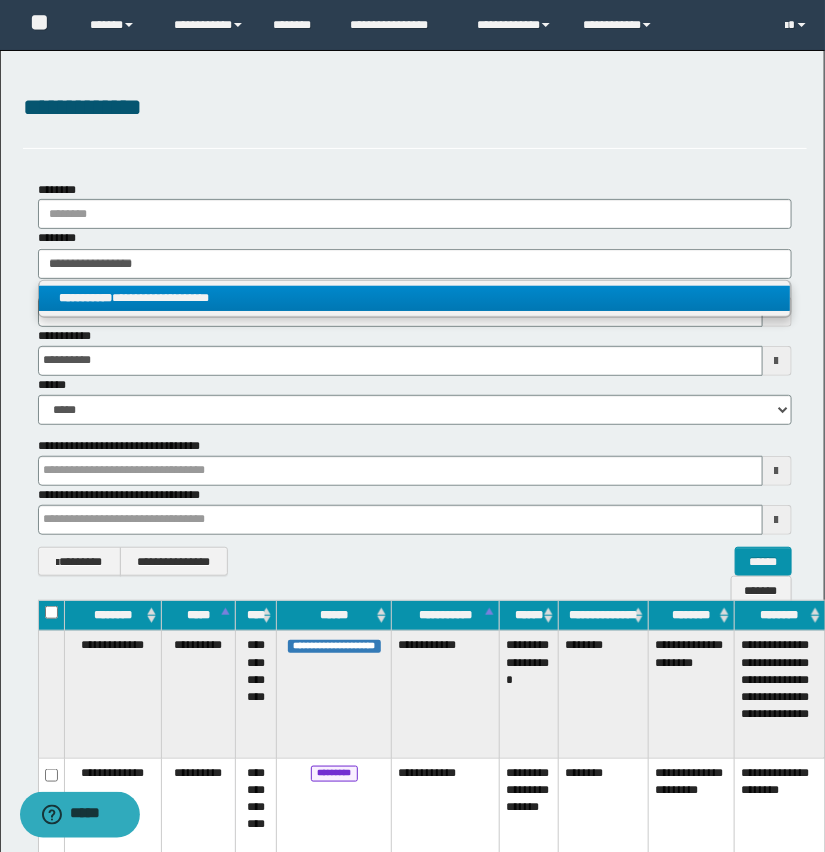 click on "**********" at bounding box center [414, 298] 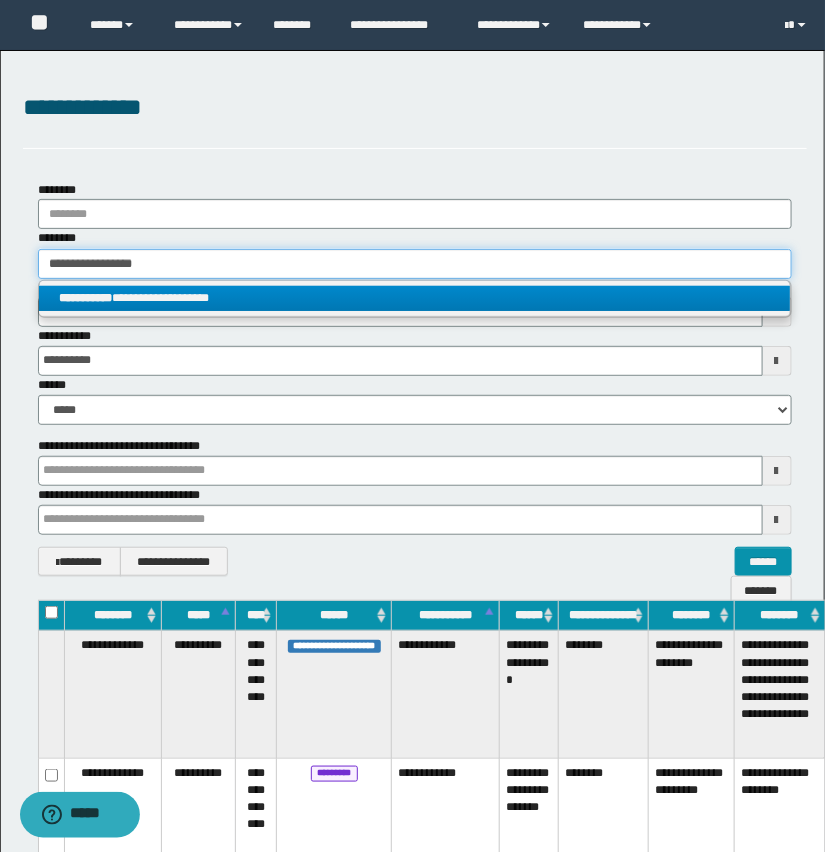 type 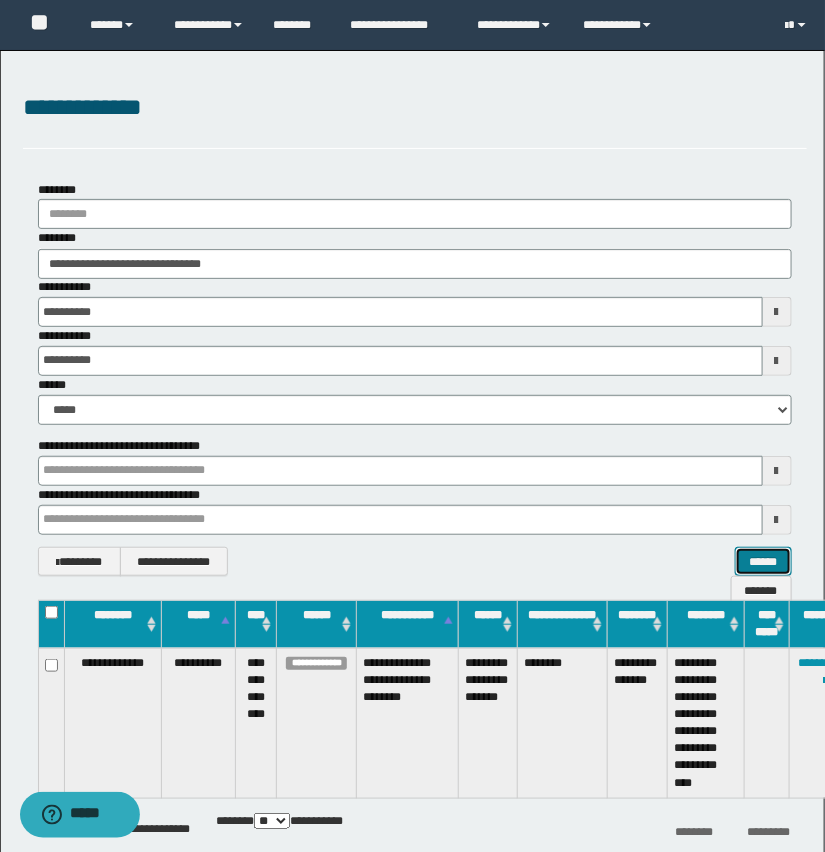click on "******" at bounding box center [763, 562] 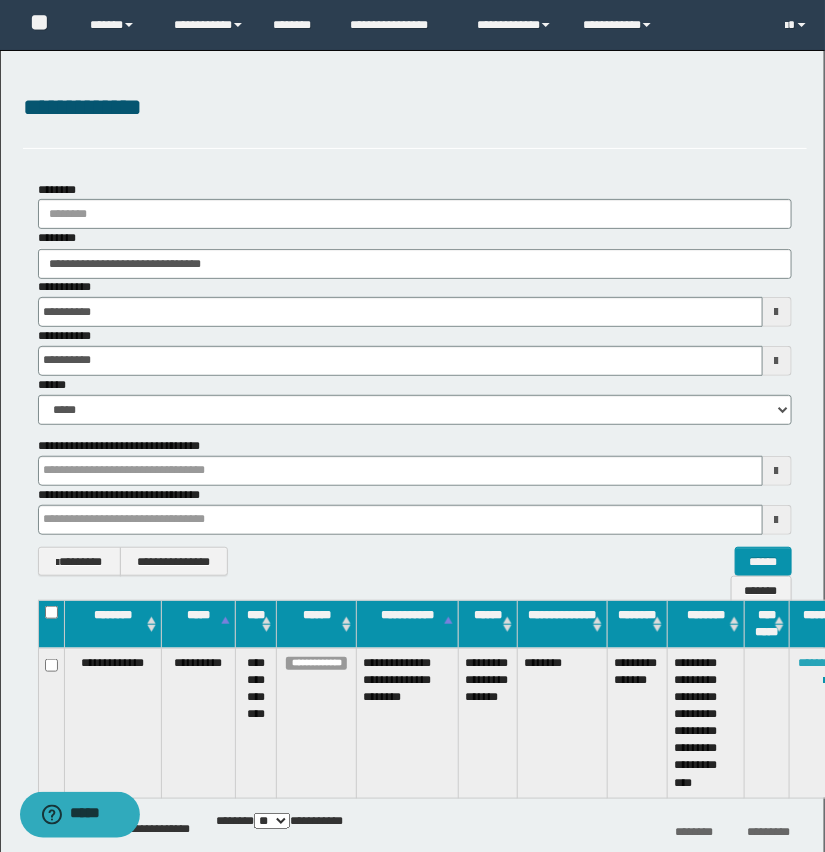 click on "********" at bounding box center [818, 663] 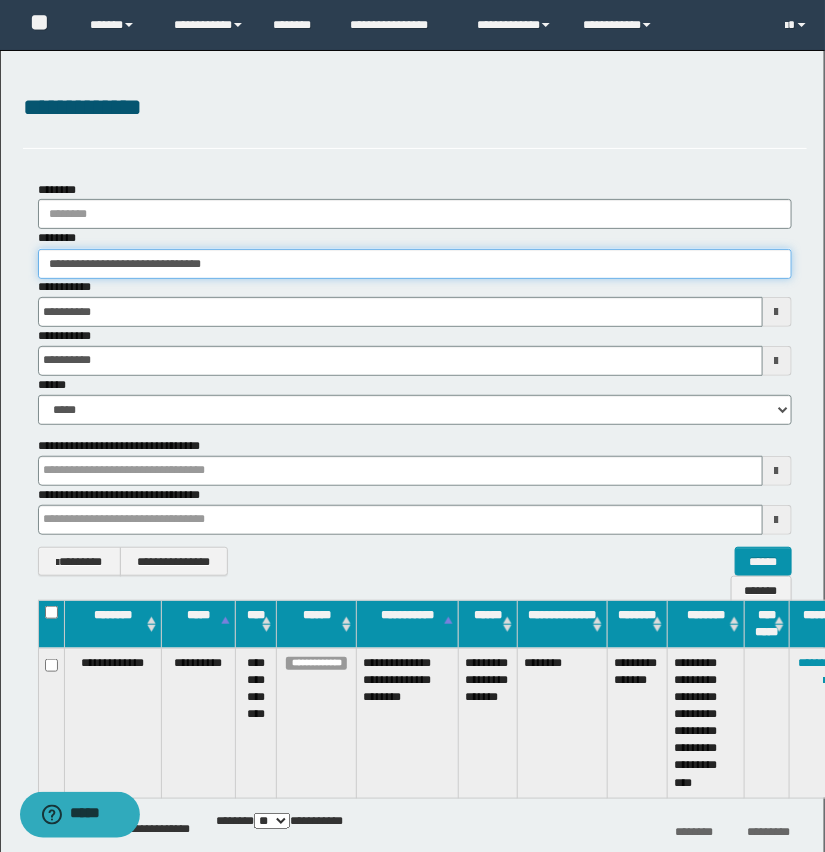 drag, startPoint x: 277, startPoint y: 266, endPoint x: -3, endPoint y: 258, distance: 280.11426 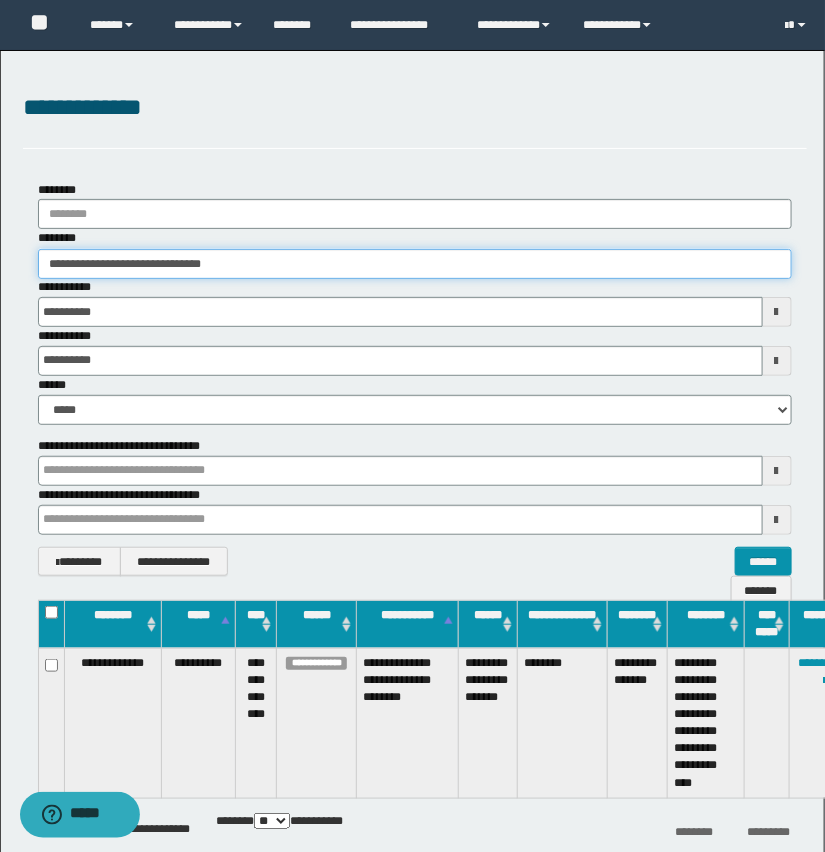 click on "**********" at bounding box center [412, 426] 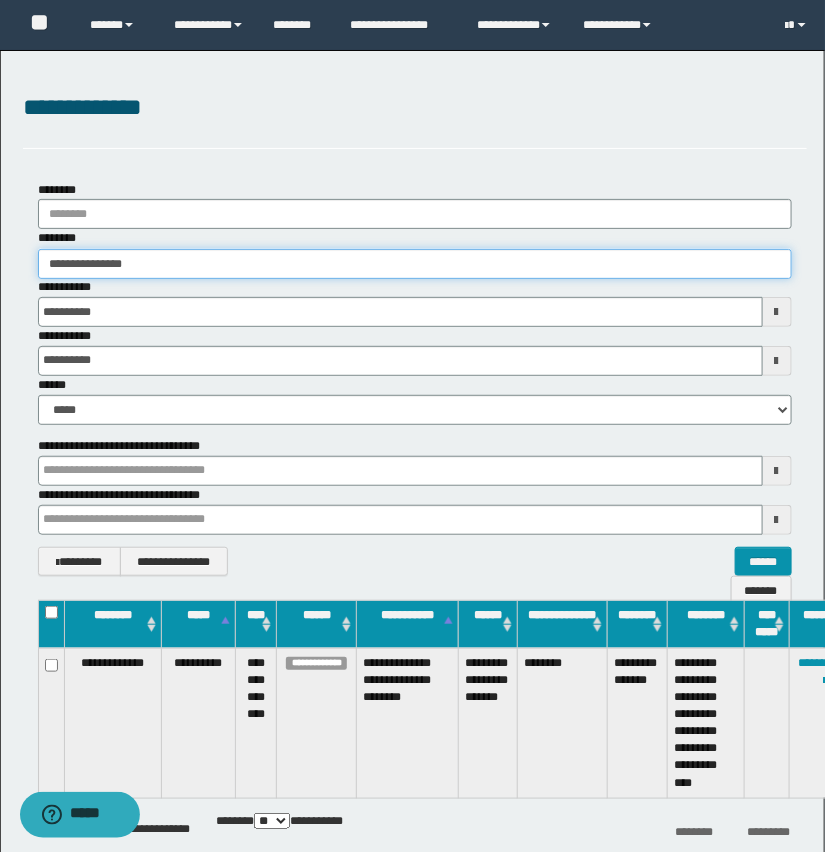 click on "**********" at bounding box center [415, 264] 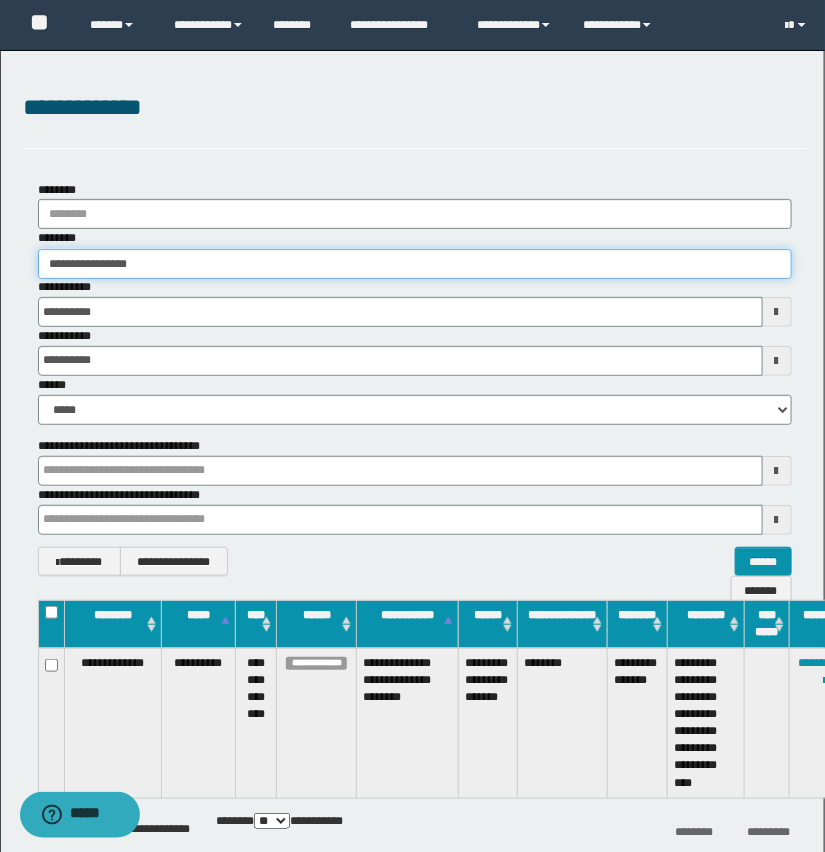 type on "**********" 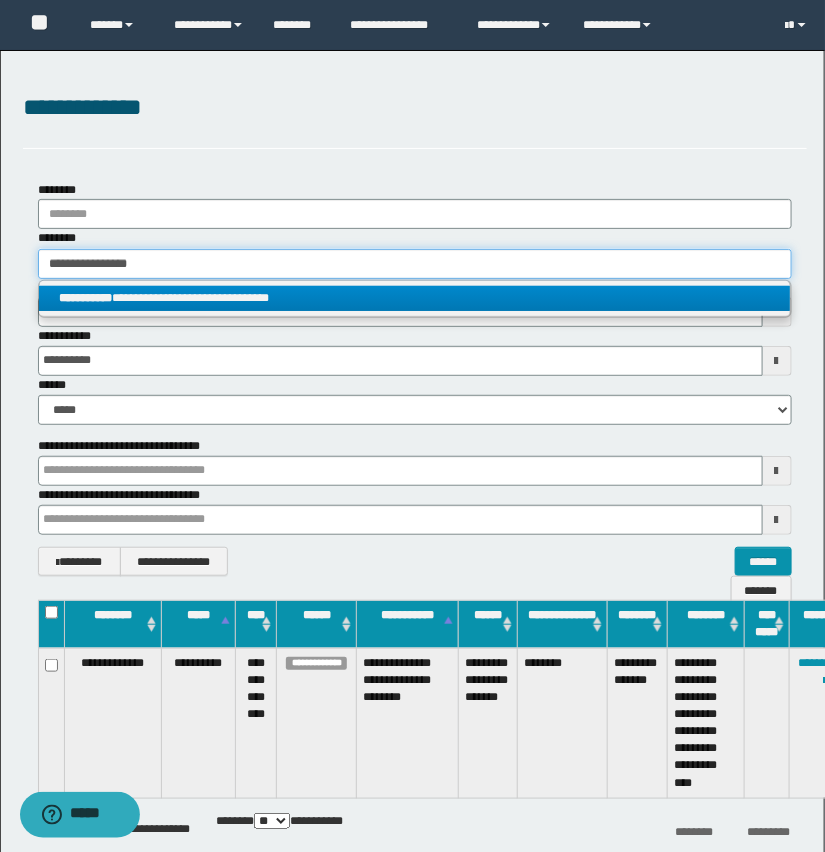 type on "**********" 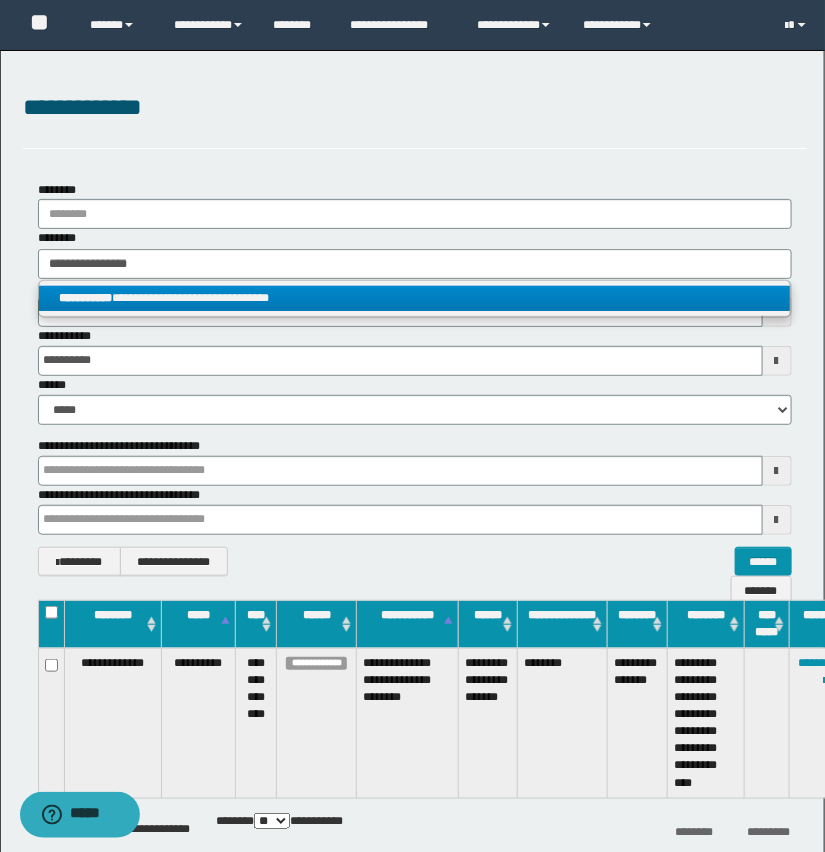 click on "**********" at bounding box center [414, 298] 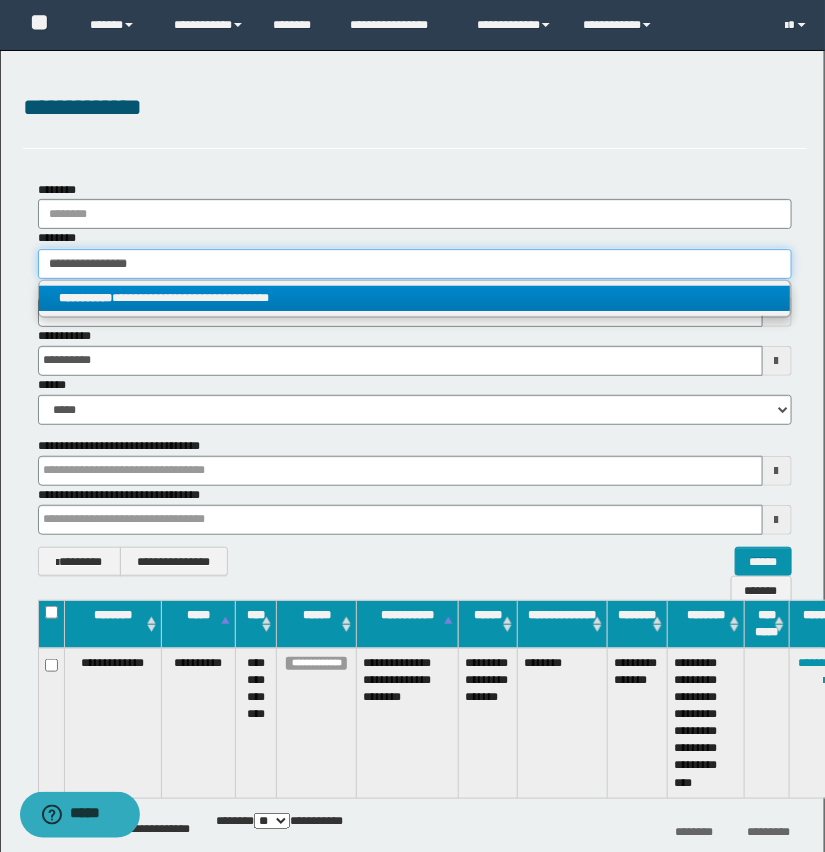 type 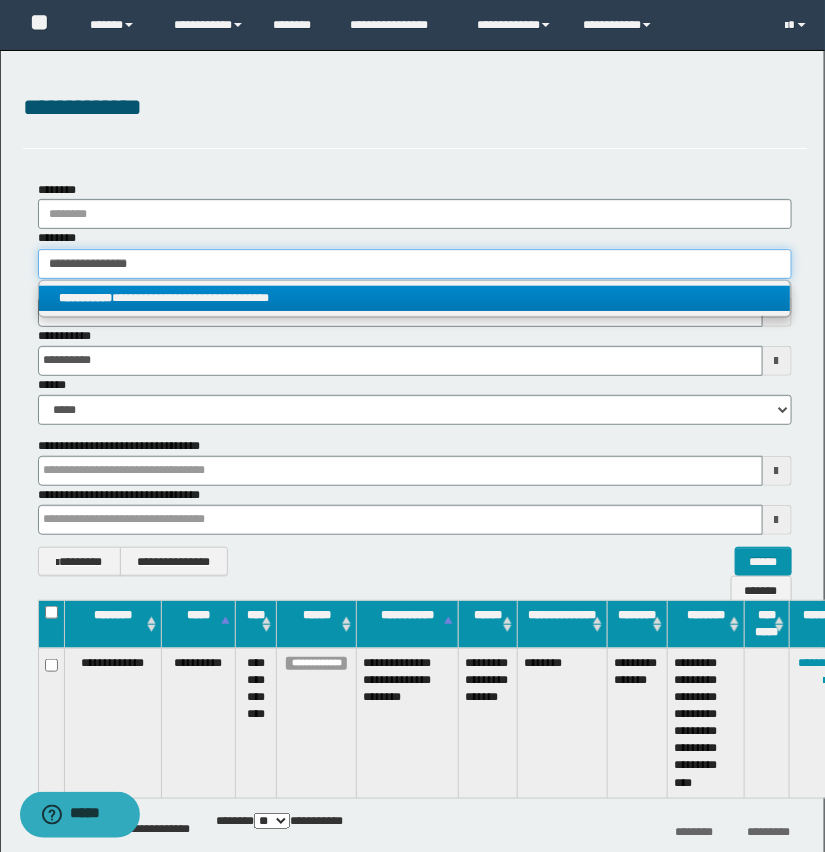 type on "**********" 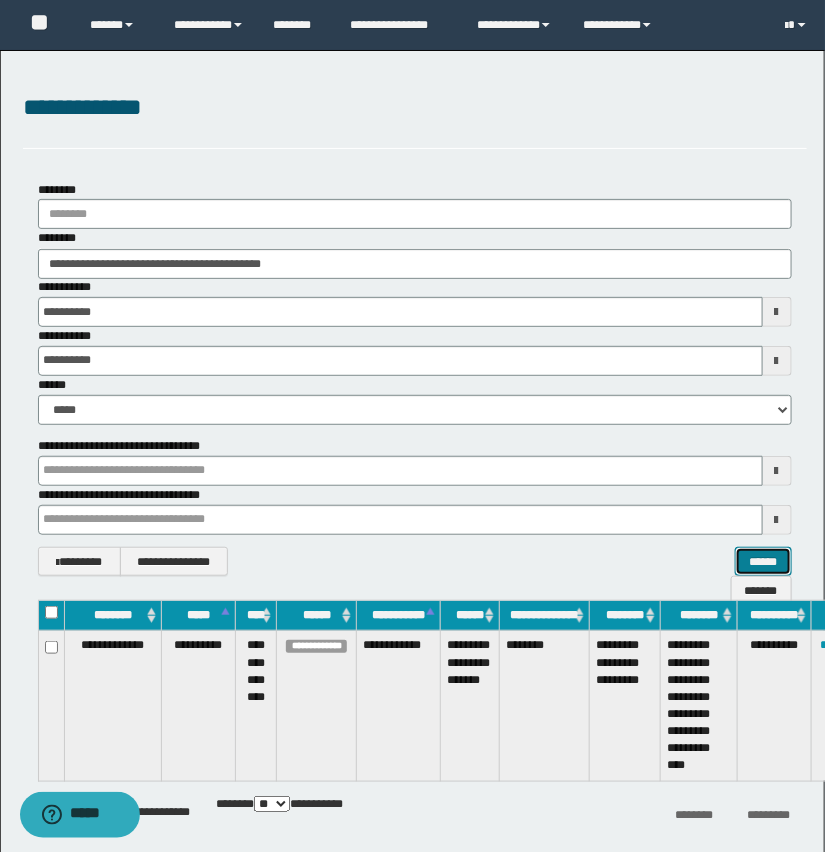 click on "******" at bounding box center [763, 562] 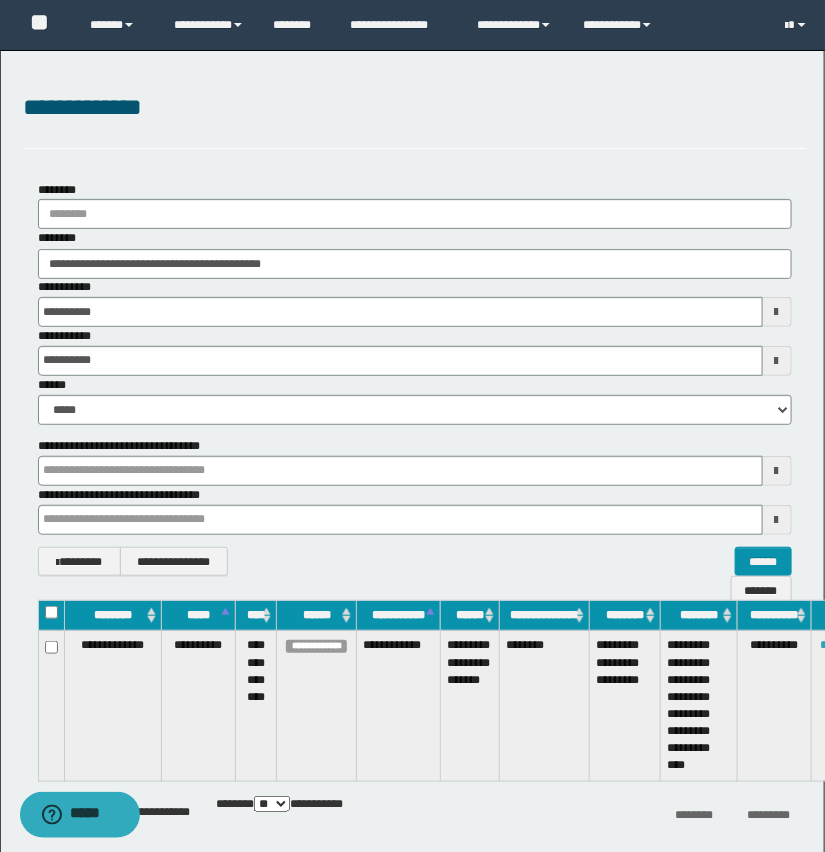click on "********" at bounding box center [839, 645] 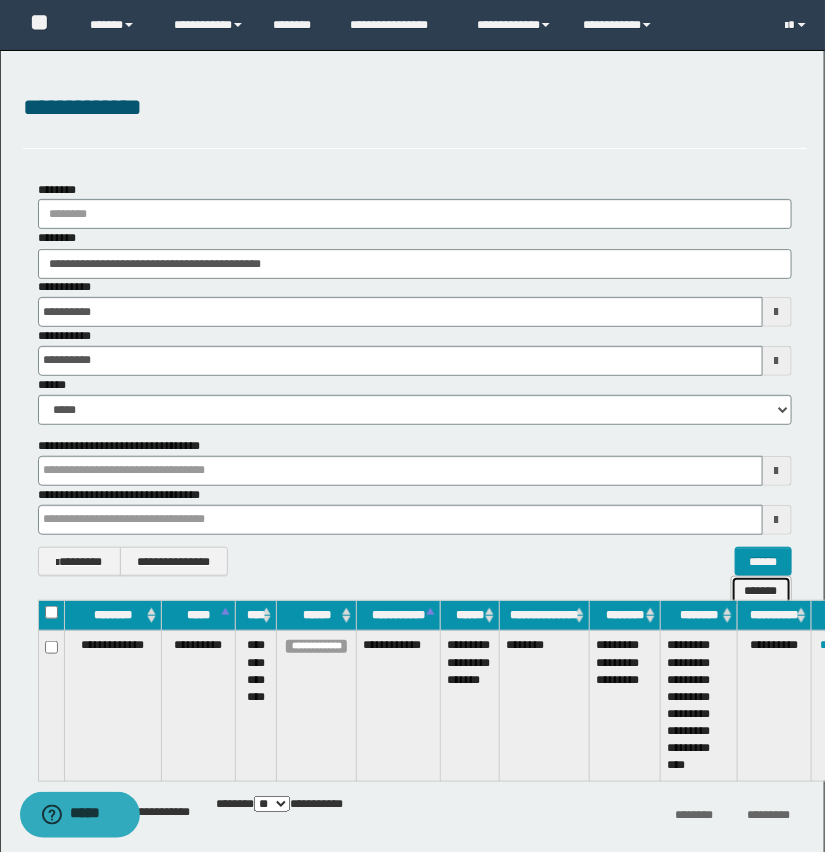 click on "*******" at bounding box center [761, 591] 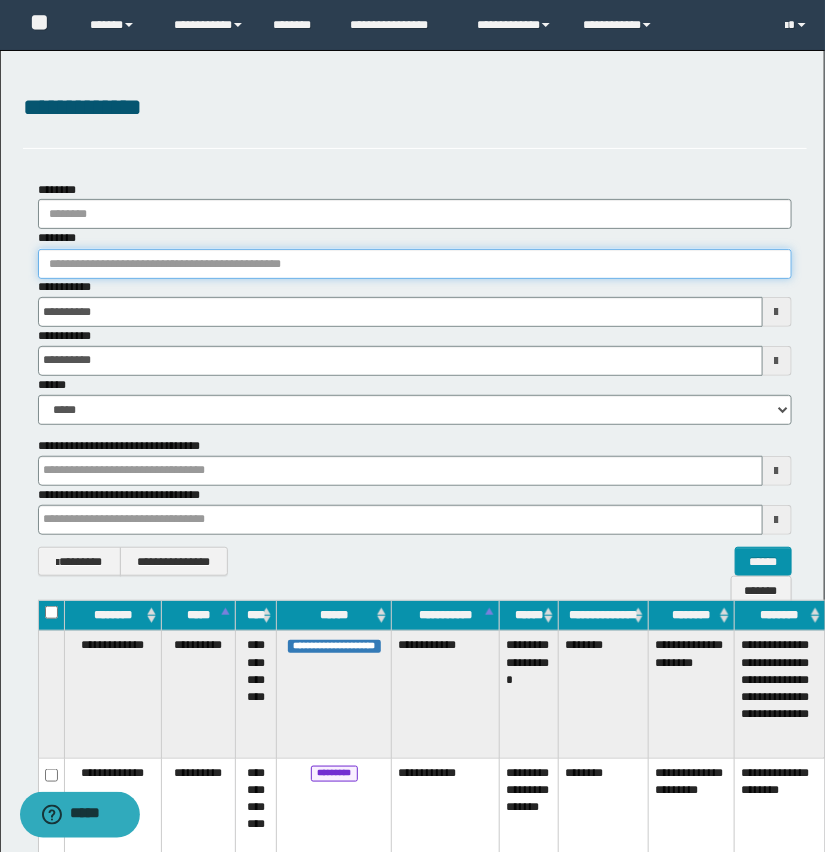 click on "********" at bounding box center (415, 264) 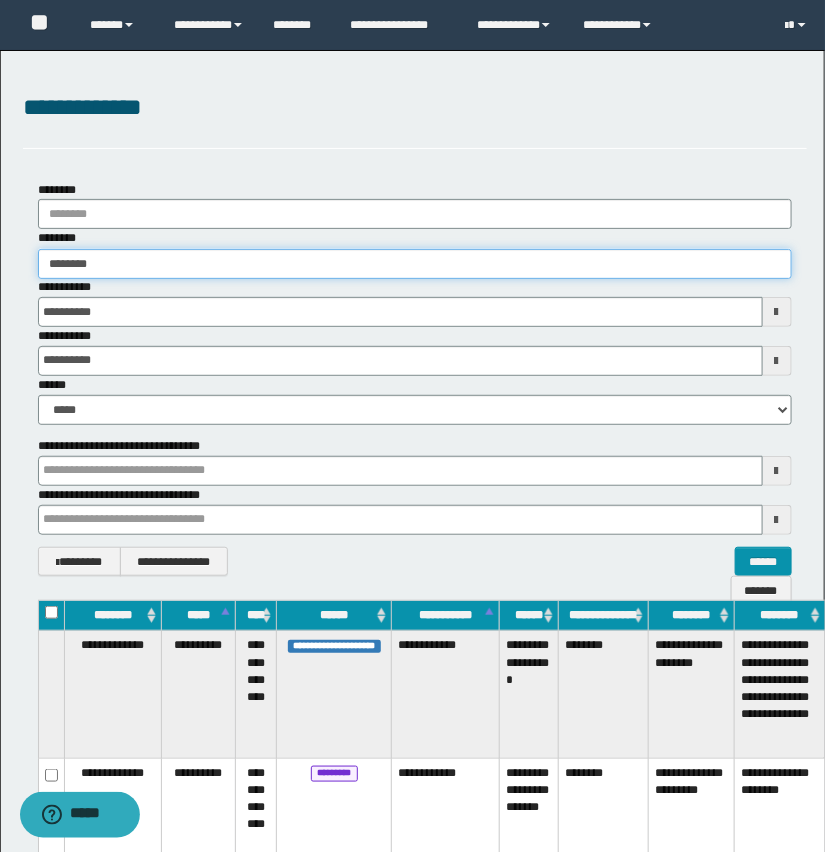 type on "*******" 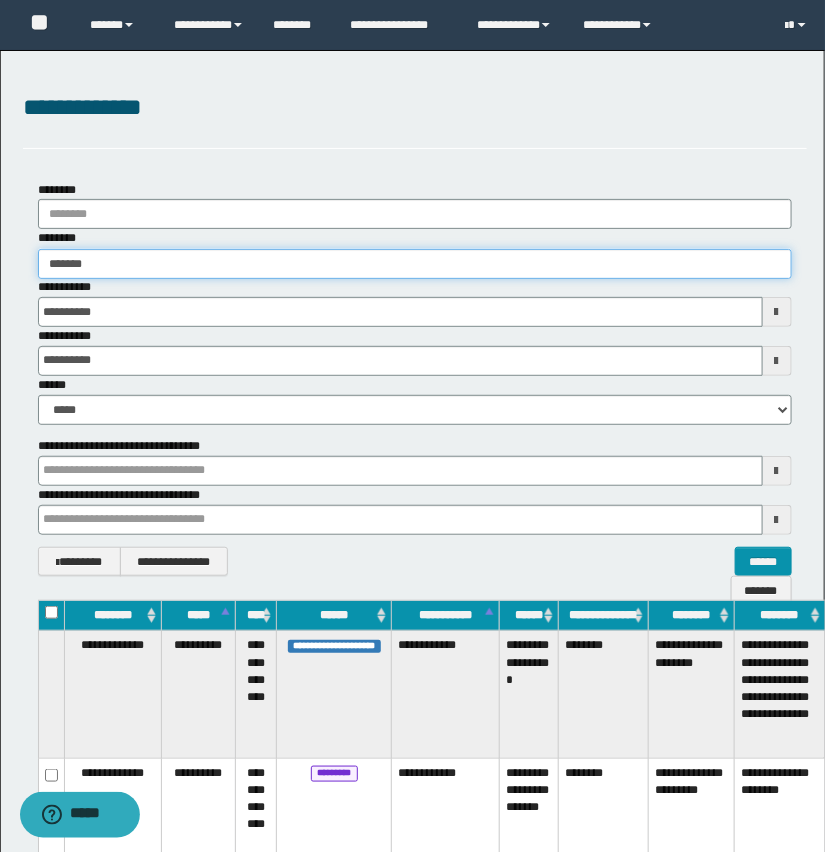 type on "*******" 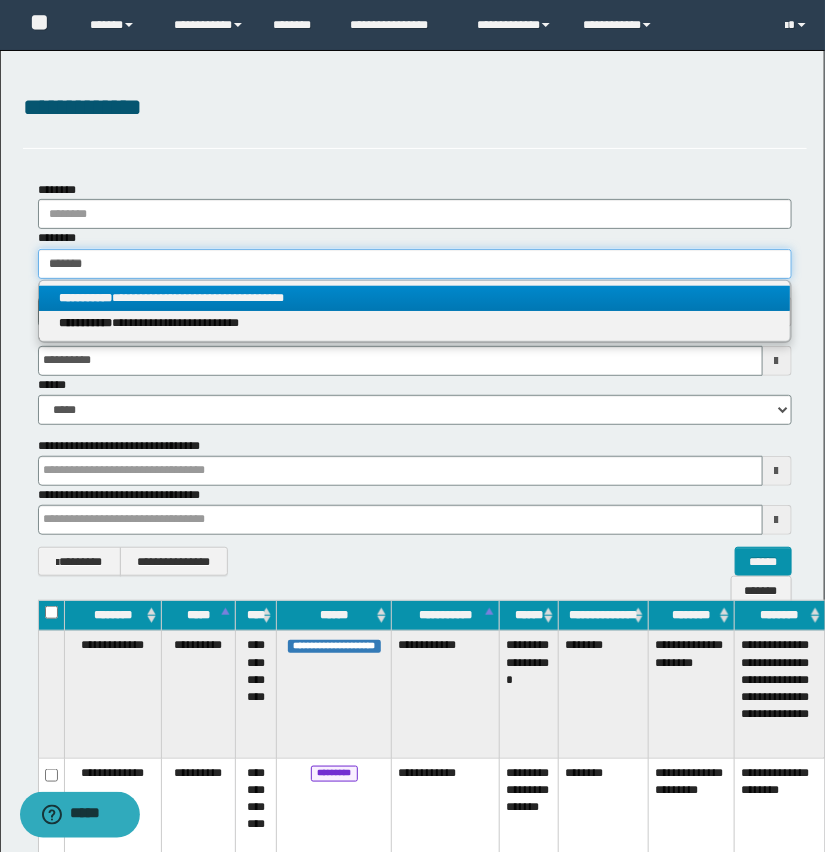 type on "*******" 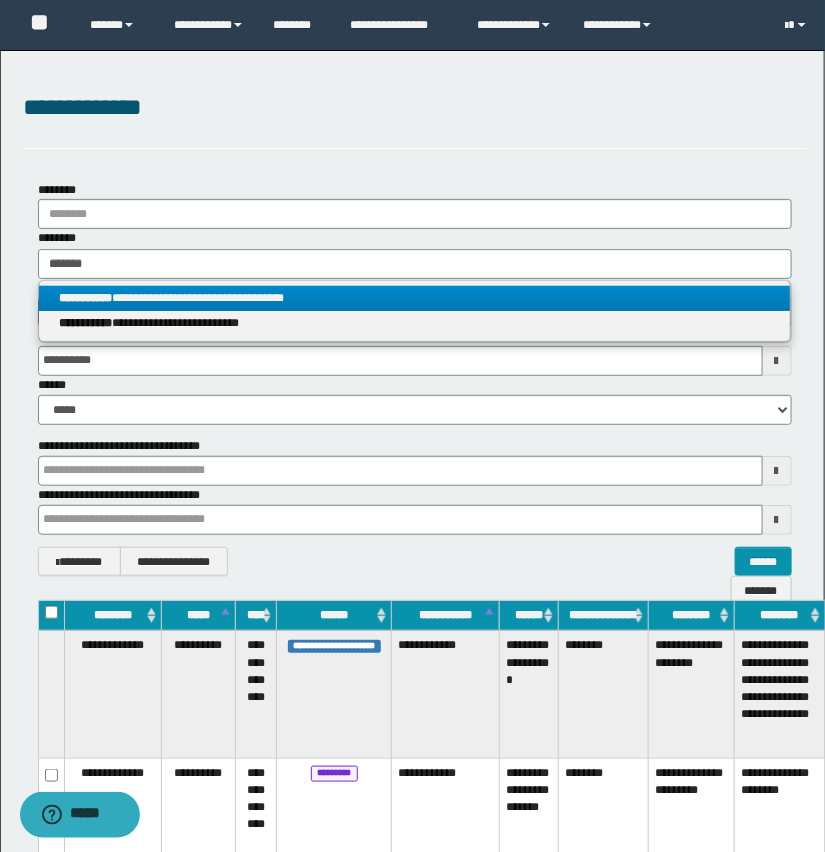click on "**********" at bounding box center [414, 298] 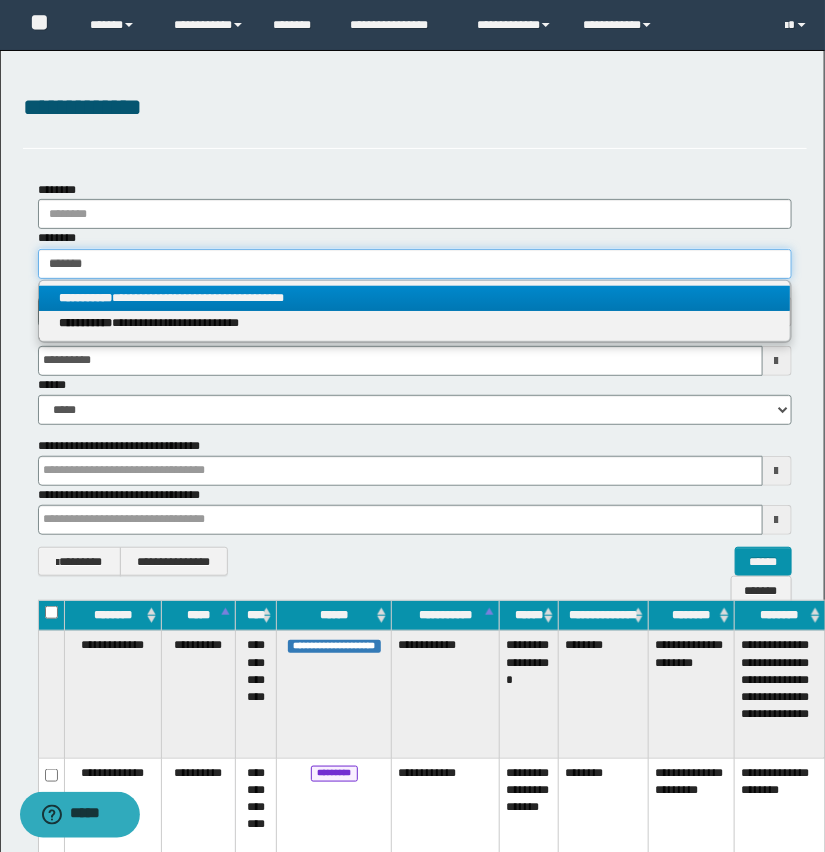 type 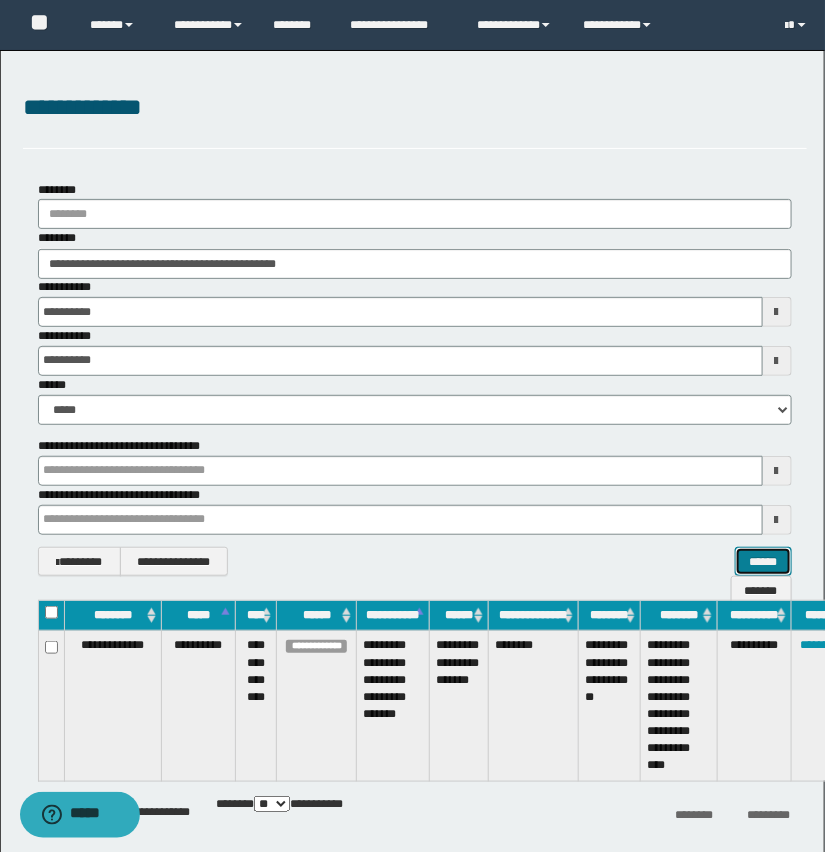 click on "******" at bounding box center (763, 562) 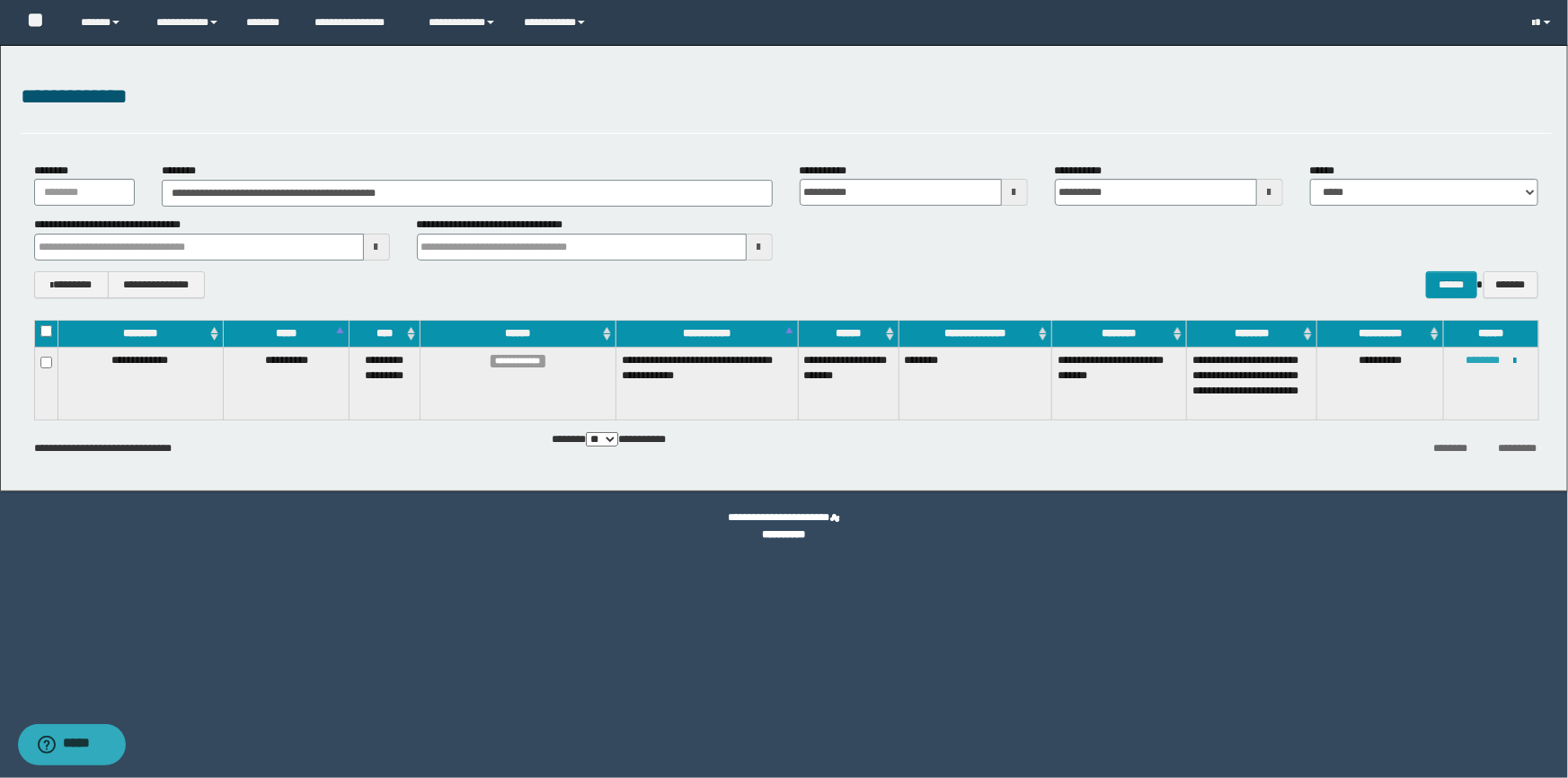 click on "********" at bounding box center [1483, 360] 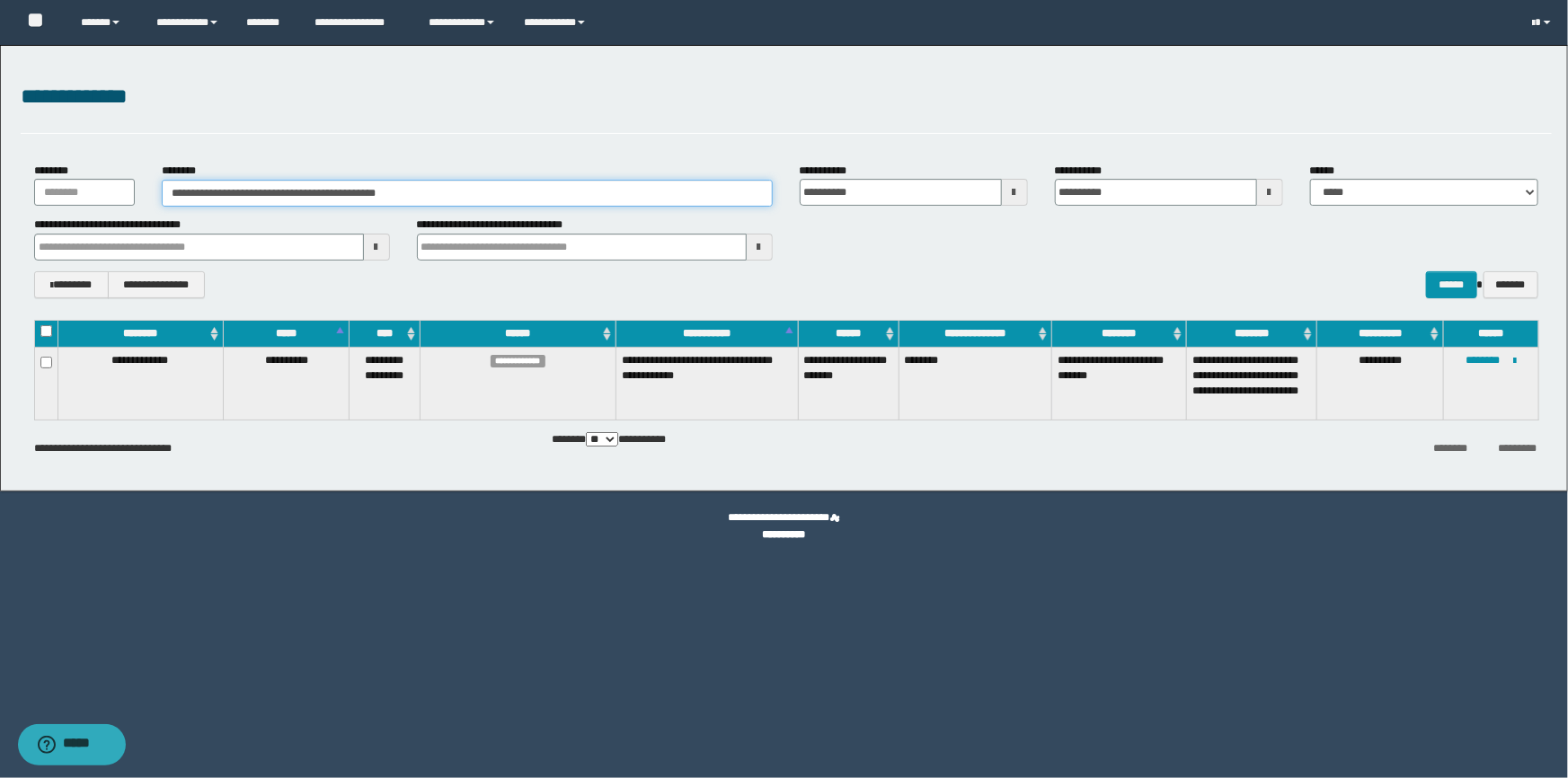 drag, startPoint x: 467, startPoint y: 185, endPoint x: 0, endPoint y: 113, distance: 472.51772 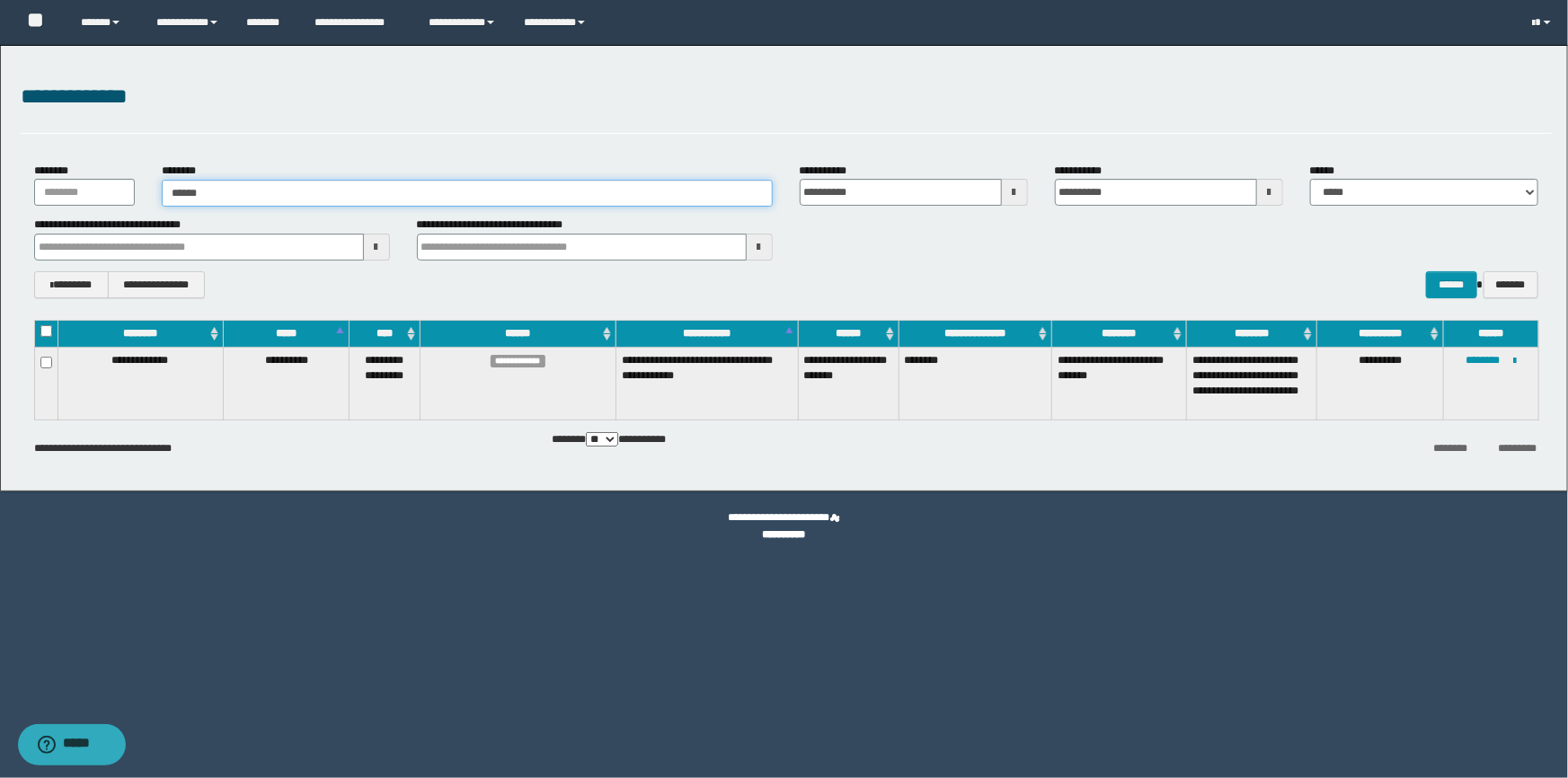 type on "*******" 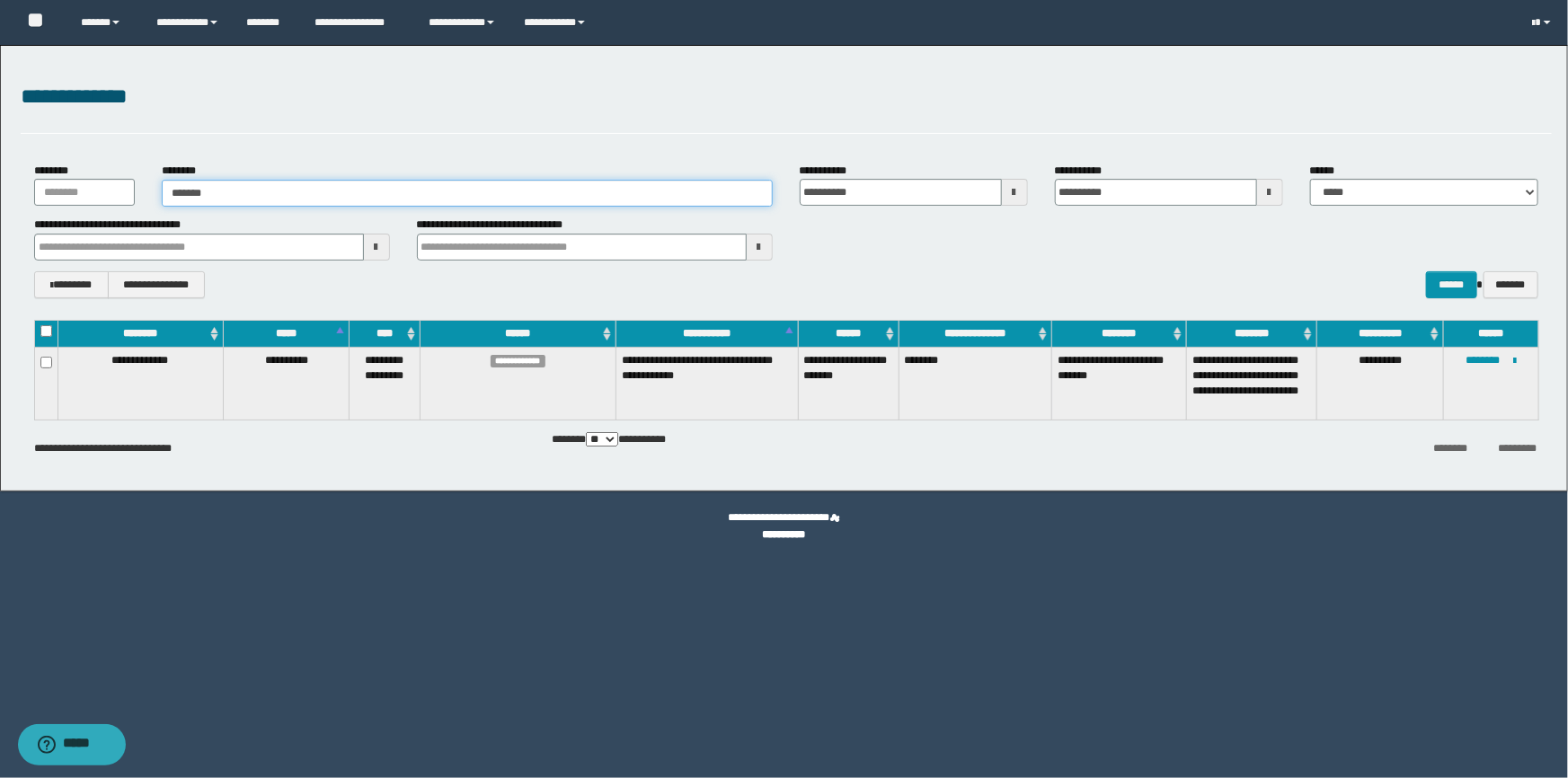 type on "*******" 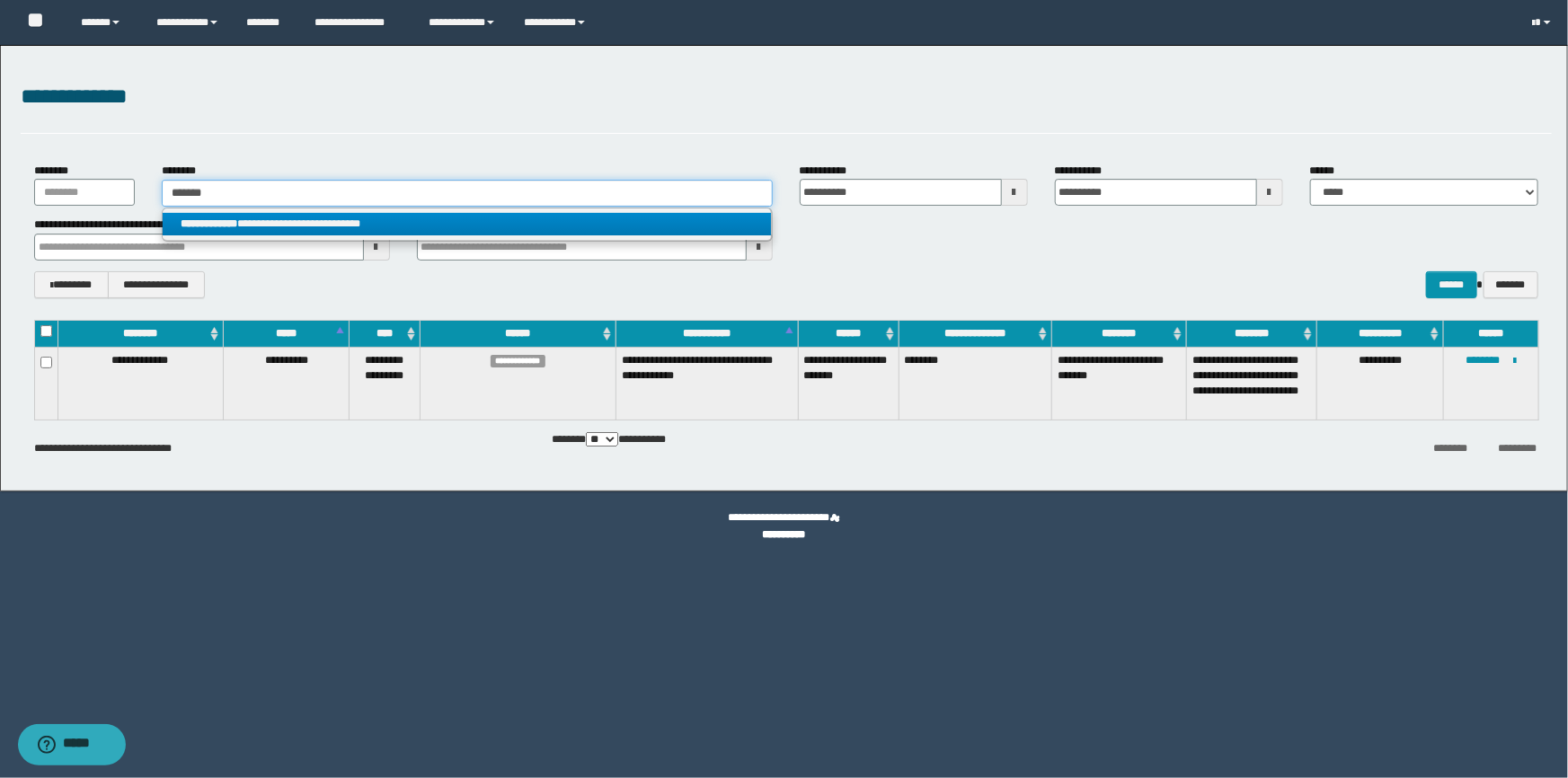 type on "*******" 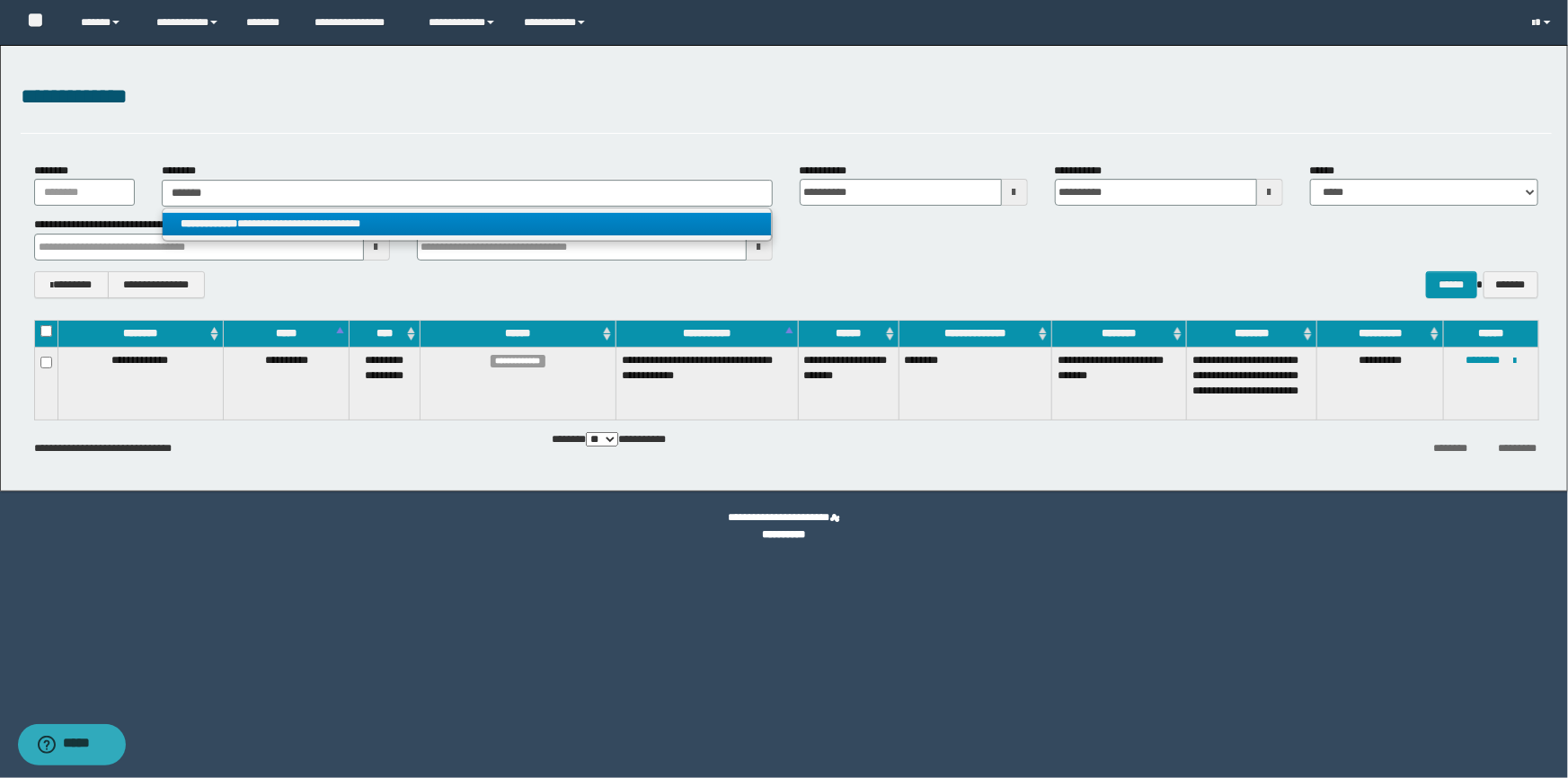 click on "**********" at bounding box center [466, 224] 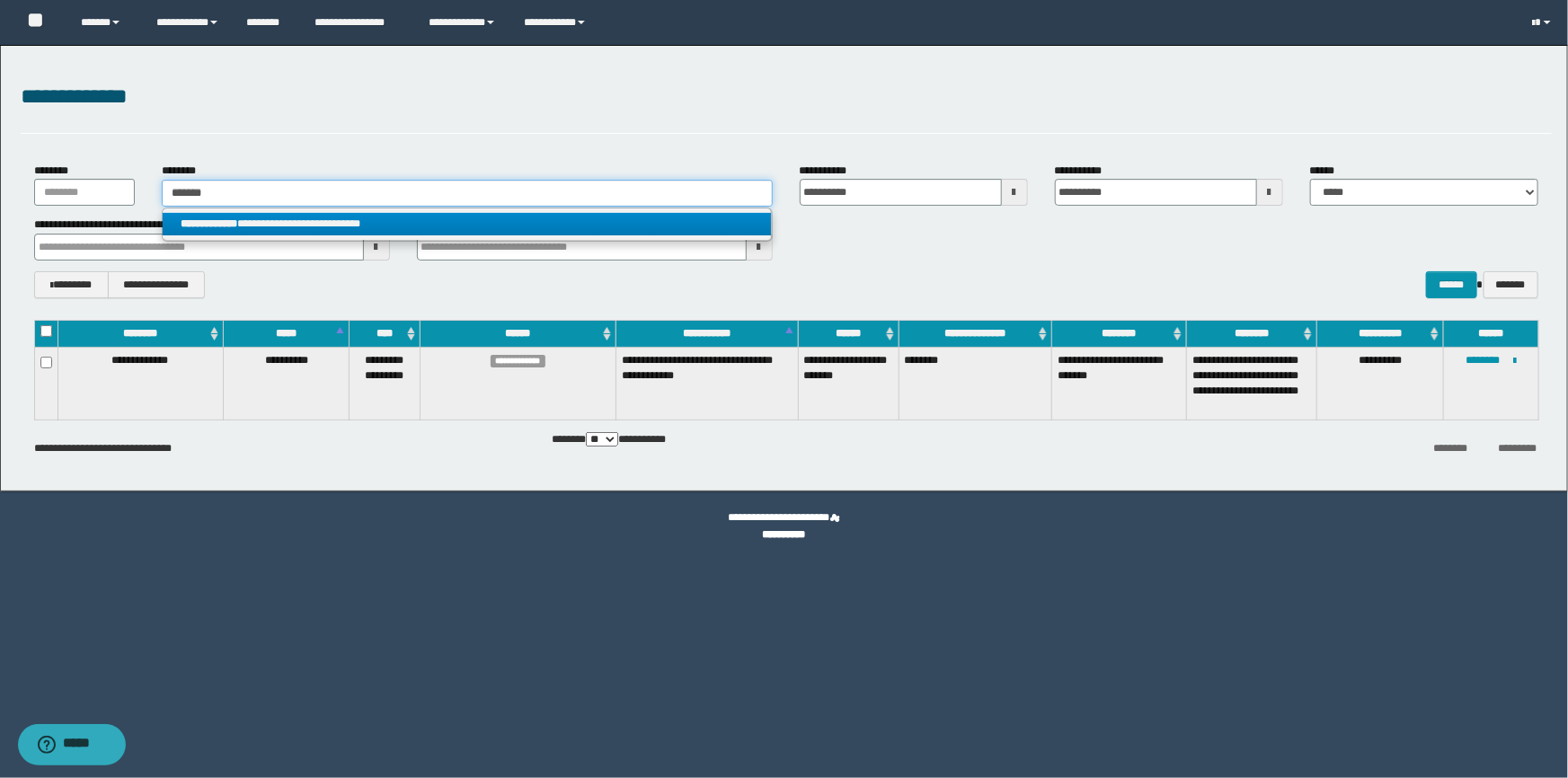 type 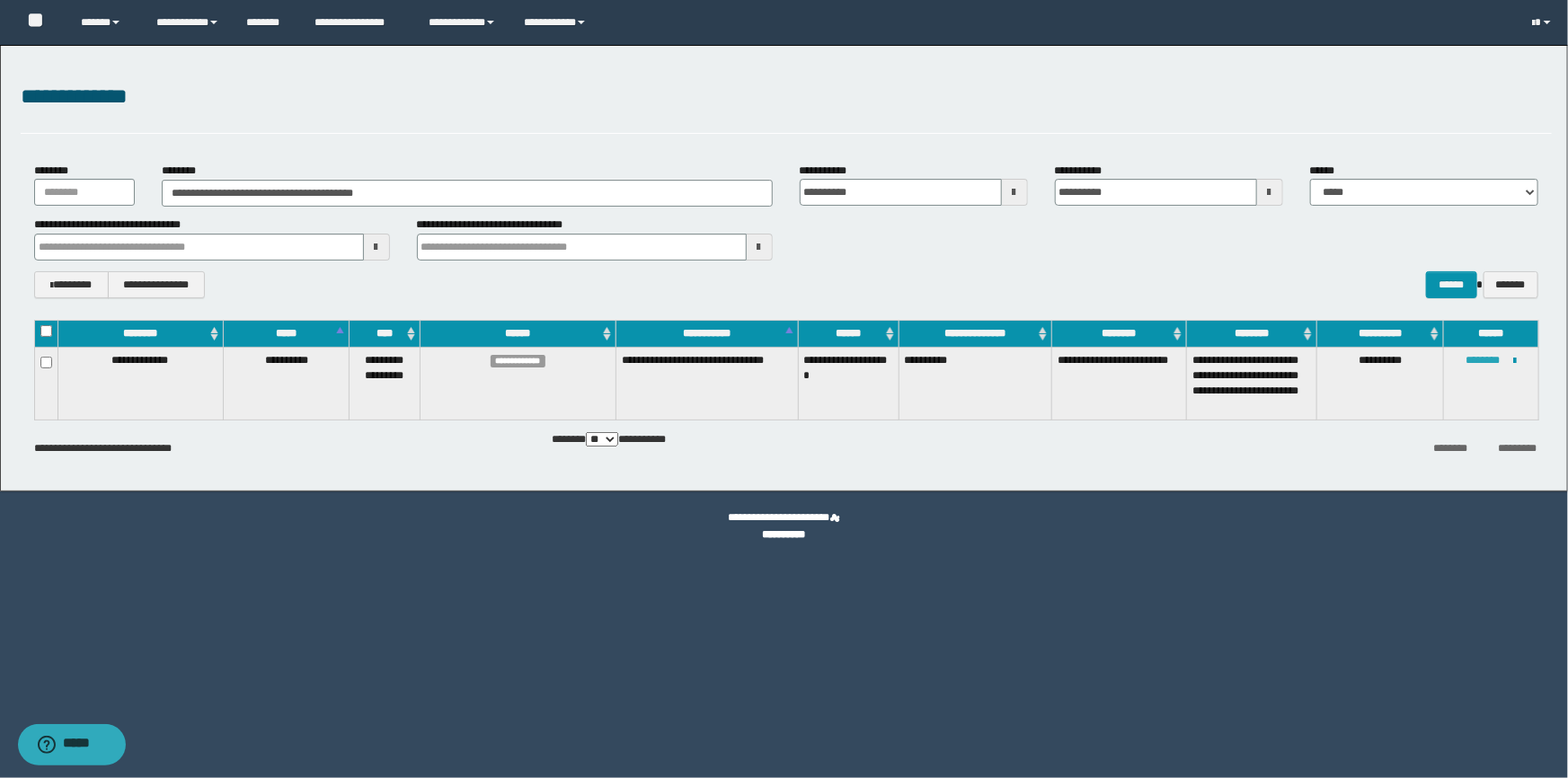click on "********" at bounding box center [1483, 360] 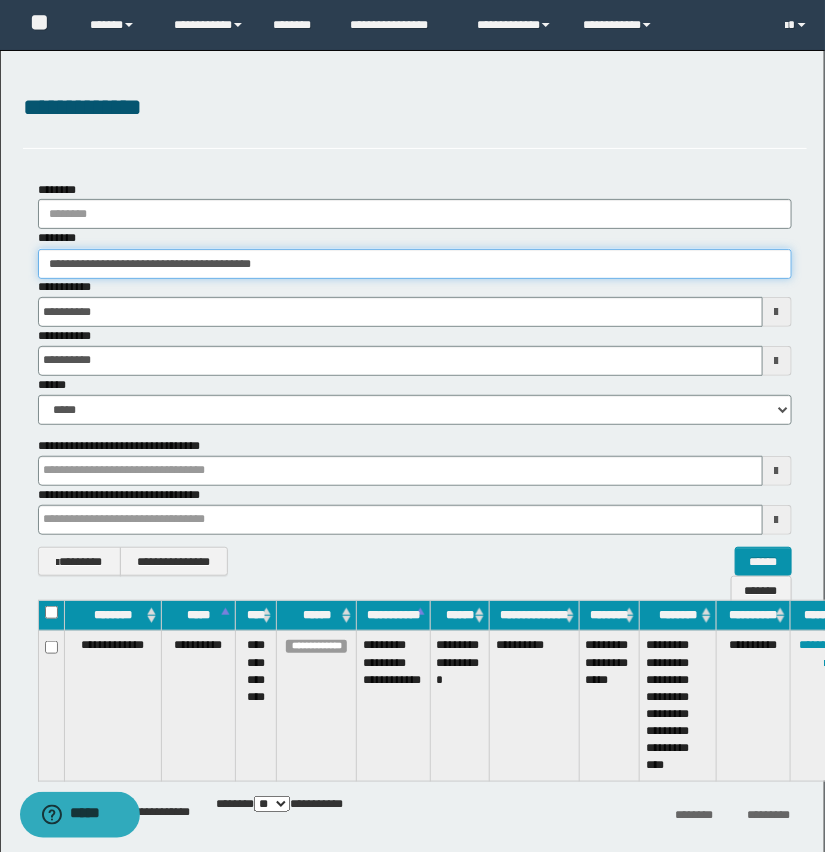 drag, startPoint x: 320, startPoint y: 250, endPoint x: 6, endPoint y: 259, distance: 314.12897 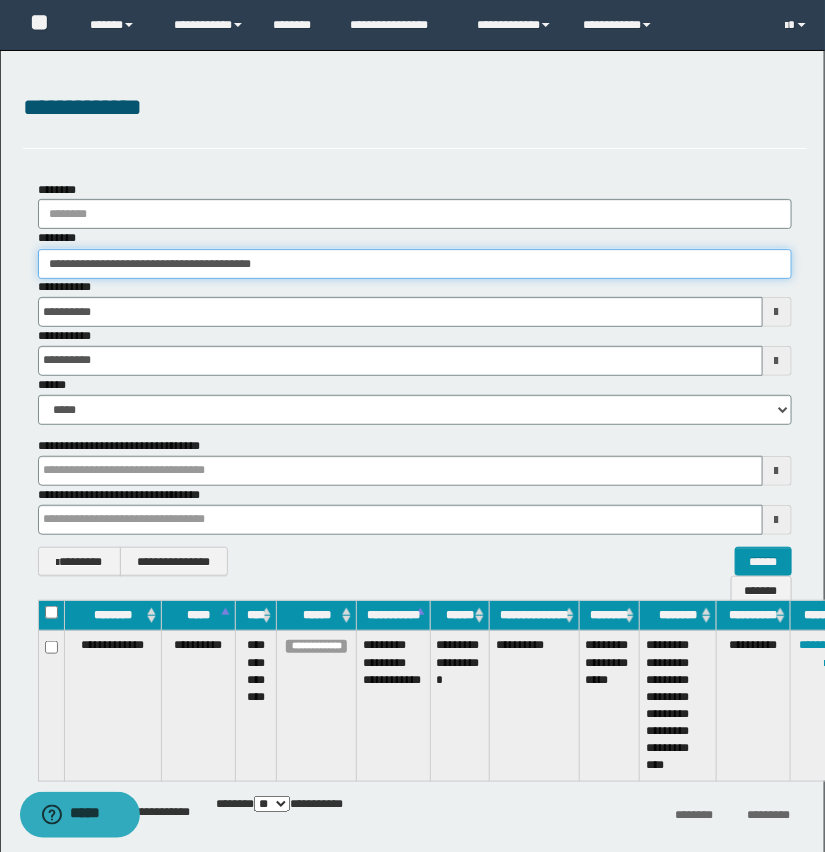 click on "**********" at bounding box center [412, 456] 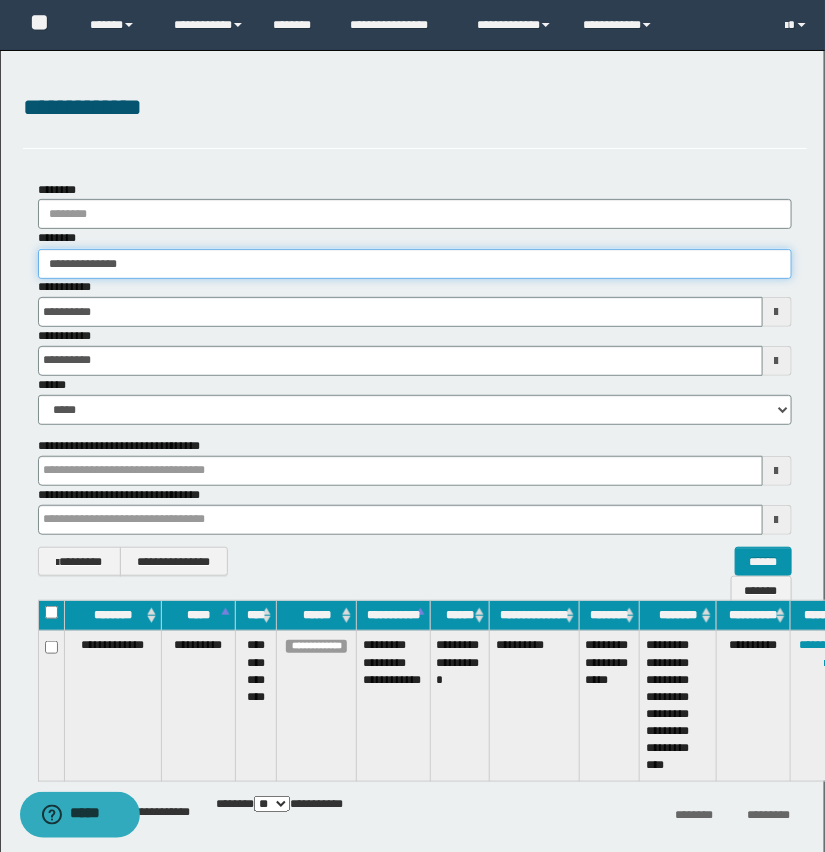 type on "**********" 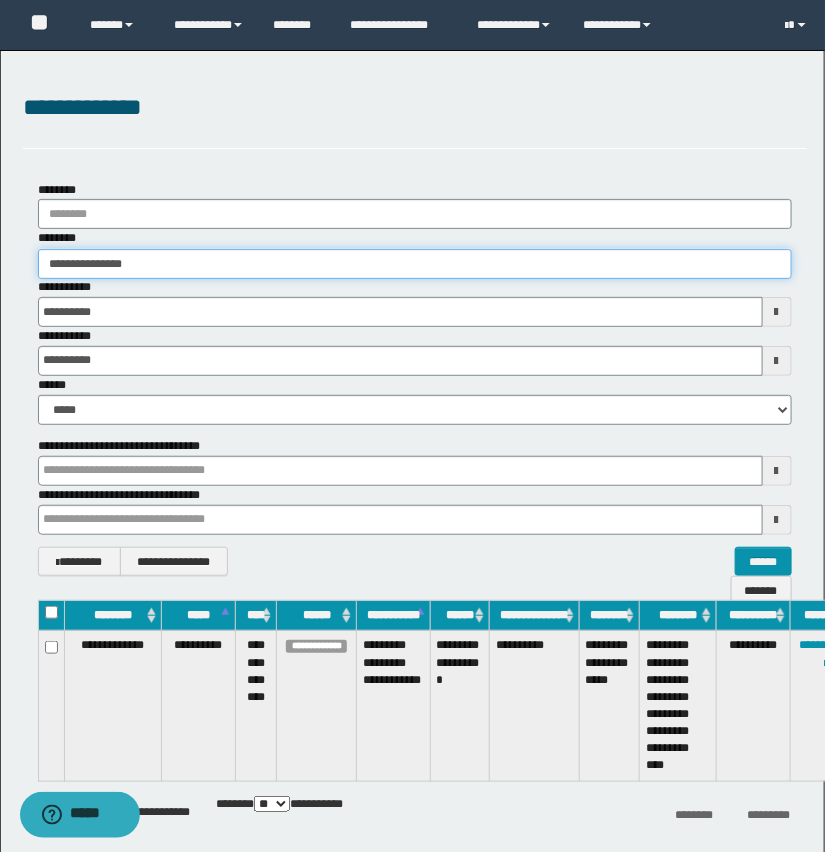 type on "**********" 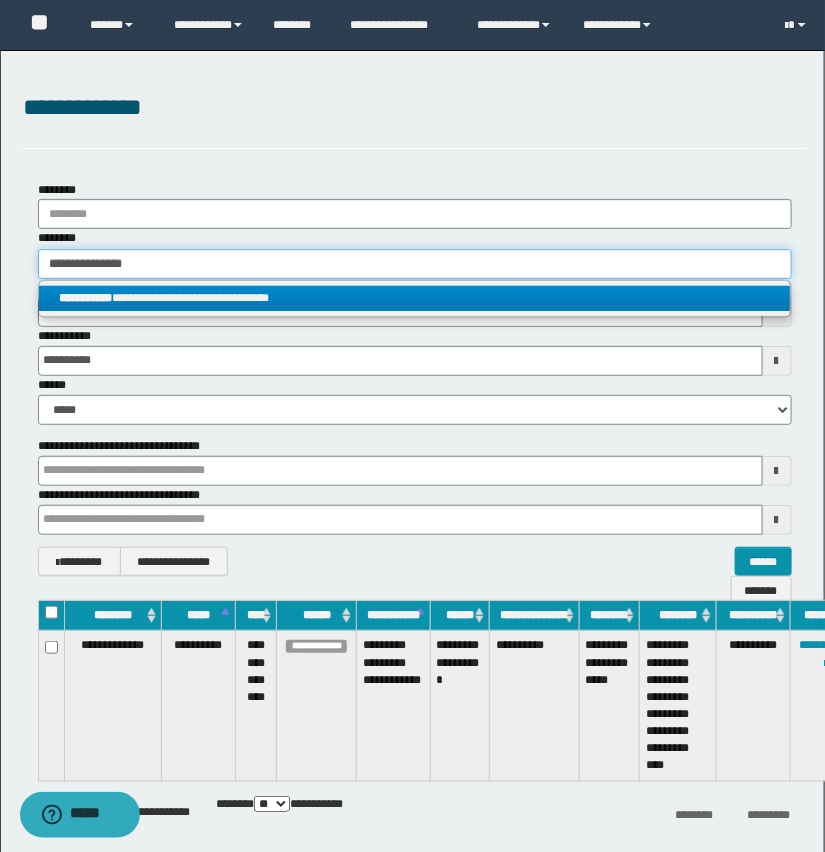 type on "**********" 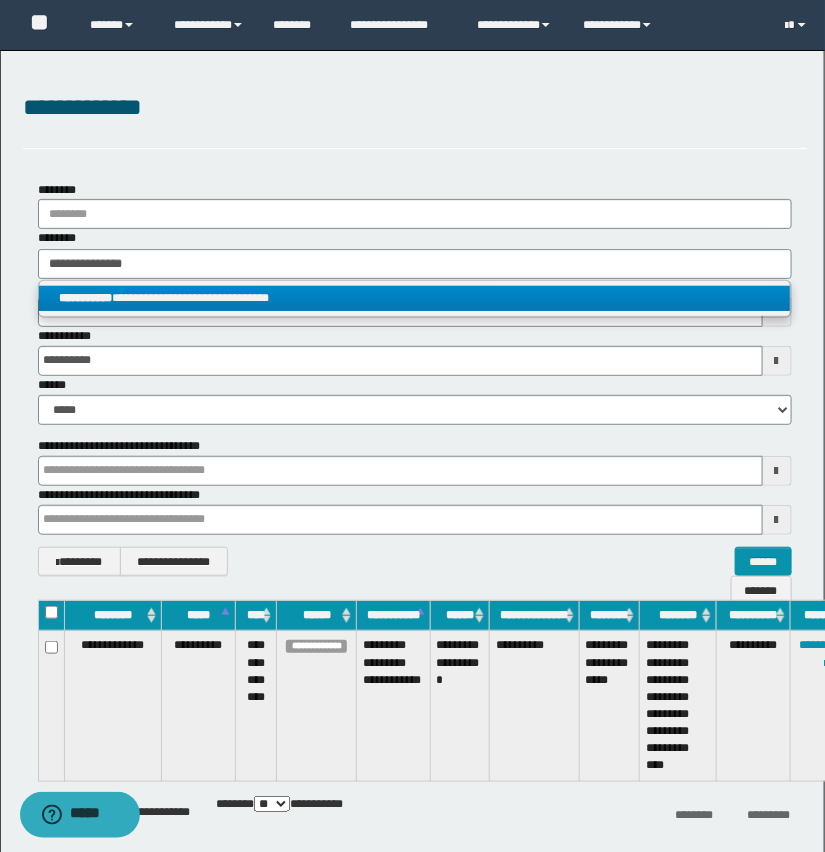 click on "**********" at bounding box center [414, 298] 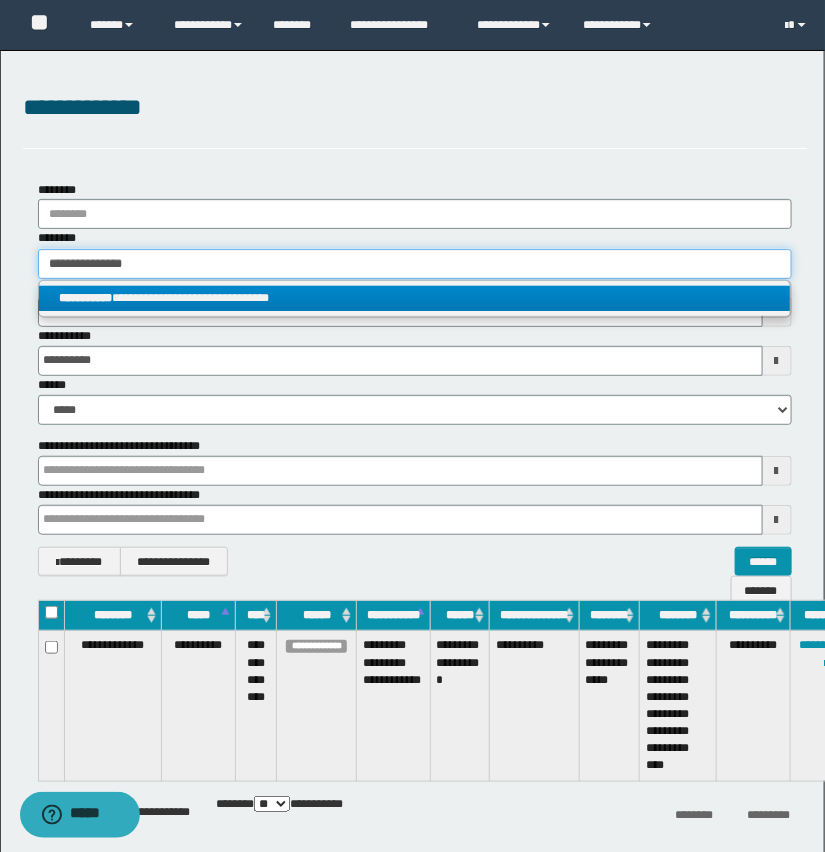 type 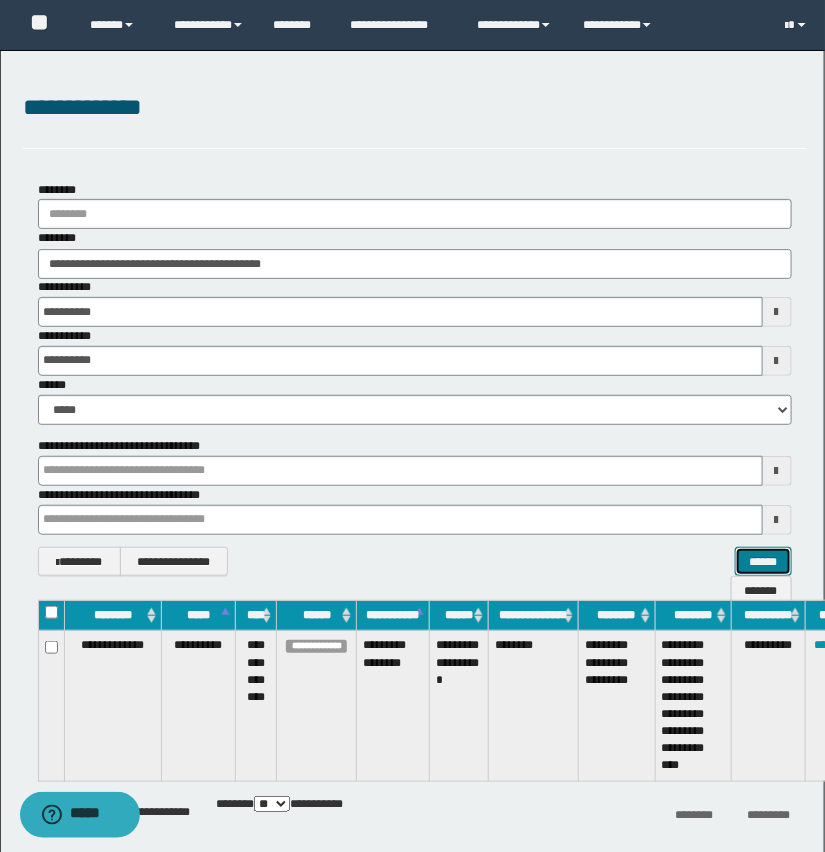 click on "******" at bounding box center [763, 562] 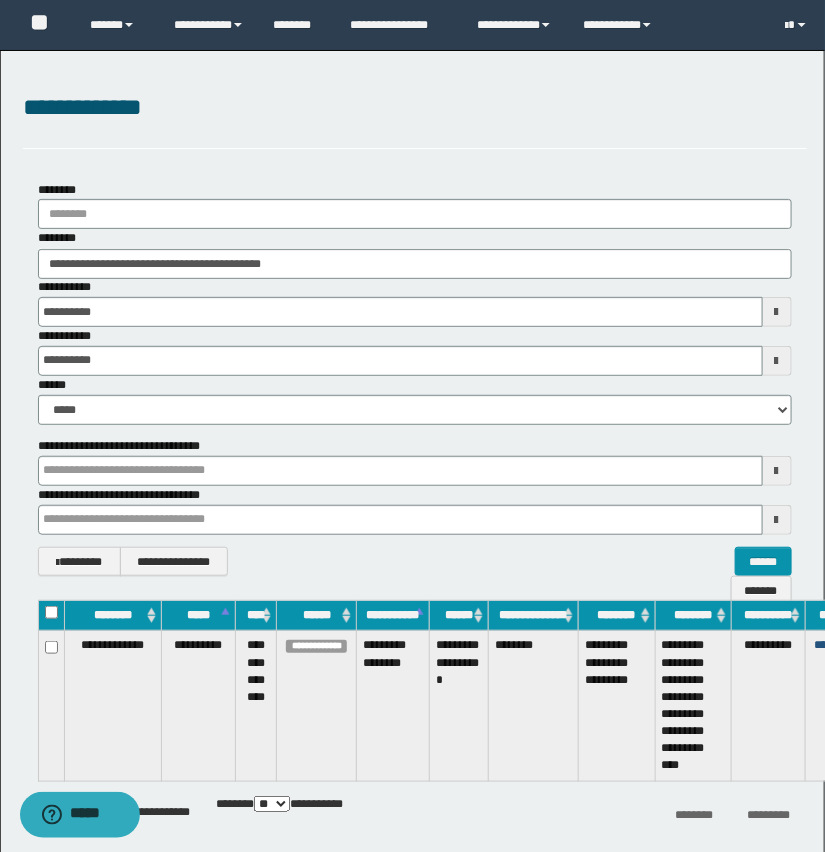 click on "********" at bounding box center (834, 645) 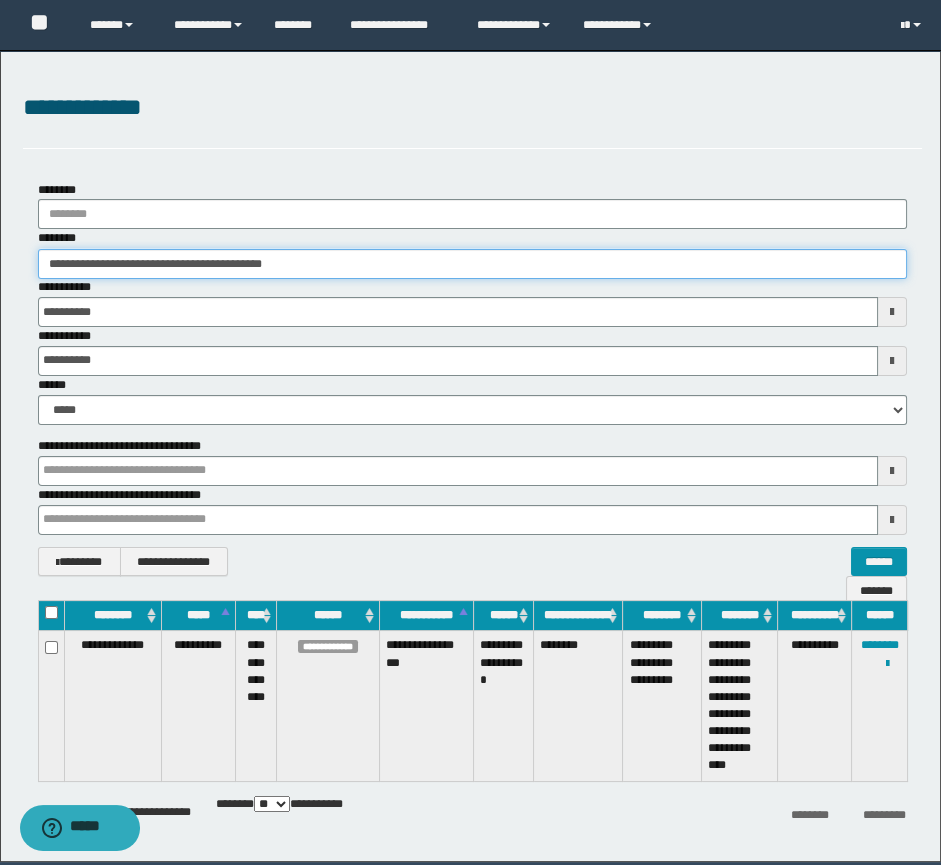 drag, startPoint x: 375, startPoint y: 264, endPoint x: -3, endPoint y: 251, distance: 378.22348 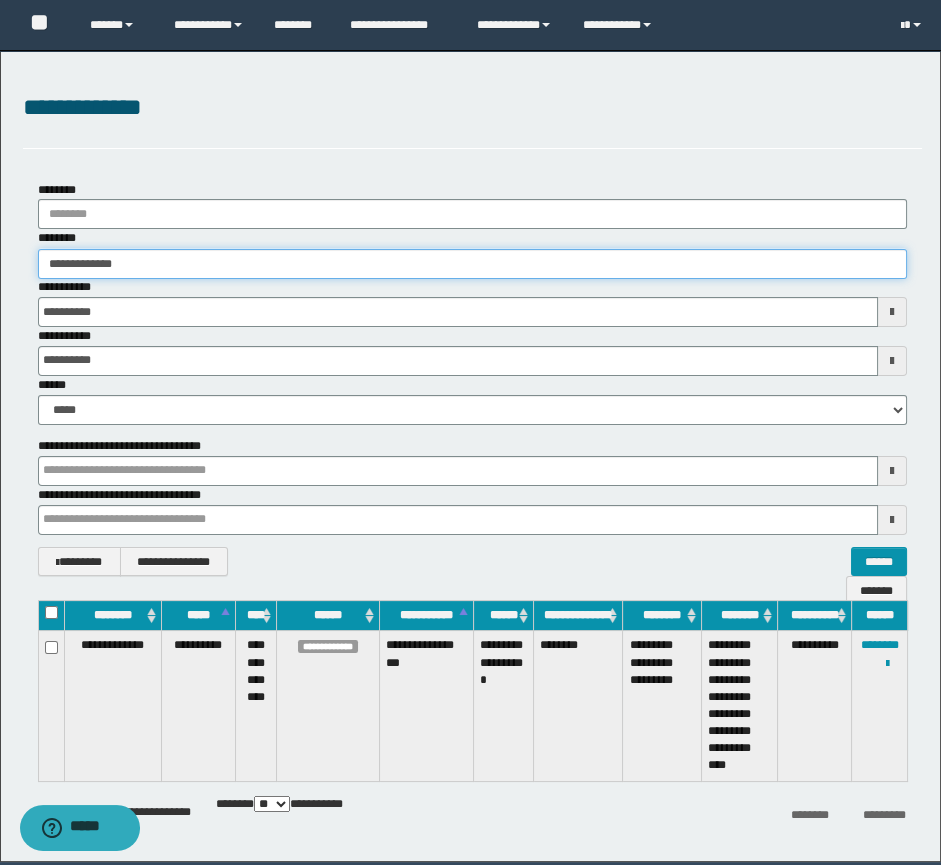 type on "**********" 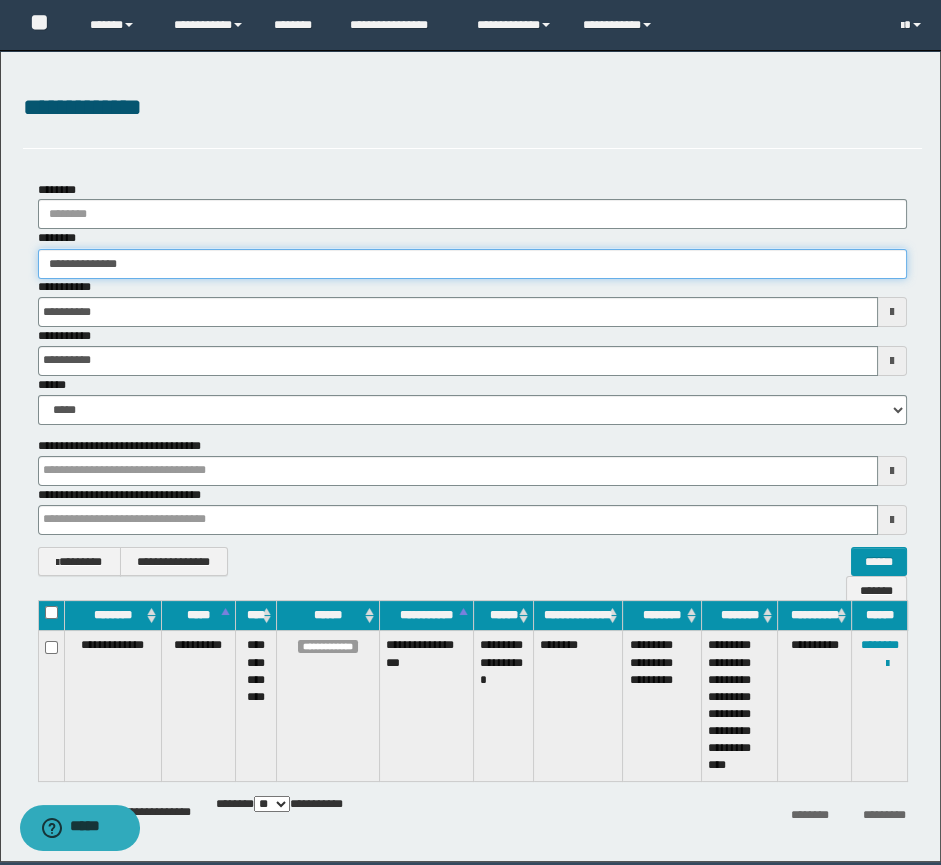 type on "**********" 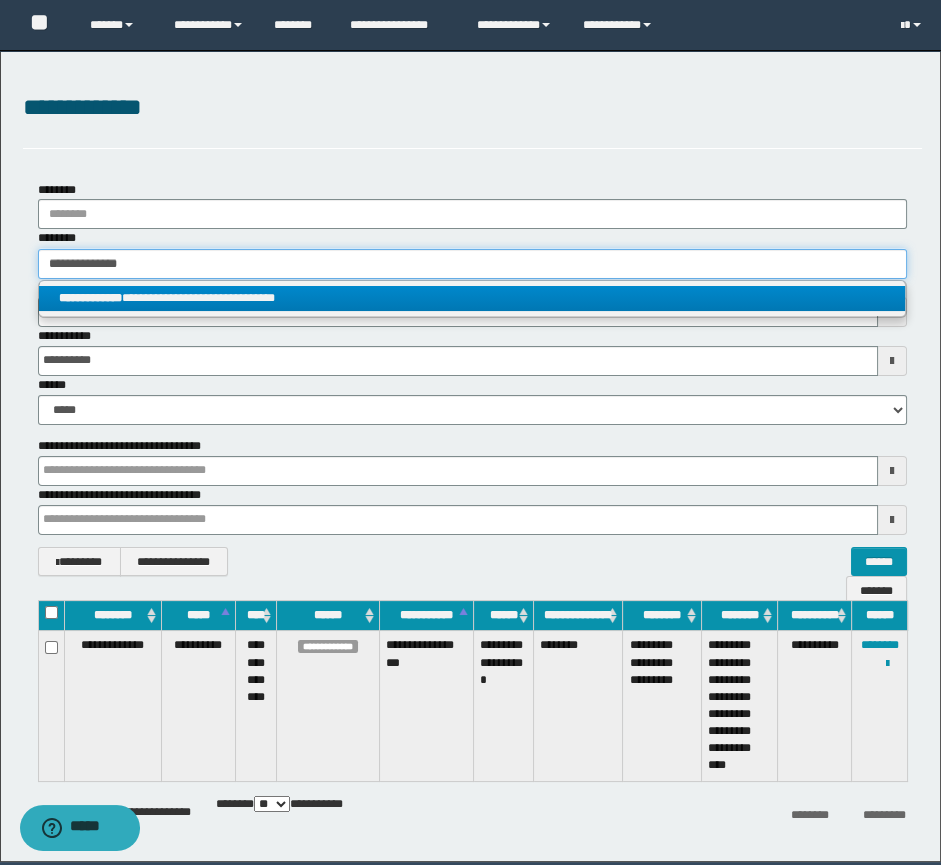 type on "**********" 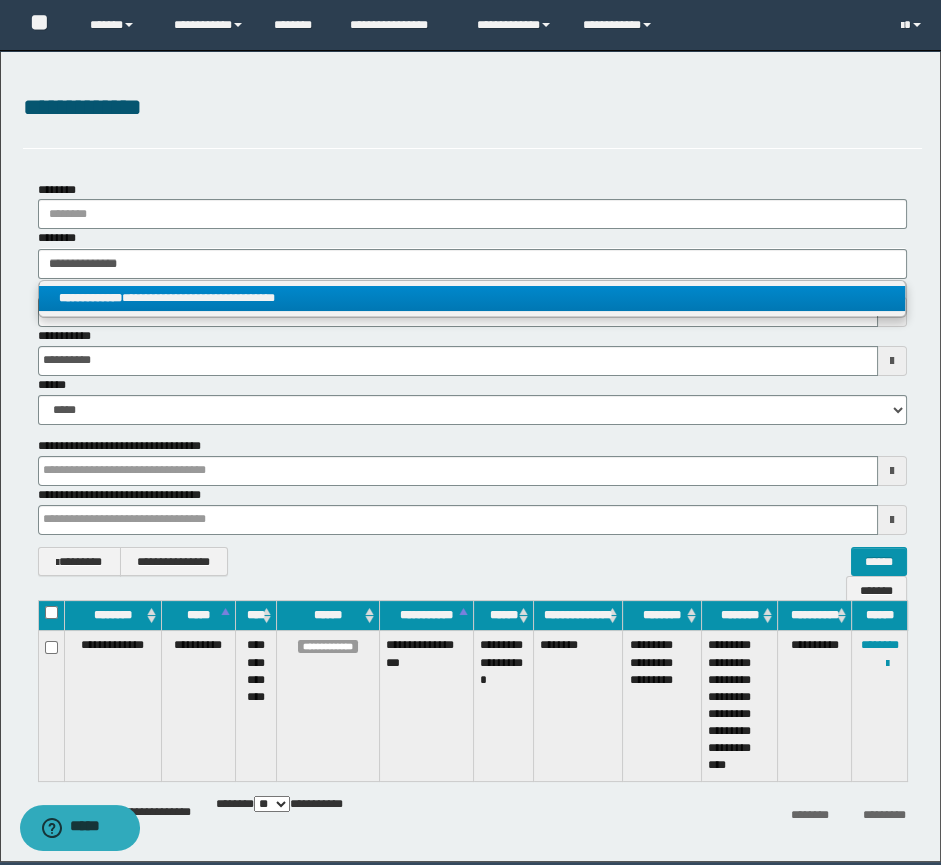 click on "**********" at bounding box center [472, 298] 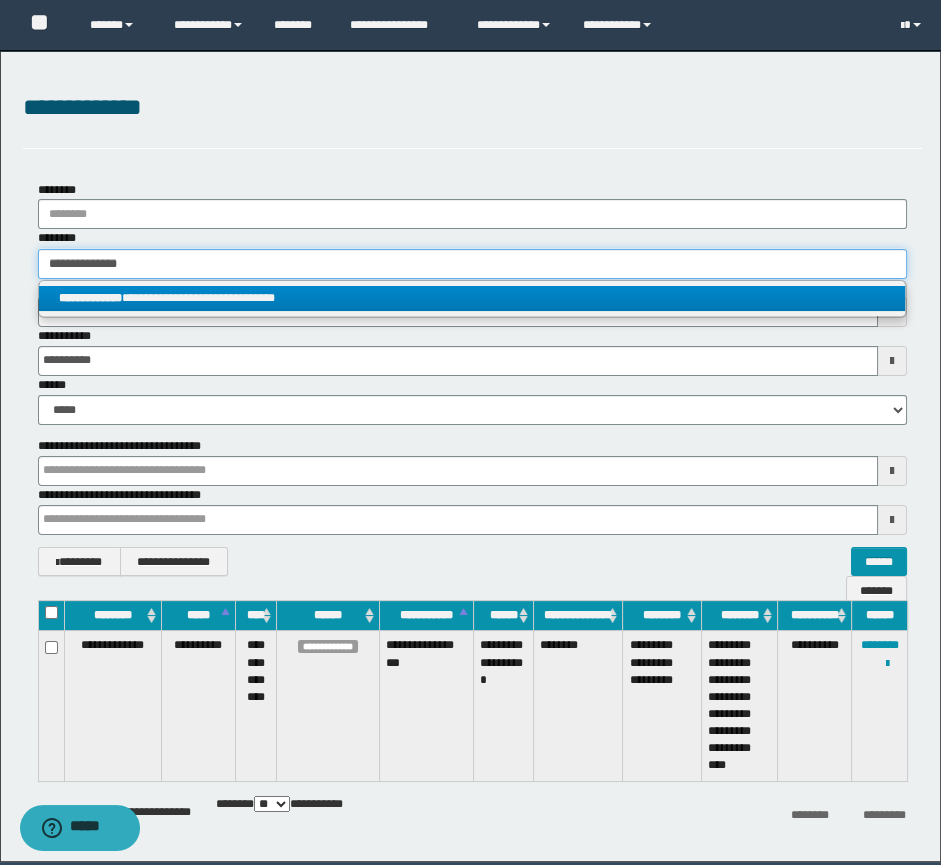 type 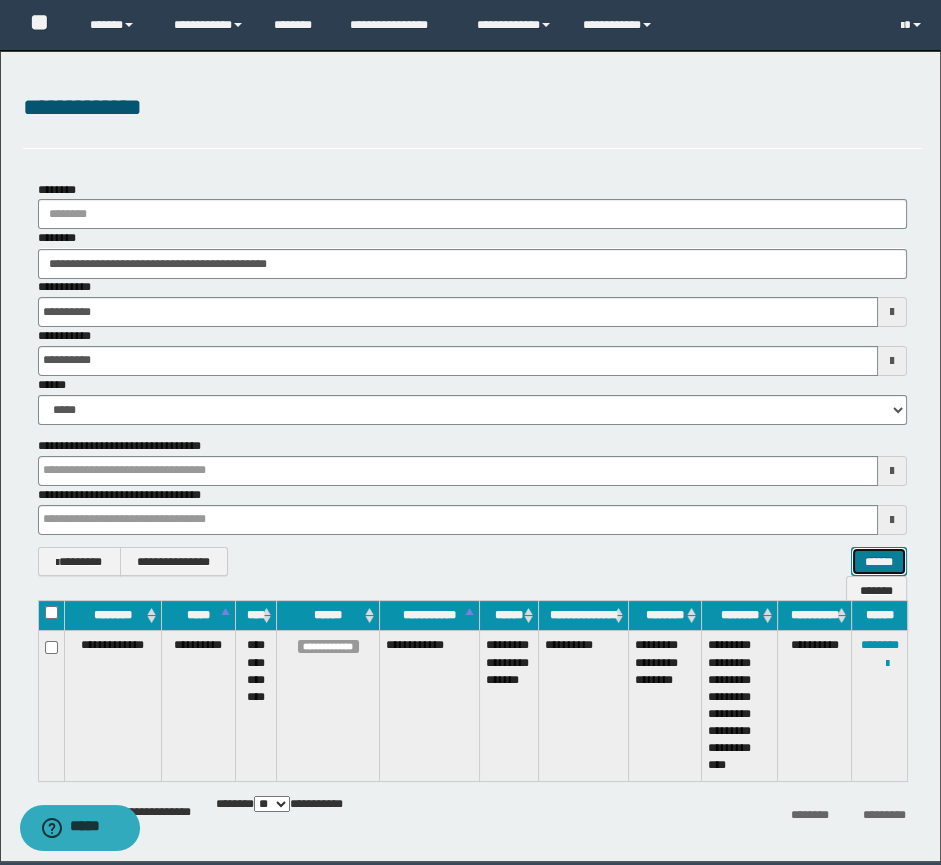 click on "******" at bounding box center (879, 562) 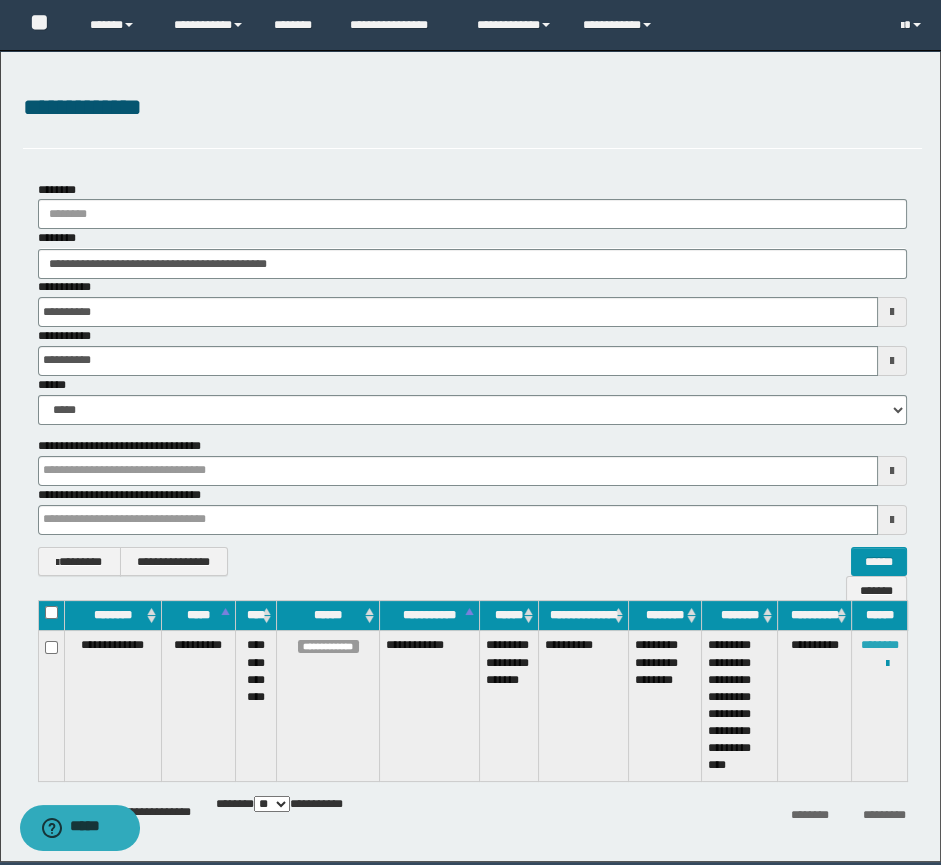 click on "********" at bounding box center [880, 645] 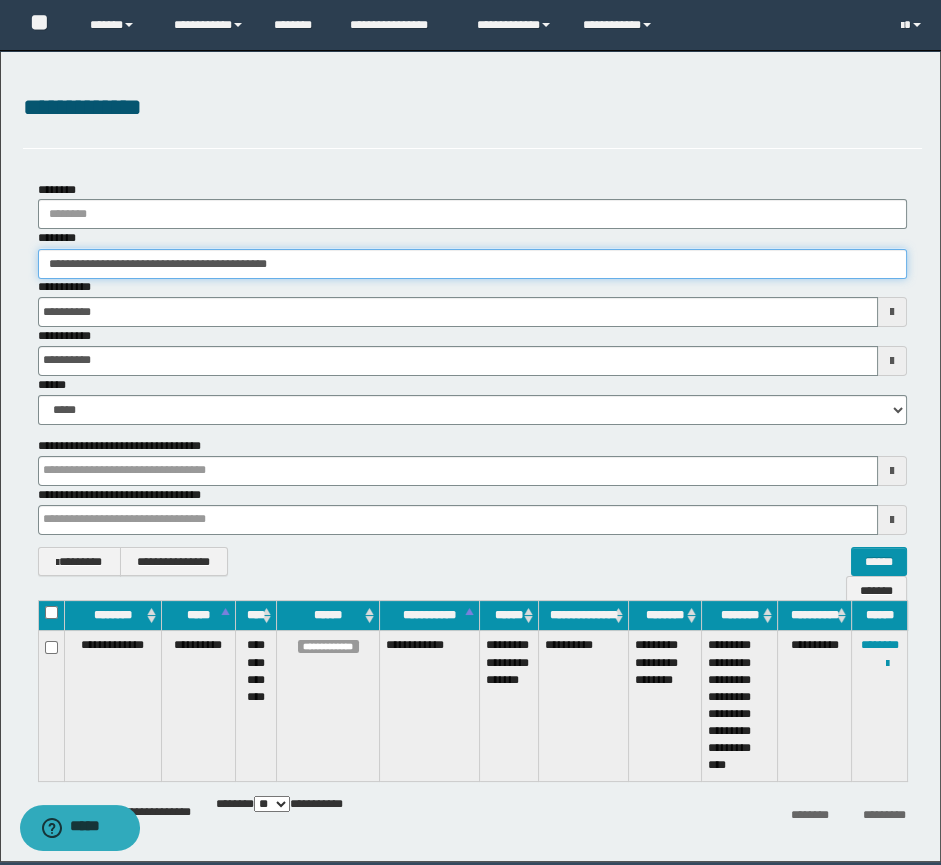 drag, startPoint x: 351, startPoint y: 254, endPoint x: -3, endPoint y: 189, distance: 359.91806 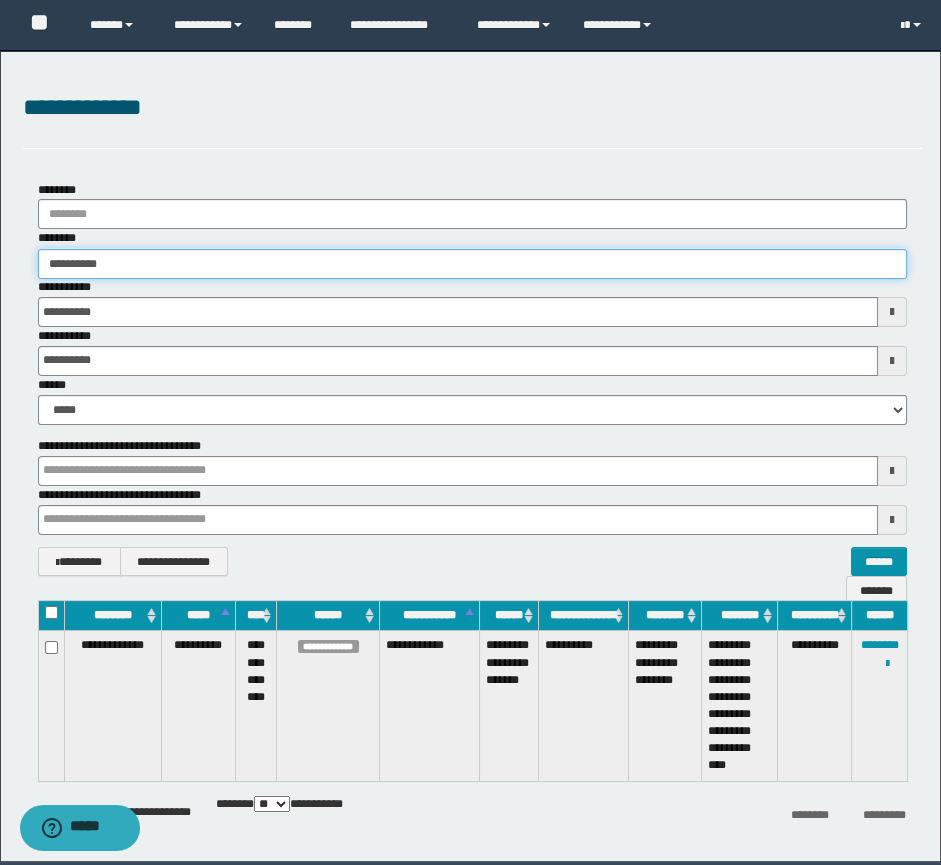 type on "**********" 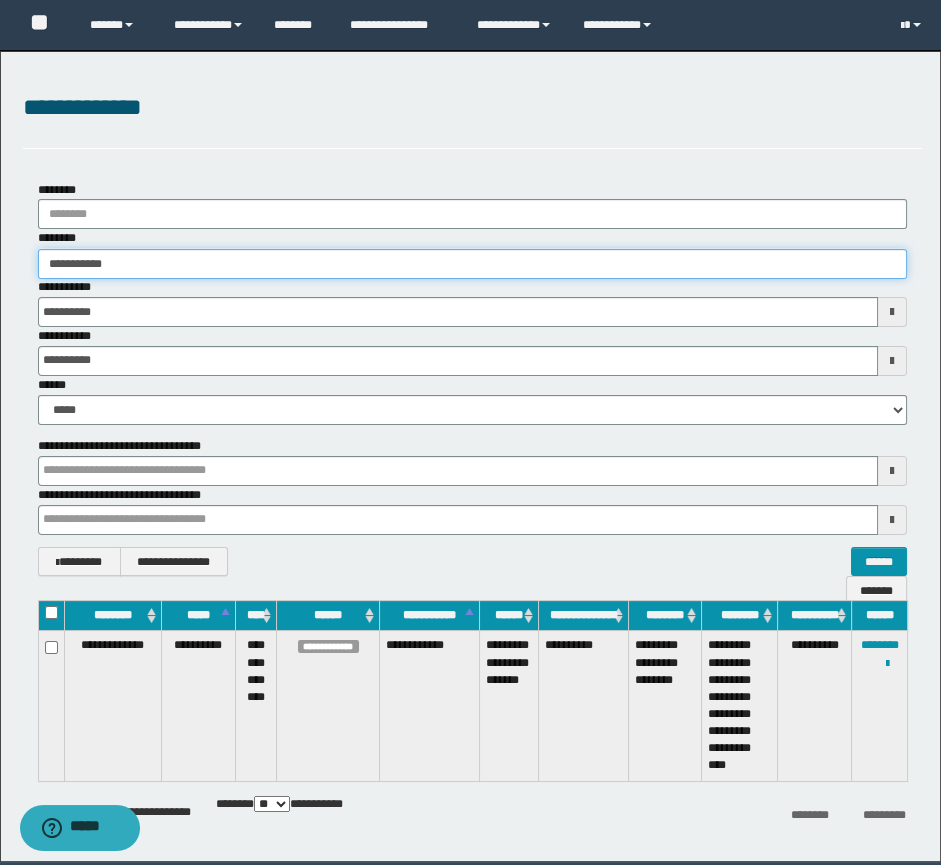 type on "**********" 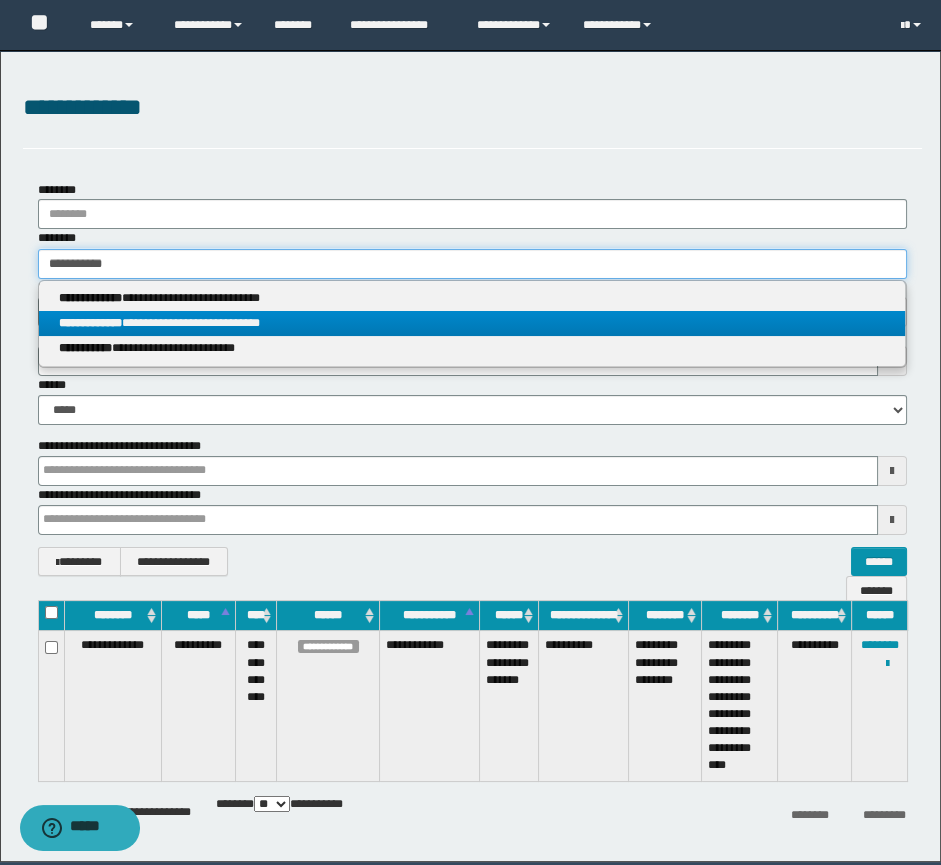 type on "**********" 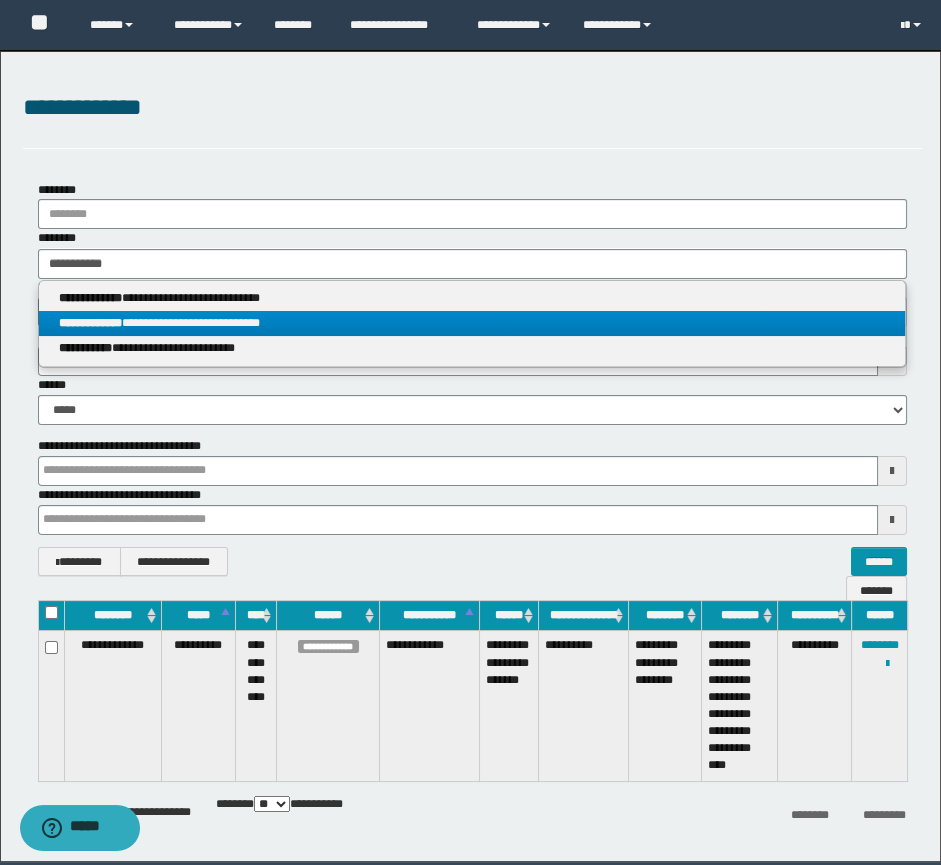 click on "**********" at bounding box center (472, 323) 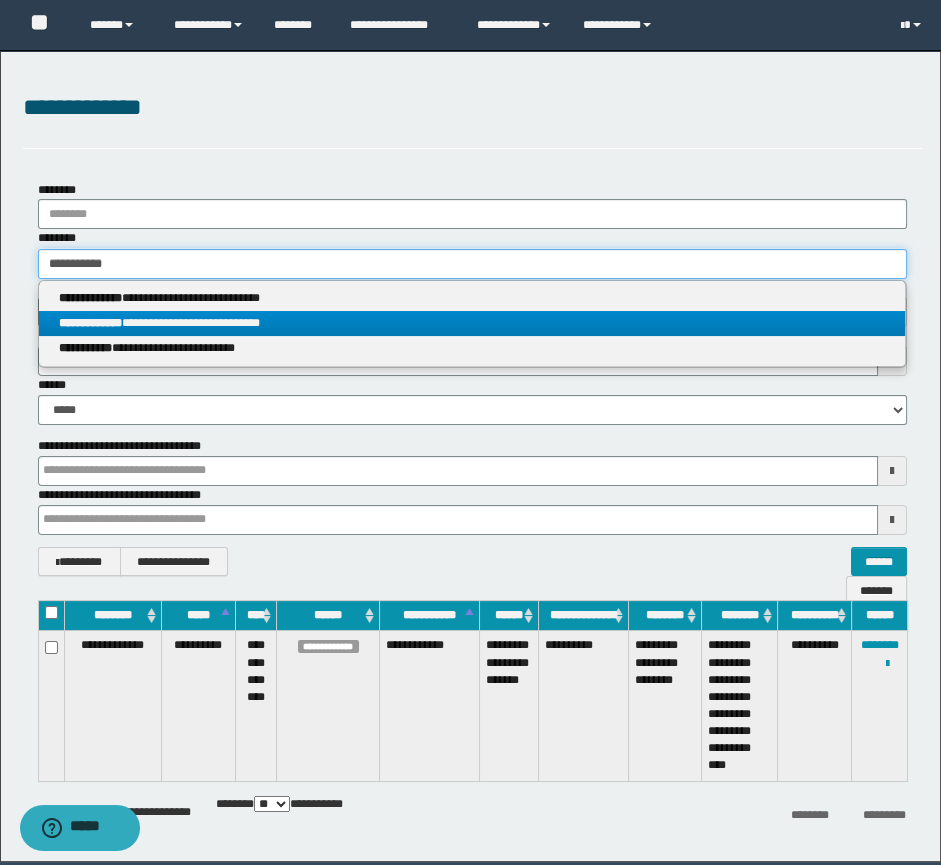 type 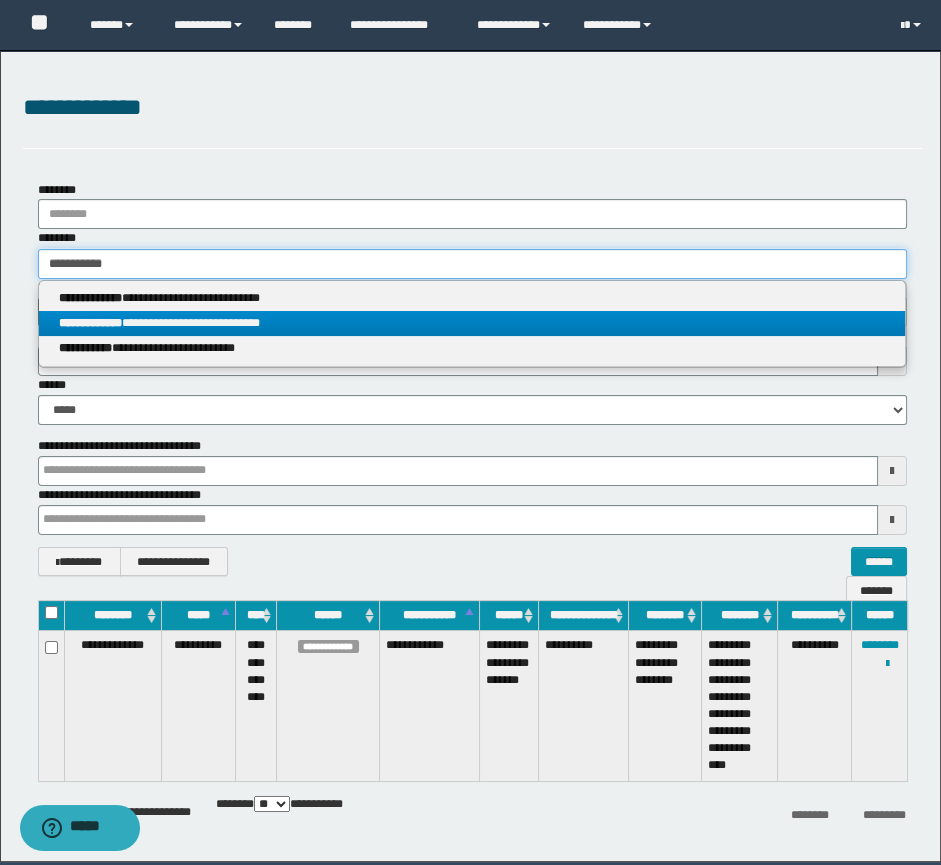 type on "**********" 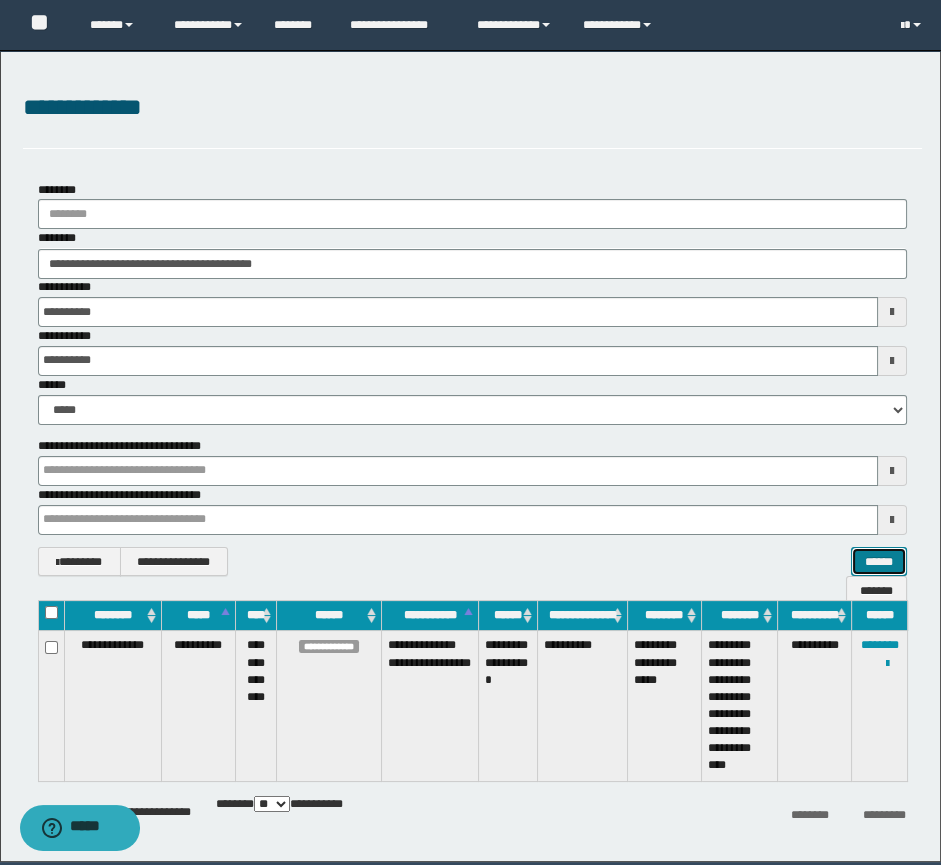 click on "******" at bounding box center (879, 562) 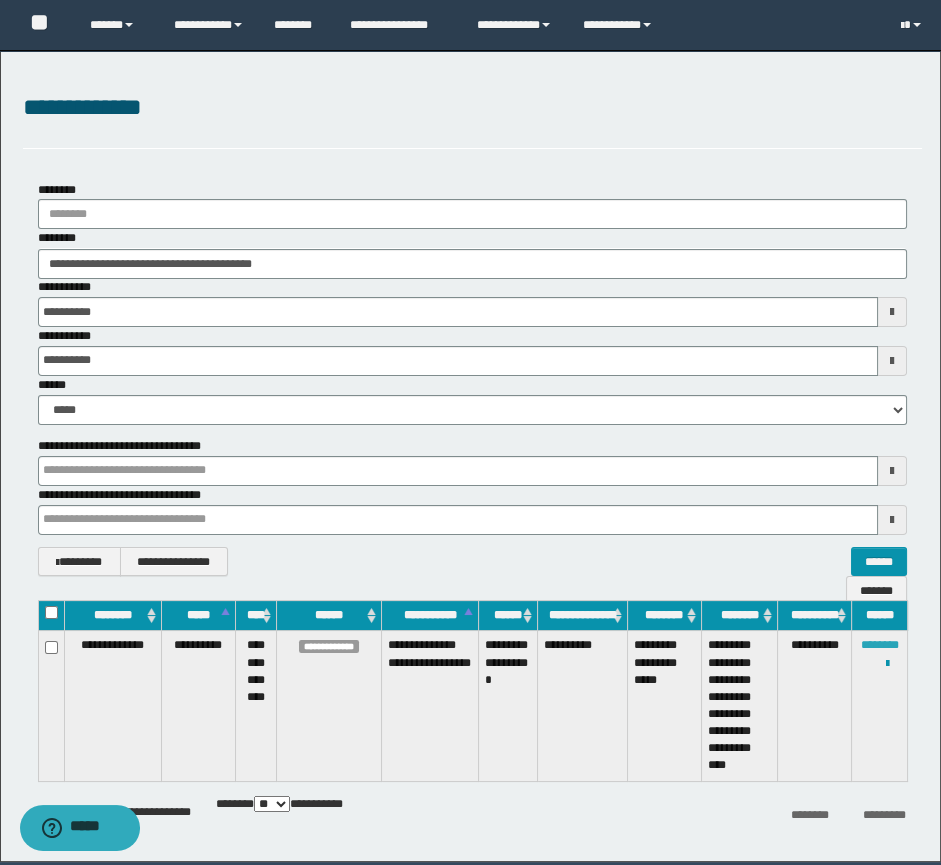 click on "********" at bounding box center [880, 645] 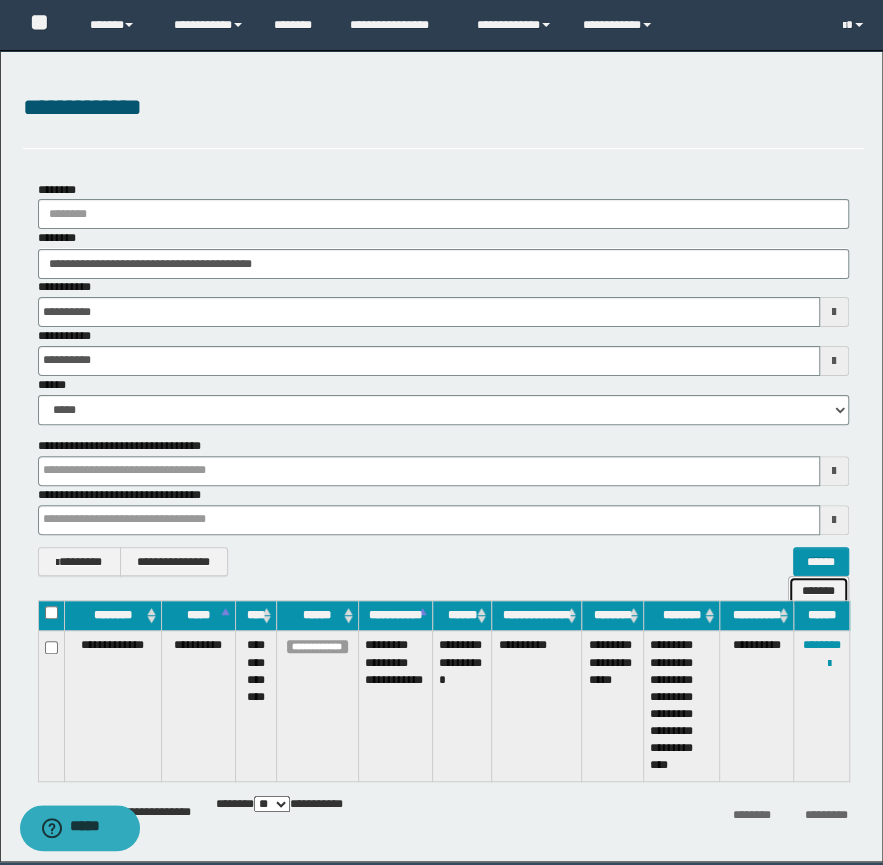 drag, startPoint x: 830, startPoint y: 558, endPoint x: 741, endPoint y: 501, distance: 105.68822 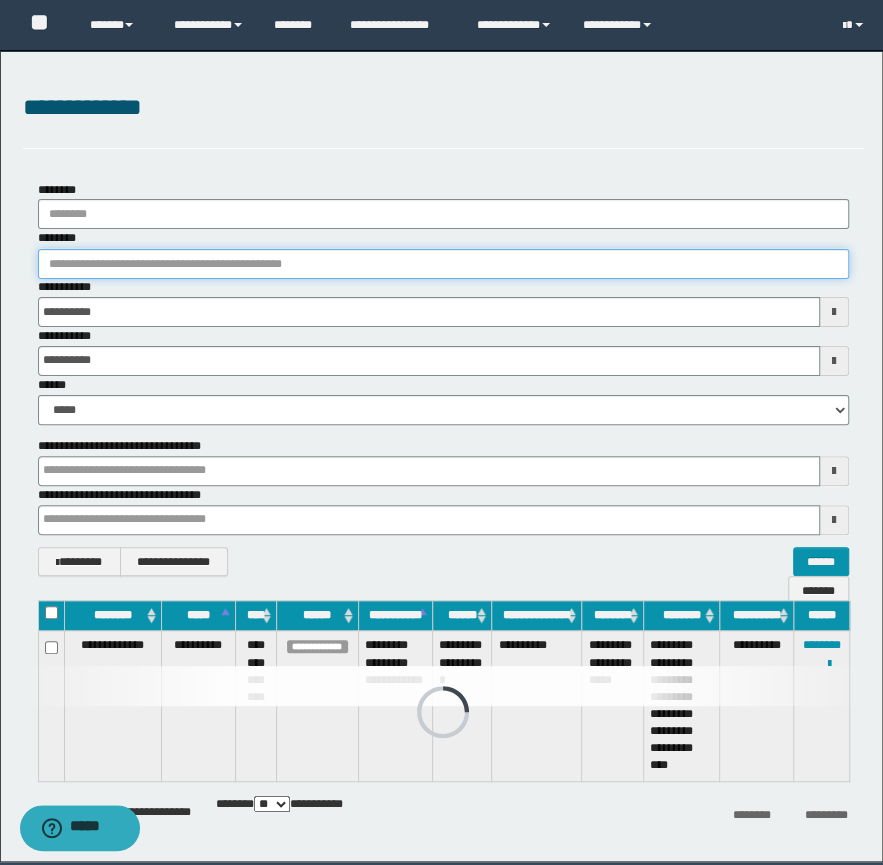 click on "********" at bounding box center (443, 264) 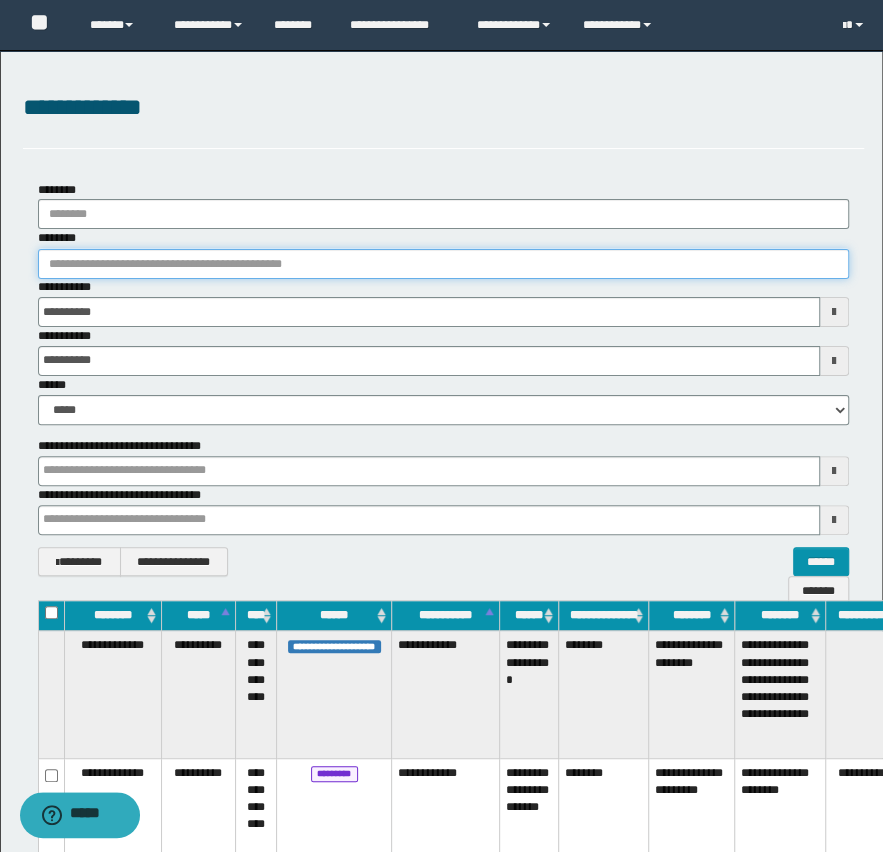 click on "********" at bounding box center (443, 264) 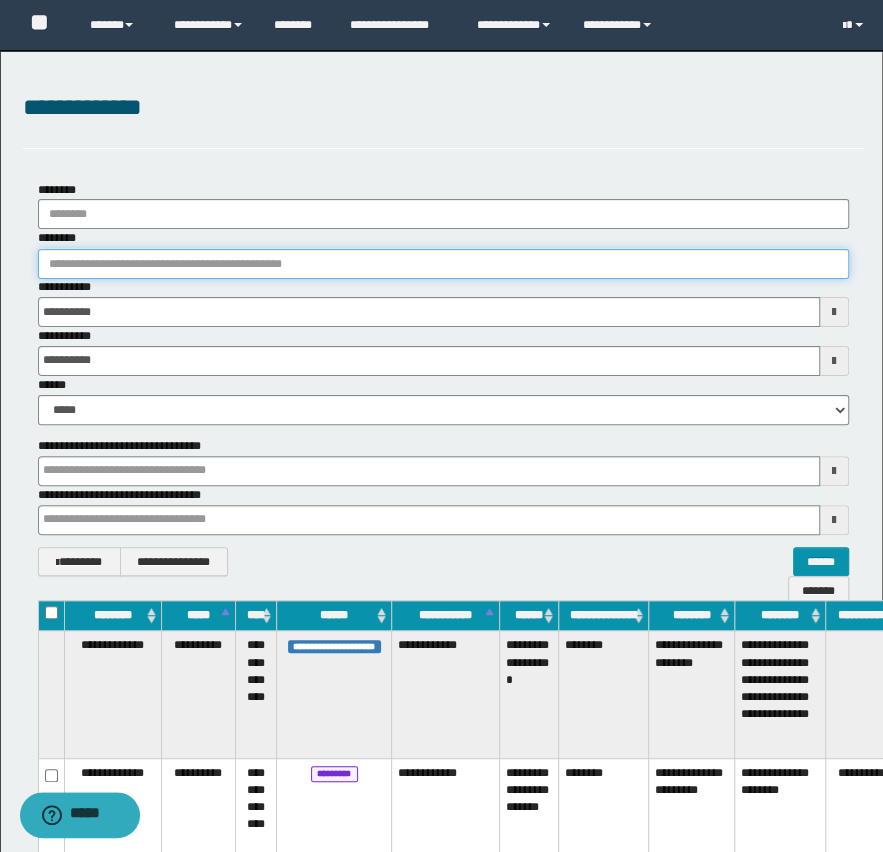 click on "********" at bounding box center (443, 264) 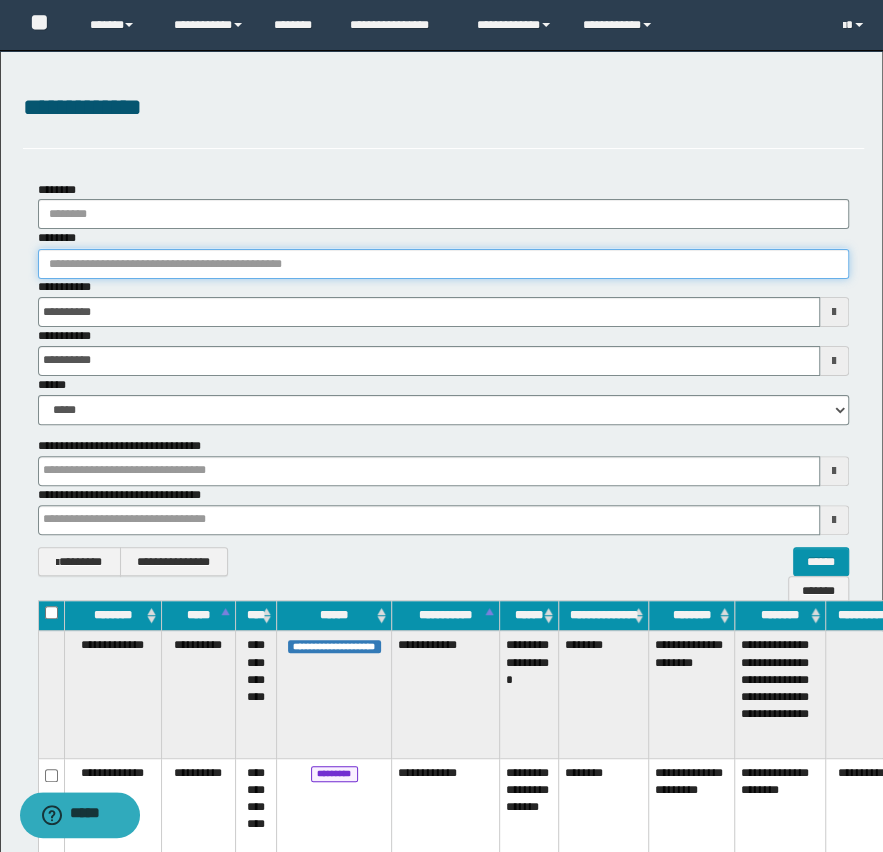 click on "********" at bounding box center [443, 264] 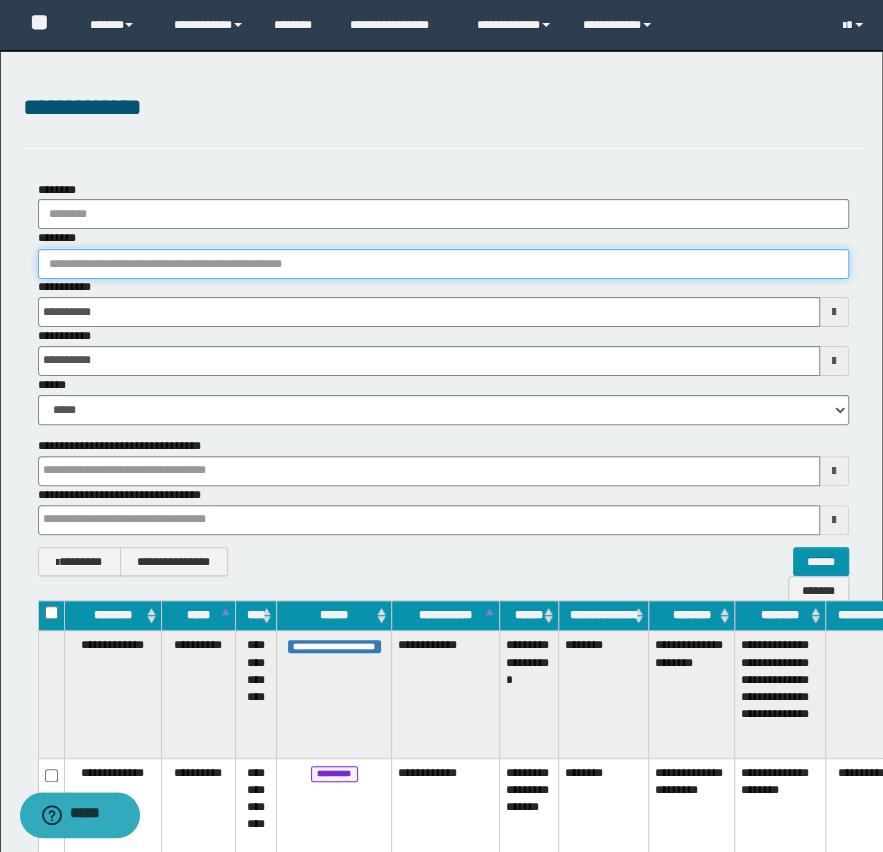 click on "********" at bounding box center [443, 264] 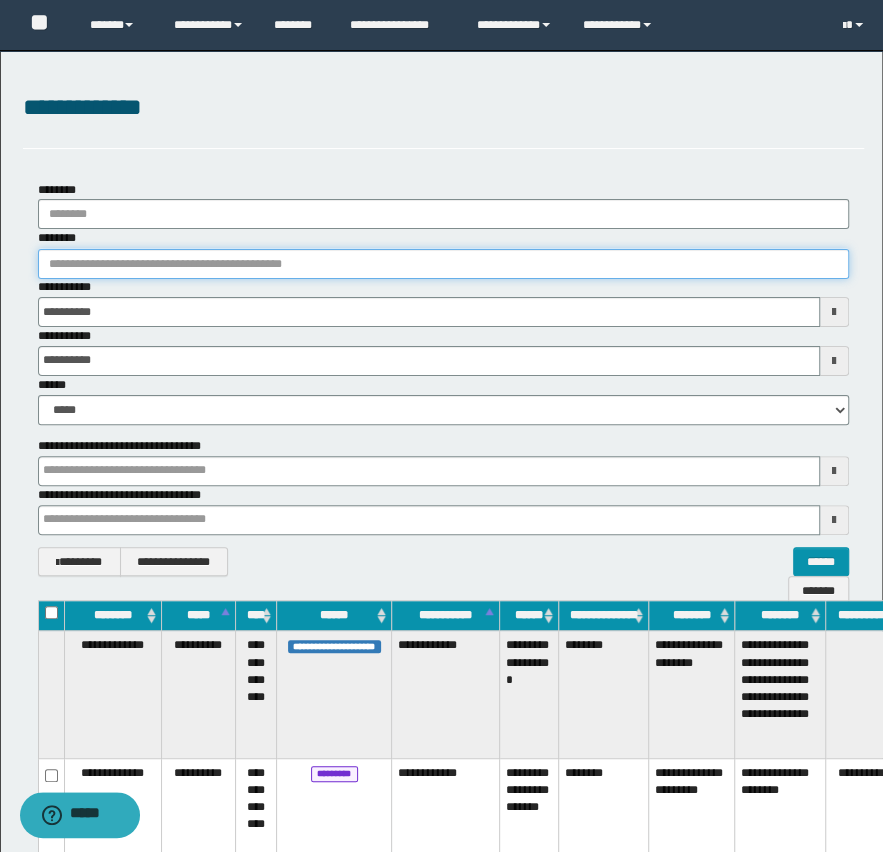 paste on "**********" 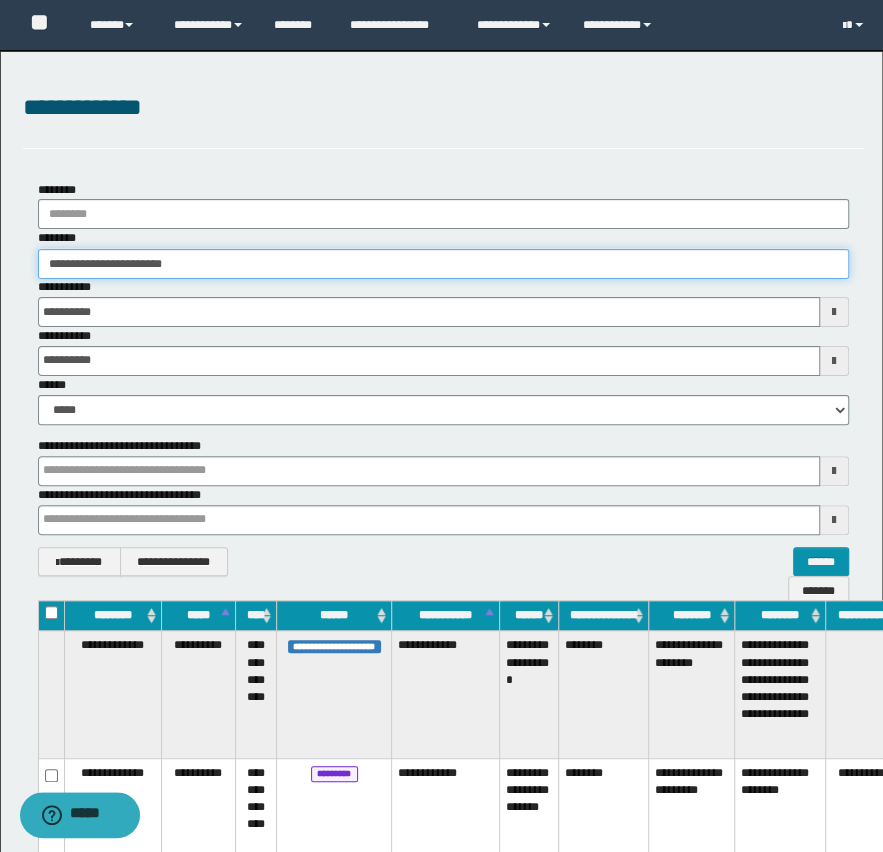 type on "**********" 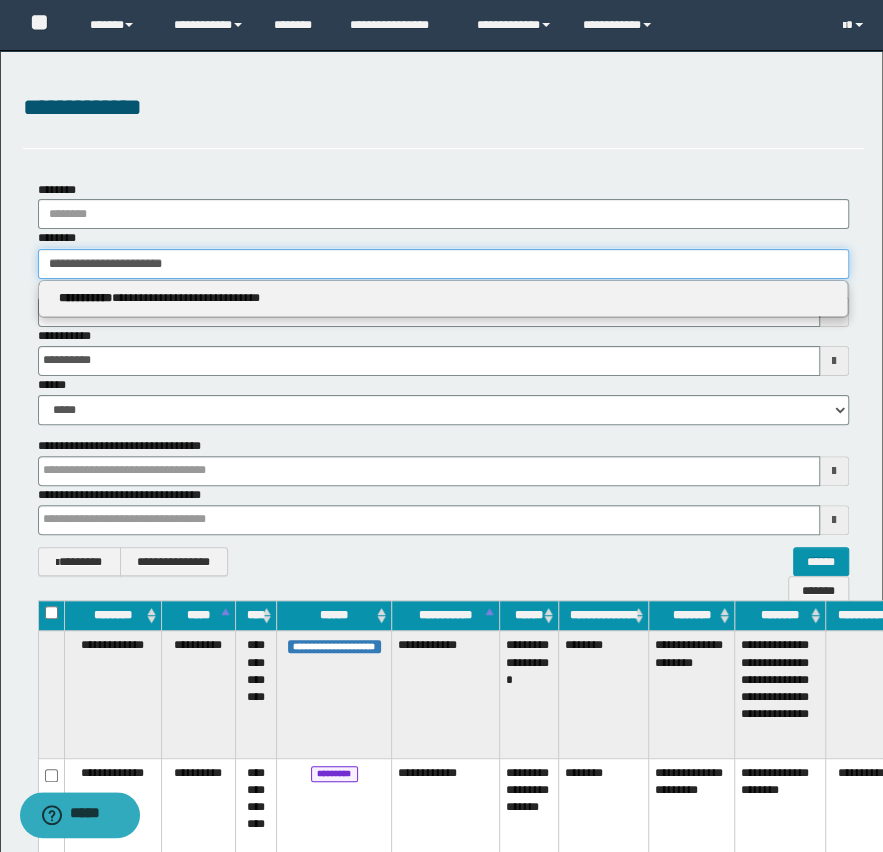 click on "**********" at bounding box center [443, 264] 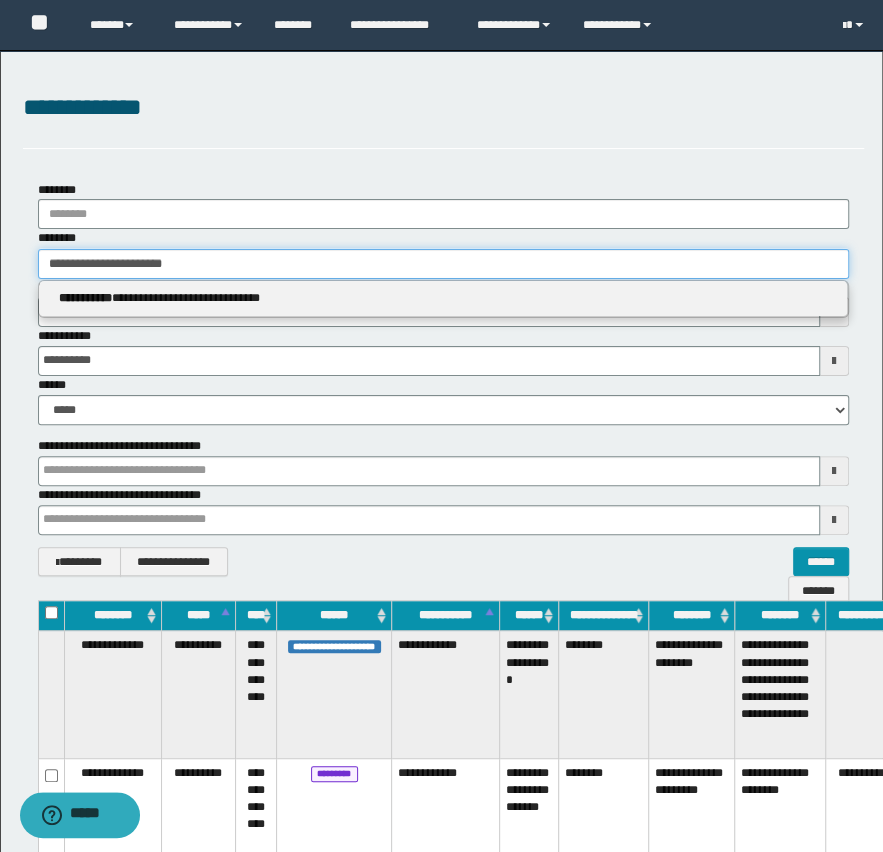 type 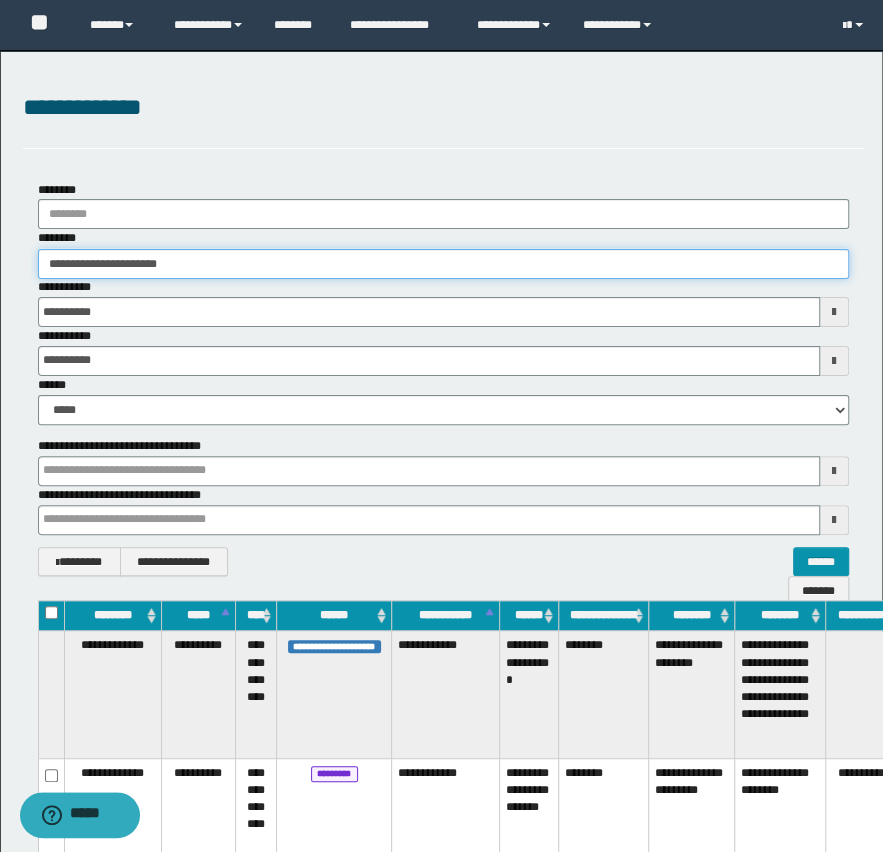 type on "**********" 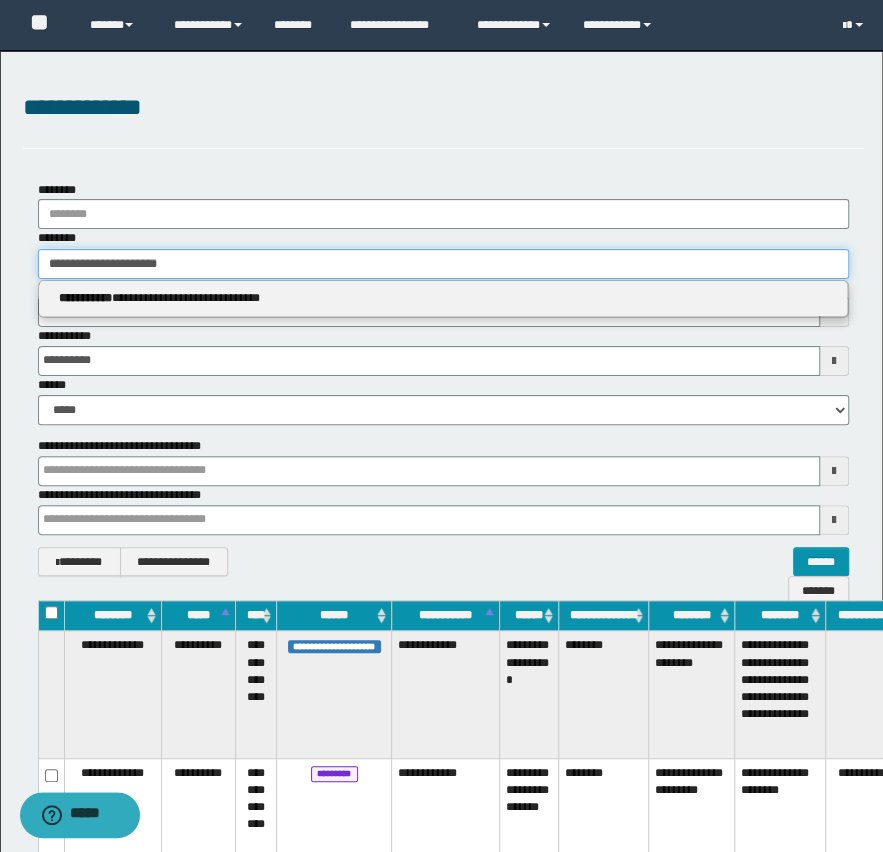click on "**********" at bounding box center (443, 264) 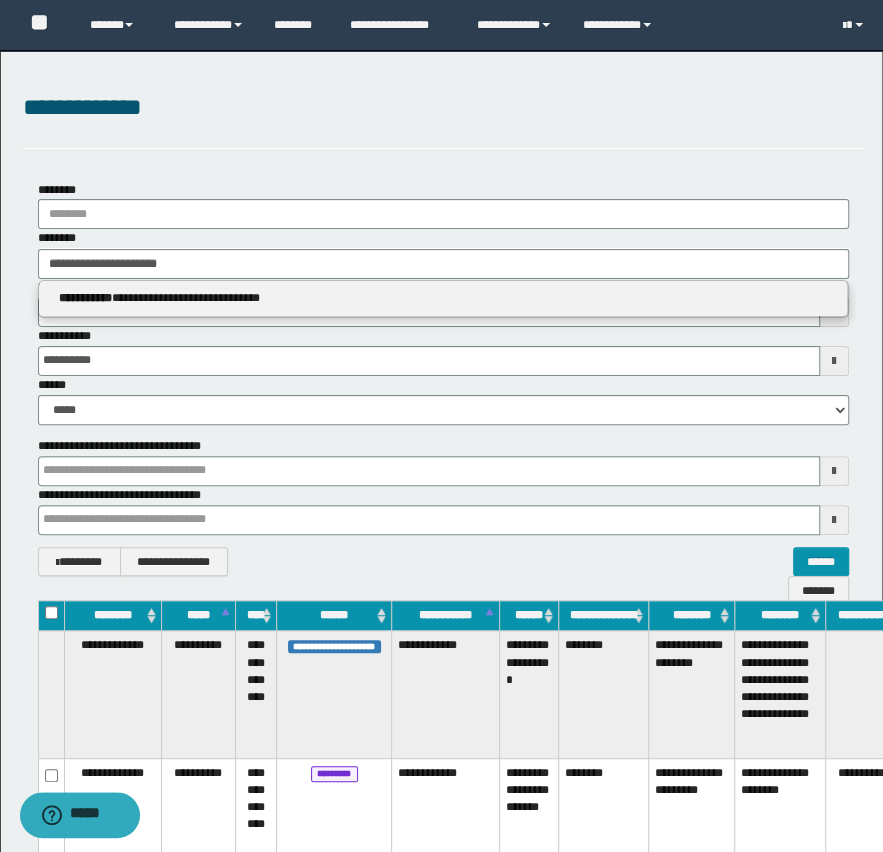 click on "**********" at bounding box center (443, 298) 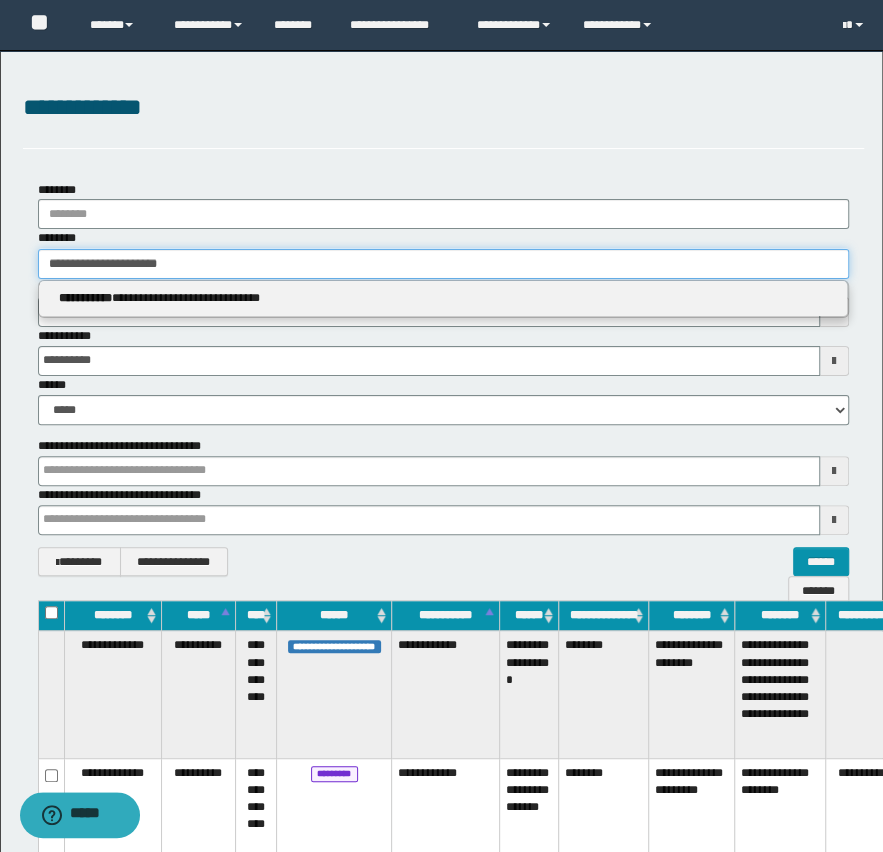 type 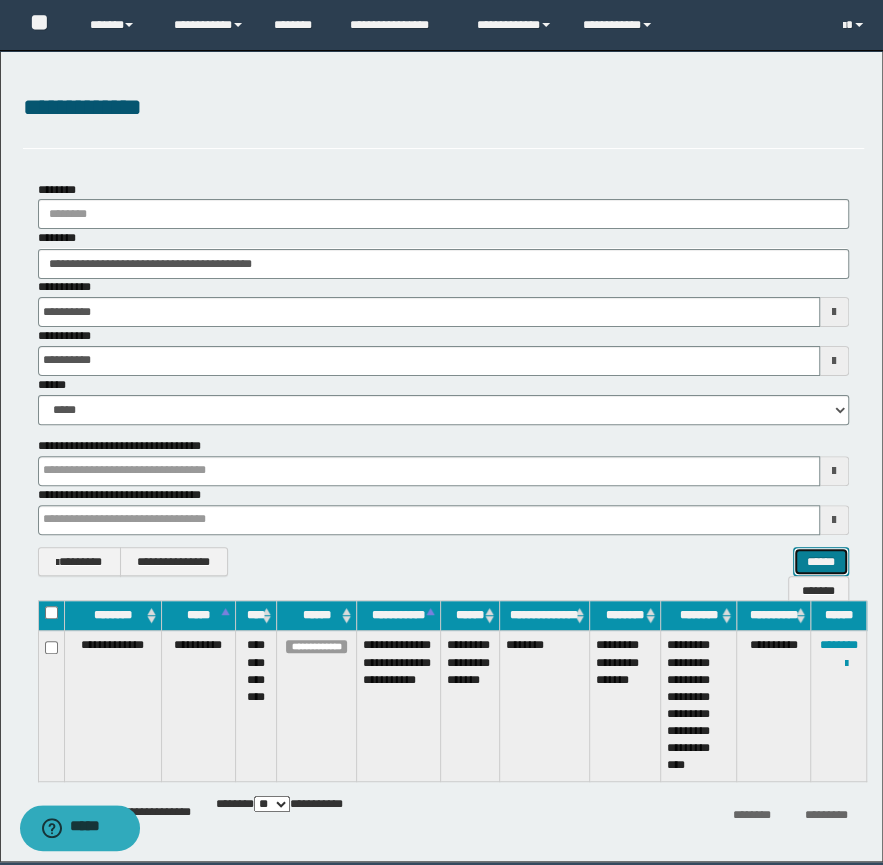 click on "******" at bounding box center (821, 562) 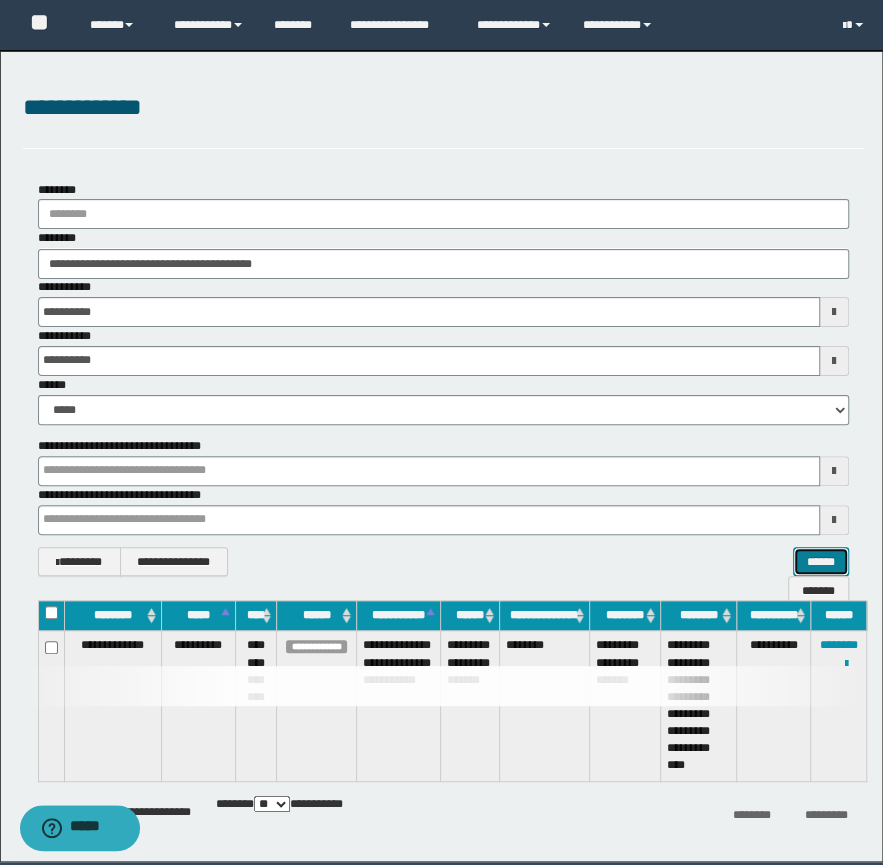 click on "******" at bounding box center (821, 562) 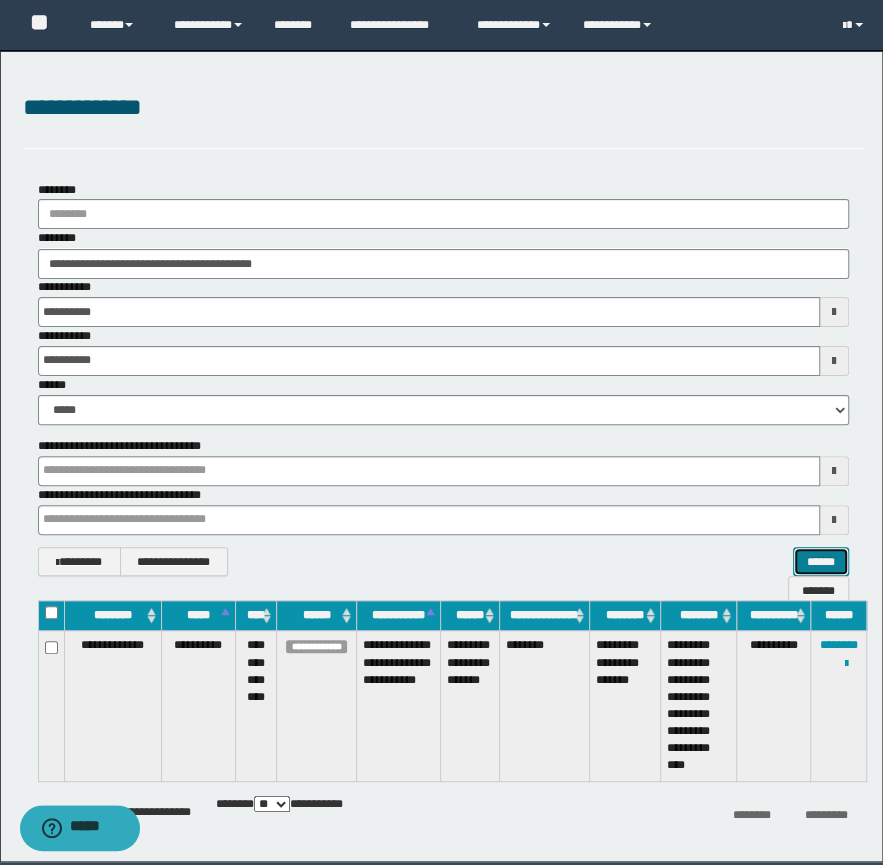 click on "******" at bounding box center [821, 562] 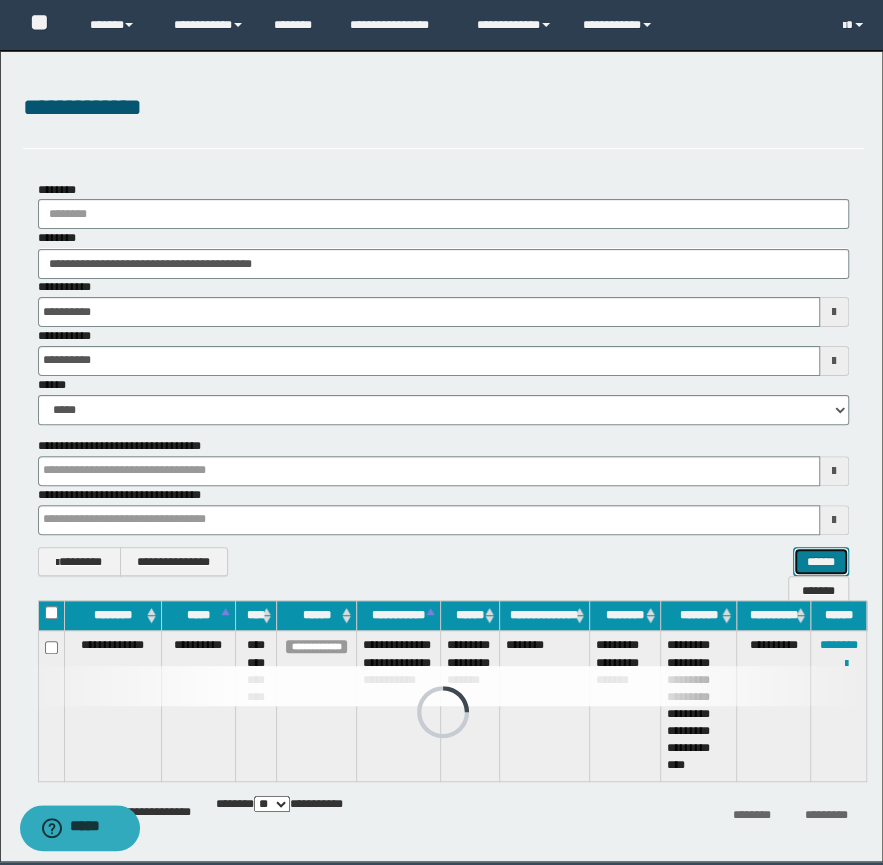 click on "******" at bounding box center (821, 562) 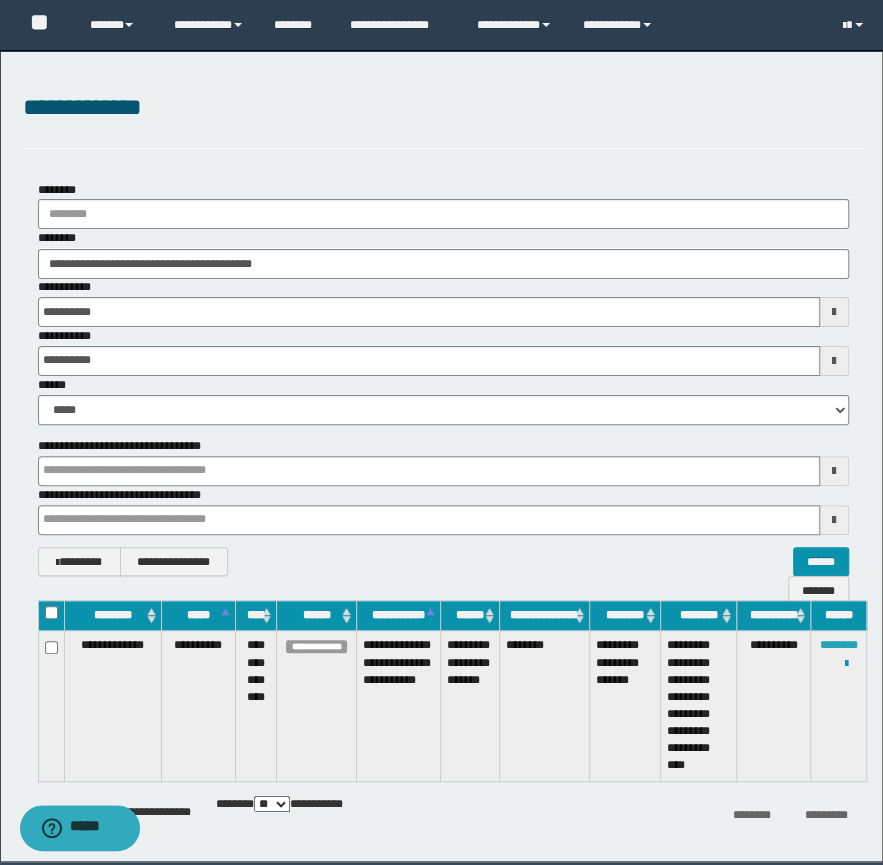 click on "********" at bounding box center [839, 645] 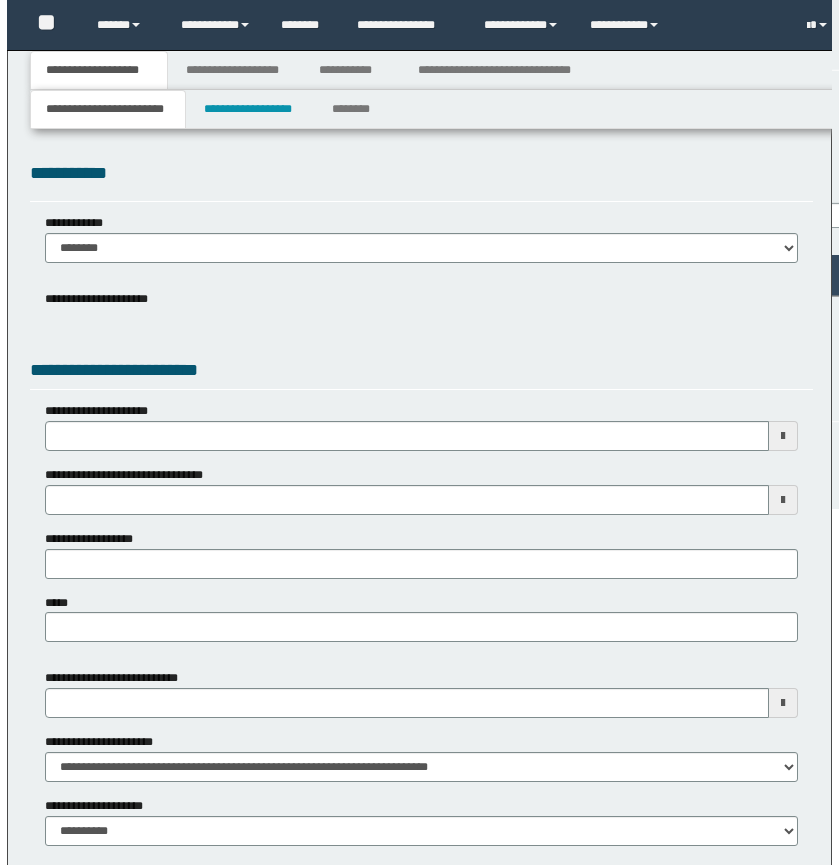 scroll, scrollTop: 0, scrollLeft: 0, axis: both 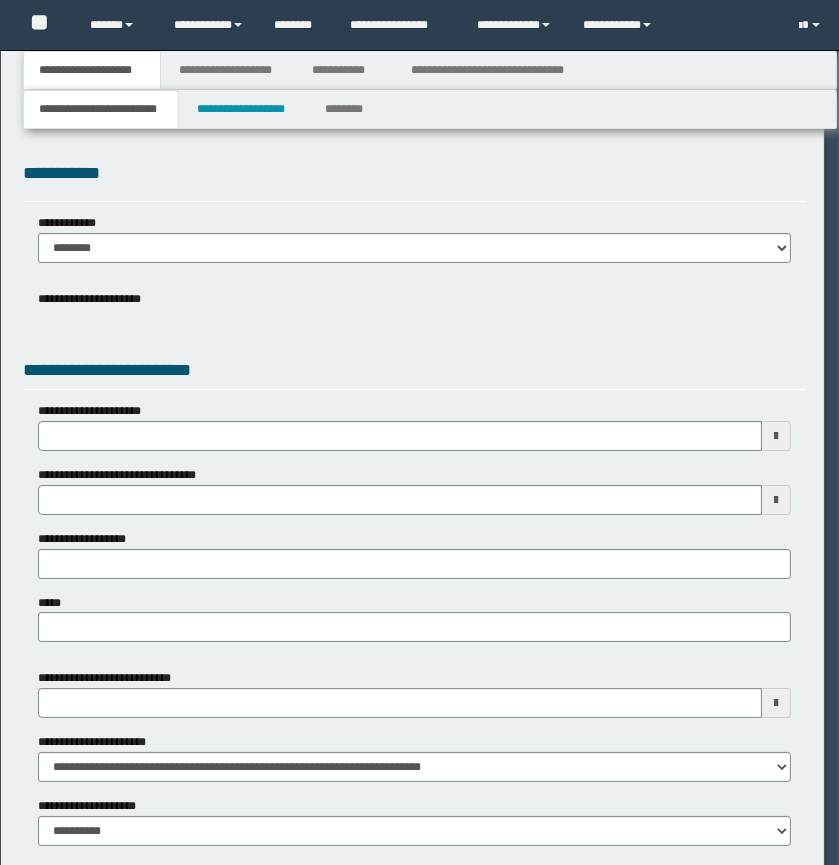 select on "*" 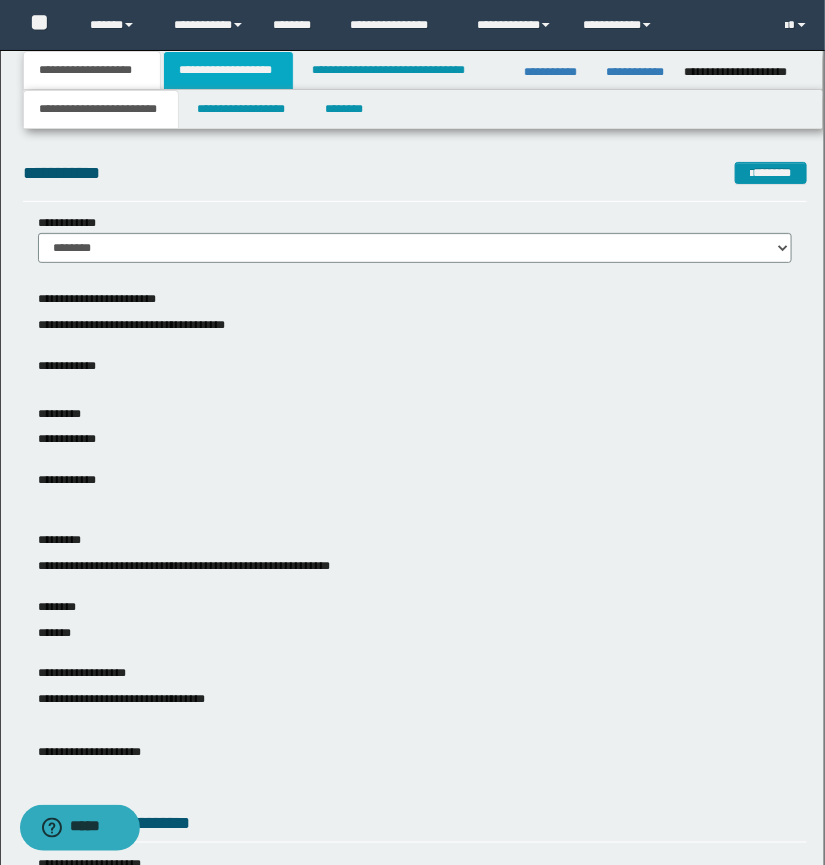 click on "**********" at bounding box center (228, 70) 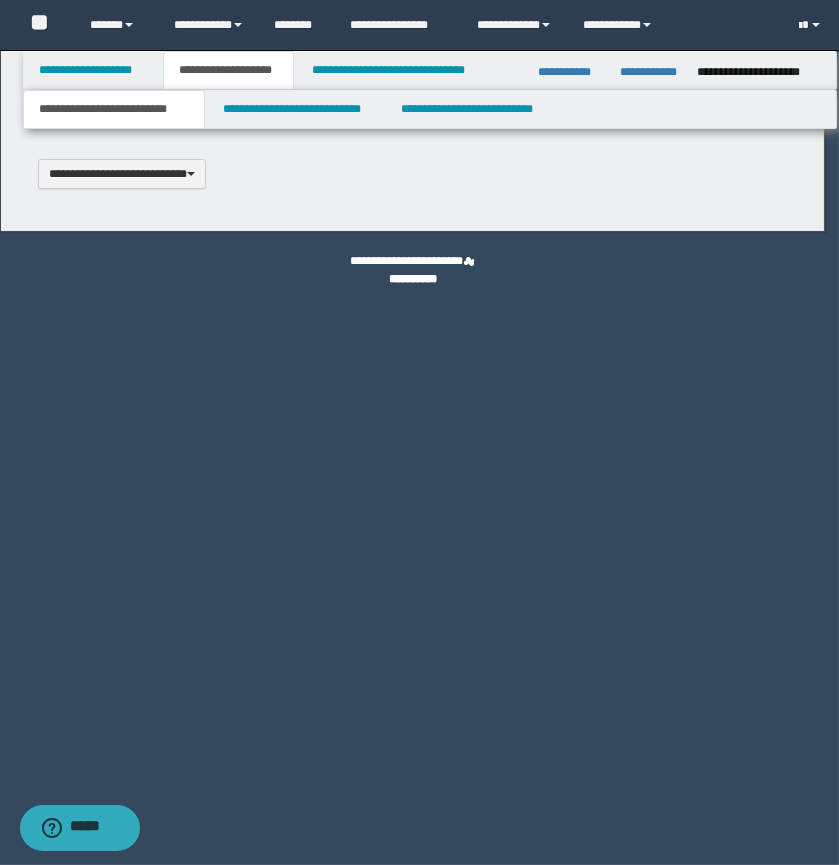 type 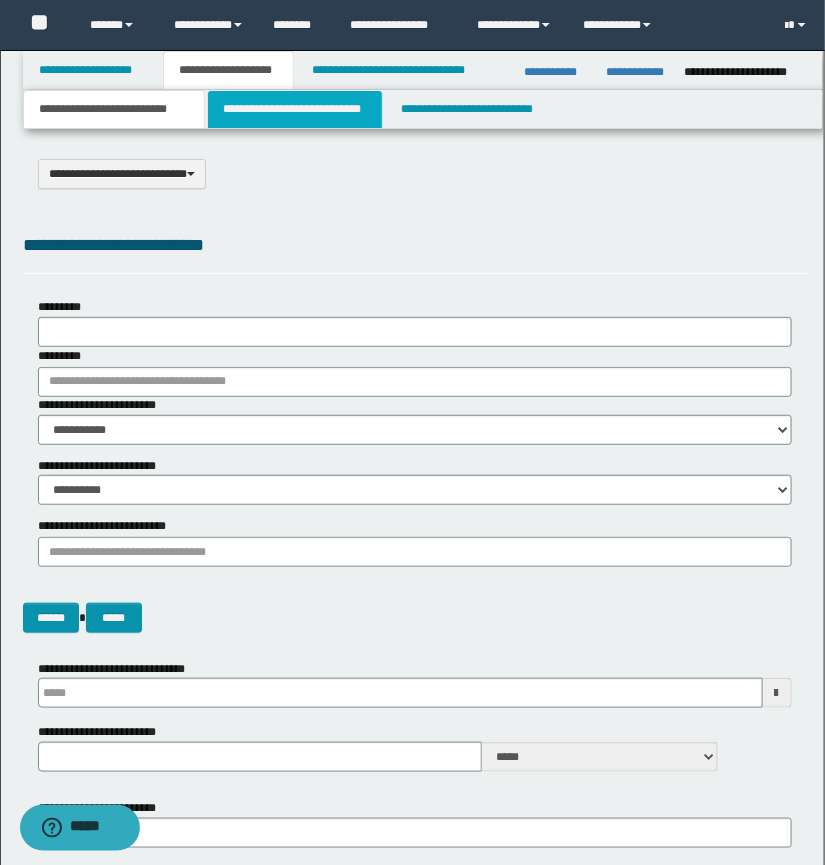 click on "**********" at bounding box center (294, 109) 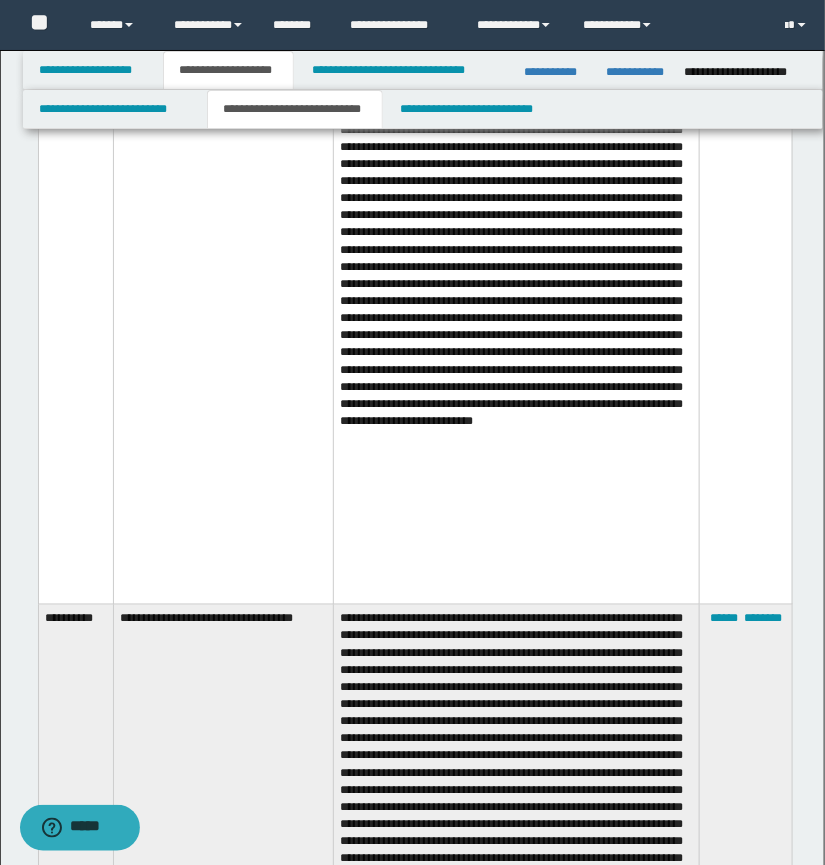 scroll, scrollTop: 8000, scrollLeft: 0, axis: vertical 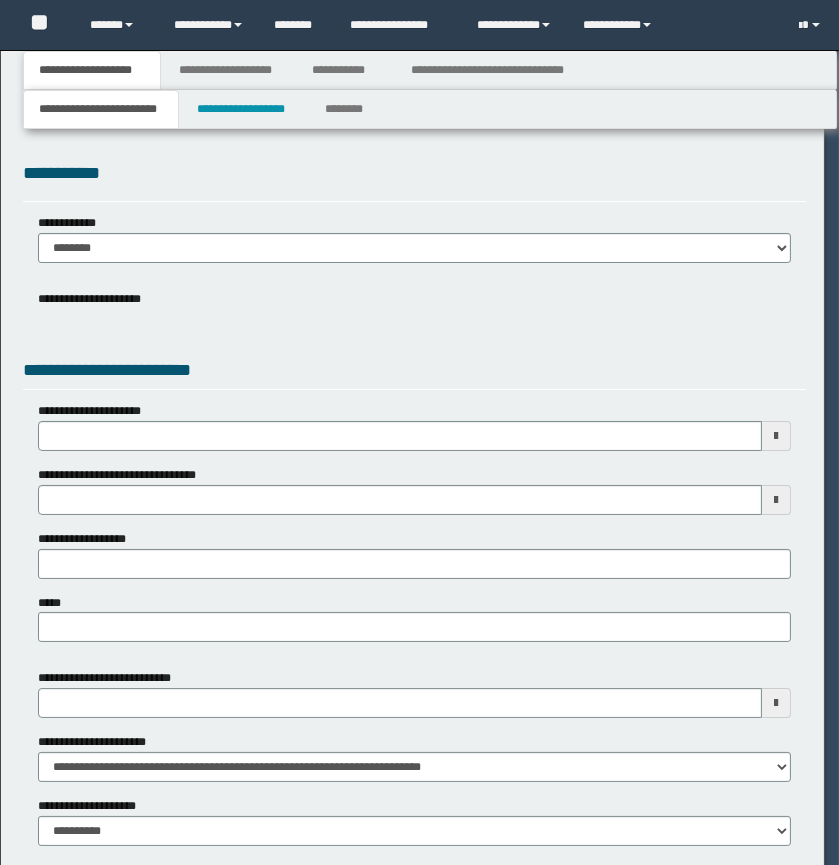 select on "*" 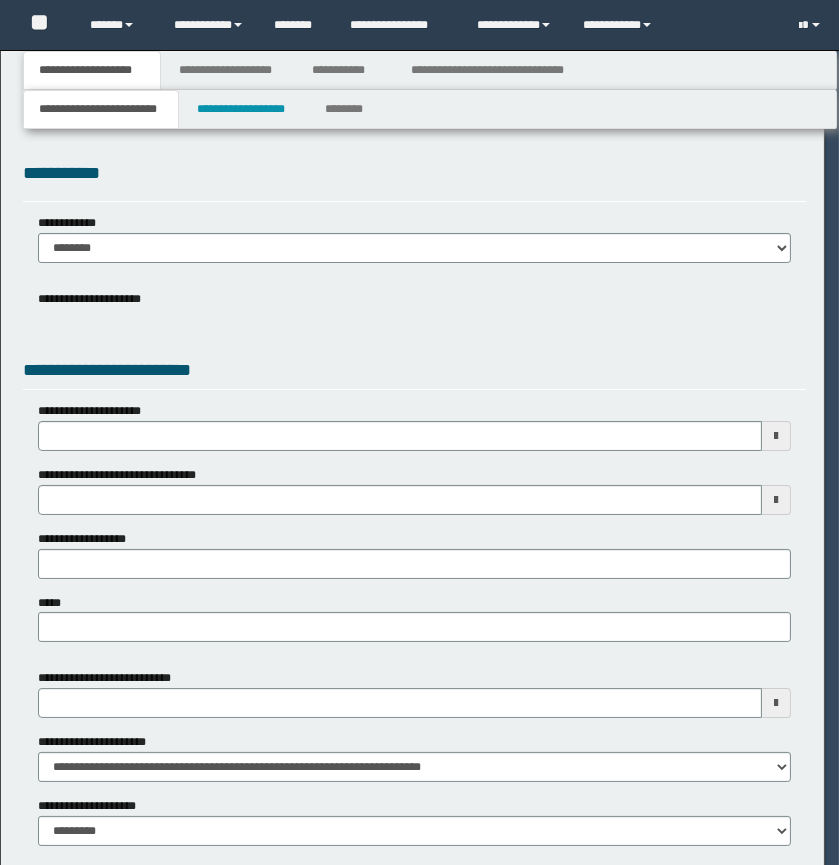 scroll, scrollTop: 0, scrollLeft: 0, axis: both 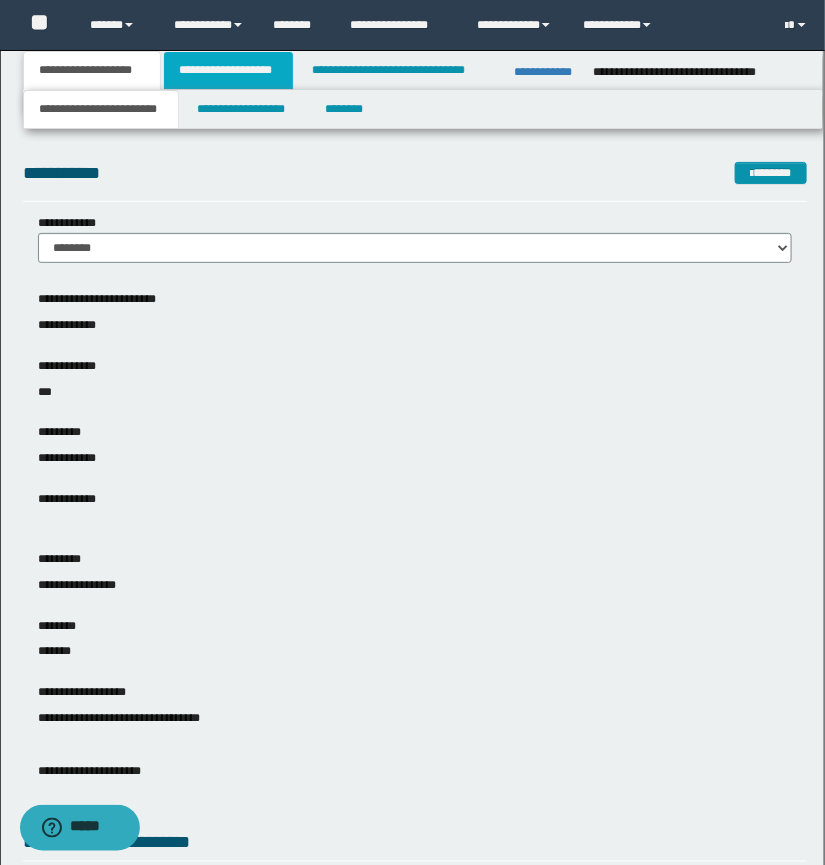 click on "**********" at bounding box center (228, 70) 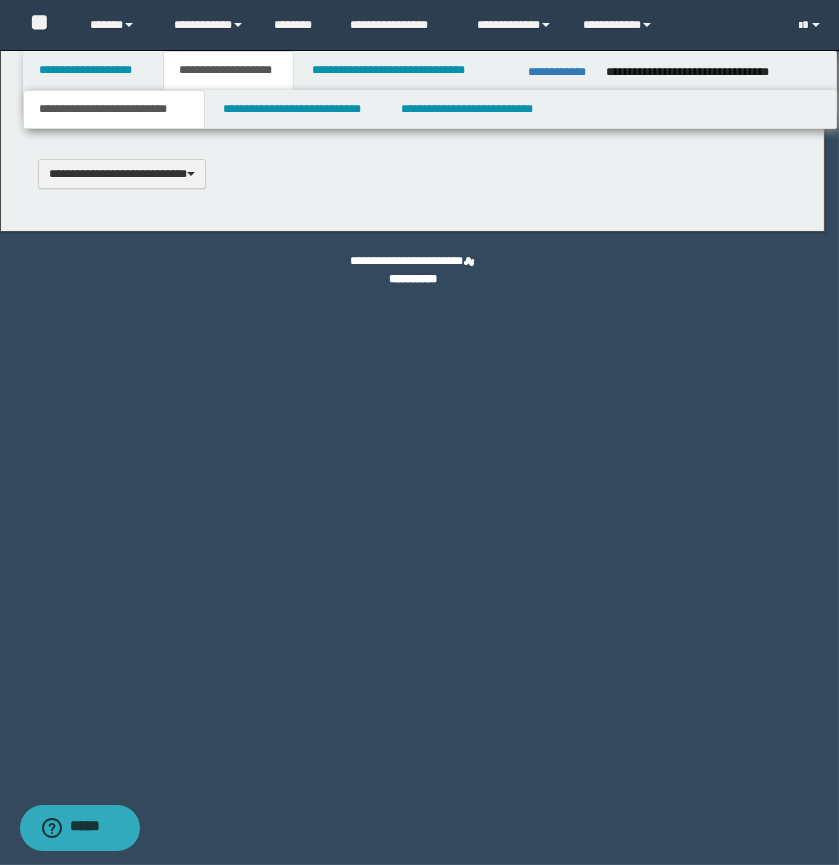 scroll, scrollTop: 0, scrollLeft: 0, axis: both 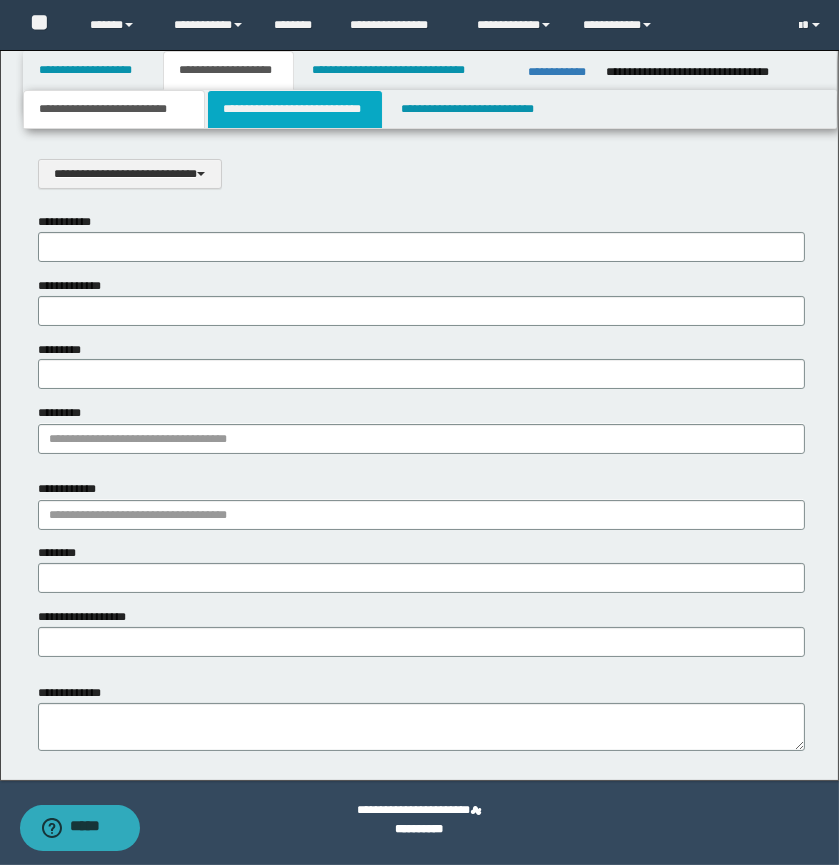 click on "**********" at bounding box center [294, 109] 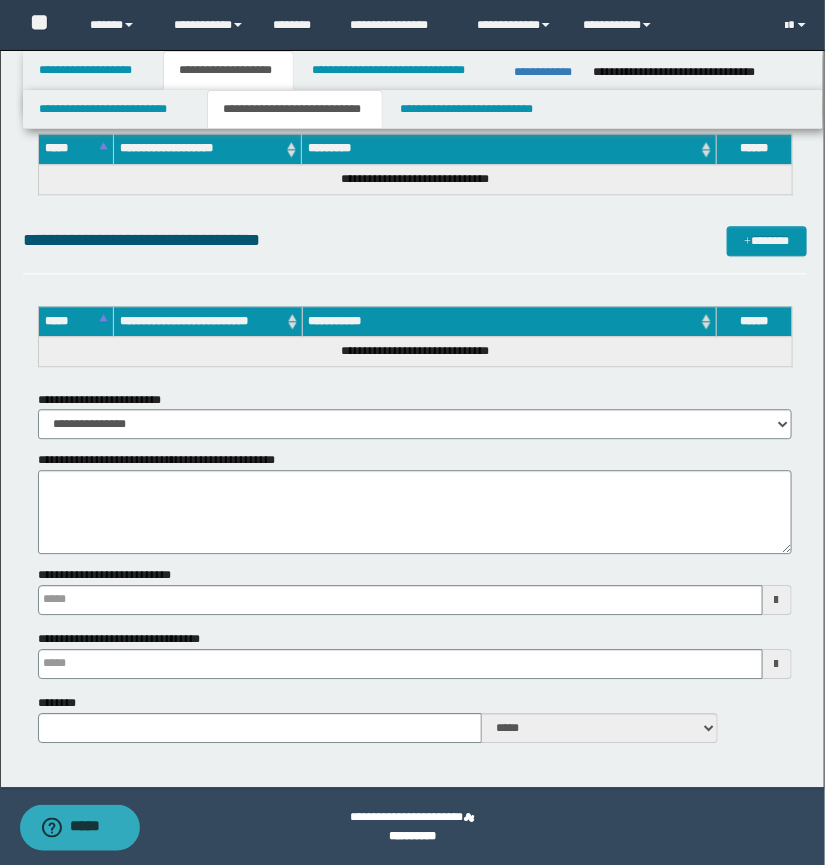 scroll, scrollTop: 563, scrollLeft: 0, axis: vertical 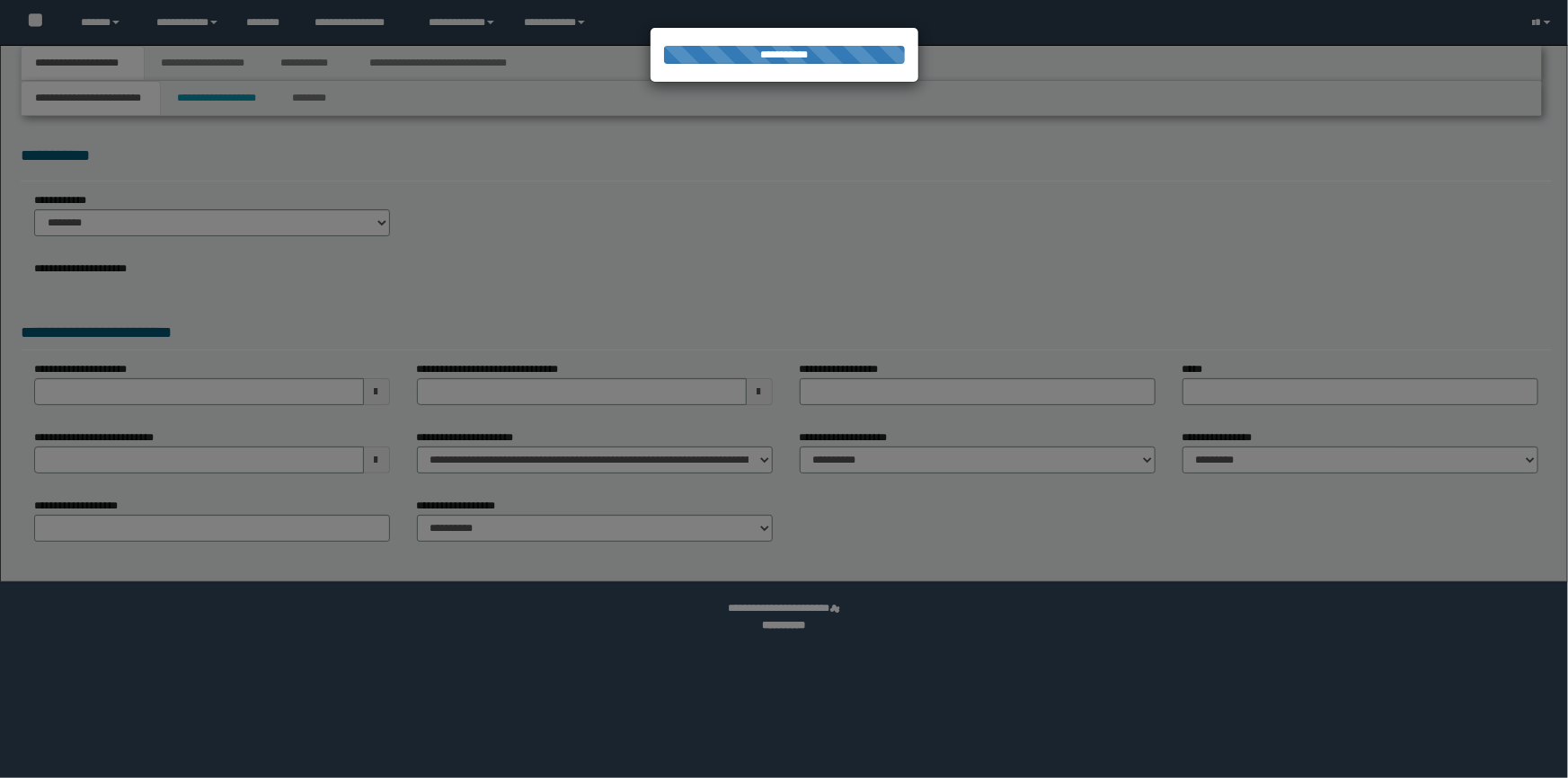select on "*" 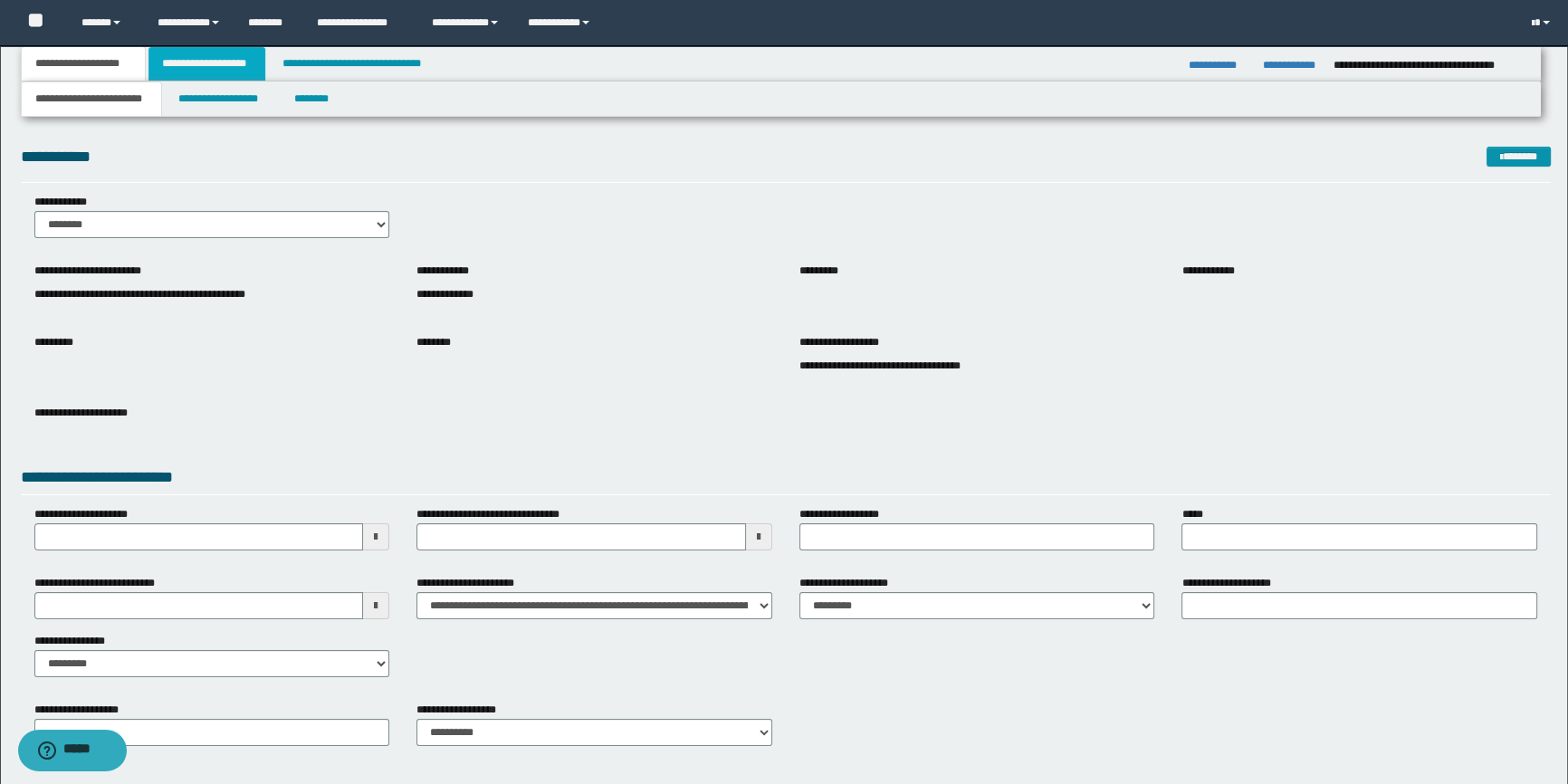 click on "**********" at bounding box center [206, 63] 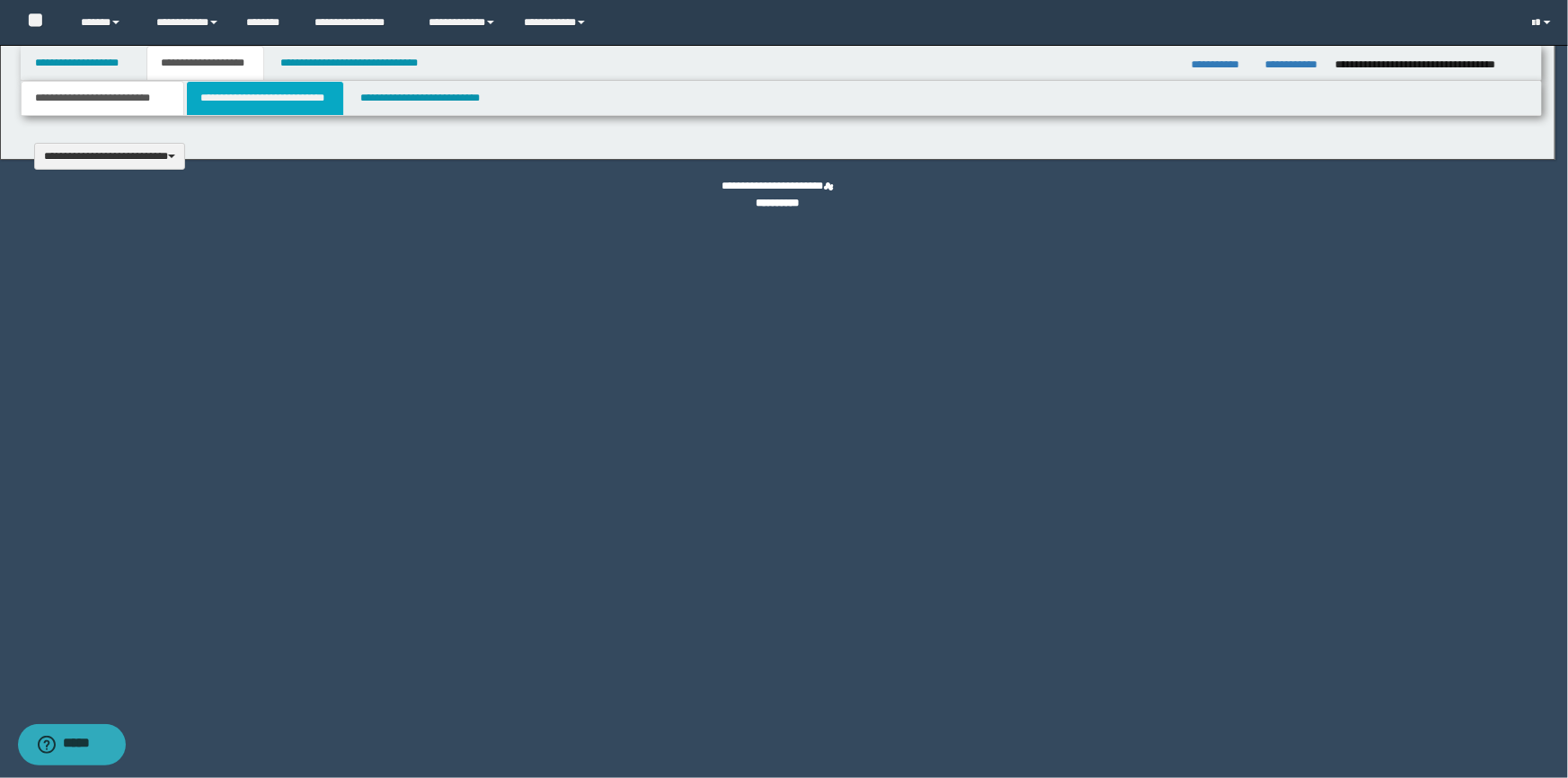 type 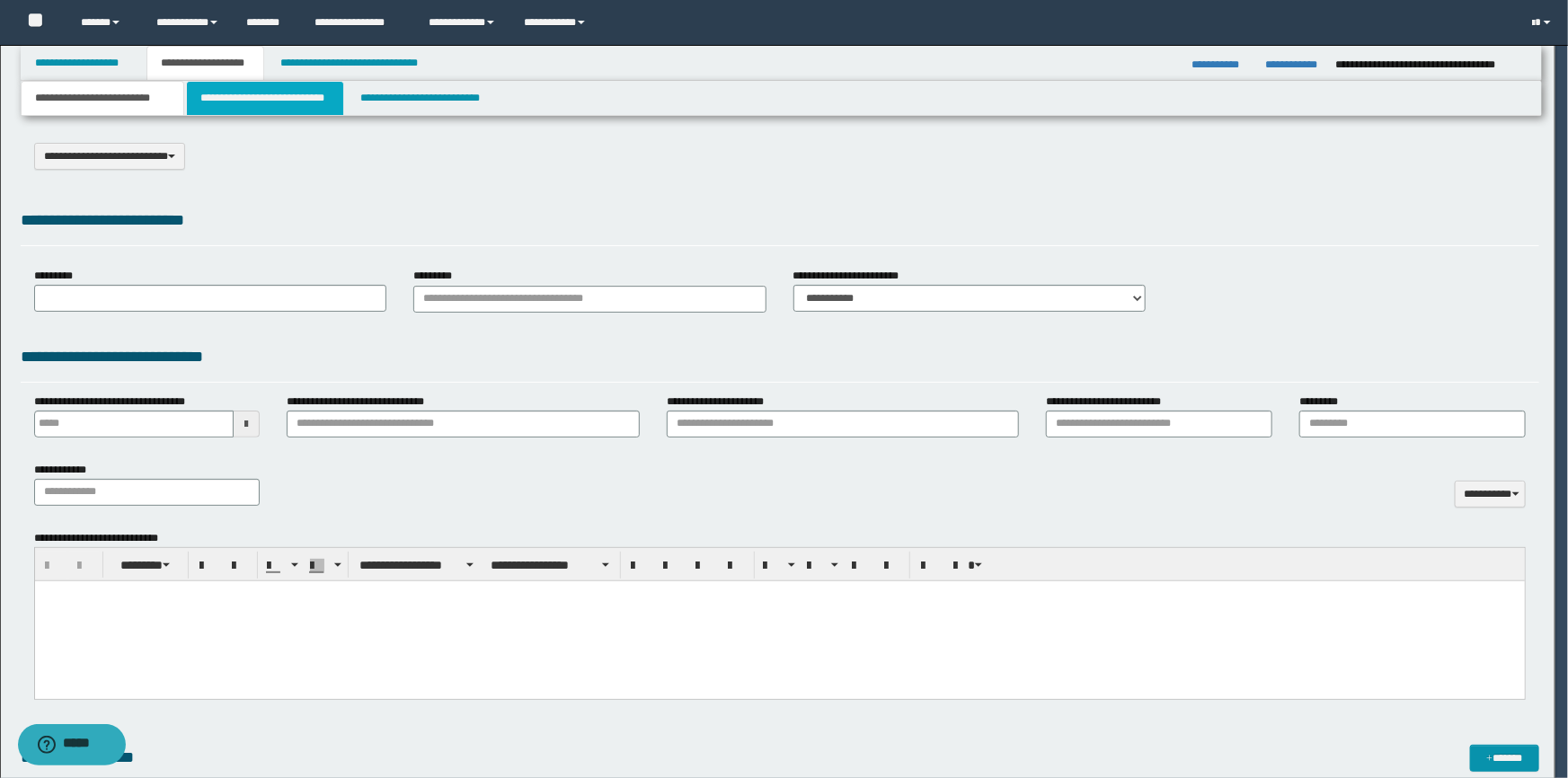 select on "*" 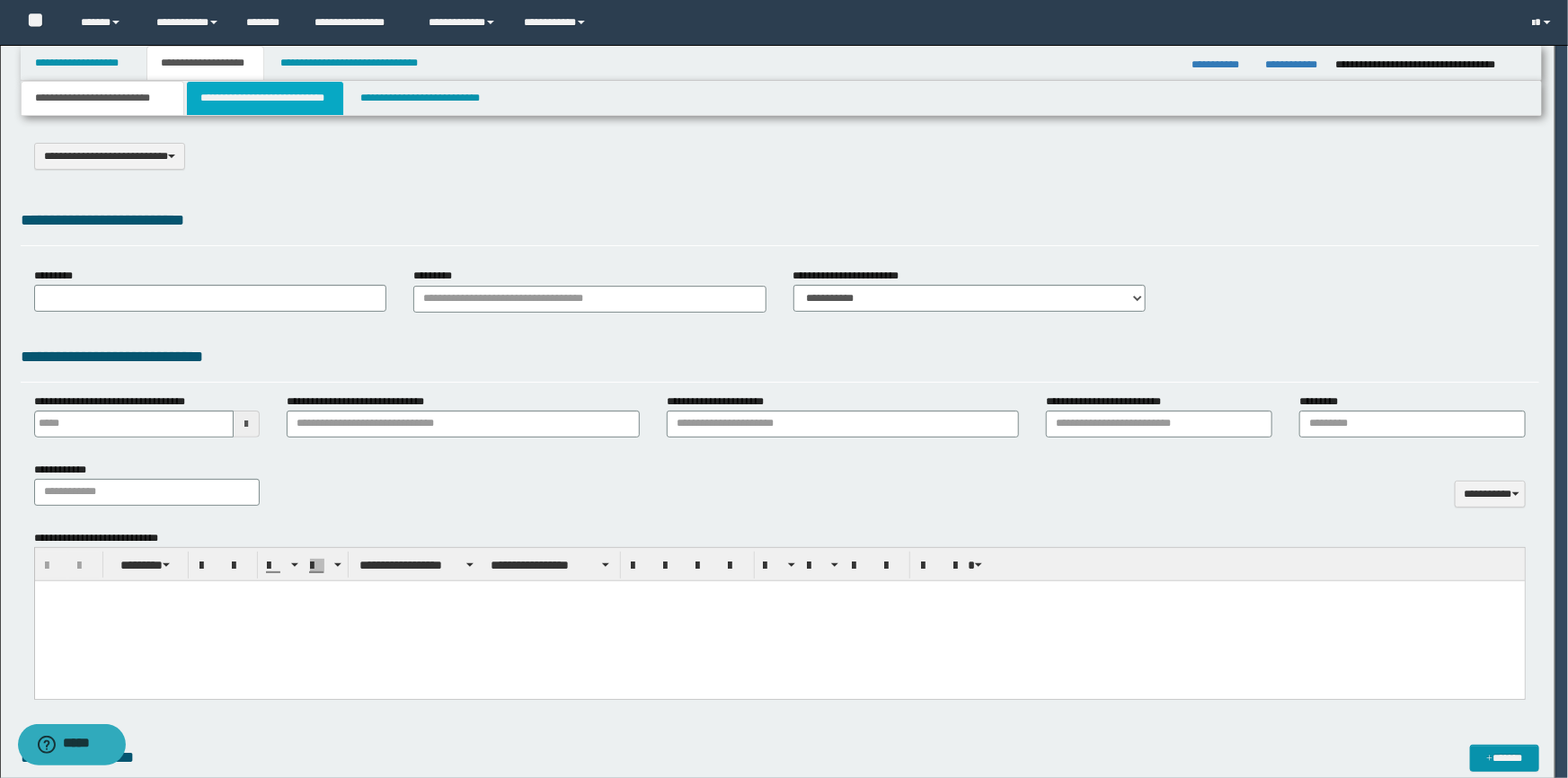 scroll, scrollTop: 0, scrollLeft: 0, axis: both 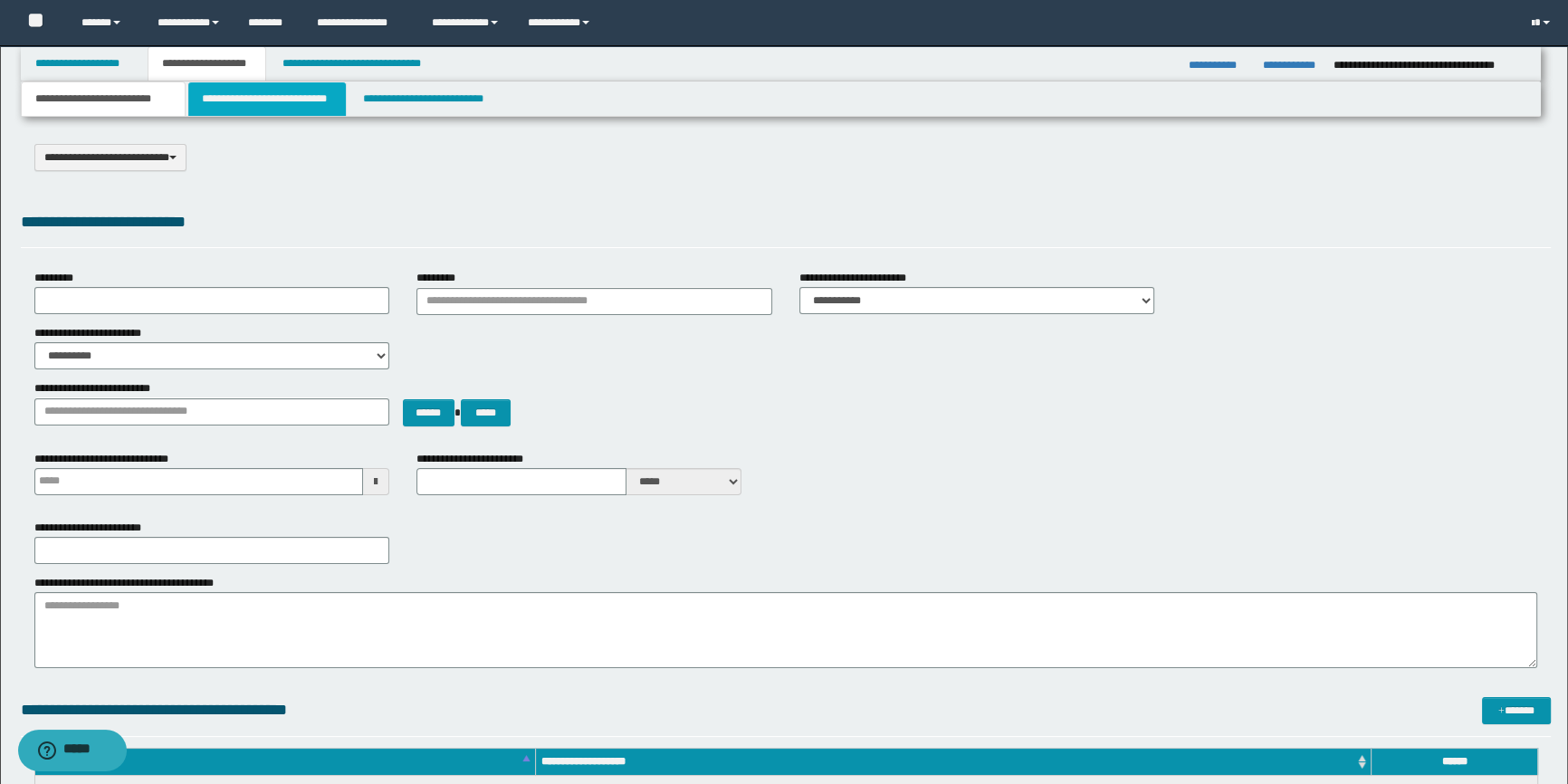 click on "**********" at bounding box center [266, 99] 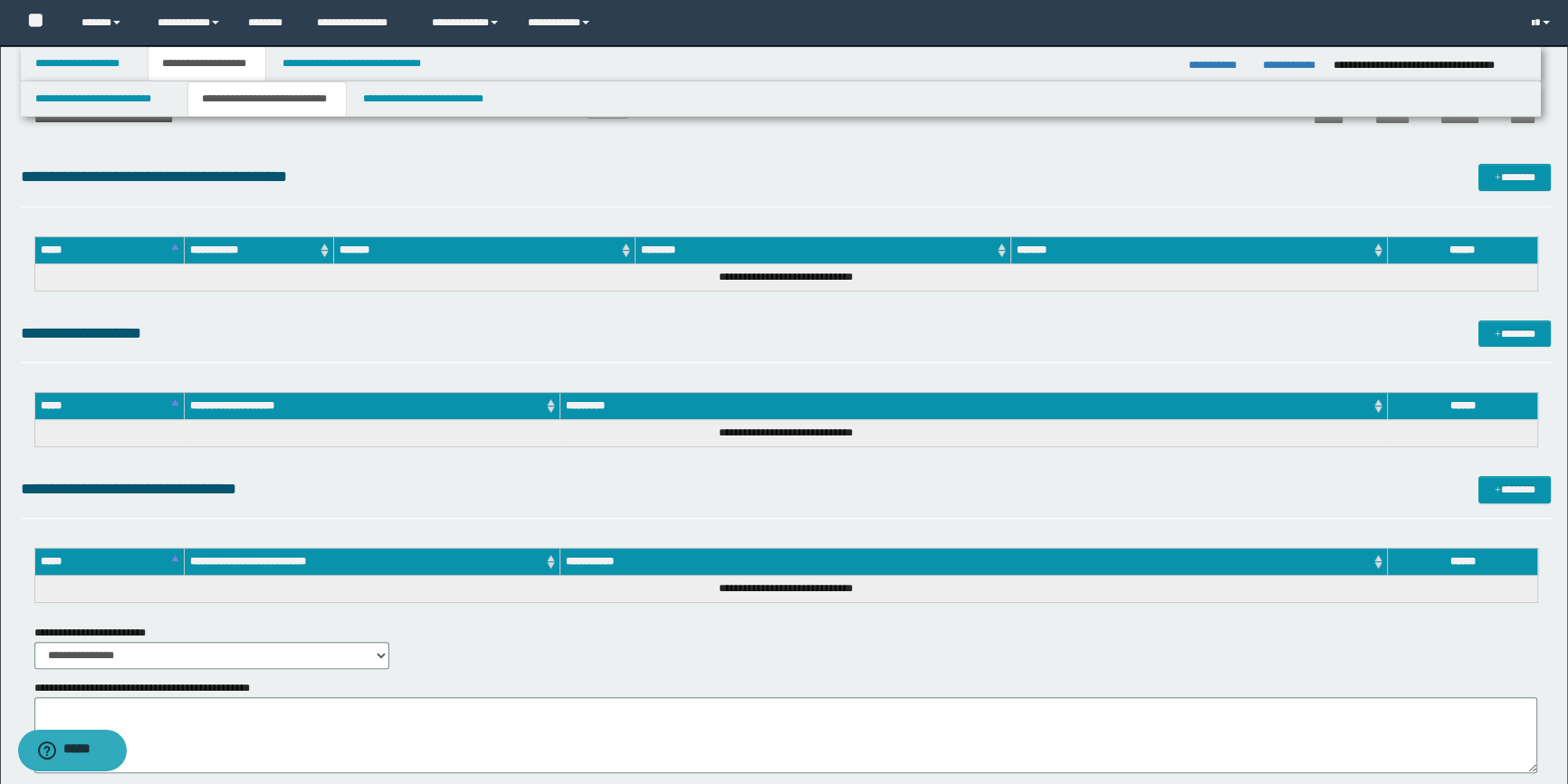 scroll, scrollTop: 731, scrollLeft: 0, axis: vertical 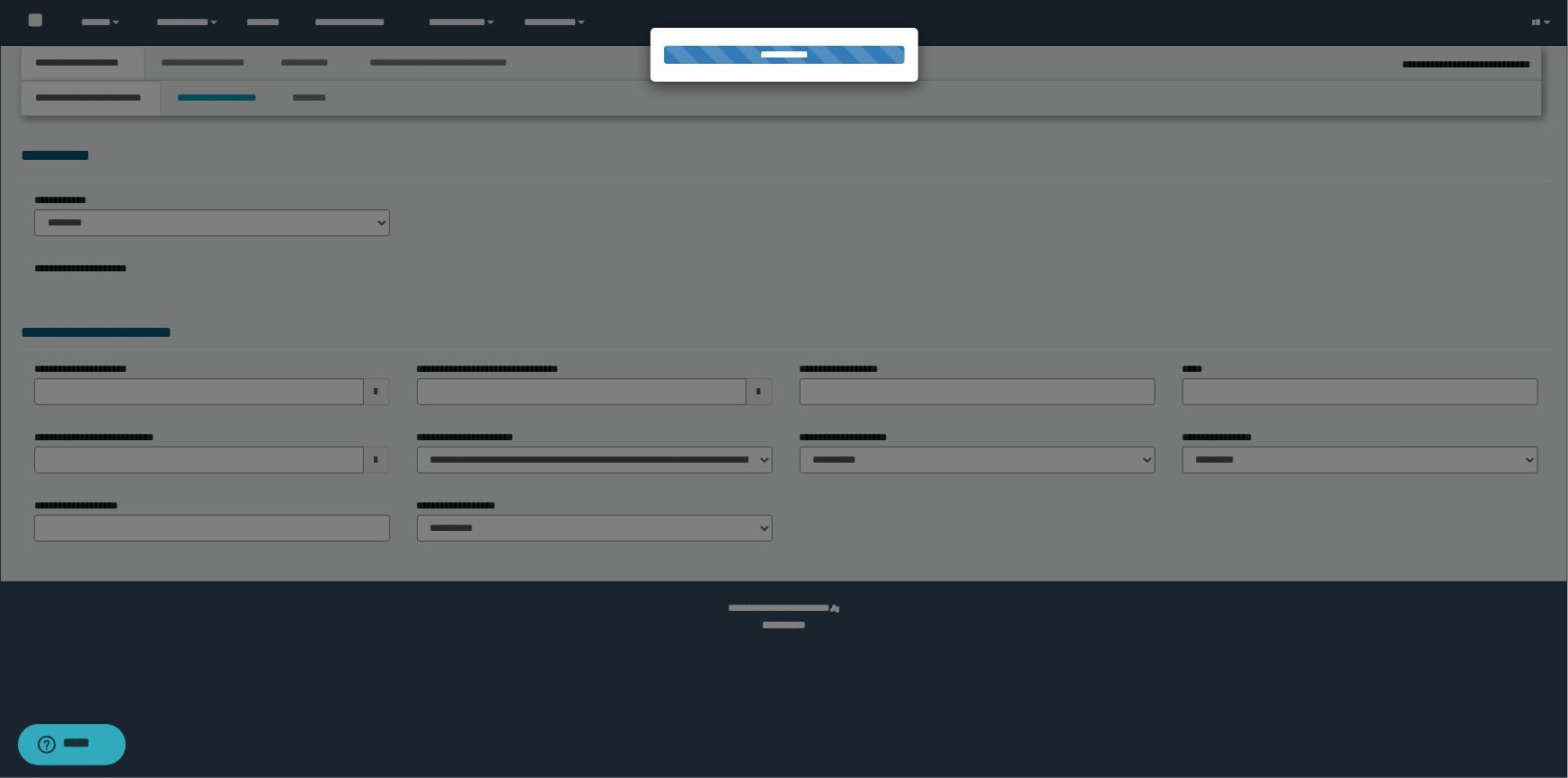 select on "*" 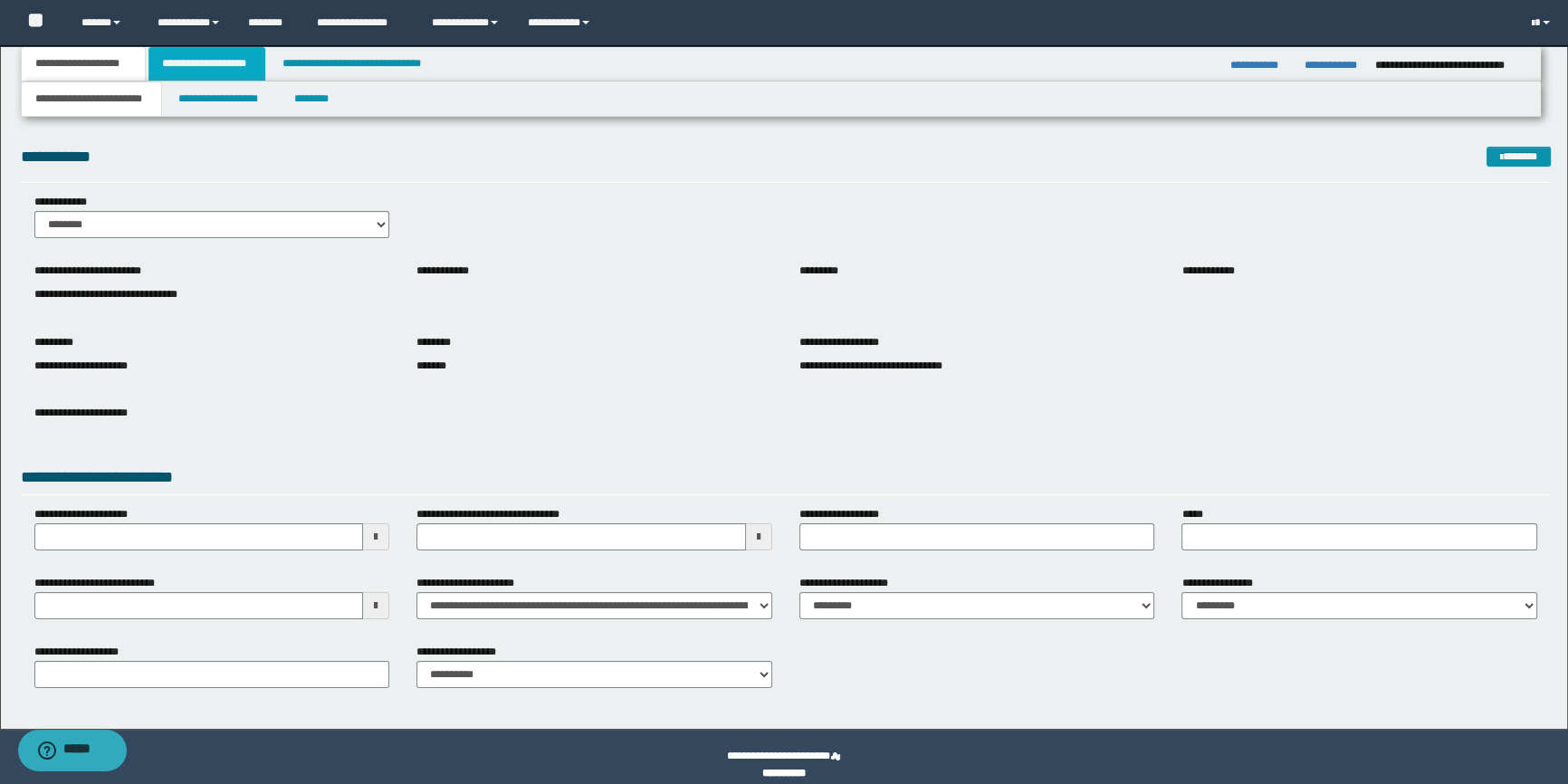 click on "**********" at bounding box center (206, 63) 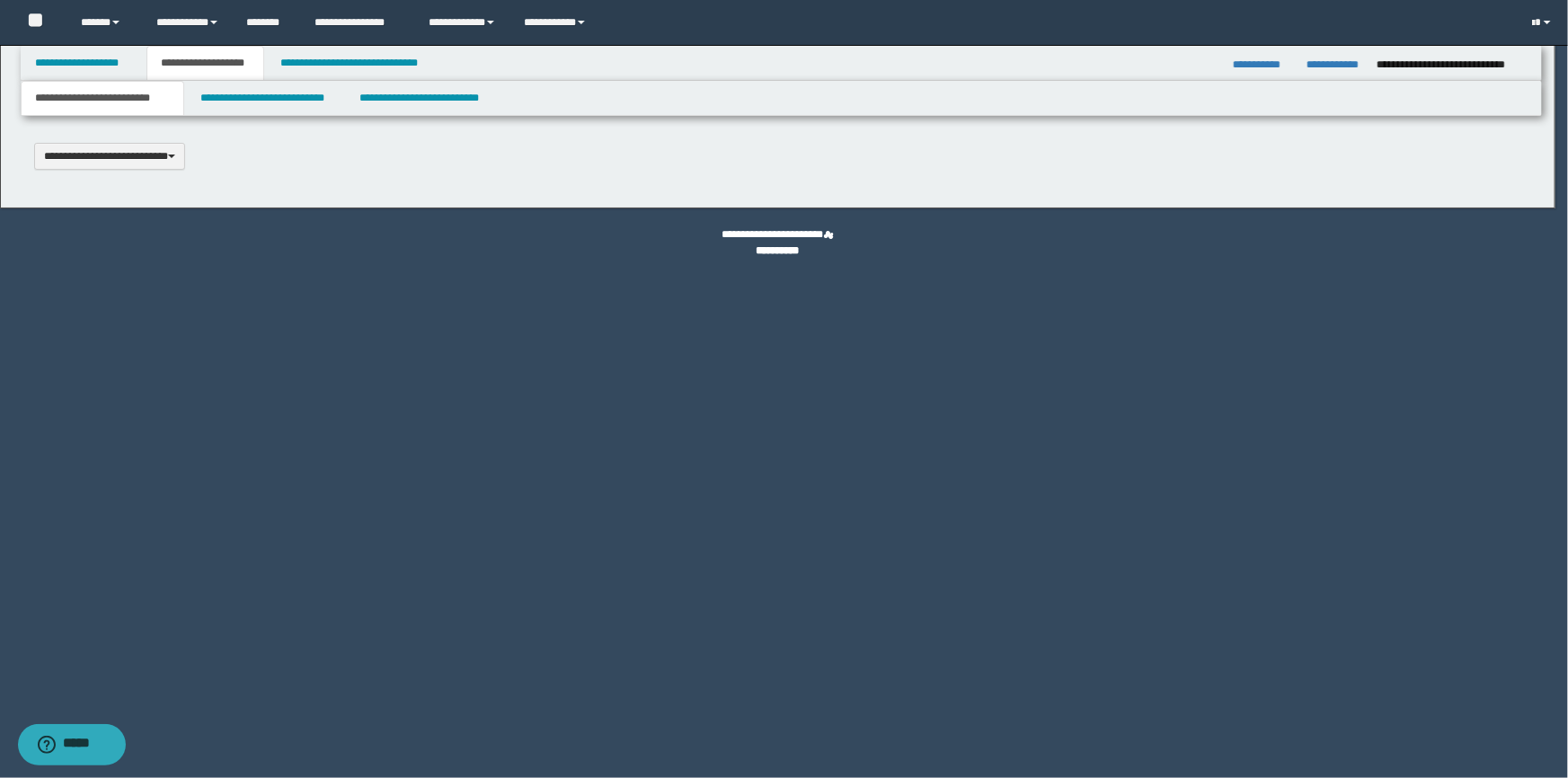 type 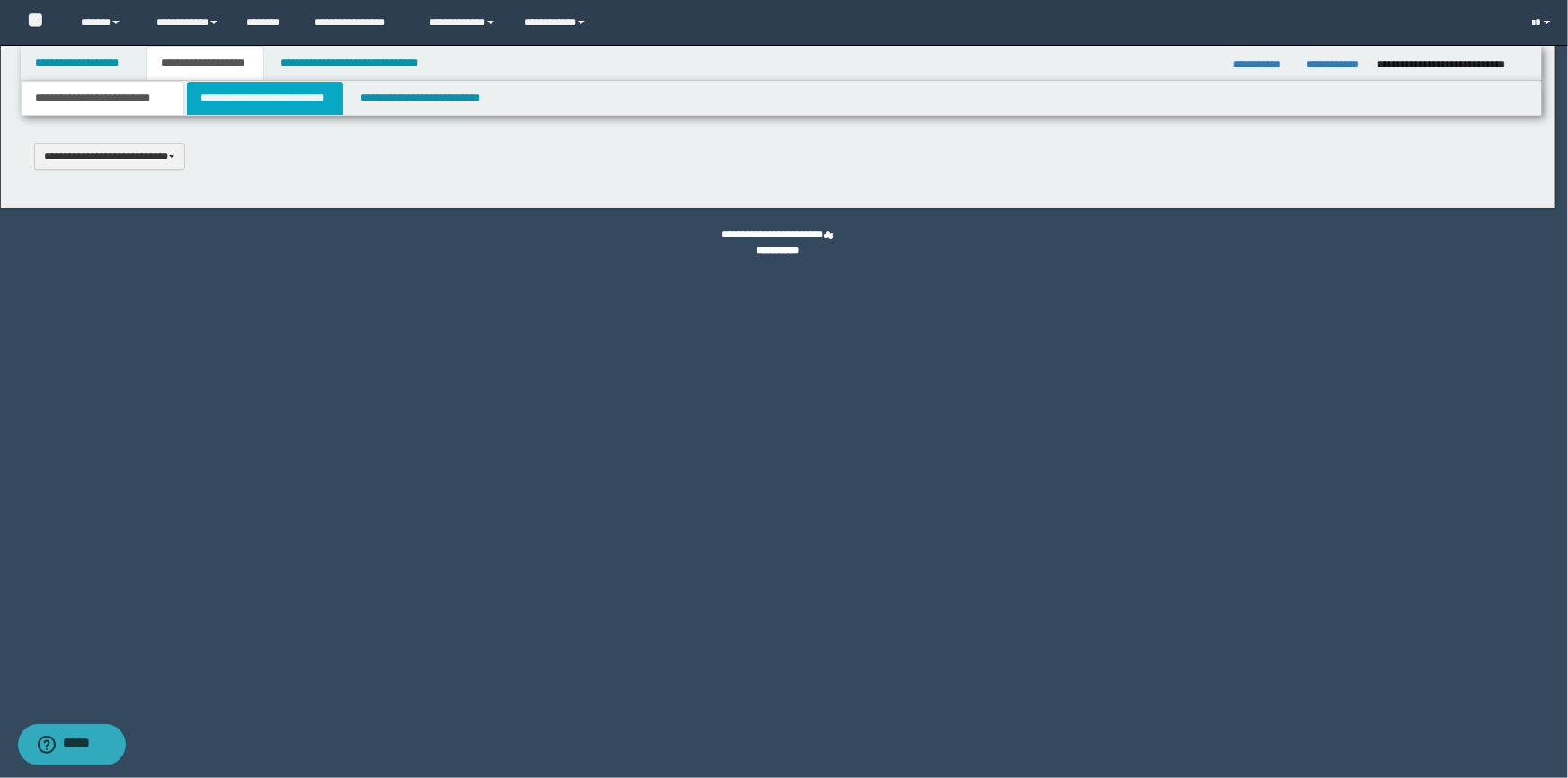 scroll, scrollTop: 0, scrollLeft: 0, axis: both 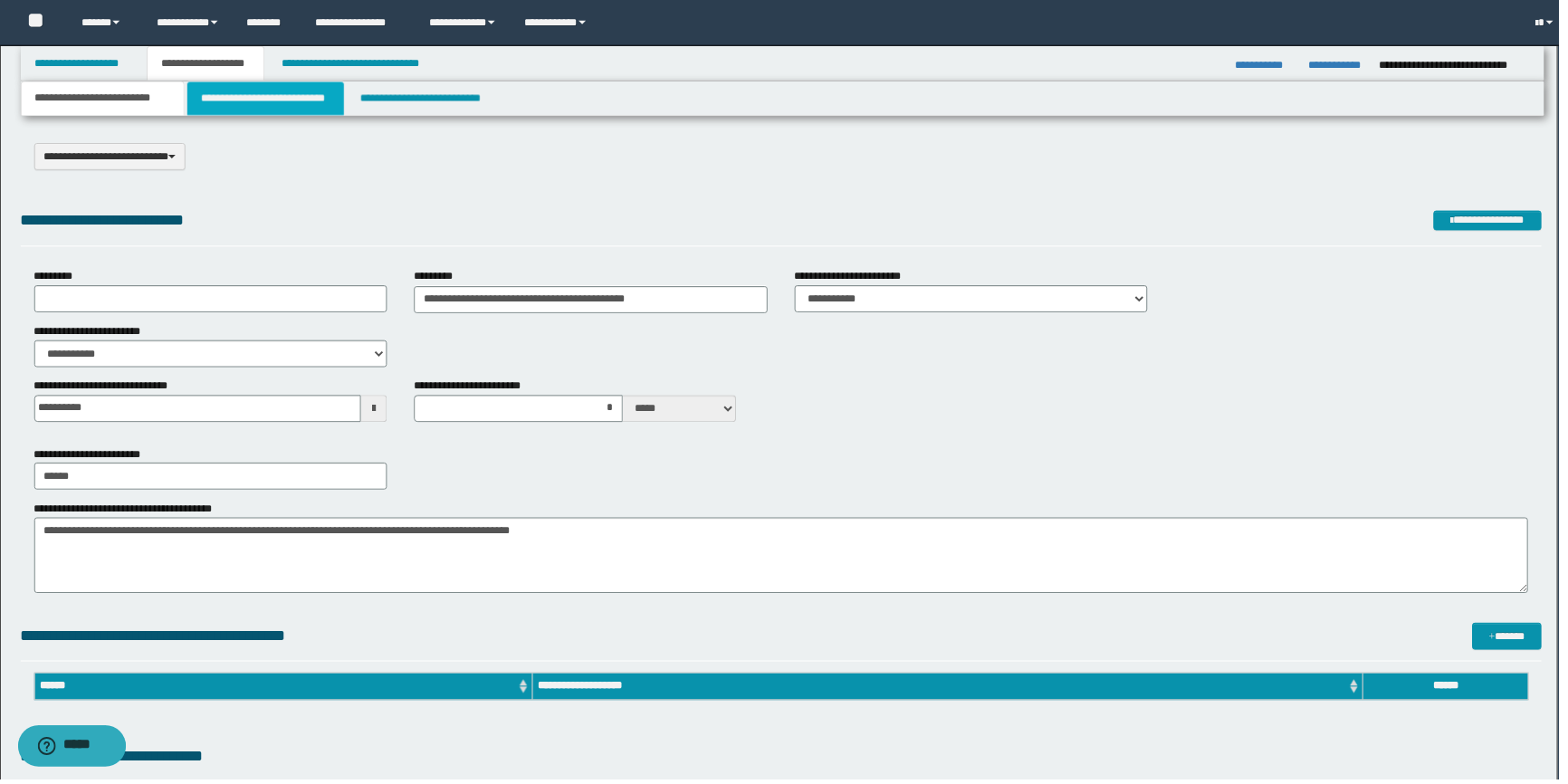 click on "**********" at bounding box center (266, 99) 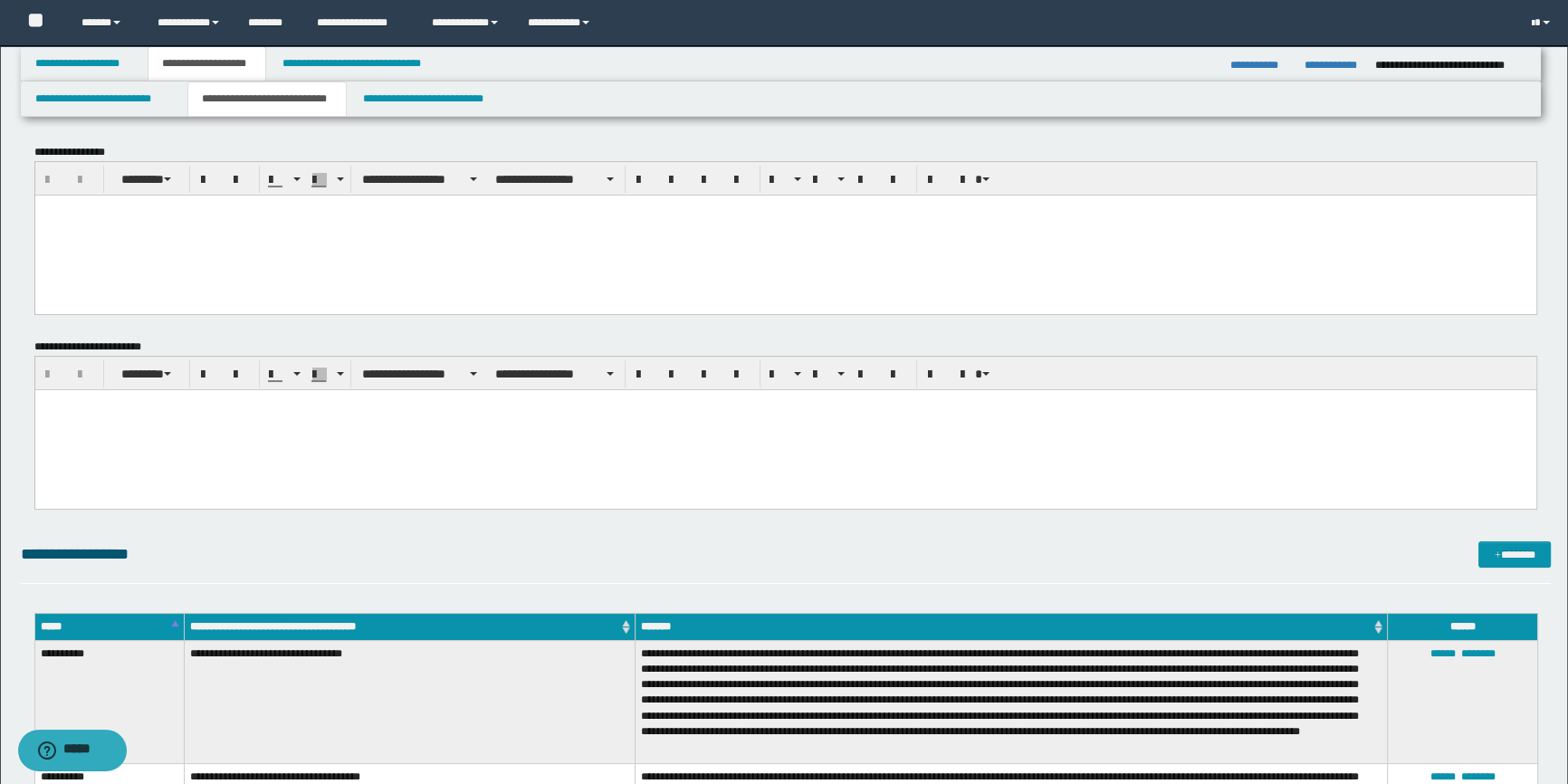scroll, scrollTop: 411, scrollLeft: 0, axis: vertical 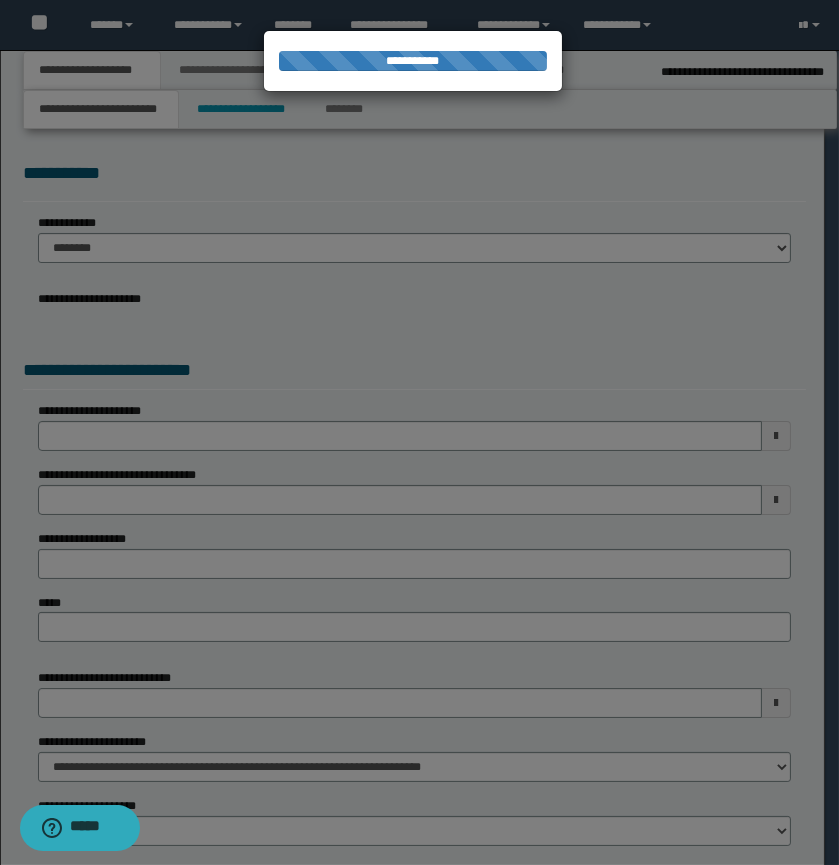 select on "*" 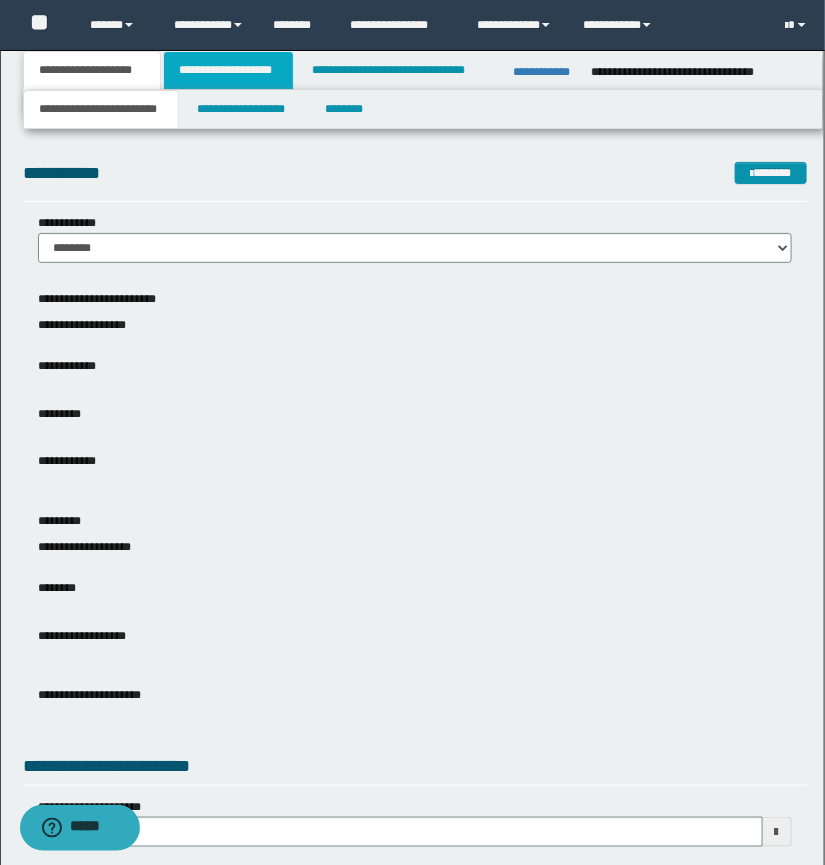 click on "**********" at bounding box center [228, 70] 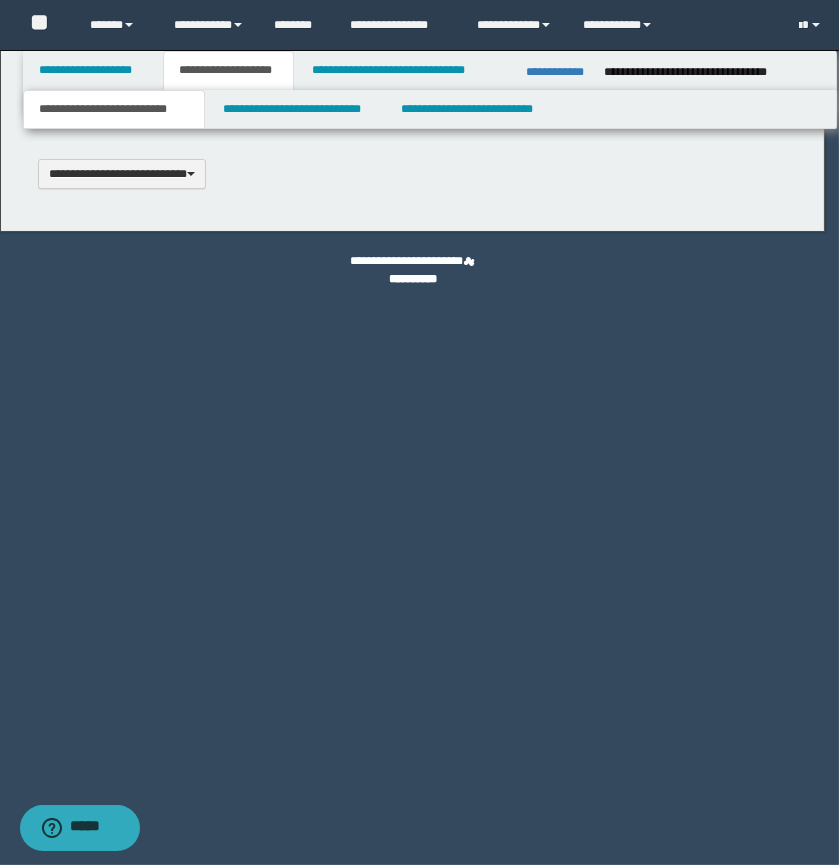 type 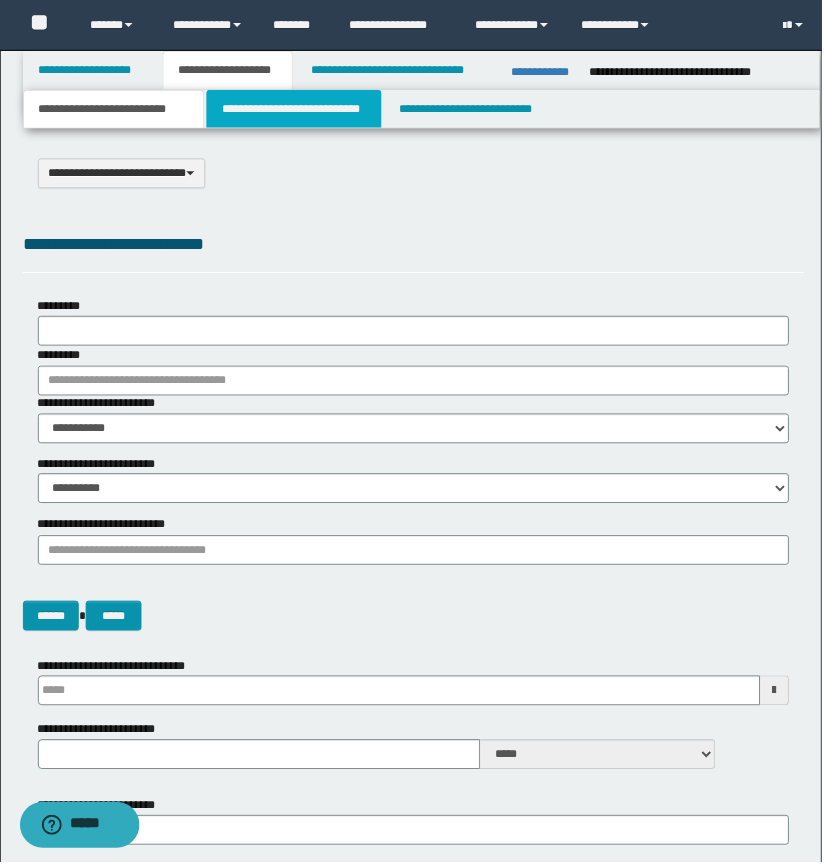 click on "**********" at bounding box center (294, 109) 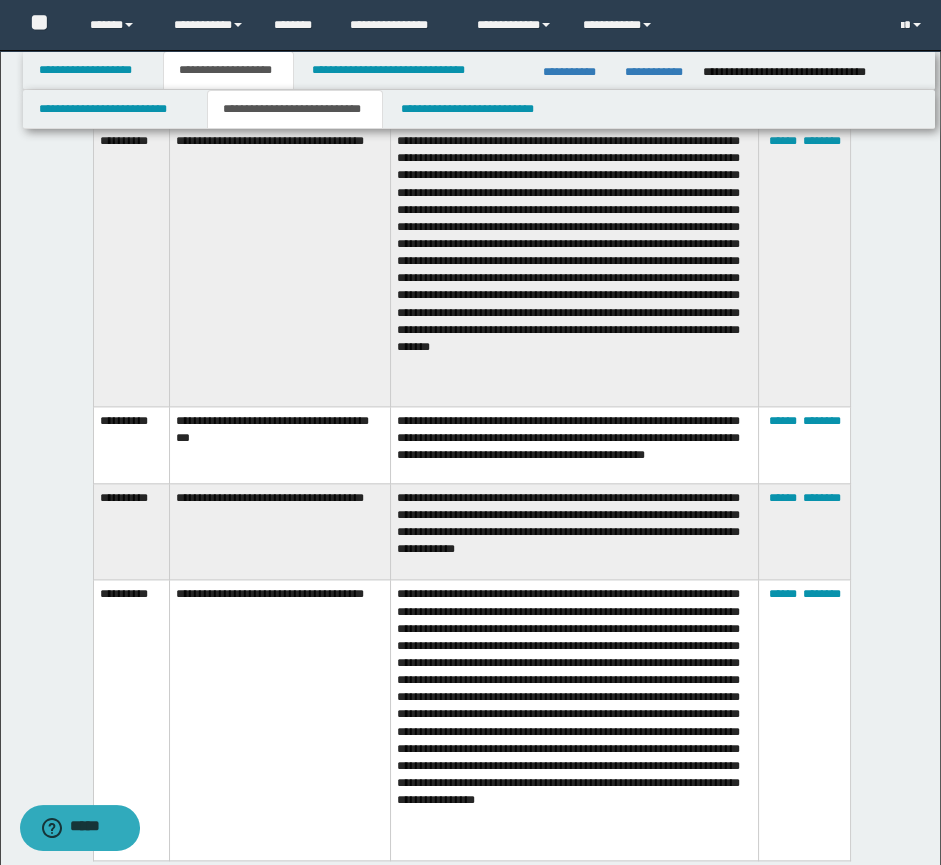 scroll, scrollTop: 3454, scrollLeft: 0, axis: vertical 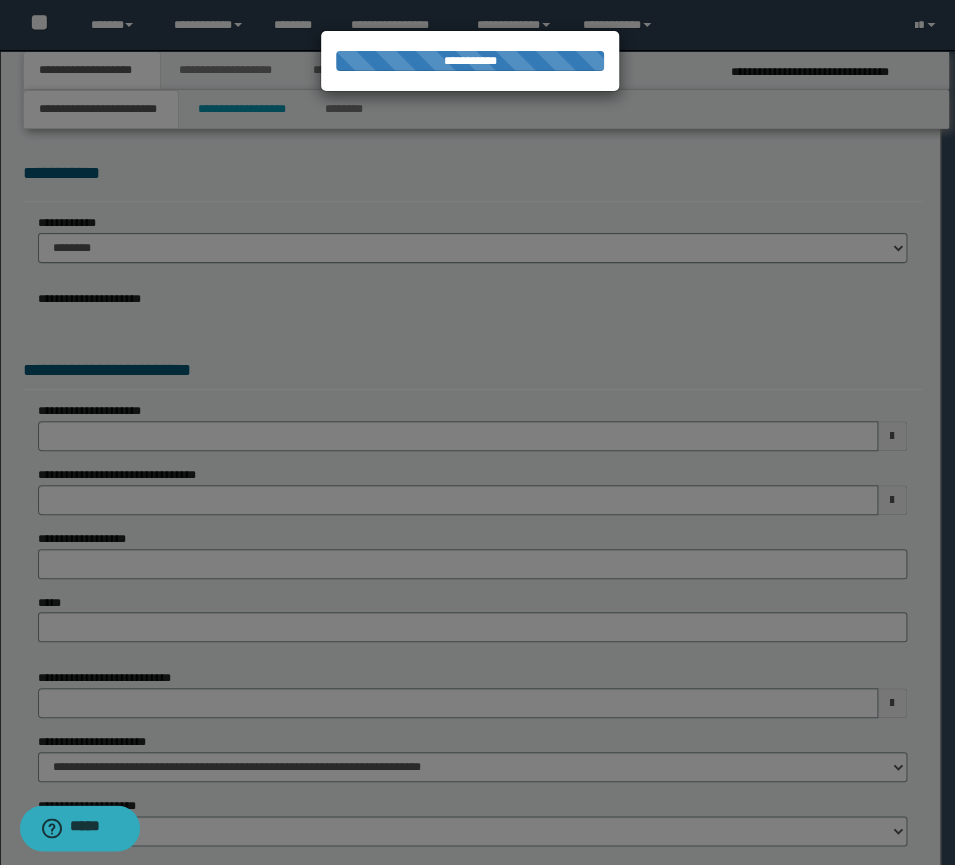select on "*" 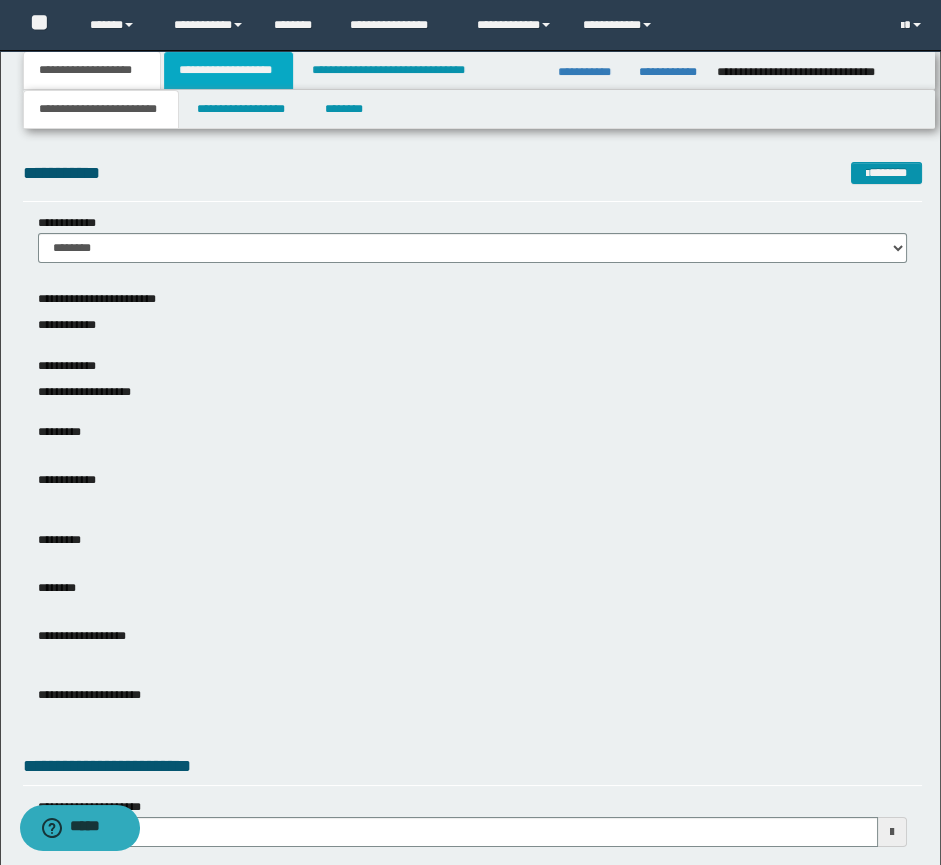 click on "**********" at bounding box center (228, 70) 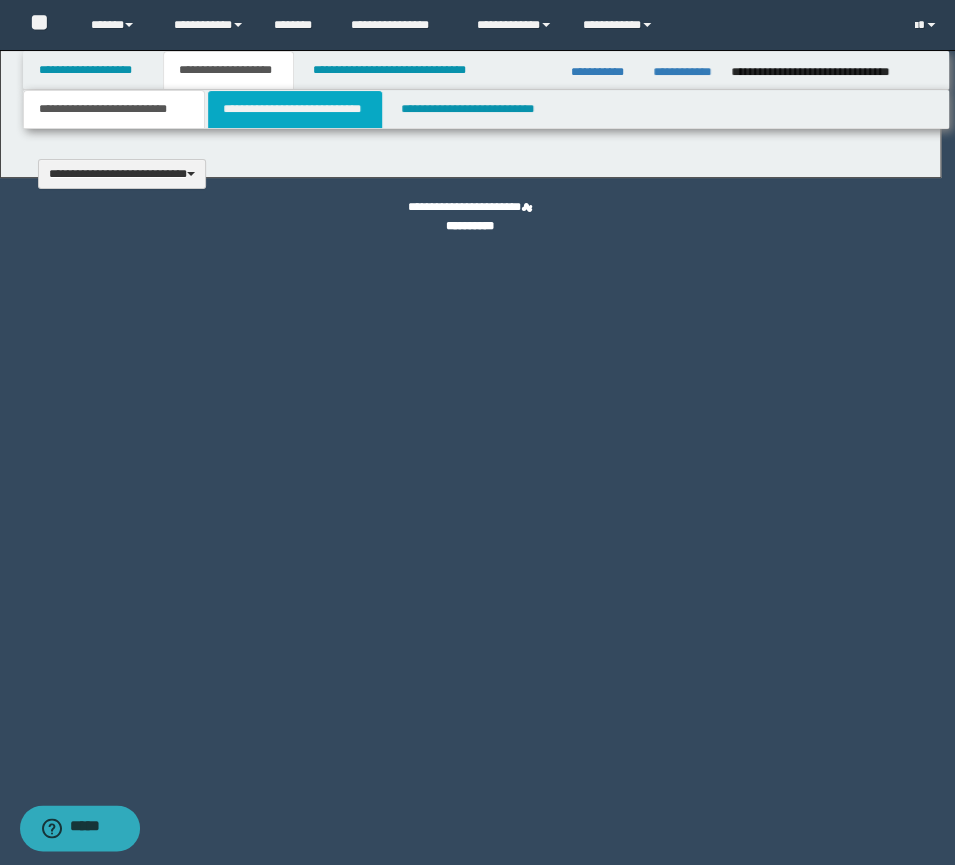 type 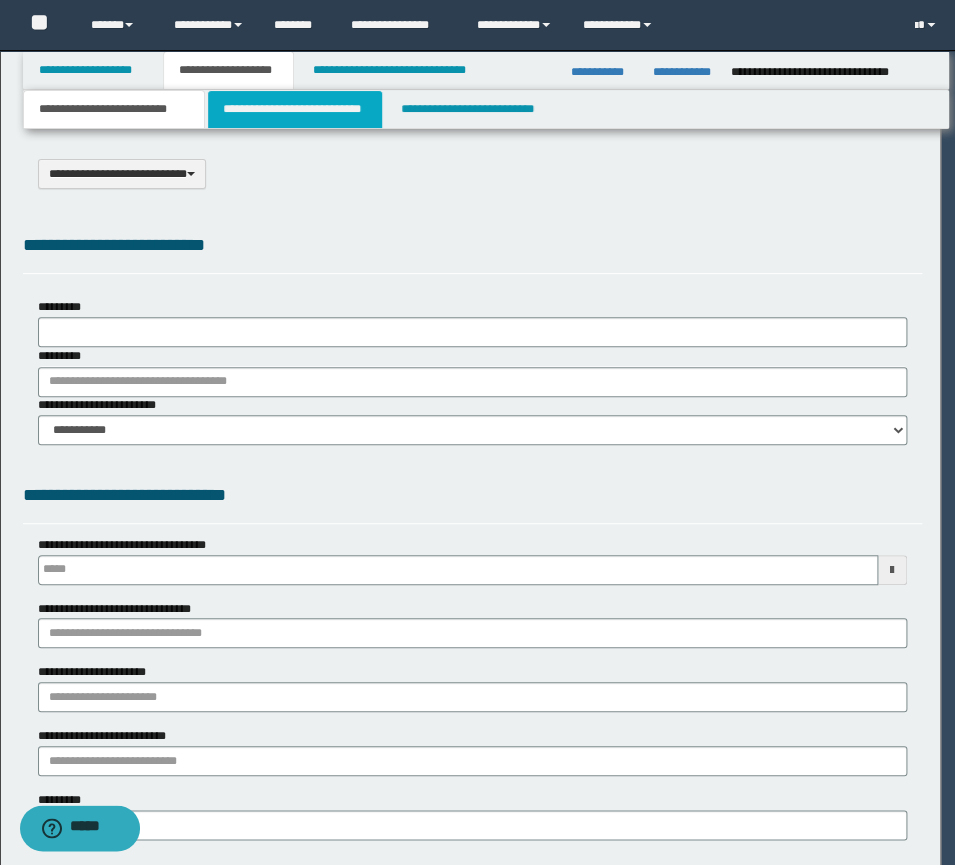 select on "*" 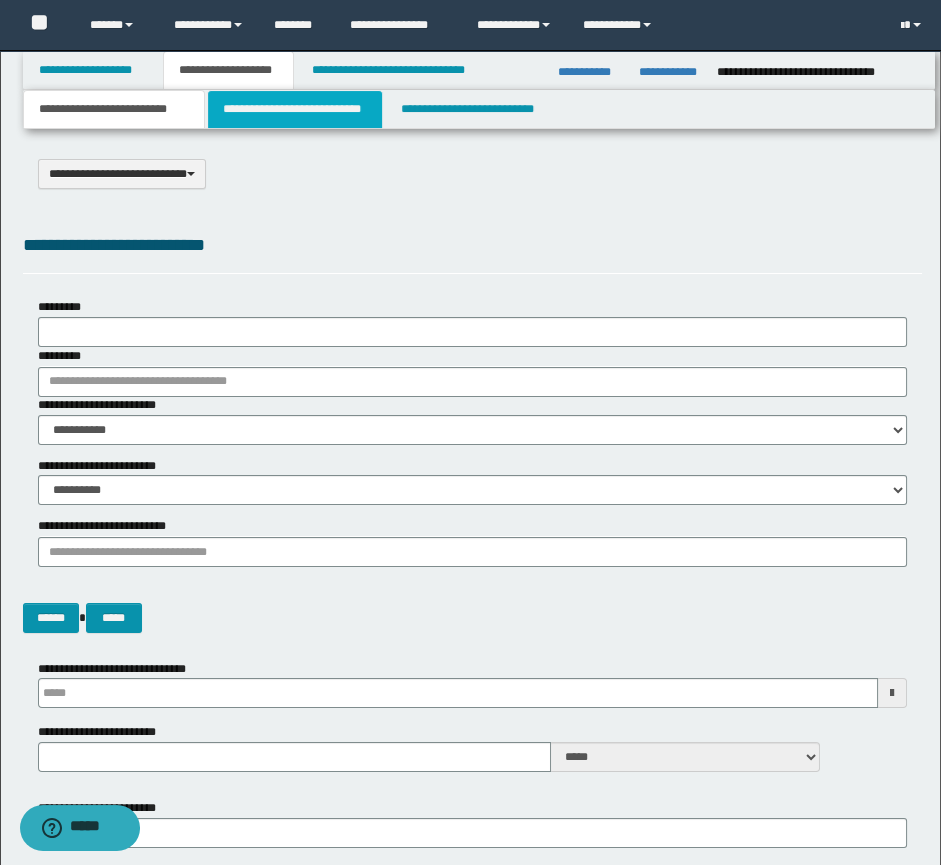 click on "**********" at bounding box center (294, 109) 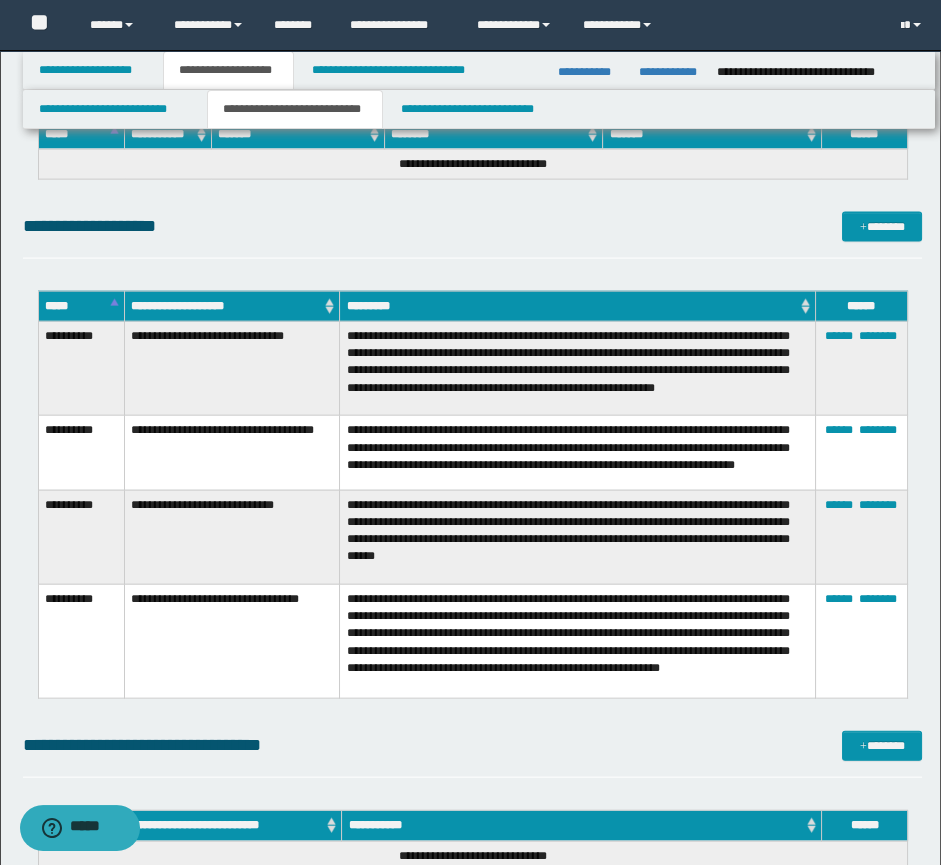 scroll, scrollTop: 5727, scrollLeft: 0, axis: vertical 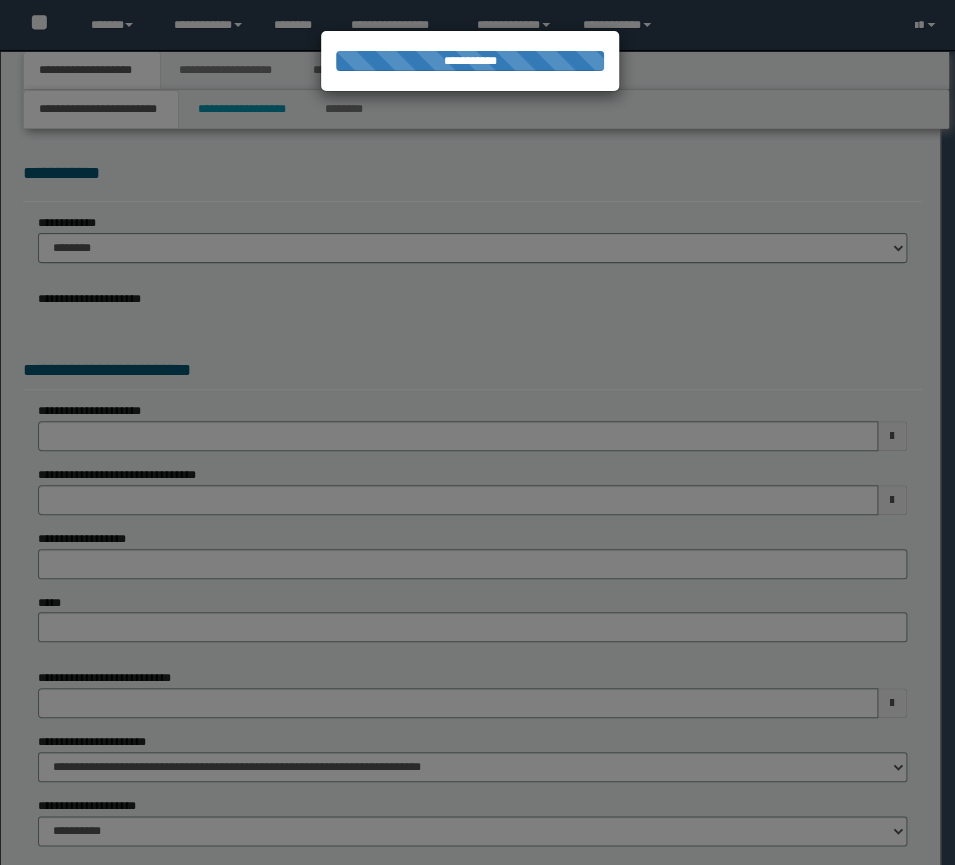 select on "*" 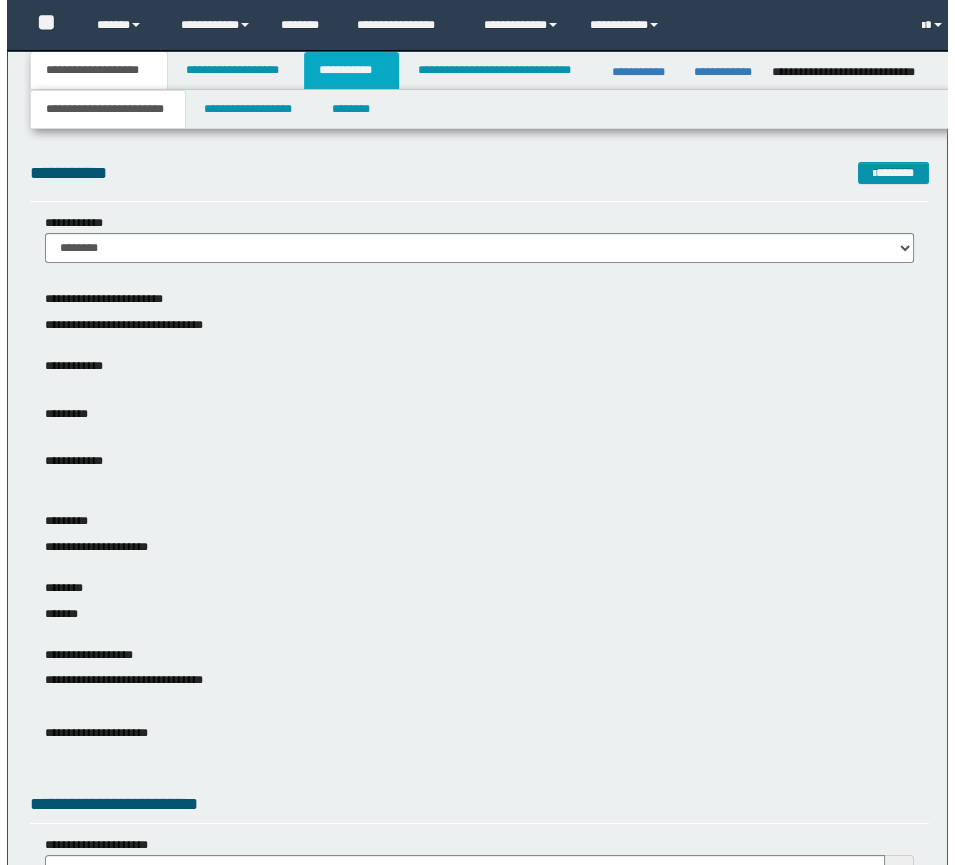 scroll, scrollTop: 0, scrollLeft: 0, axis: both 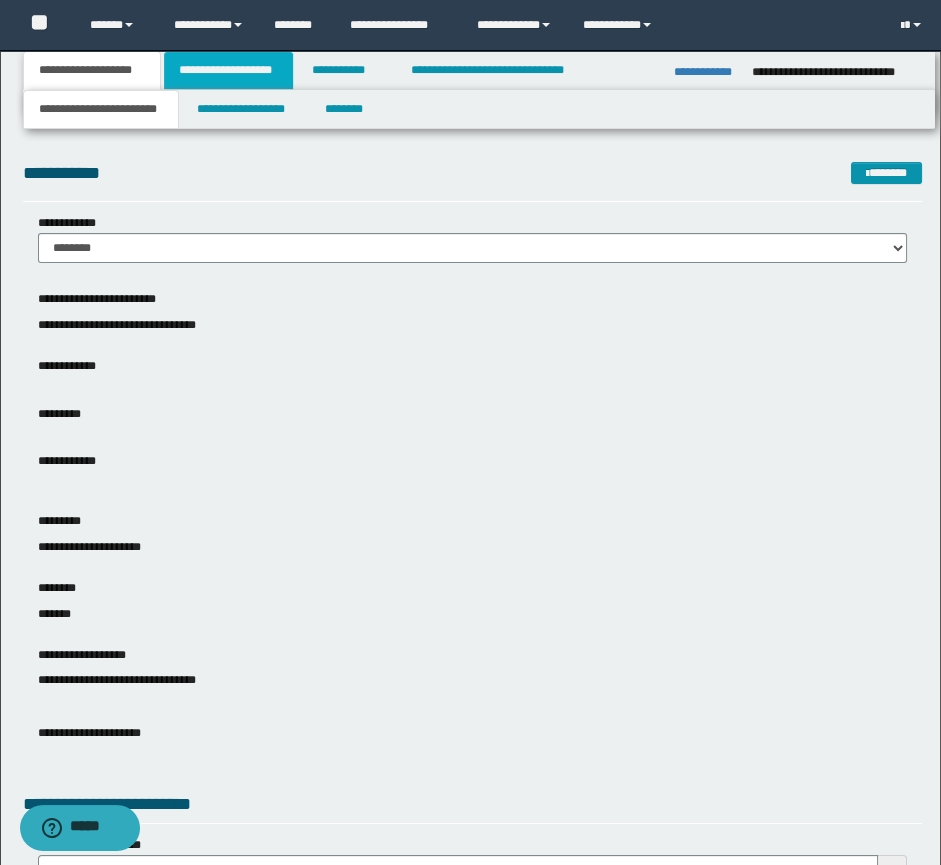 click on "**********" at bounding box center (228, 70) 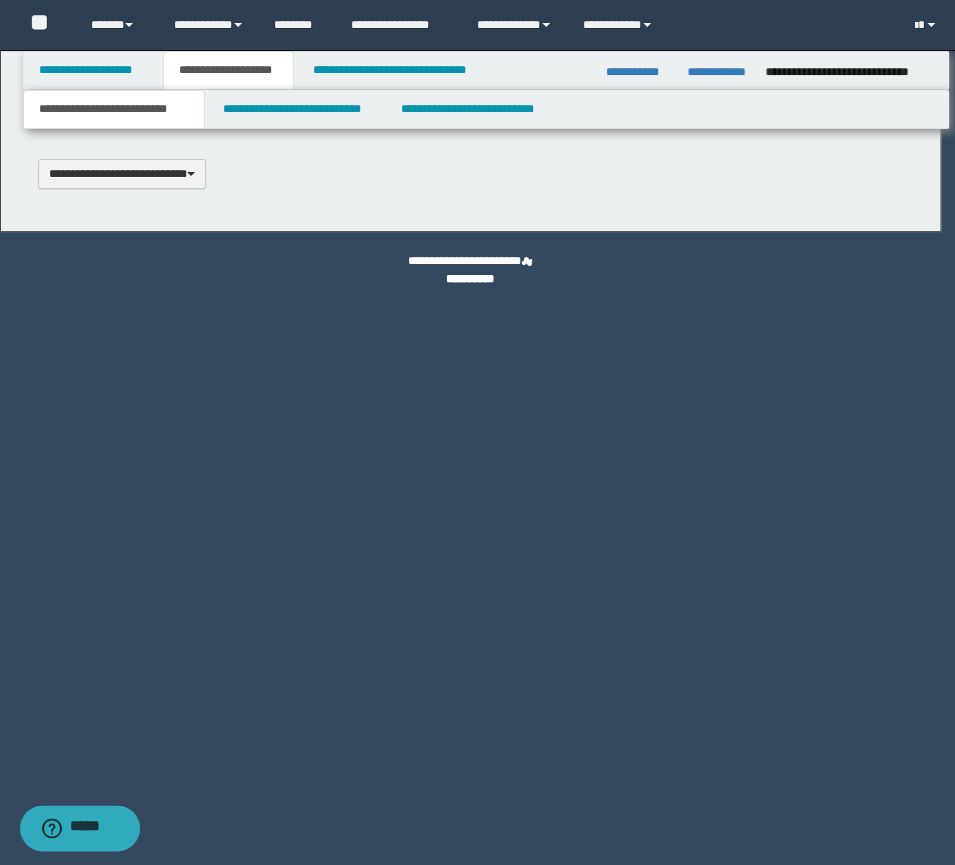 scroll, scrollTop: 0, scrollLeft: 0, axis: both 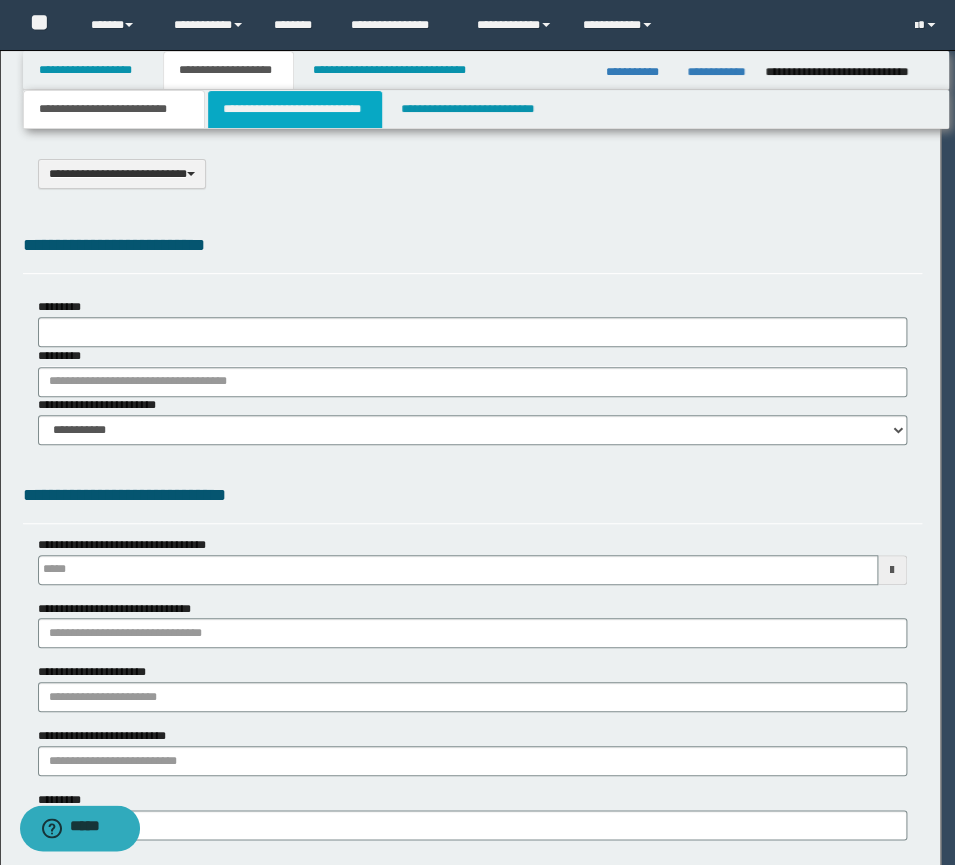 type on "**********" 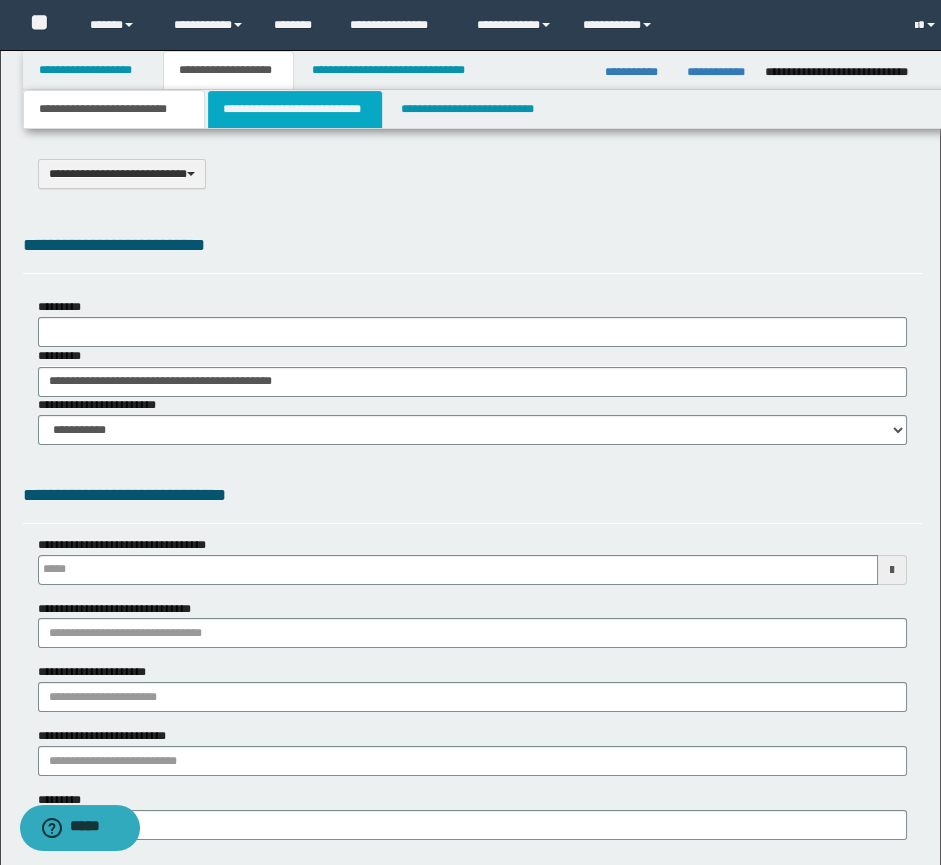 click on "**********" at bounding box center [294, 109] 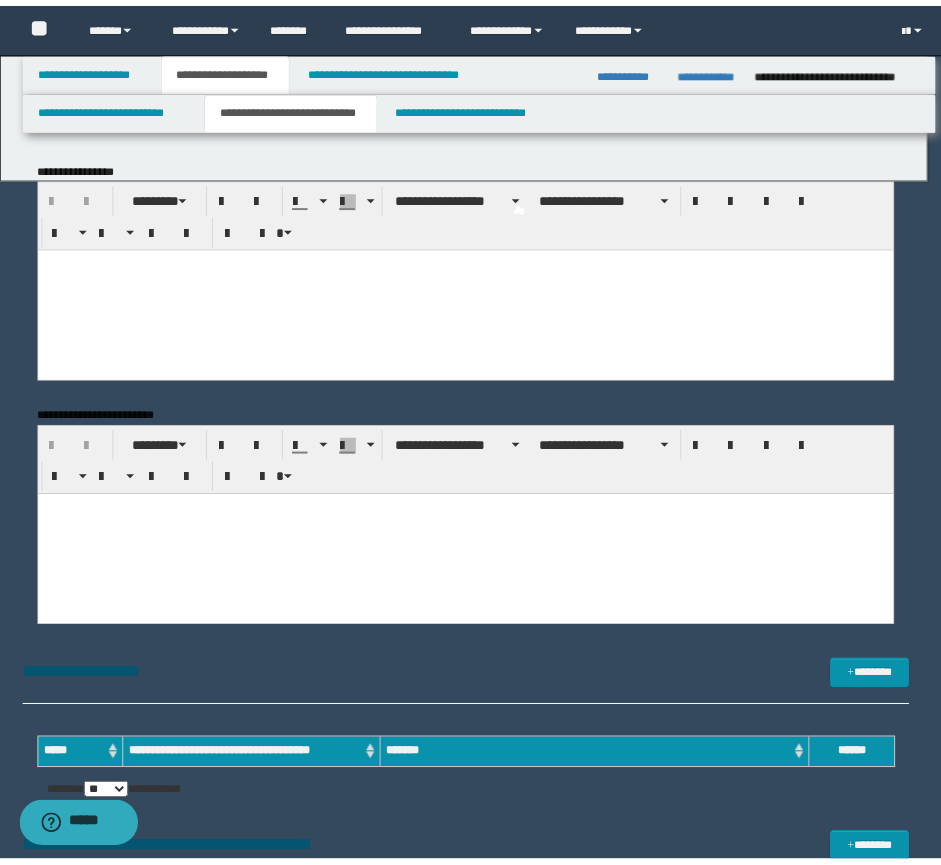 scroll, scrollTop: 0, scrollLeft: 0, axis: both 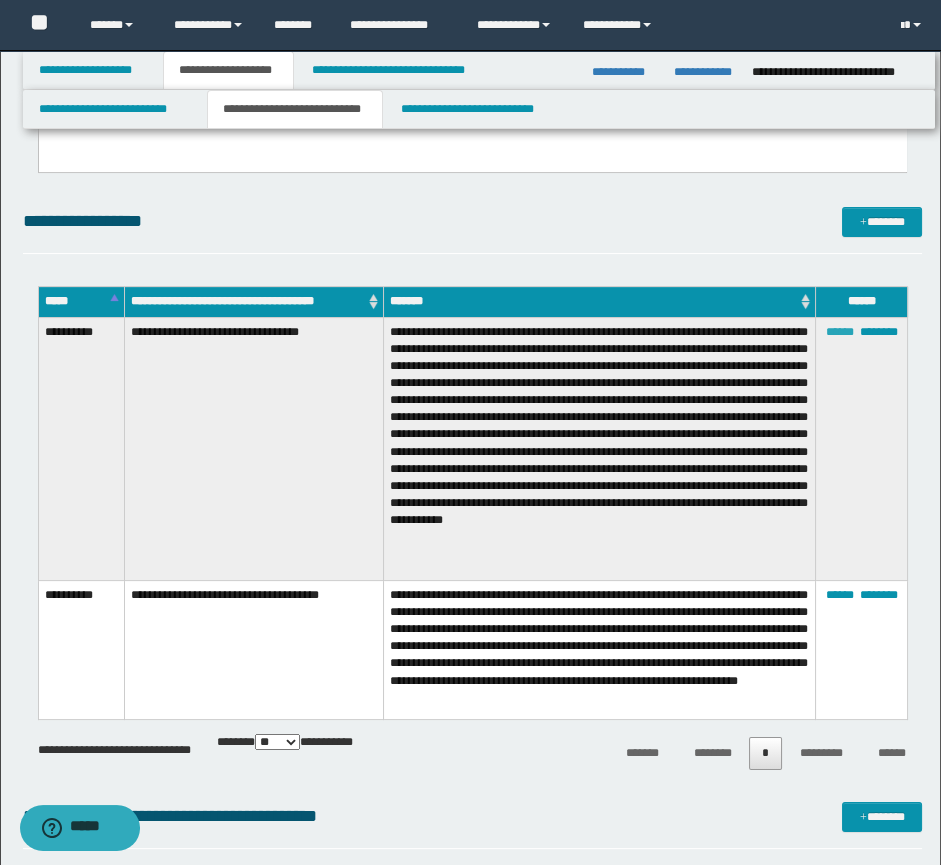 click on "******" at bounding box center [839, 332] 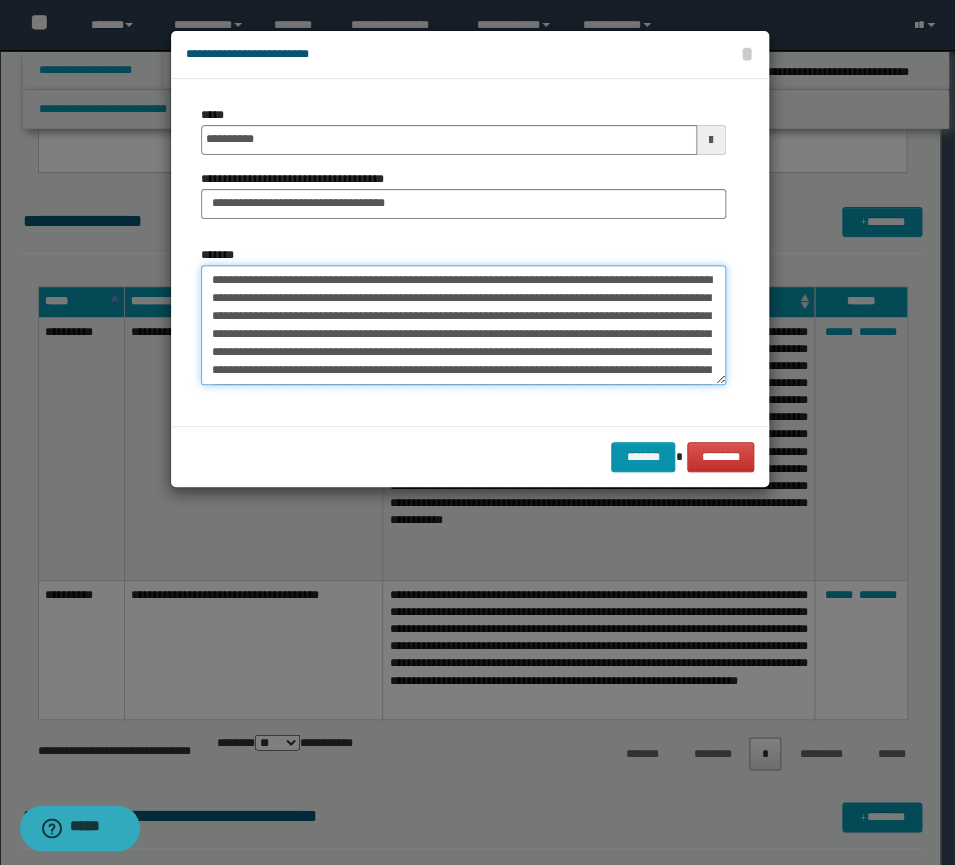 click on "**********" at bounding box center [463, 325] 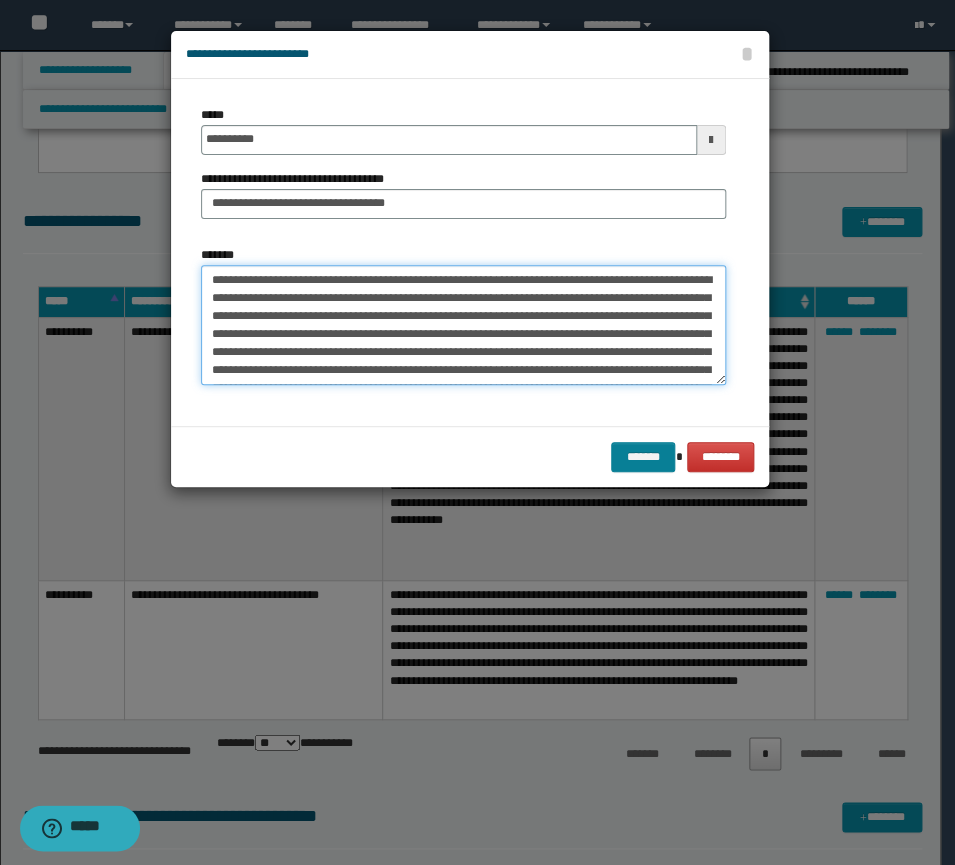 type on "**********" 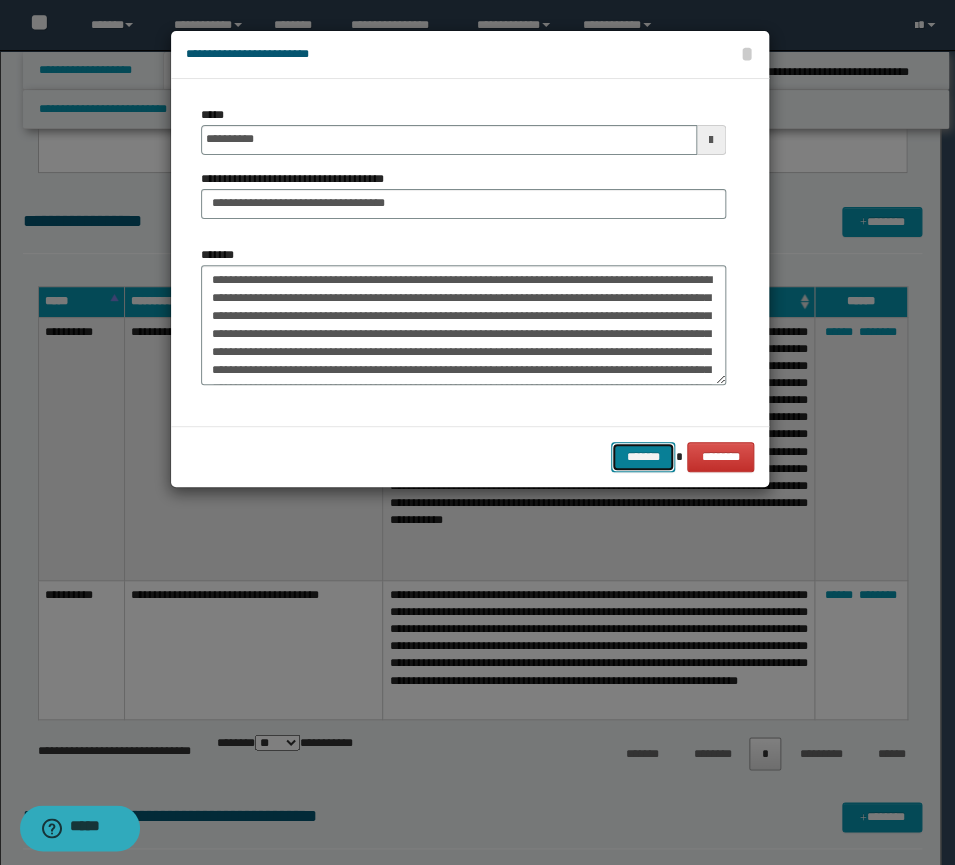 click on "*******" at bounding box center [643, 457] 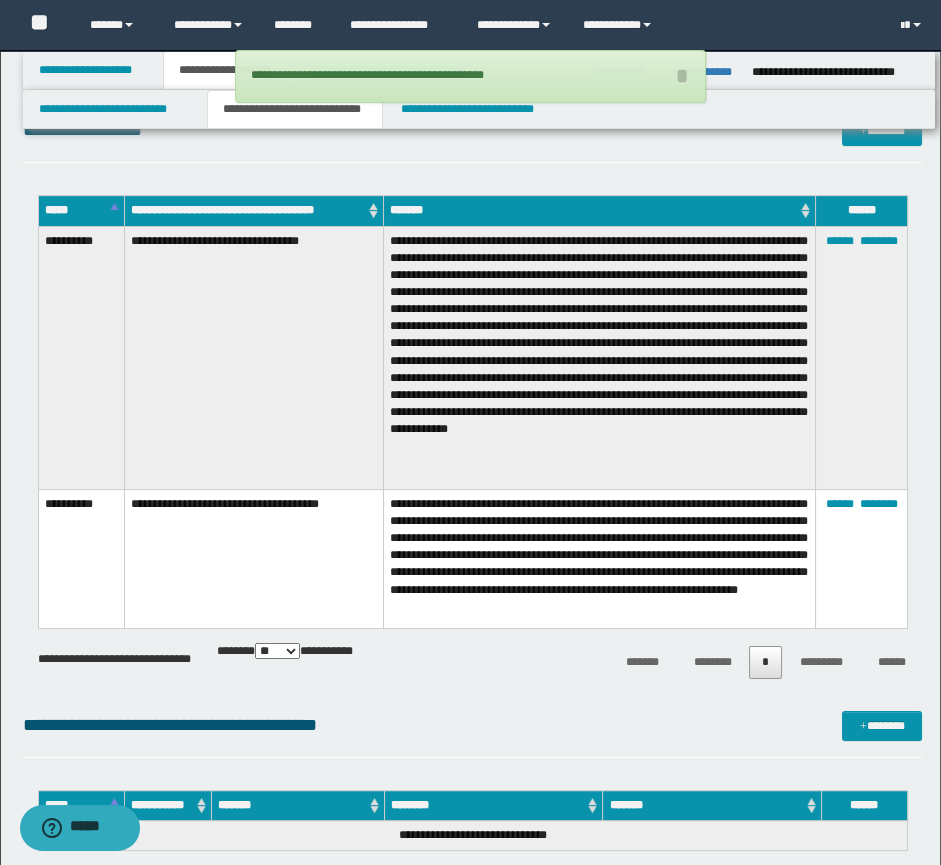 scroll, scrollTop: 636, scrollLeft: 0, axis: vertical 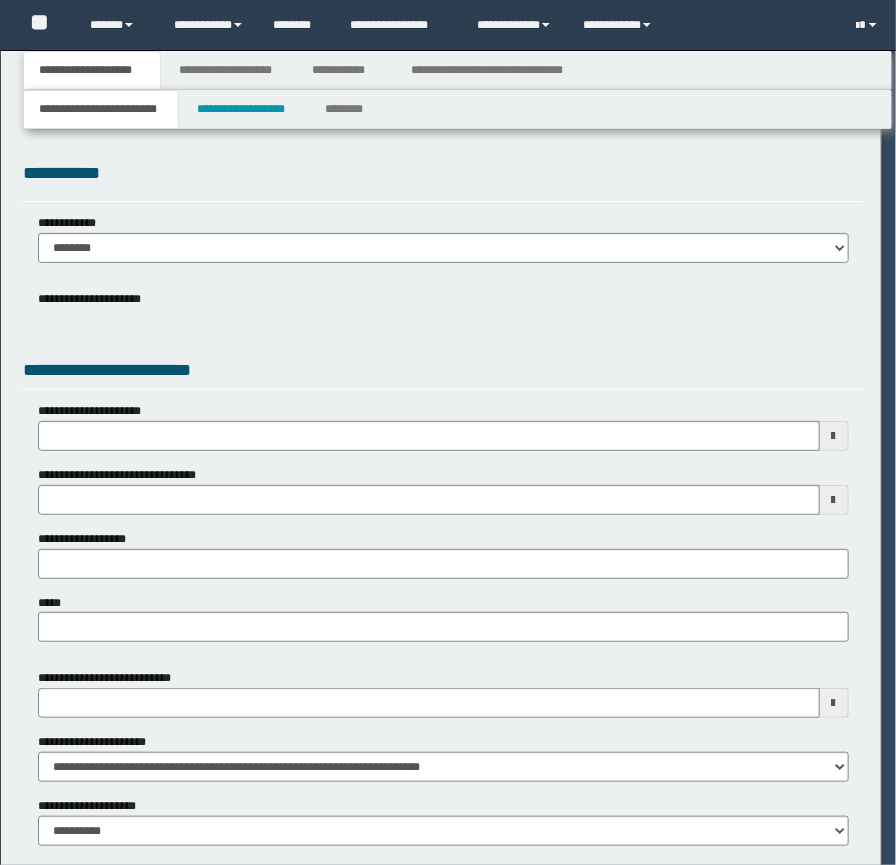 select on "*" 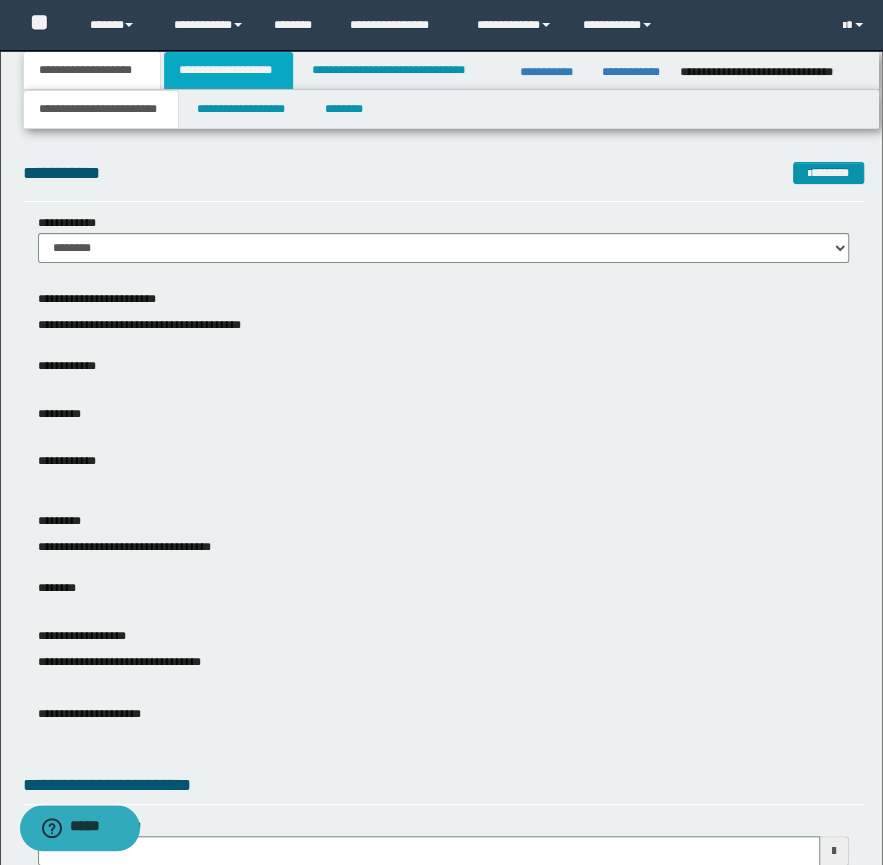click on "**********" at bounding box center [228, 70] 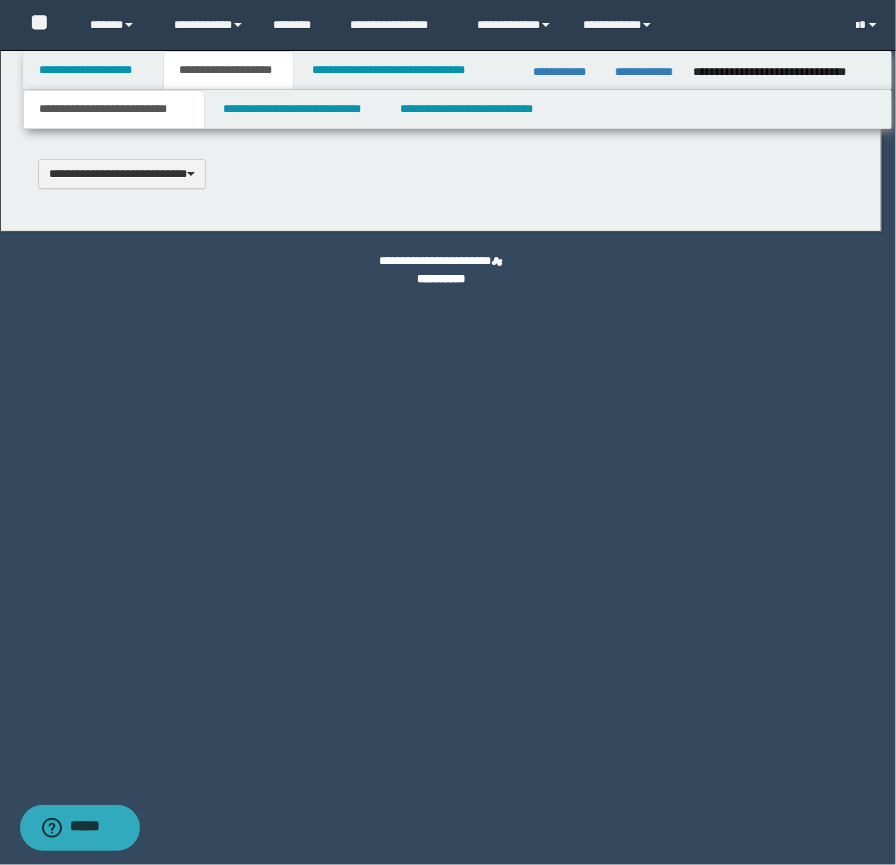 scroll, scrollTop: 0, scrollLeft: 0, axis: both 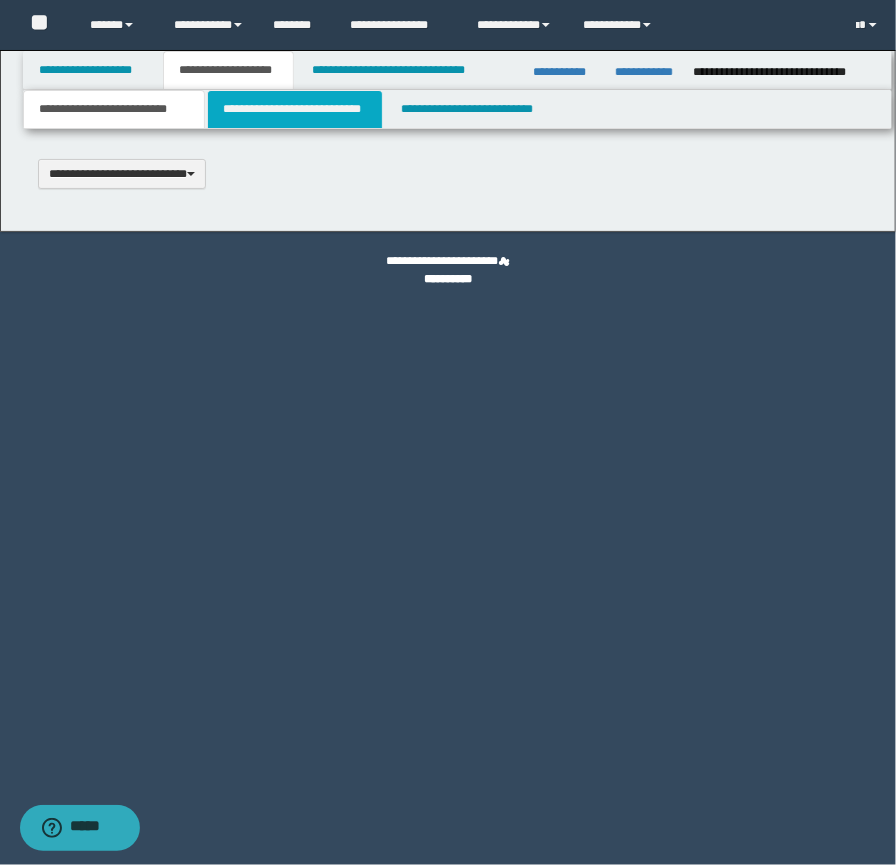 click on "**********" at bounding box center (294, 109) 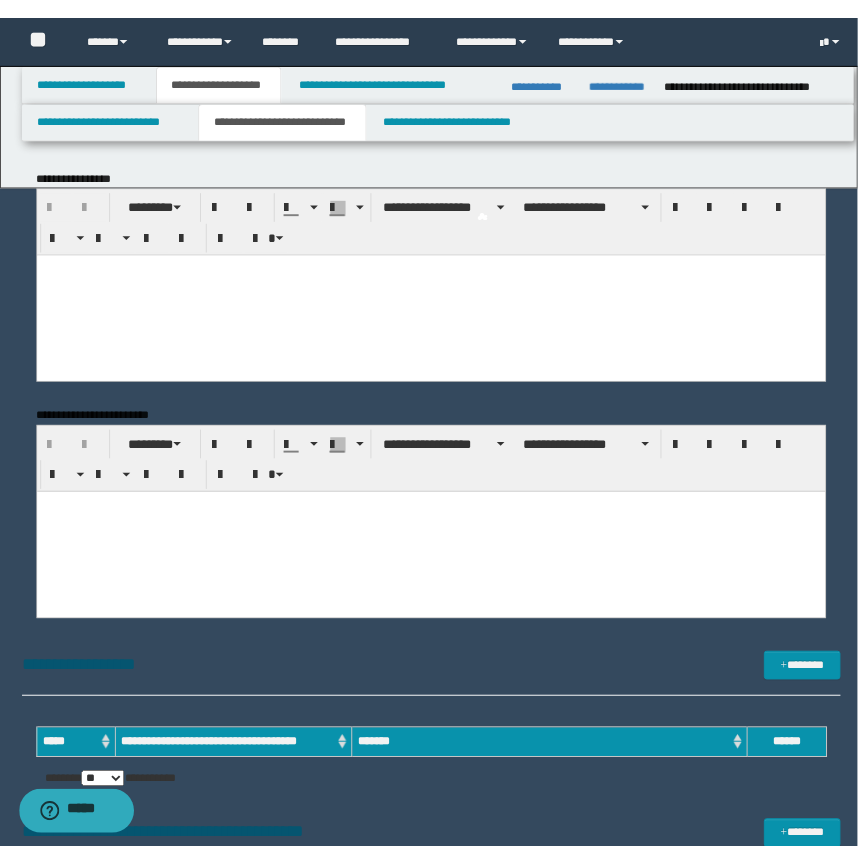 scroll, scrollTop: 0, scrollLeft: 0, axis: both 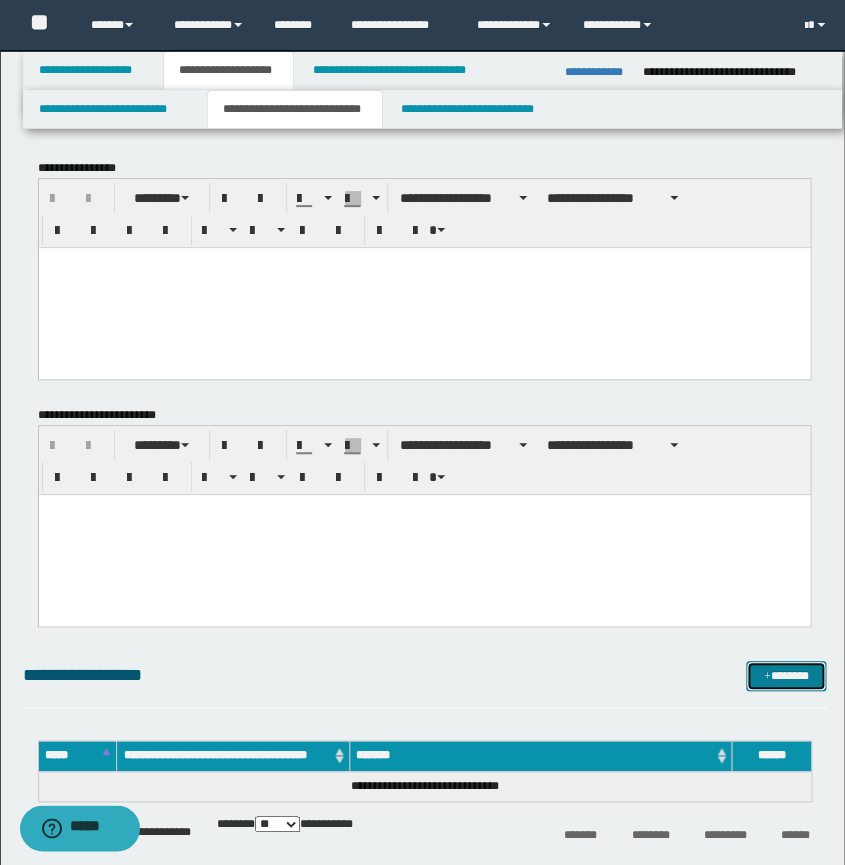 click on "*******" at bounding box center [786, 676] 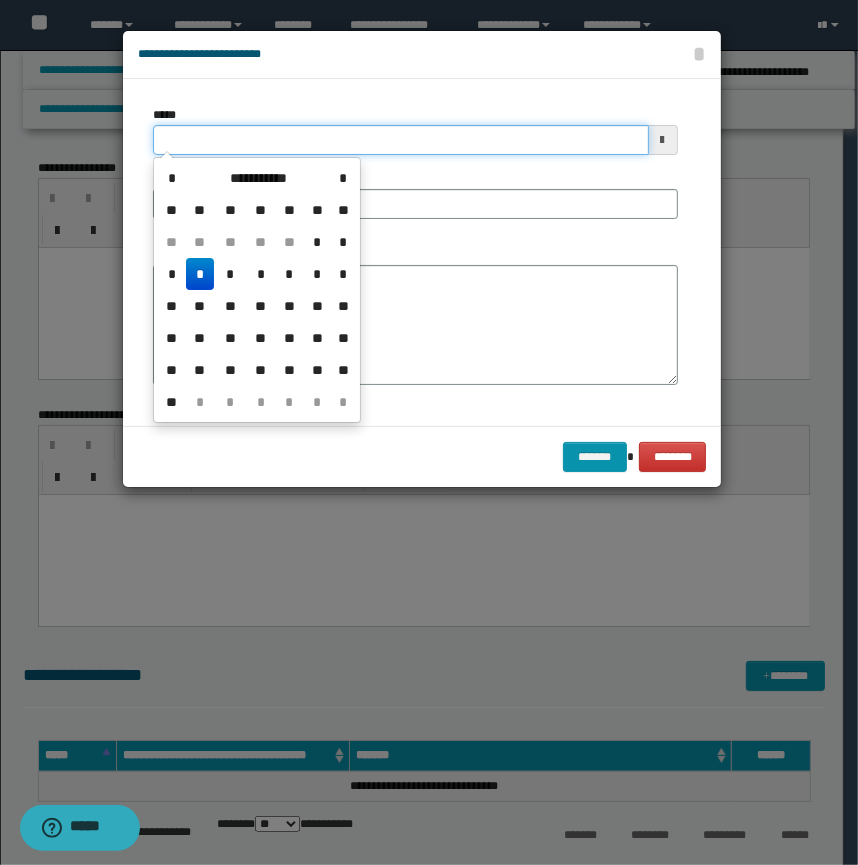 drag, startPoint x: 259, startPoint y: 142, endPoint x: 138, endPoint y: 130, distance: 121.59358 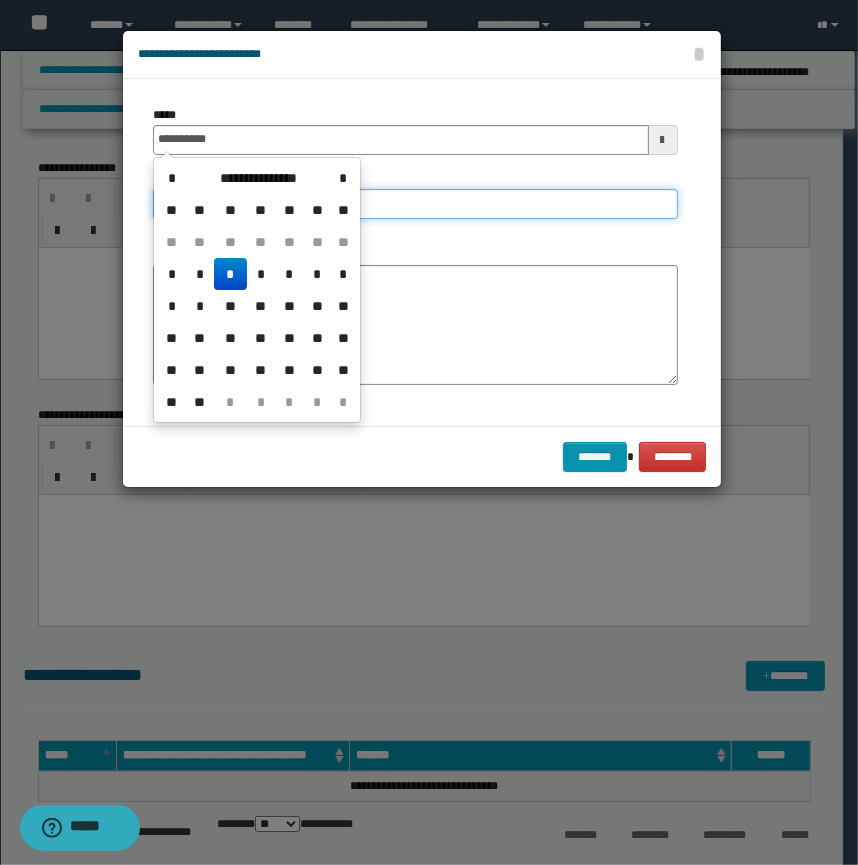 type on "**********" 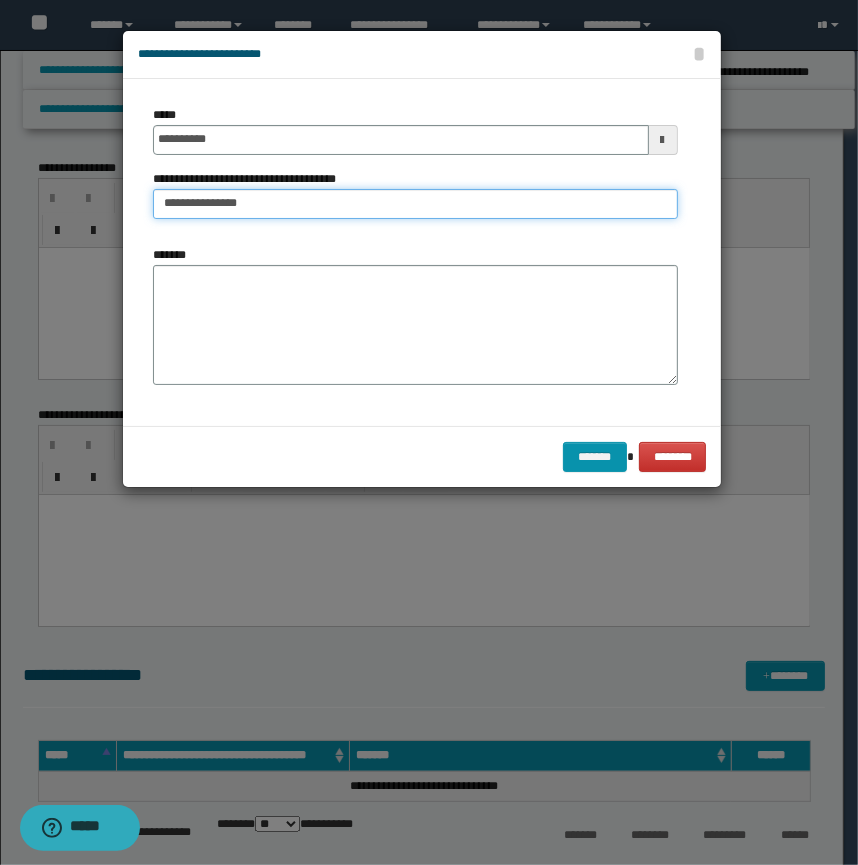 type on "**********" 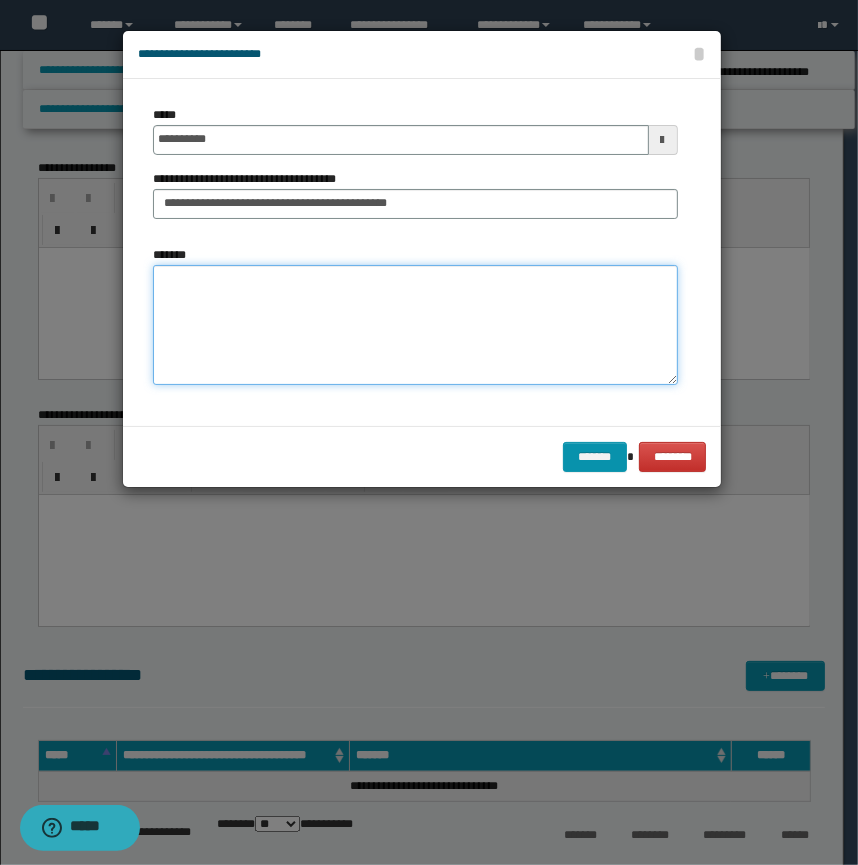 click on "*******" at bounding box center [415, 325] 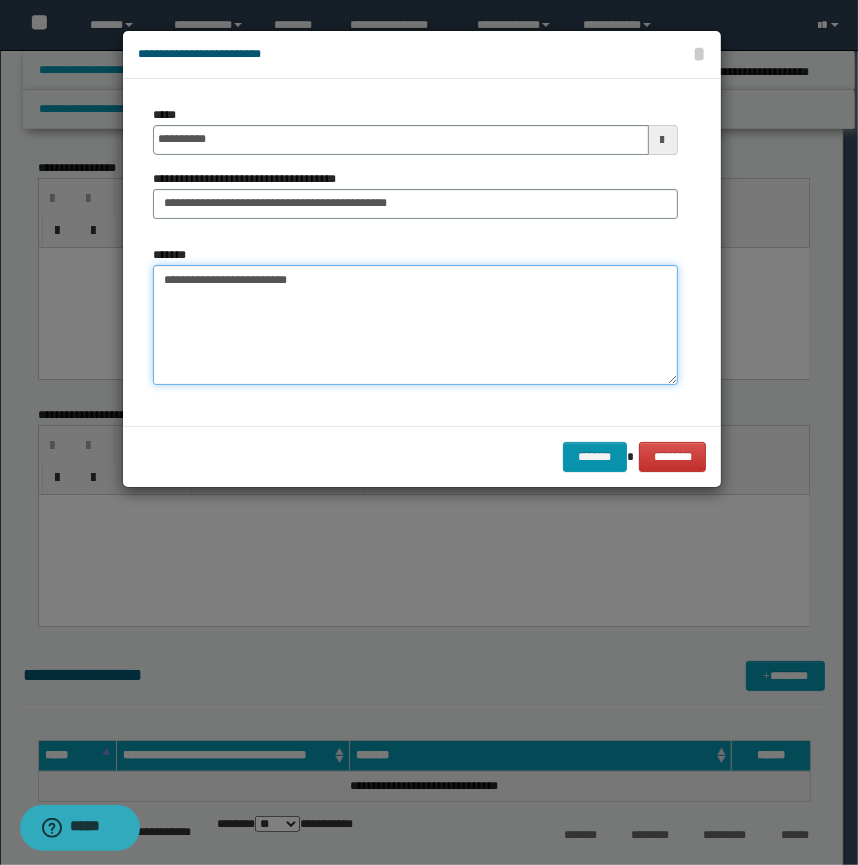 click on "**********" at bounding box center [415, 325] 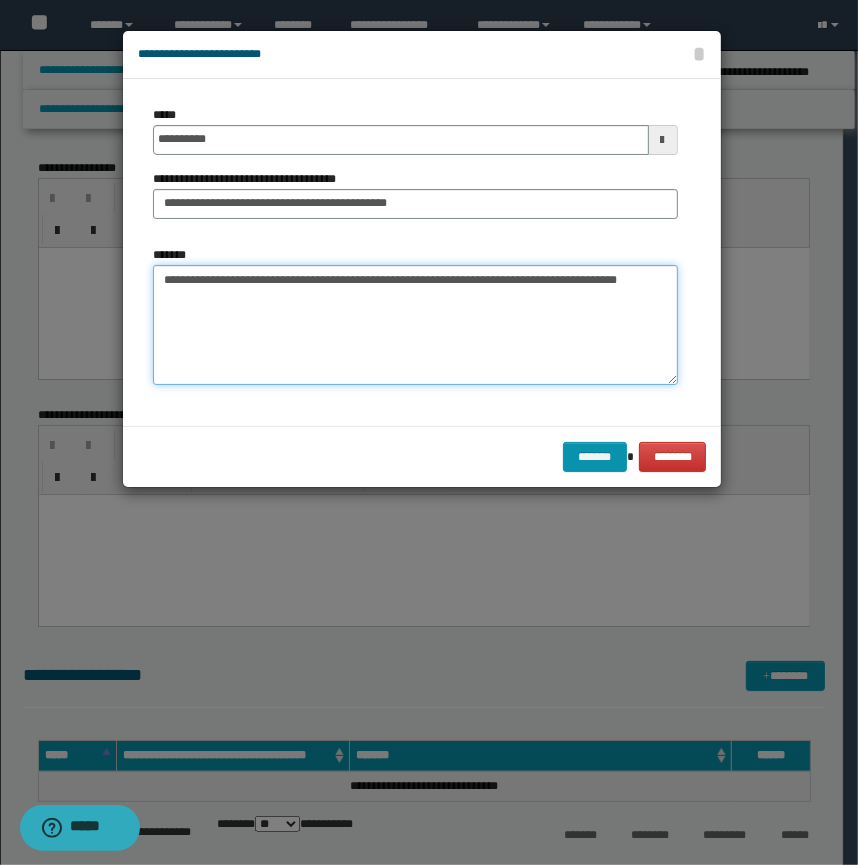 click on "**********" at bounding box center [415, 325] 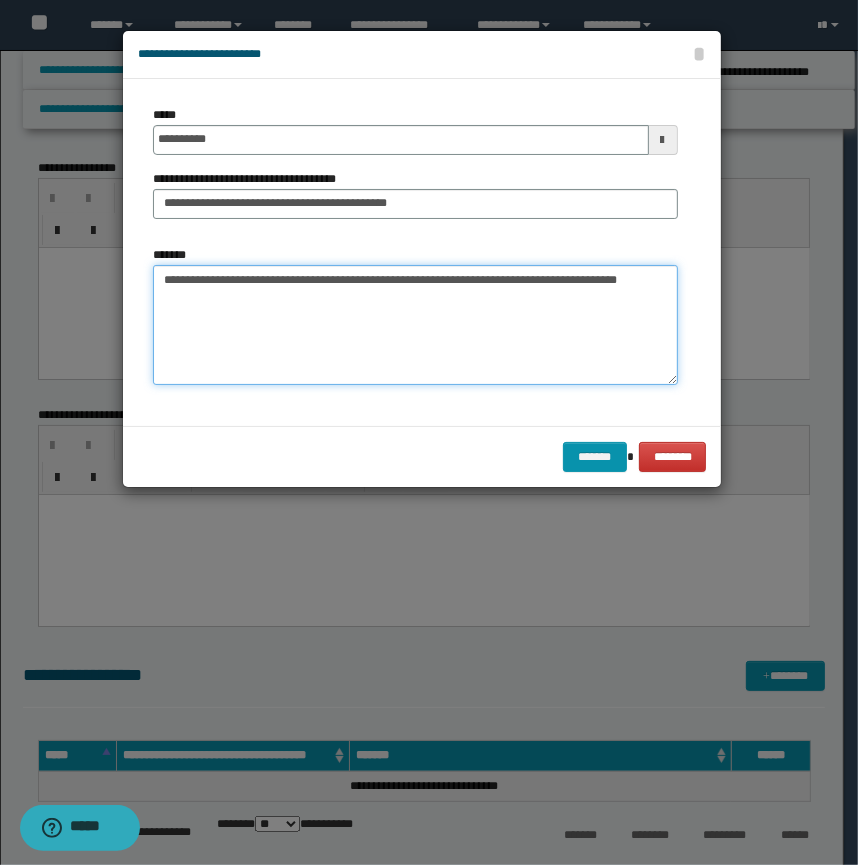 click on "**********" at bounding box center (415, 325) 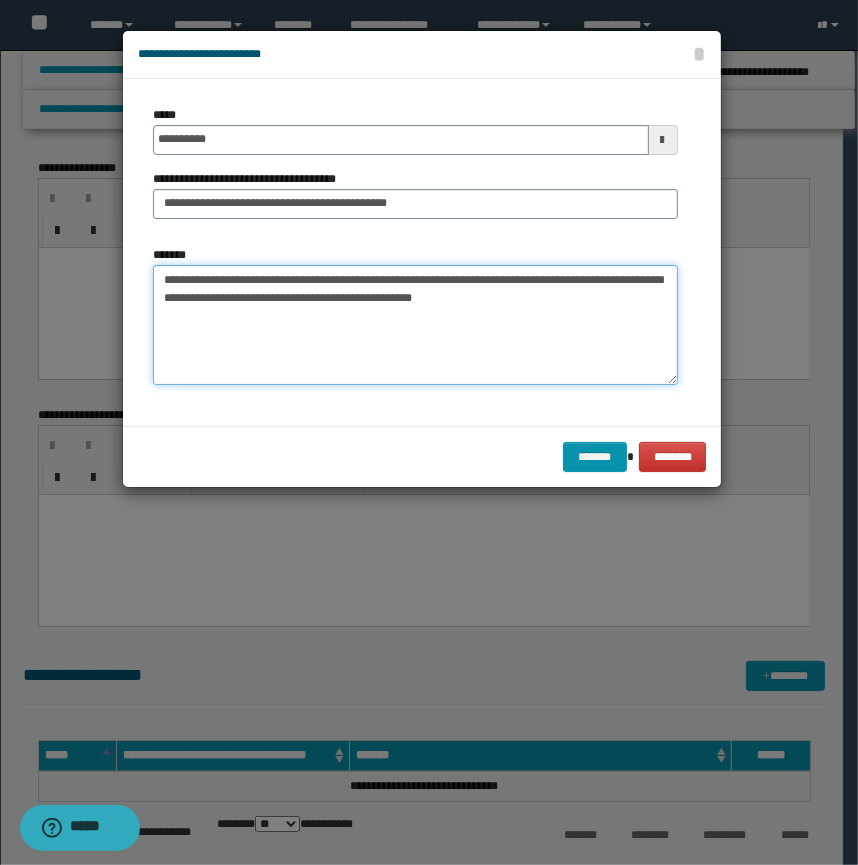 click on "**********" at bounding box center [415, 325] 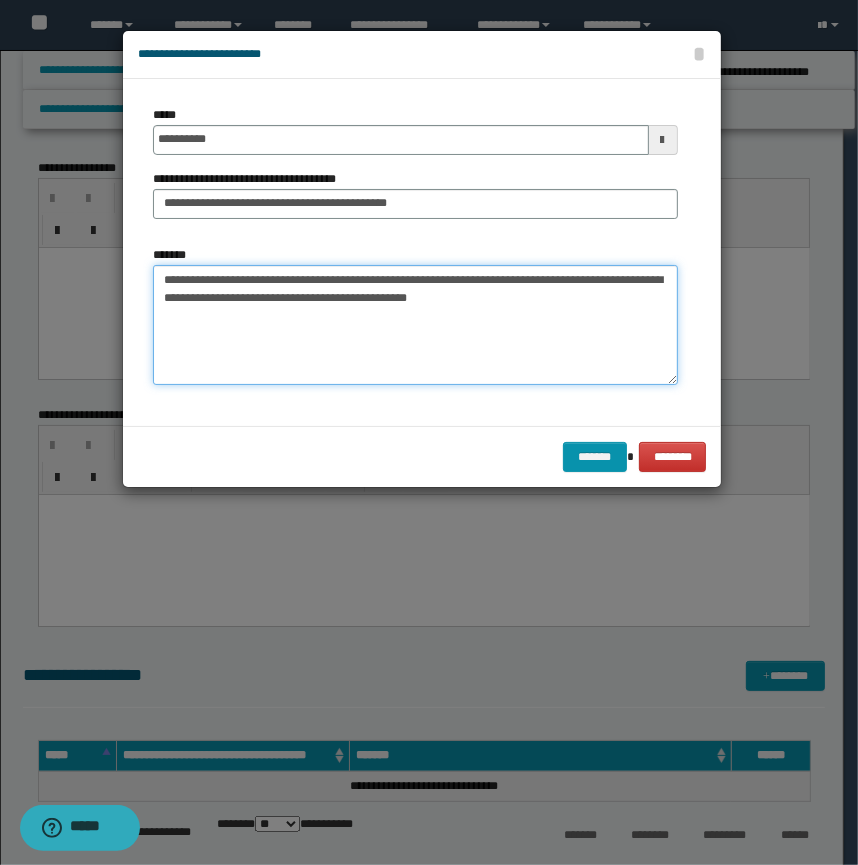 click on "**********" at bounding box center (415, 325) 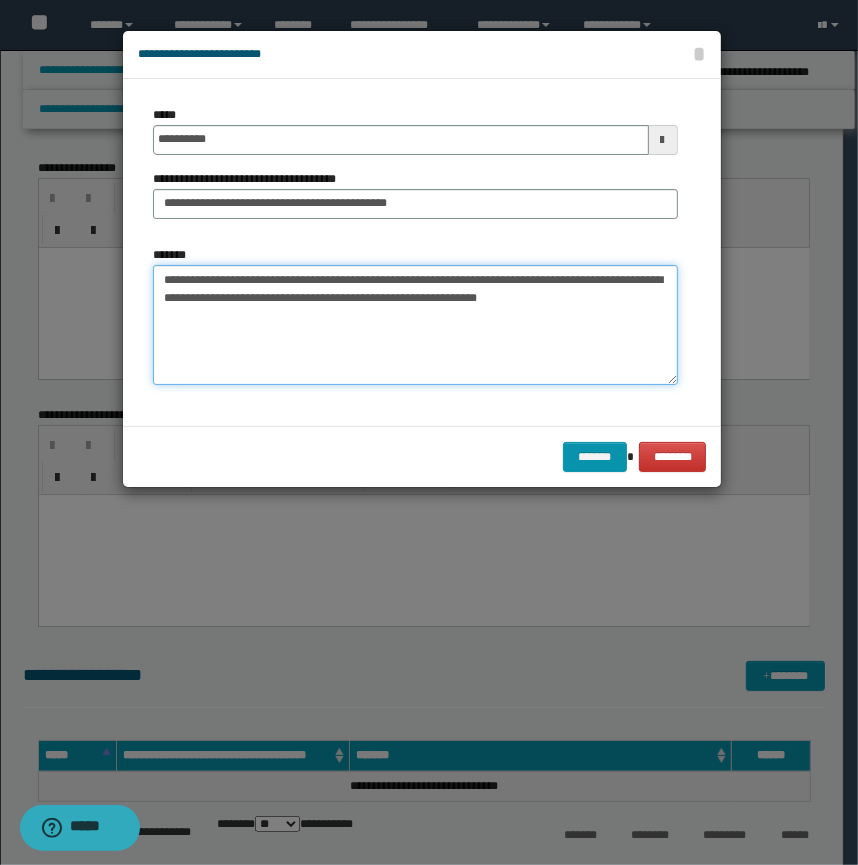click on "**********" at bounding box center [415, 325] 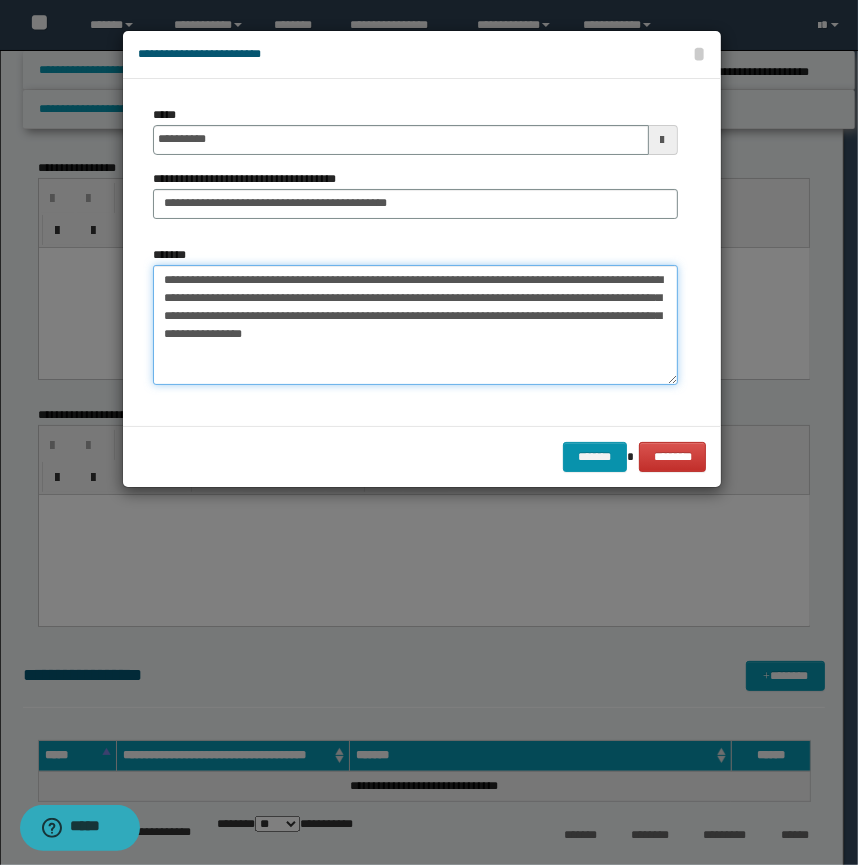 click on "**********" at bounding box center [415, 325] 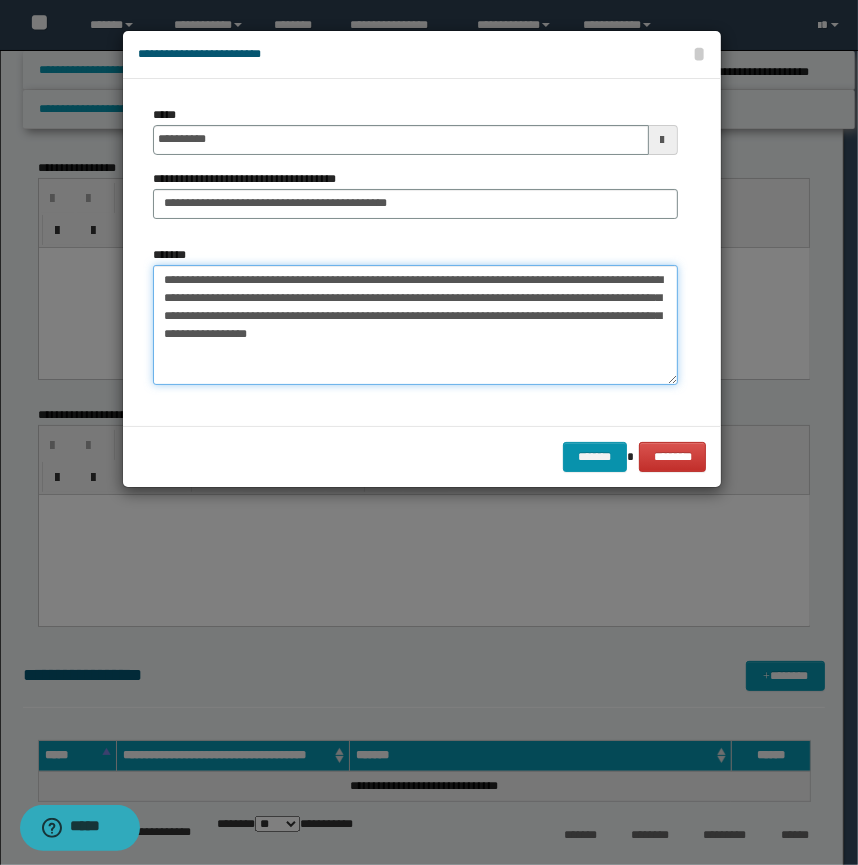 click on "**********" at bounding box center (415, 325) 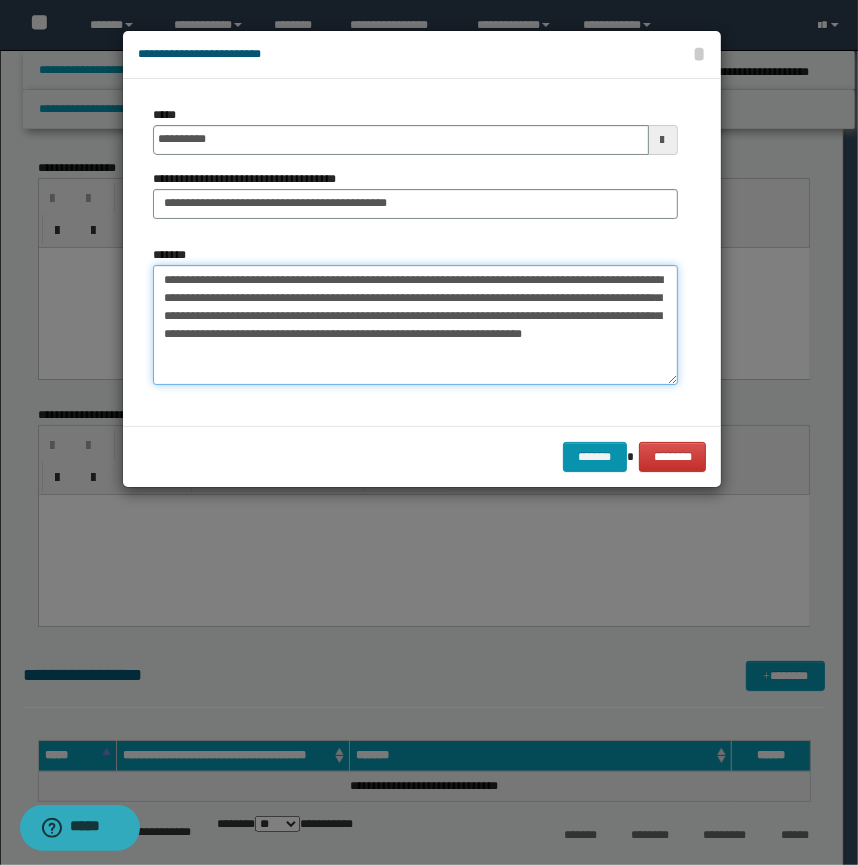 click on "**********" at bounding box center (415, 325) 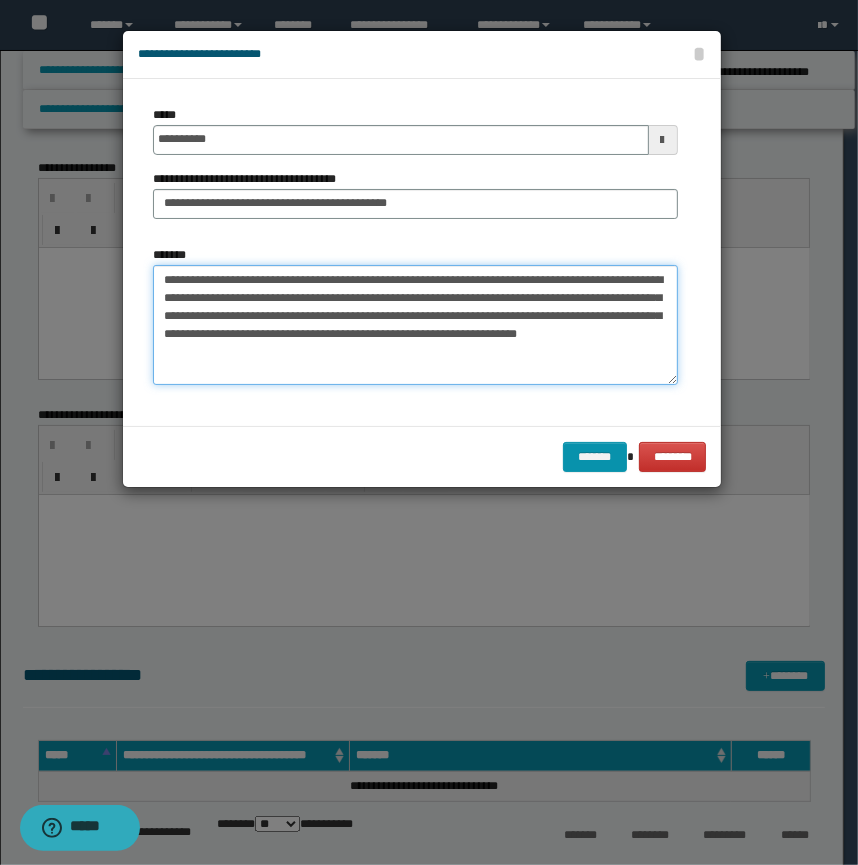 click on "**********" at bounding box center [415, 325] 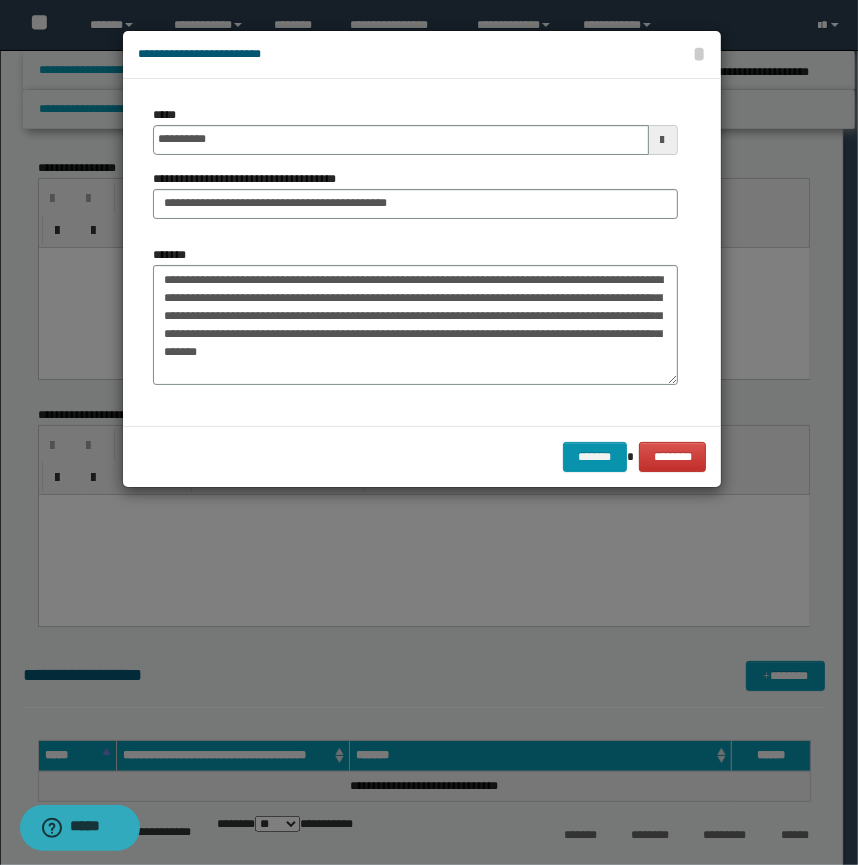 click on "**********" at bounding box center [415, 323] 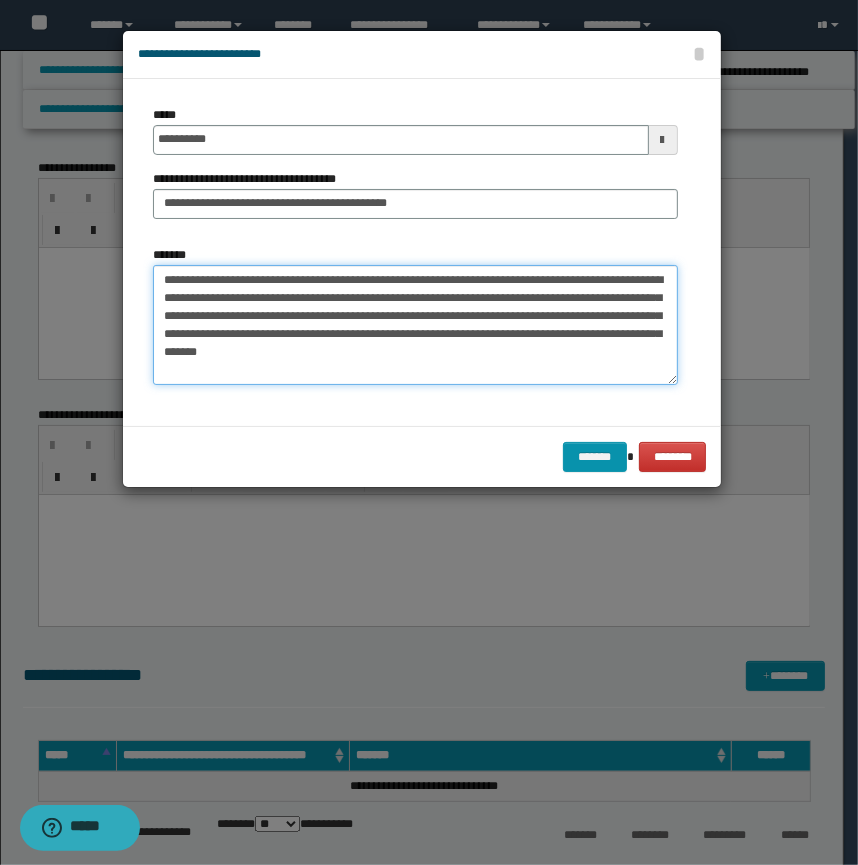 click on "**********" at bounding box center [415, 325] 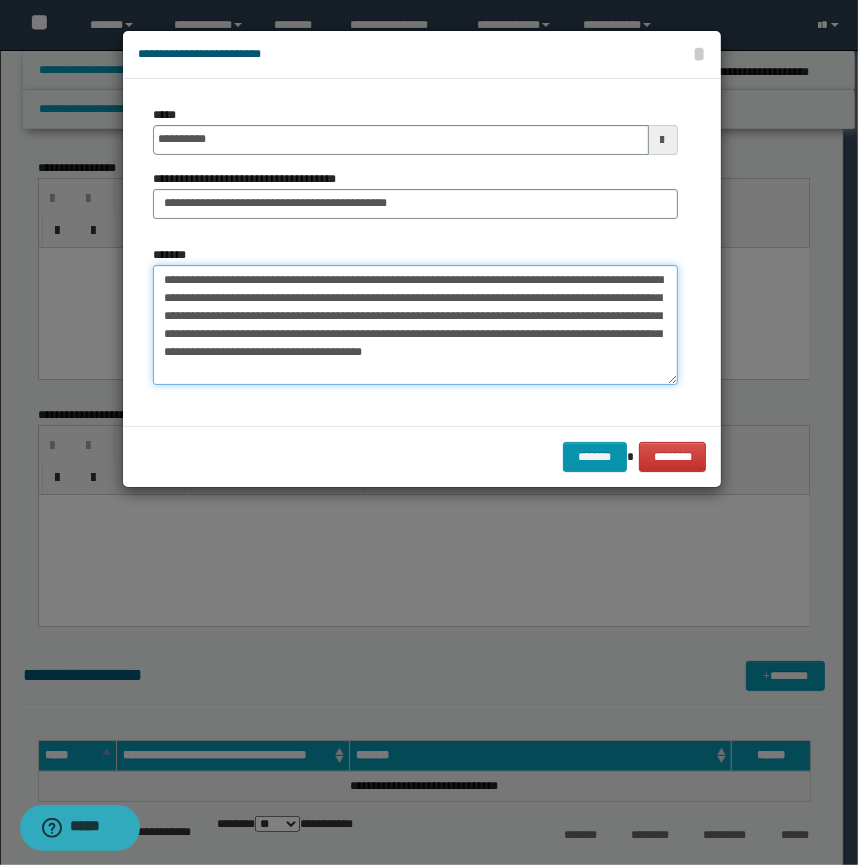 click on "**********" at bounding box center (415, 325) 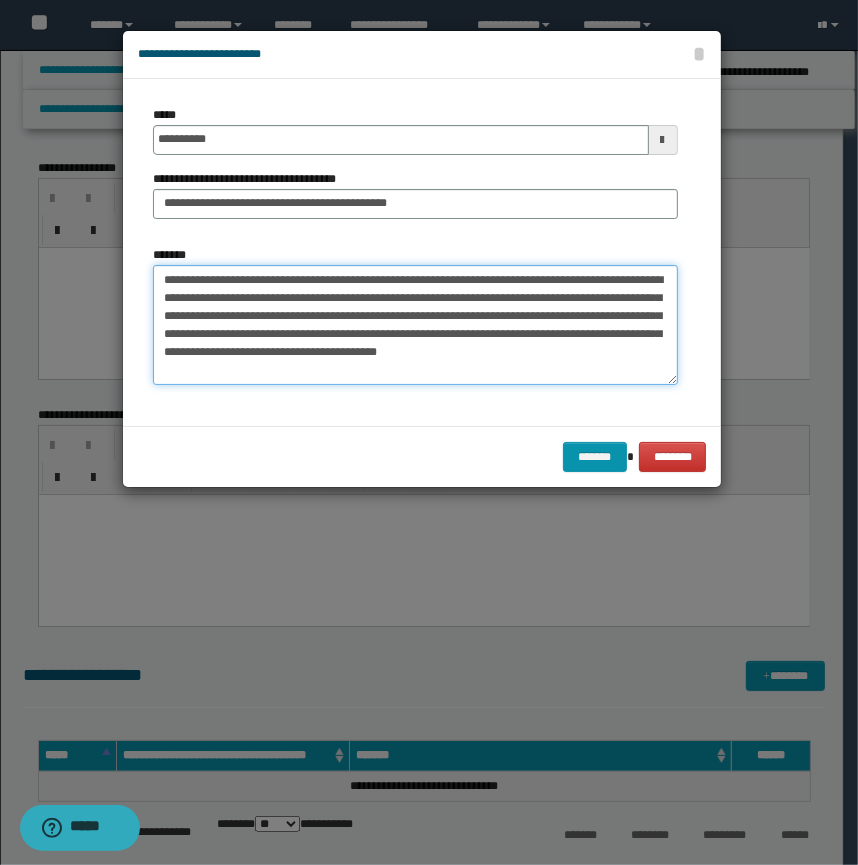 click on "**********" at bounding box center [415, 325] 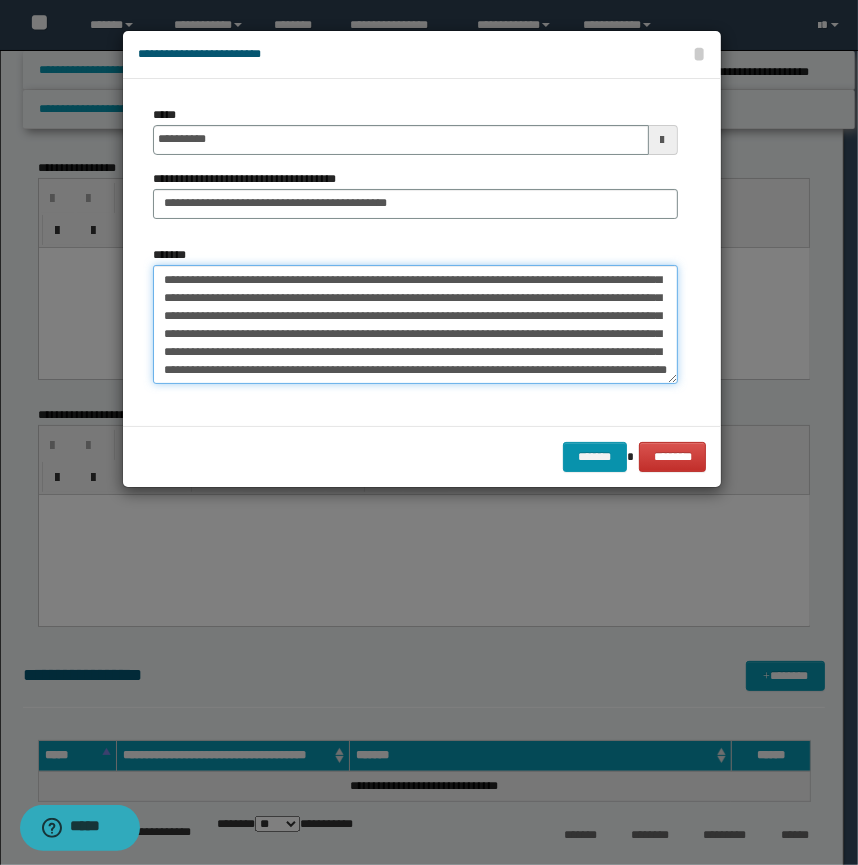 scroll, scrollTop: 101, scrollLeft: 0, axis: vertical 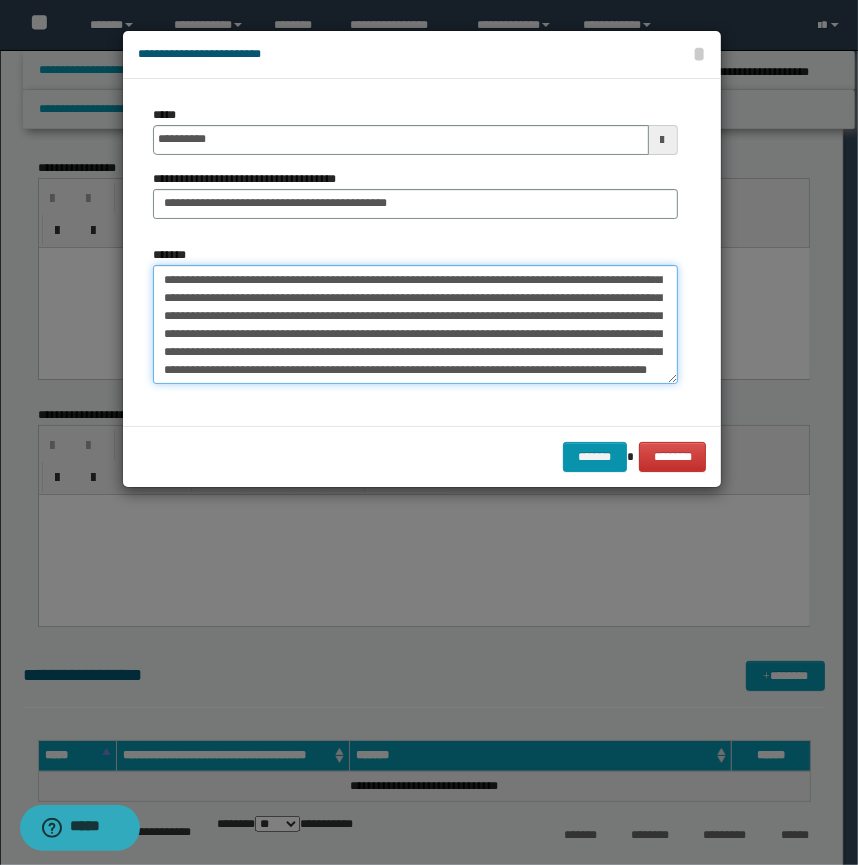 click on "**********" at bounding box center (415, 325) 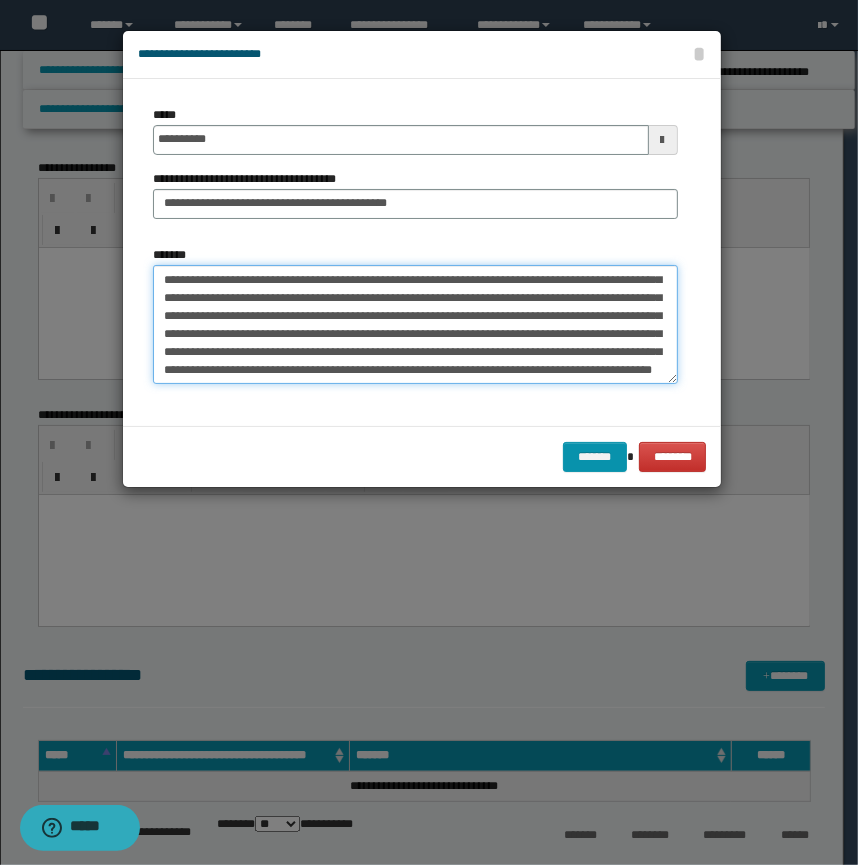 click on "**********" at bounding box center [415, 325] 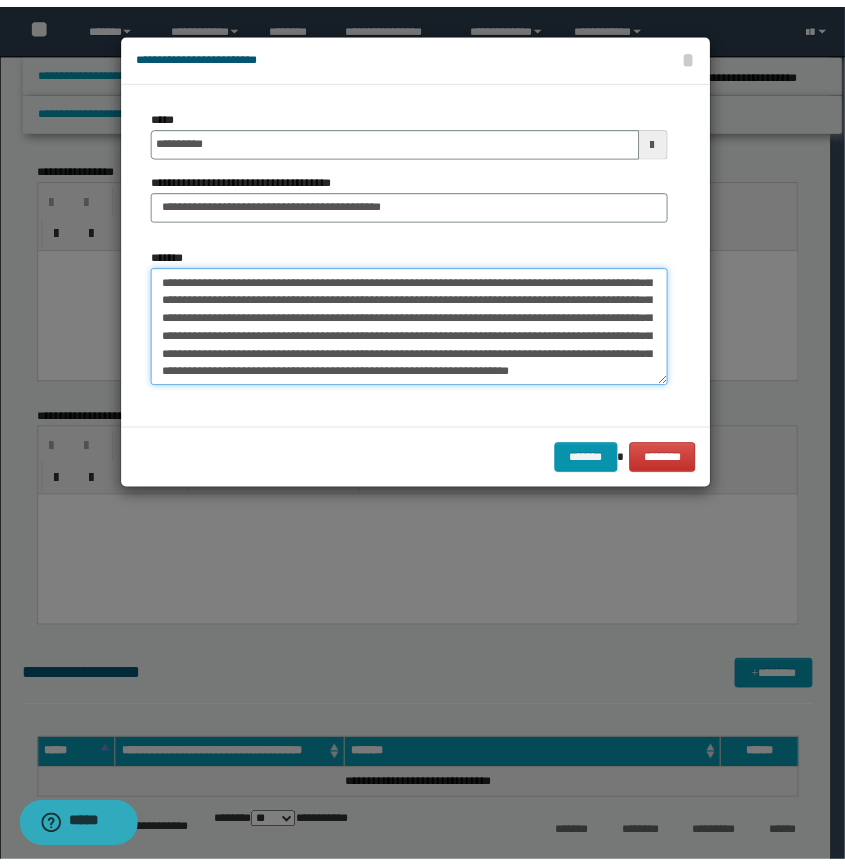 scroll, scrollTop: 0, scrollLeft: 0, axis: both 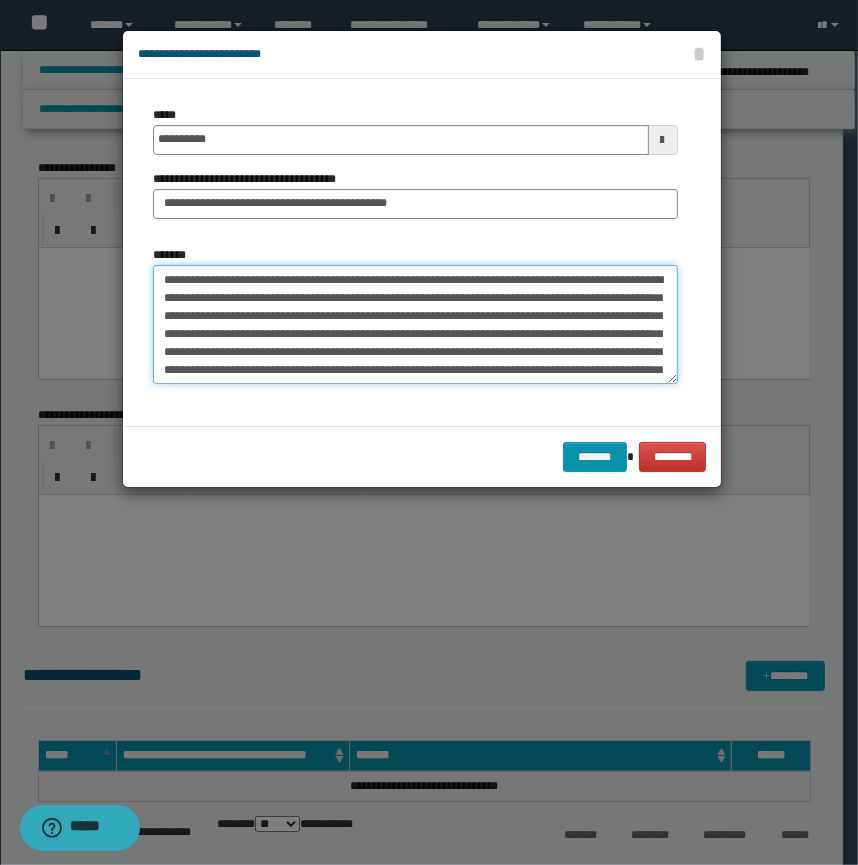 drag, startPoint x: 272, startPoint y: 277, endPoint x: 140, endPoint y: 286, distance: 132.30646 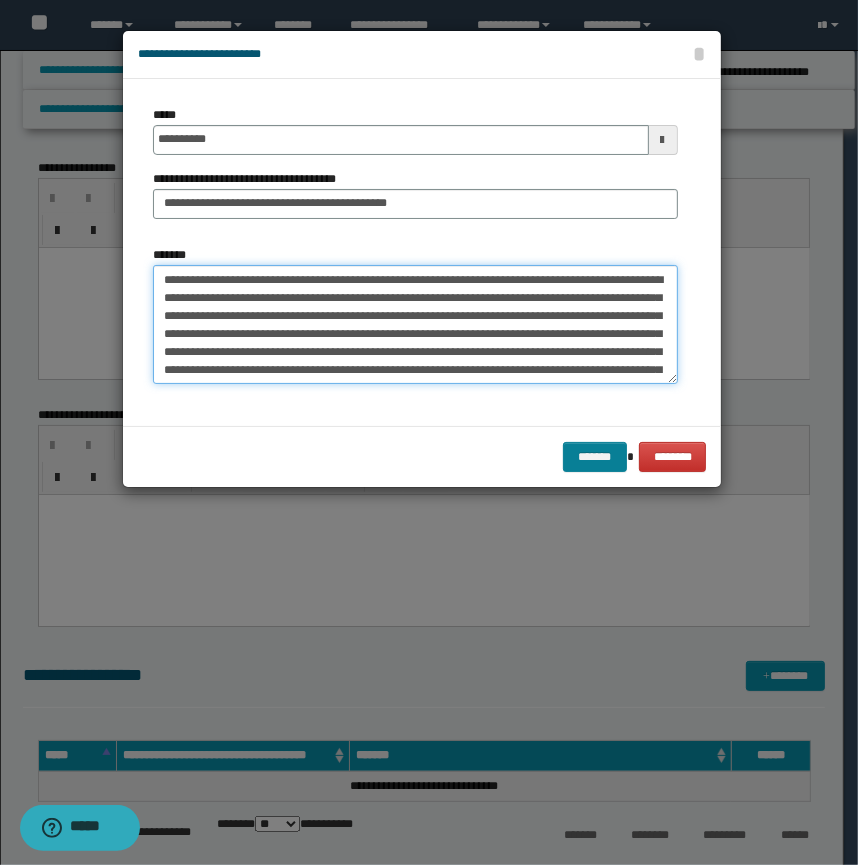 type on "**********" 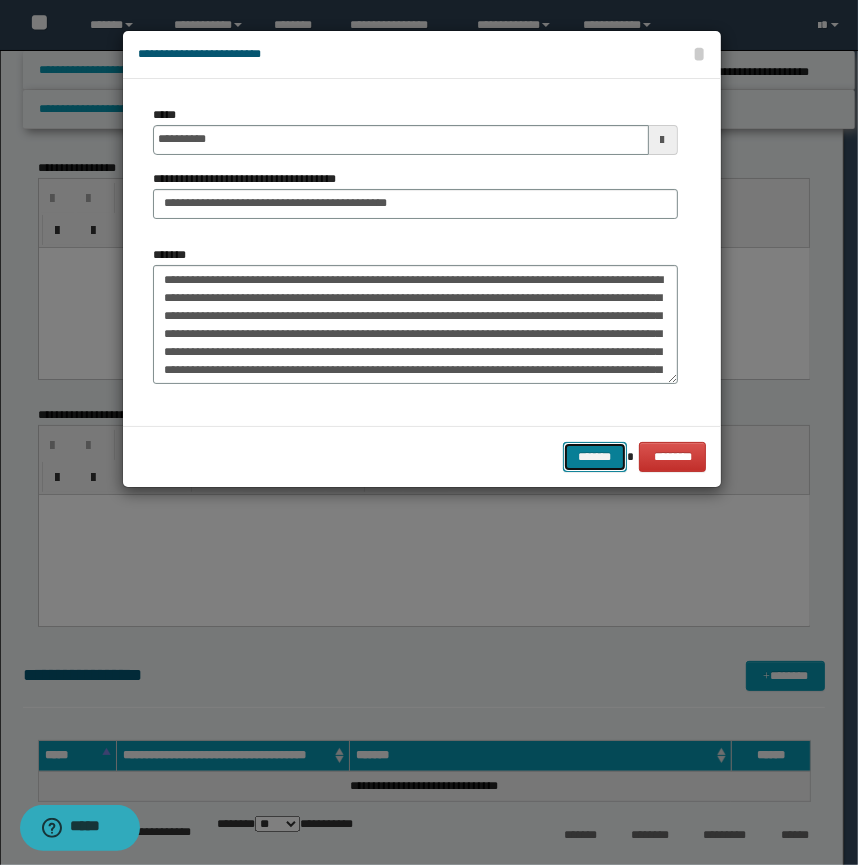 click on "*******" at bounding box center [595, 457] 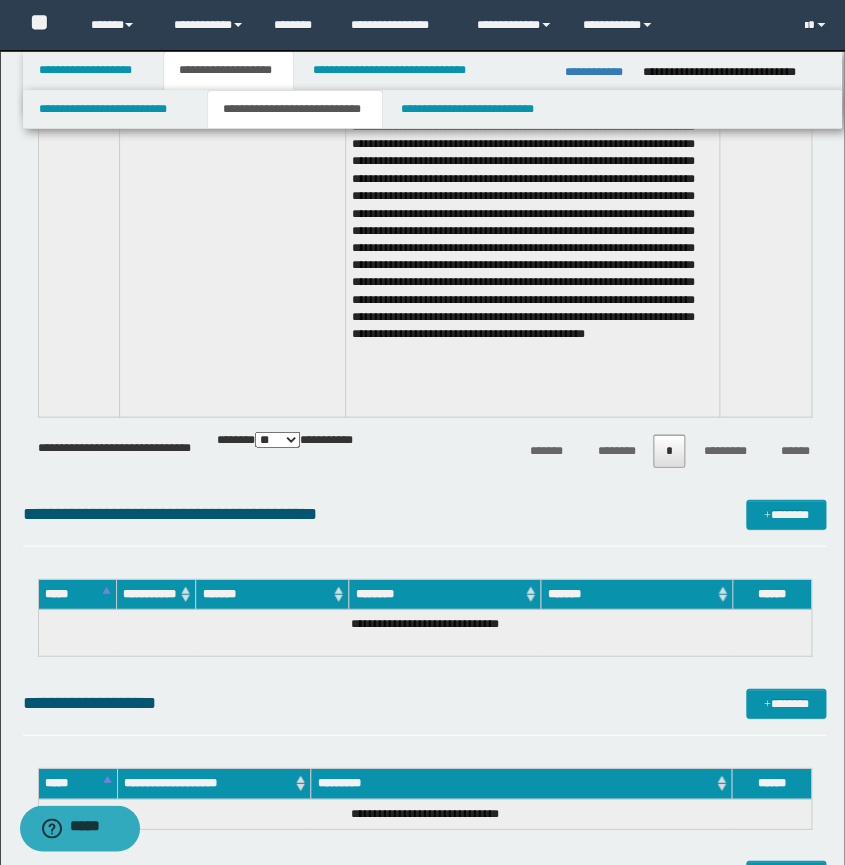 scroll, scrollTop: 909, scrollLeft: 0, axis: vertical 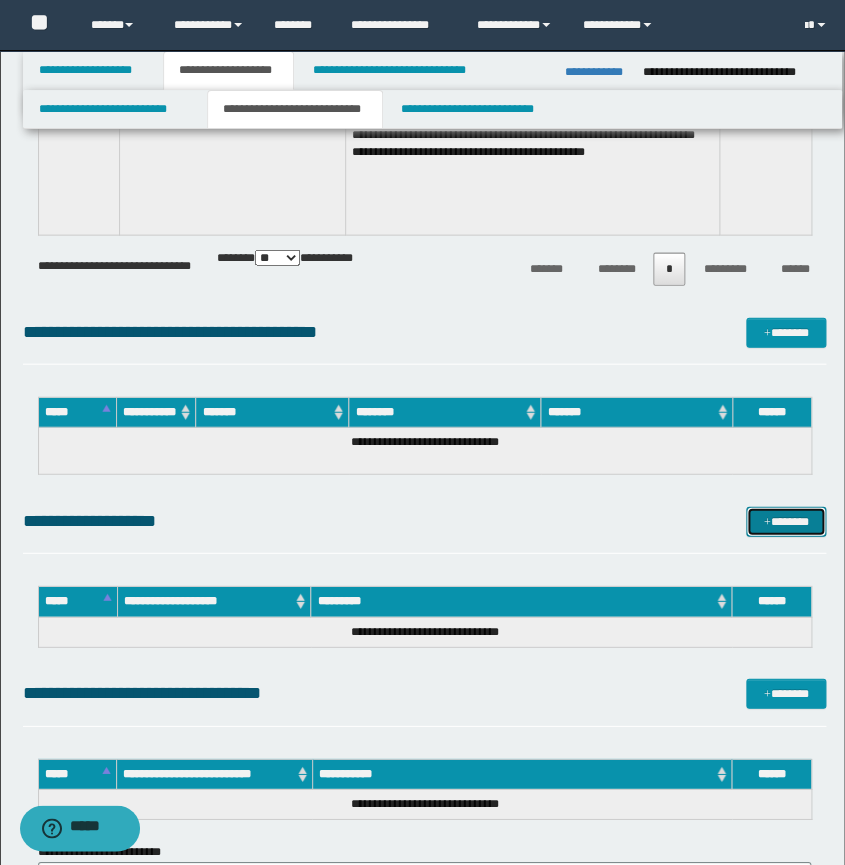 click on "*******" at bounding box center [786, 521] 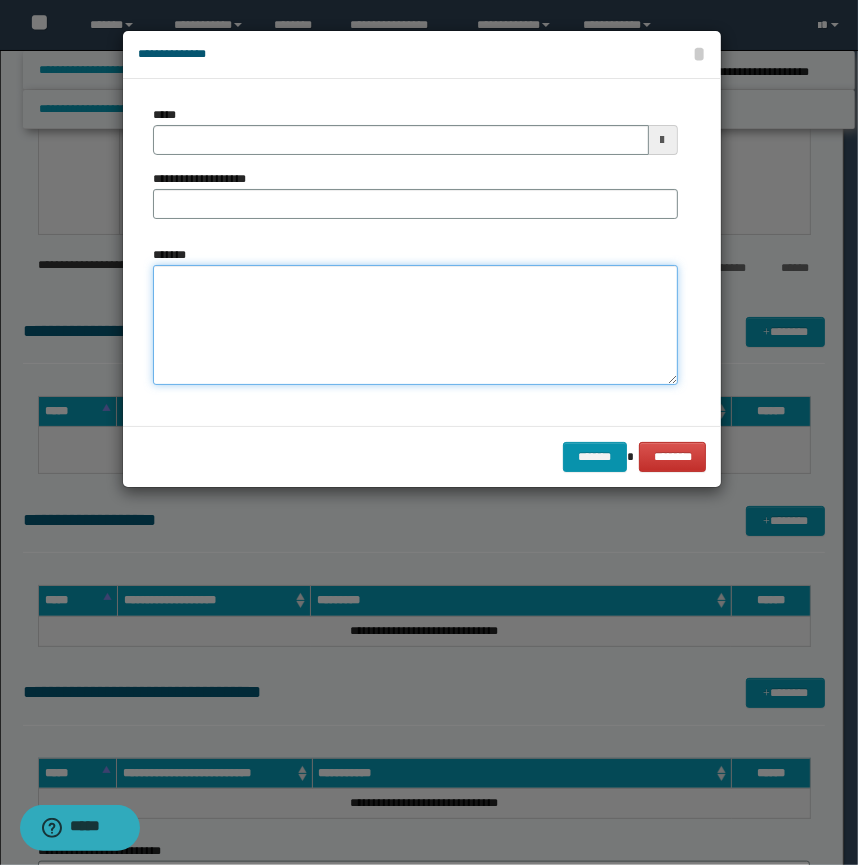click on "*******" at bounding box center (415, 325) 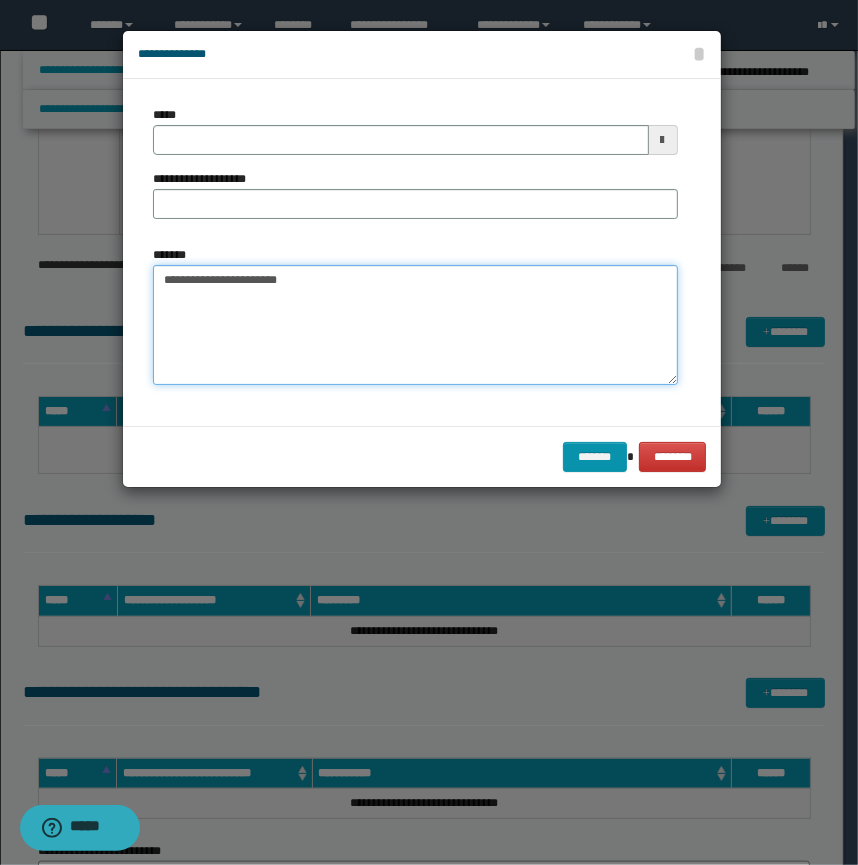 click on "**********" at bounding box center [415, 325] 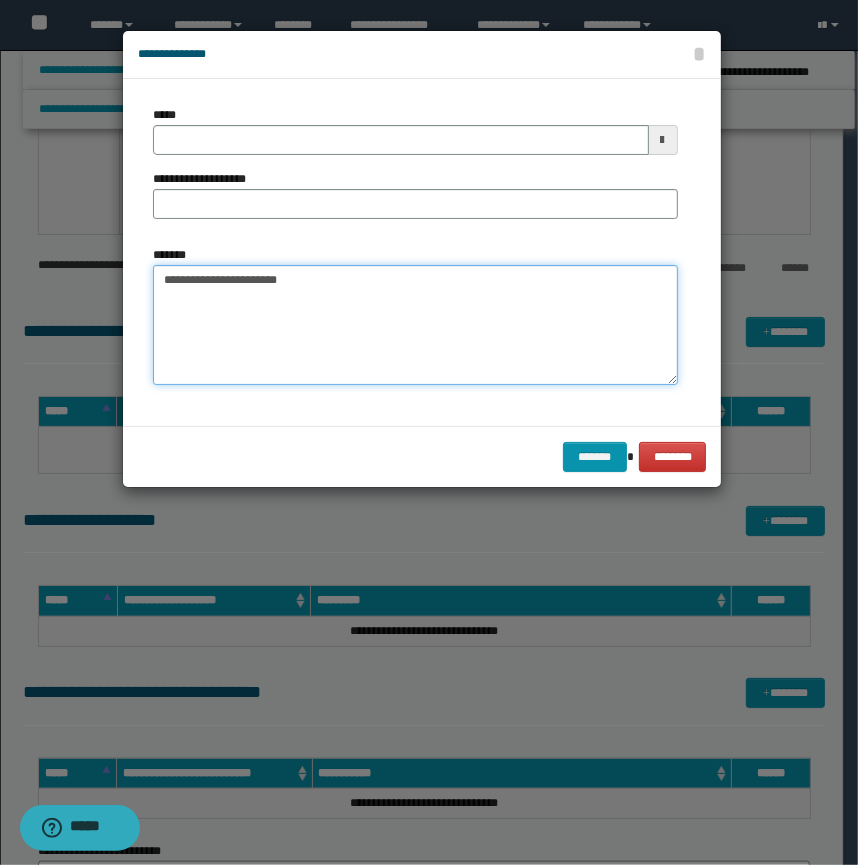 click on "**********" at bounding box center [415, 325] 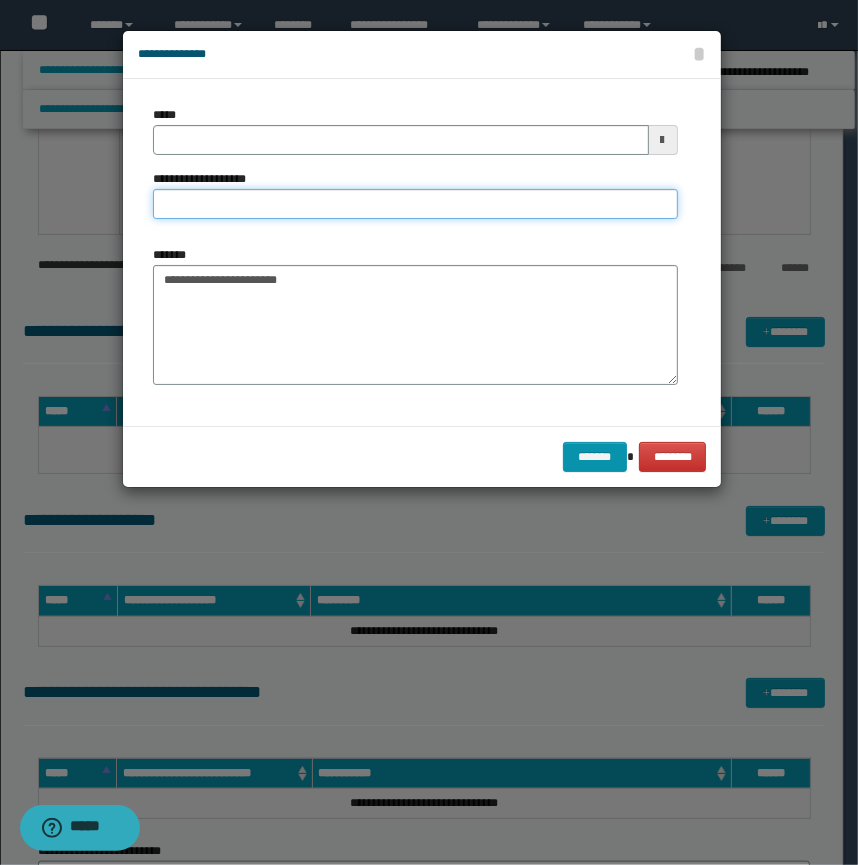 click on "**********" at bounding box center (415, 204) 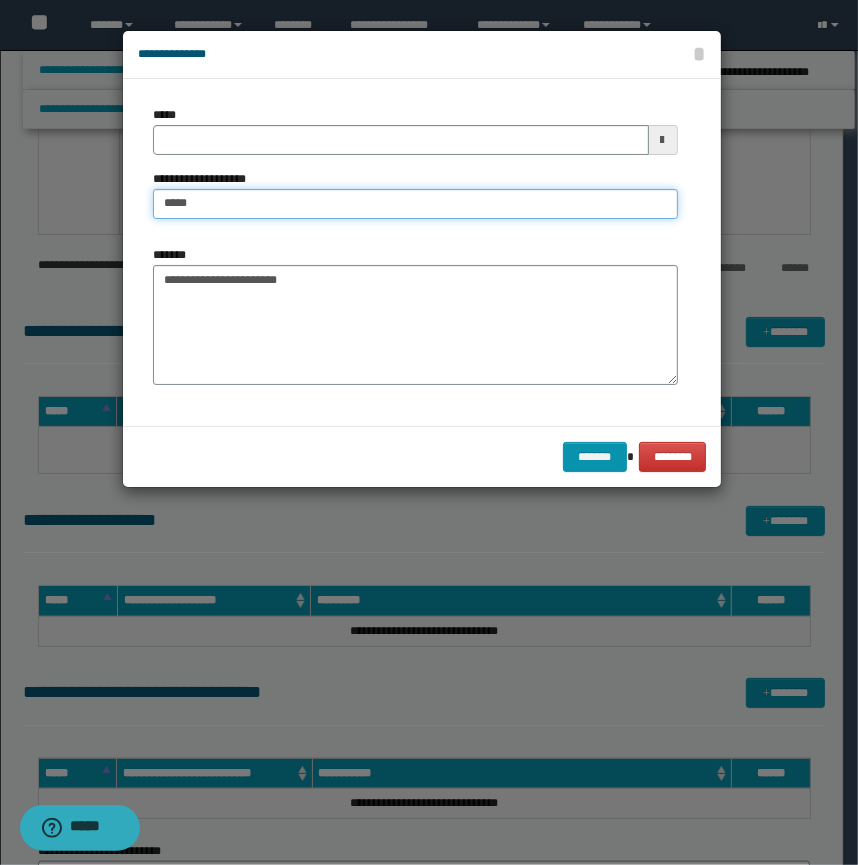 type on "**********" 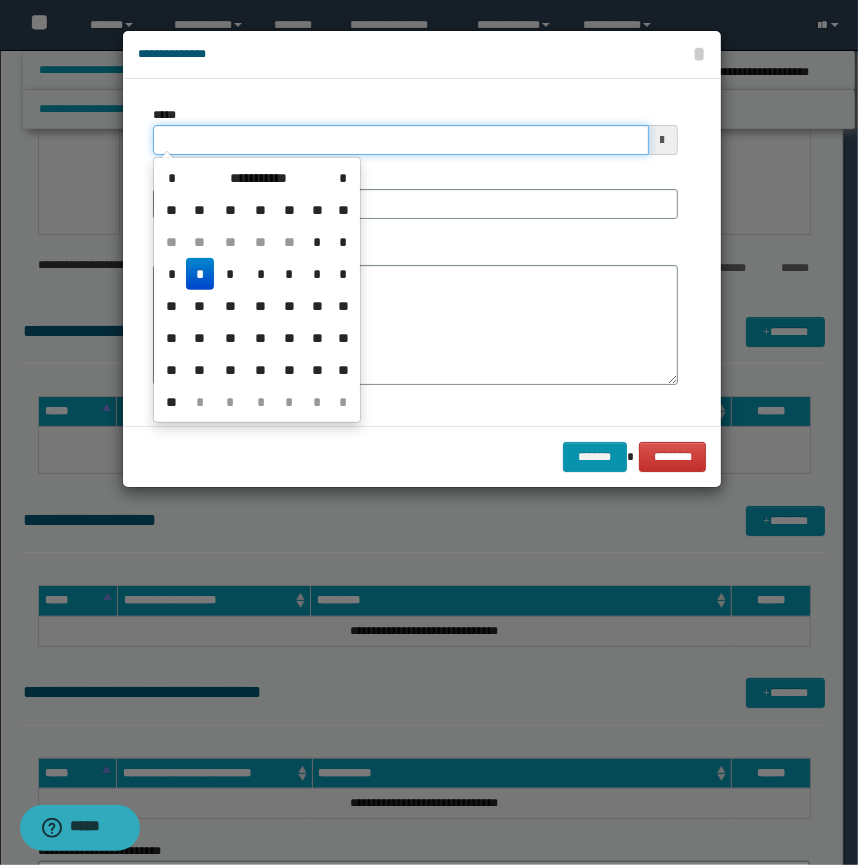 drag, startPoint x: 101, startPoint y: 131, endPoint x: 59, endPoint y: 130, distance: 42.0119 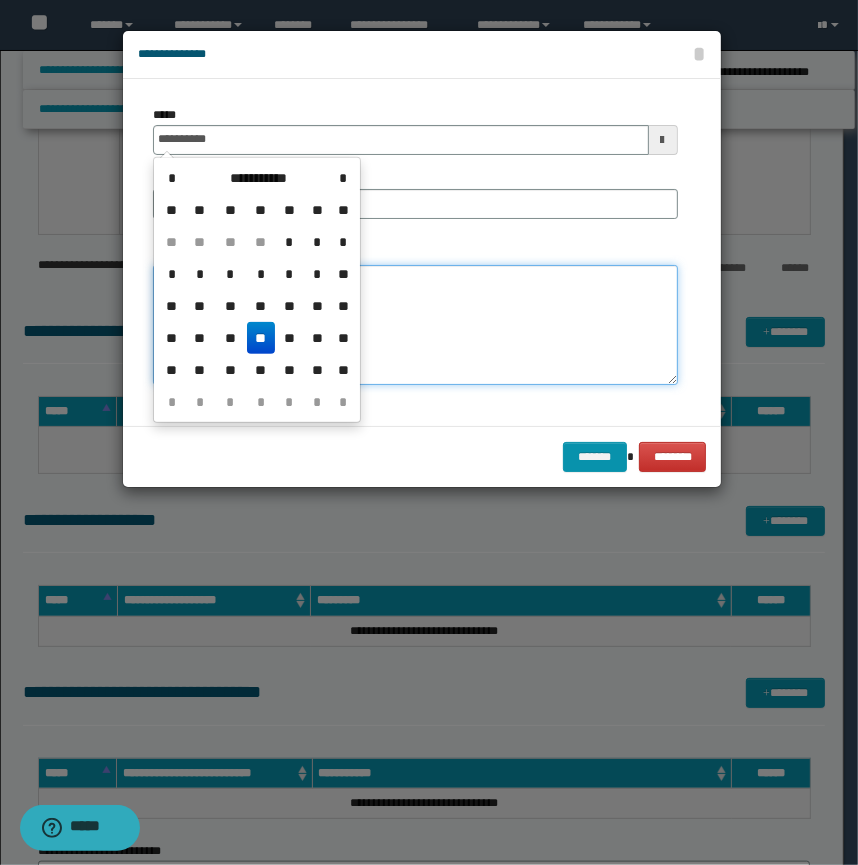 type on "**********" 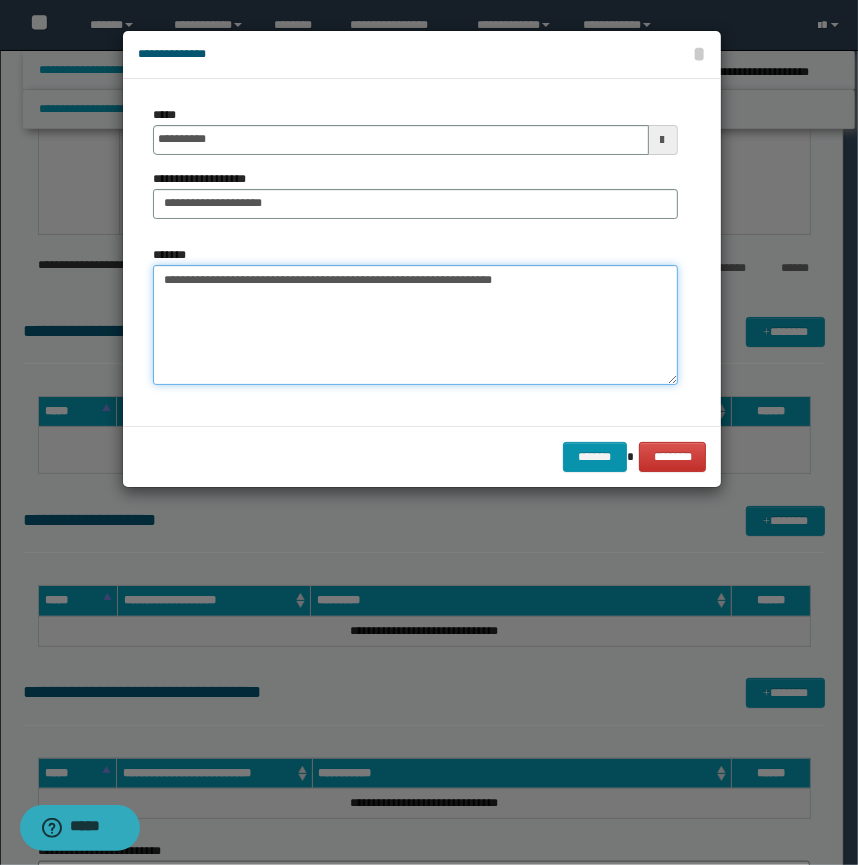 drag, startPoint x: 273, startPoint y: 277, endPoint x: 66, endPoint y: 280, distance: 207.02174 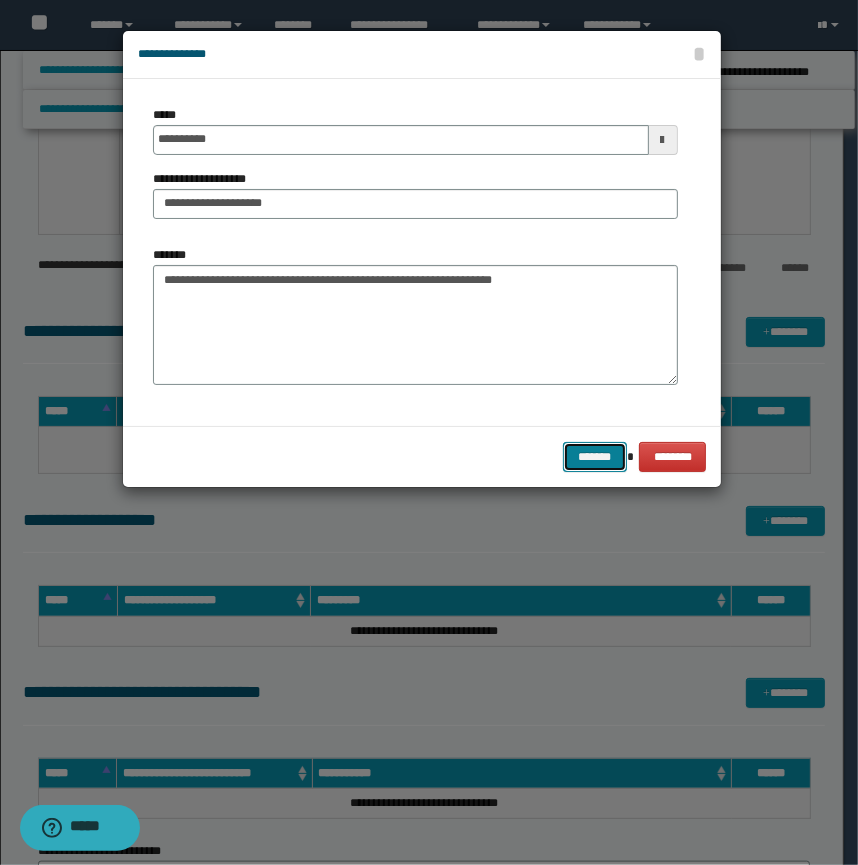click on "*******" at bounding box center (595, 457) 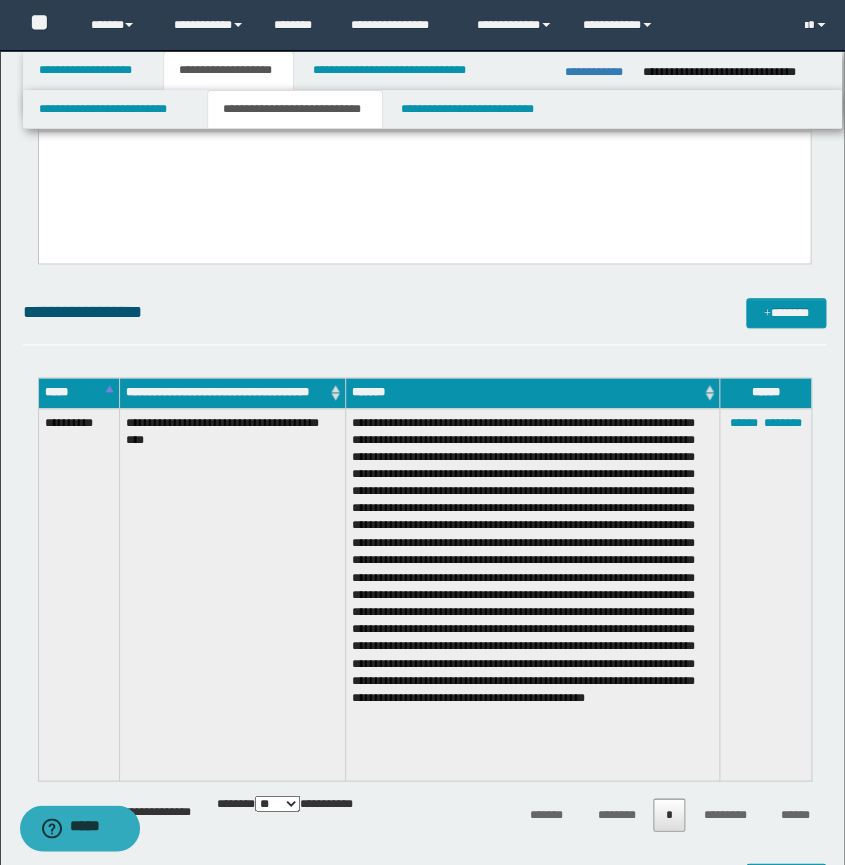 scroll, scrollTop: 909, scrollLeft: 0, axis: vertical 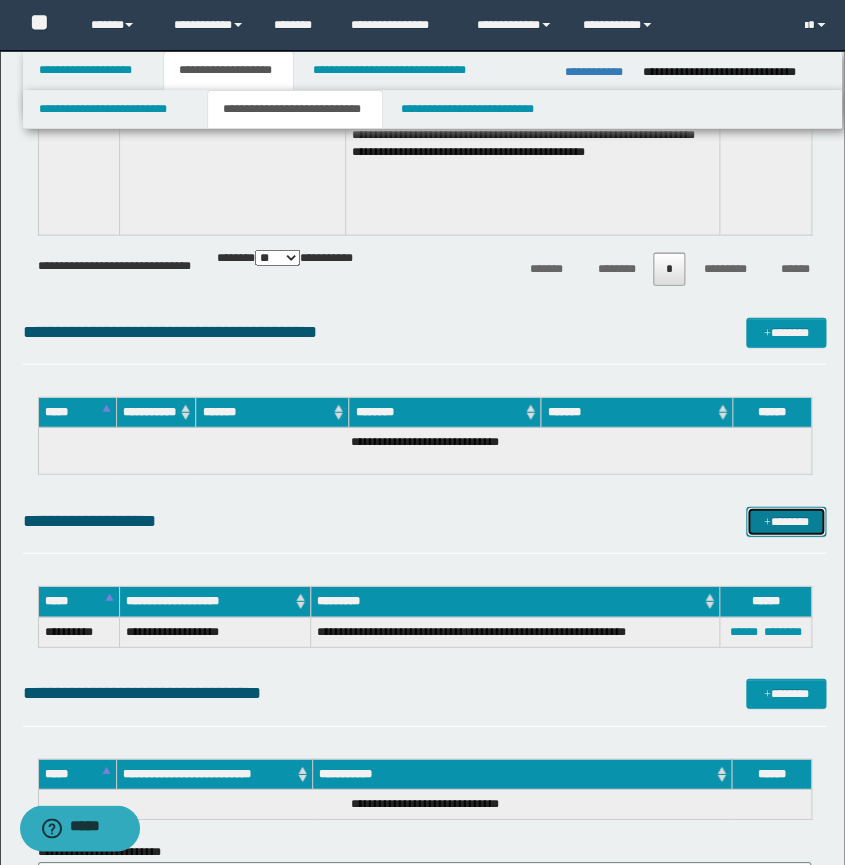 click on "*******" at bounding box center (786, 521) 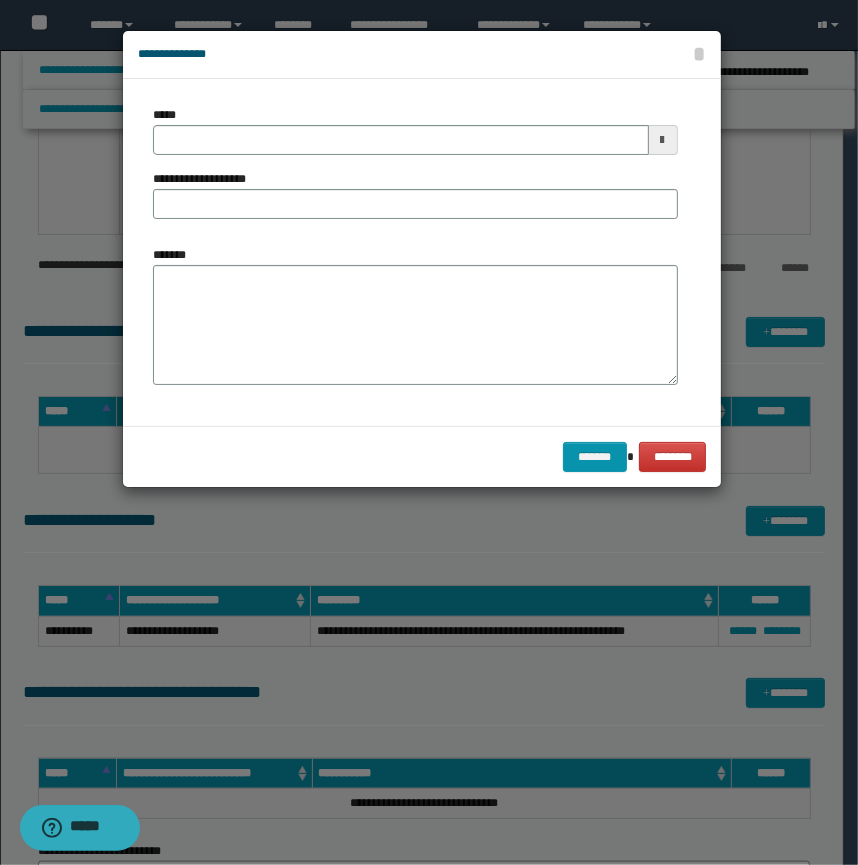 drag, startPoint x: 370, startPoint y: 396, endPoint x: 340, endPoint y: 359, distance: 47.63402 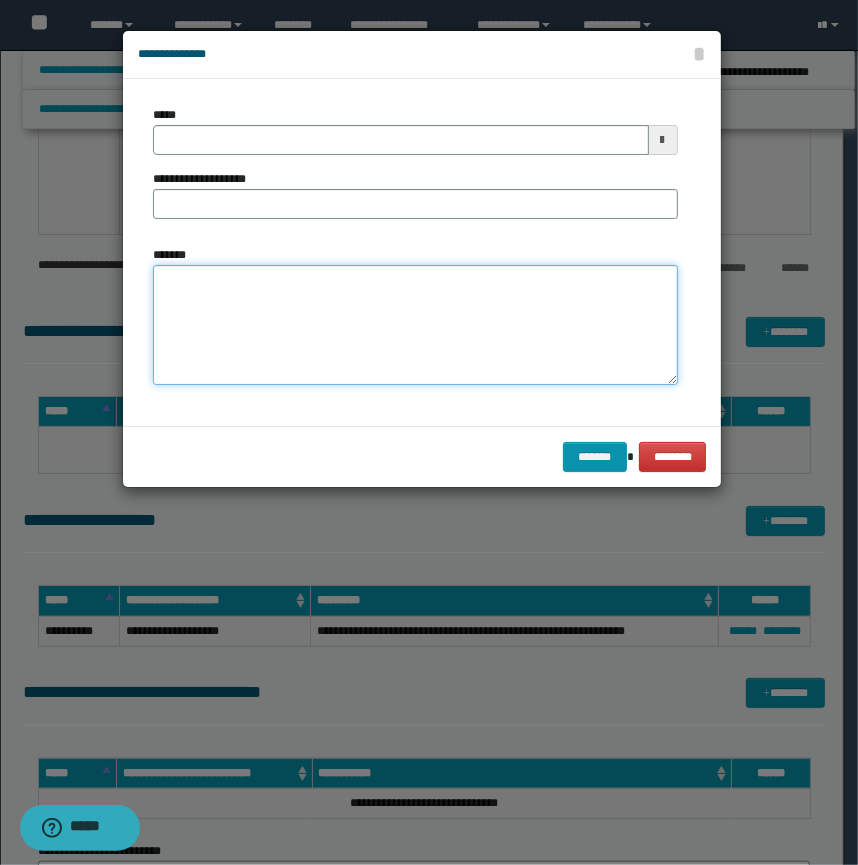 click on "*******" at bounding box center [415, 325] 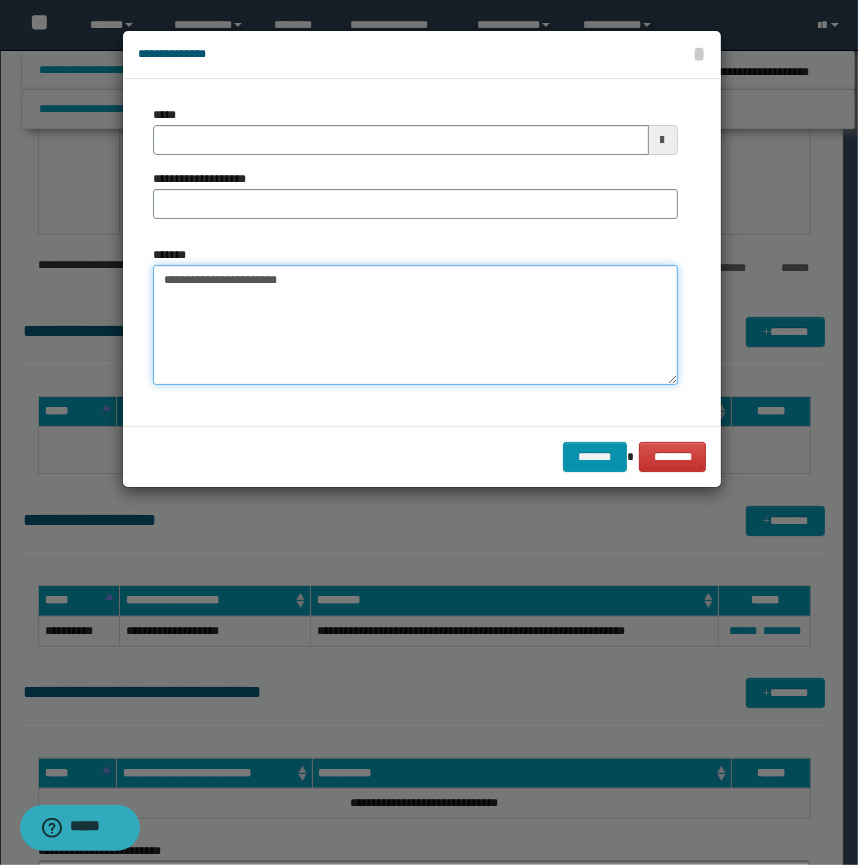 click on "**********" at bounding box center (415, 325) 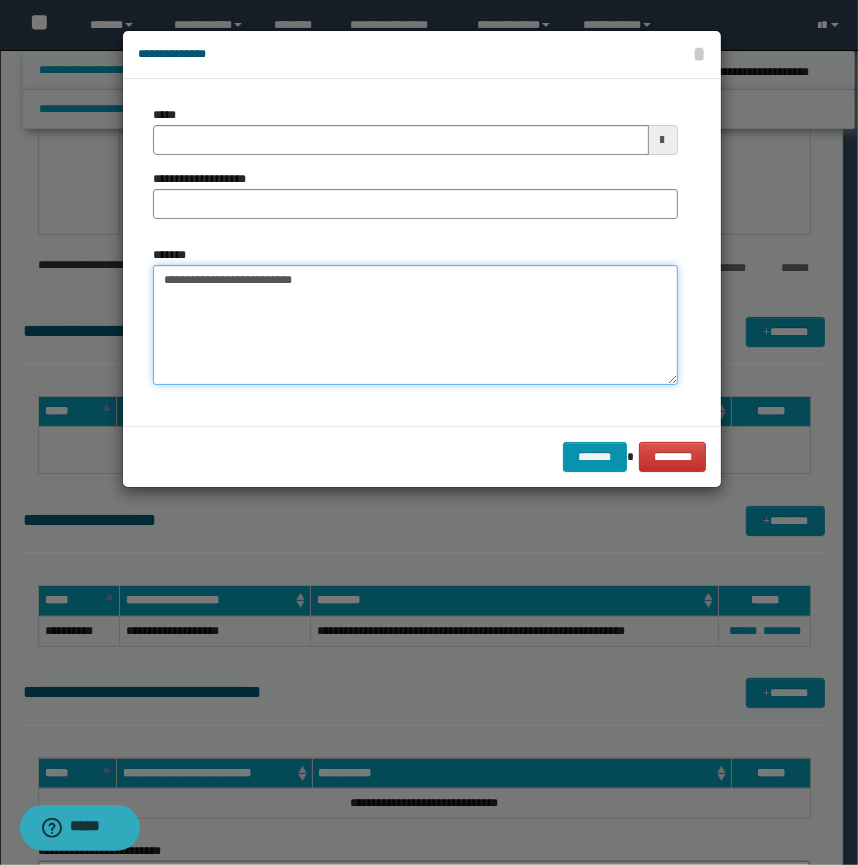 click on "**********" at bounding box center (415, 325) 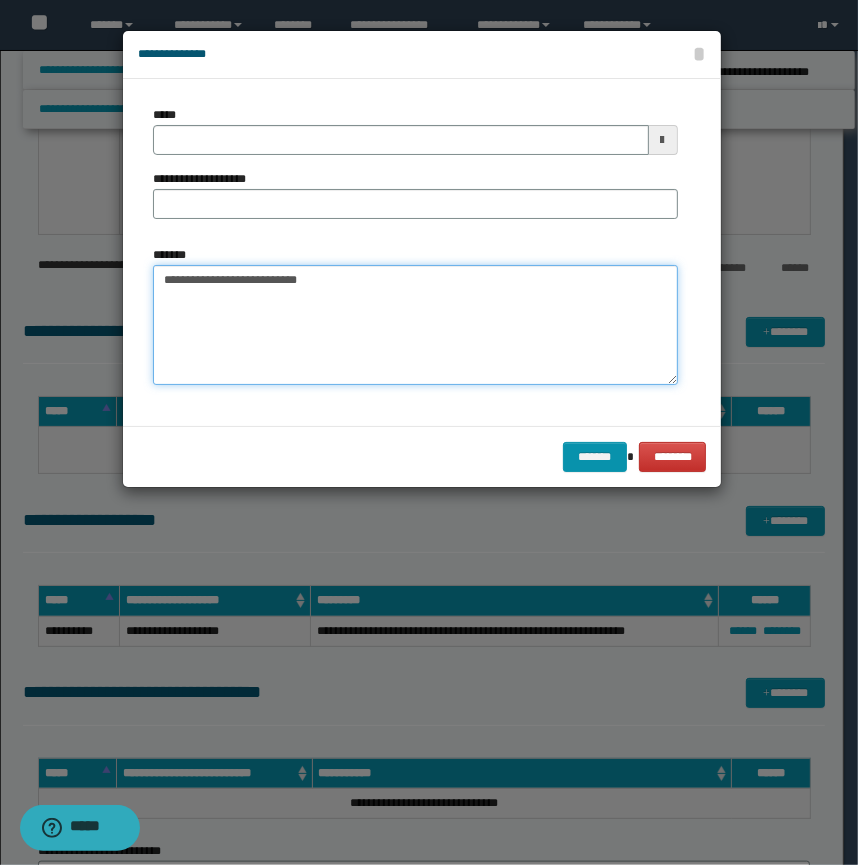 type 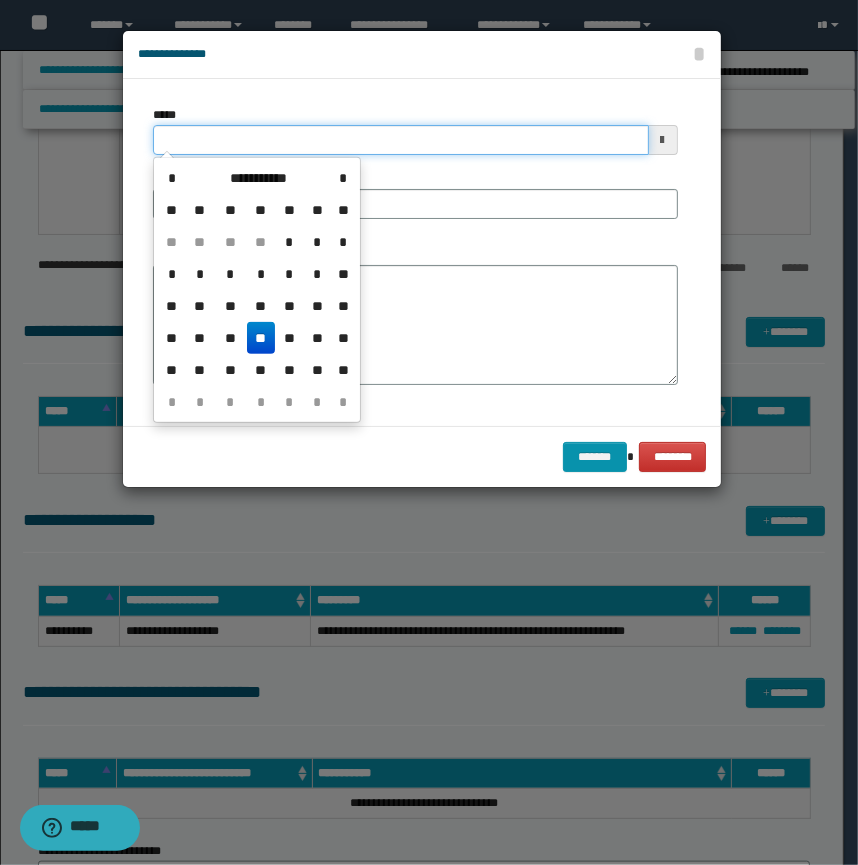 drag, startPoint x: 278, startPoint y: 138, endPoint x: 0, endPoint y: 132, distance: 278.06473 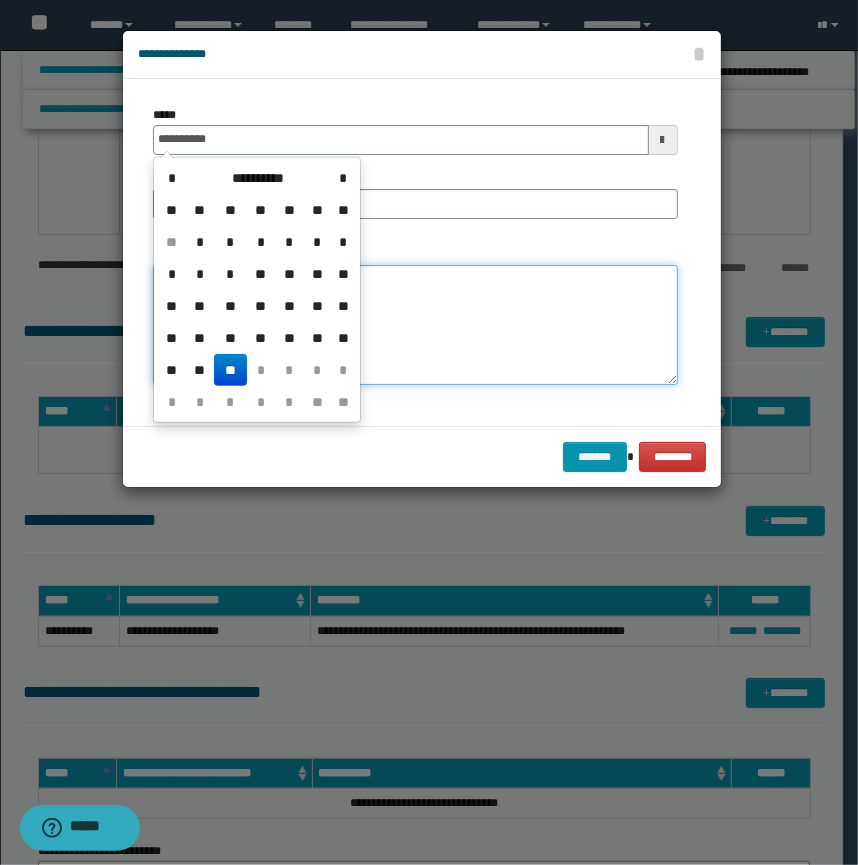 type on "**********" 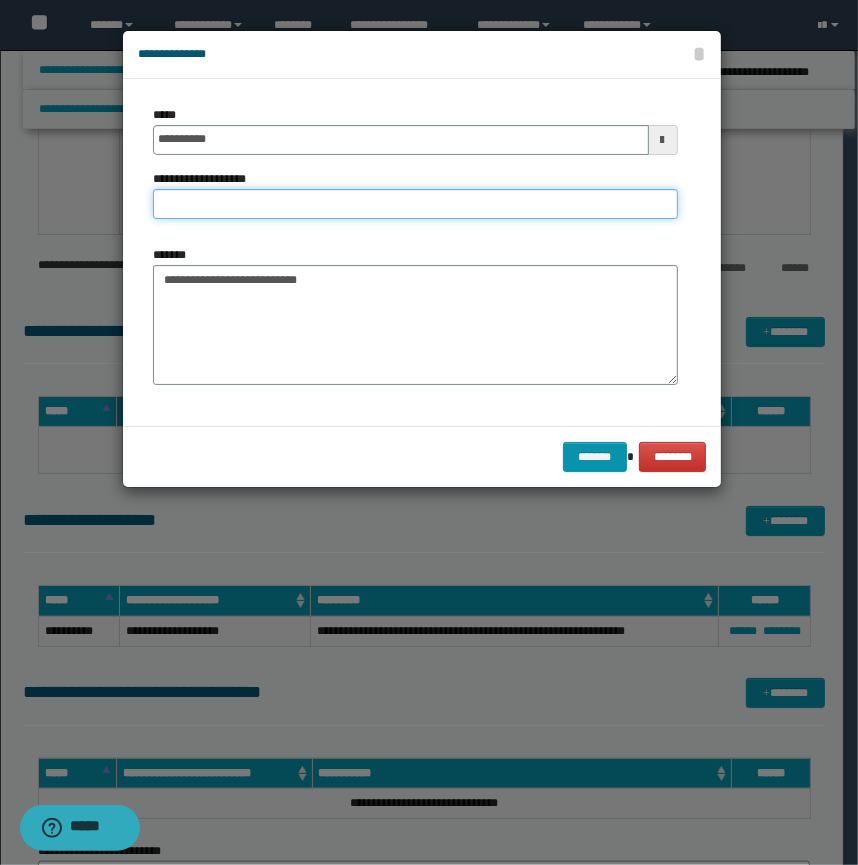 click on "**********" at bounding box center (415, 204) 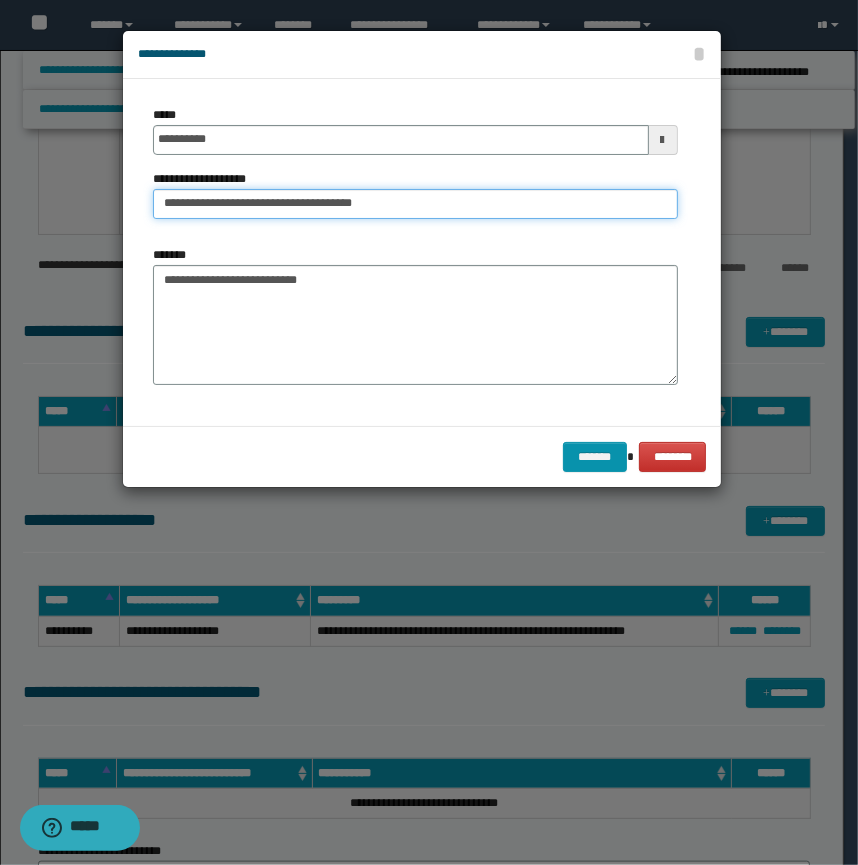 type on "**********" 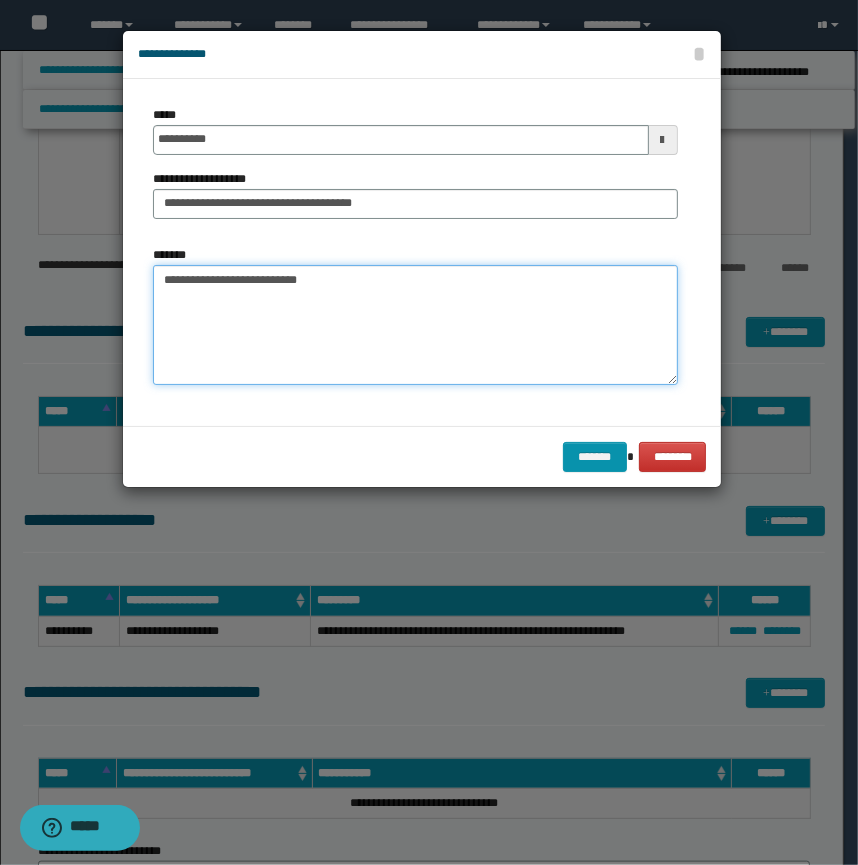 click on "**********" at bounding box center (415, 325) 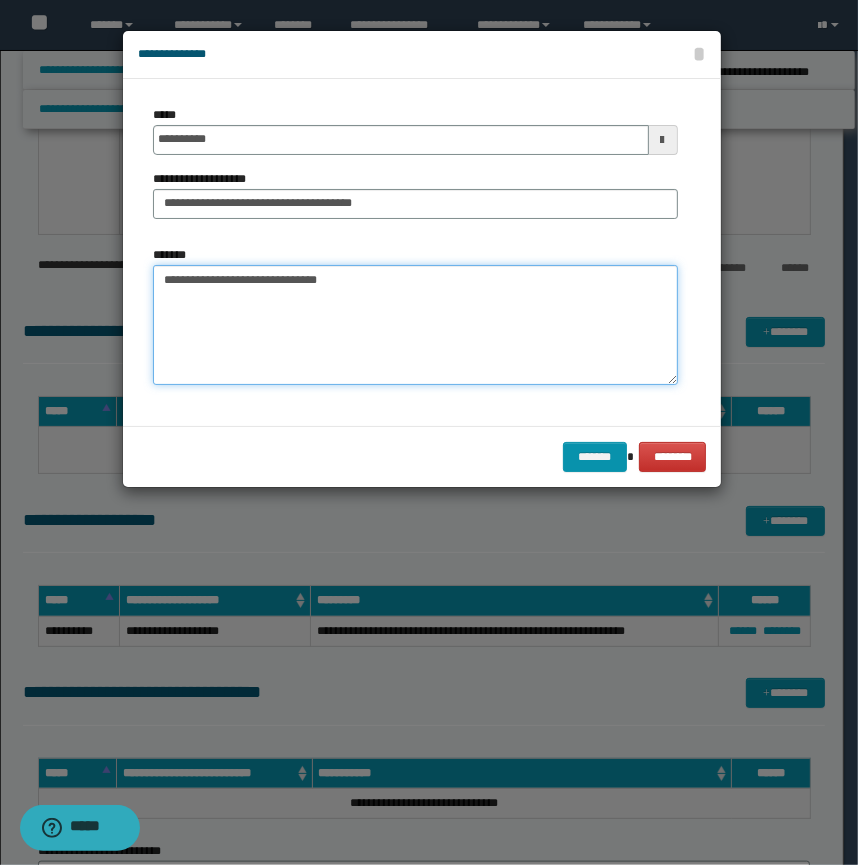 click on "**********" at bounding box center [415, 325] 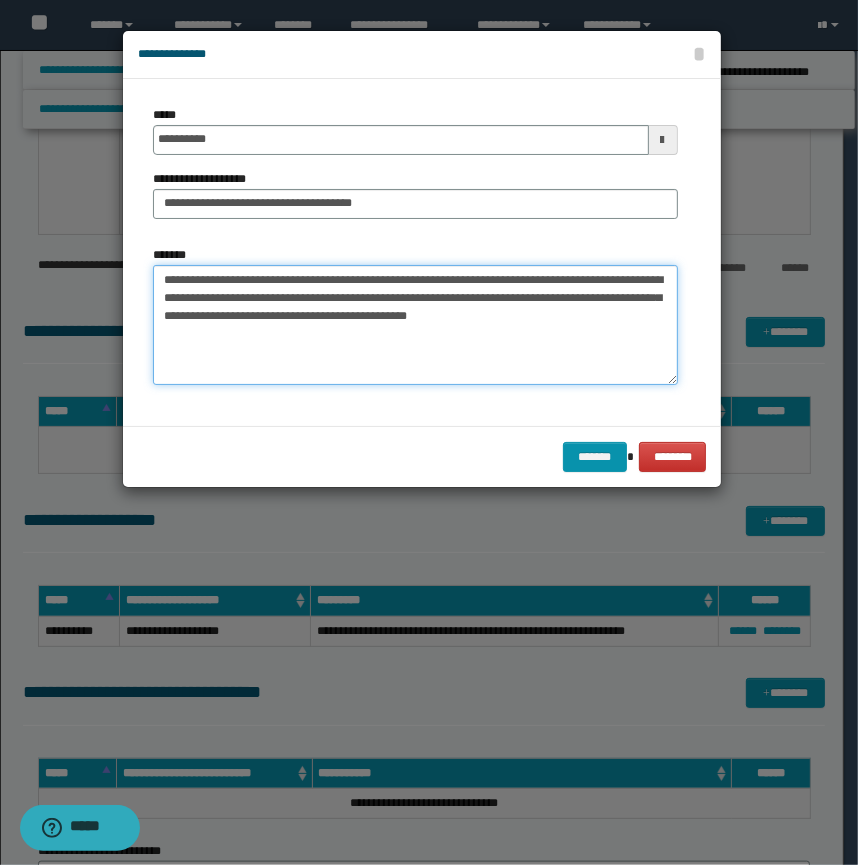 drag, startPoint x: 306, startPoint y: 275, endPoint x: 386, endPoint y: 273, distance: 80.024994 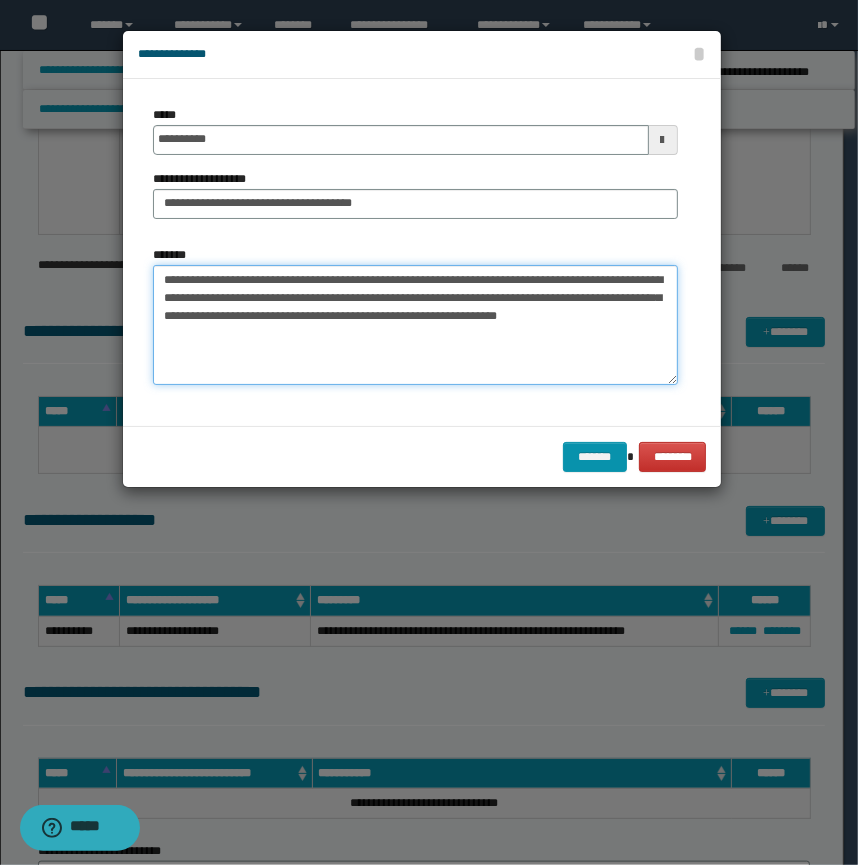 drag, startPoint x: 397, startPoint y: 276, endPoint x: 556, endPoint y: 294, distance: 160.01562 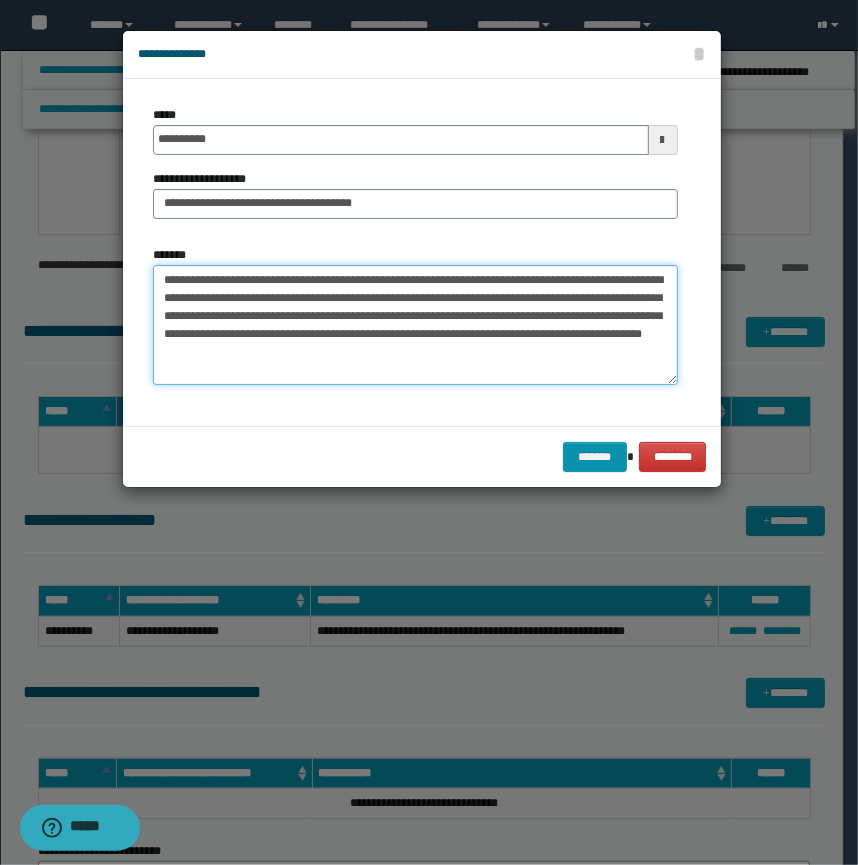click on "**********" at bounding box center (415, 325) 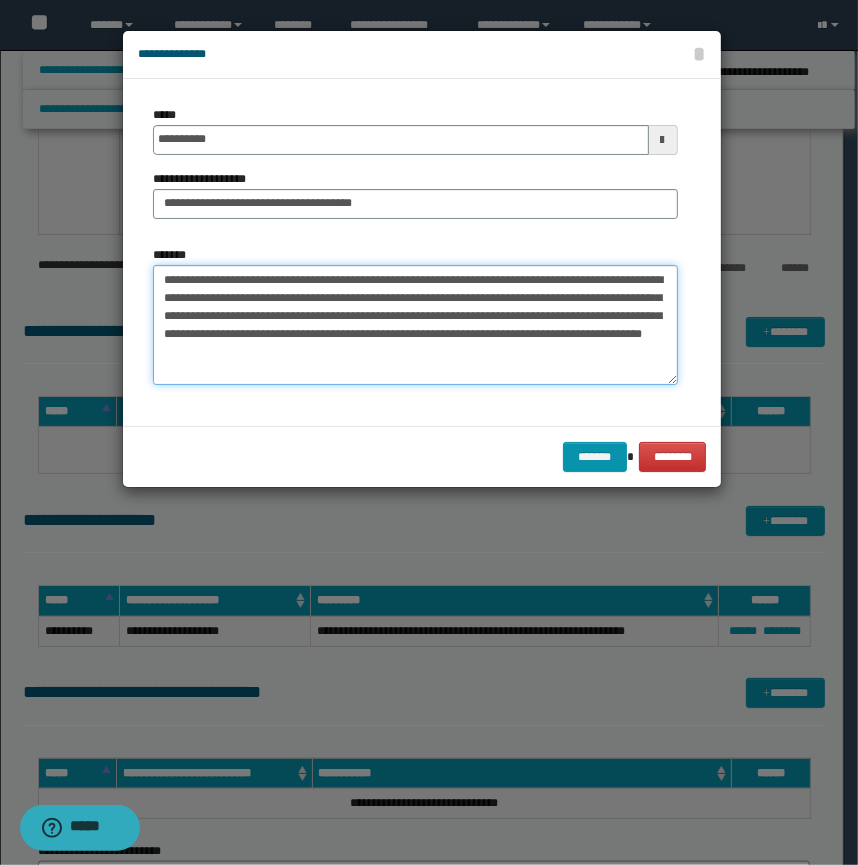 click on "**********" at bounding box center (415, 325) 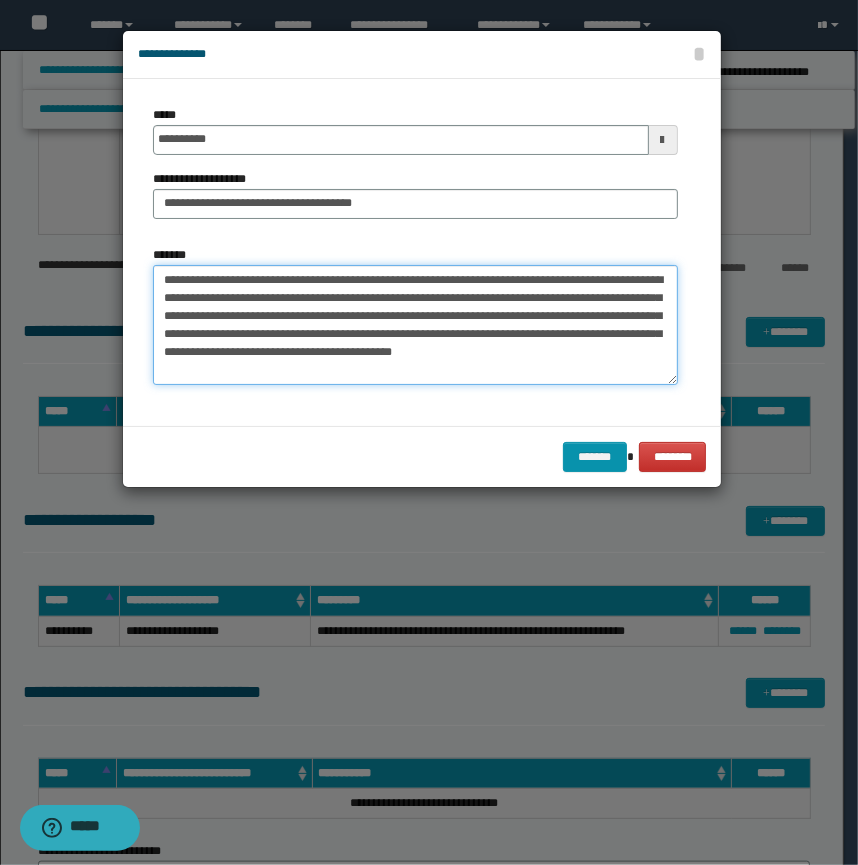 click on "**********" at bounding box center (415, 325) 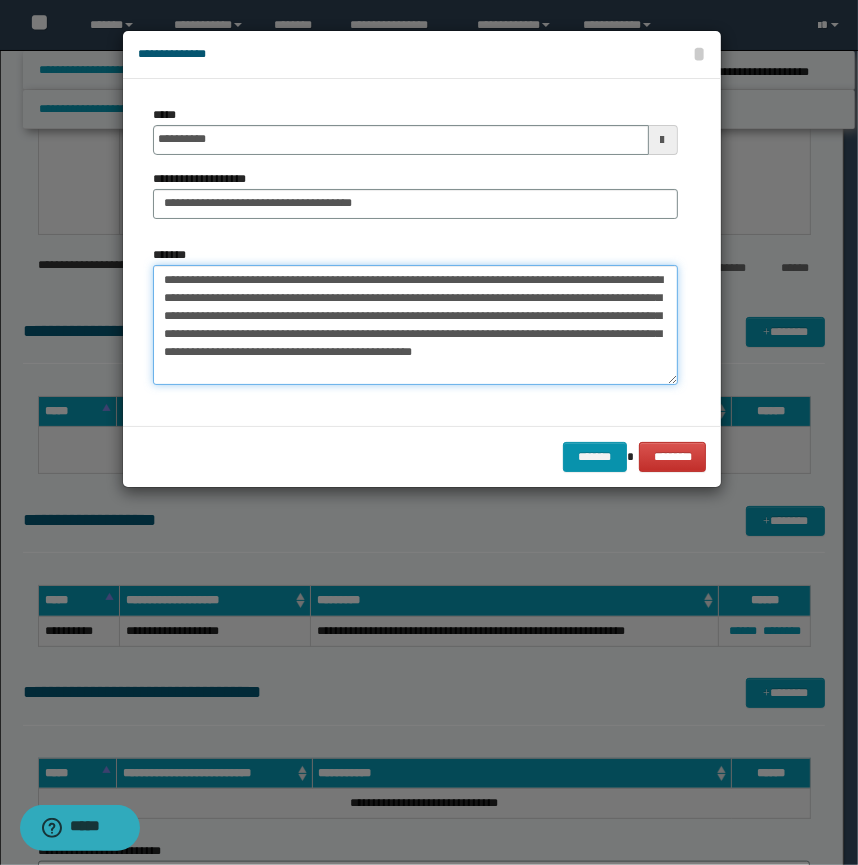drag, startPoint x: 295, startPoint y: 276, endPoint x: 133, endPoint y: 274, distance: 162.01234 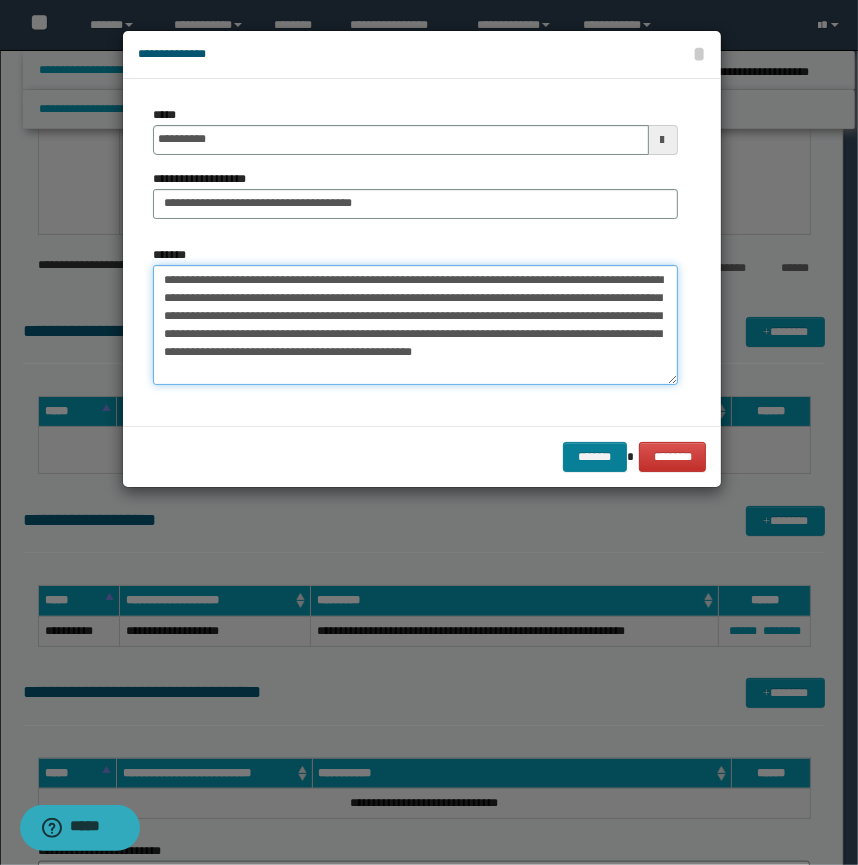 type on "**********" 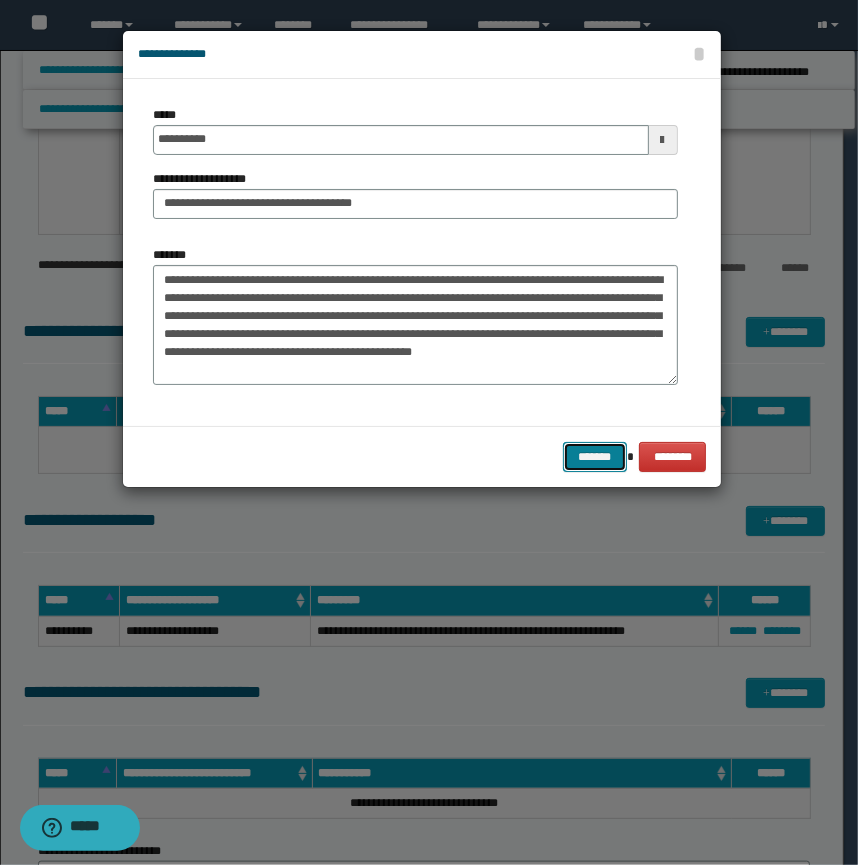 click on "*******" at bounding box center (595, 457) 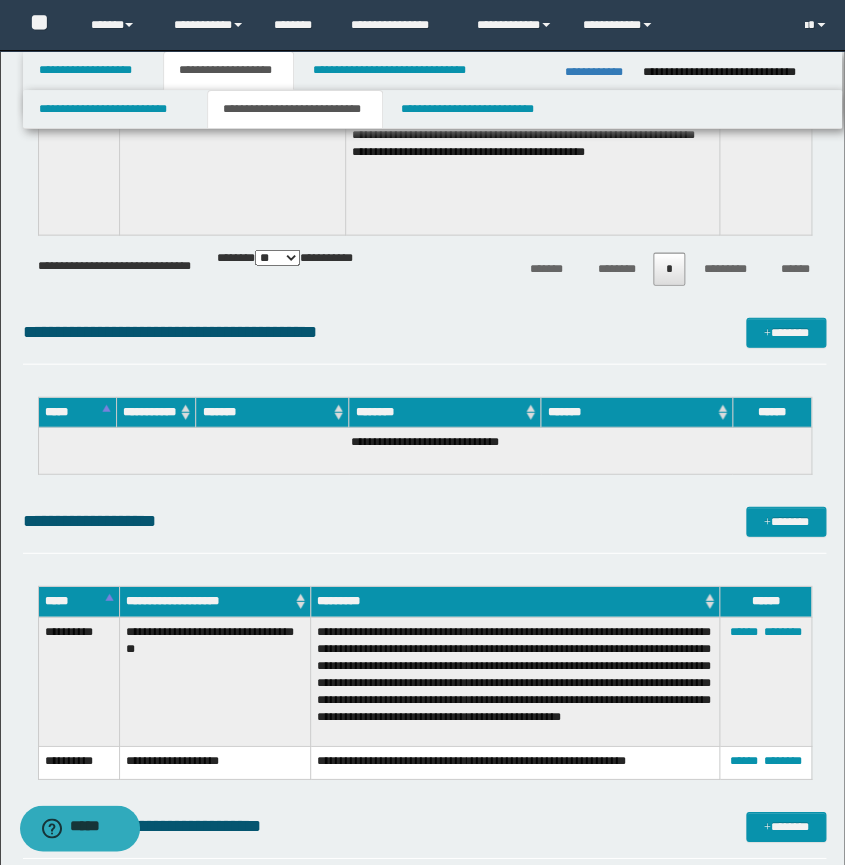 scroll, scrollTop: 1000, scrollLeft: 0, axis: vertical 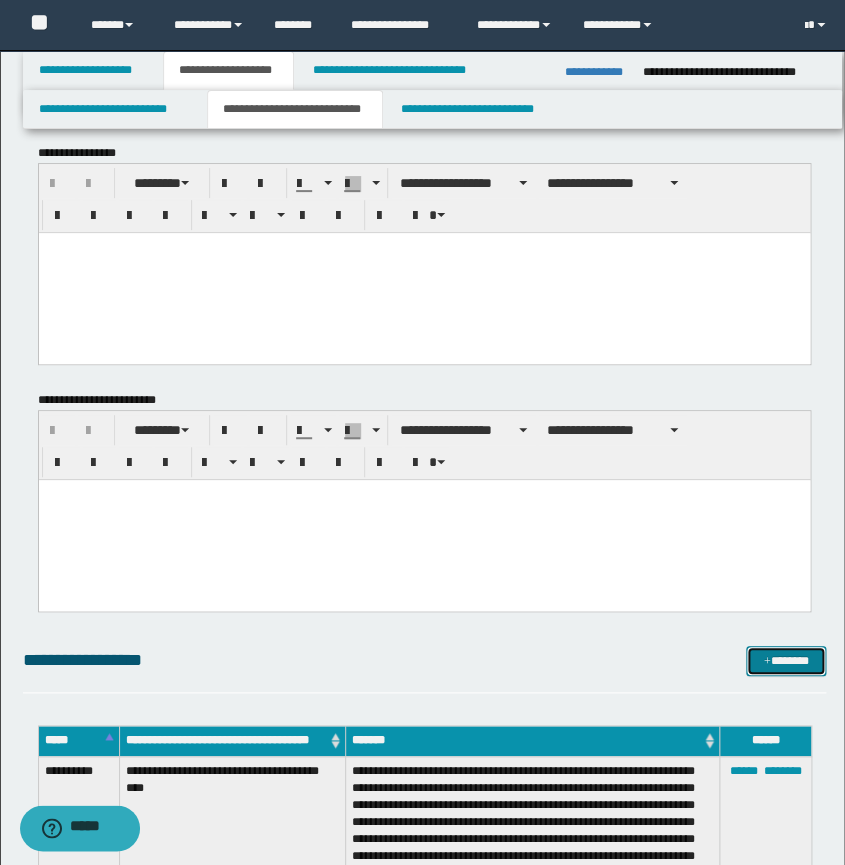 click at bounding box center [766, 662] 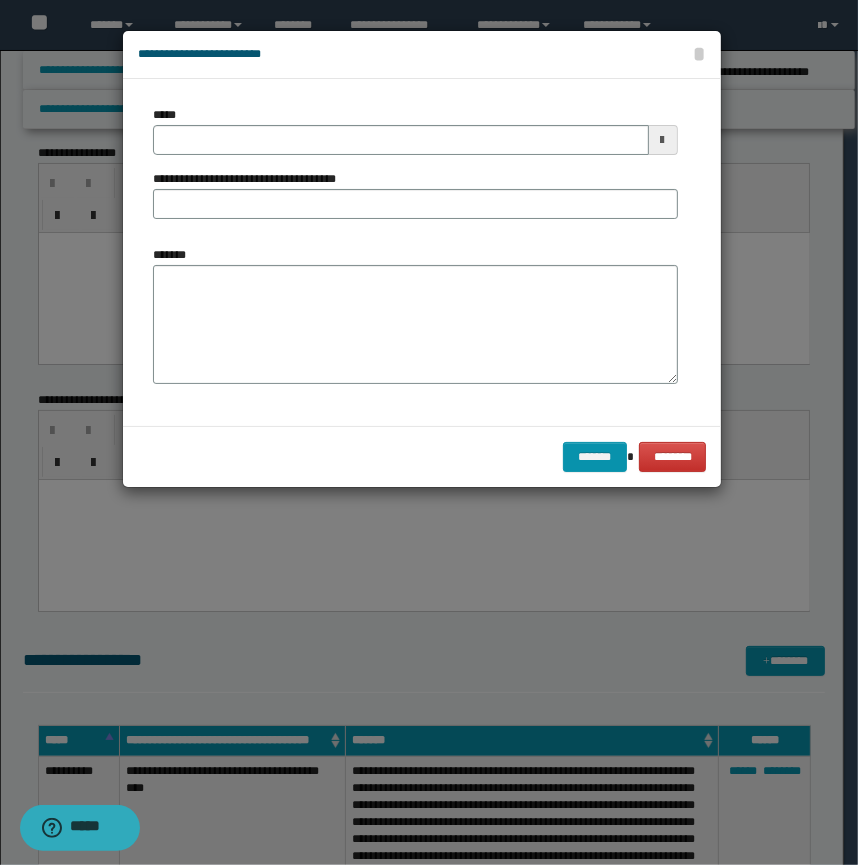 click on "*******" at bounding box center [415, 323] 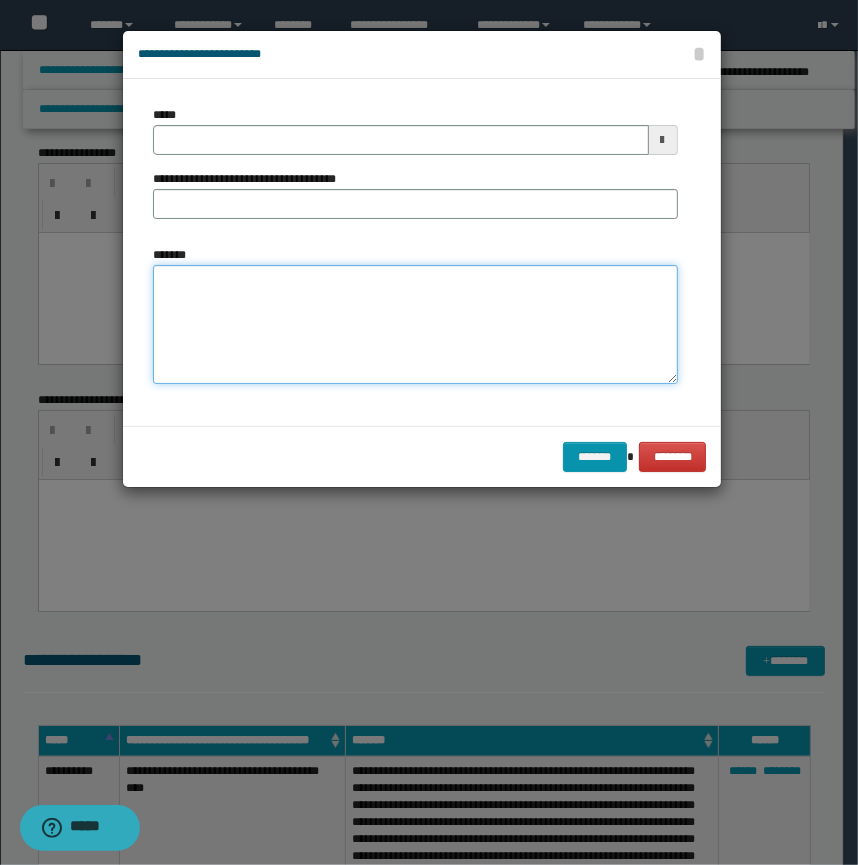 click on "*******" at bounding box center (415, 325) 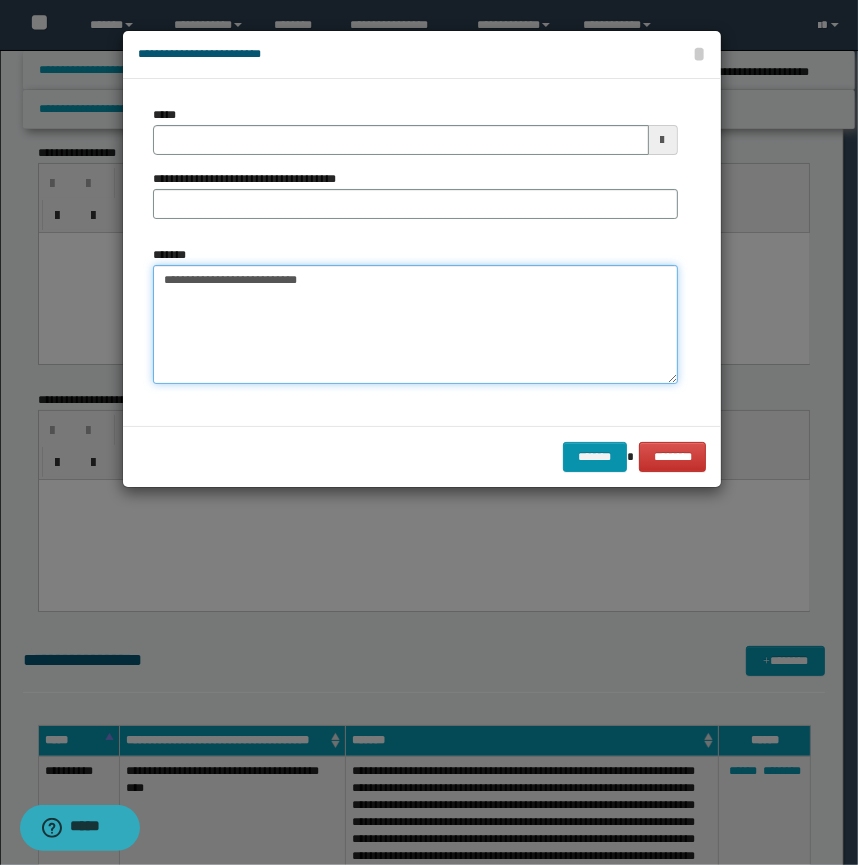 drag, startPoint x: 241, startPoint y: 277, endPoint x: 210, endPoint y: 281, distance: 31.257 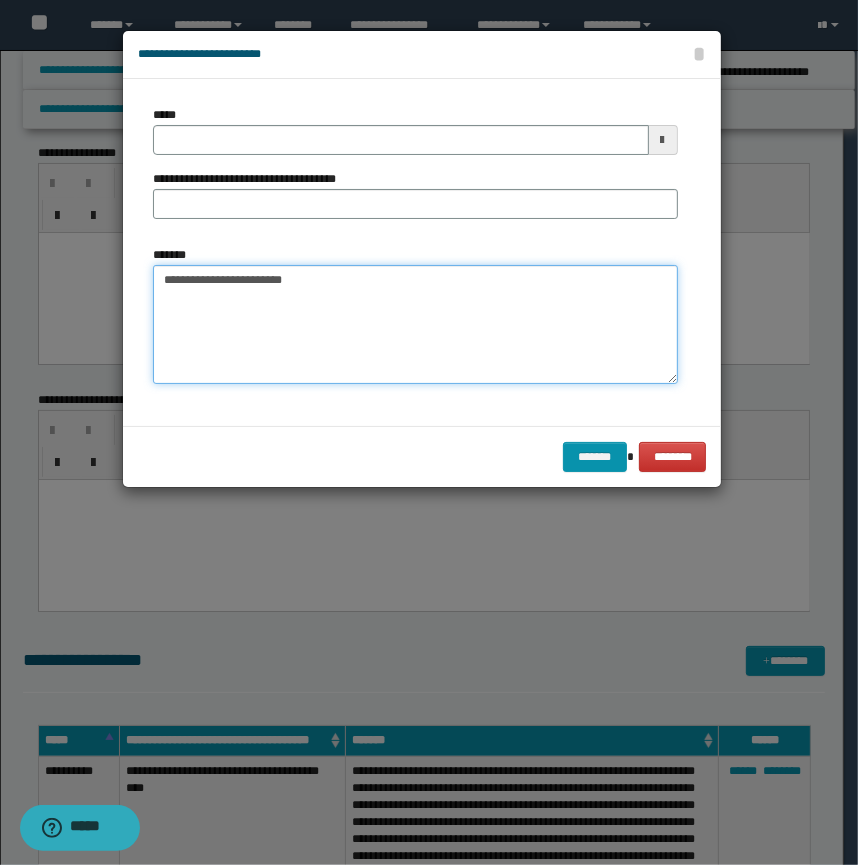 type on "**********" 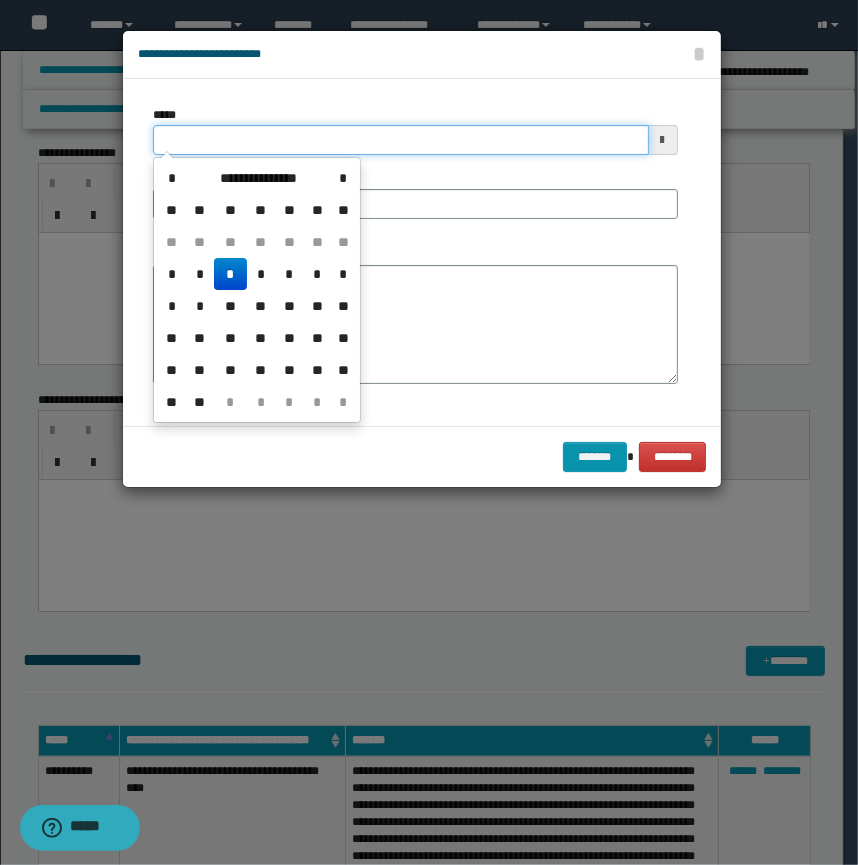drag, startPoint x: 124, startPoint y: 140, endPoint x: 79, endPoint y: 141, distance: 45.01111 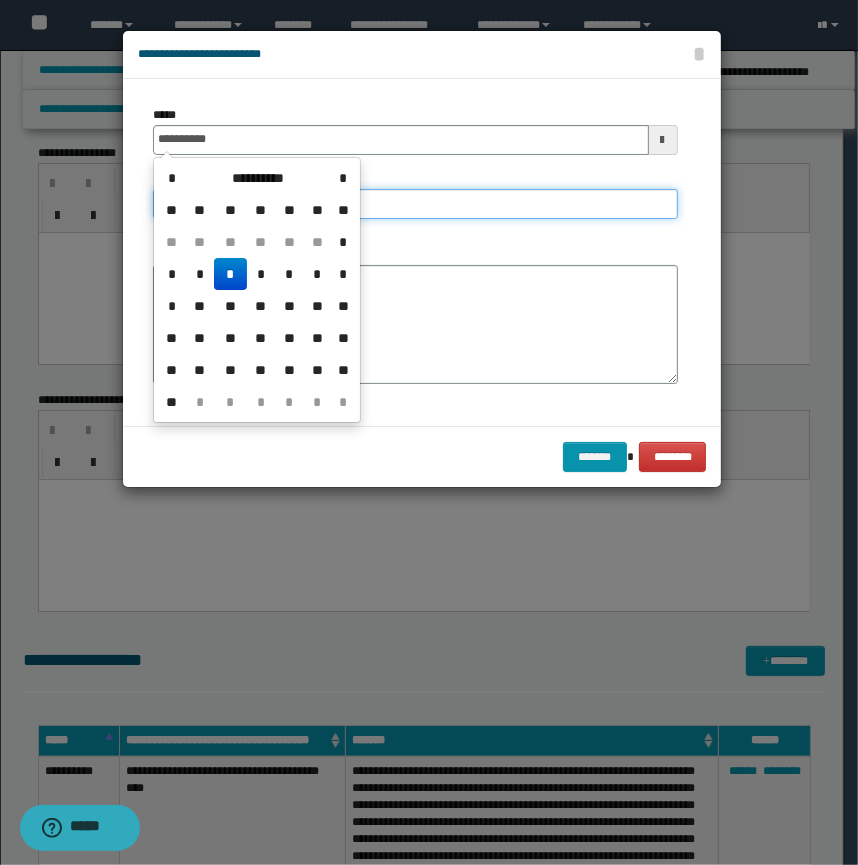 type on "**********" 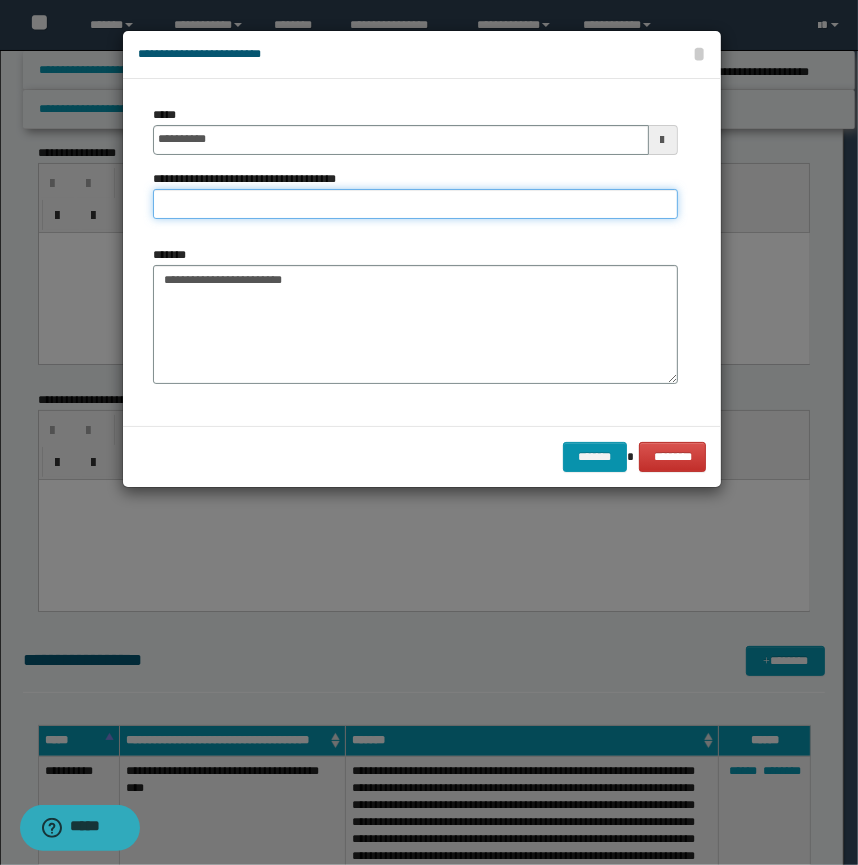 click on "**********" at bounding box center (415, 204) 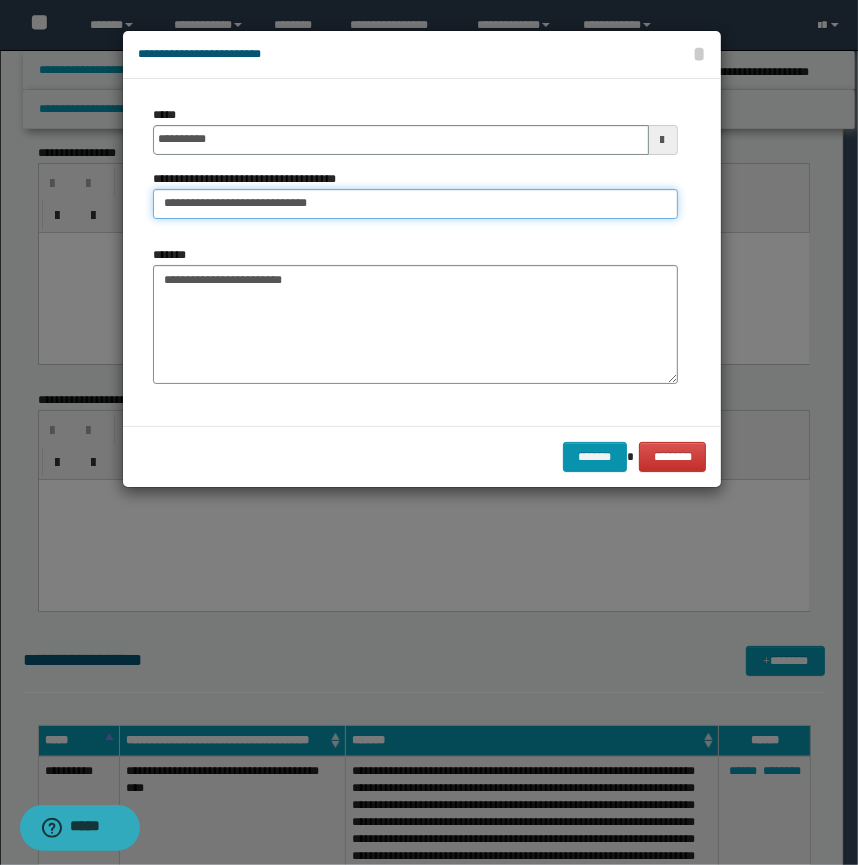 type on "**********" 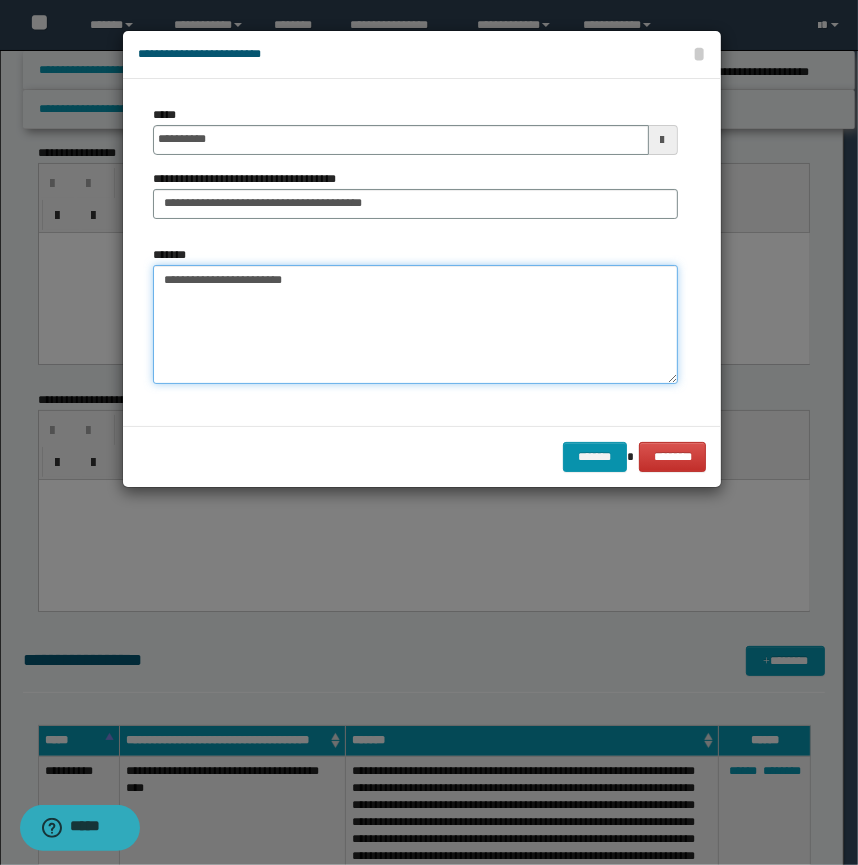 click on "**********" at bounding box center [415, 325] 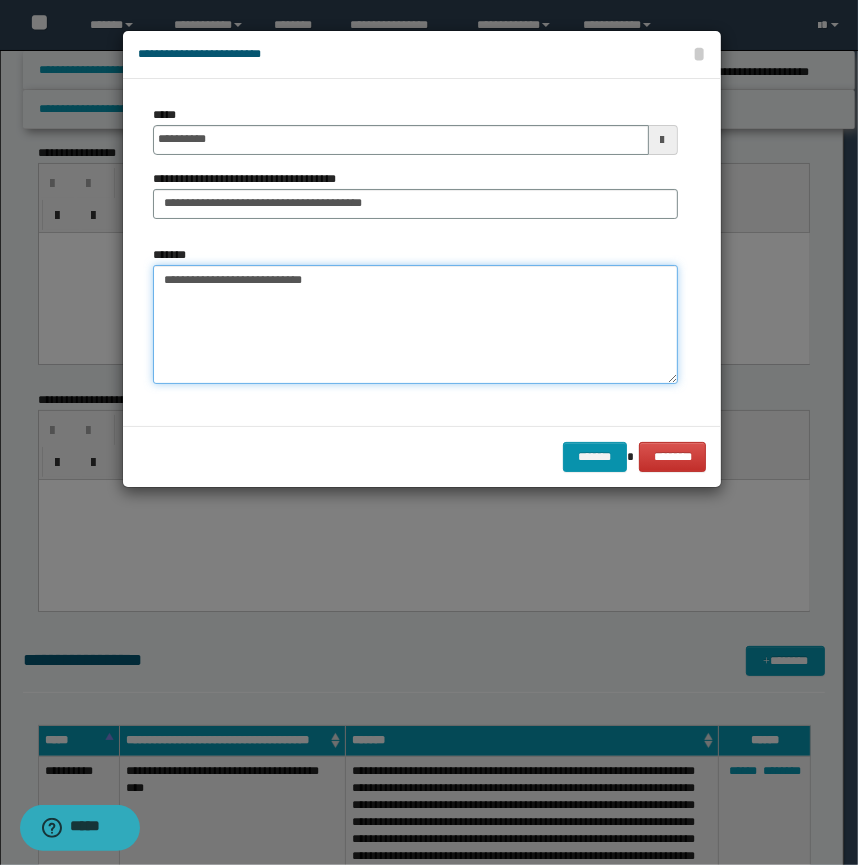 click on "**********" at bounding box center (415, 325) 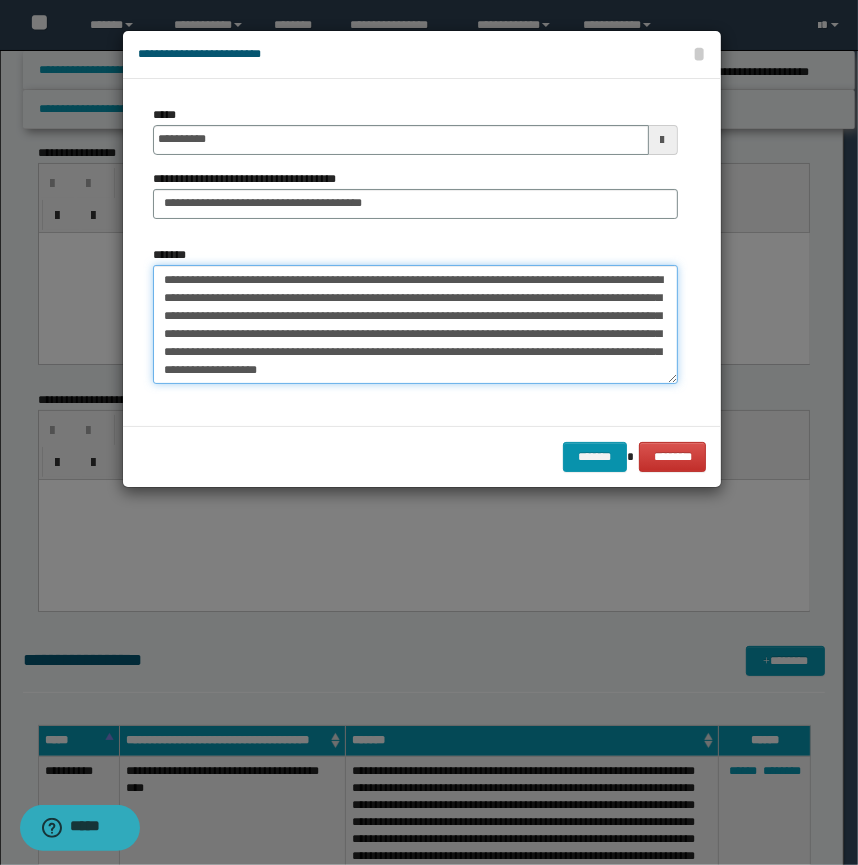 scroll, scrollTop: 0, scrollLeft: 0, axis: both 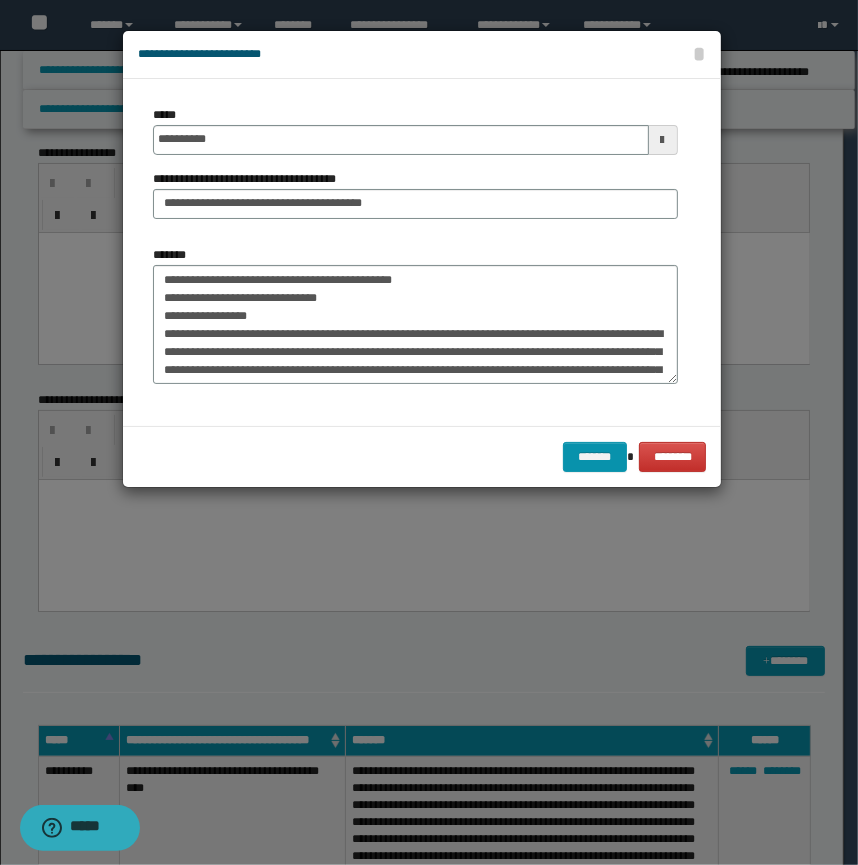 click on "*******" at bounding box center [415, 315] 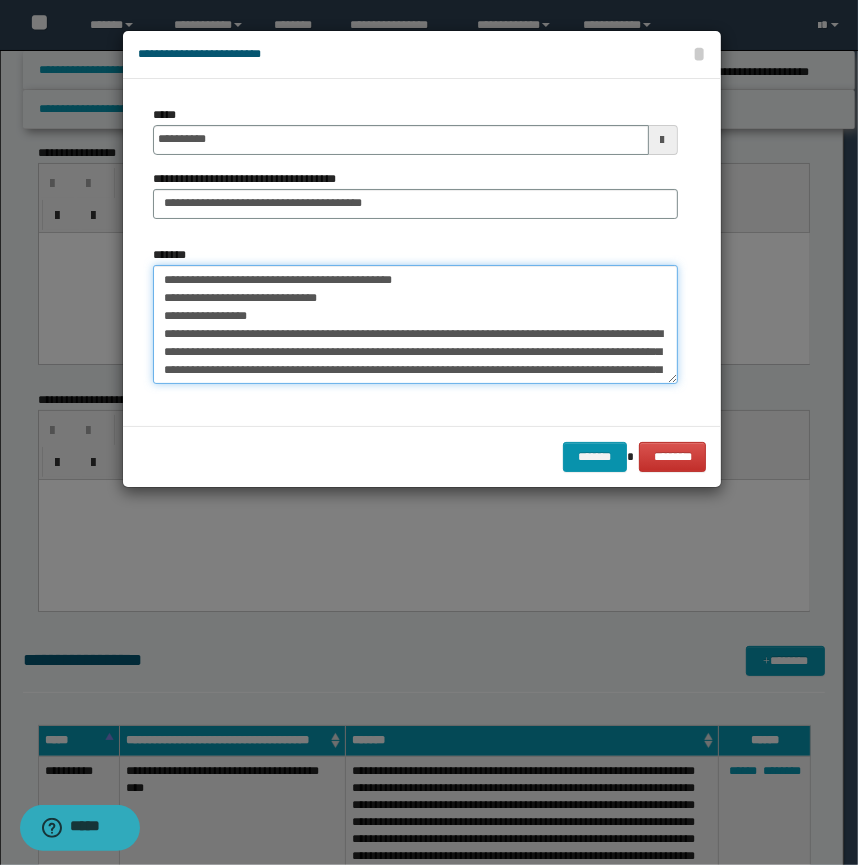 click on "*******" at bounding box center (415, 325) 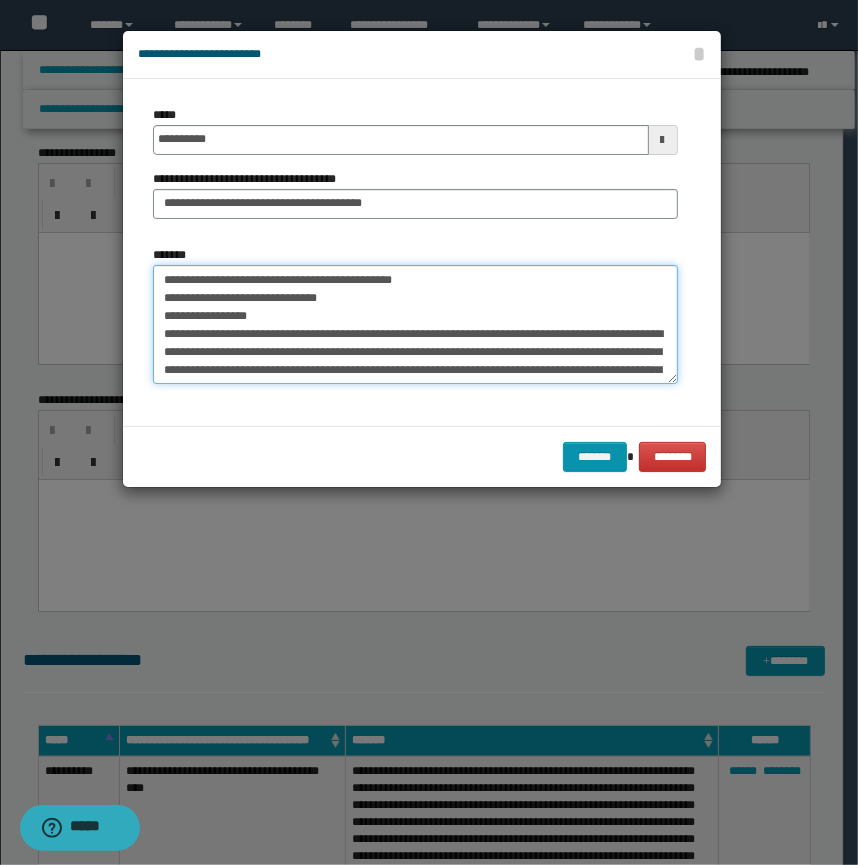 click on "*******" at bounding box center [415, 325] 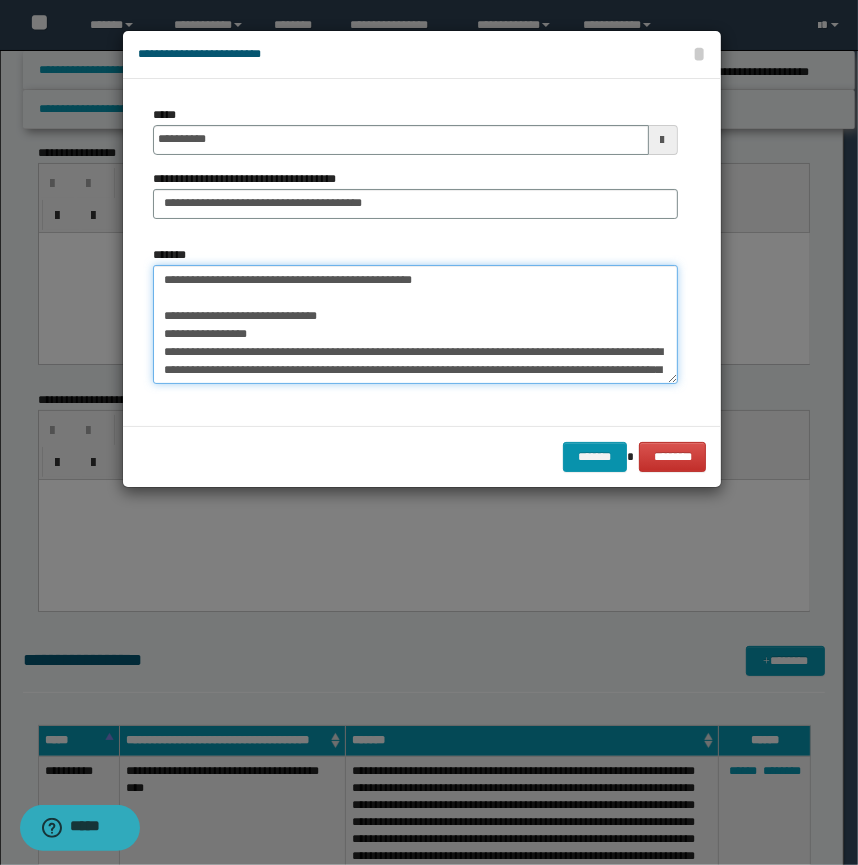 click on "*******" at bounding box center (415, 325) 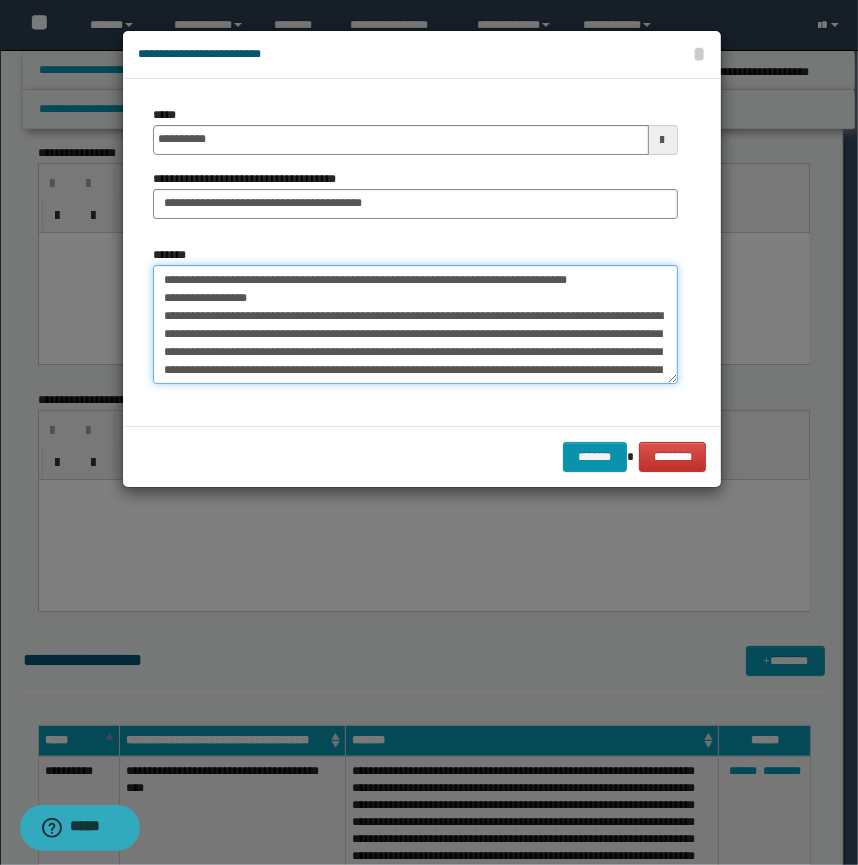 click on "*******" at bounding box center [415, 325] 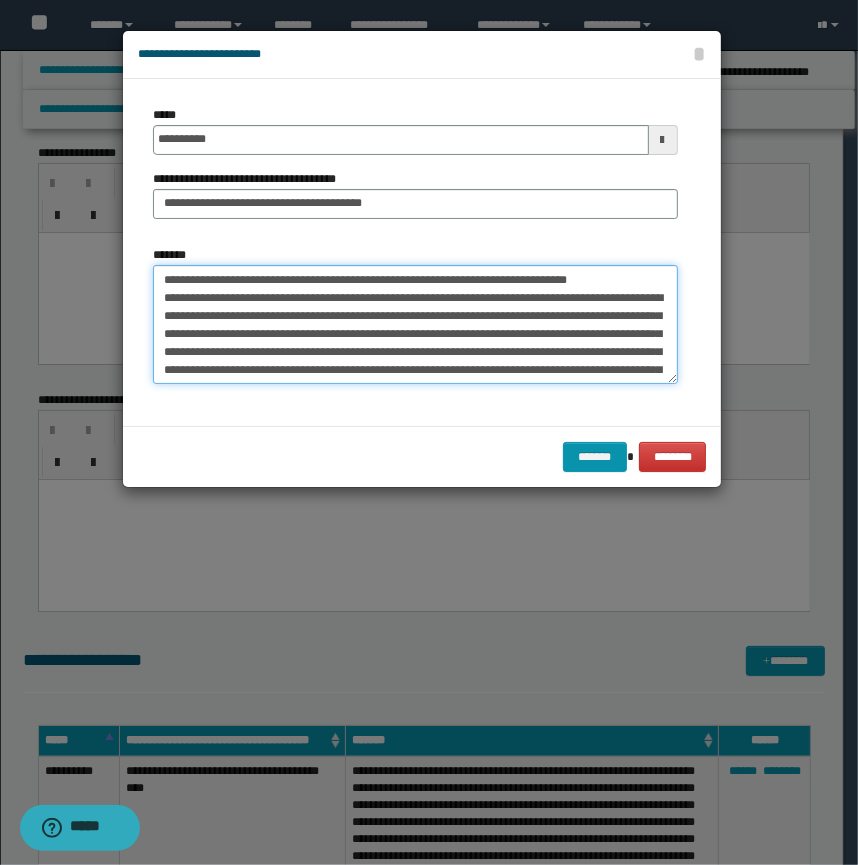 click on "*******" at bounding box center (415, 325) 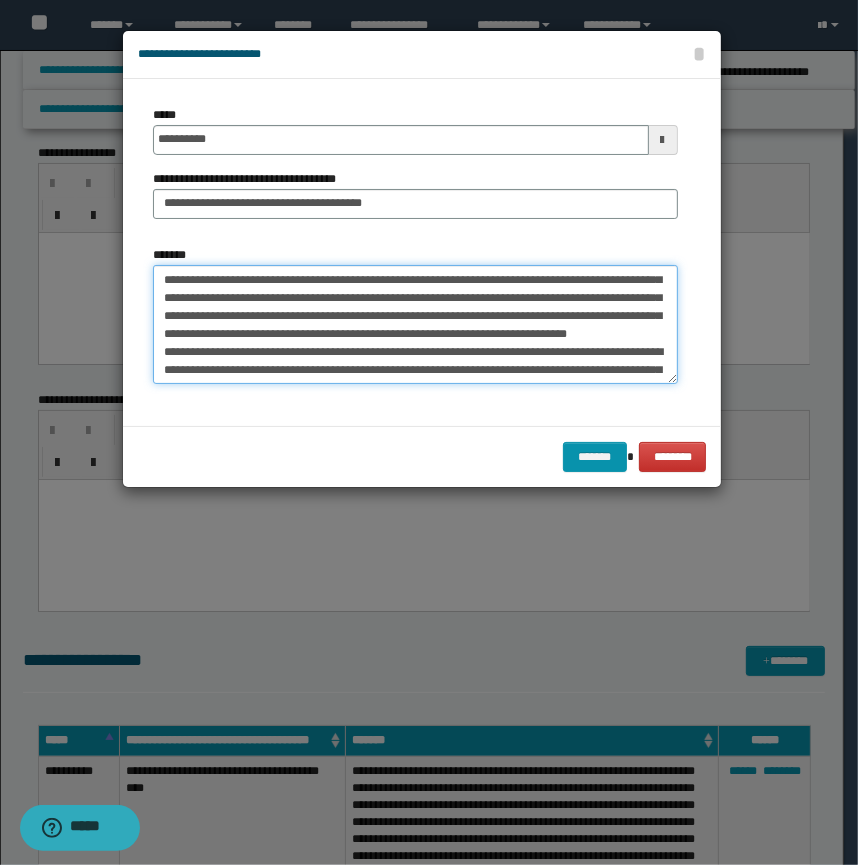 scroll, scrollTop: 251, scrollLeft: 0, axis: vertical 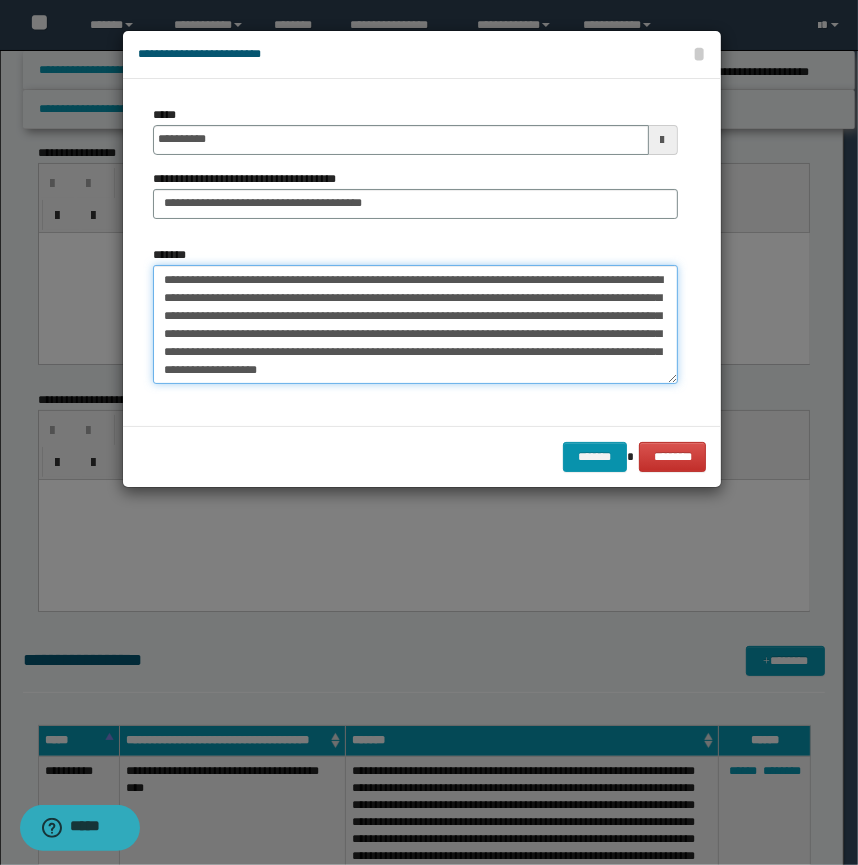 click on "*******" at bounding box center (415, 325) 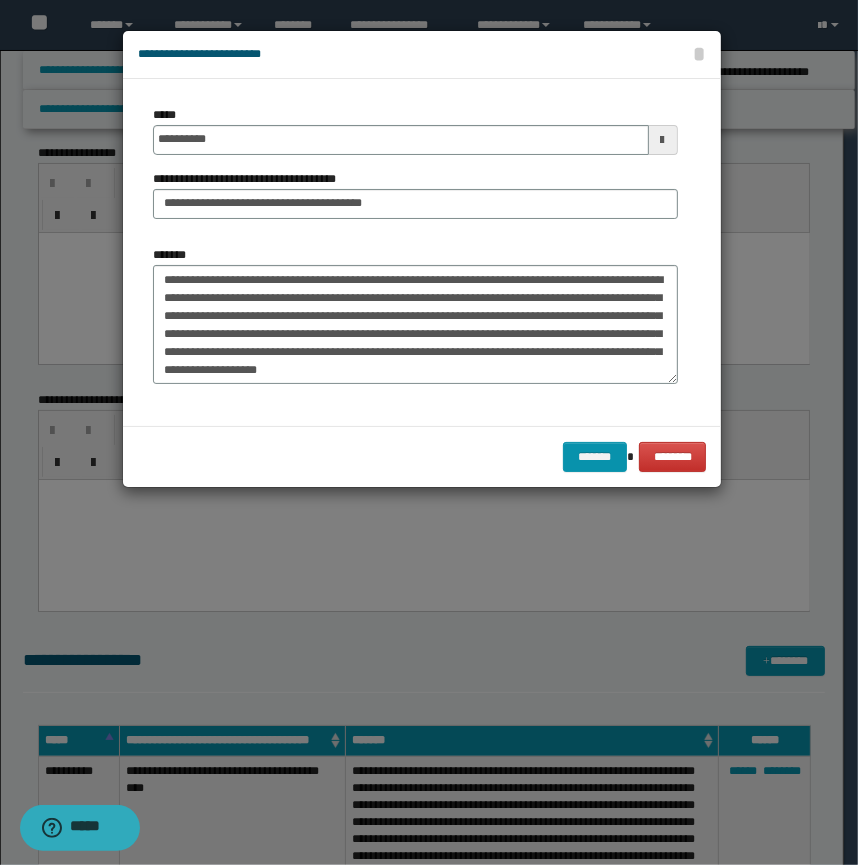 scroll, scrollTop: 0, scrollLeft: 0, axis: both 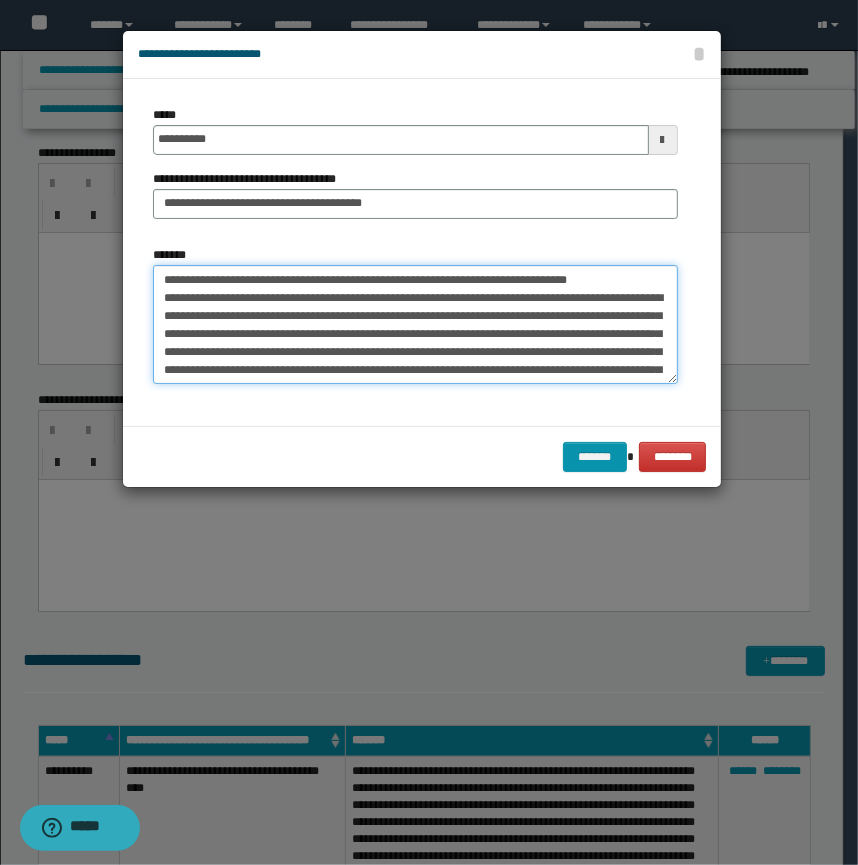 click on "*******" at bounding box center [415, 325] 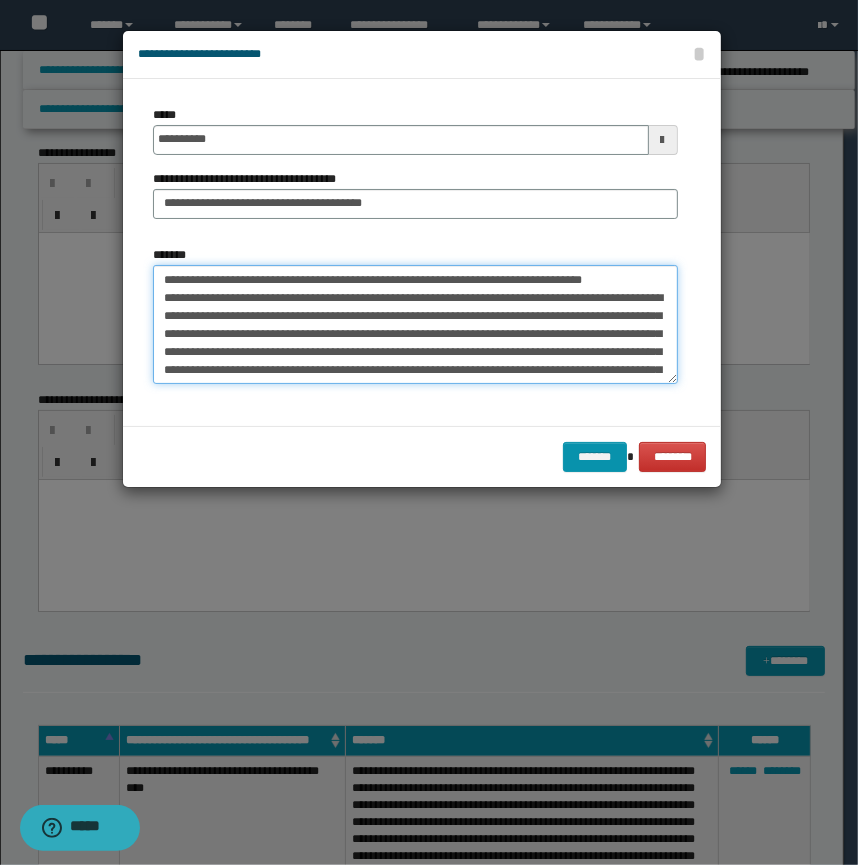 scroll, scrollTop: 251, scrollLeft: 0, axis: vertical 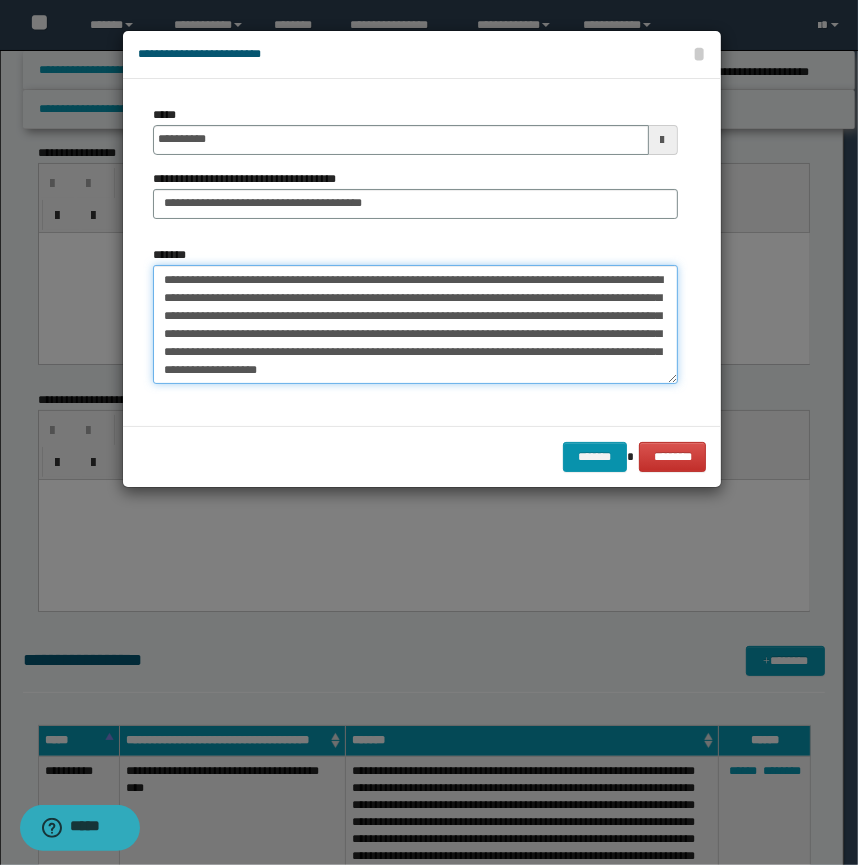 click on "*******" at bounding box center (415, 325) 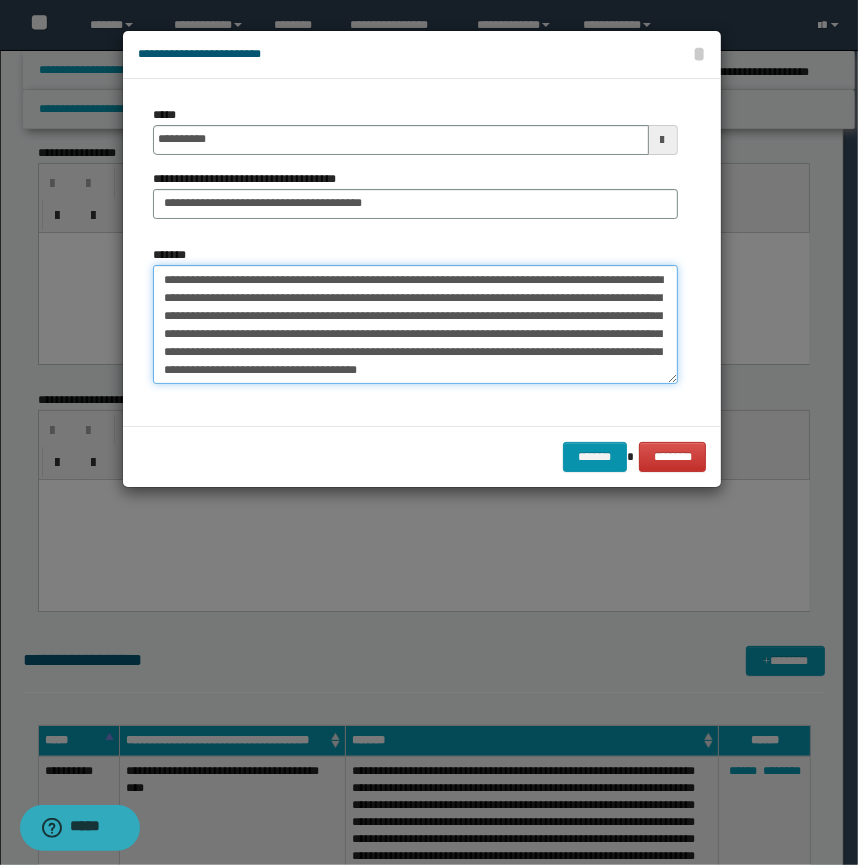click on "*******" at bounding box center [415, 325] 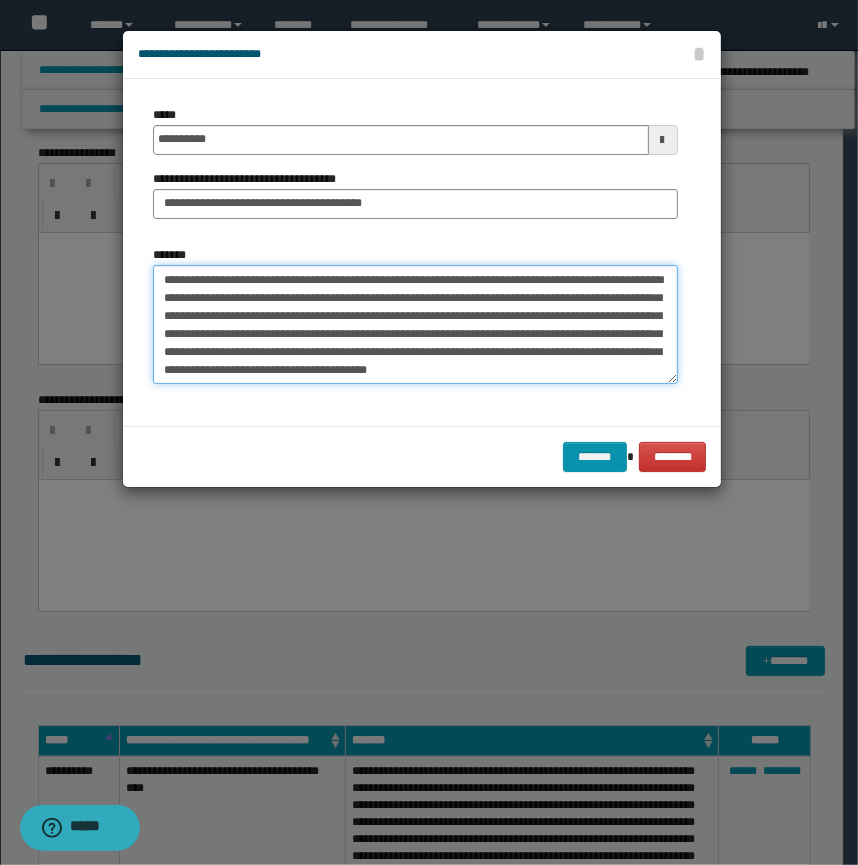 click on "*******" at bounding box center (415, 325) 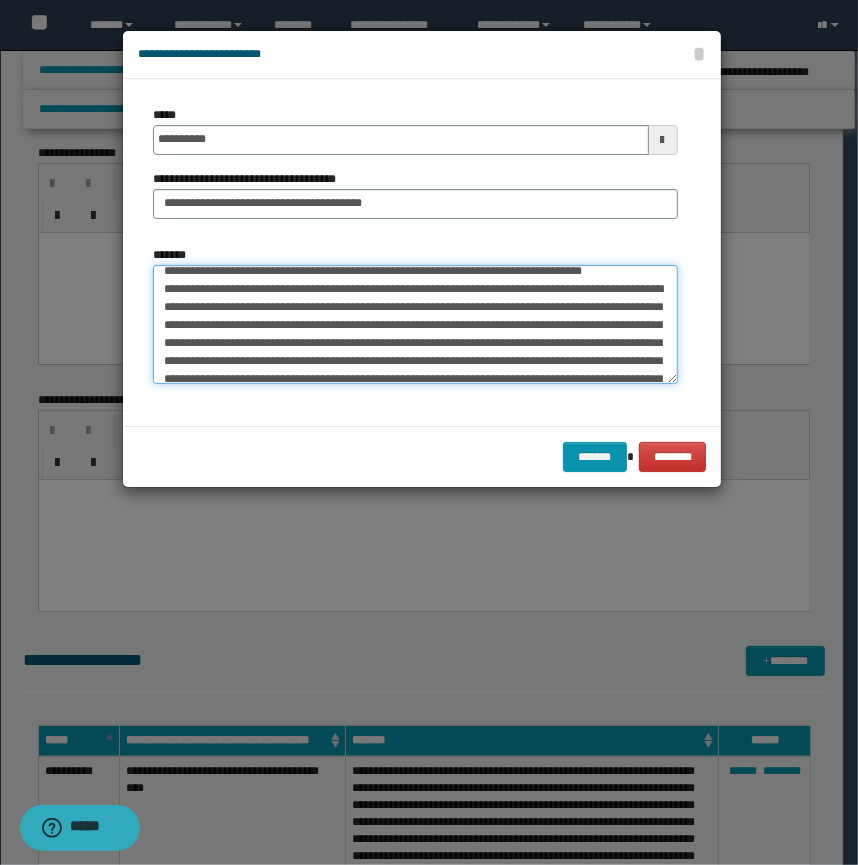 scroll, scrollTop: 0, scrollLeft: 0, axis: both 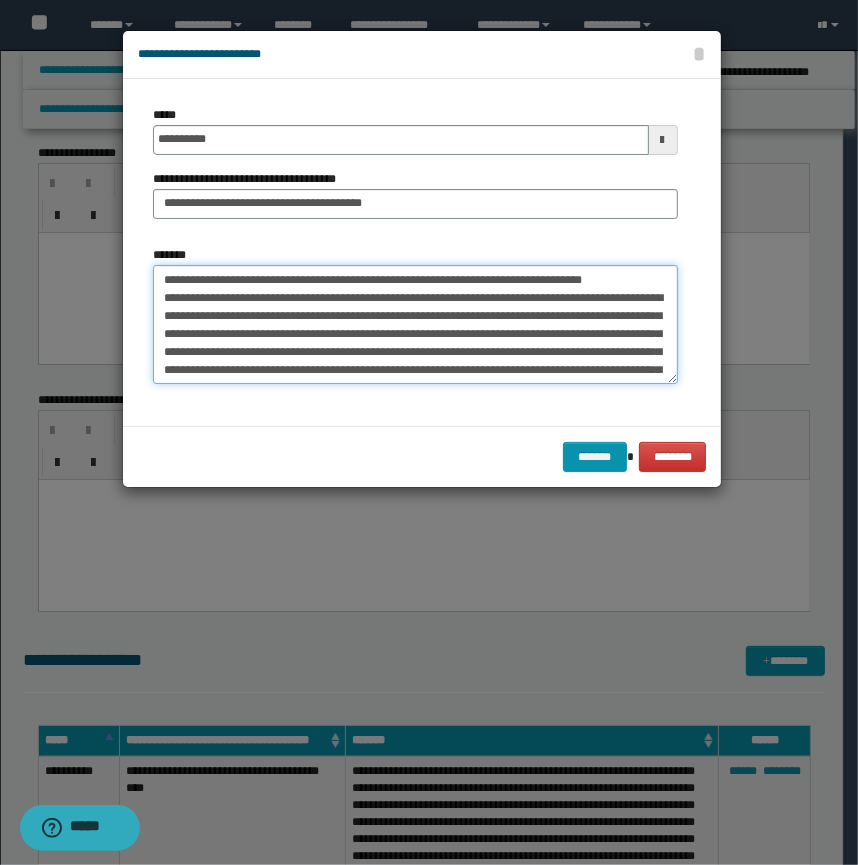 click on "*******" at bounding box center [415, 325] 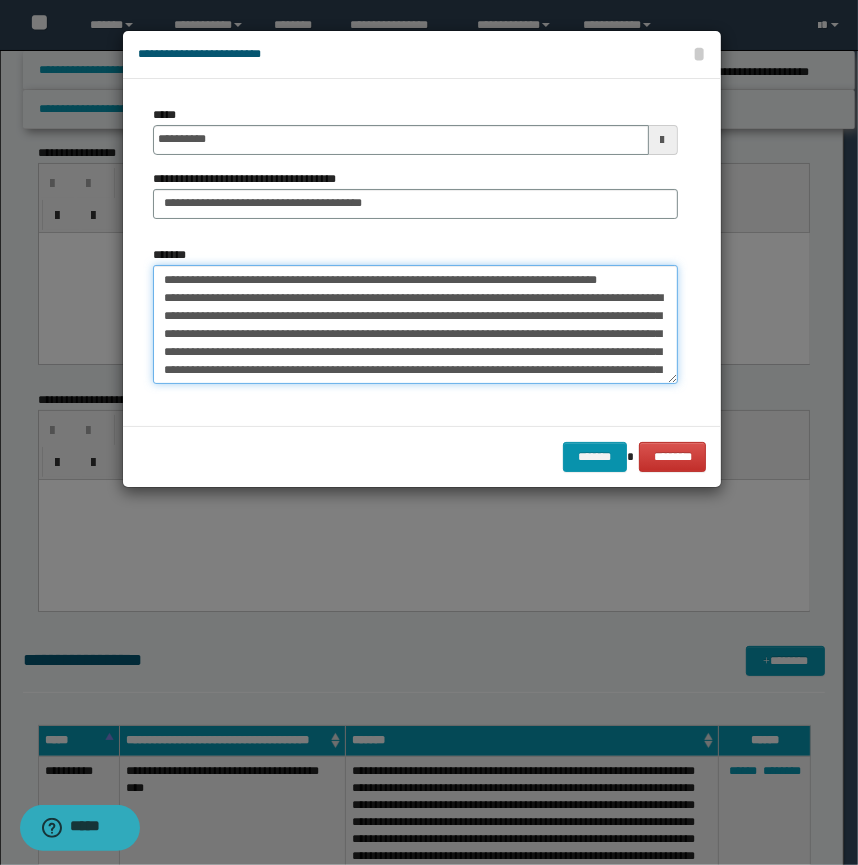 drag, startPoint x: 293, startPoint y: 270, endPoint x: 160, endPoint y: 268, distance: 133.01503 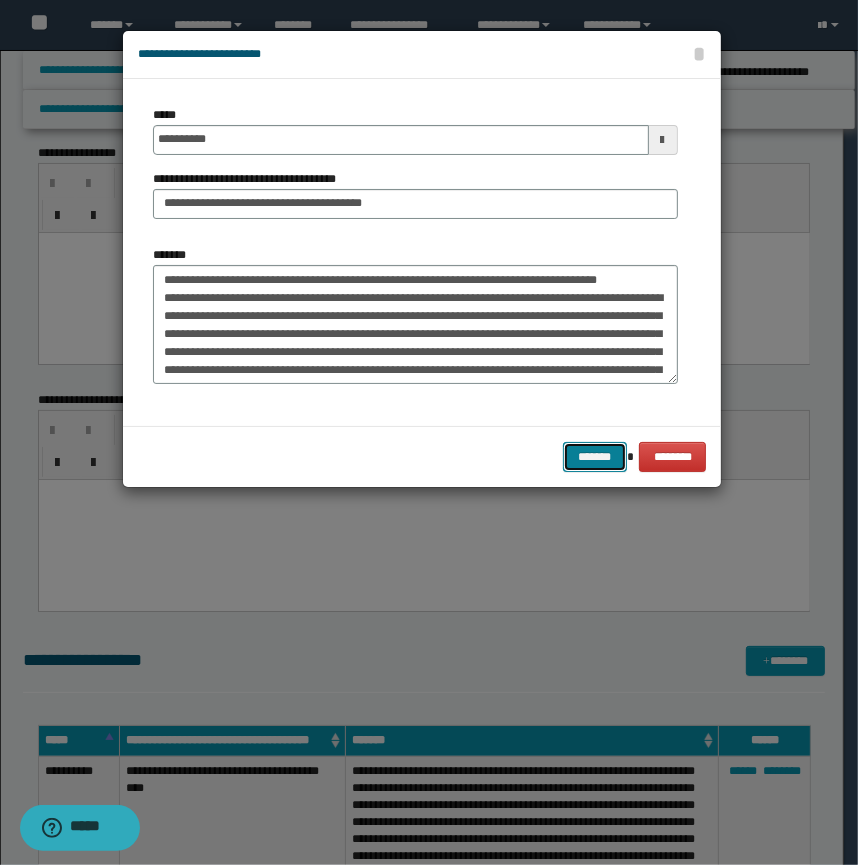 click on "*******" at bounding box center [595, 457] 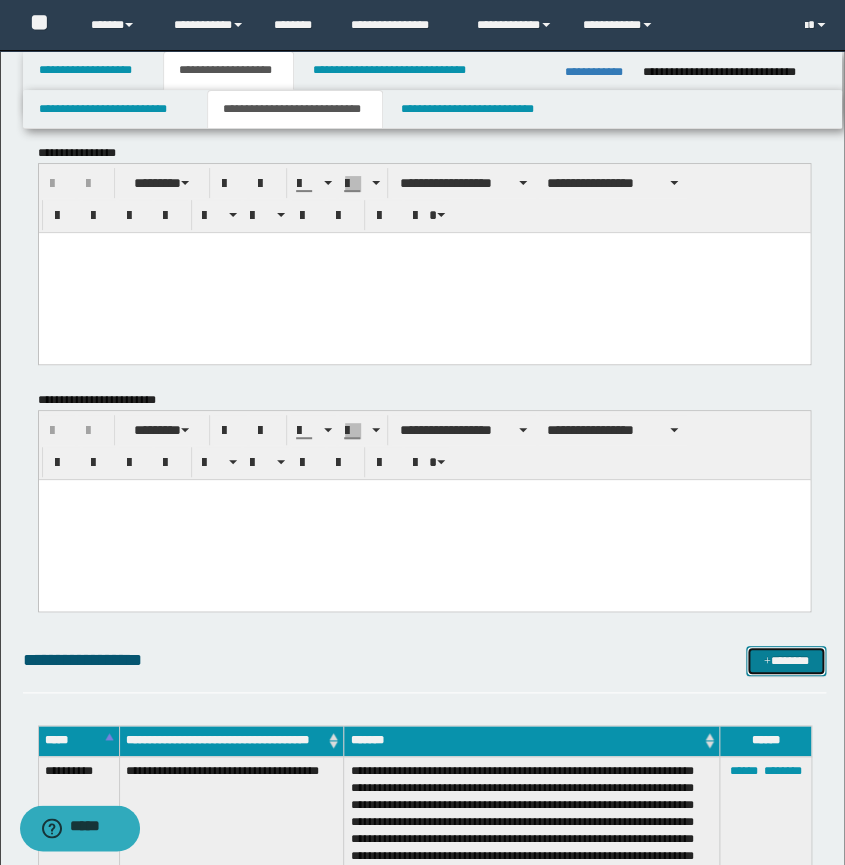 click on "*******" at bounding box center (786, 661) 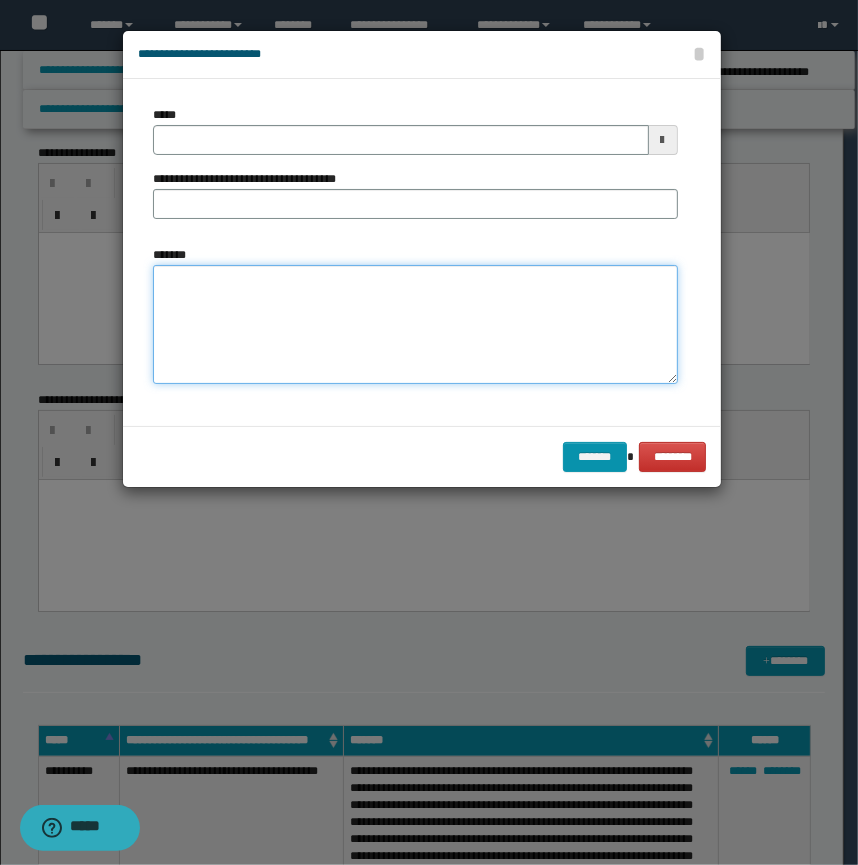 click on "*******" at bounding box center (415, 325) 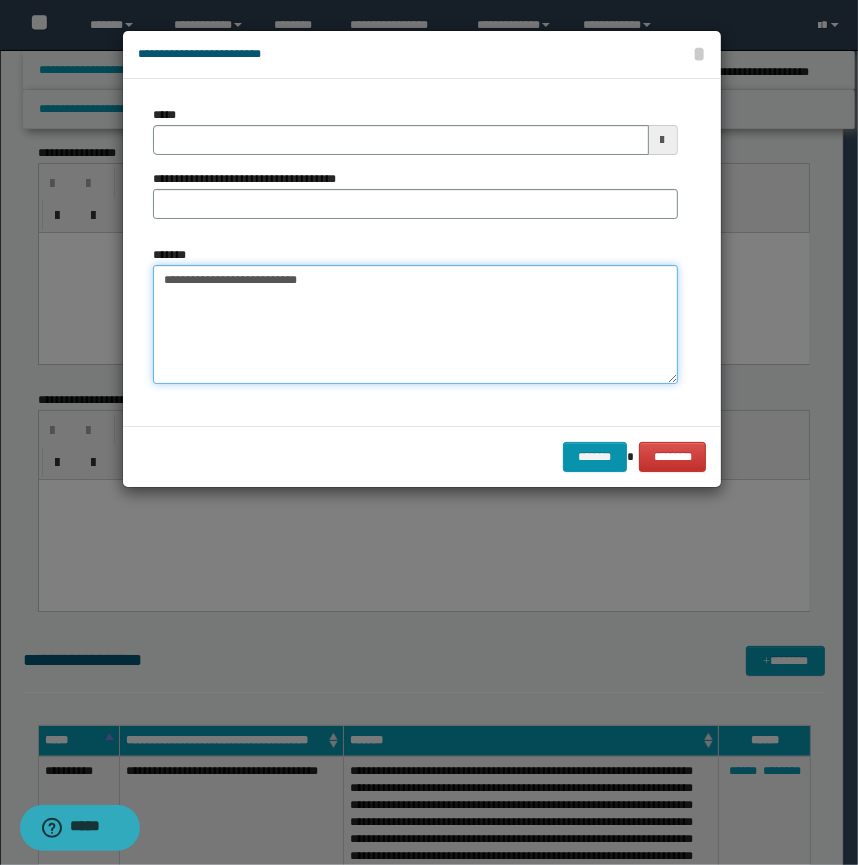 drag, startPoint x: 237, startPoint y: 269, endPoint x: 209, endPoint y: 282, distance: 30.870699 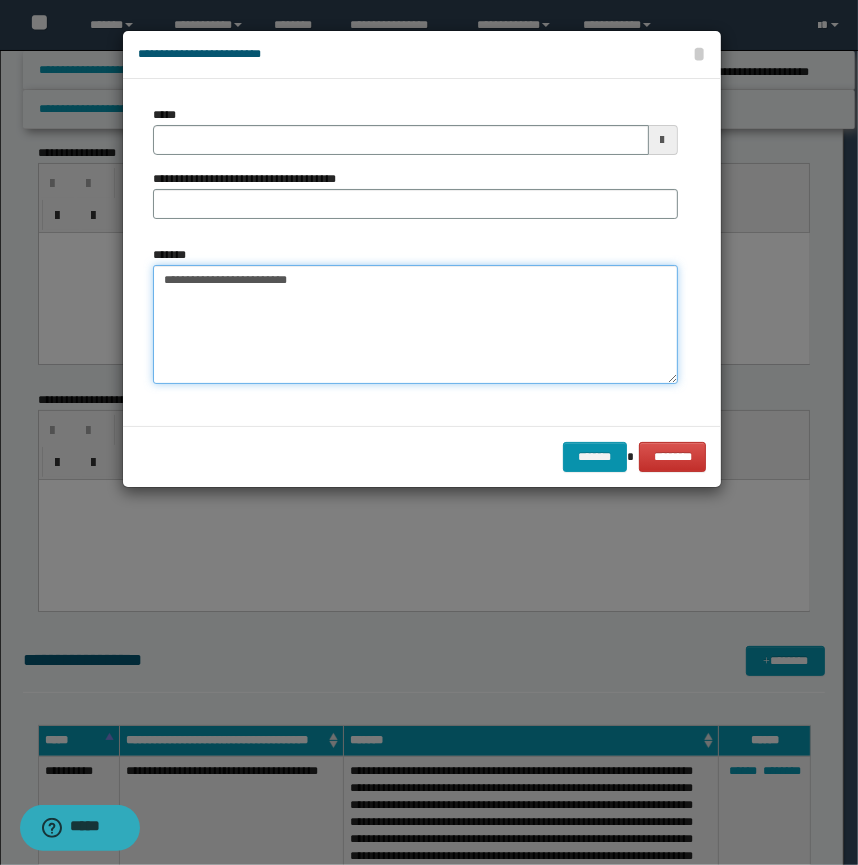 click on "**********" at bounding box center (415, 325) 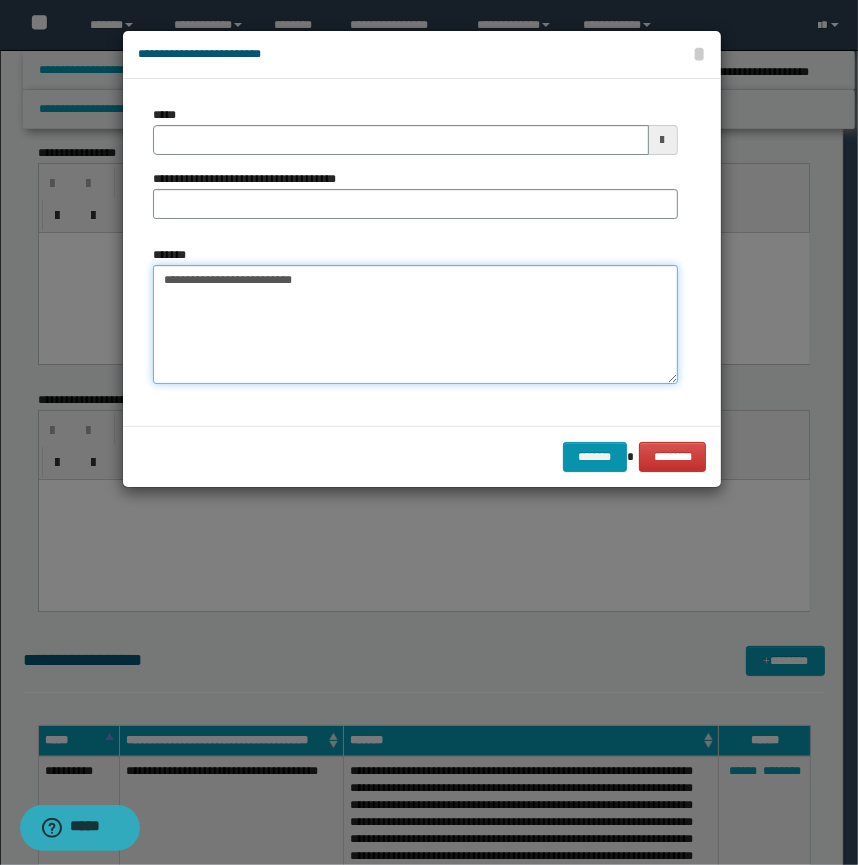 click on "**********" at bounding box center (415, 325) 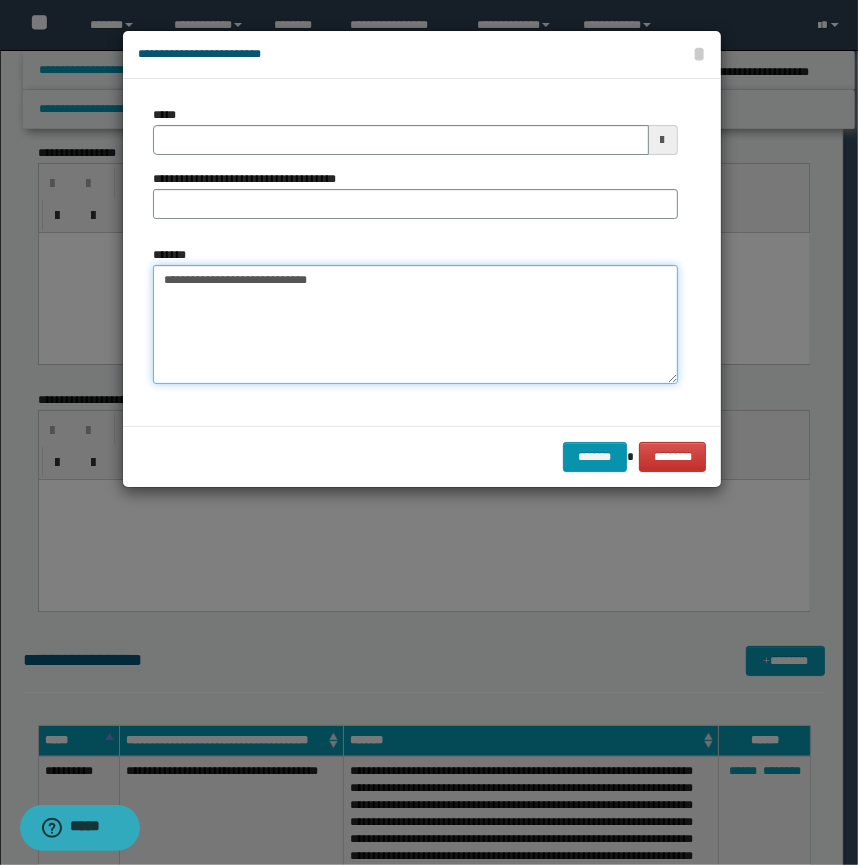 type on "**********" 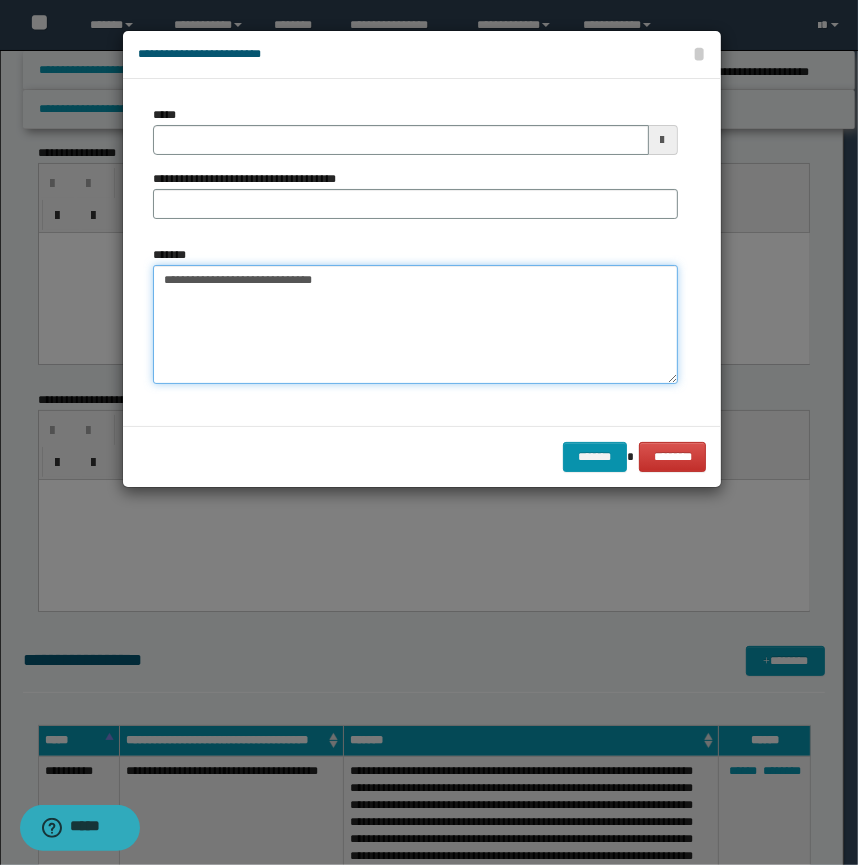 type 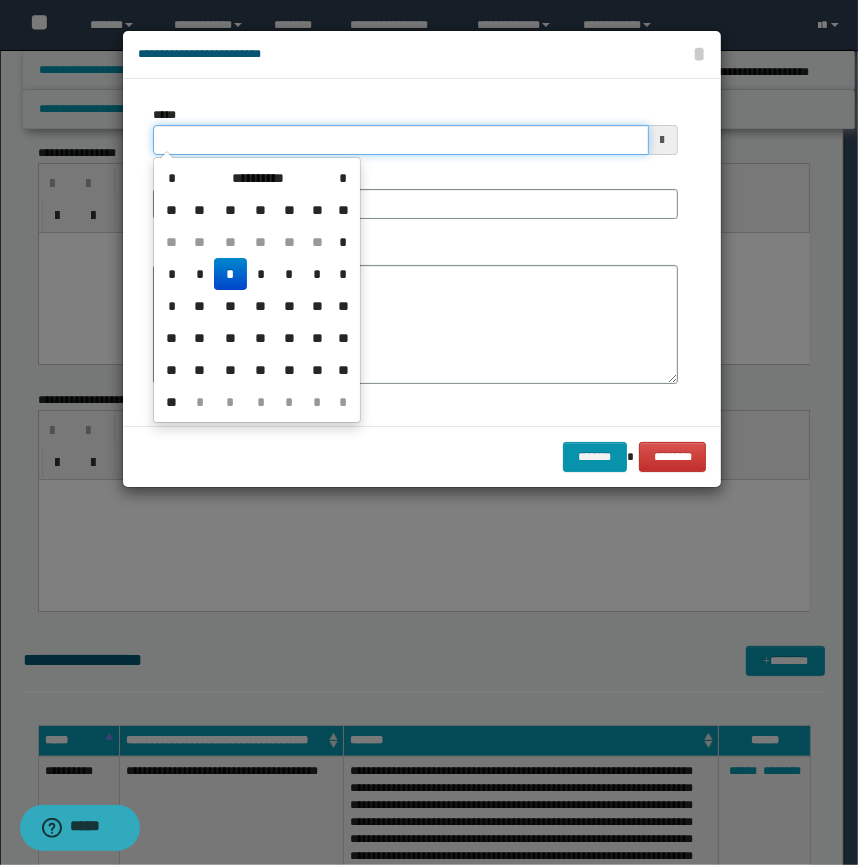 drag, startPoint x: 262, startPoint y: 130, endPoint x: -3, endPoint y: 106, distance: 266.08456 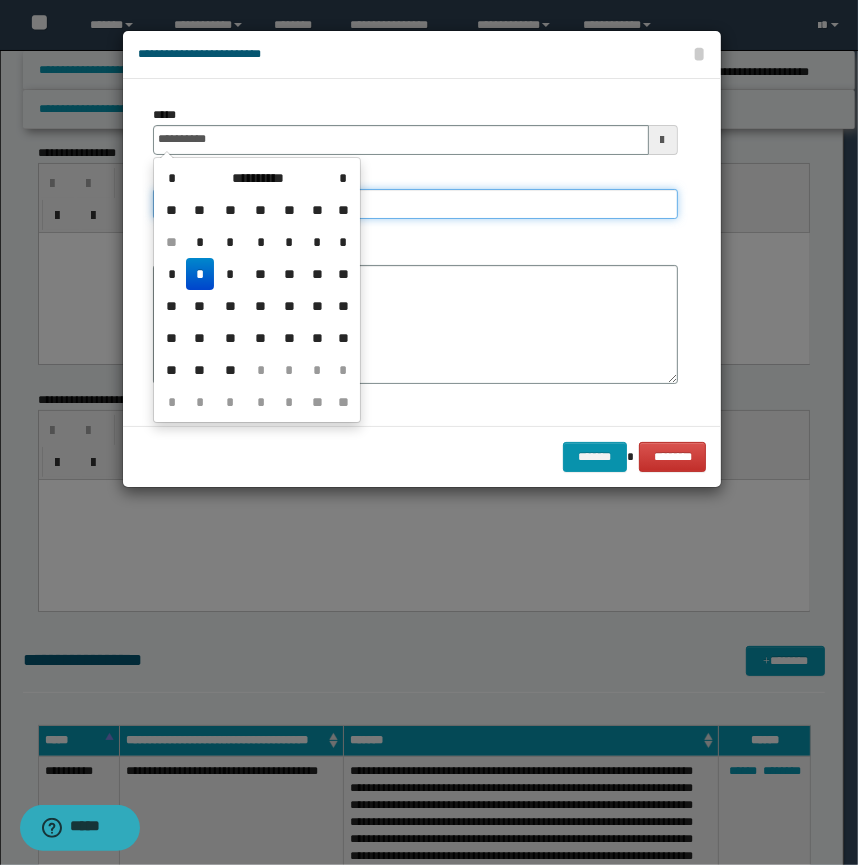 type on "**********" 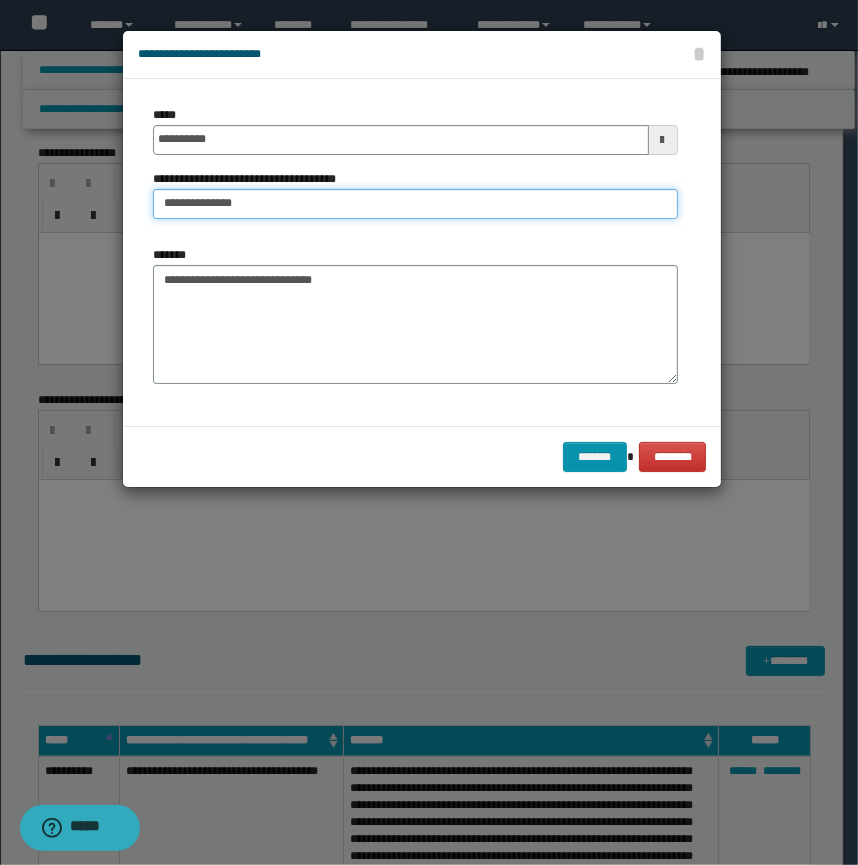 click on "**********" at bounding box center [415, 204] 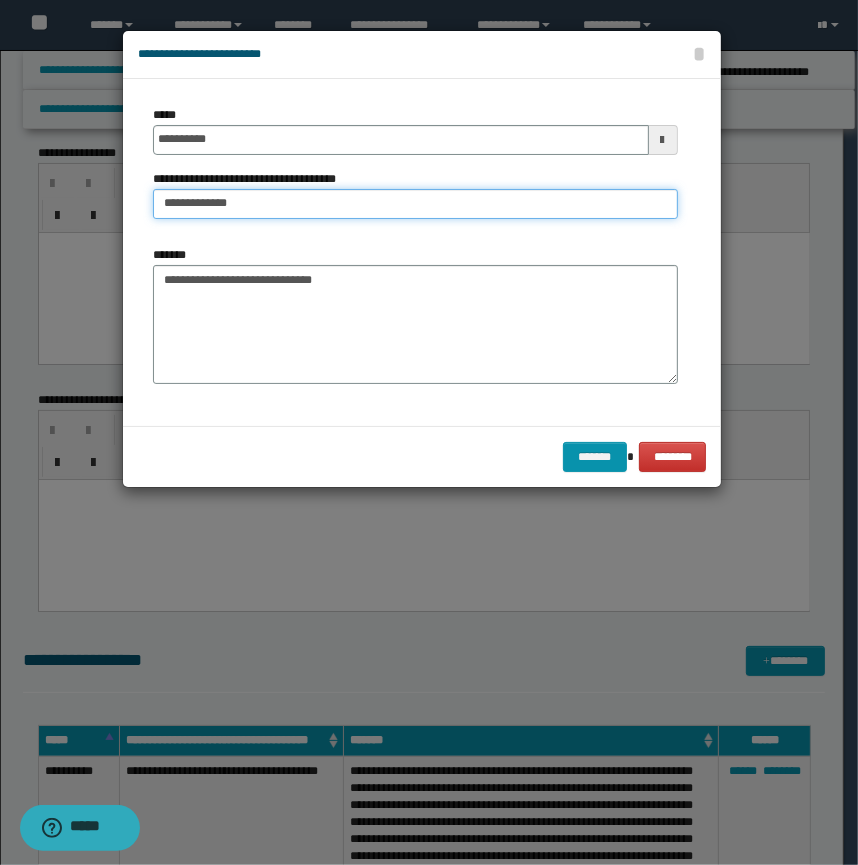 click on "**********" at bounding box center [415, 204] 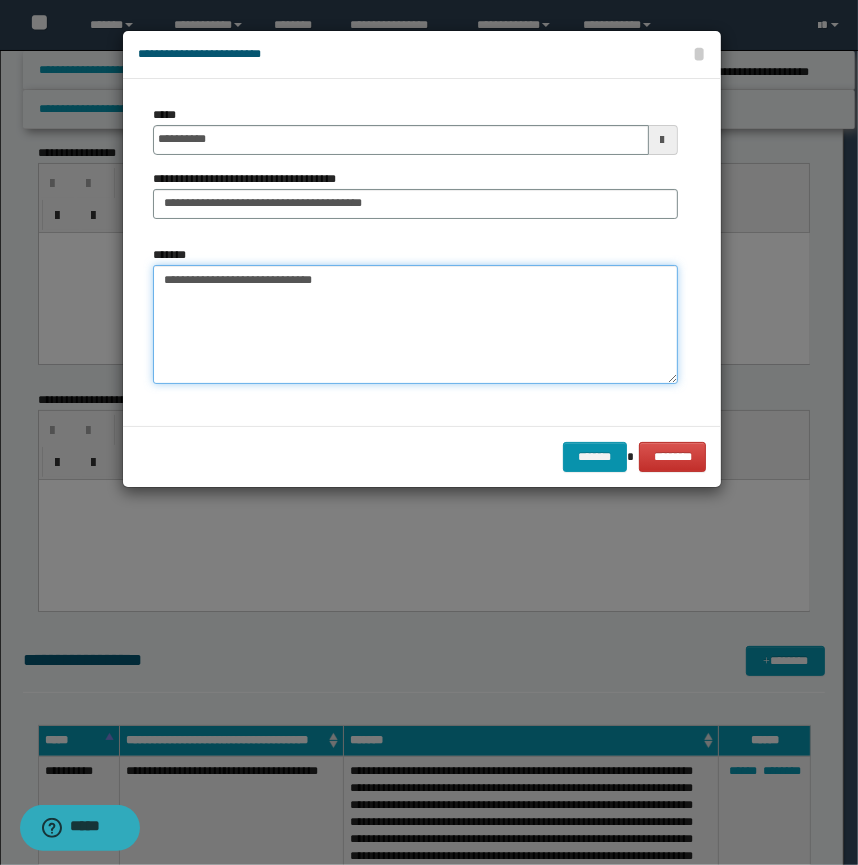 click on "**********" at bounding box center [415, 325] 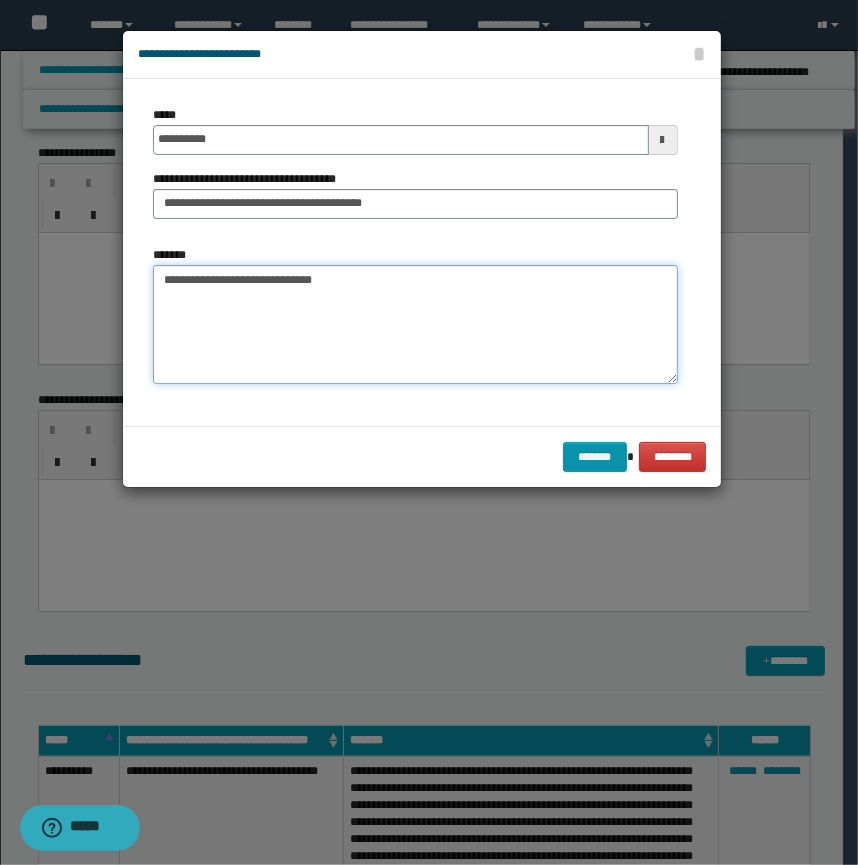 click on "**********" at bounding box center (415, 325) 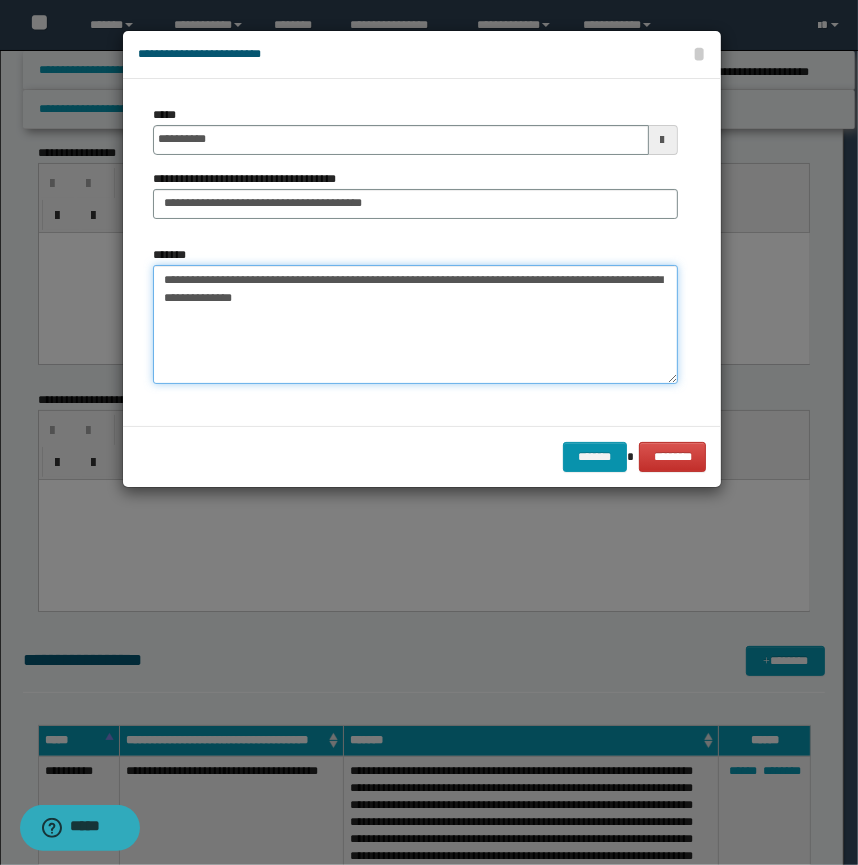 click on "**********" at bounding box center (415, 325) 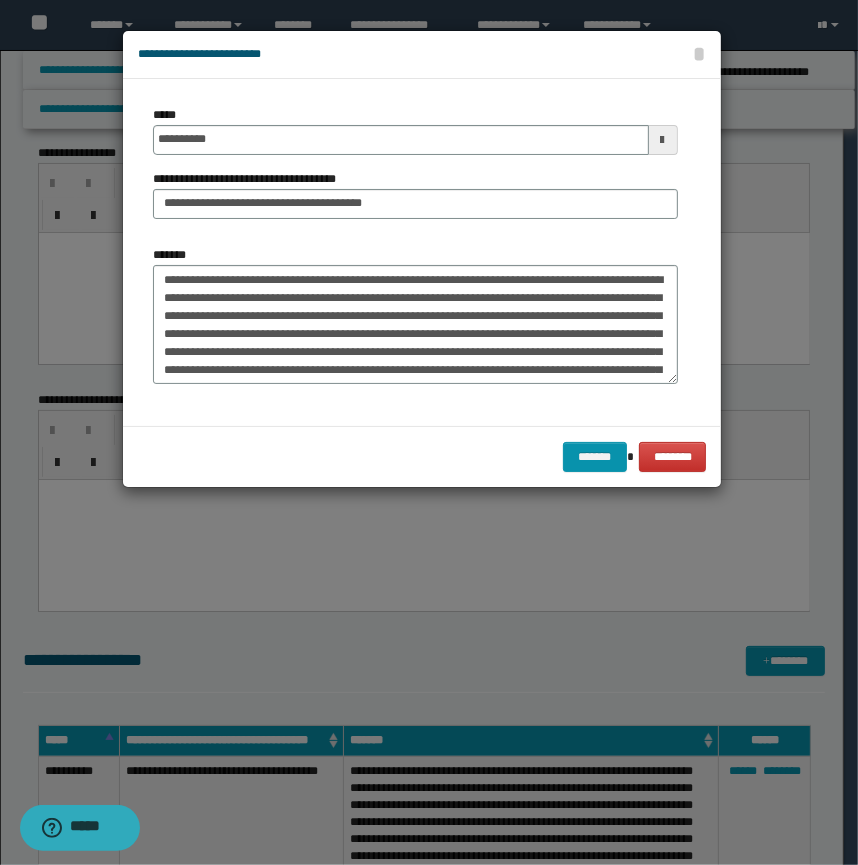 scroll, scrollTop: 270, scrollLeft: 0, axis: vertical 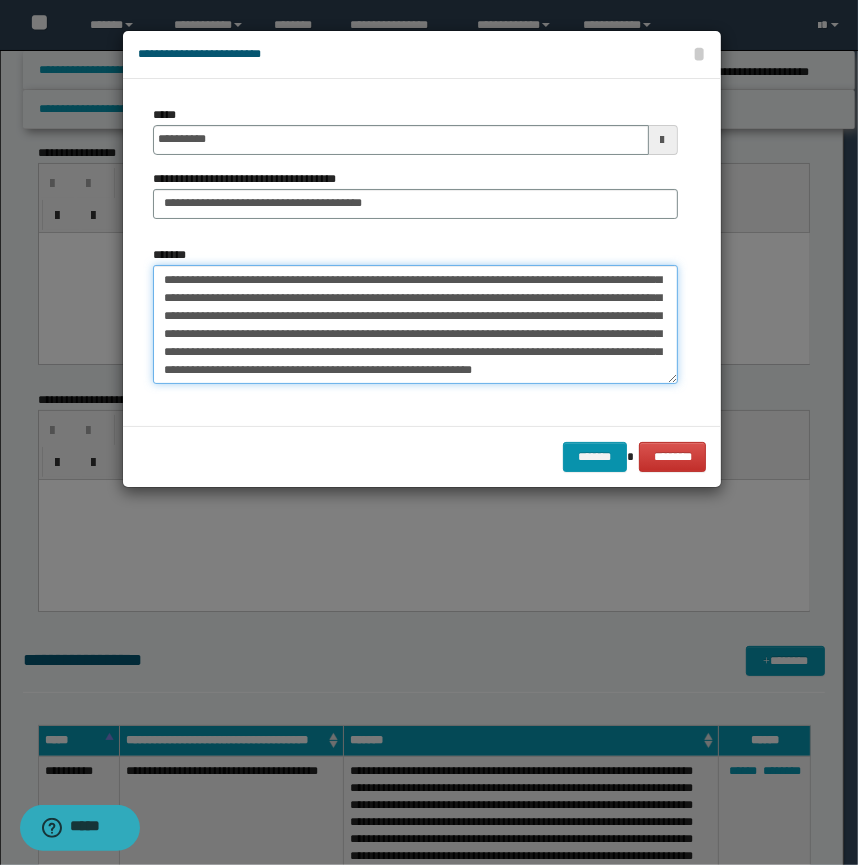 click on "*******" at bounding box center [415, 325] 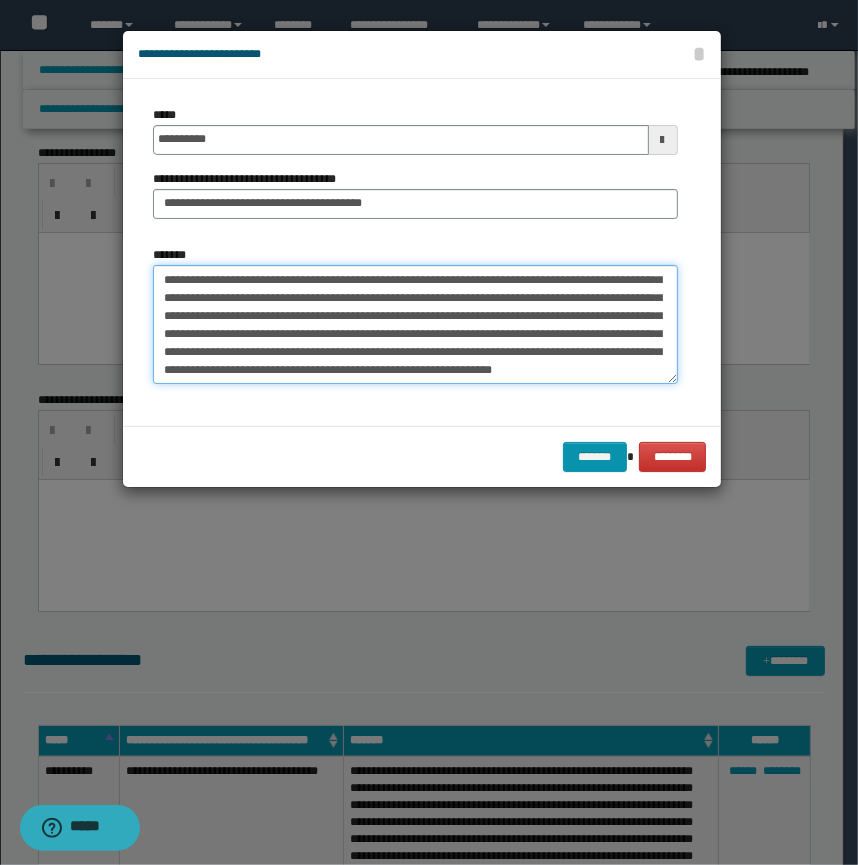 click on "*******" at bounding box center (415, 325) 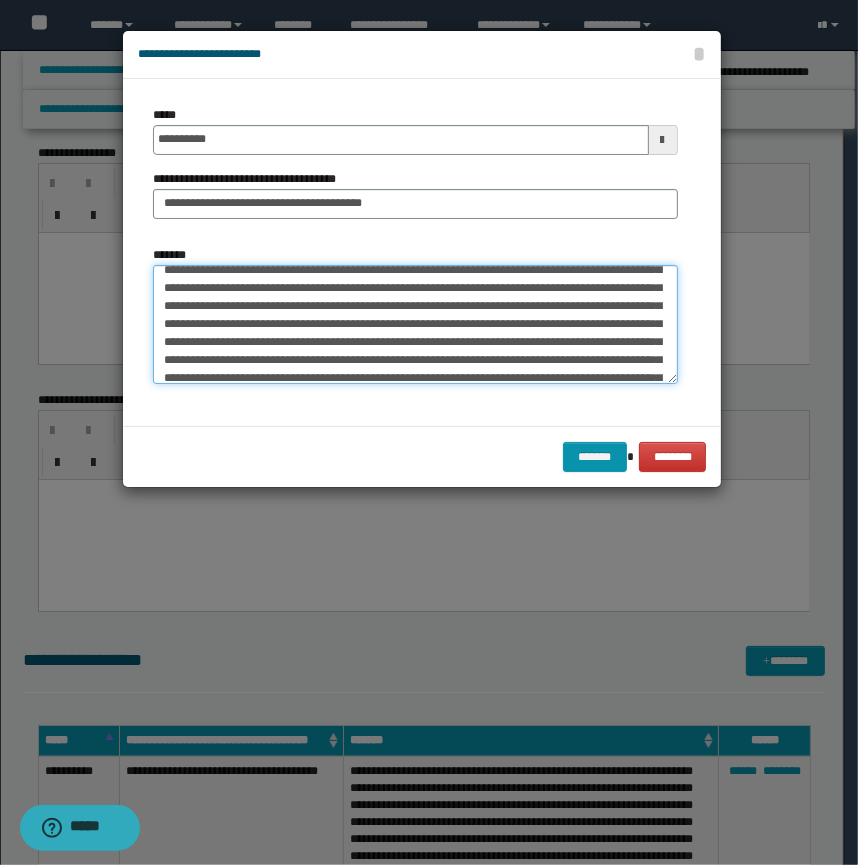 scroll, scrollTop: 0, scrollLeft: 0, axis: both 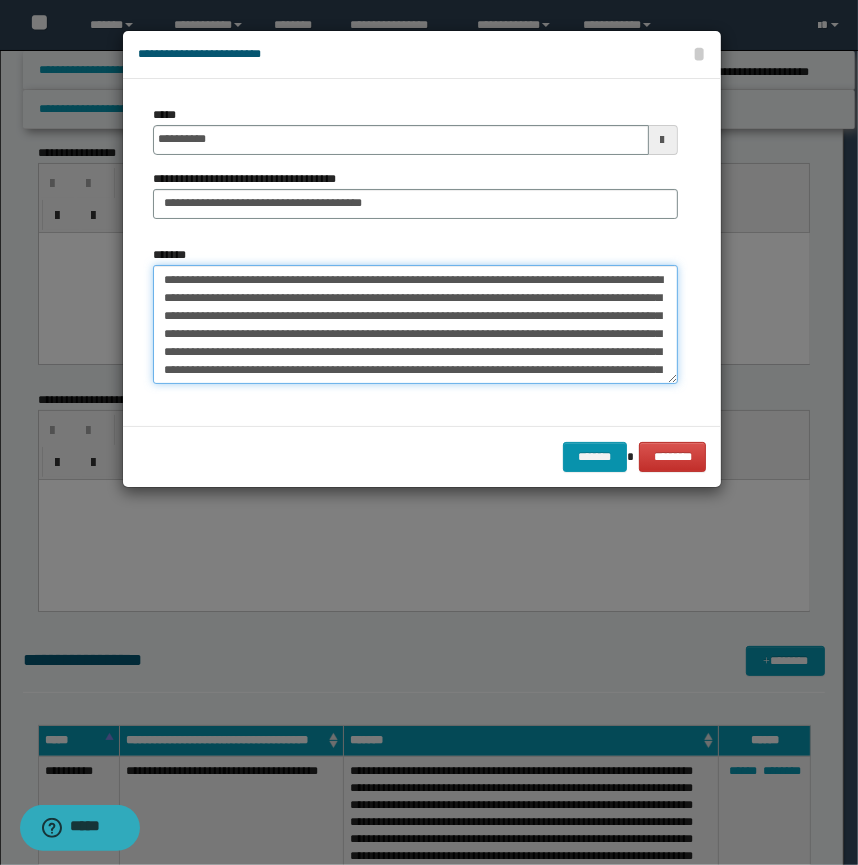 drag, startPoint x: 313, startPoint y: 279, endPoint x: 6, endPoint y: 270, distance: 307.1319 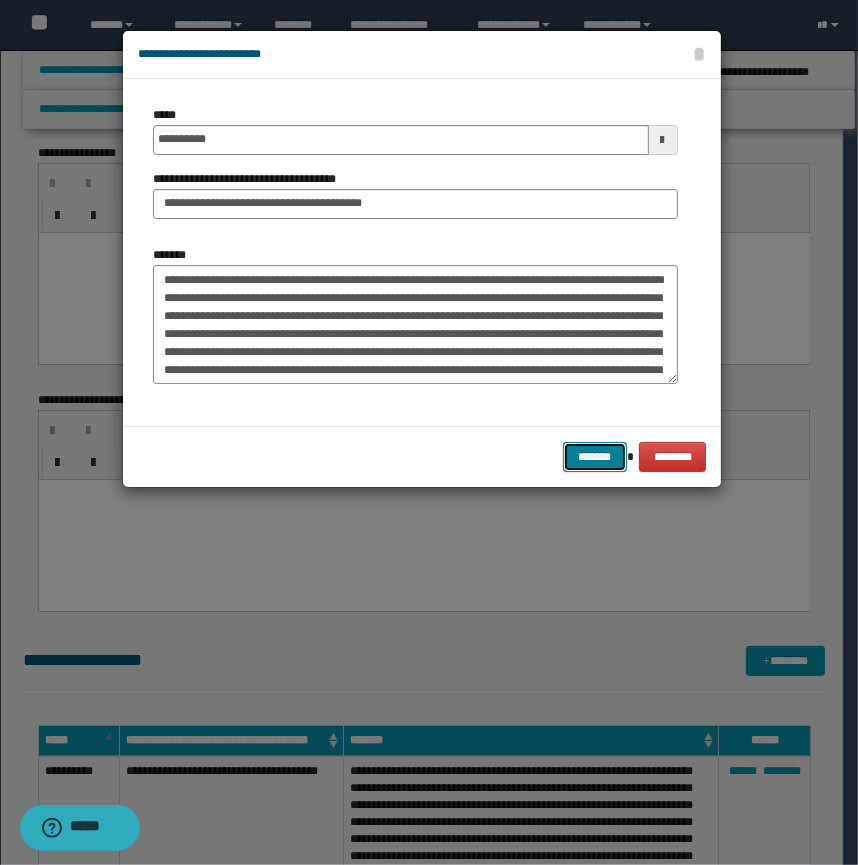 click on "*******" at bounding box center [595, 457] 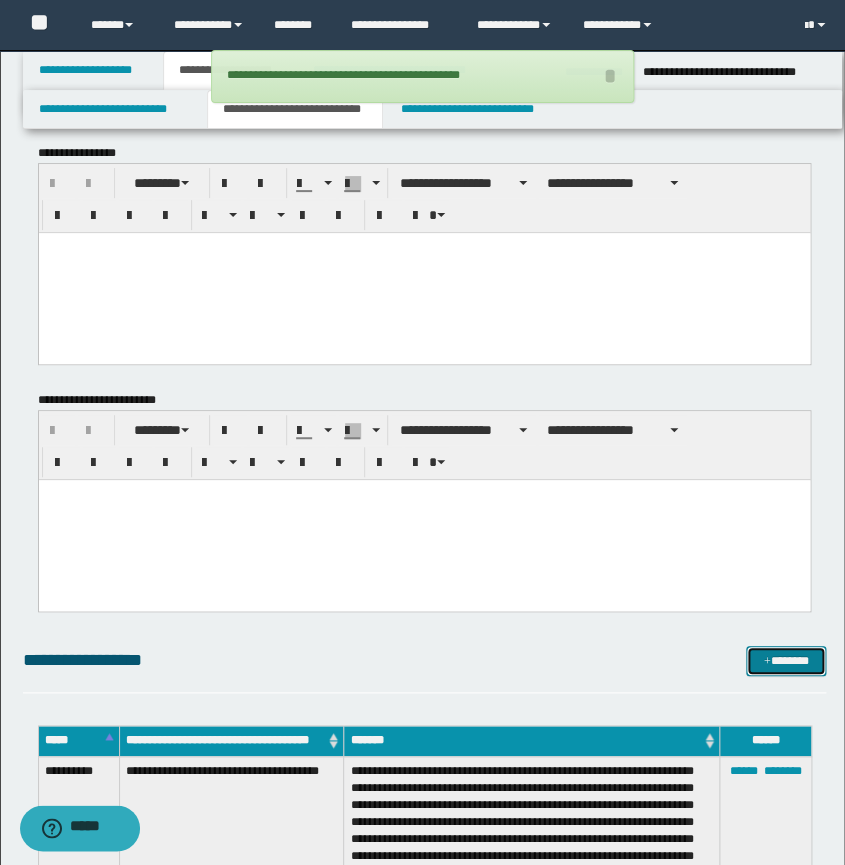click on "*******" at bounding box center (786, 661) 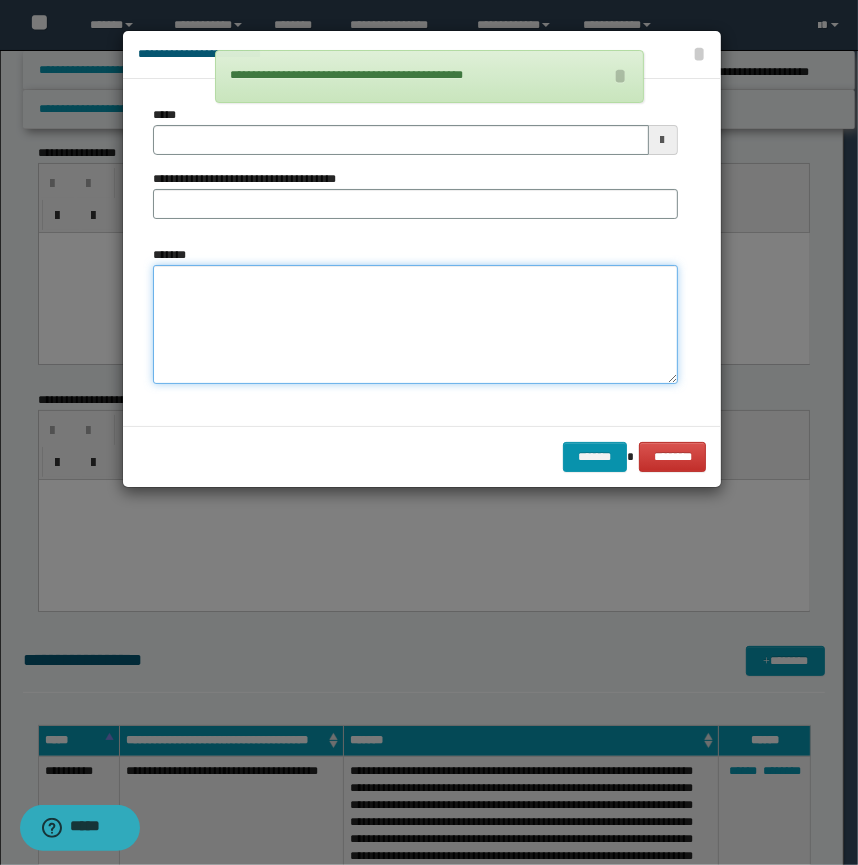 click on "*******" at bounding box center [415, 325] 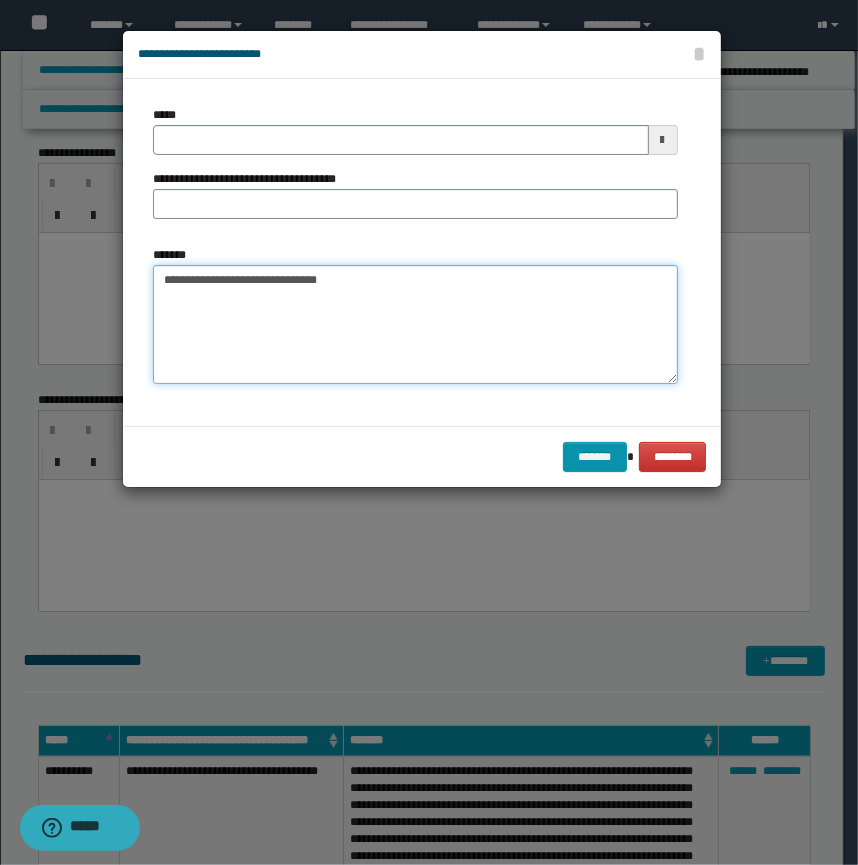 click on "**********" at bounding box center (415, 325) 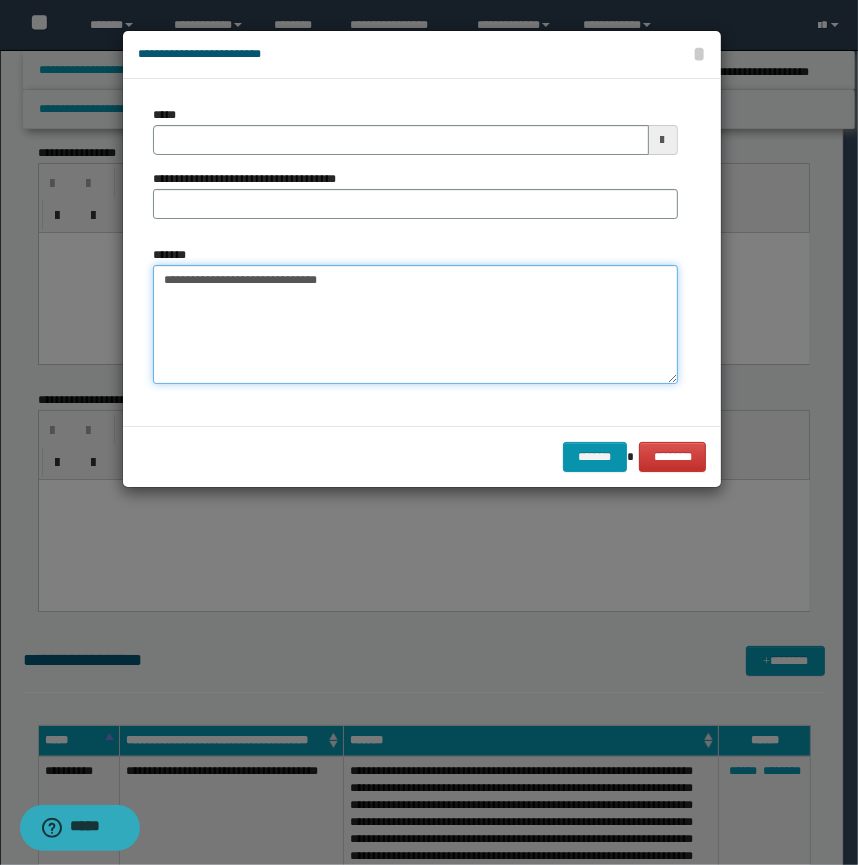 click on "**********" at bounding box center (415, 325) 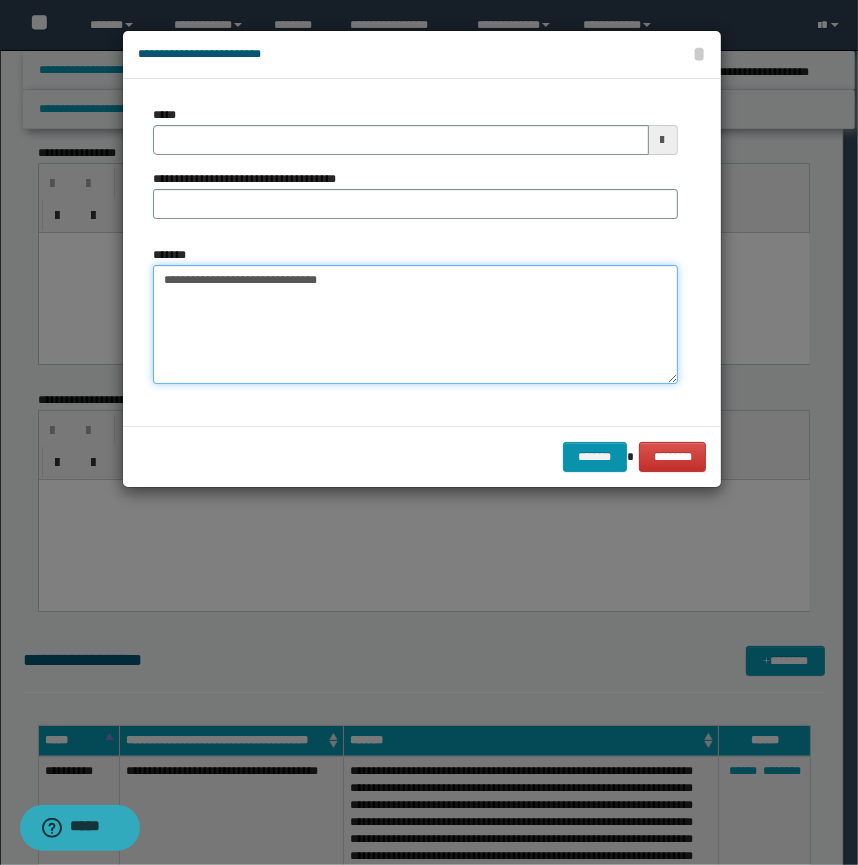 type on "**********" 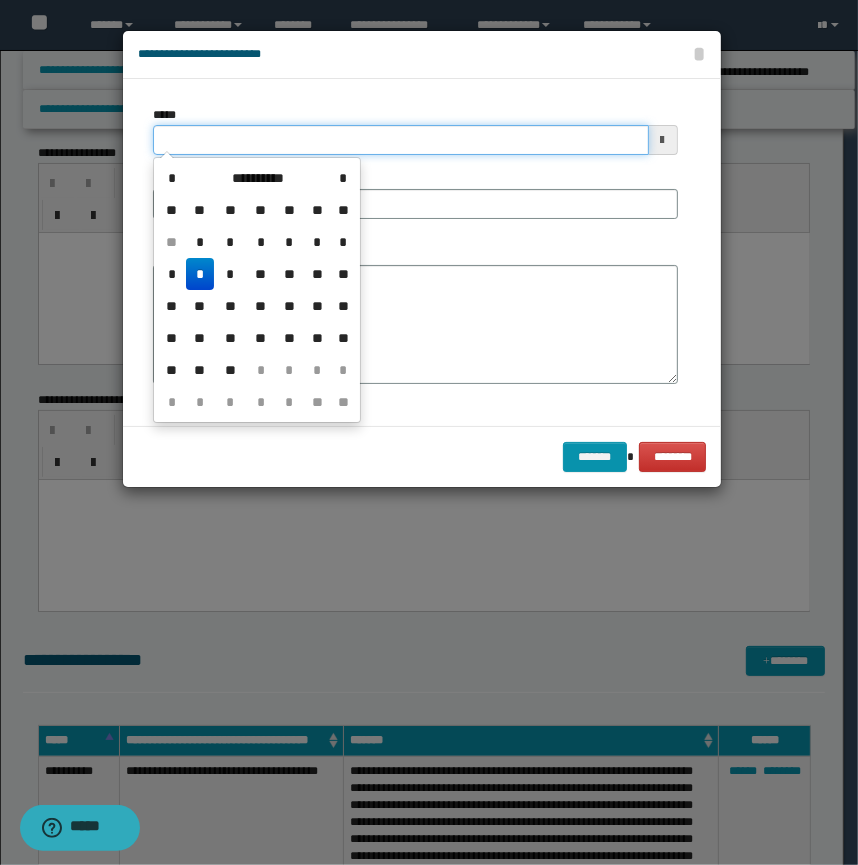 drag, startPoint x: 229, startPoint y: 140, endPoint x: 66, endPoint y: 128, distance: 163.44112 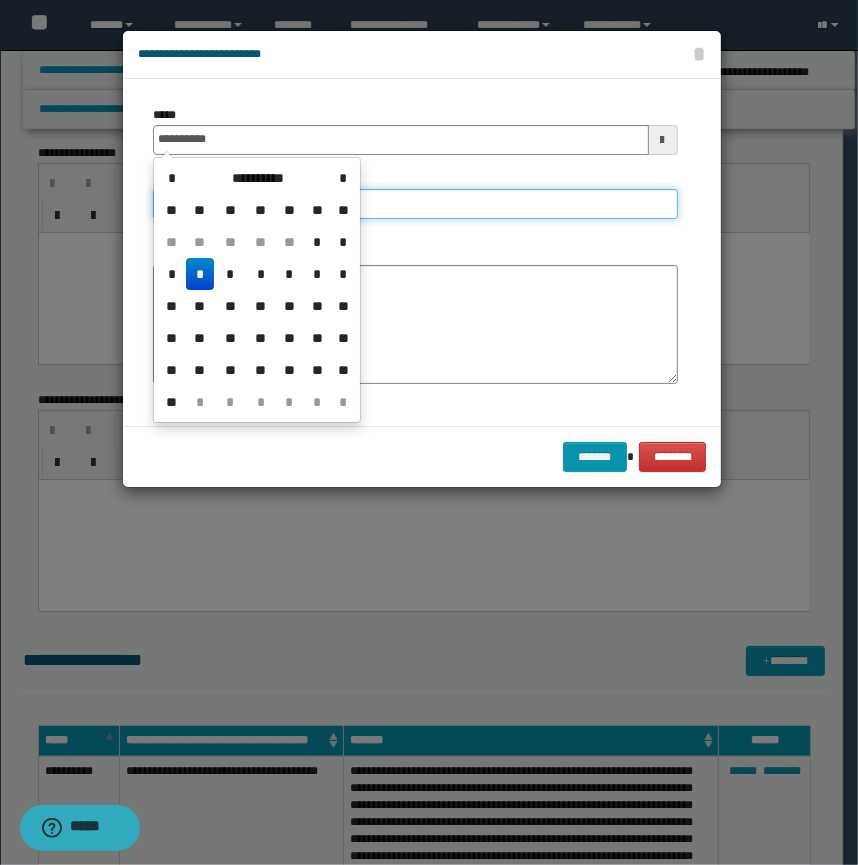 type on "**********" 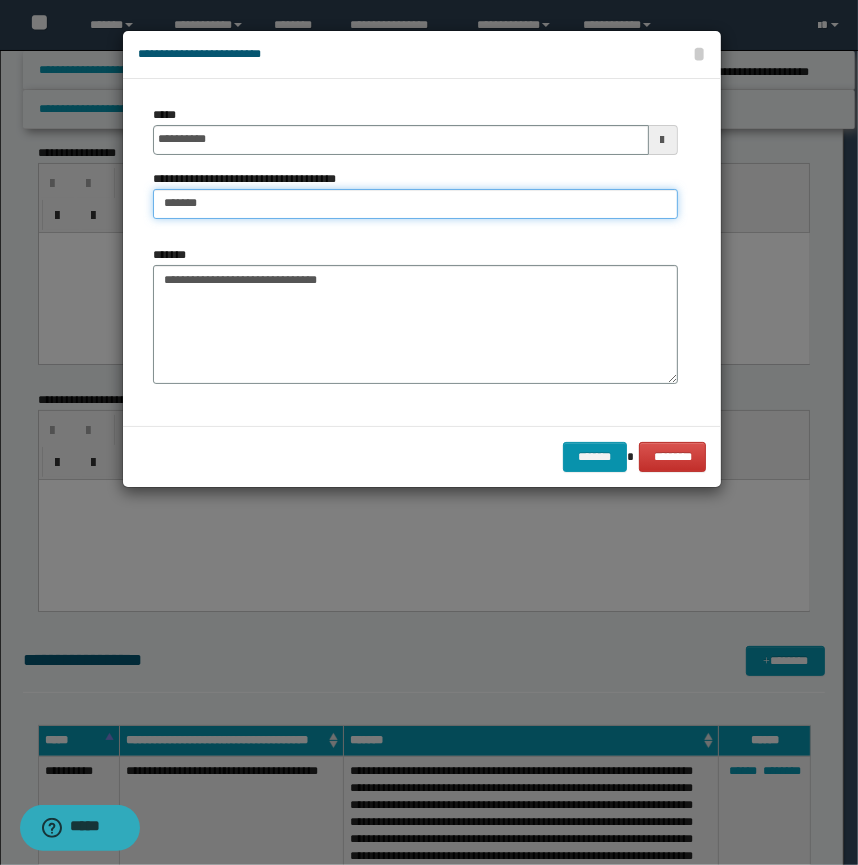 type on "**********" 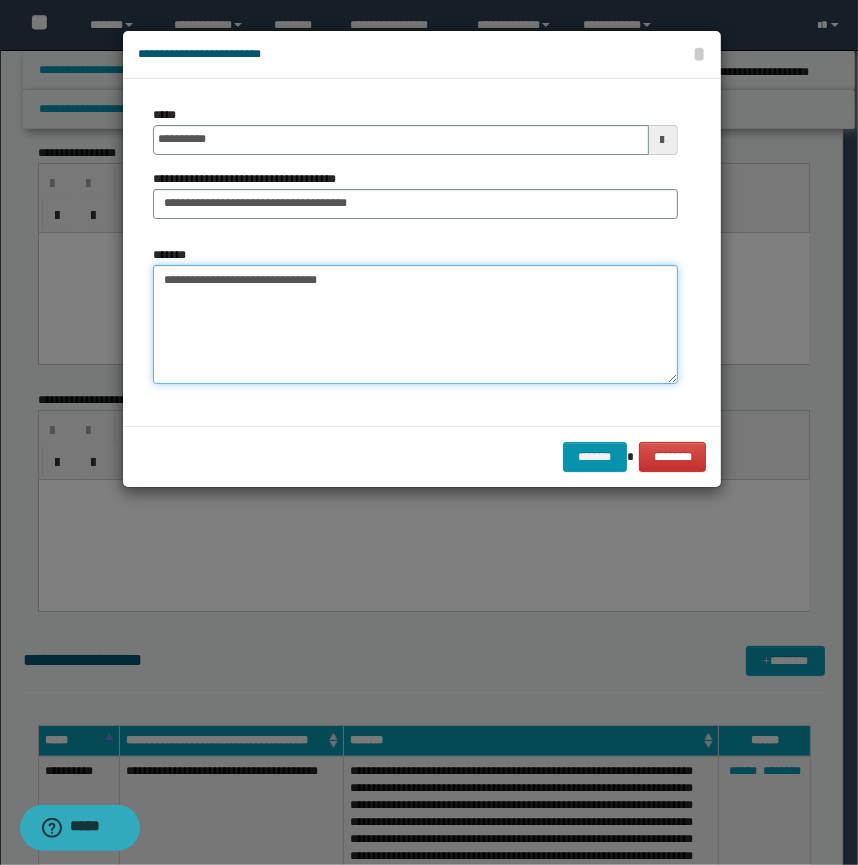 click on "**********" at bounding box center [415, 325] 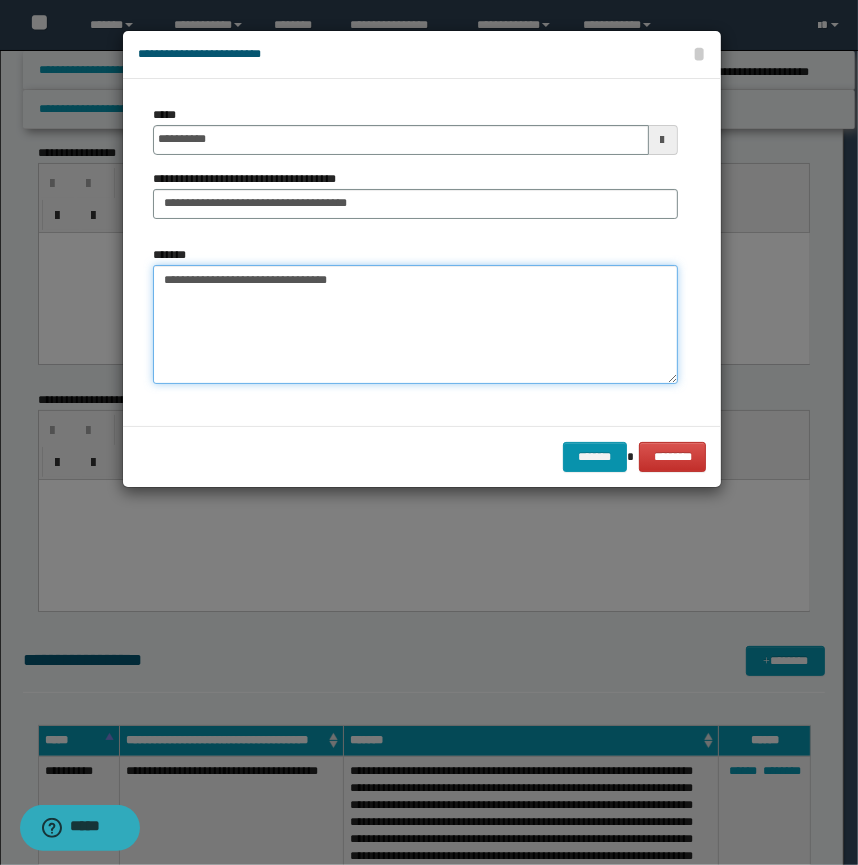 click on "**********" at bounding box center (415, 325) 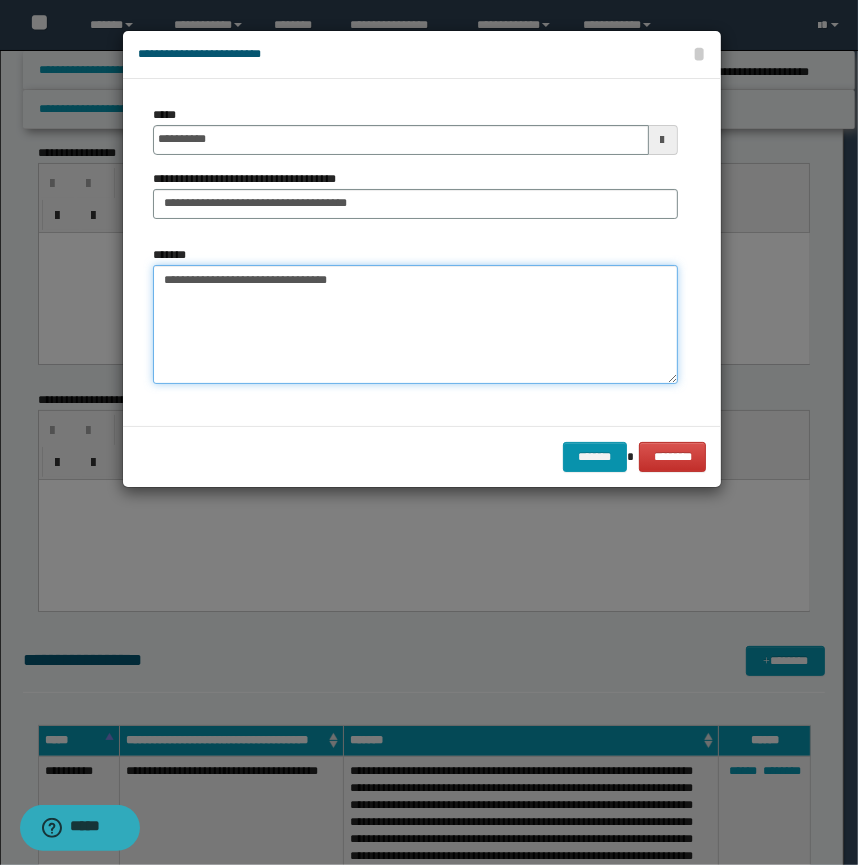 click on "**********" at bounding box center [415, 325] 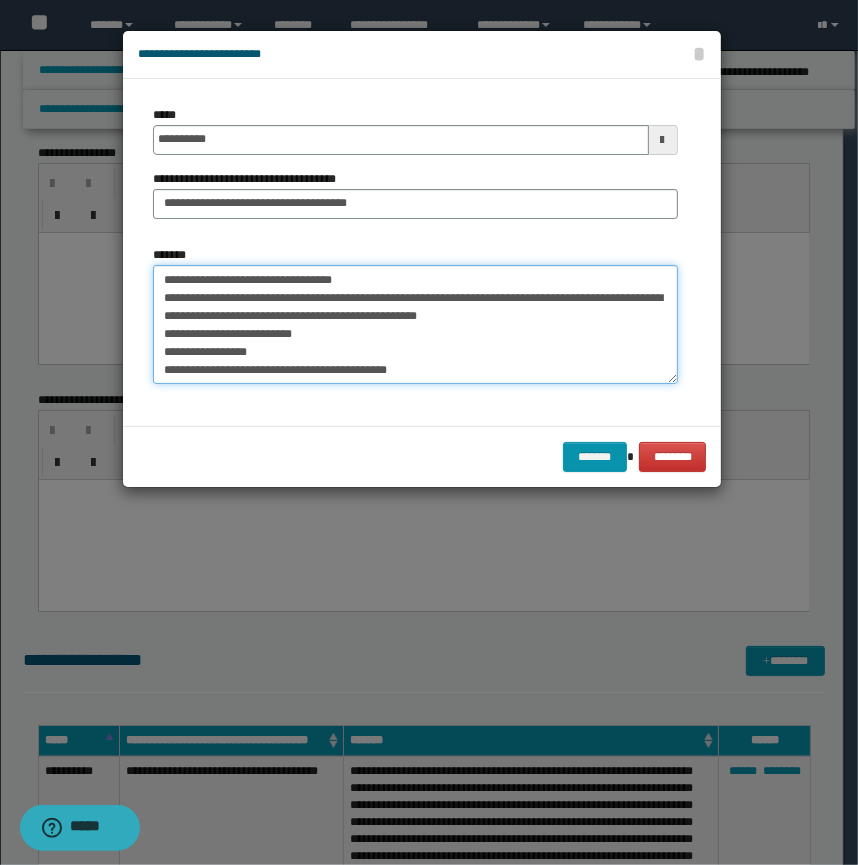 scroll, scrollTop: 0, scrollLeft: 0, axis: both 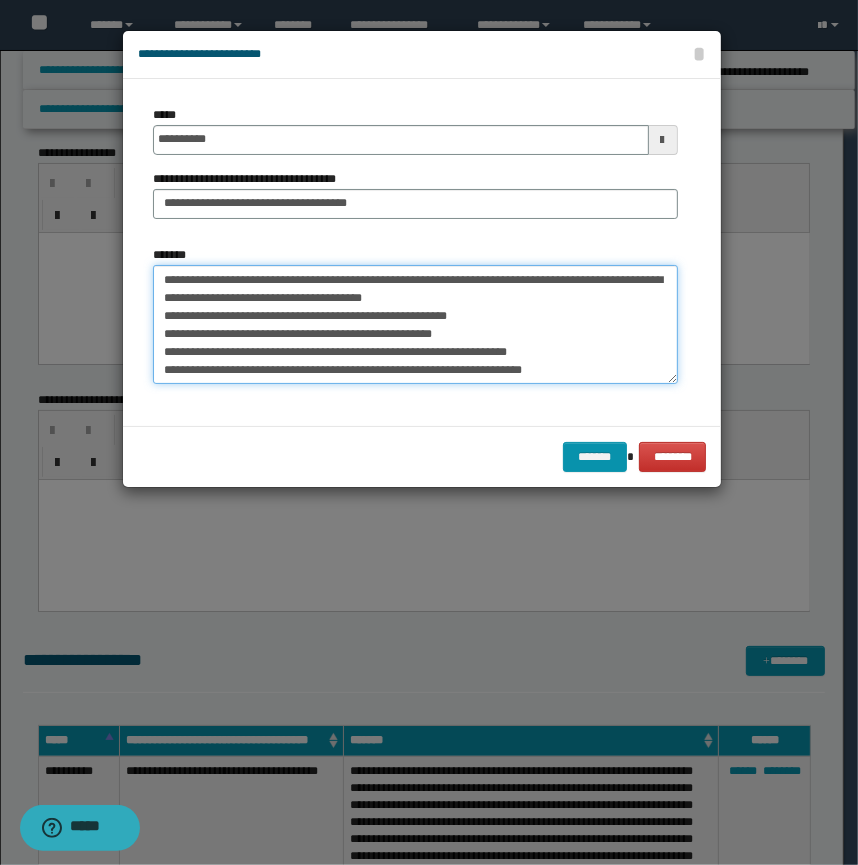 click on "*******" at bounding box center [415, 325] 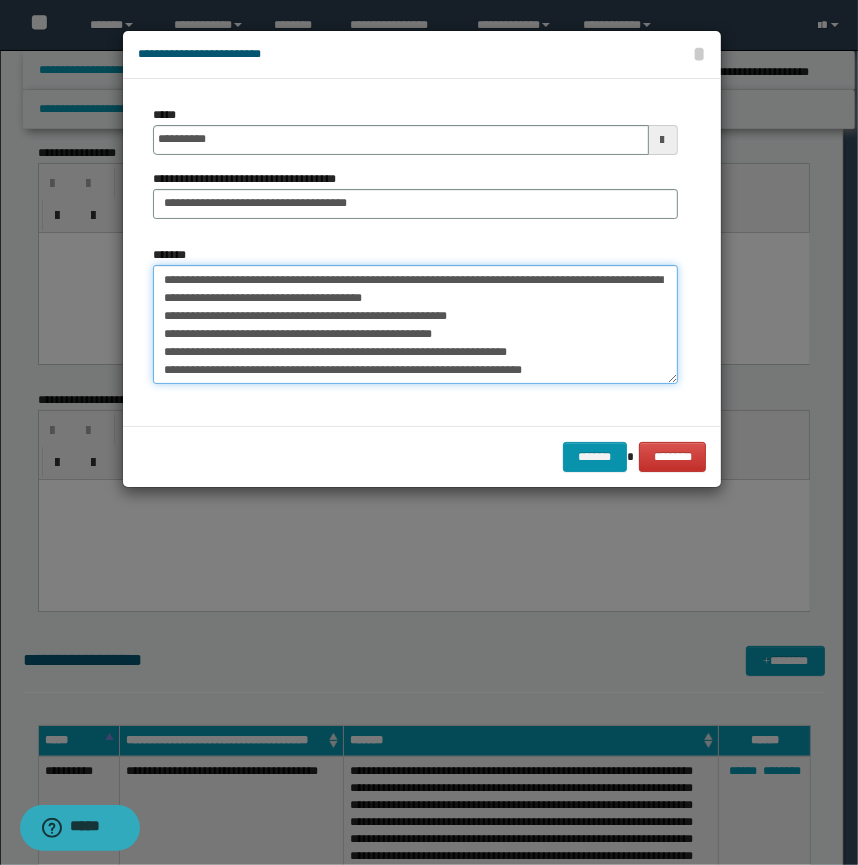 drag, startPoint x: 454, startPoint y: 295, endPoint x: 426, endPoint y: 299, distance: 28.284271 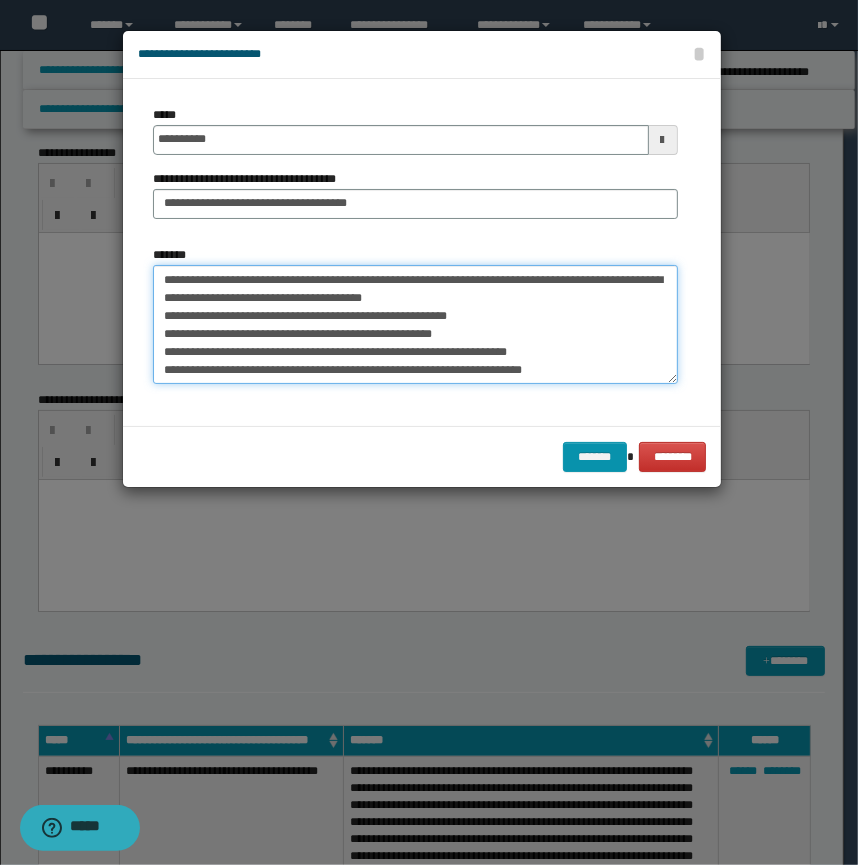 click on "*******" at bounding box center (415, 325) 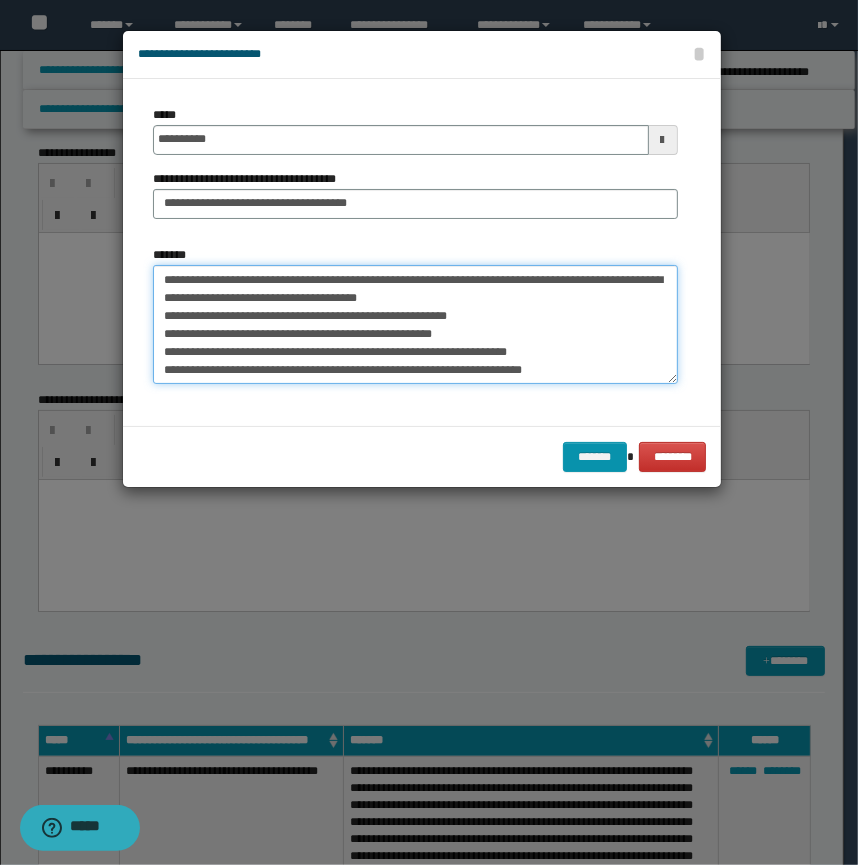 drag, startPoint x: 447, startPoint y: 296, endPoint x: 419, endPoint y: 298, distance: 28.071337 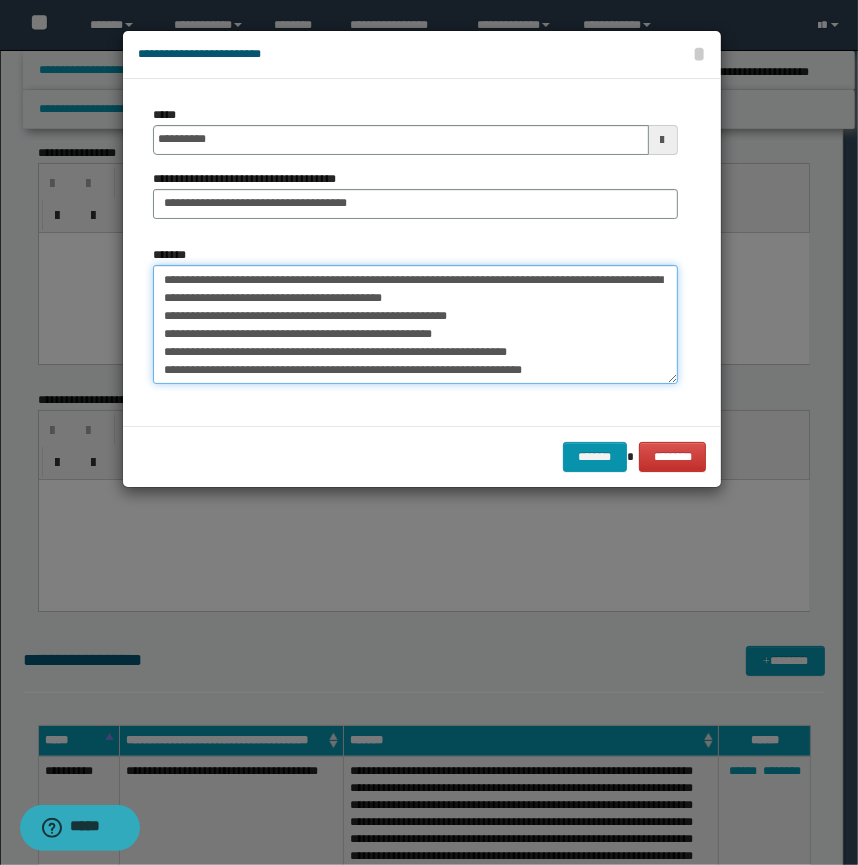 click on "*******" at bounding box center [415, 325] 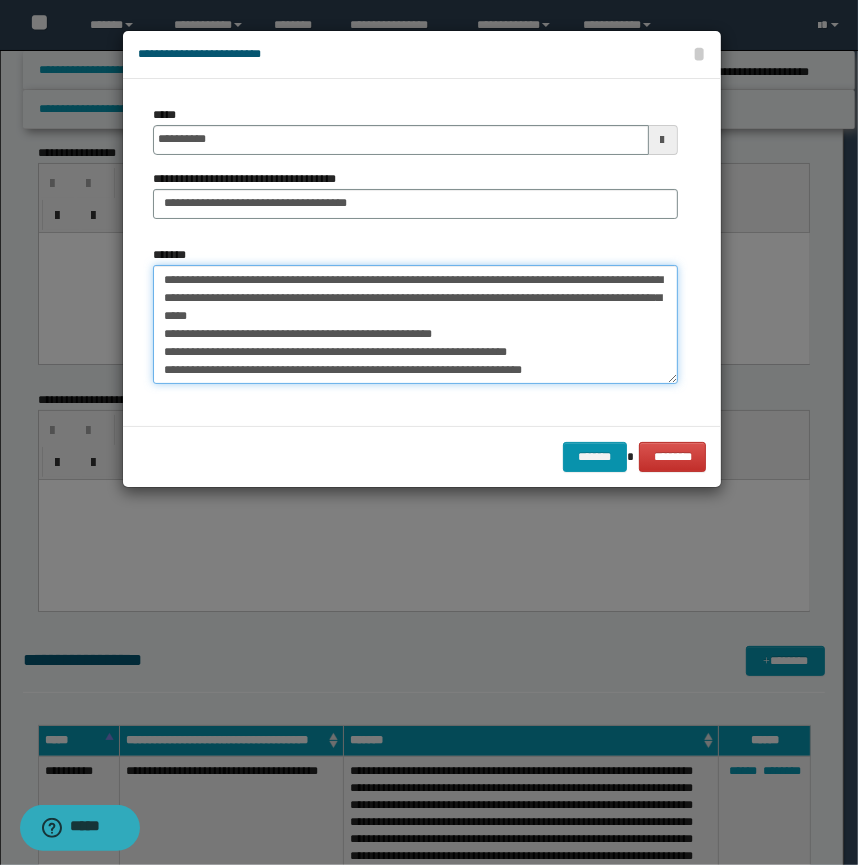 click on "*******" at bounding box center [415, 325] 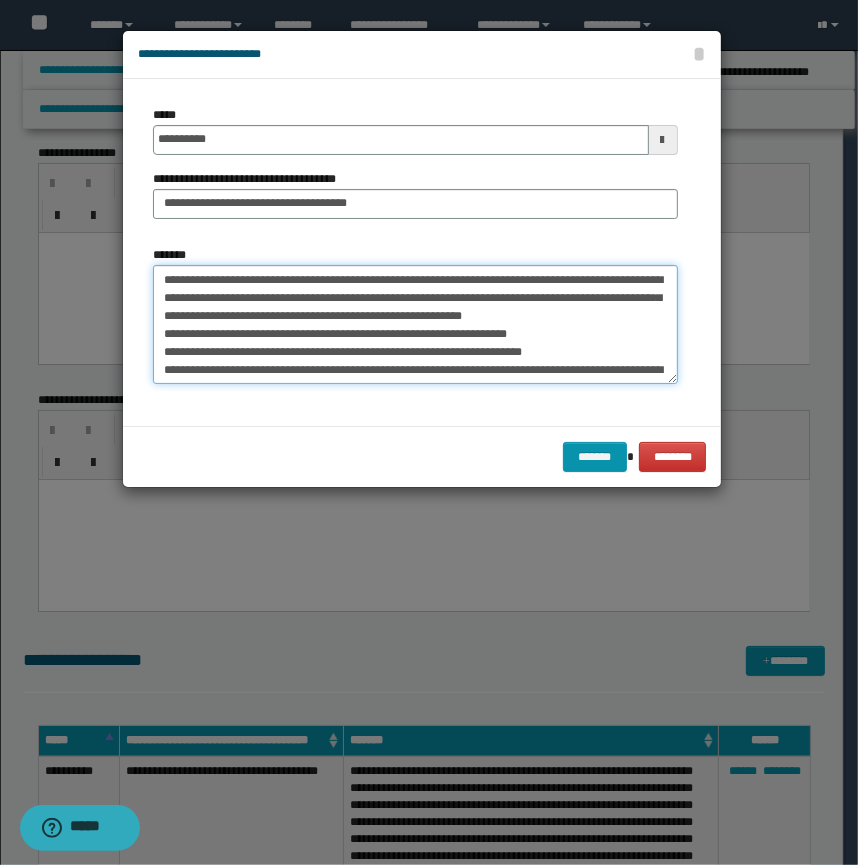 click on "*******" at bounding box center (415, 325) 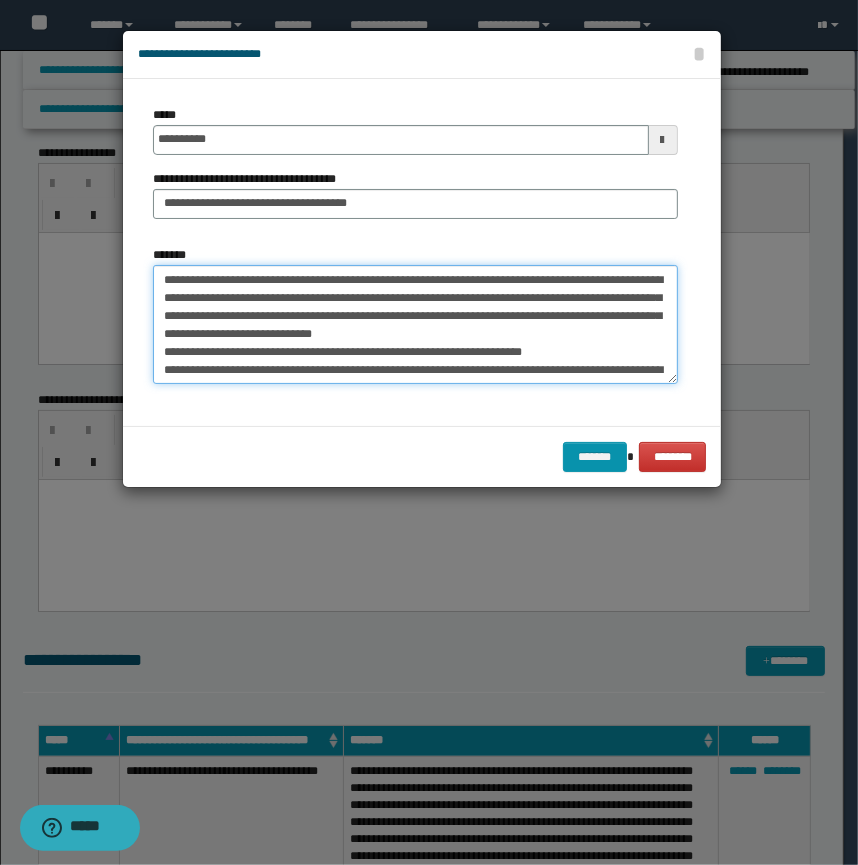 click on "*******" at bounding box center [415, 325] 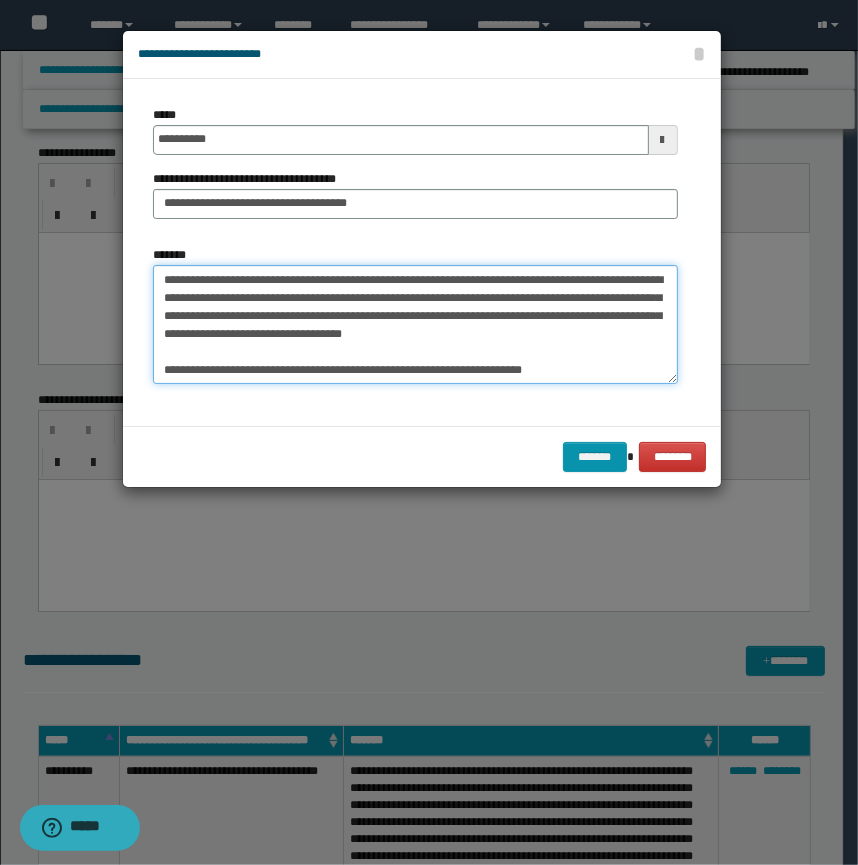 click on "*******" at bounding box center (415, 325) 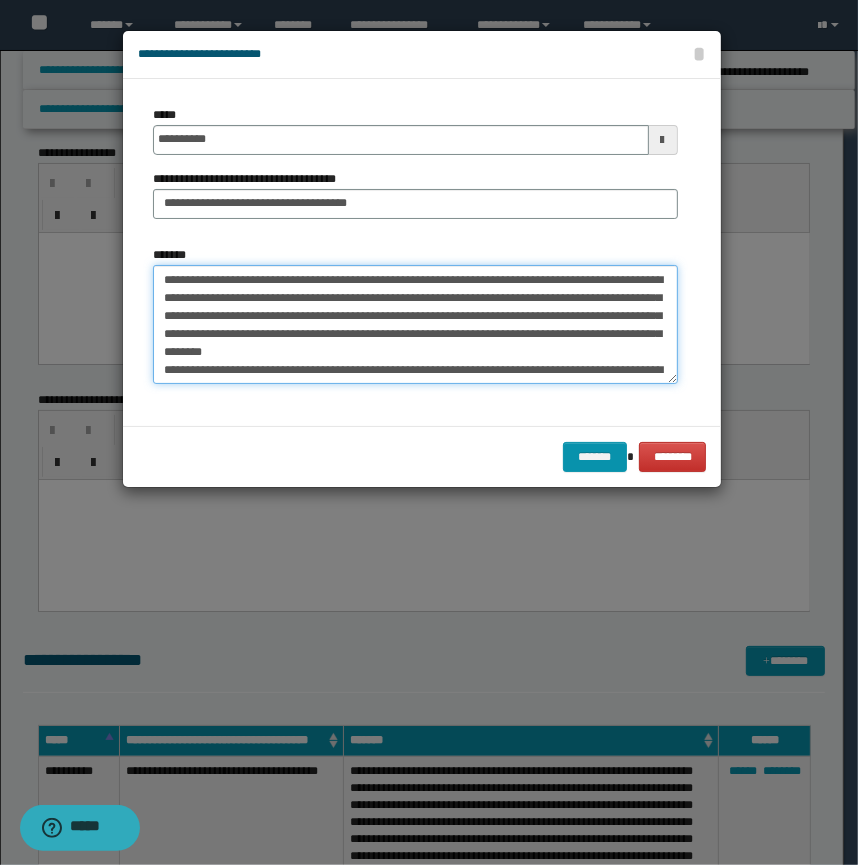 click on "*******" at bounding box center (415, 325) 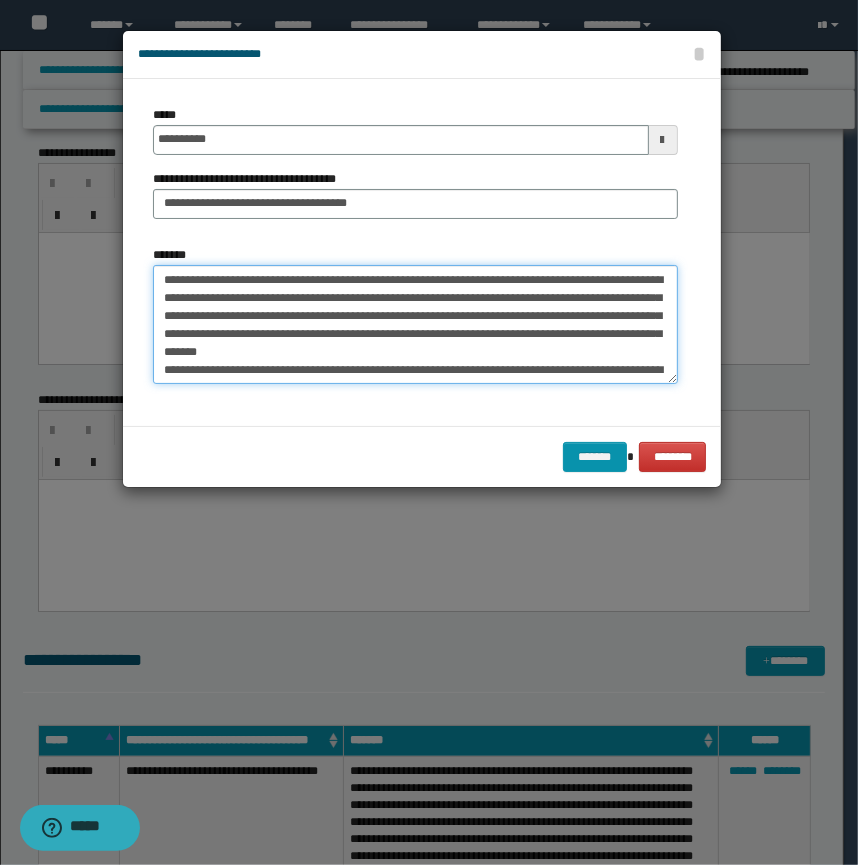 drag, startPoint x: 585, startPoint y: 350, endPoint x: 534, endPoint y: 357, distance: 51.47815 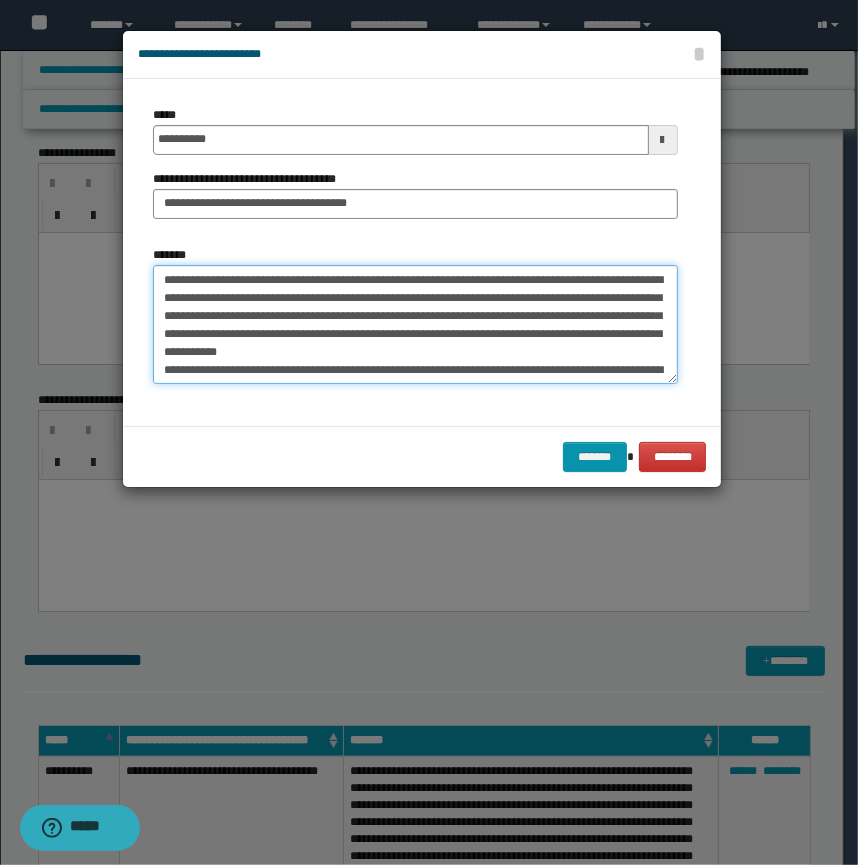 click on "*******" at bounding box center (415, 325) 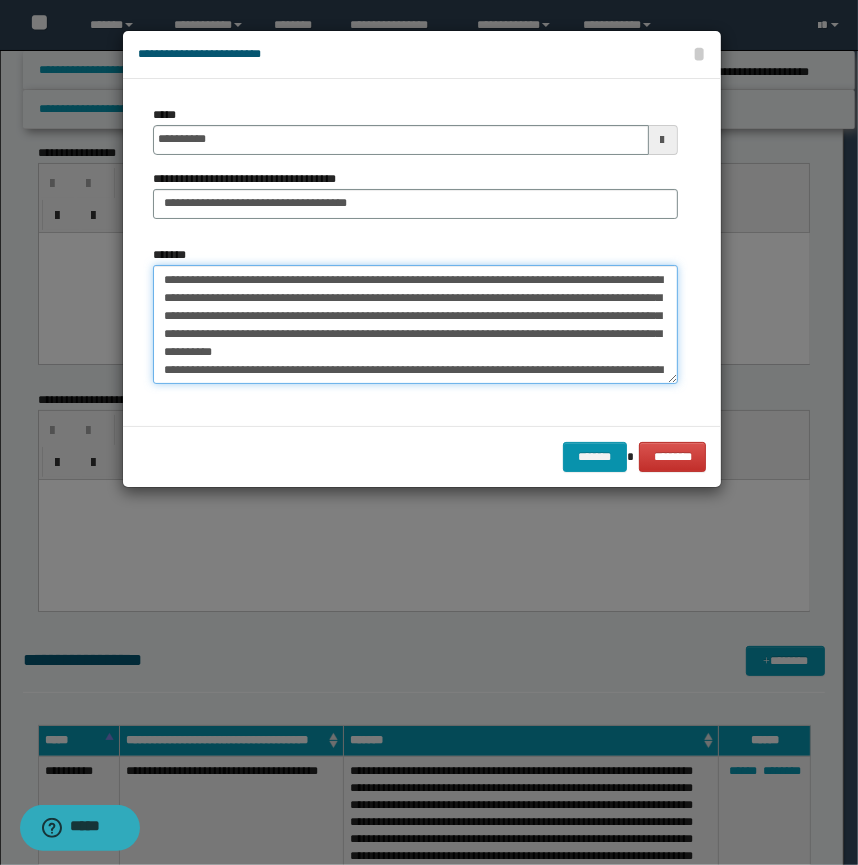 click on "*******" at bounding box center (415, 325) 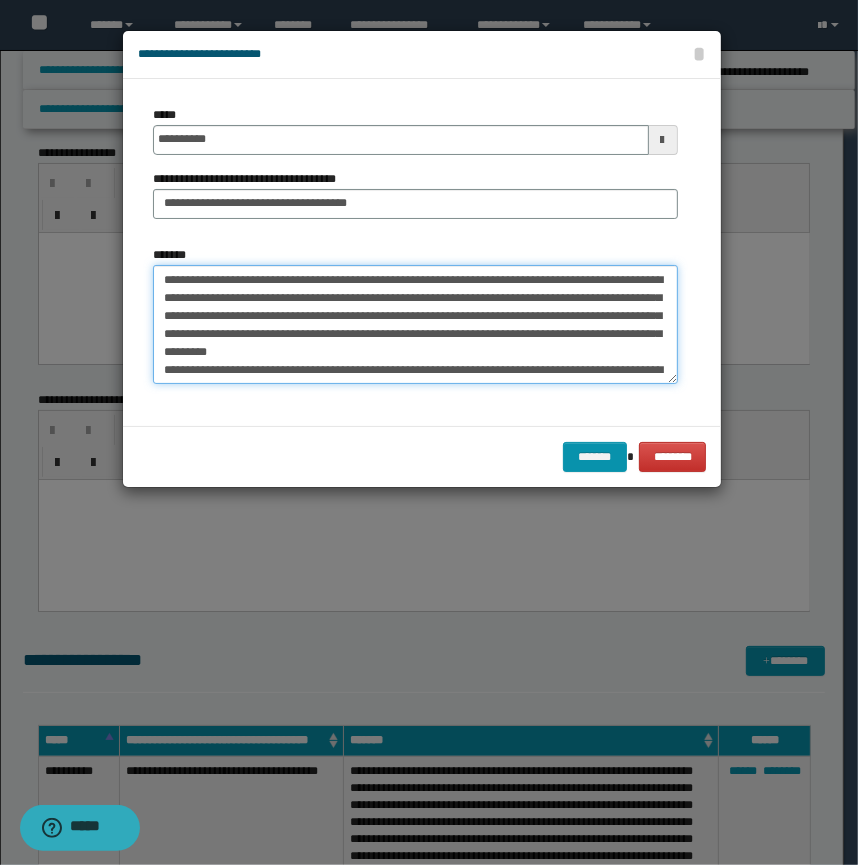 click on "*******" at bounding box center [415, 325] 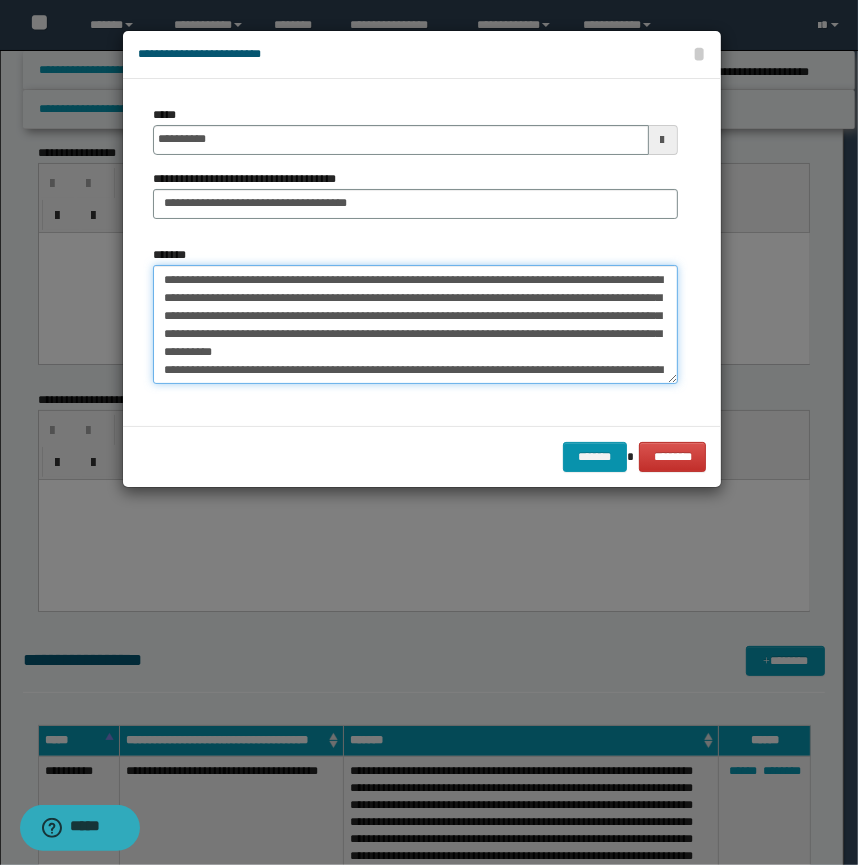 click on "*******" at bounding box center (415, 325) 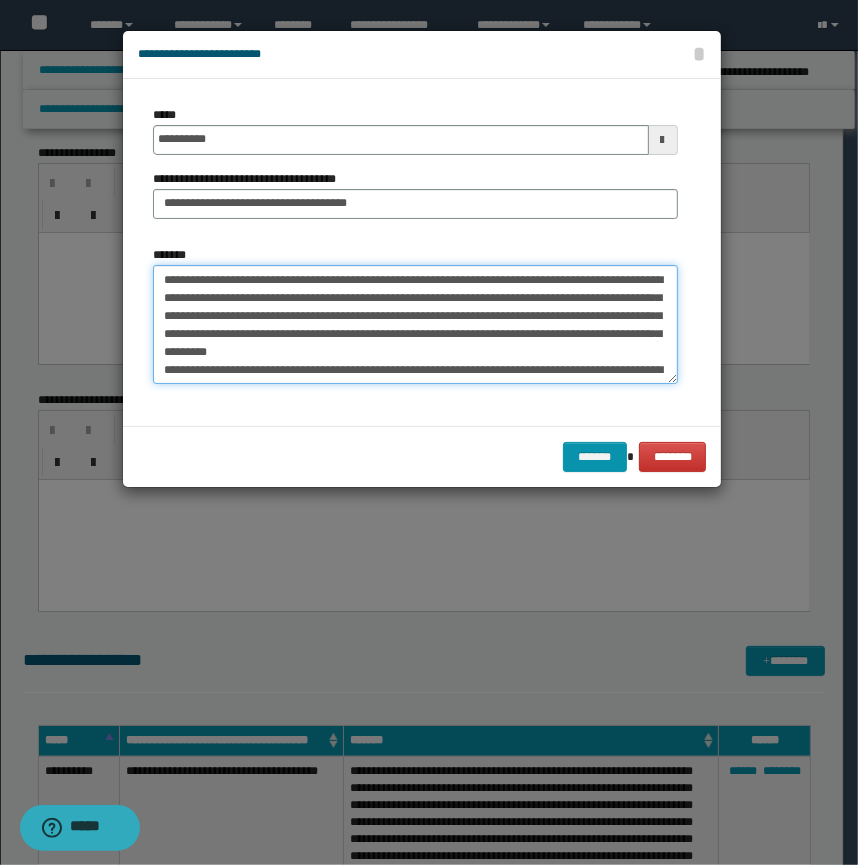 click on "*******" at bounding box center (415, 325) 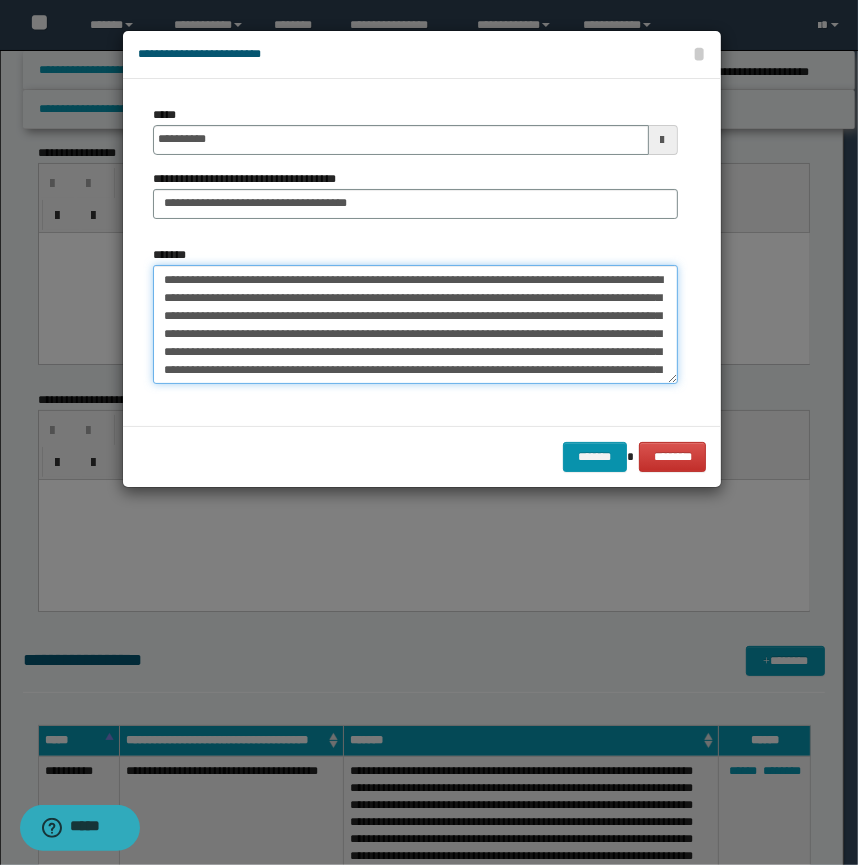 click on "*******" at bounding box center (415, 325) 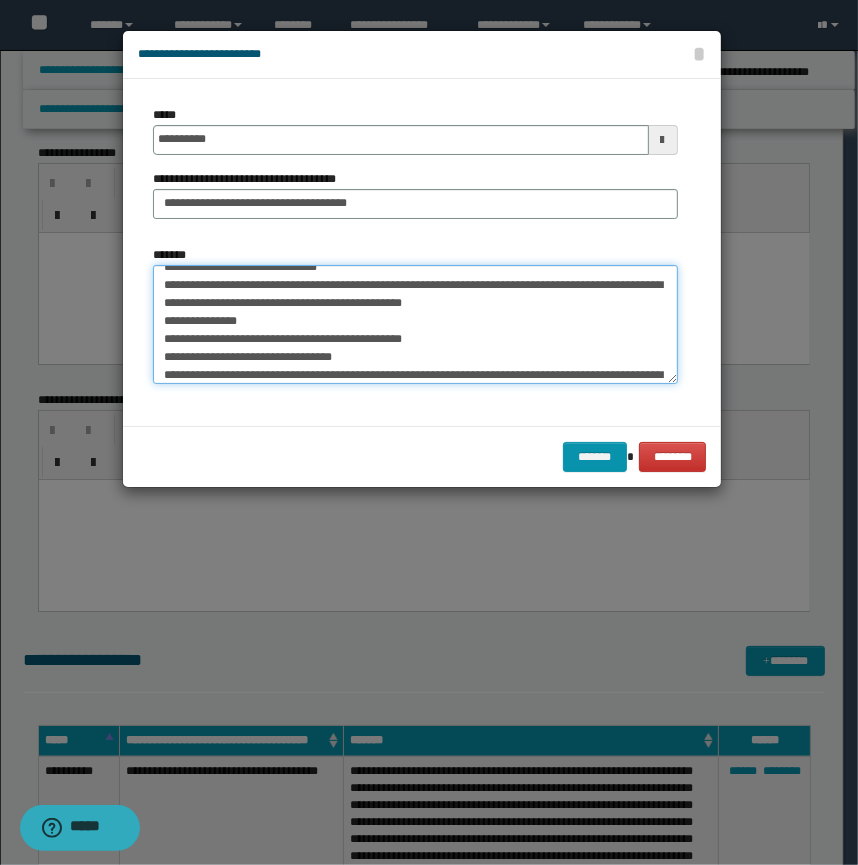 scroll, scrollTop: 284, scrollLeft: 0, axis: vertical 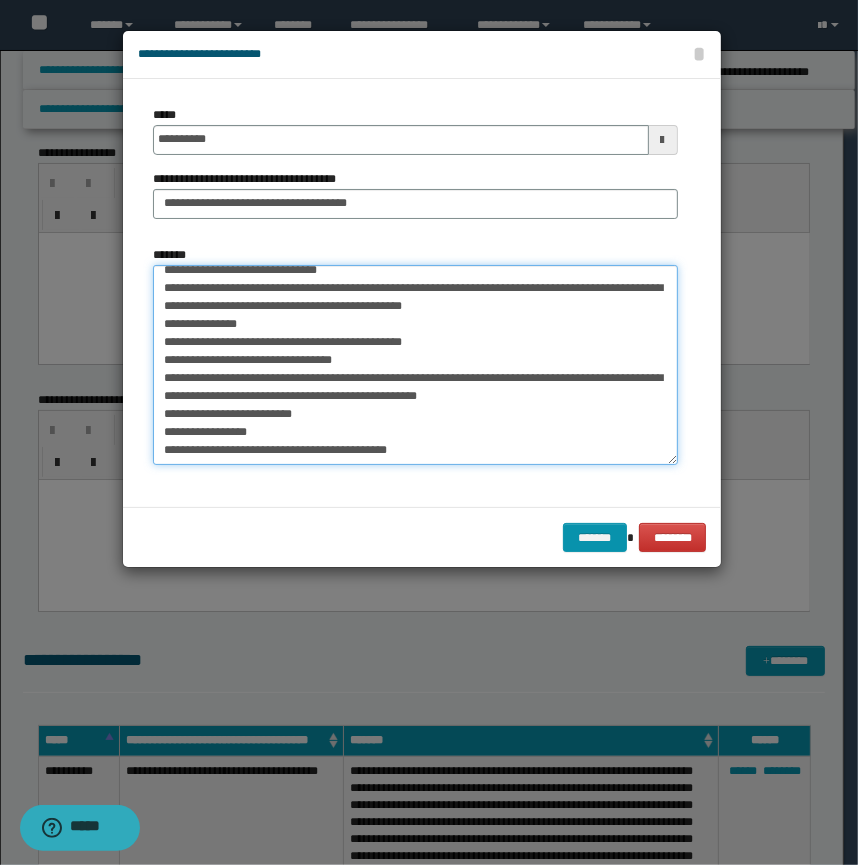drag, startPoint x: 672, startPoint y: 378, endPoint x: 669, endPoint y: 508, distance: 130.0346 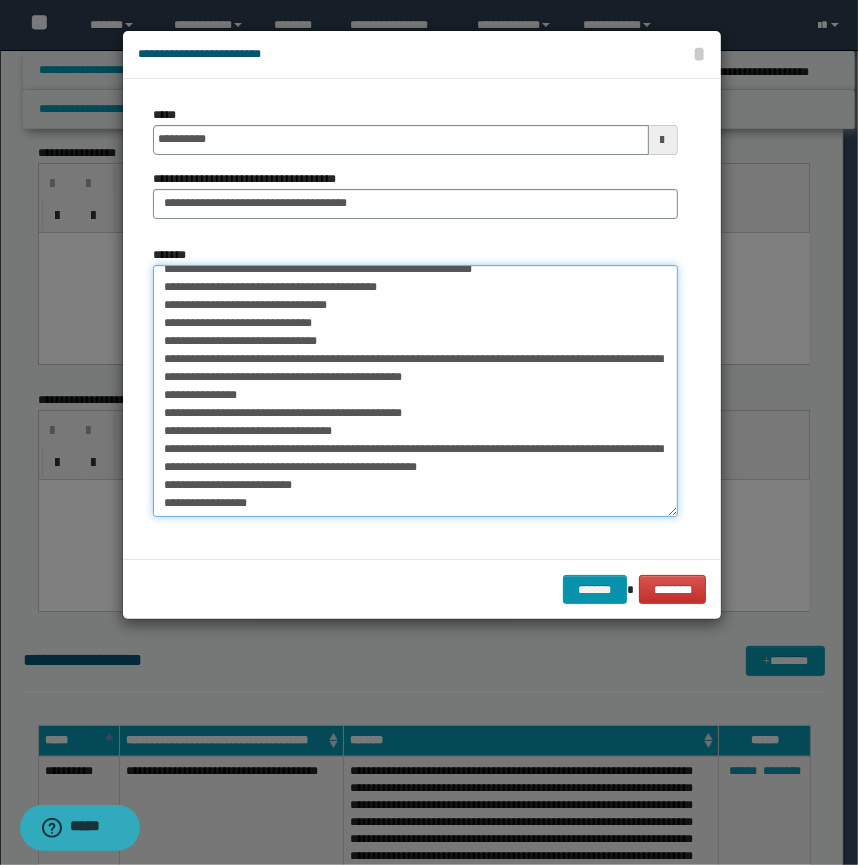 scroll, scrollTop: 0, scrollLeft: 0, axis: both 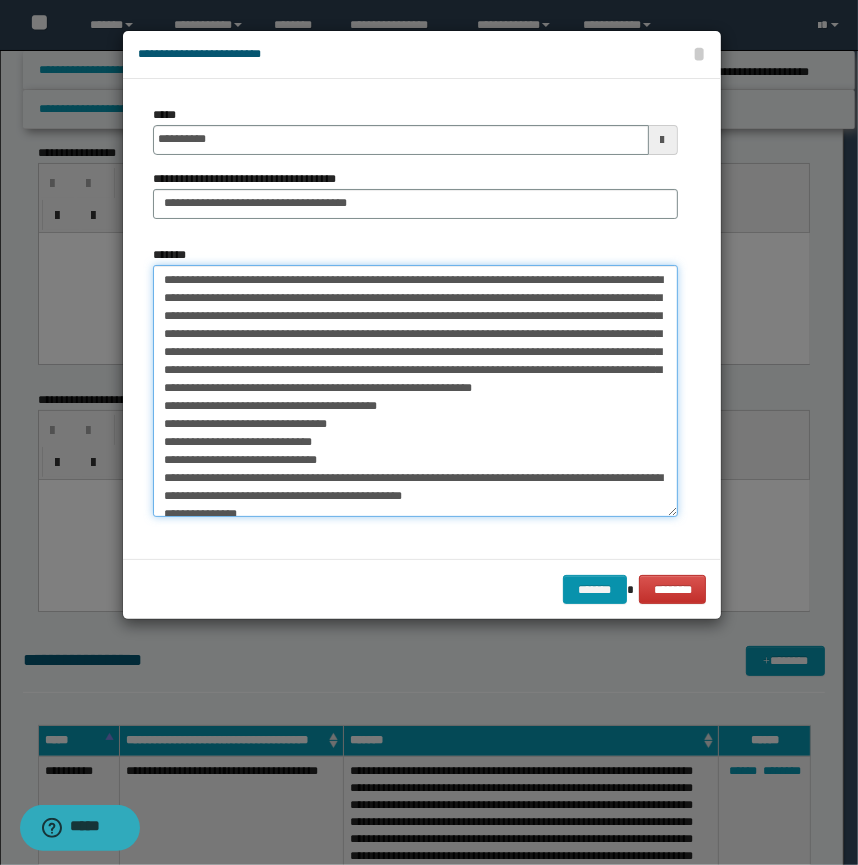 drag, startPoint x: 192, startPoint y: 387, endPoint x: 207, endPoint y: 391, distance: 15.524175 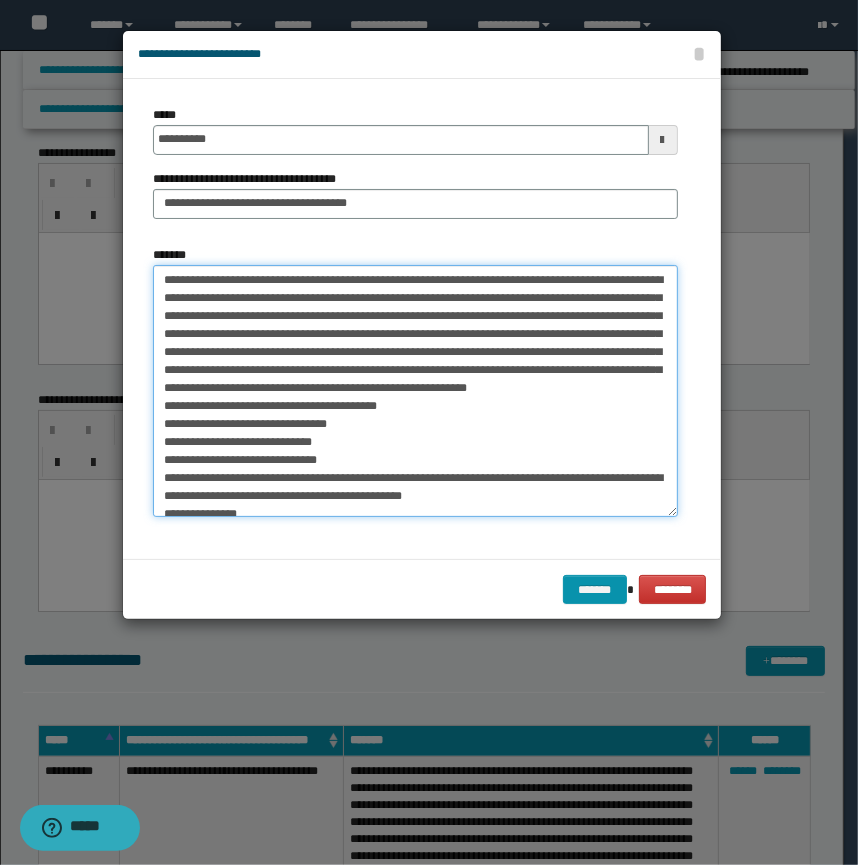 click on "*******" at bounding box center (415, 391) 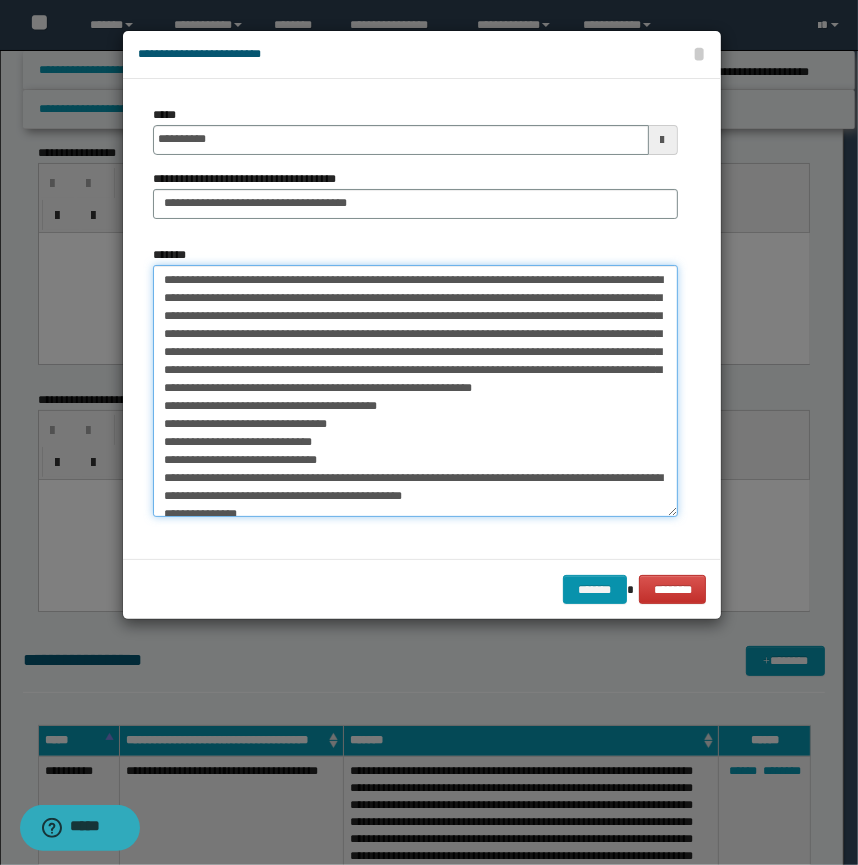 click on "*******" at bounding box center [415, 391] 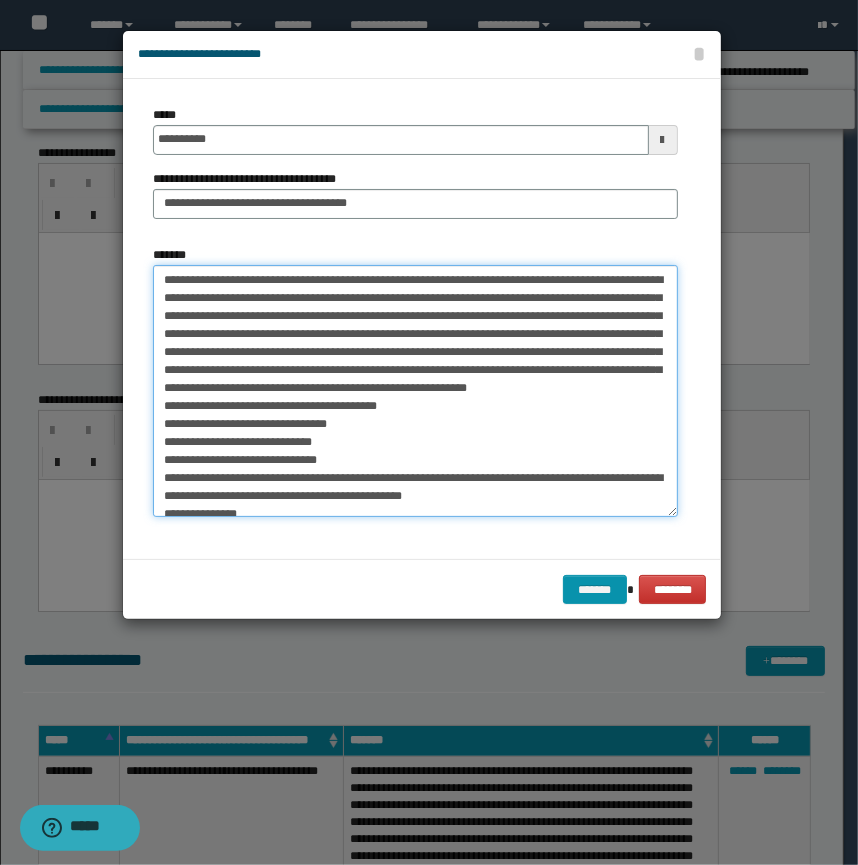 click on "*******" at bounding box center [415, 391] 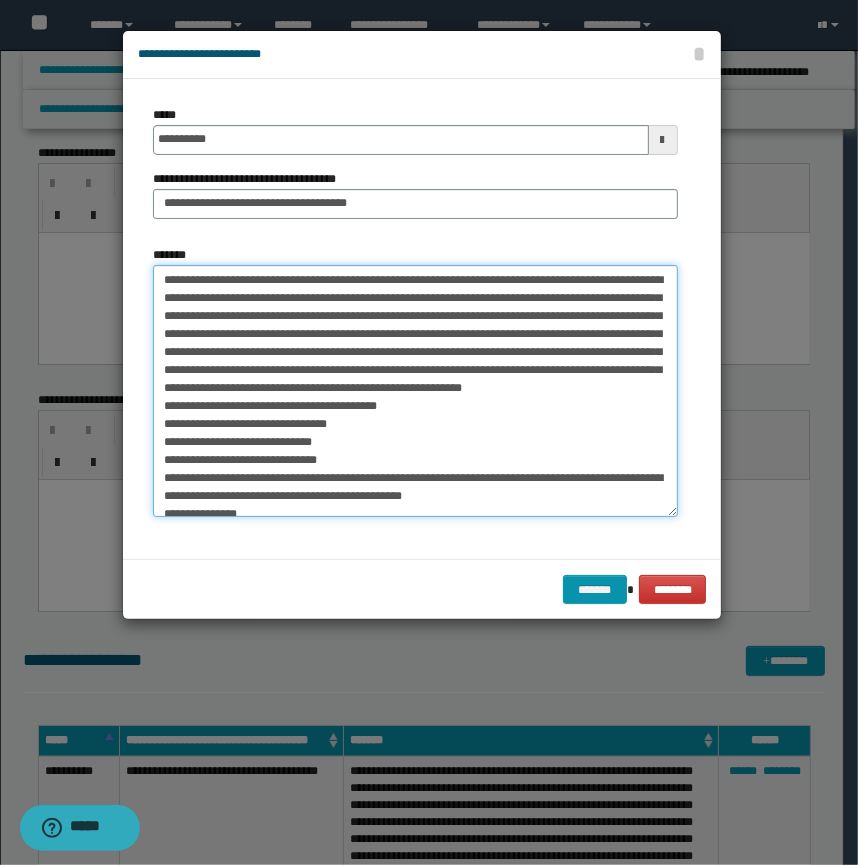 click on "*******" at bounding box center (415, 391) 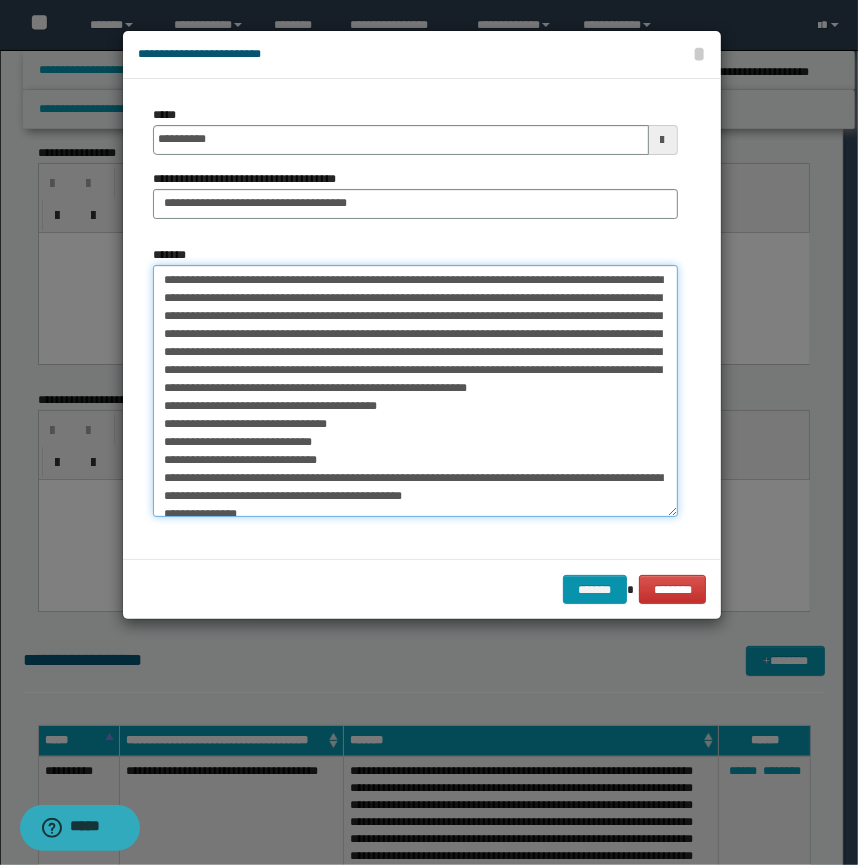 click on "*******" at bounding box center [415, 391] 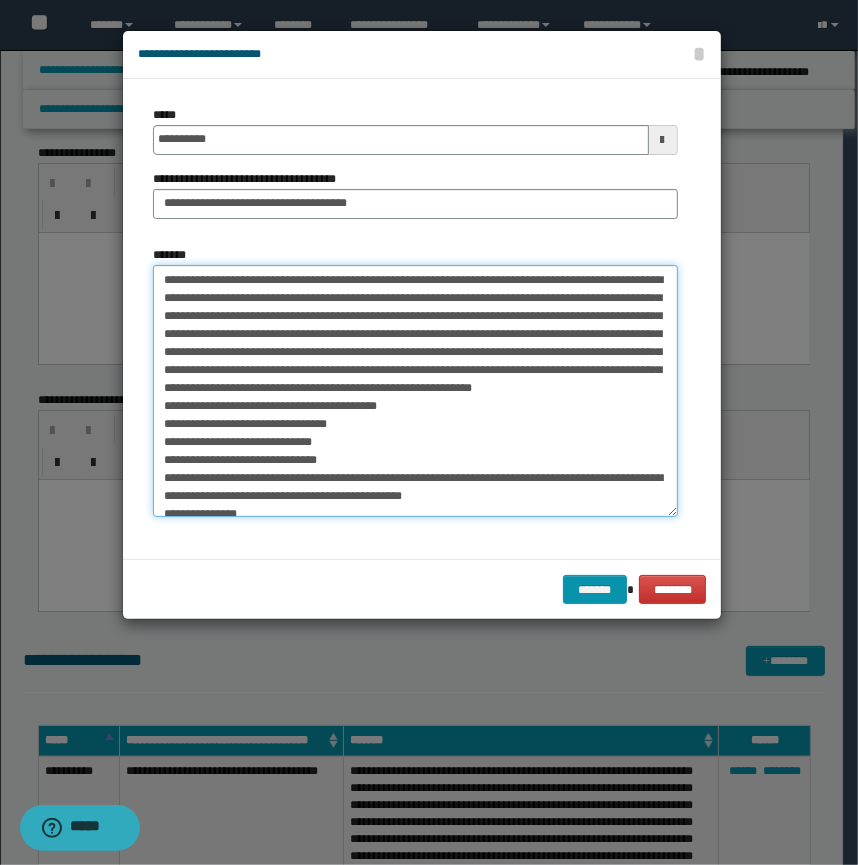 click on "*******" at bounding box center (415, 391) 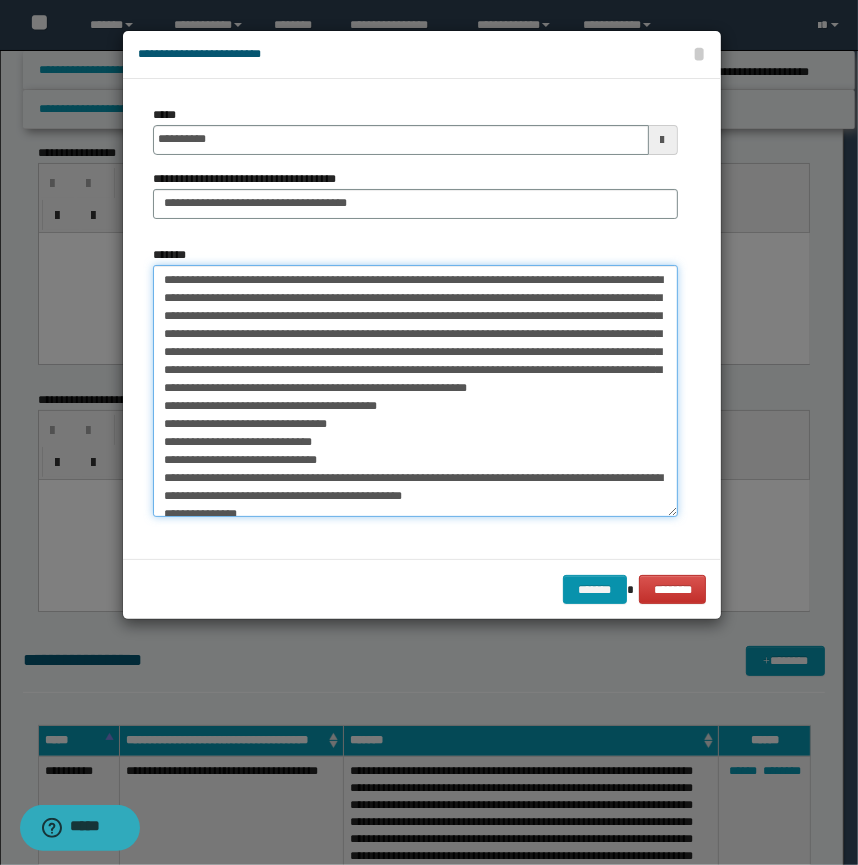 click on "*******" at bounding box center [415, 391] 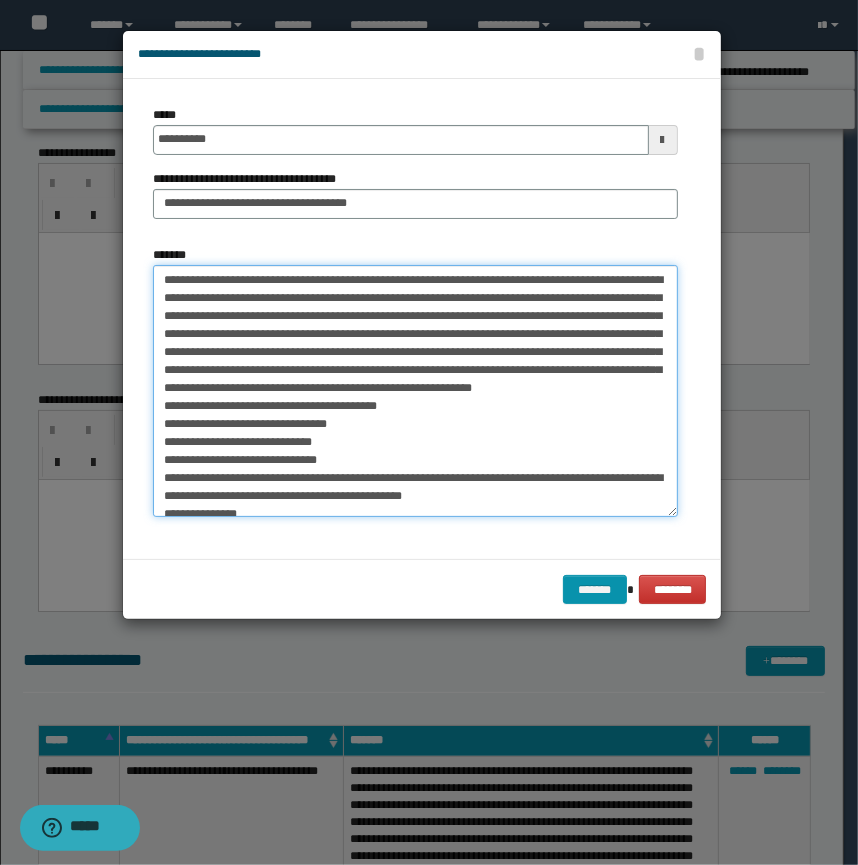 click on "*******" at bounding box center [415, 391] 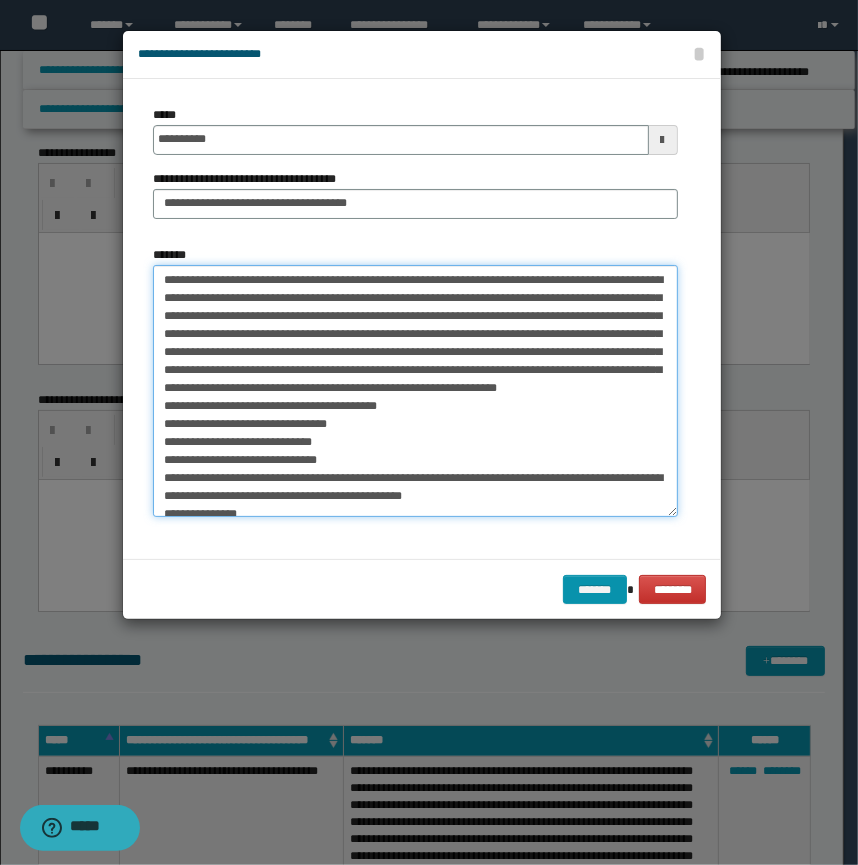 click on "*******" at bounding box center (415, 391) 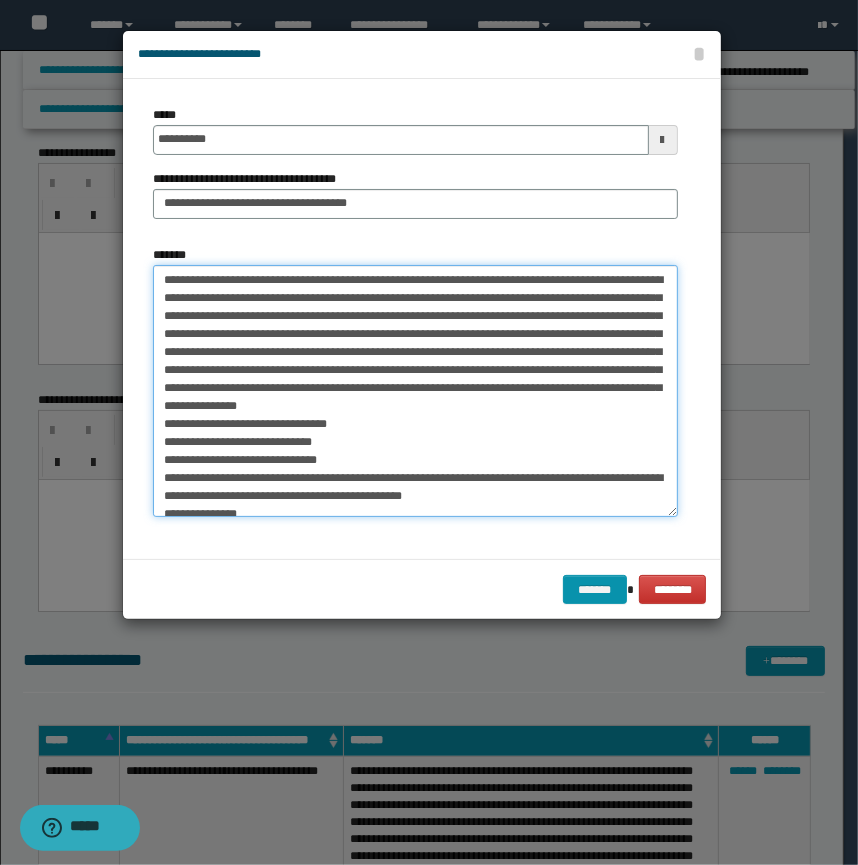 click on "*******" at bounding box center (415, 391) 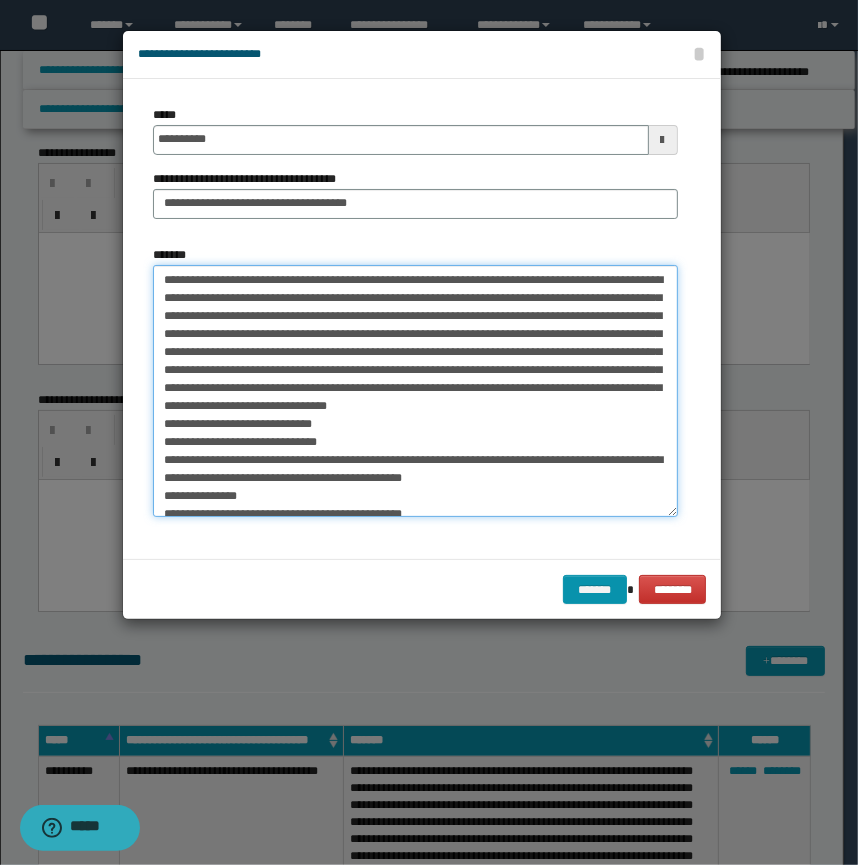 click on "*******" at bounding box center (415, 391) 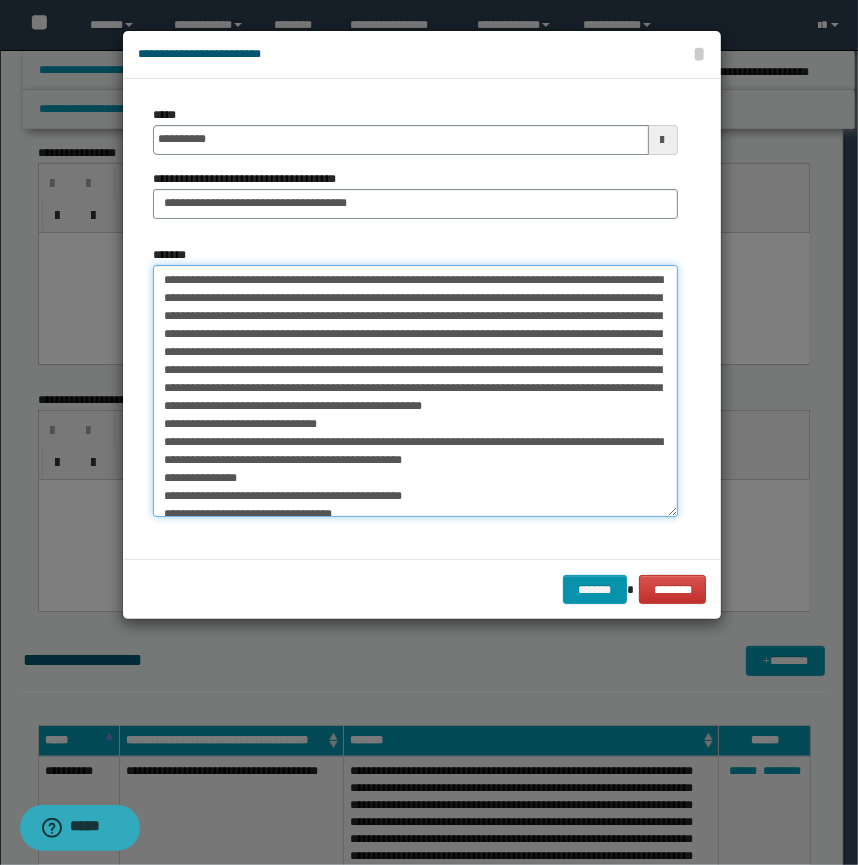 click on "*******" at bounding box center (415, 391) 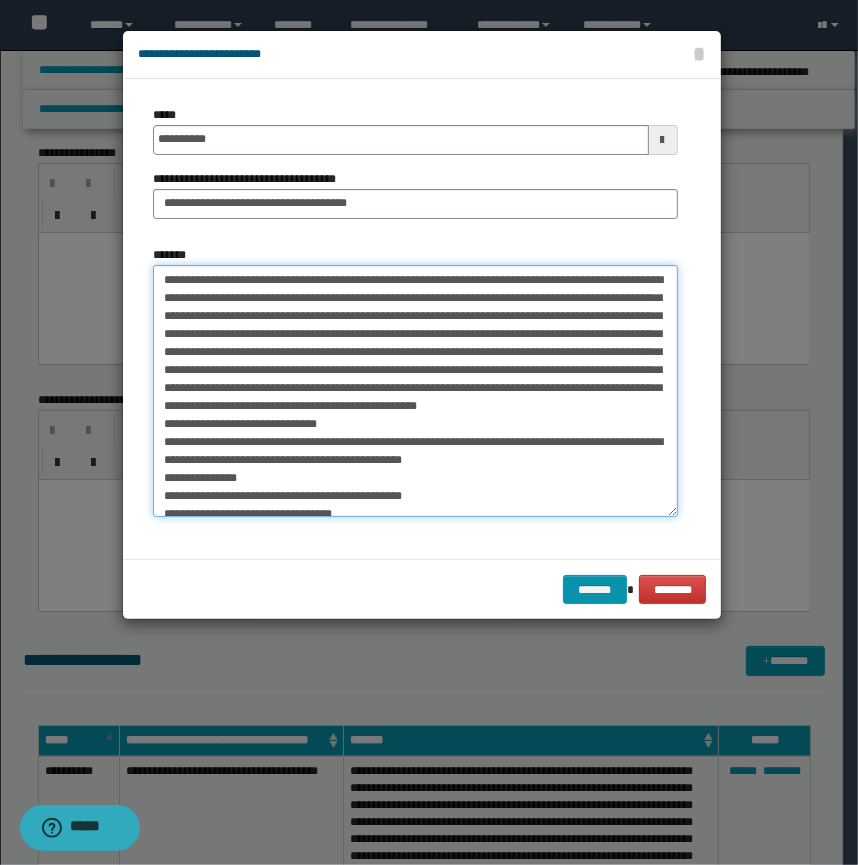 click on "*******" at bounding box center (415, 391) 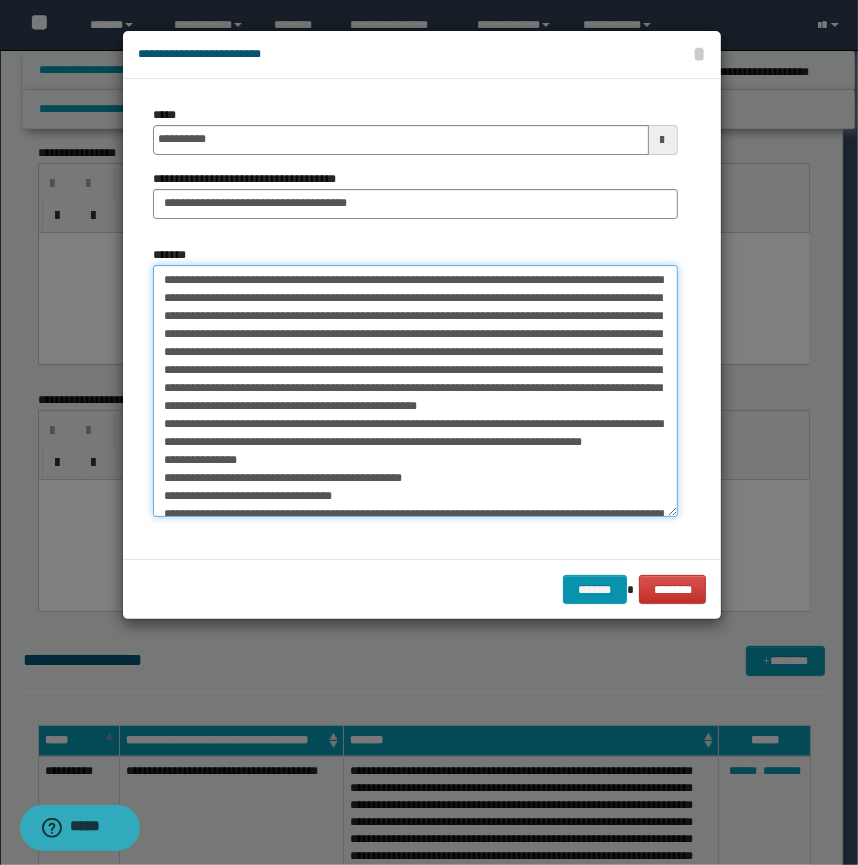 scroll, scrollTop: 90, scrollLeft: 0, axis: vertical 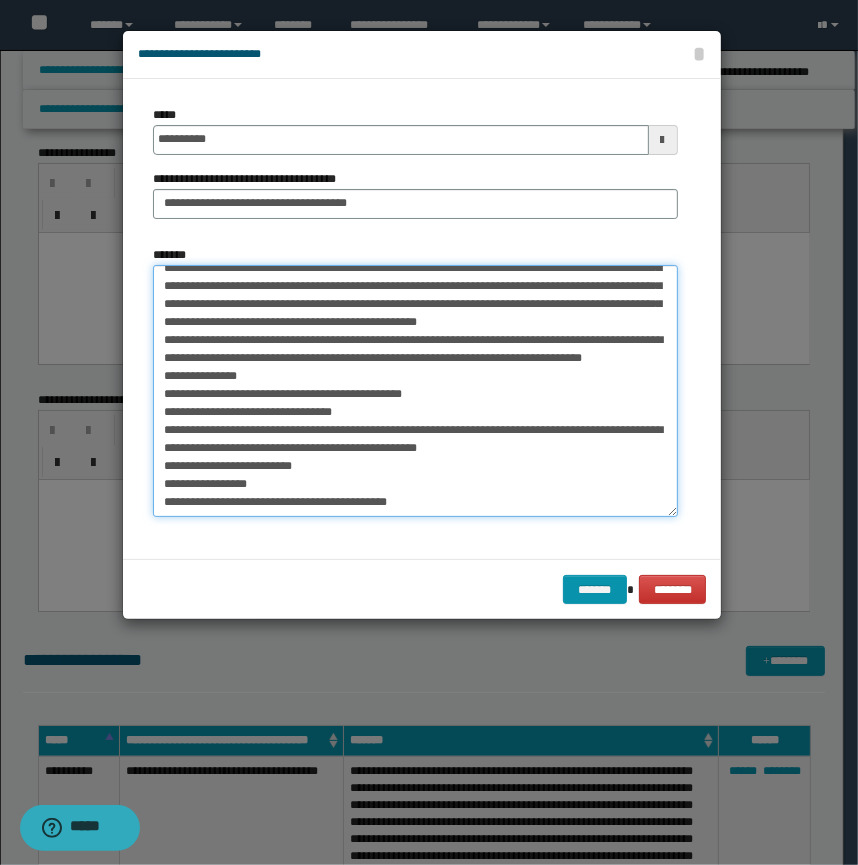 click on "*******" at bounding box center (415, 391) 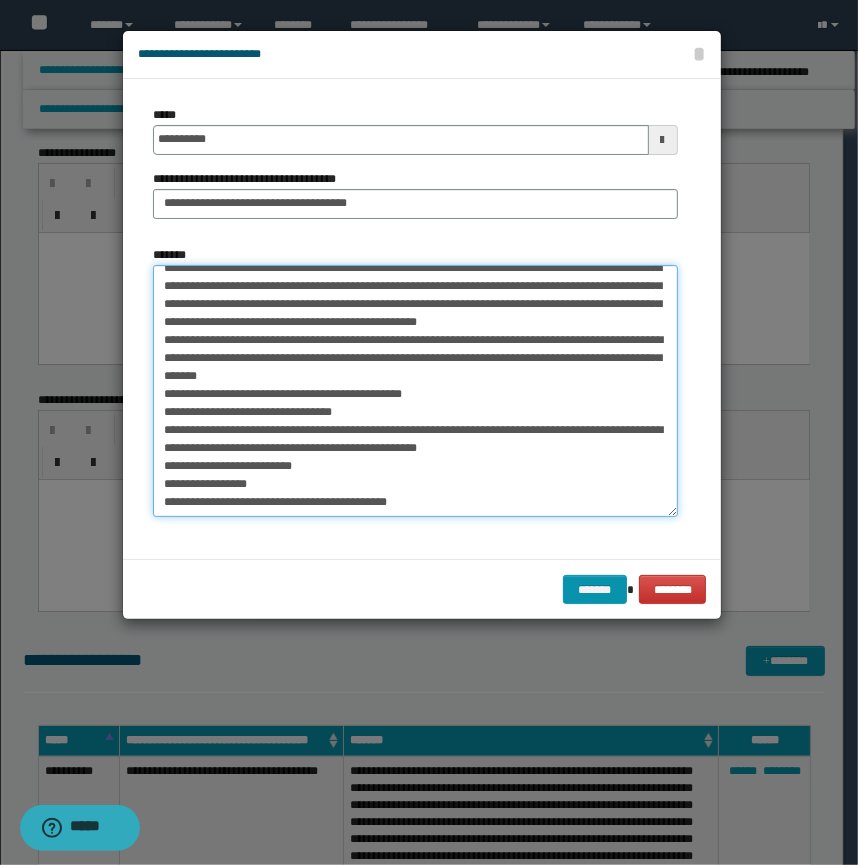 click on "*******" at bounding box center [415, 391] 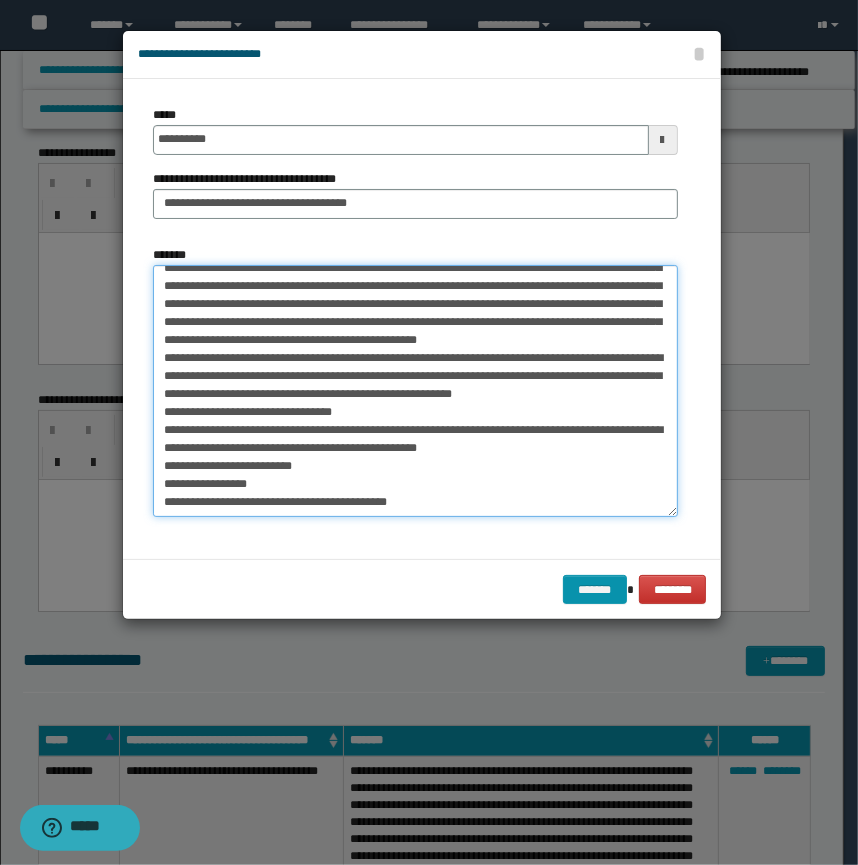 click on "*******" at bounding box center [415, 391] 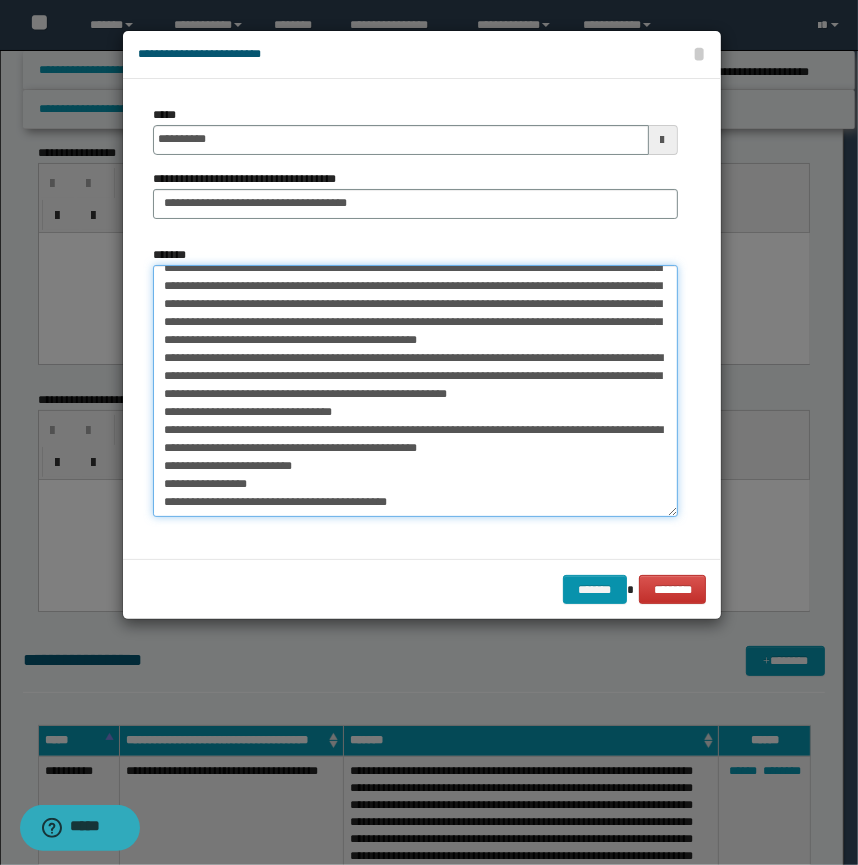 click on "*******" at bounding box center [415, 391] 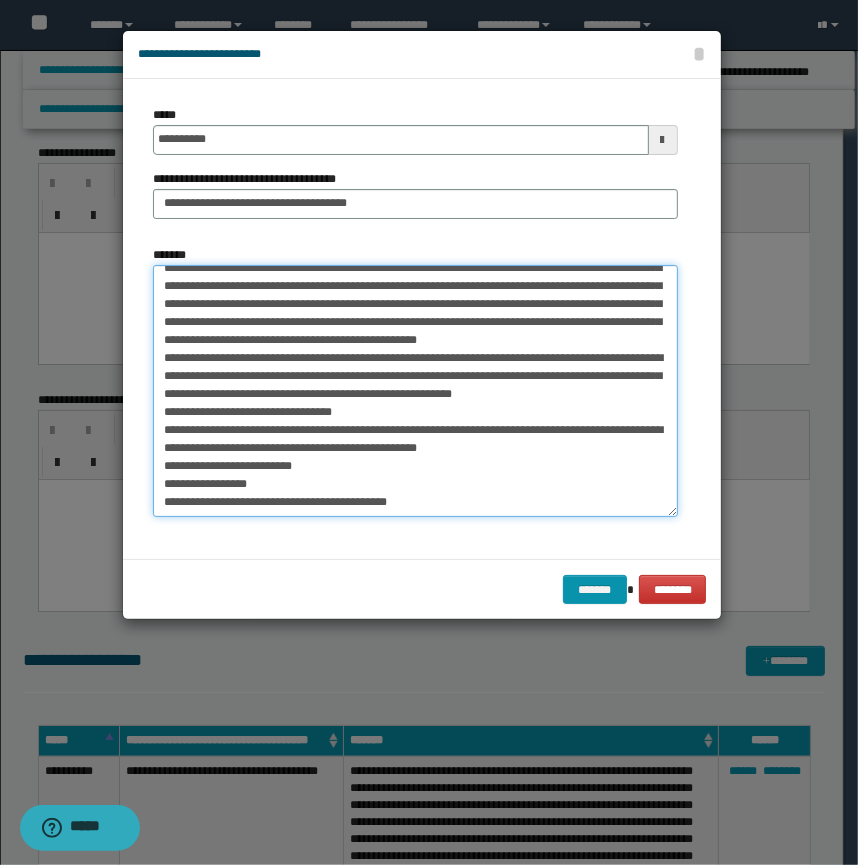 click on "*******" at bounding box center (415, 391) 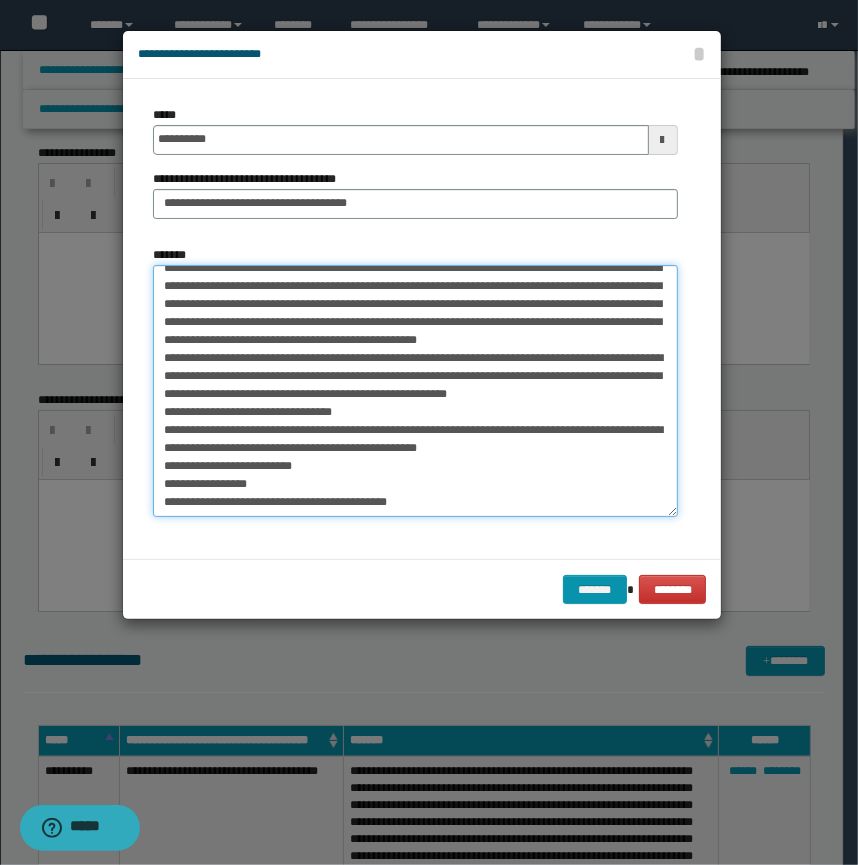 click on "*******" at bounding box center [415, 391] 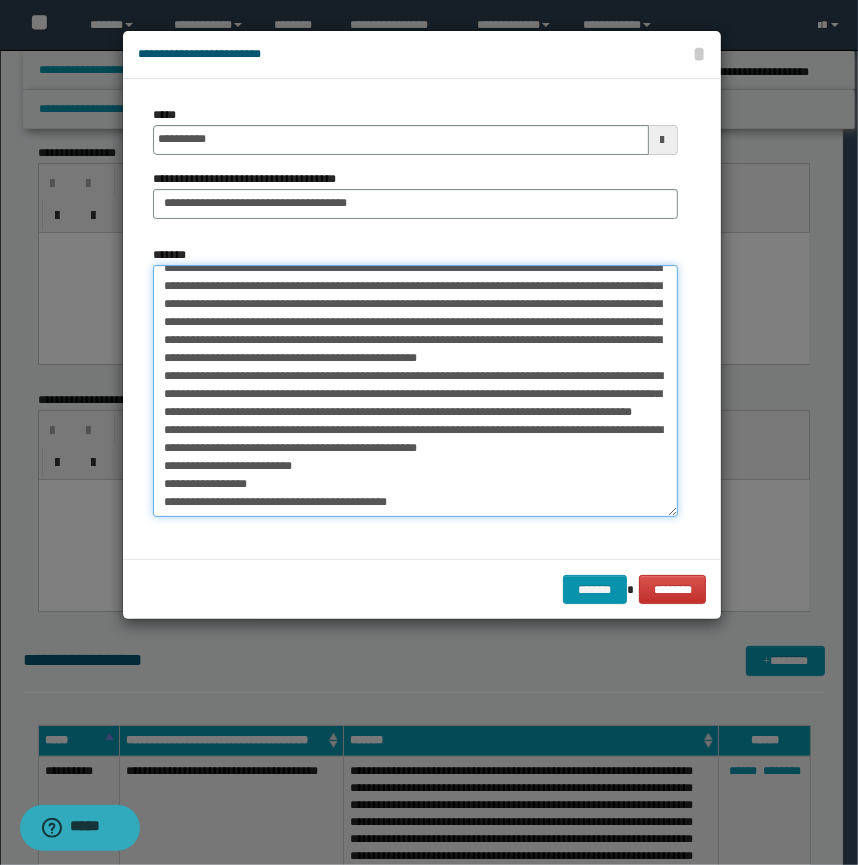 click on "*******" at bounding box center [415, 391] 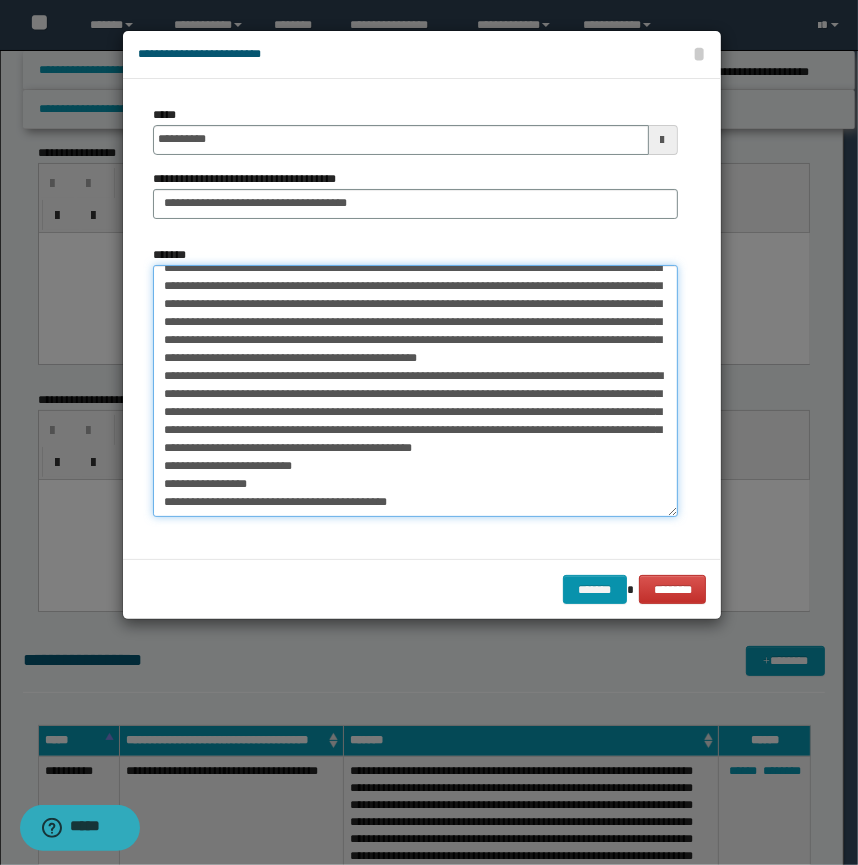 scroll, scrollTop: 120, scrollLeft: 0, axis: vertical 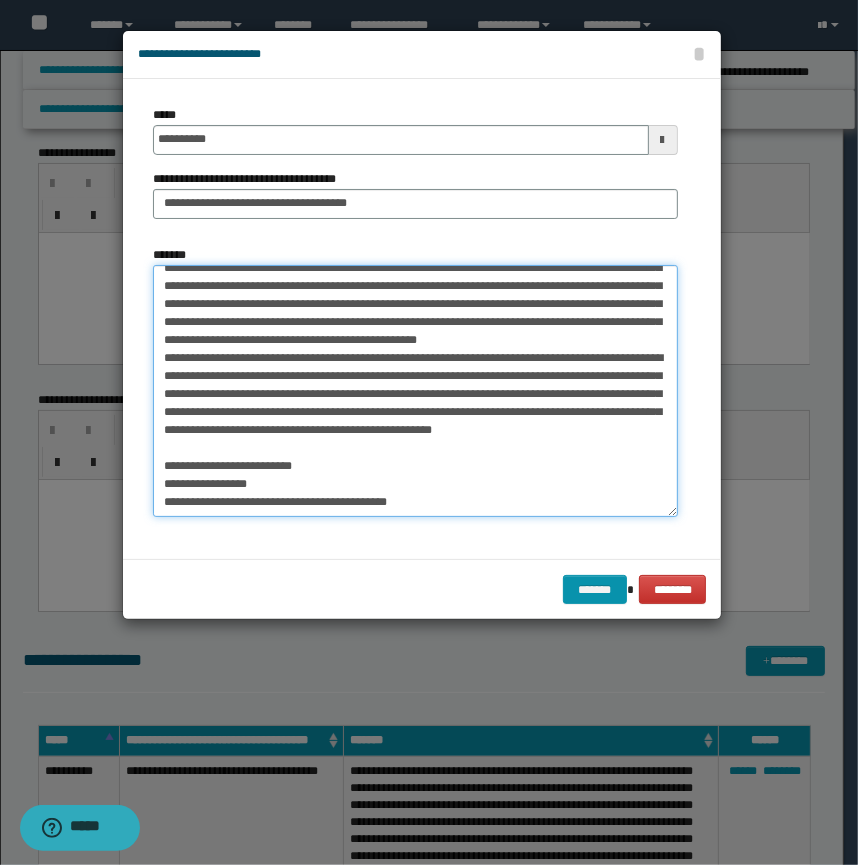 click on "*******" at bounding box center [415, 391] 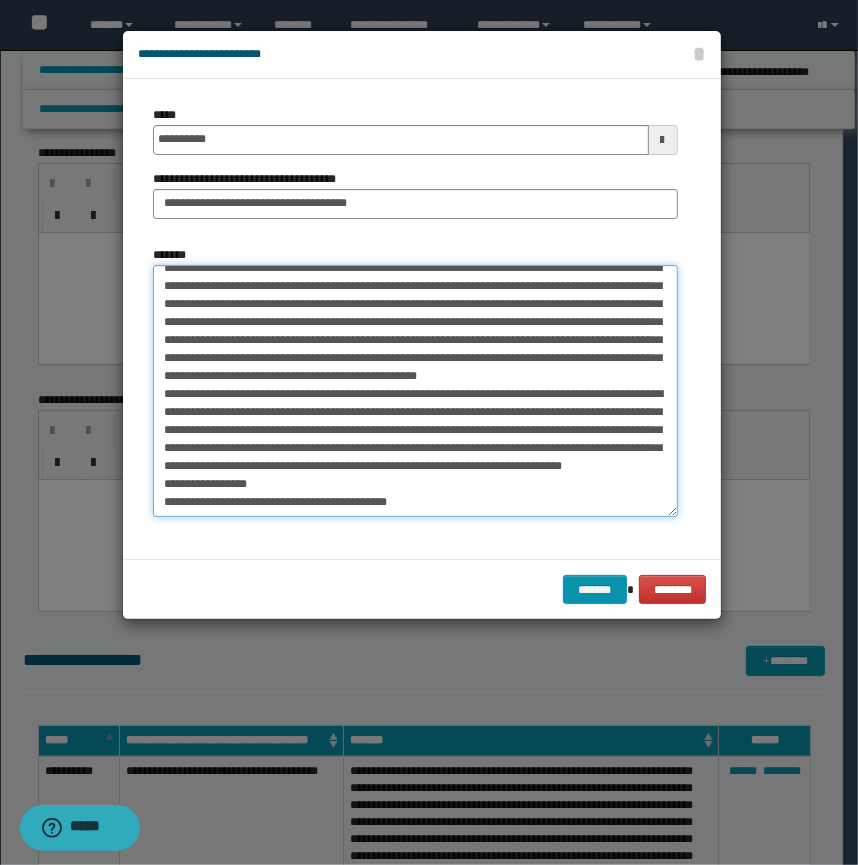 scroll, scrollTop: 101, scrollLeft: 0, axis: vertical 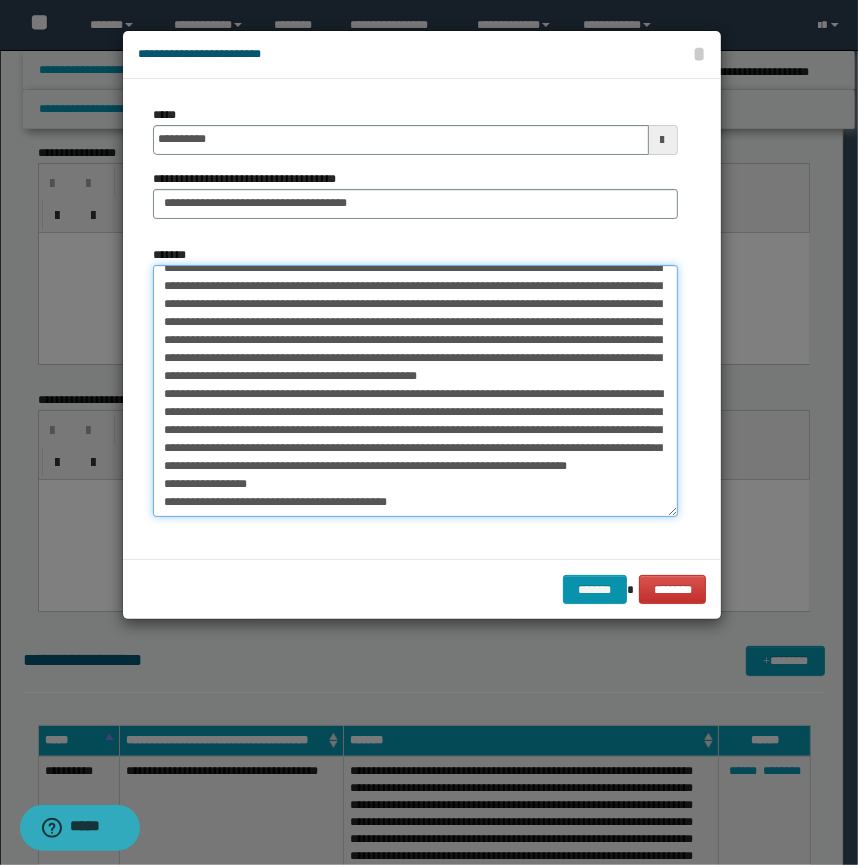 click on "*******" at bounding box center (415, 391) 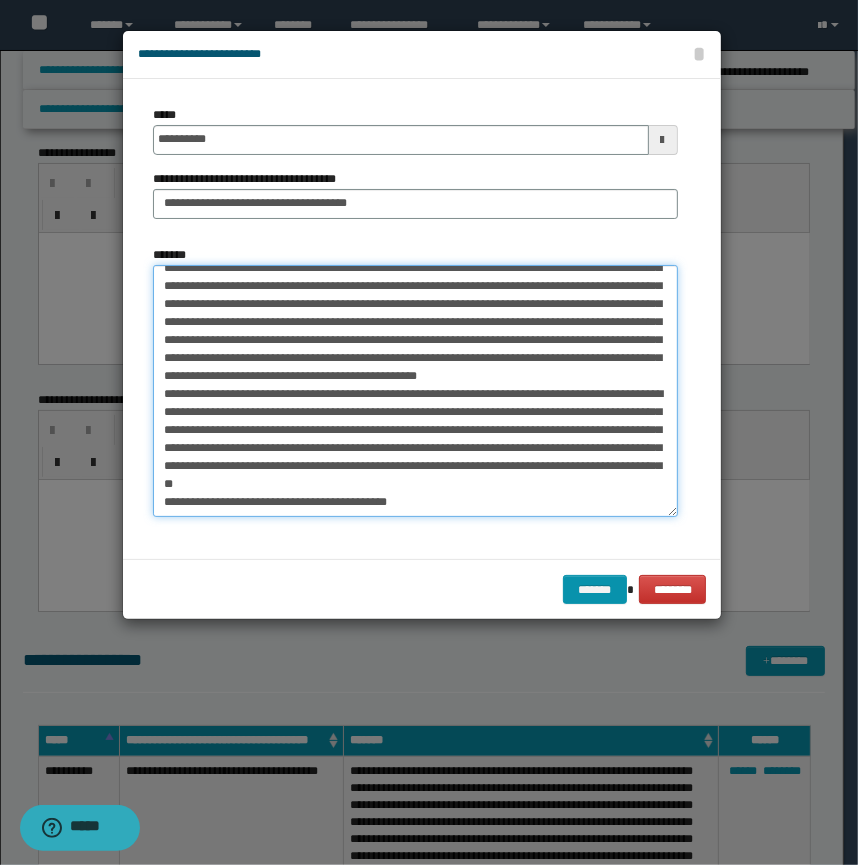 scroll, scrollTop: 83, scrollLeft: 0, axis: vertical 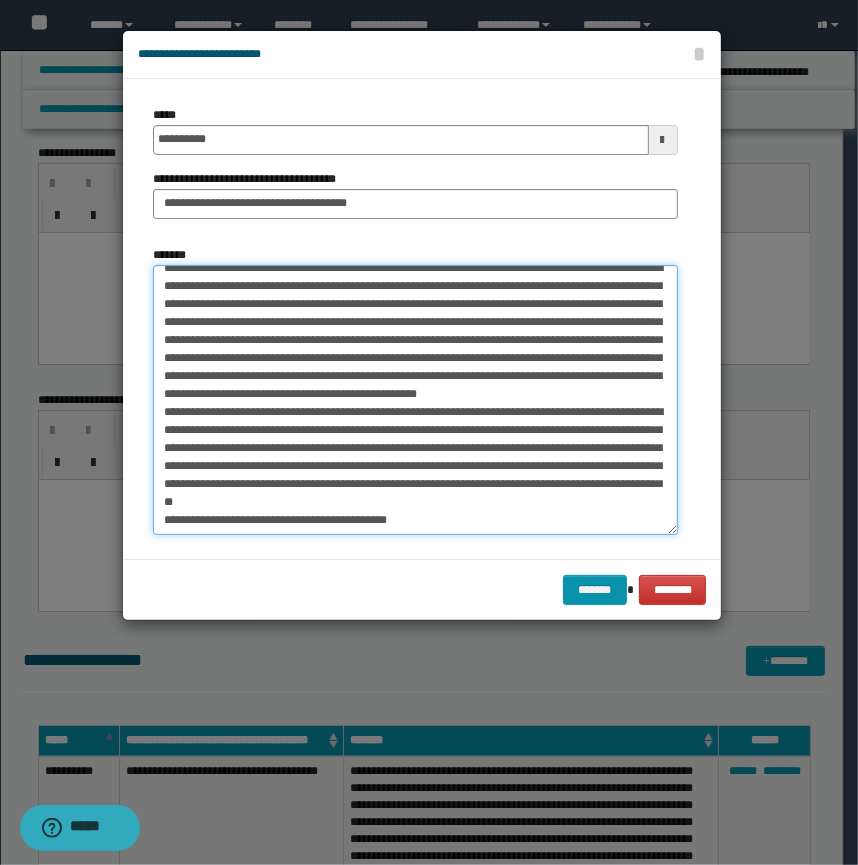 drag, startPoint x: 673, startPoint y: 512, endPoint x: 671, endPoint y: 535, distance: 23.086792 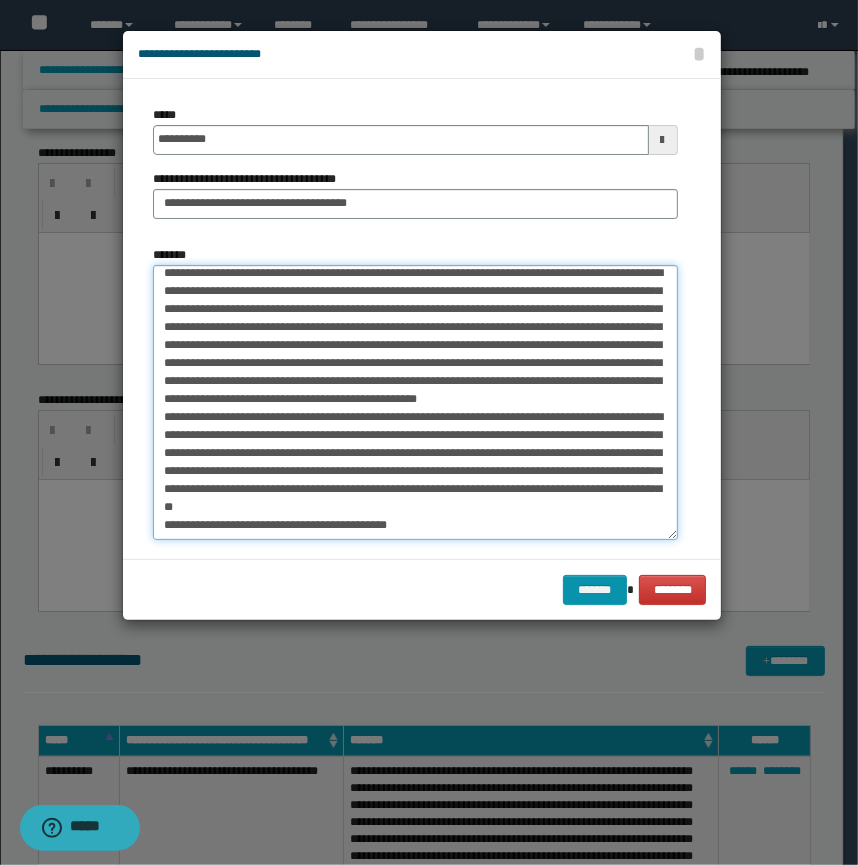 click on "*******" at bounding box center [415, 402] 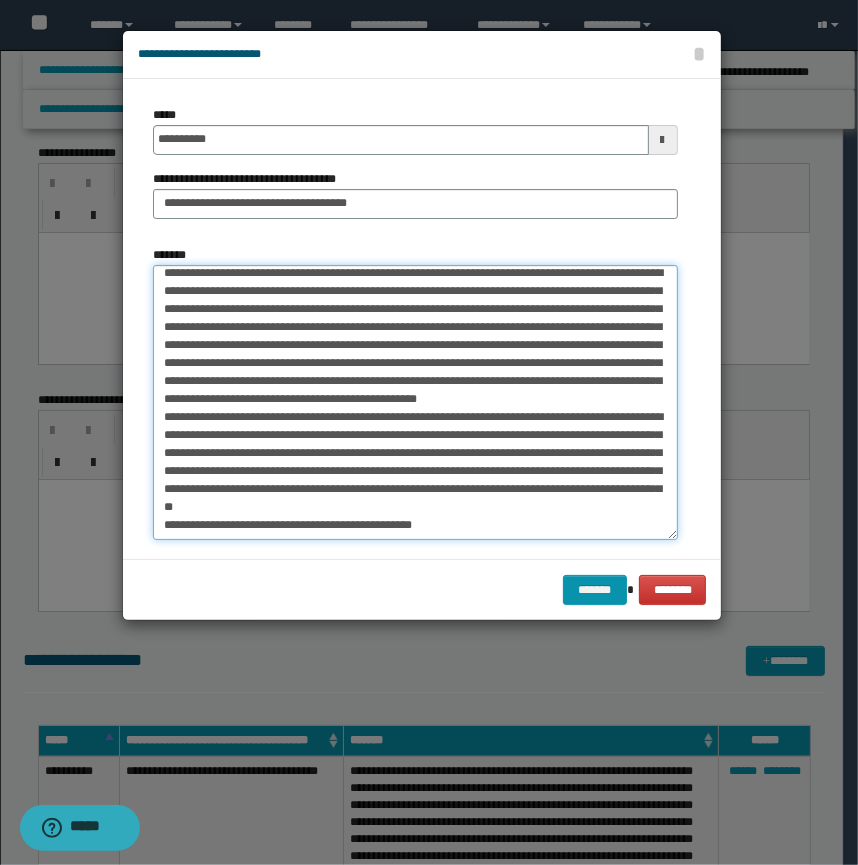 click on "*******" at bounding box center (415, 402) 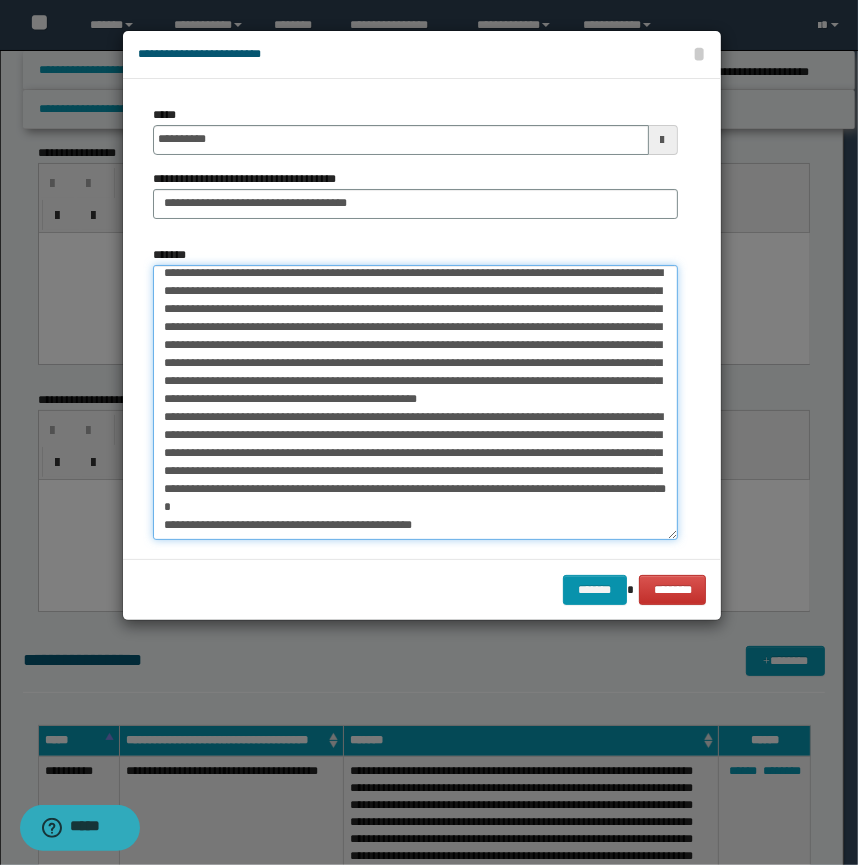 scroll, scrollTop: 22, scrollLeft: 0, axis: vertical 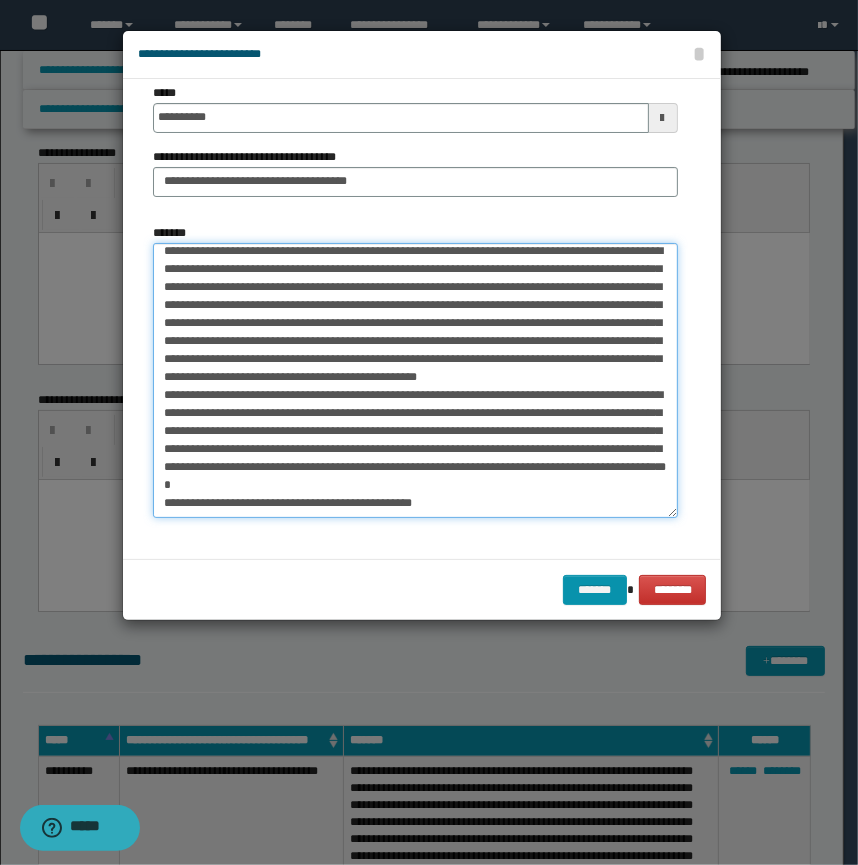 drag, startPoint x: 474, startPoint y: 435, endPoint x: 625, endPoint y: 573, distance: 204.5605 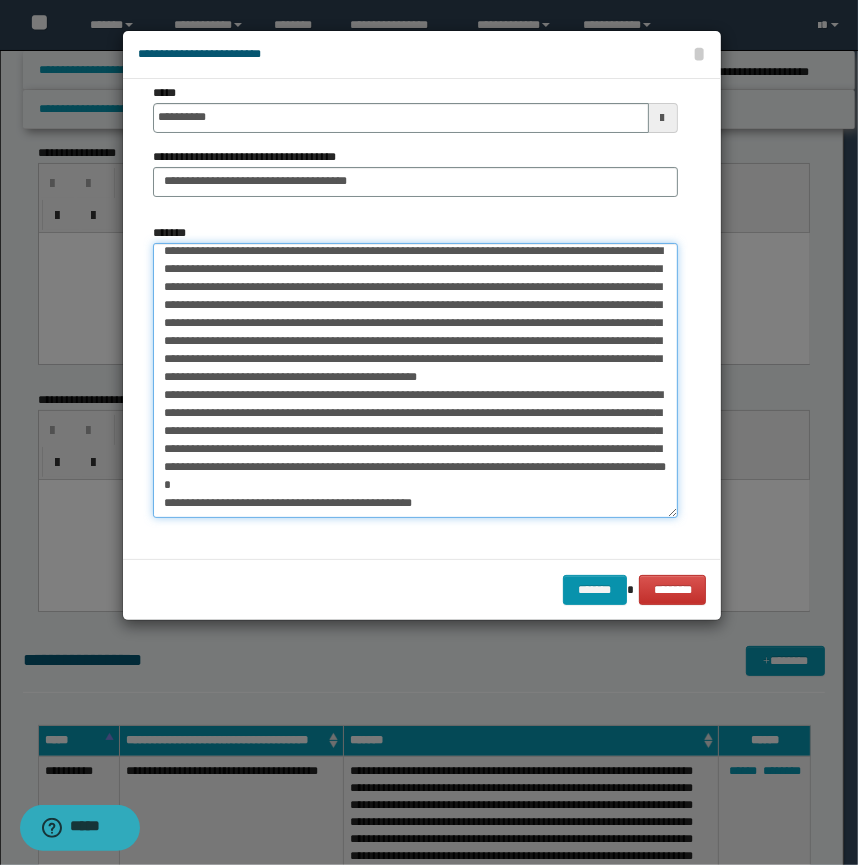 click on "*******" at bounding box center [415, 380] 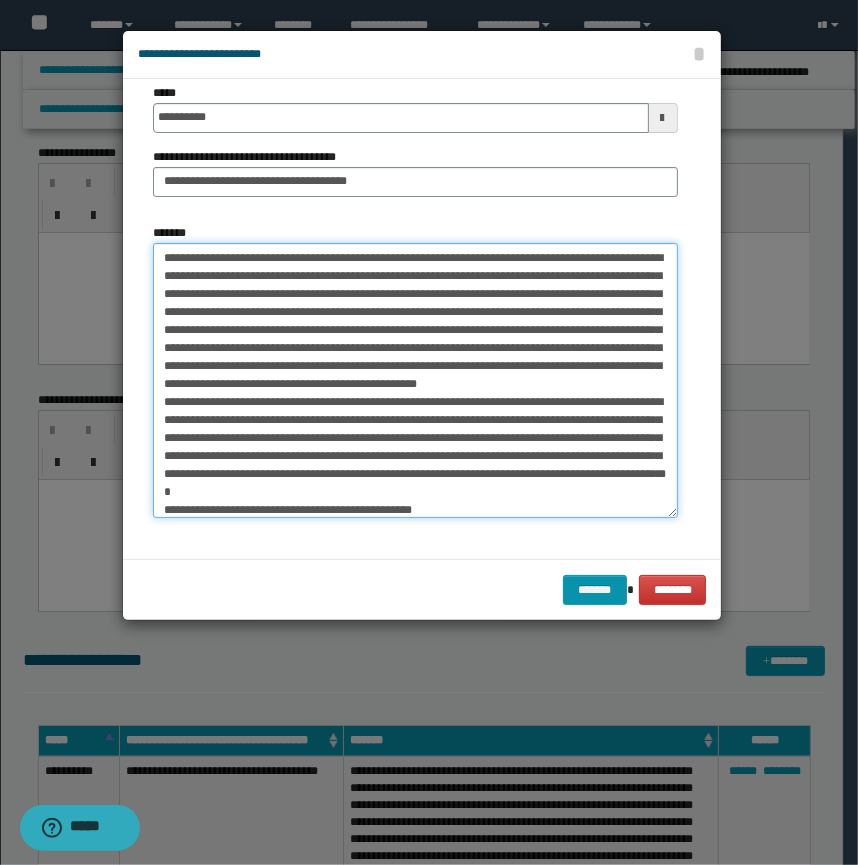 scroll, scrollTop: 60, scrollLeft: 0, axis: vertical 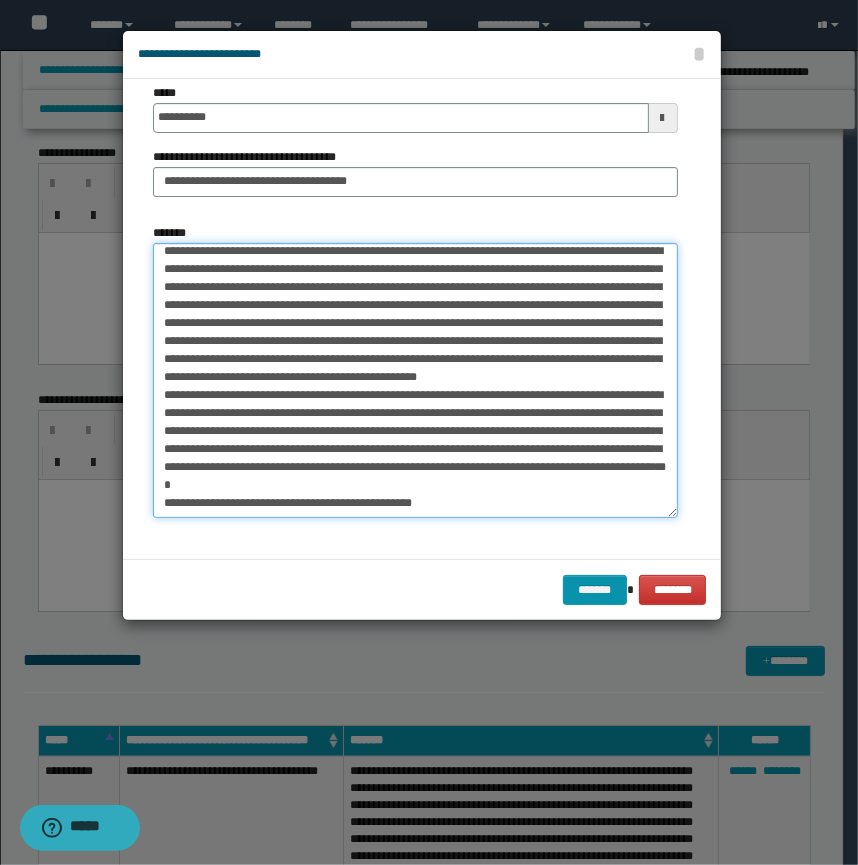 drag, startPoint x: 537, startPoint y: 401, endPoint x: 583, endPoint y: 563, distance: 168.40428 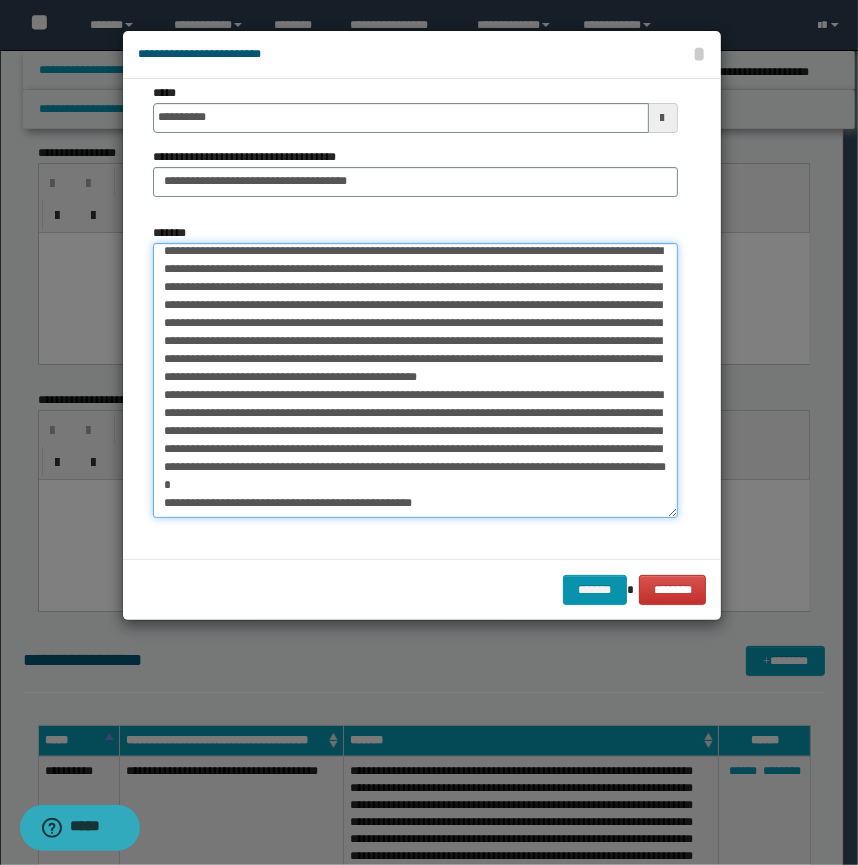 click on "*******" at bounding box center [415, 380] 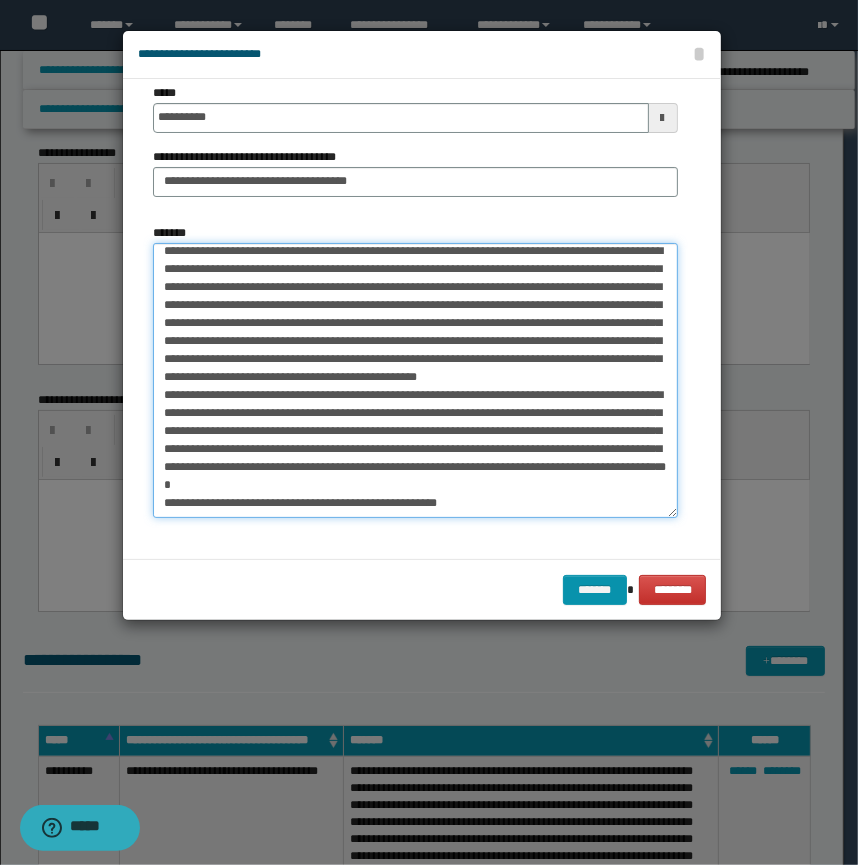 click on "*******" at bounding box center [415, 380] 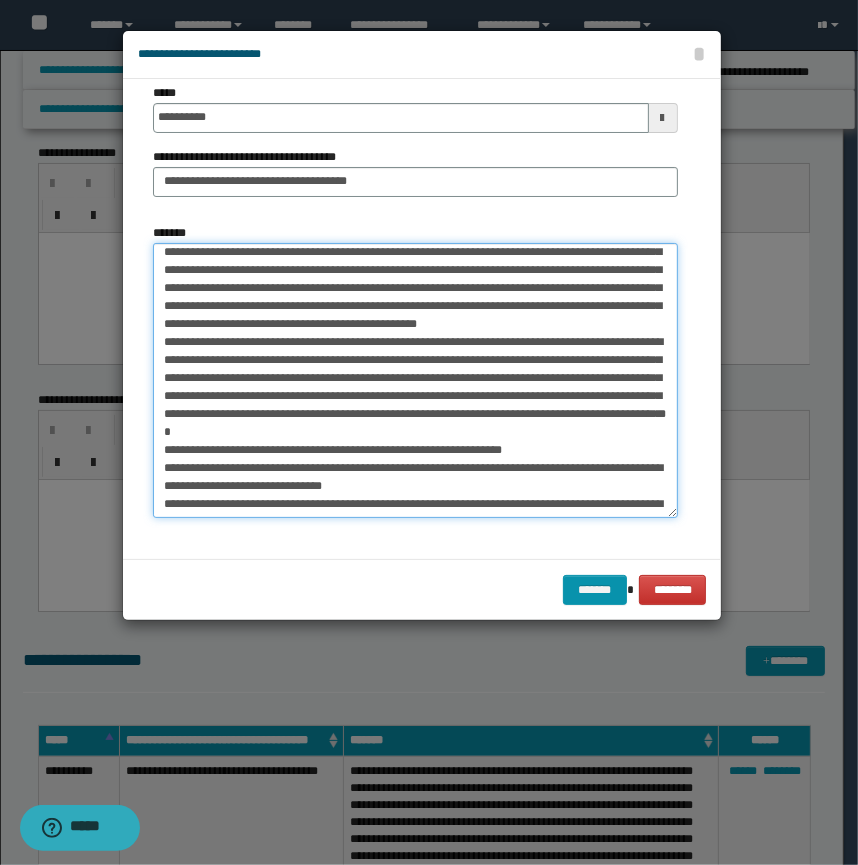 scroll, scrollTop: 252, scrollLeft: 0, axis: vertical 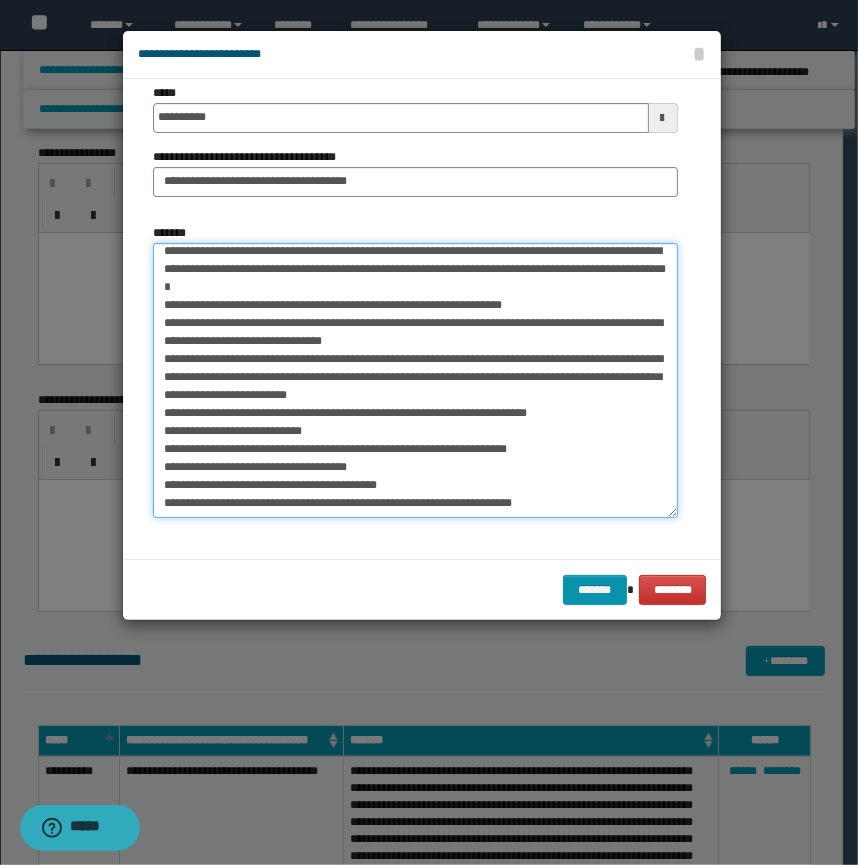 click on "*******" at bounding box center (415, 380) 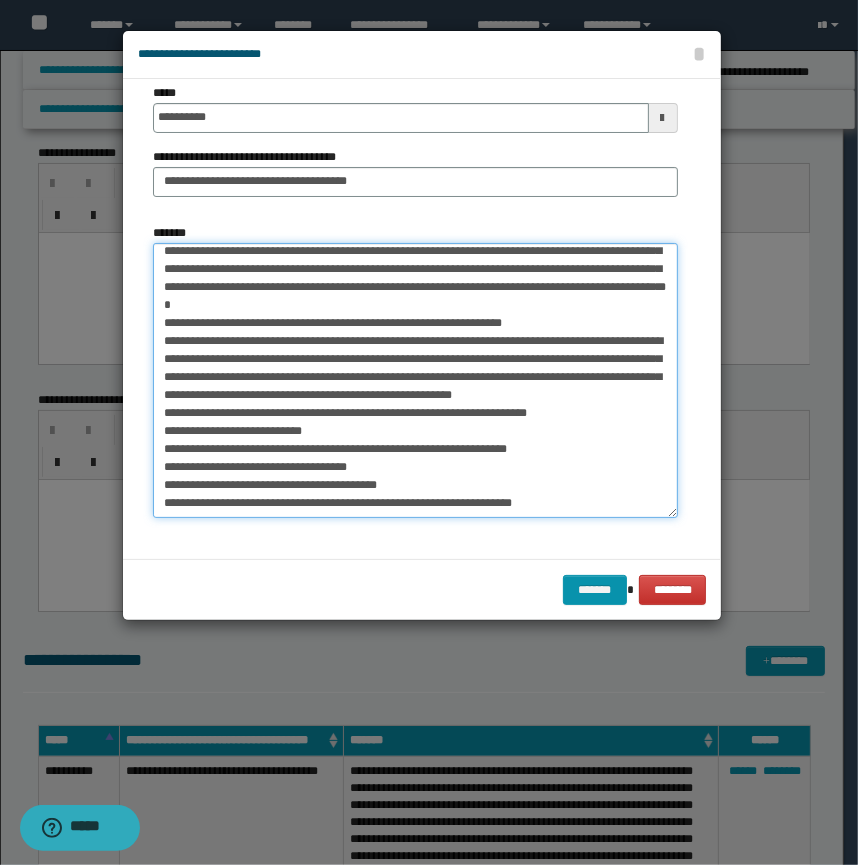 click on "*******" at bounding box center [415, 380] 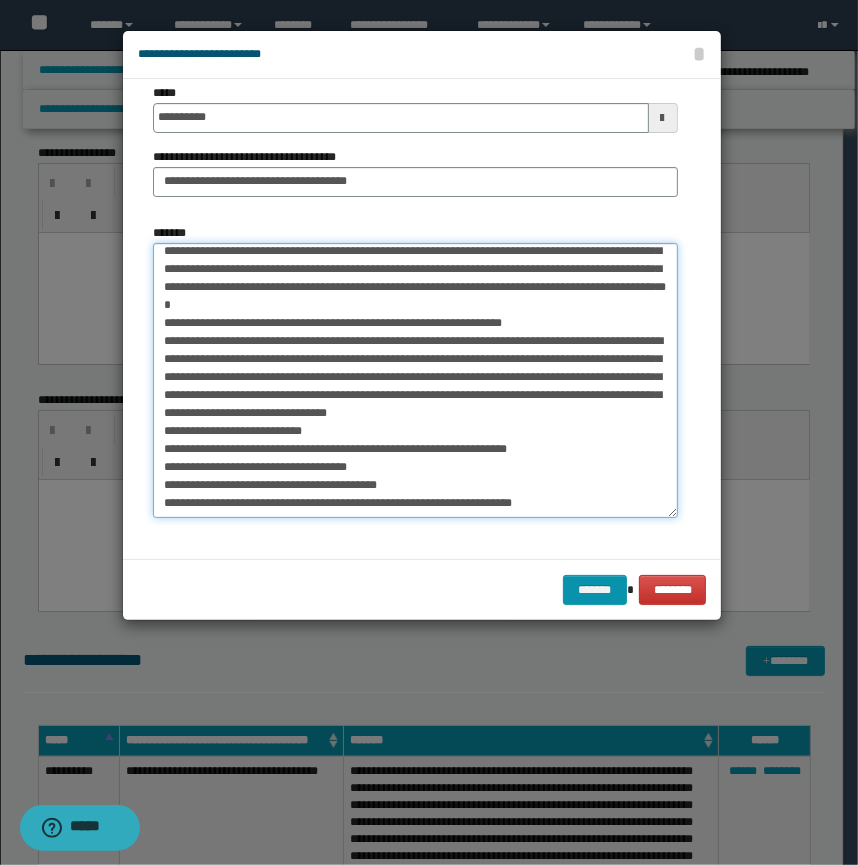 click on "*******" at bounding box center [415, 380] 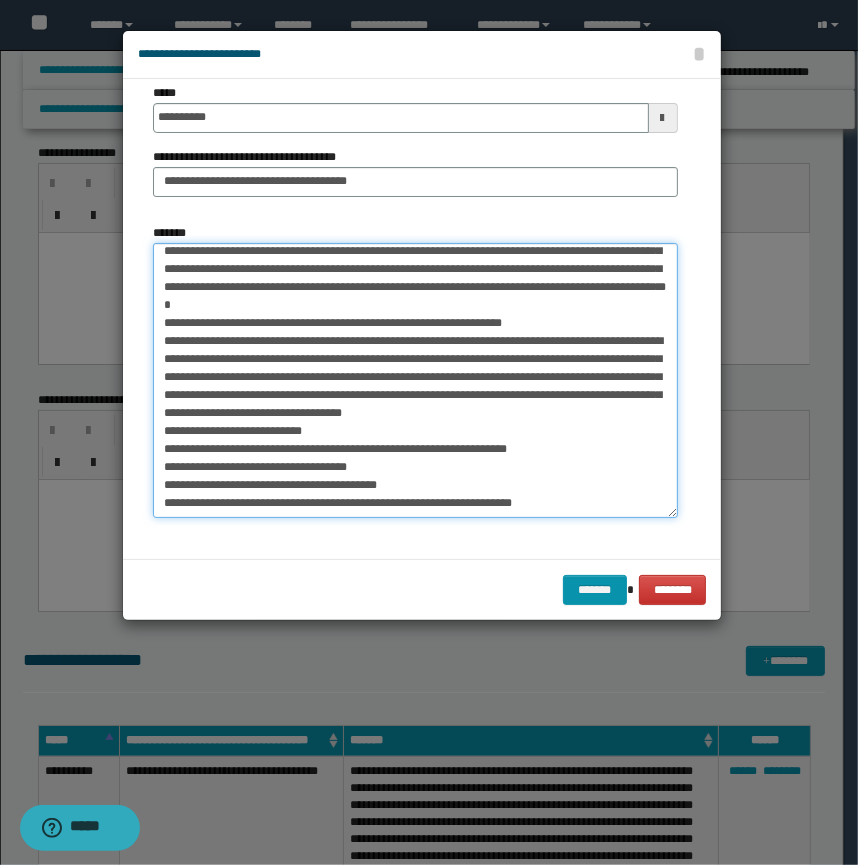 click on "*******" at bounding box center [415, 380] 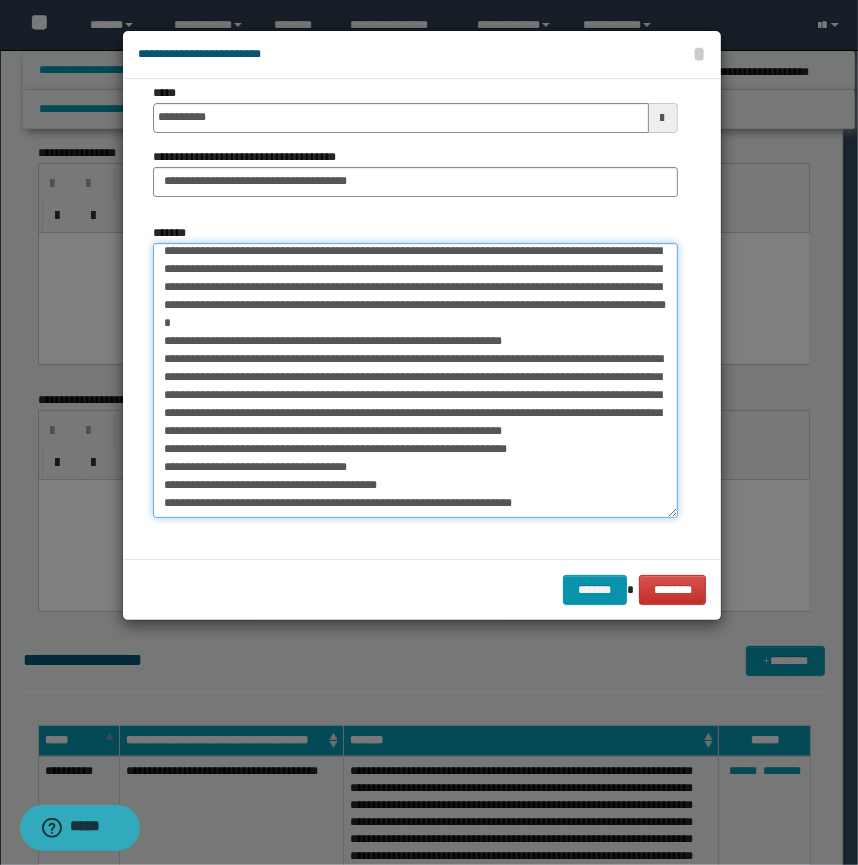 scroll, scrollTop: 240, scrollLeft: 0, axis: vertical 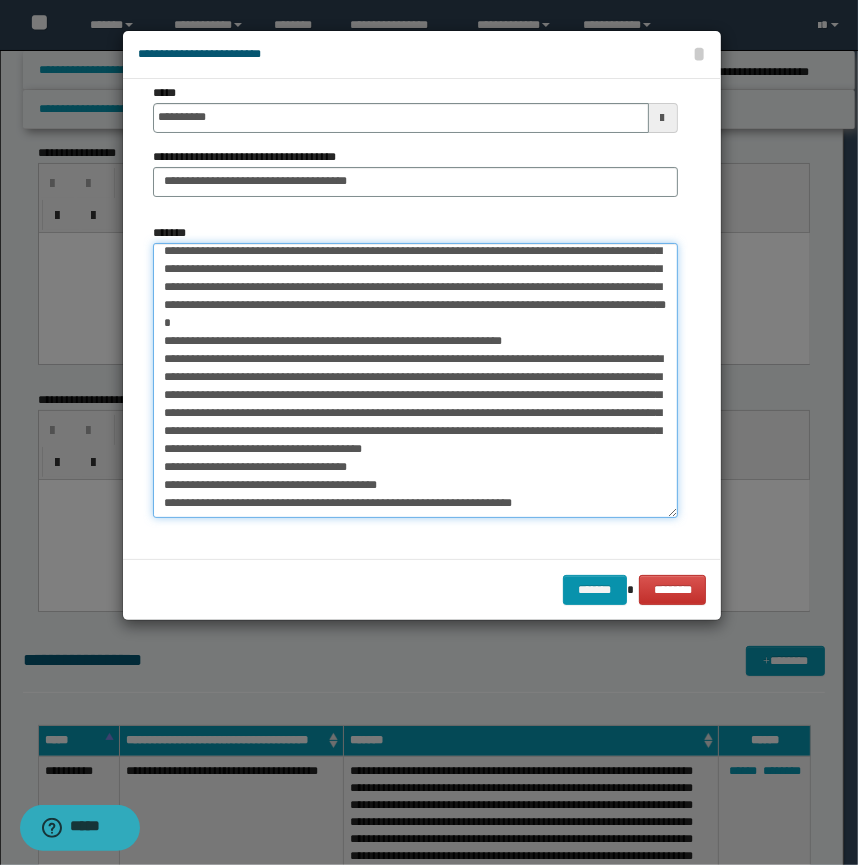 click on "*******" at bounding box center [415, 380] 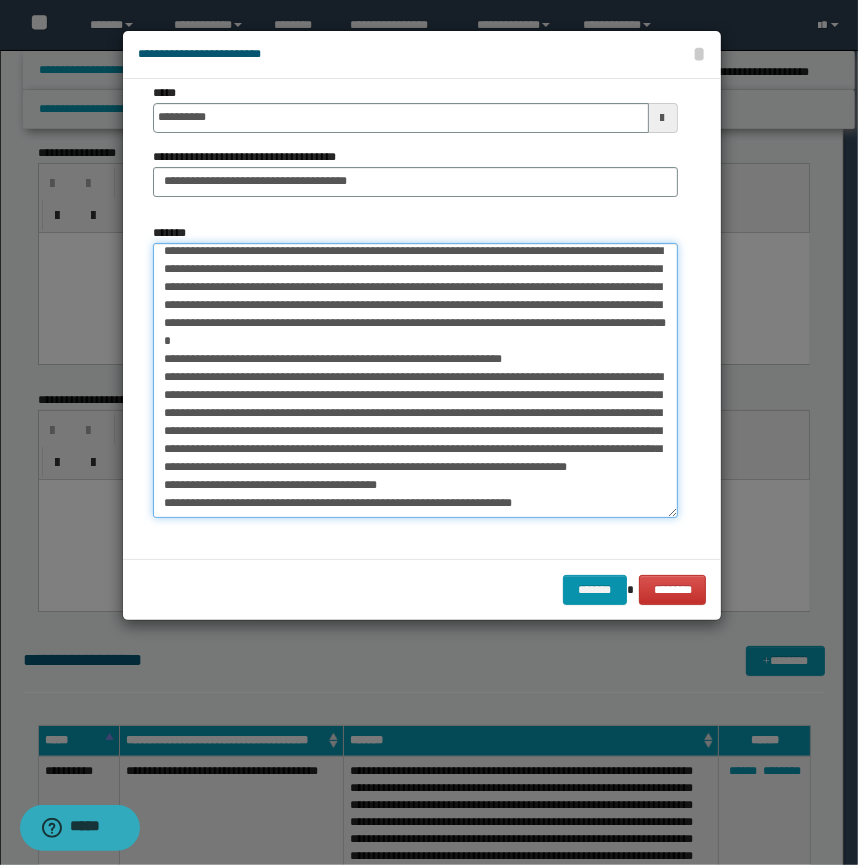 click on "*******" at bounding box center [415, 380] 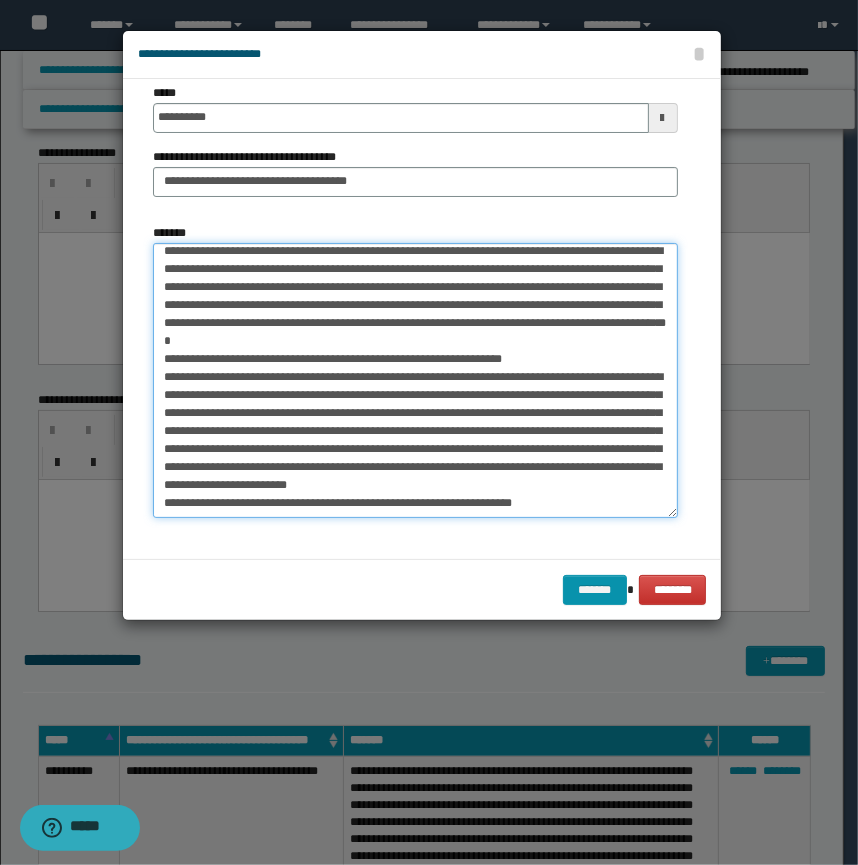 scroll, scrollTop: 222, scrollLeft: 0, axis: vertical 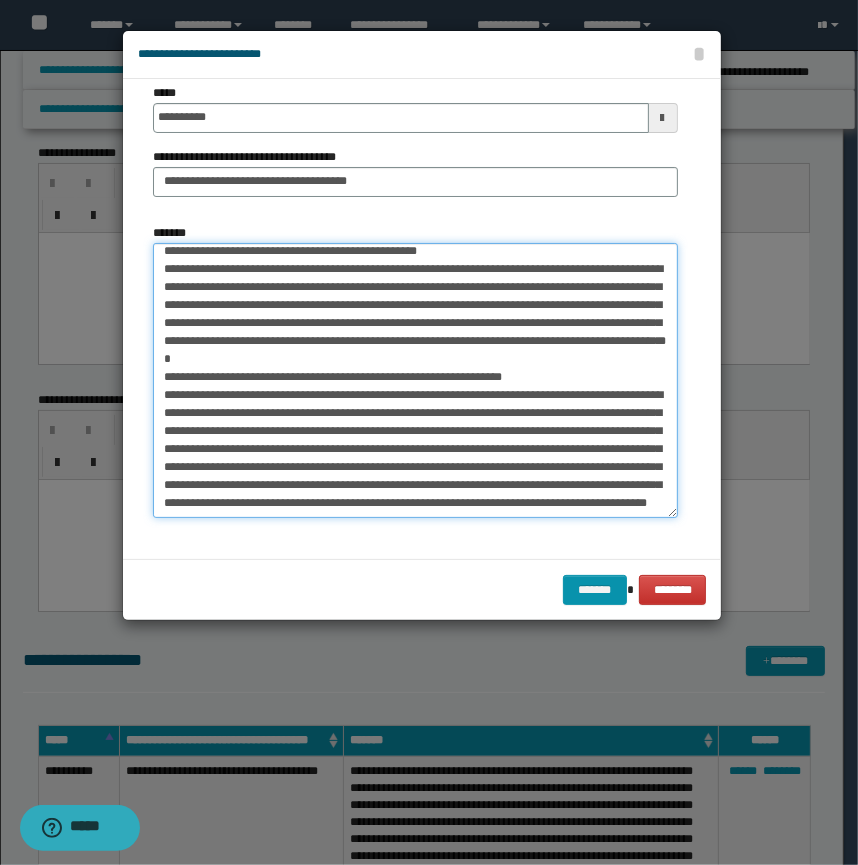 click on "*******" at bounding box center (415, 380) 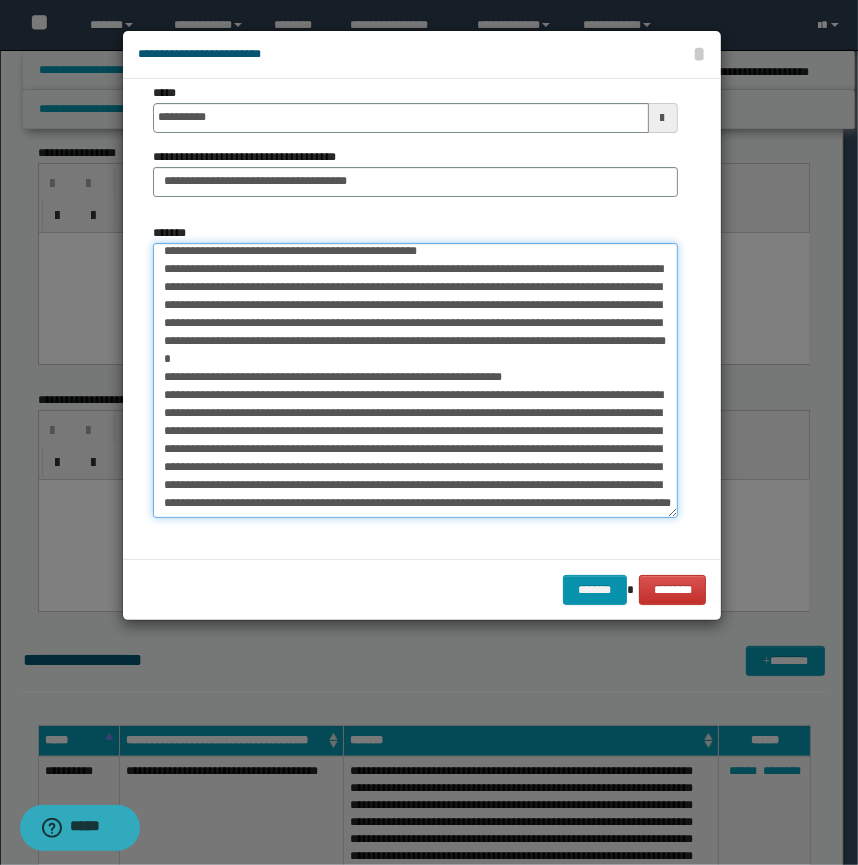 click on "*******" at bounding box center (415, 380) 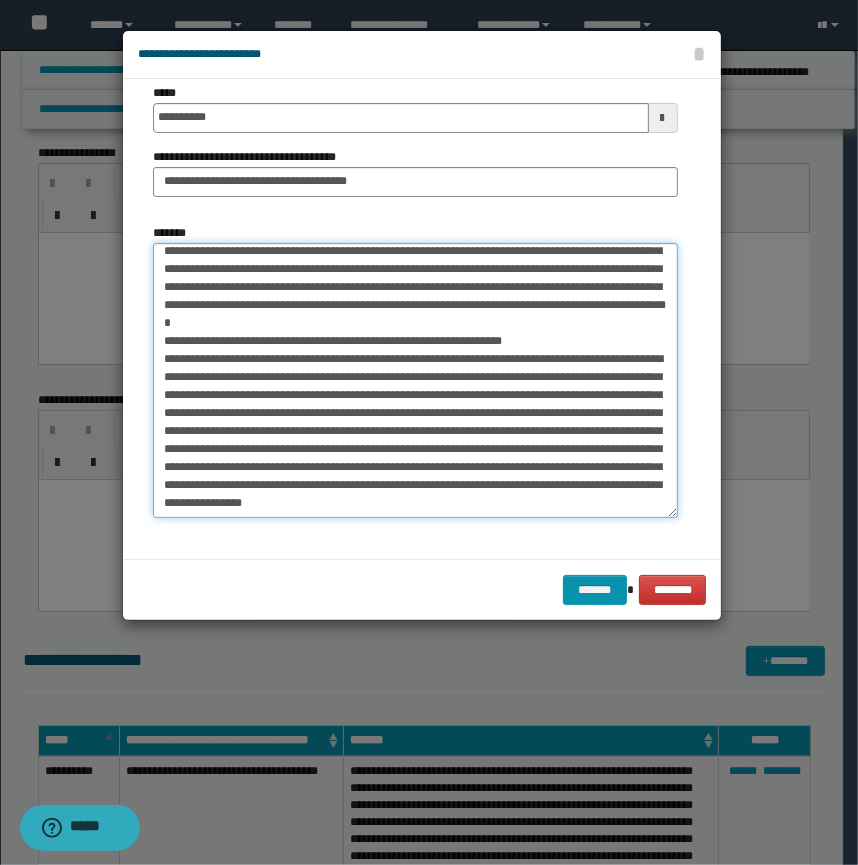 scroll, scrollTop: 0, scrollLeft: 0, axis: both 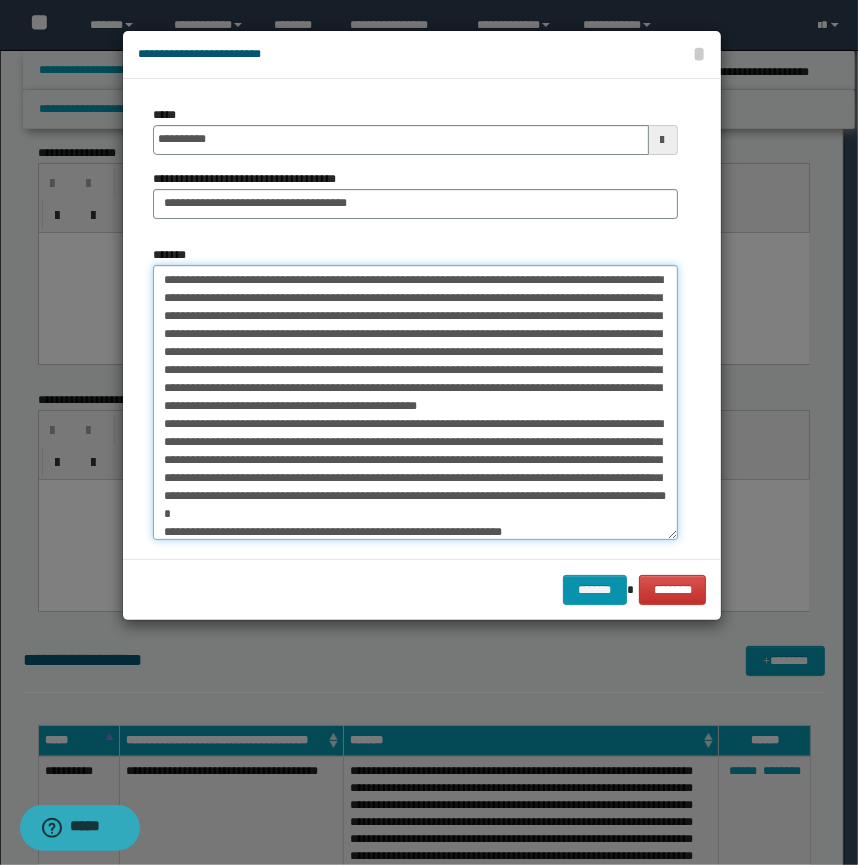 click on "*******" at bounding box center (415, 402) 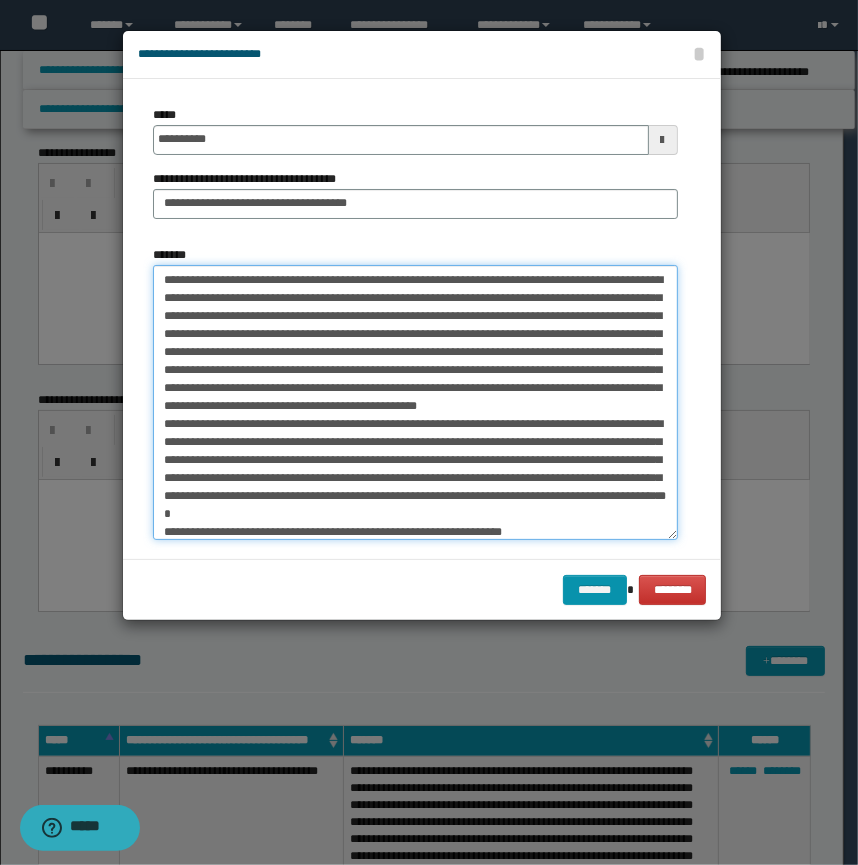 drag, startPoint x: 239, startPoint y: 282, endPoint x: 251, endPoint y: 276, distance: 13.416408 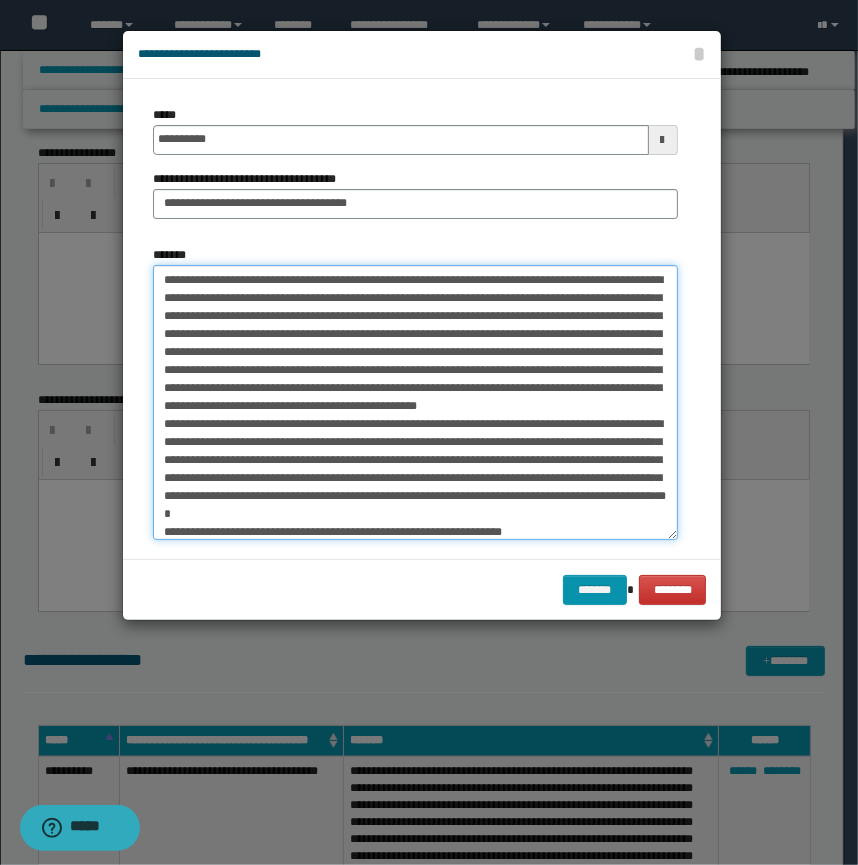 drag, startPoint x: 310, startPoint y: 274, endPoint x: 135, endPoint y: 272, distance: 175.01143 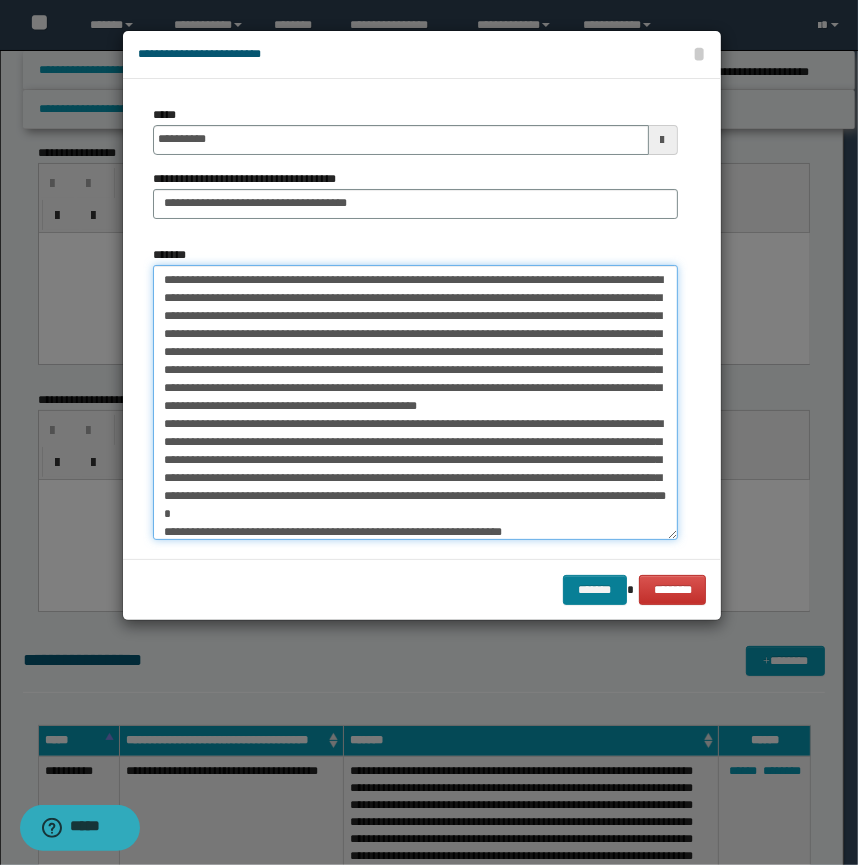 type on "**********" 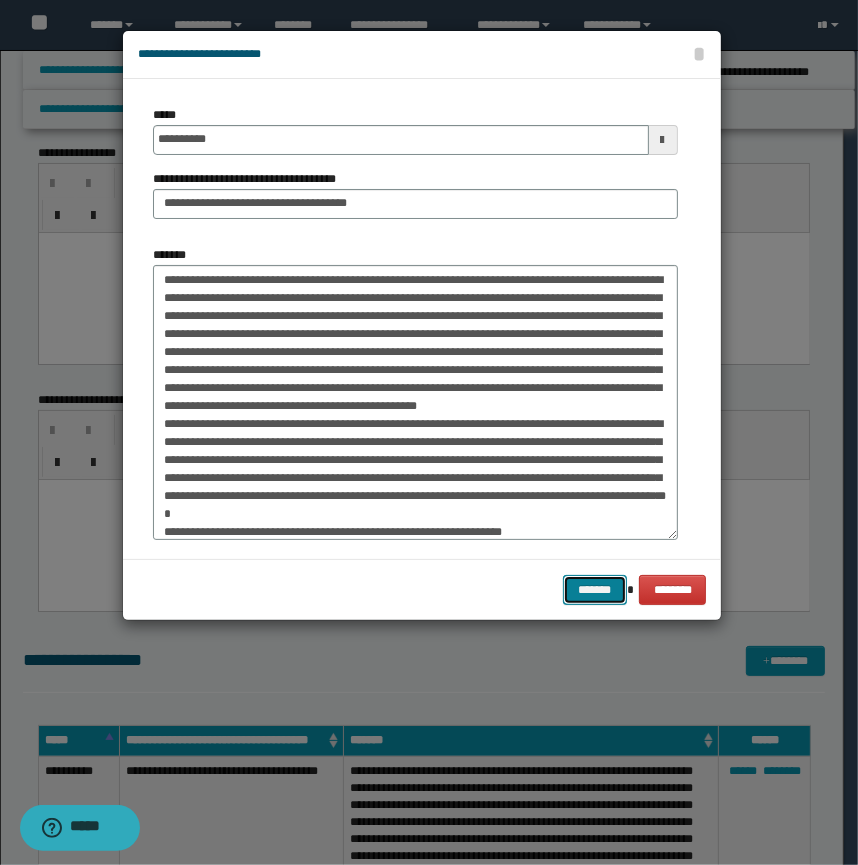 click on "*******" at bounding box center [595, 590] 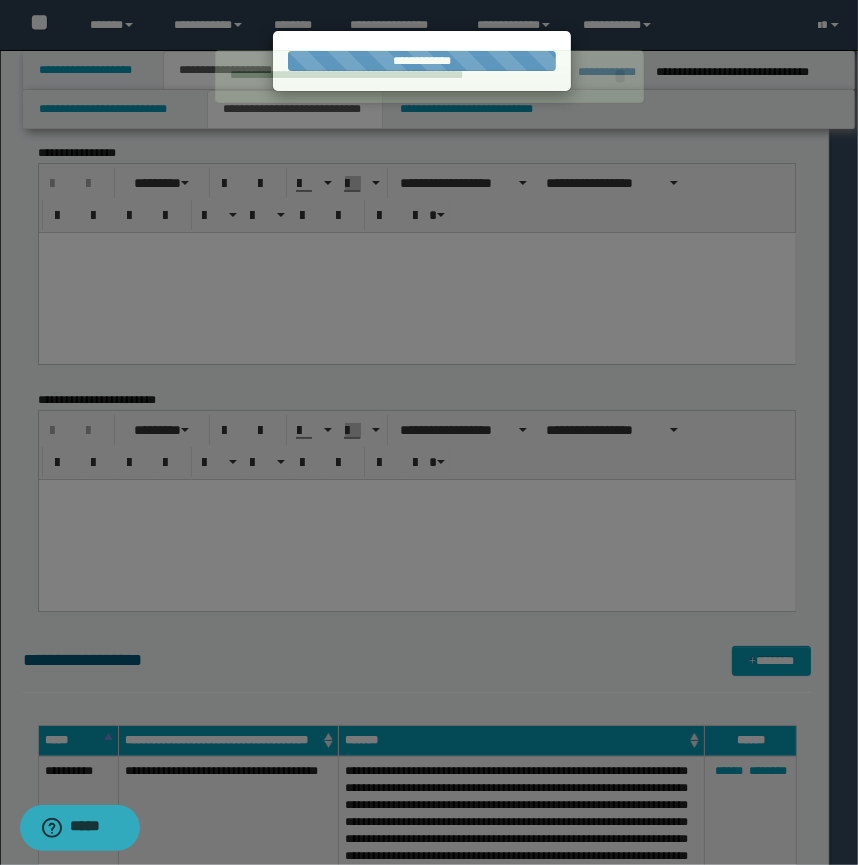 type 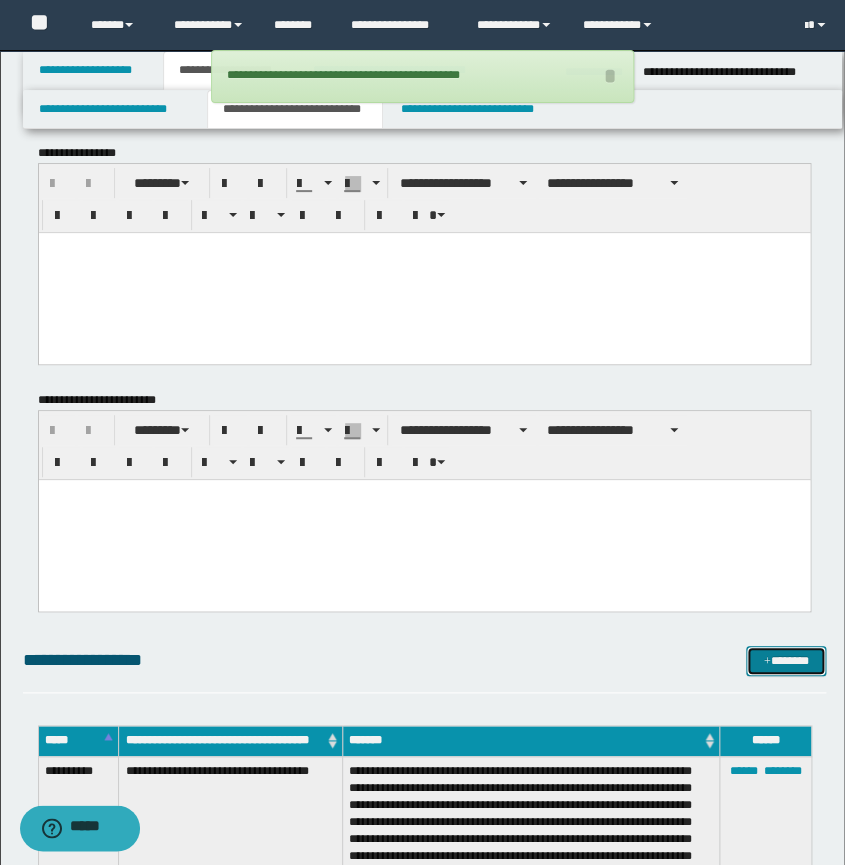 click on "*******" at bounding box center [786, 661] 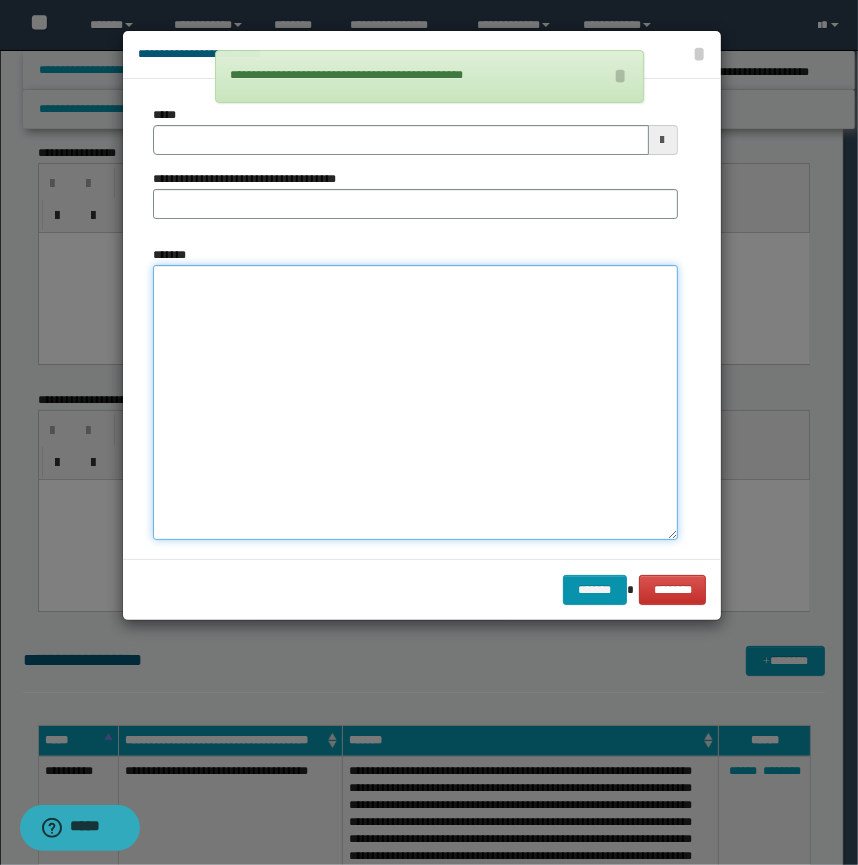 click on "*******" at bounding box center (415, 402) 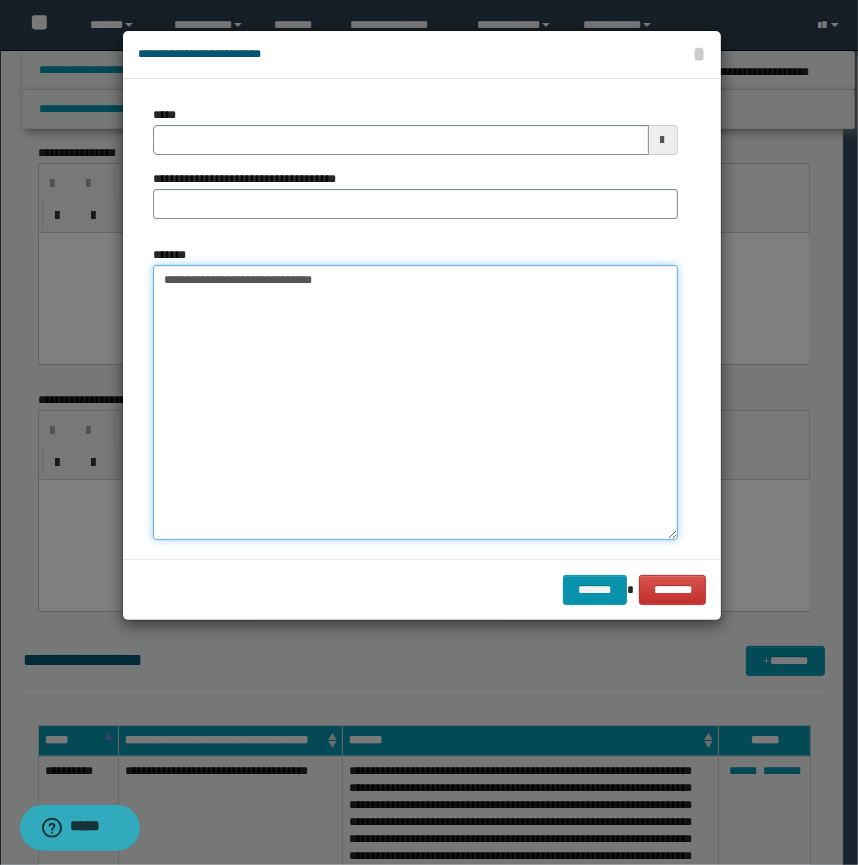 drag, startPoint x: 210, startPoint y: 280, endPoint x: 221, endPoint y: 275, distance: 12.083046 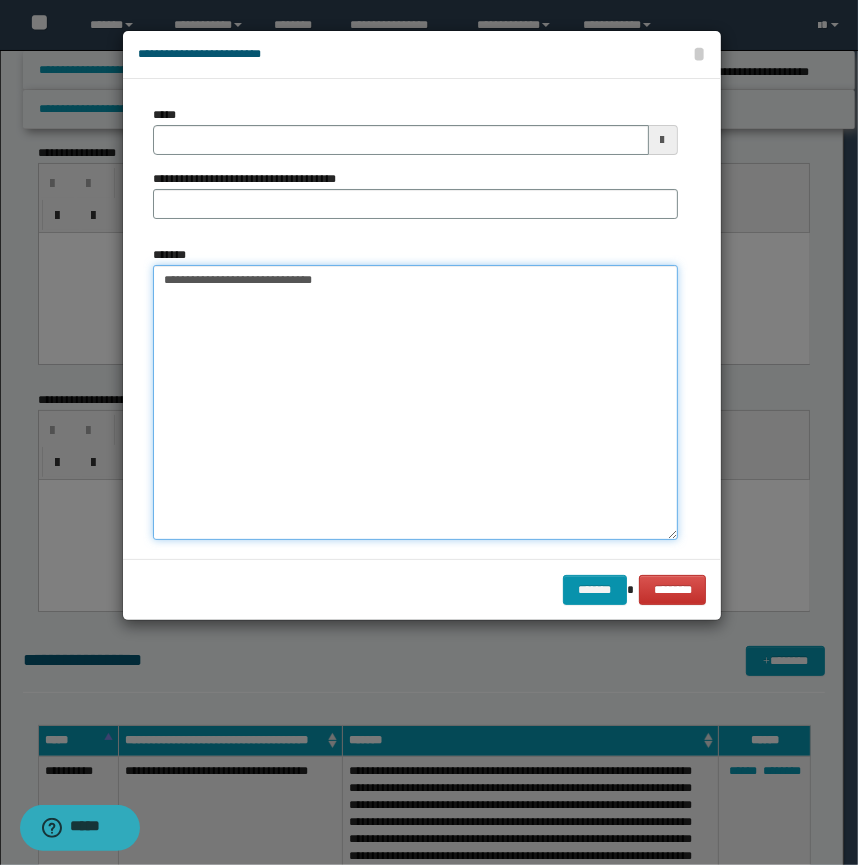 click on "**********" at bounding box center [415, 402] 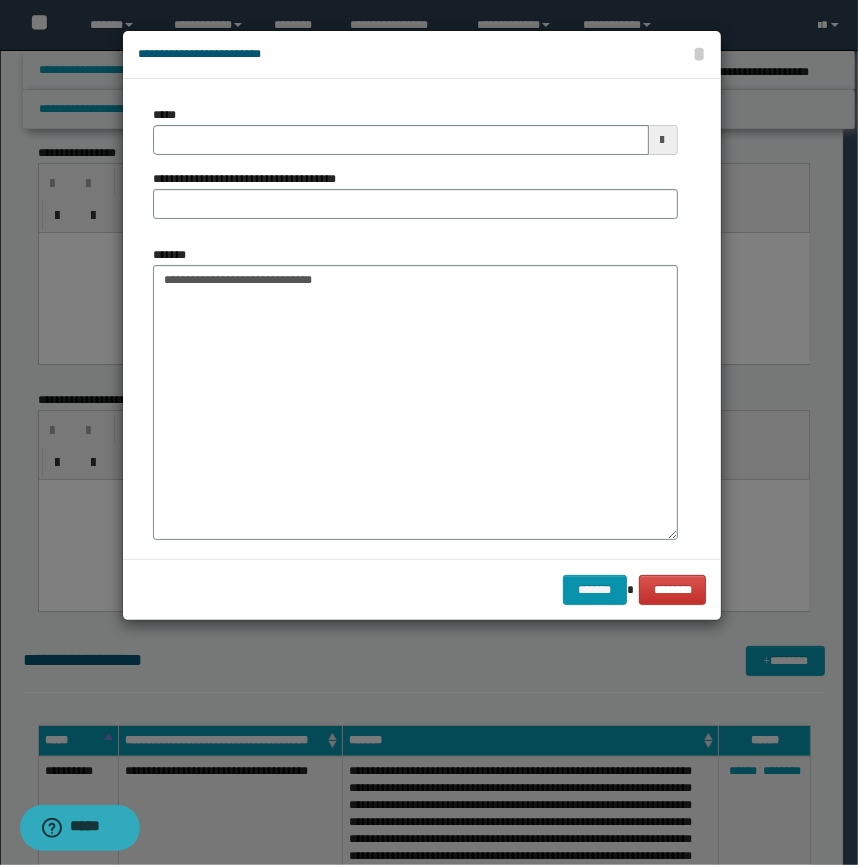 type 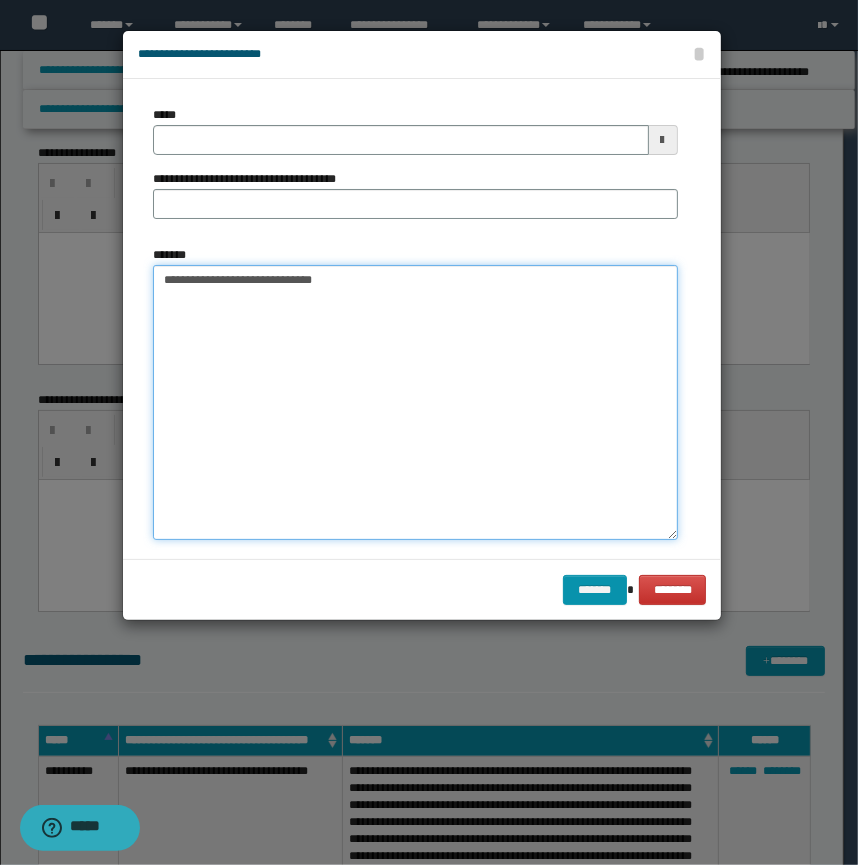 click on "**********" at bounding box center [415, 402] 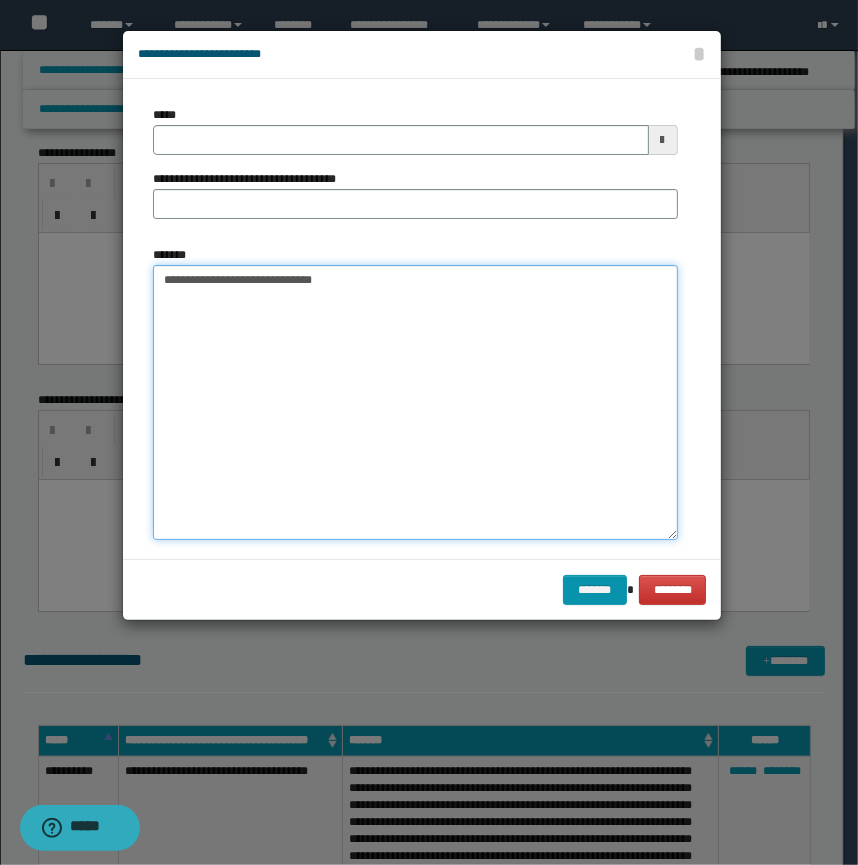 click on "**********" at bounding box center (415, 402) 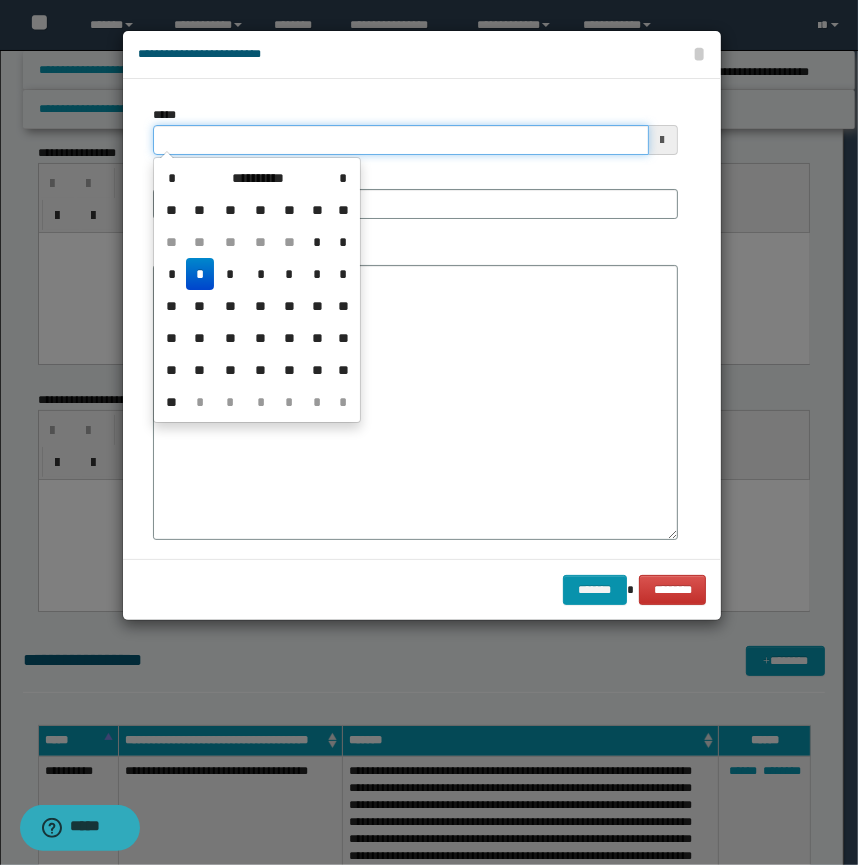 drag, startPoint x: 242, startPoint y: 142, endPoint x: 45, endPoint y: 114, distance: 198.9799 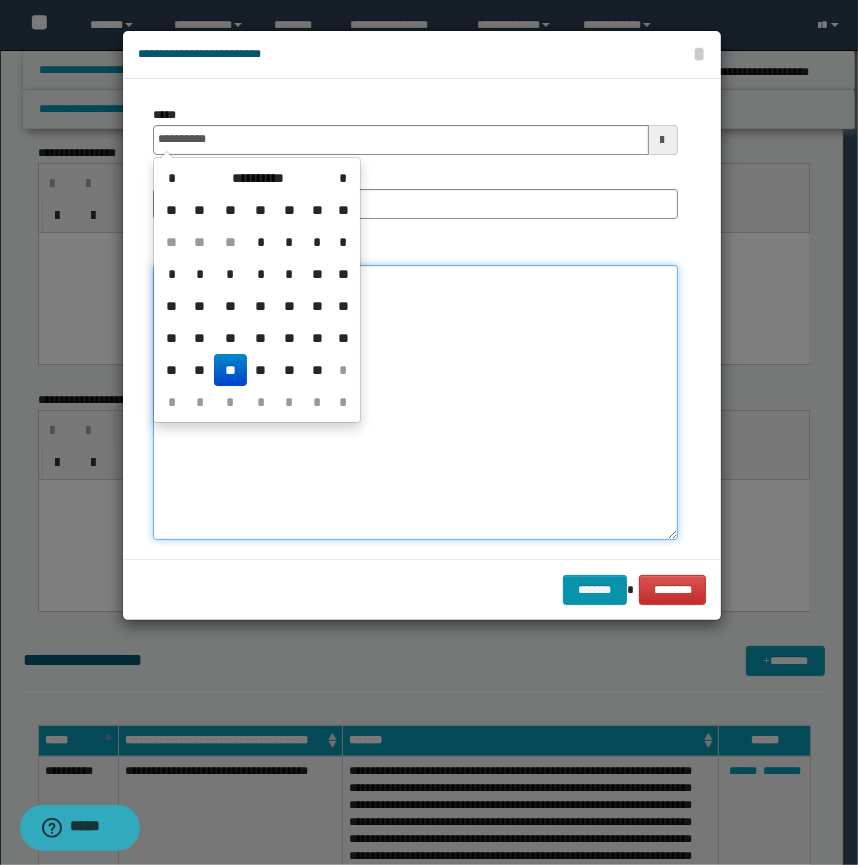 type on "**********" 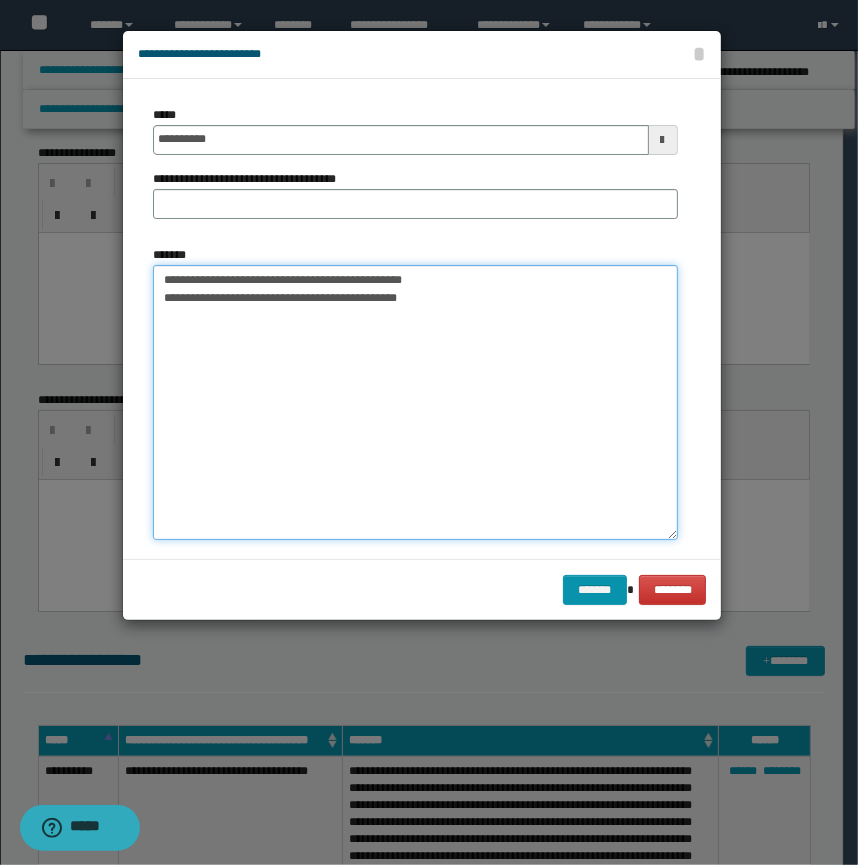 click on "**********" at bounding box center [415, 402] 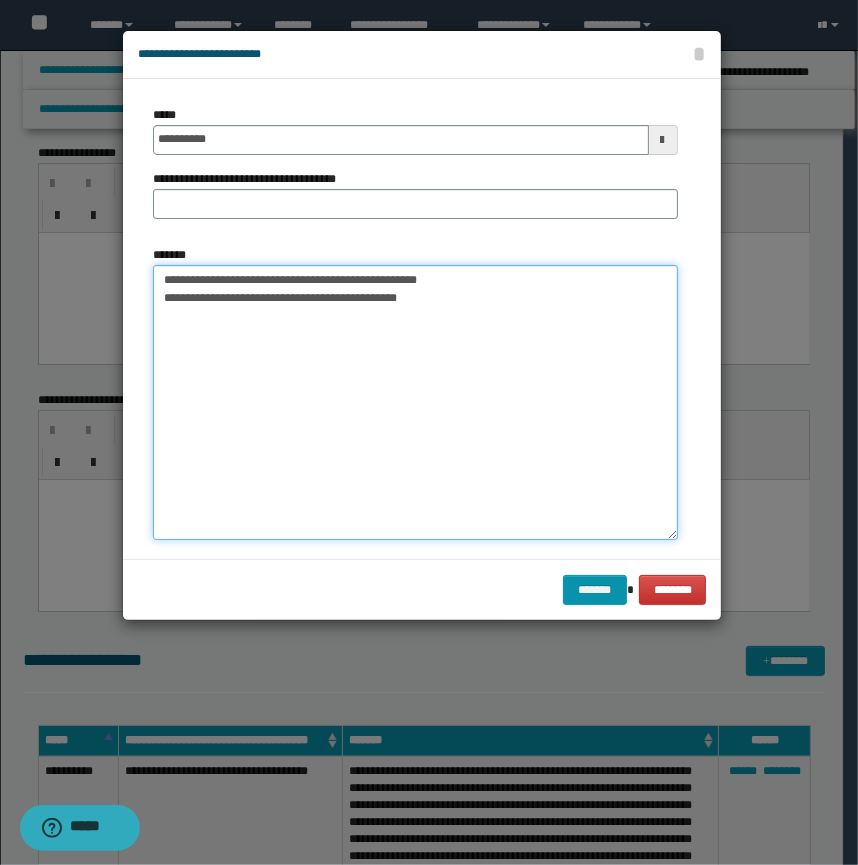 click on "**********" at bounding box center [415, 402] 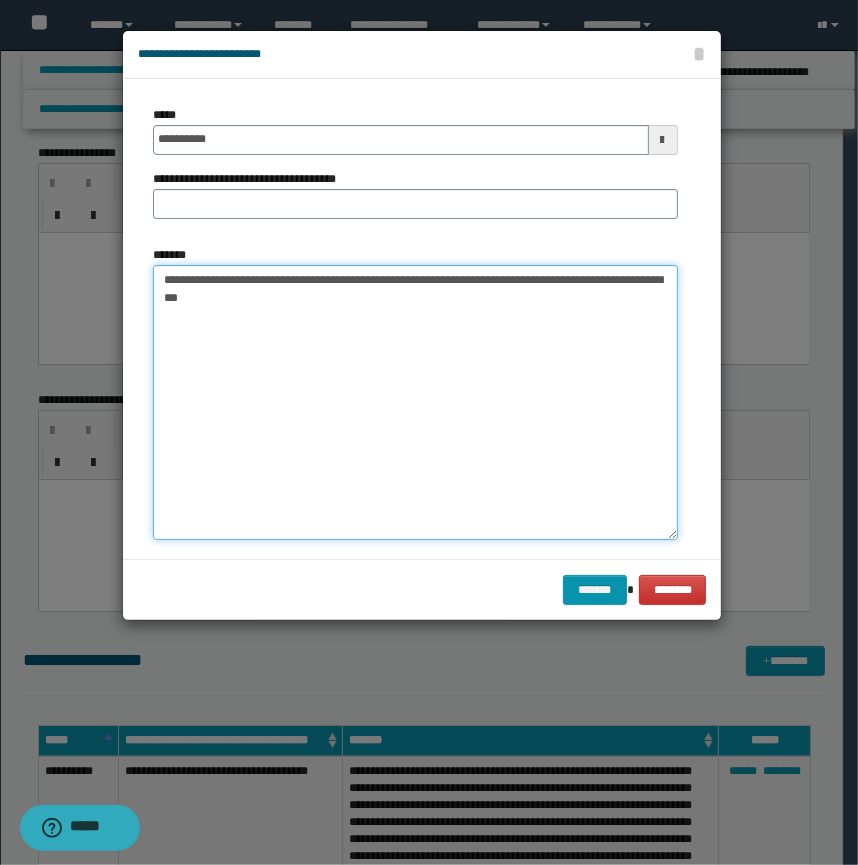 click on "**********" at bounding box center (415, 402) 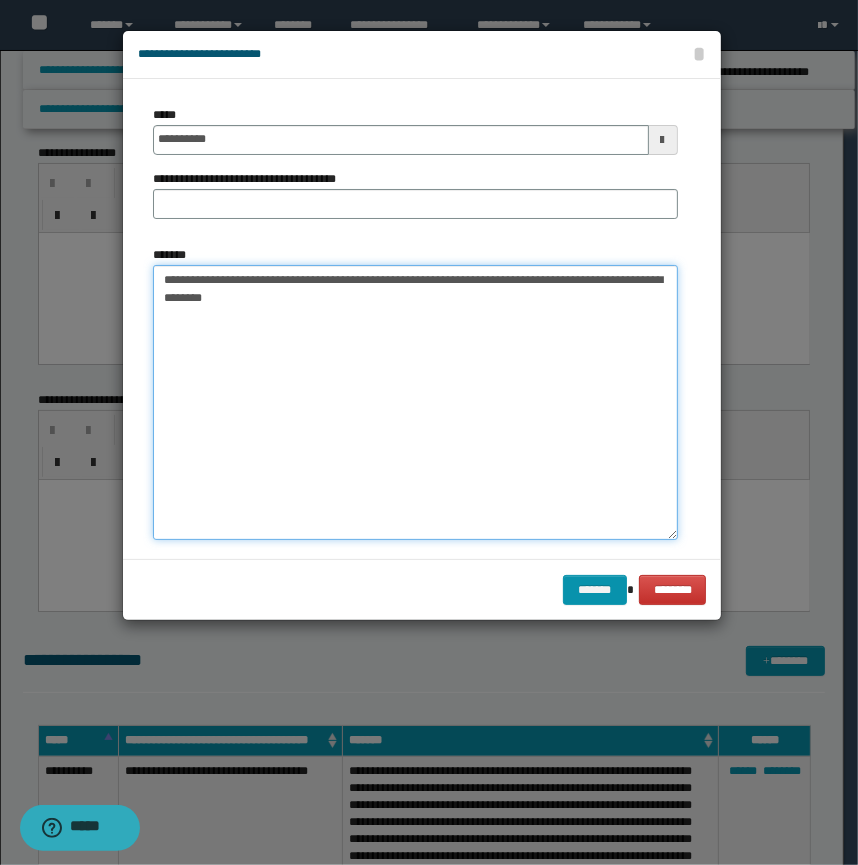 click on "**********" at bounding box center (415, 402) 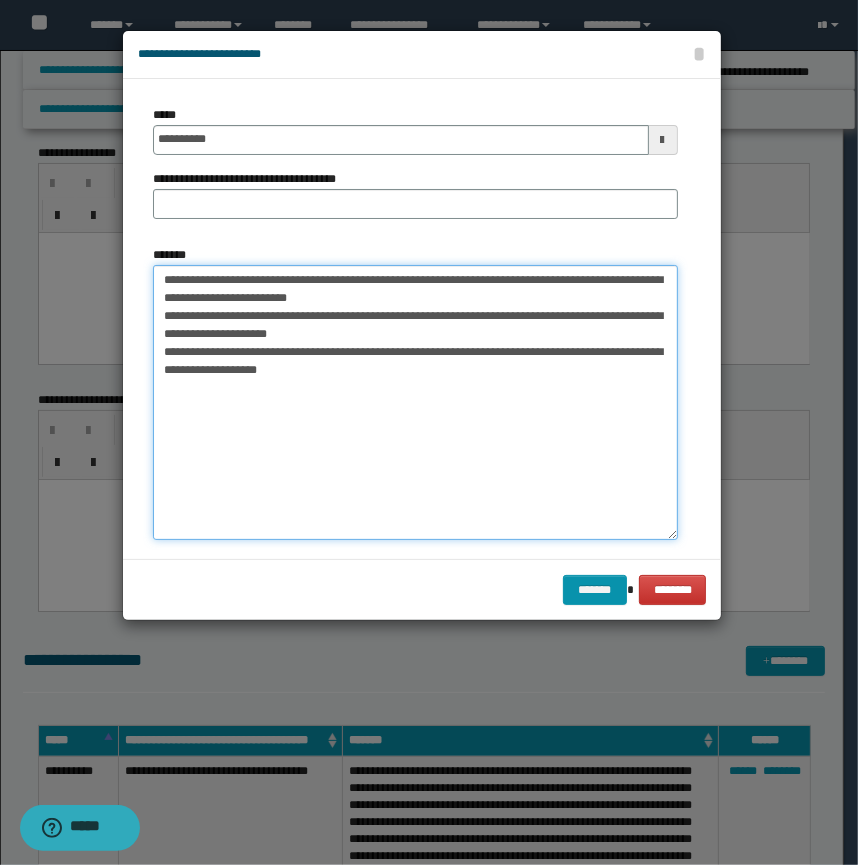 click on "**********" at bounding box center [415, 402] 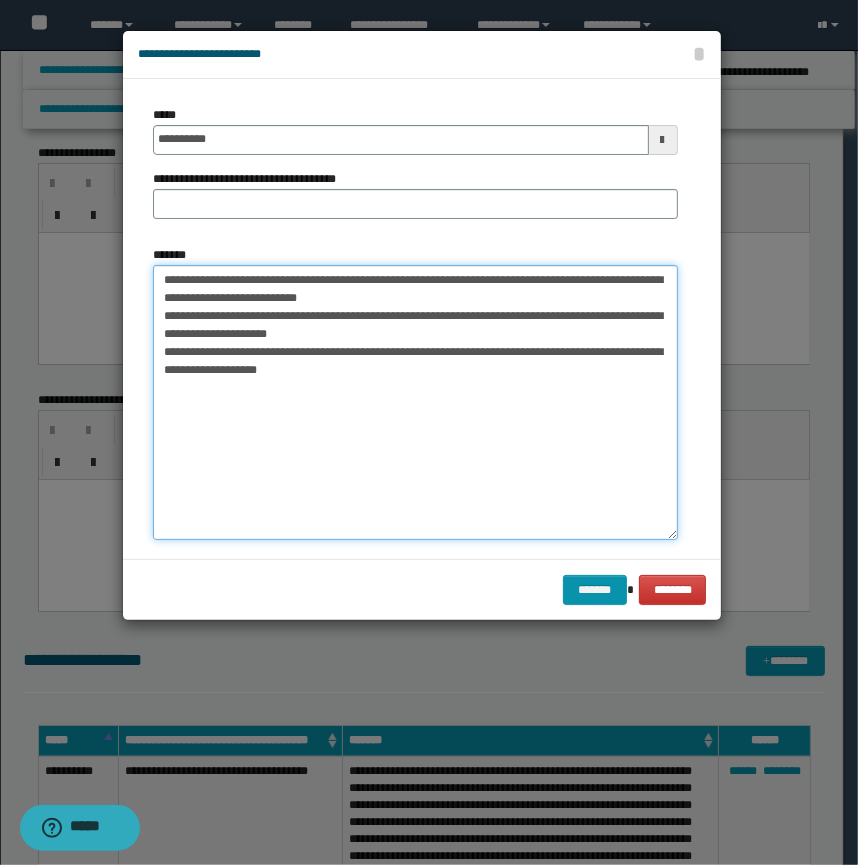 click on "**********" at bounding box center [415, 402] 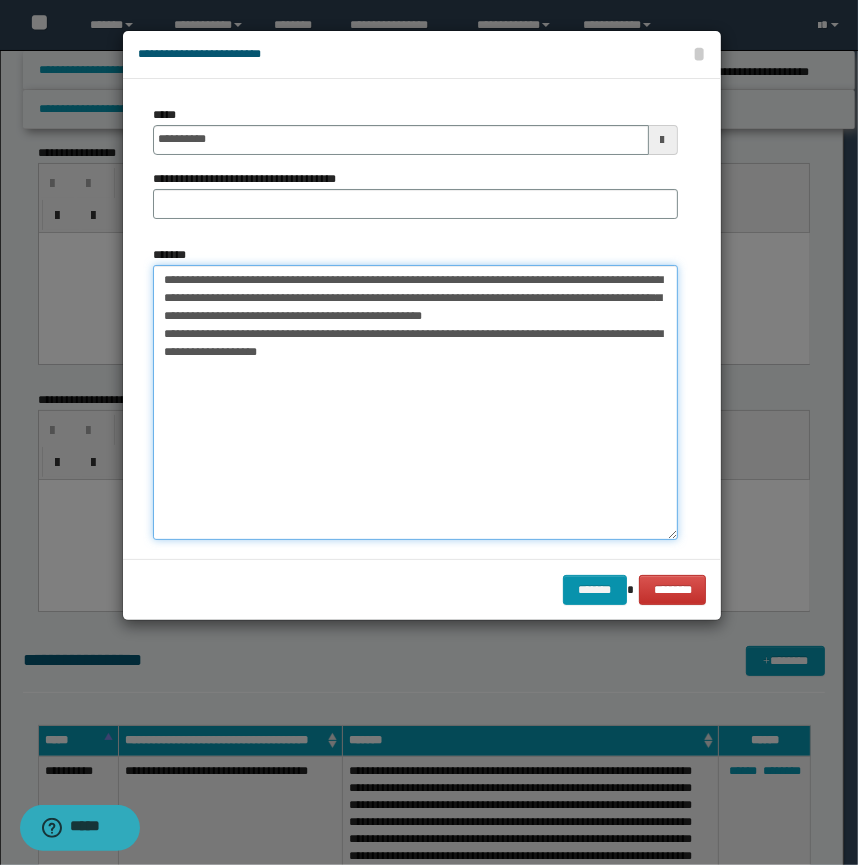 click on "**********" at bounding box center (415, 402) 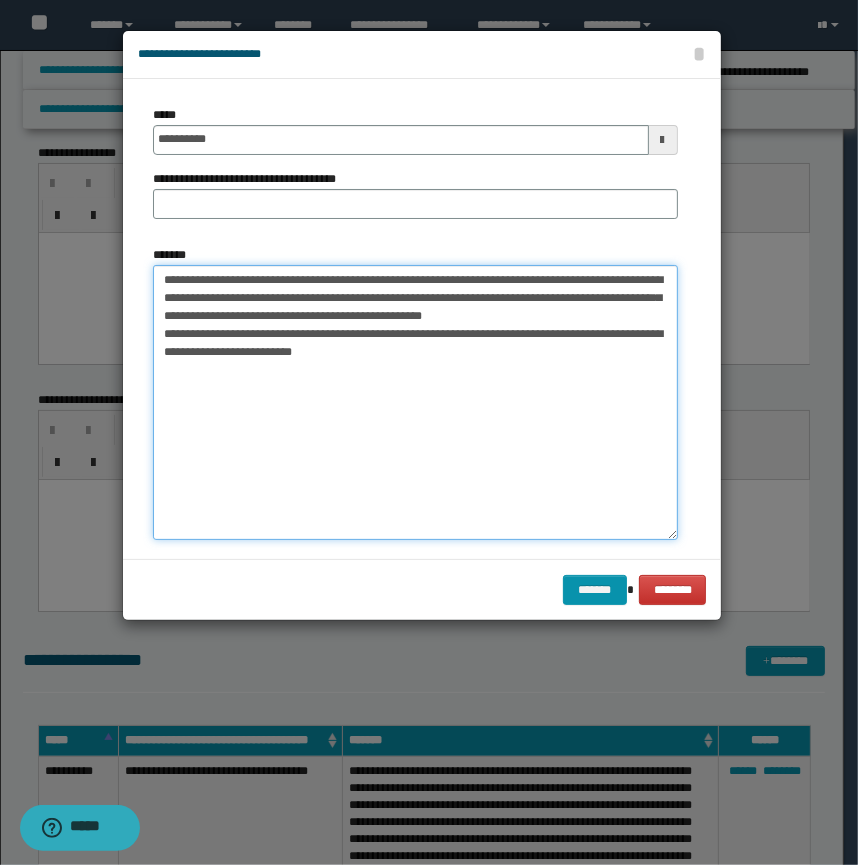 click on "**********" at bounding box center [415, 402] 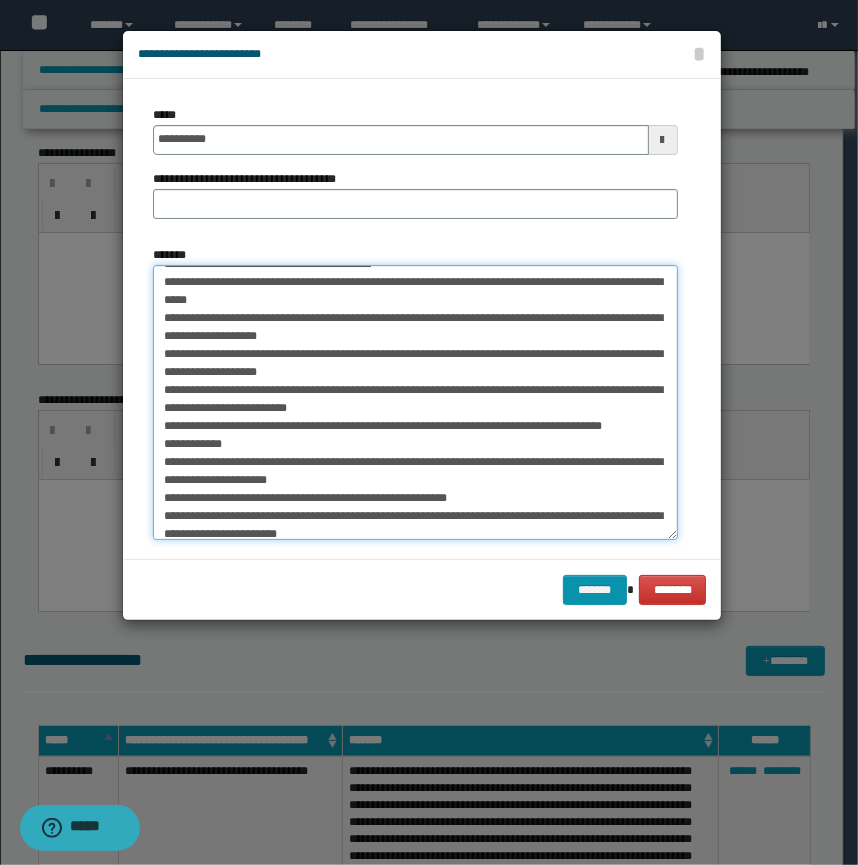 scroll, scrollTop: 0, scrollLeft: 0, axis: both 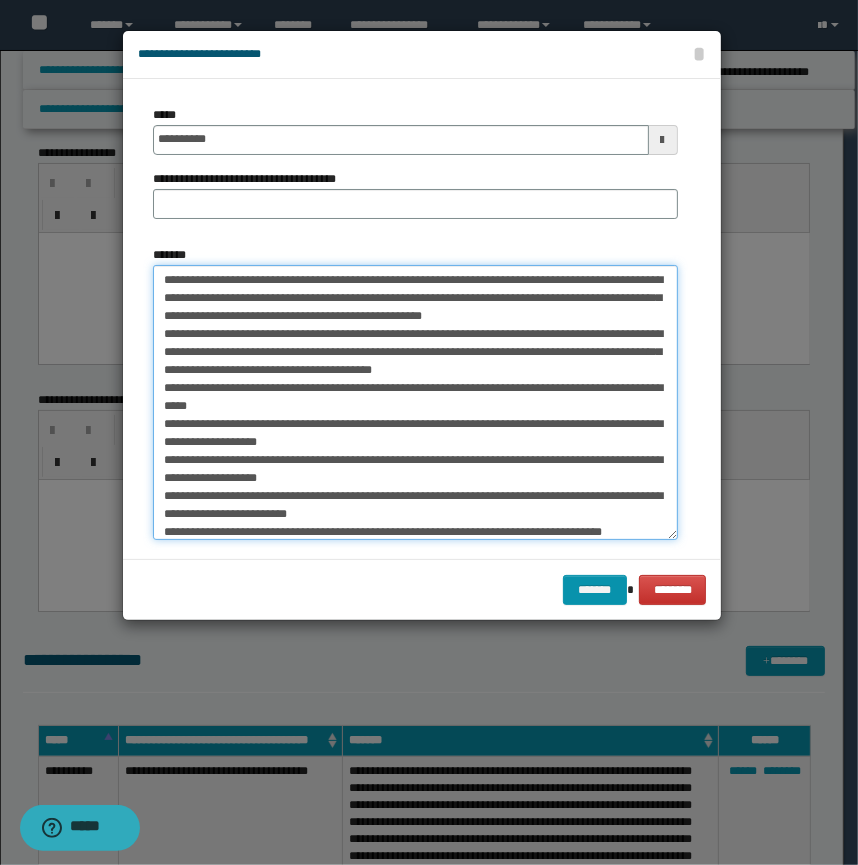 click on "*******" at bounding box center [415, 402] 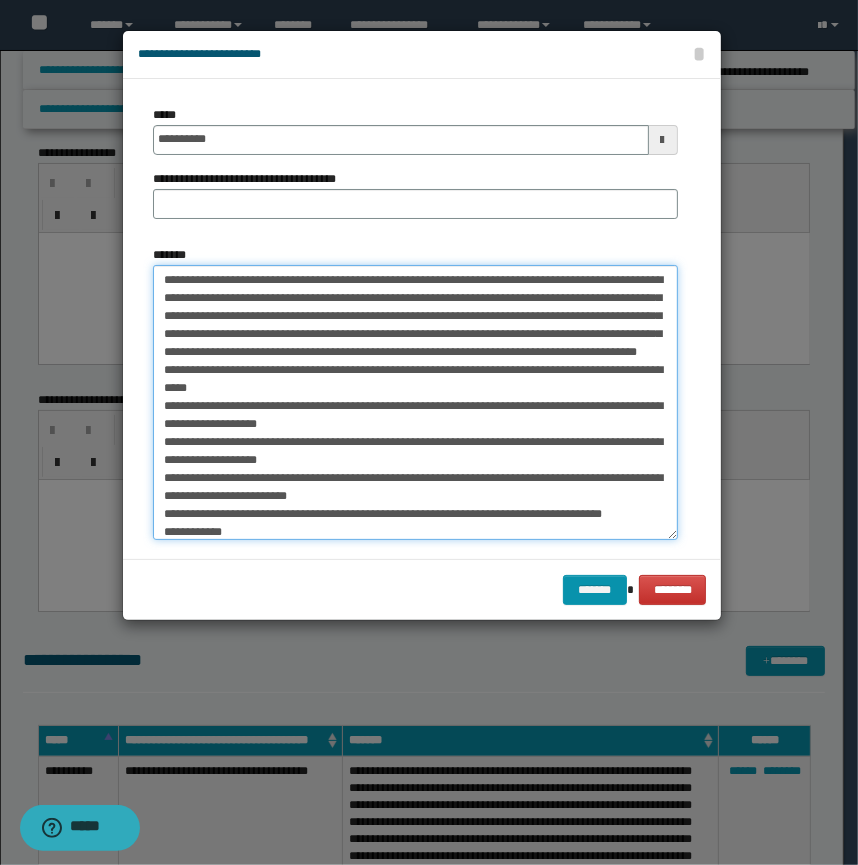 click on "*******" at bounding box center (415, 402) 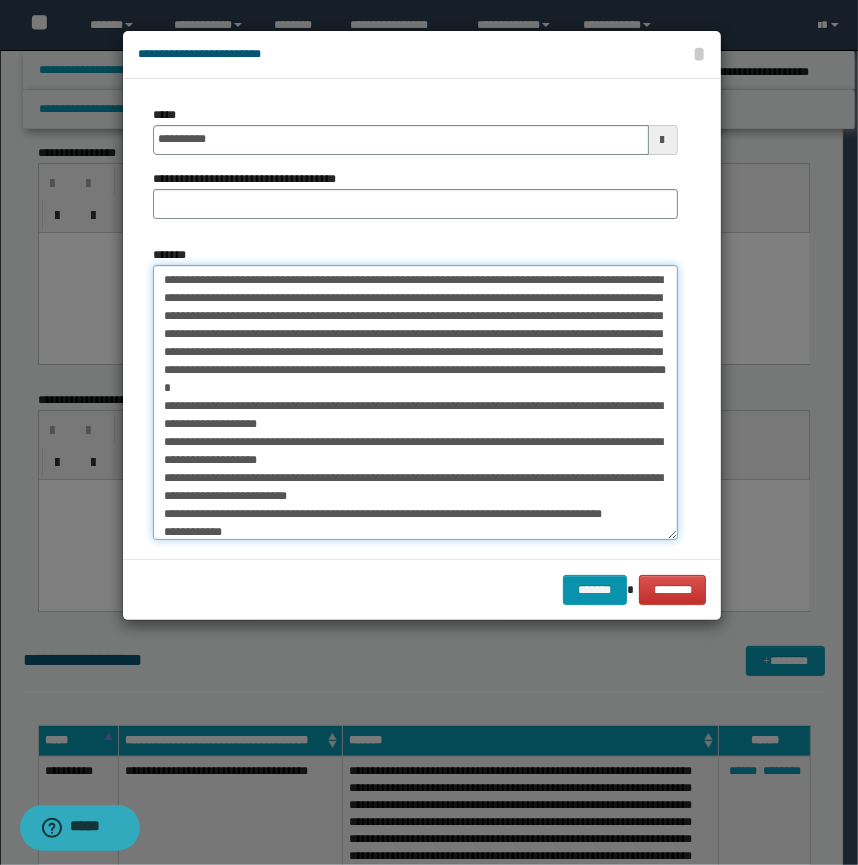 click on "*******" at bounding box center (415, 402) 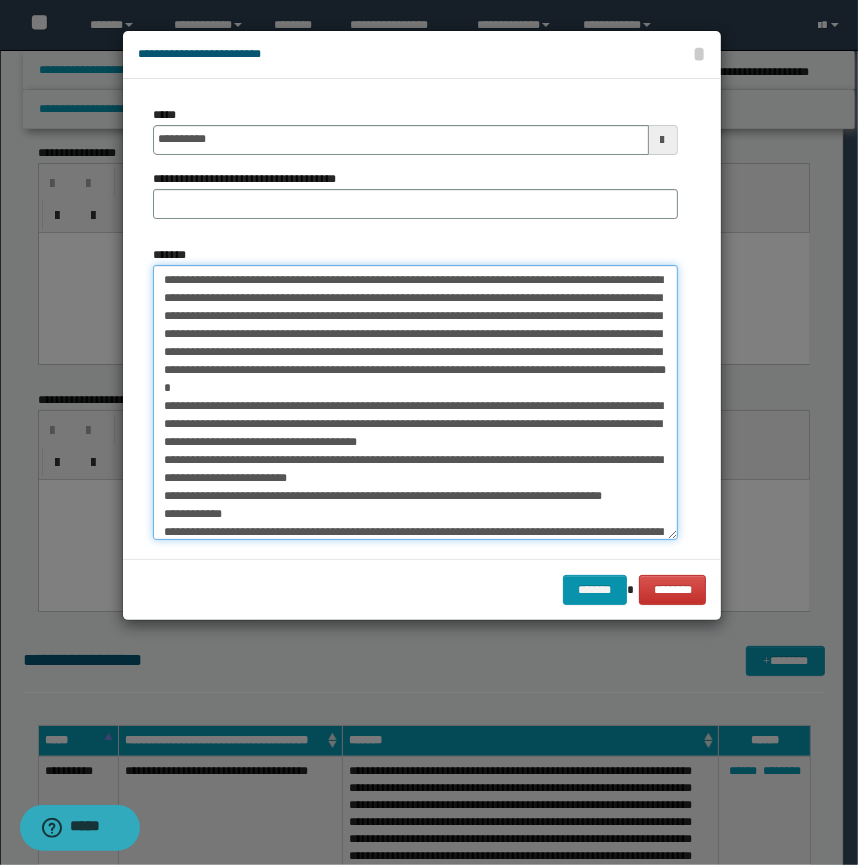 drag, startPoint x: 441, startPoint y: 493, endPoint x: 440, endPoint y: 483, distance: 10.049875 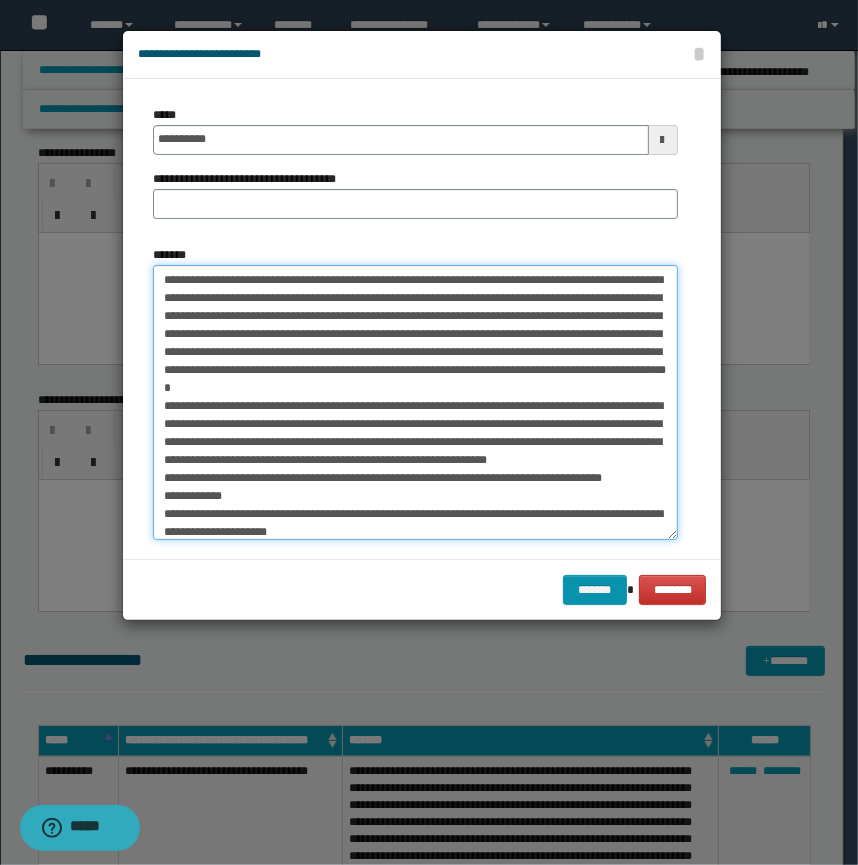 click on "*******" at bounding box center [415, 402] 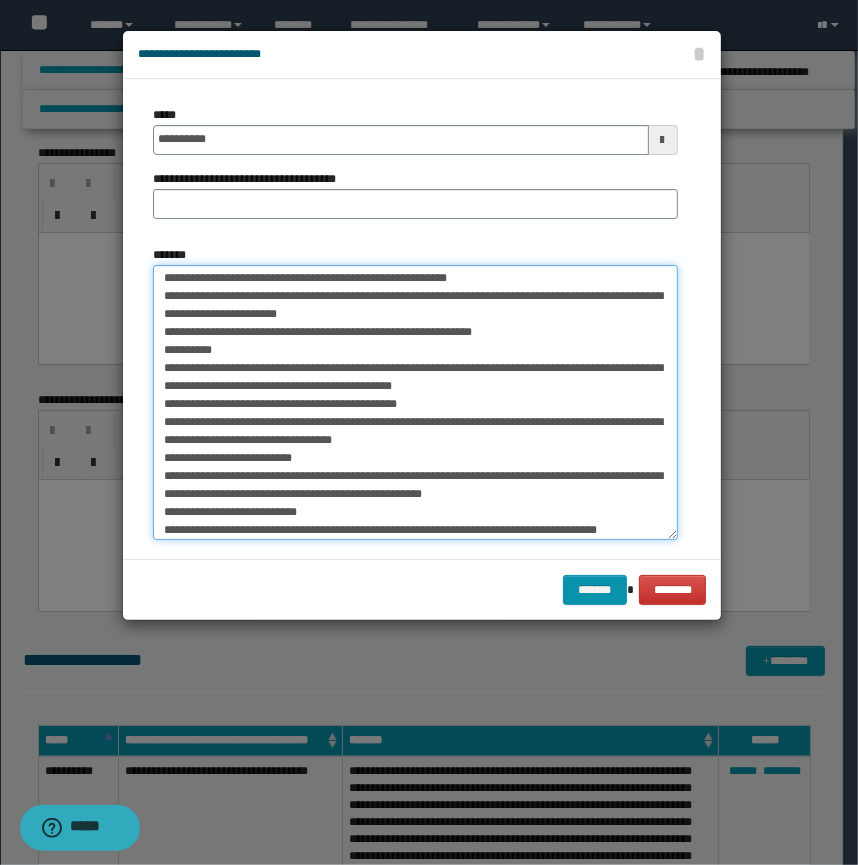 scroll, scrollTop: 181, scrollLeft: 0, axis: vertical 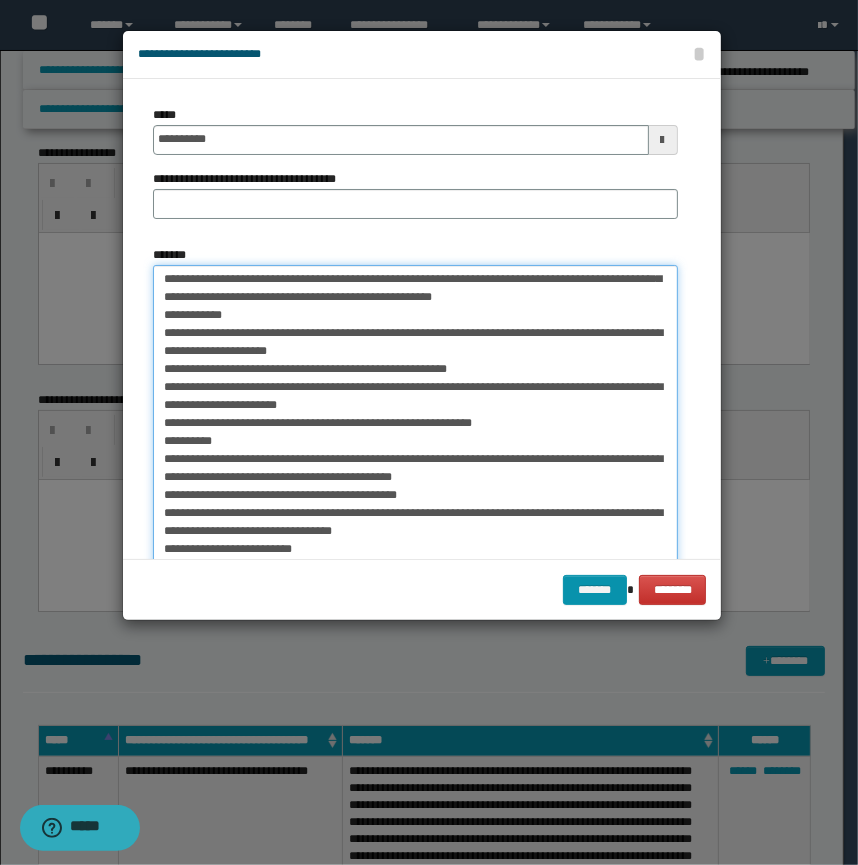 drag, startPoint x: 670, startPoint y: 533, endPoint x: 573, endPoint y: 485, distance: 108.226616 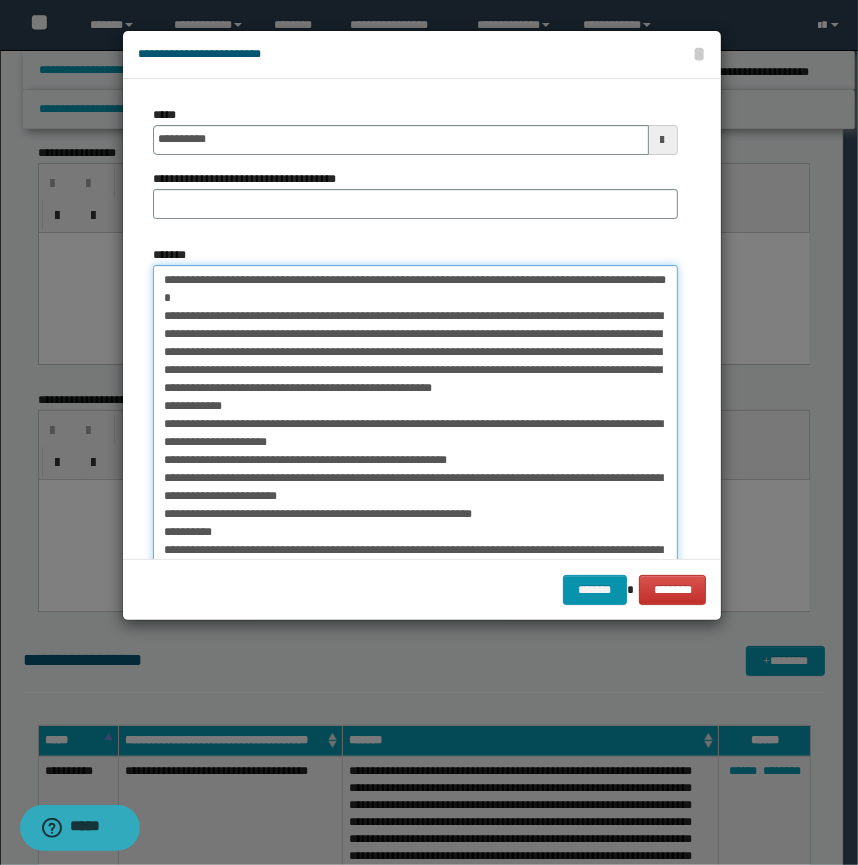 scroll, scrollTop: 181, scrollLeft: 0, axis: vertical 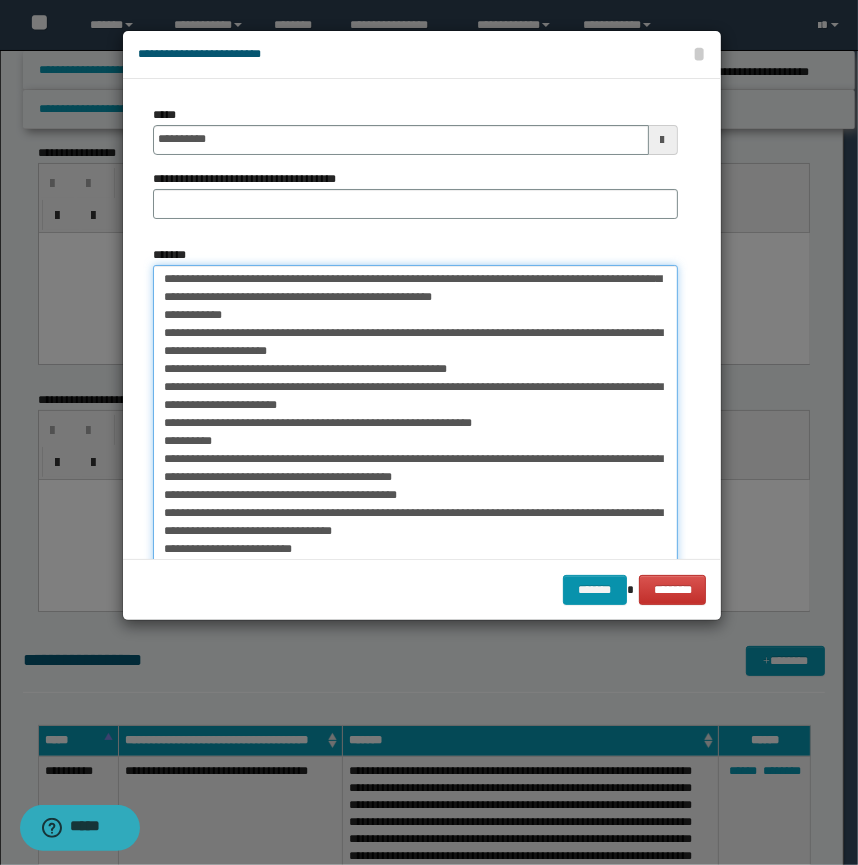 click on "*******" at bounding box center (415, 443) 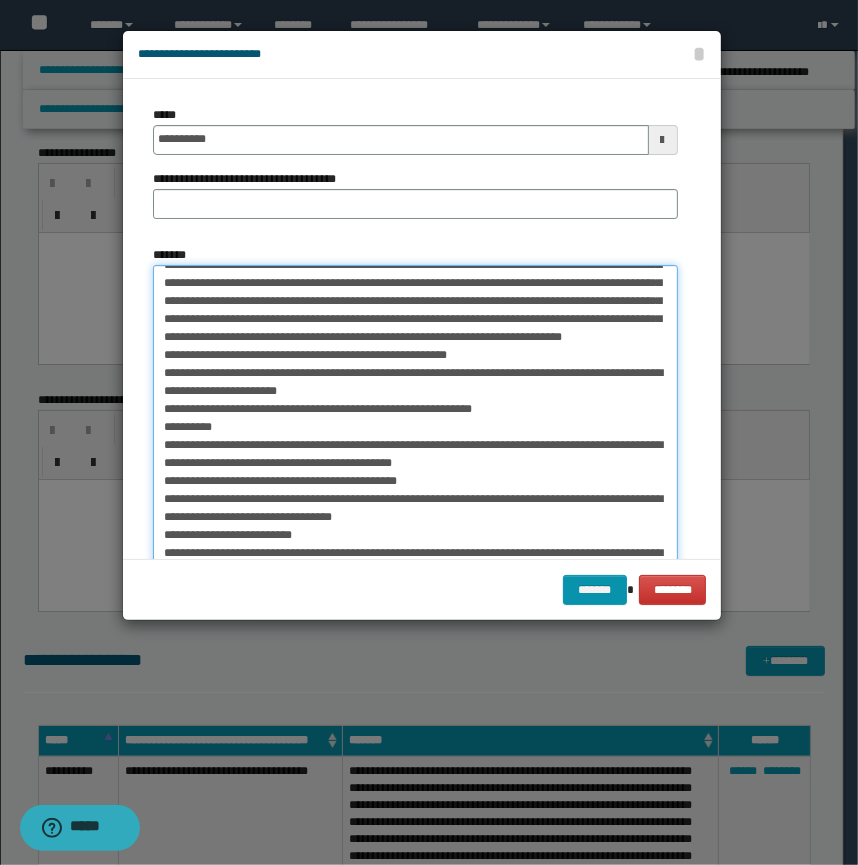 scroll, scrollTop: 147, scrollLeft: 0, axis: vertical 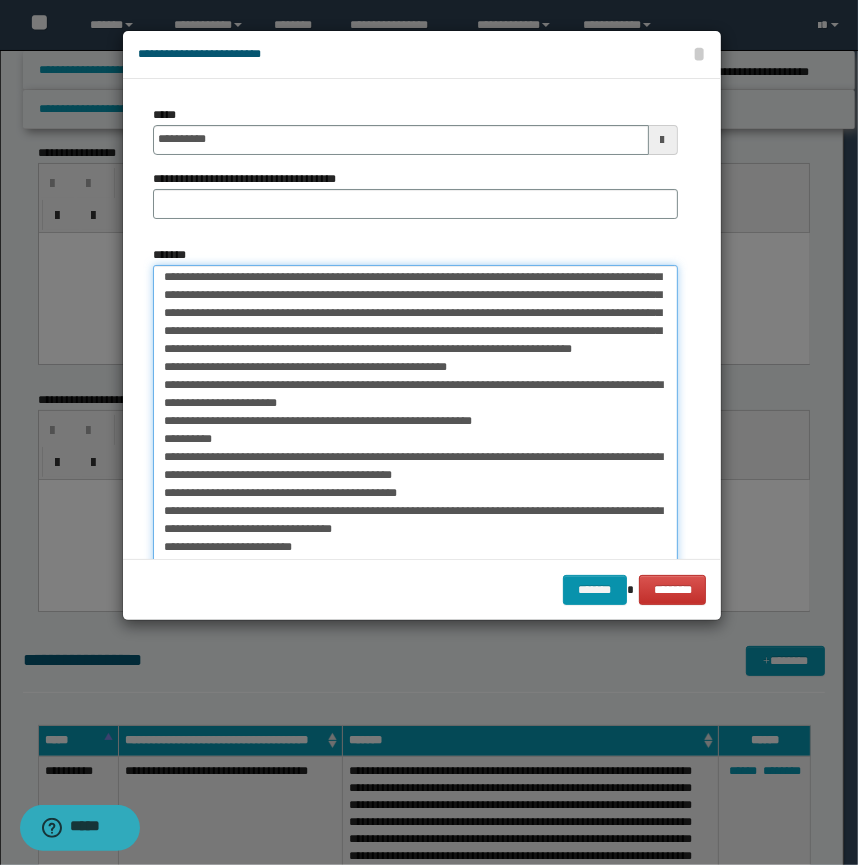 click on "*******" at bounding box center (415, 443) 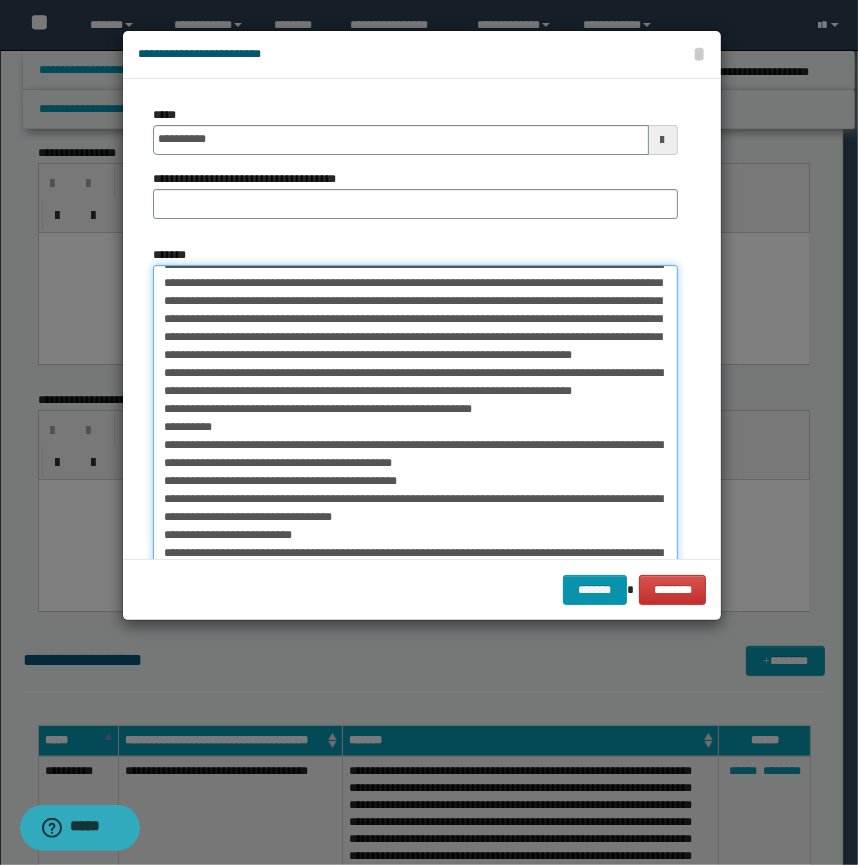 click on "*******" at bounding box center (415, 443) 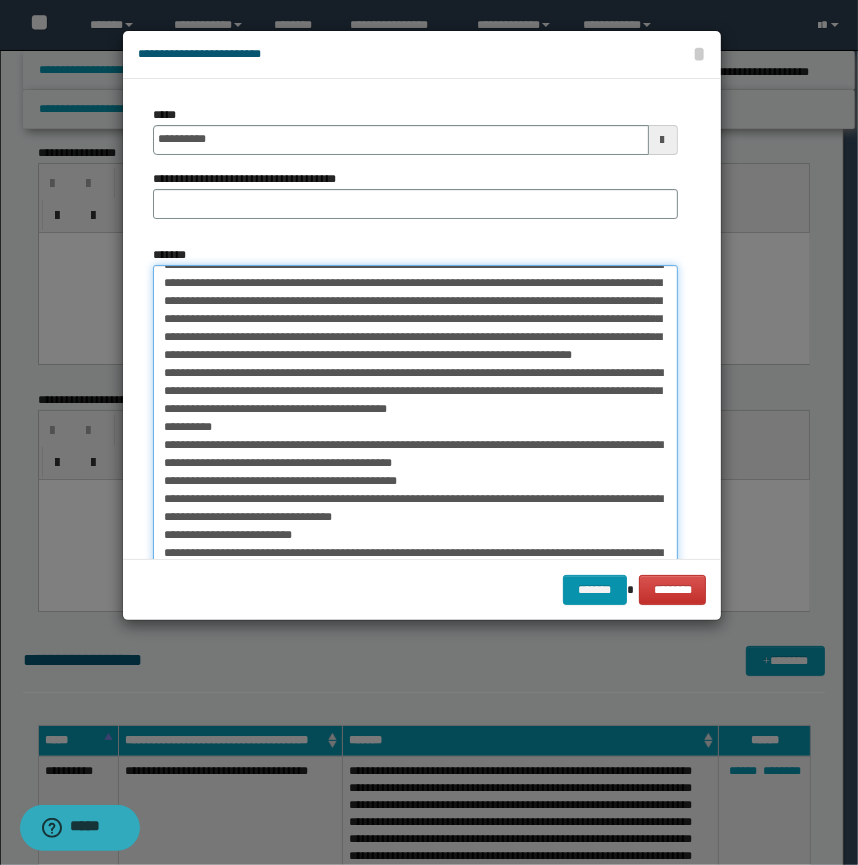 click on "*******" at bounding box center [415, 443] 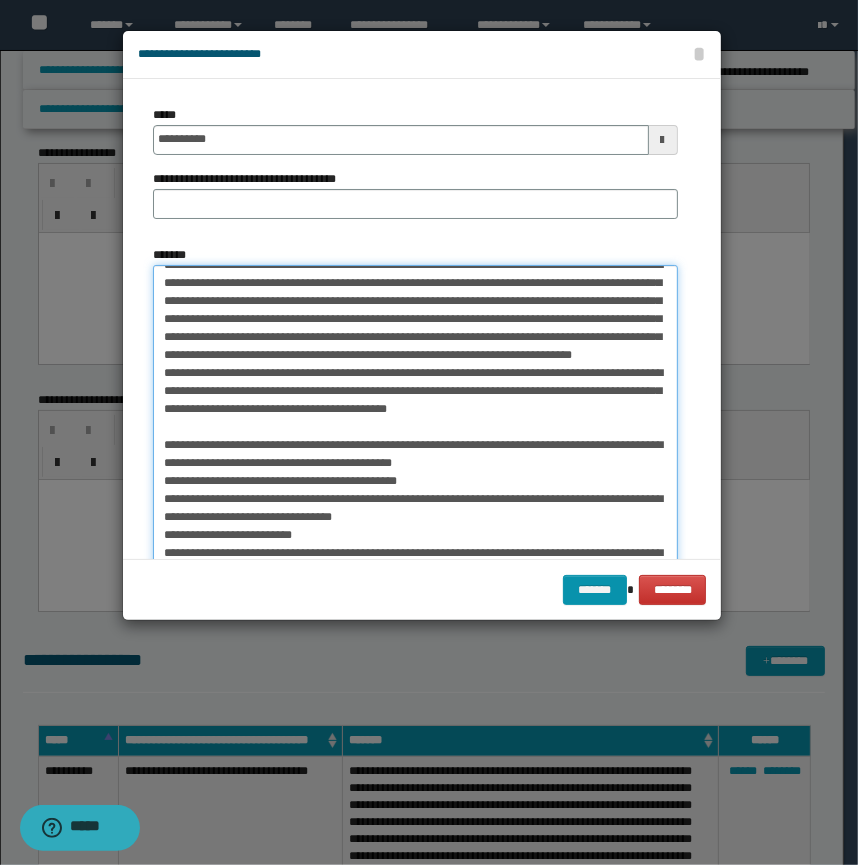 click on "*******" at bounding box center (415, 443) 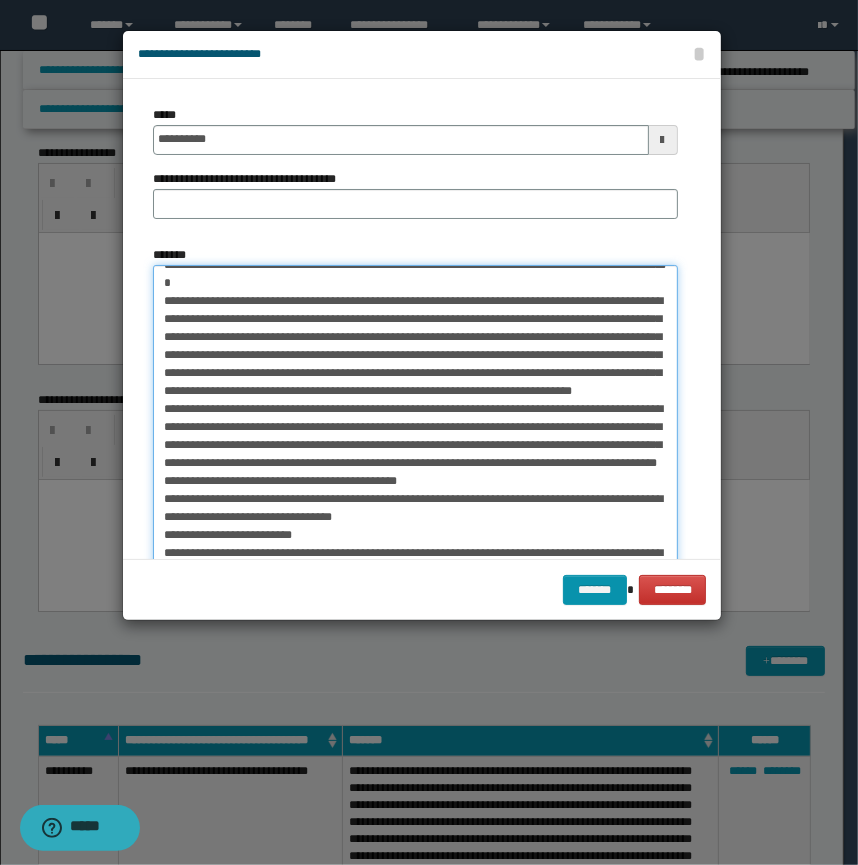 scroll, scrollTop: 194, scrollLeft: 0, axis: vertical 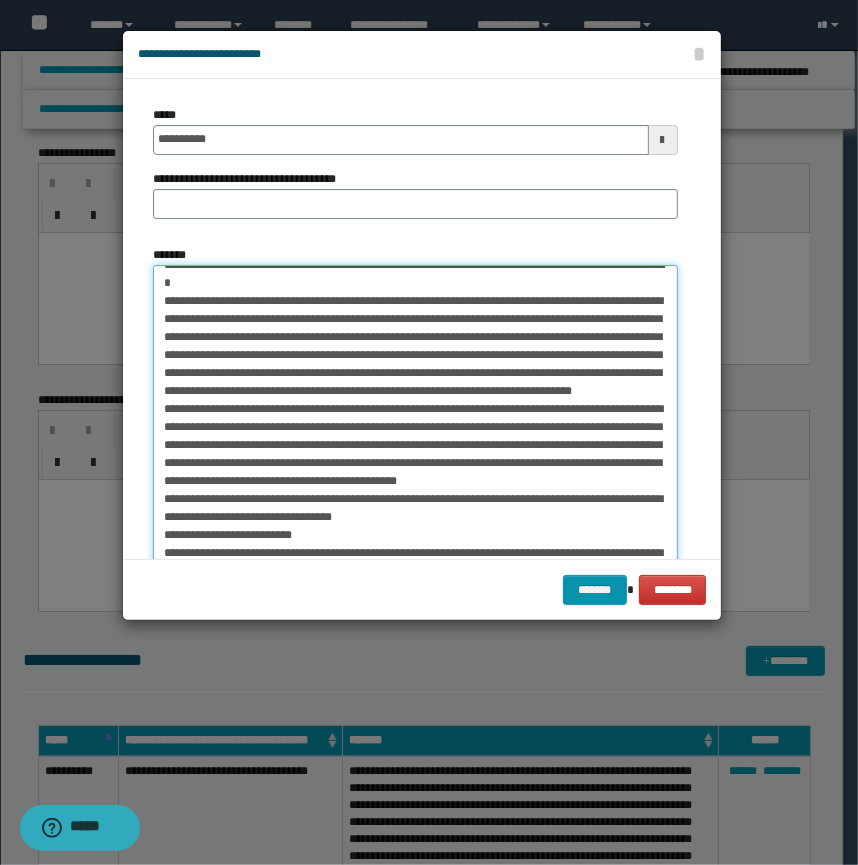 click on "*******" at bounding box center [415, 443] 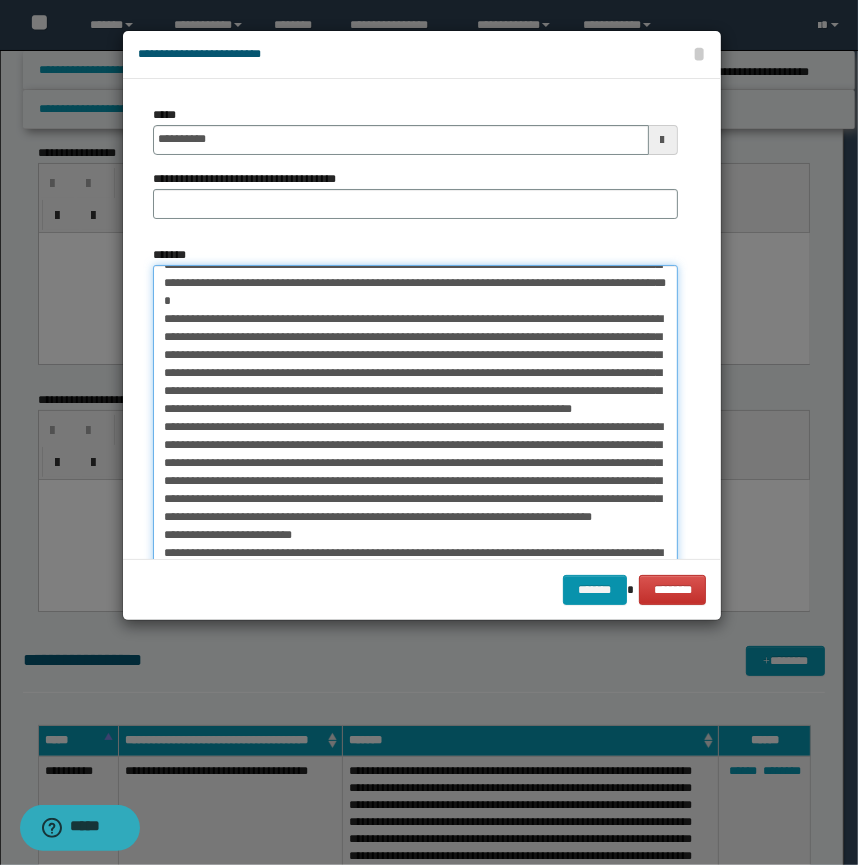 scroll, scrollTop: 104, scrollLeft: 0, axis: vertical 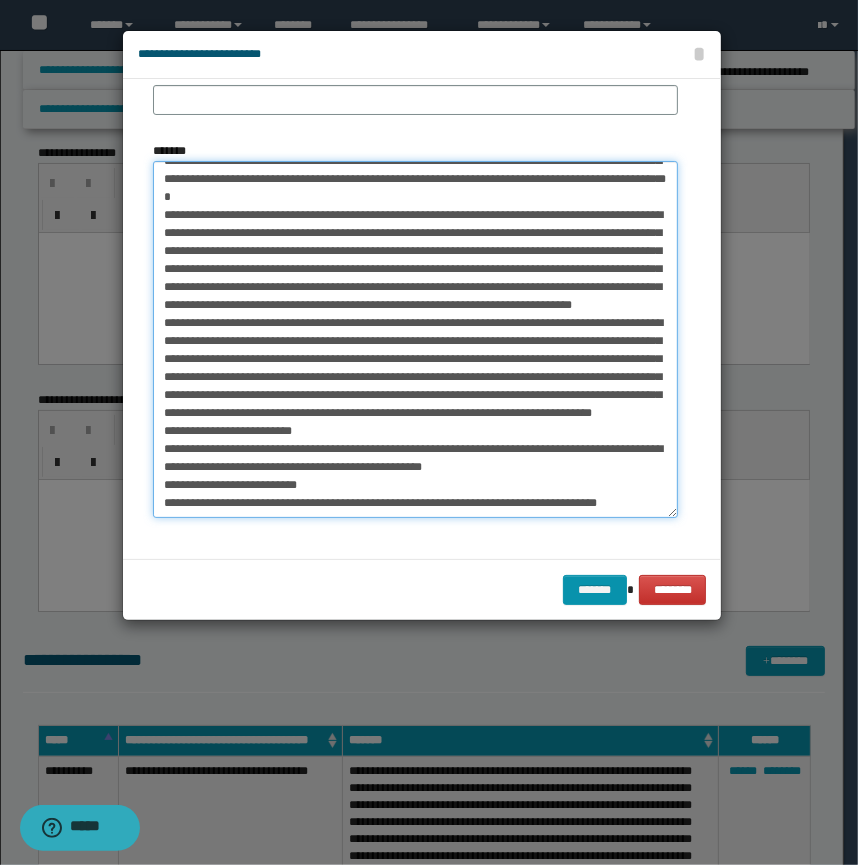 click on "*******" at bounding box center [415, 339] 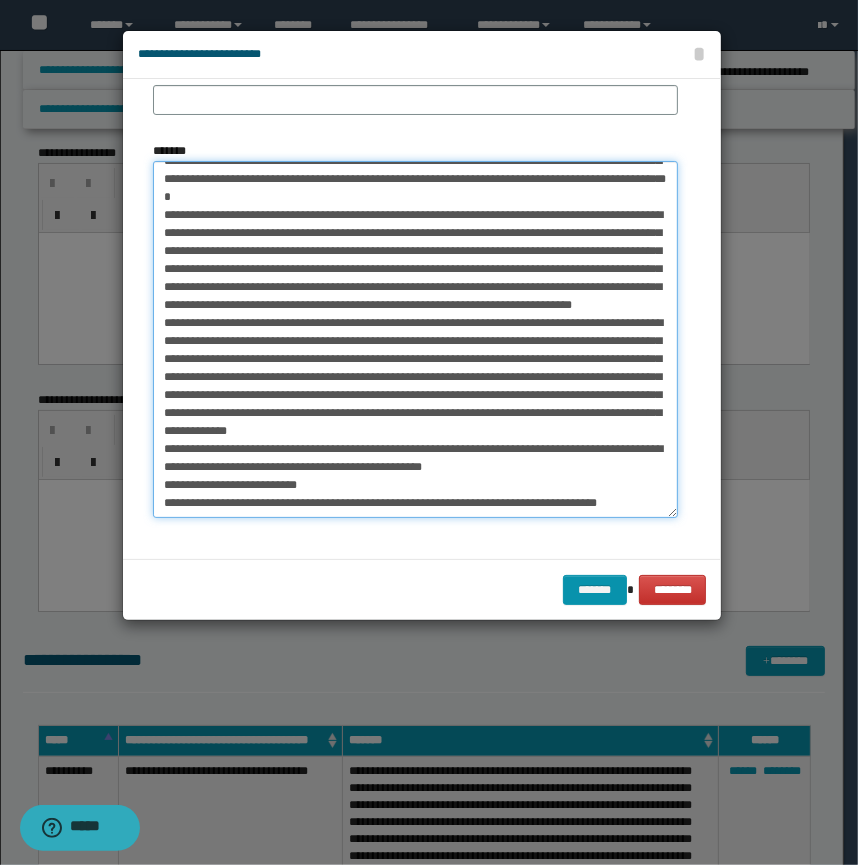 scroll, scrollTop: 158, scrollLeft: 0, axis: vertical 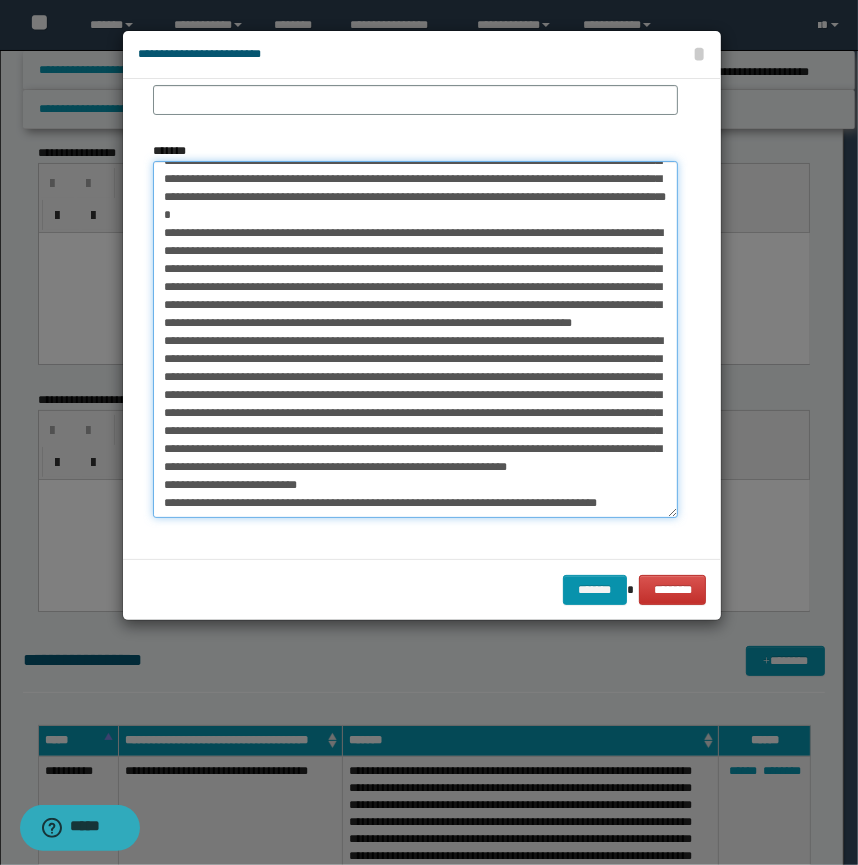 click on "*******" at bounding box center [415, 339] 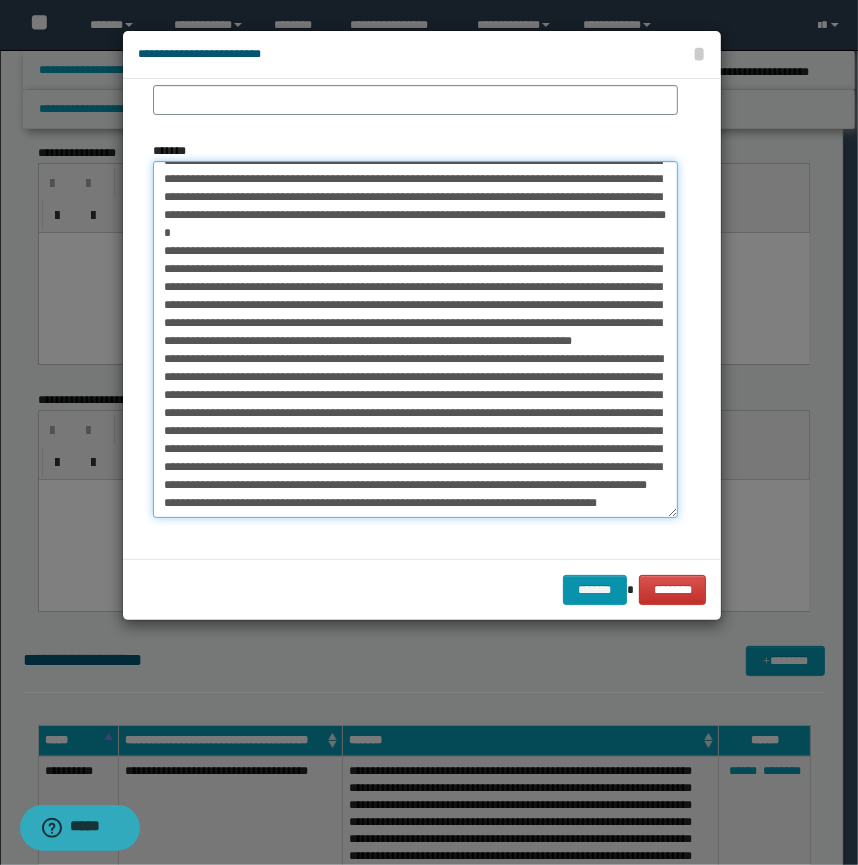 scroll, scrollTop: 140, scrollLeft: 0, axis: vertical 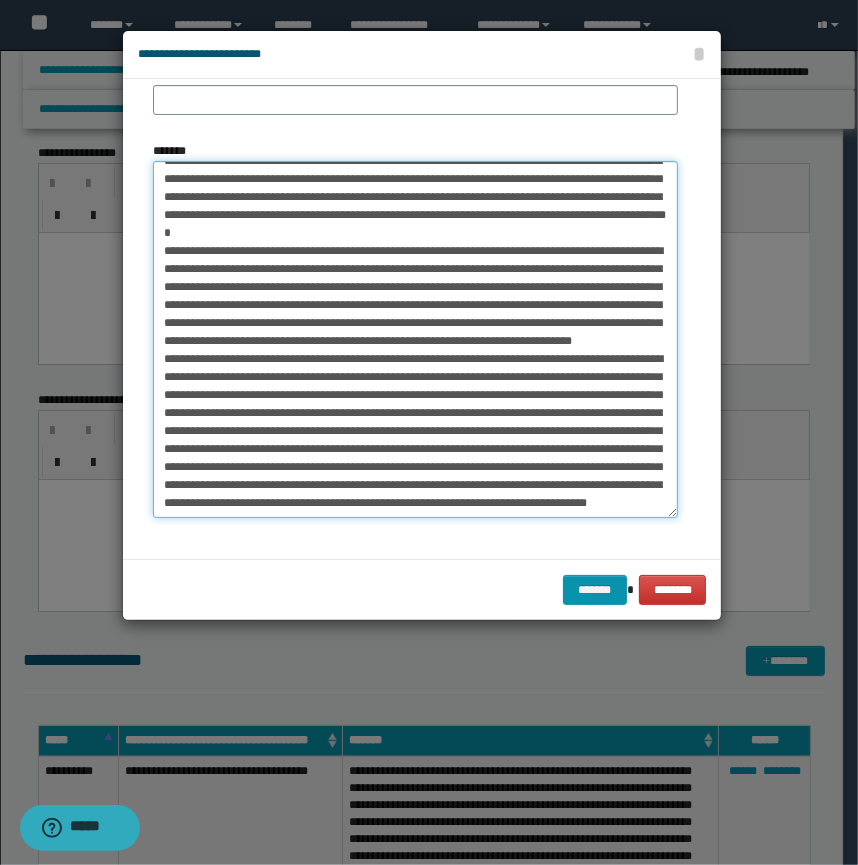 click on "*******" at bounding box center [415, 339] 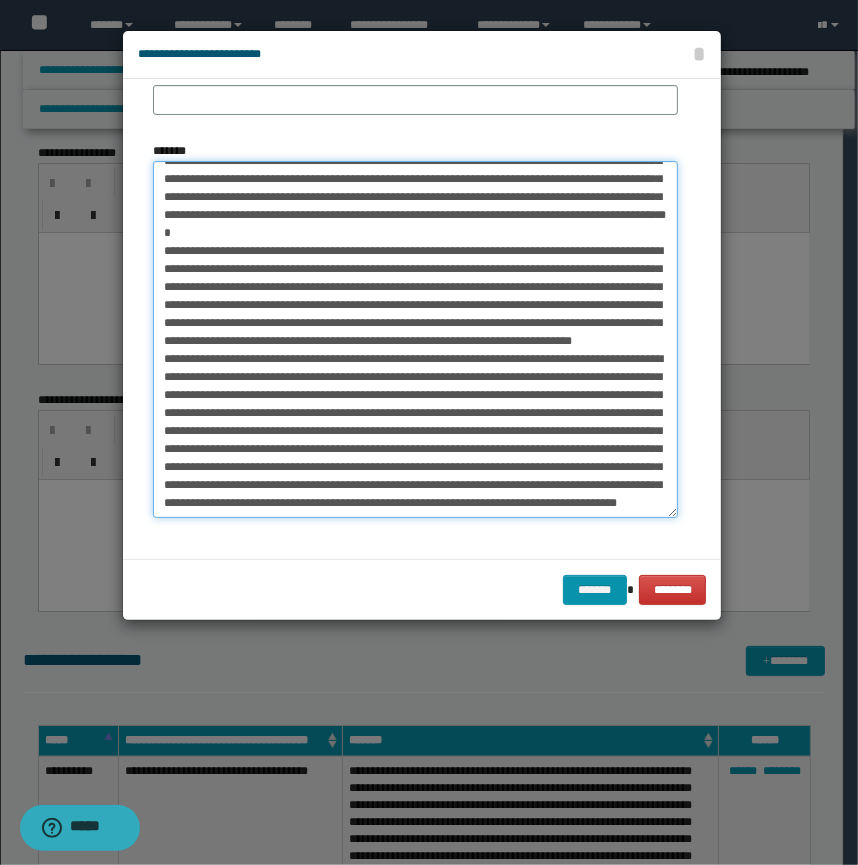 scroll, scrollTop: 140, scrollLeft: 0, axis: vertical 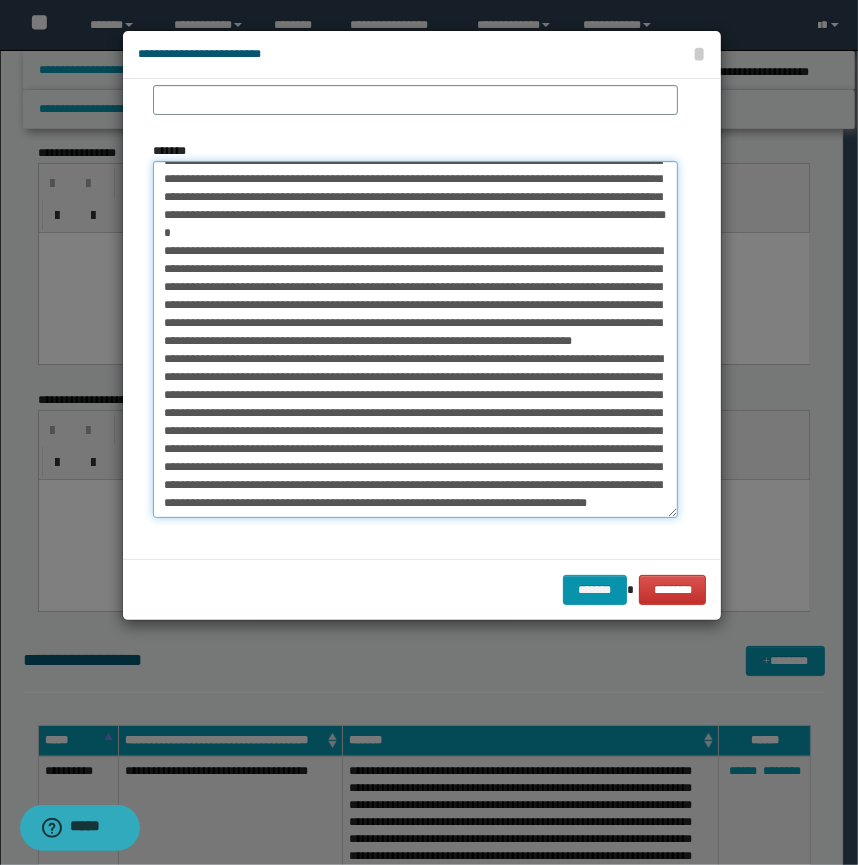 drag, startPoint x: 283, startPoint y: 499, endPoint x: 329, endPoint y: 496, distance: 46.09772 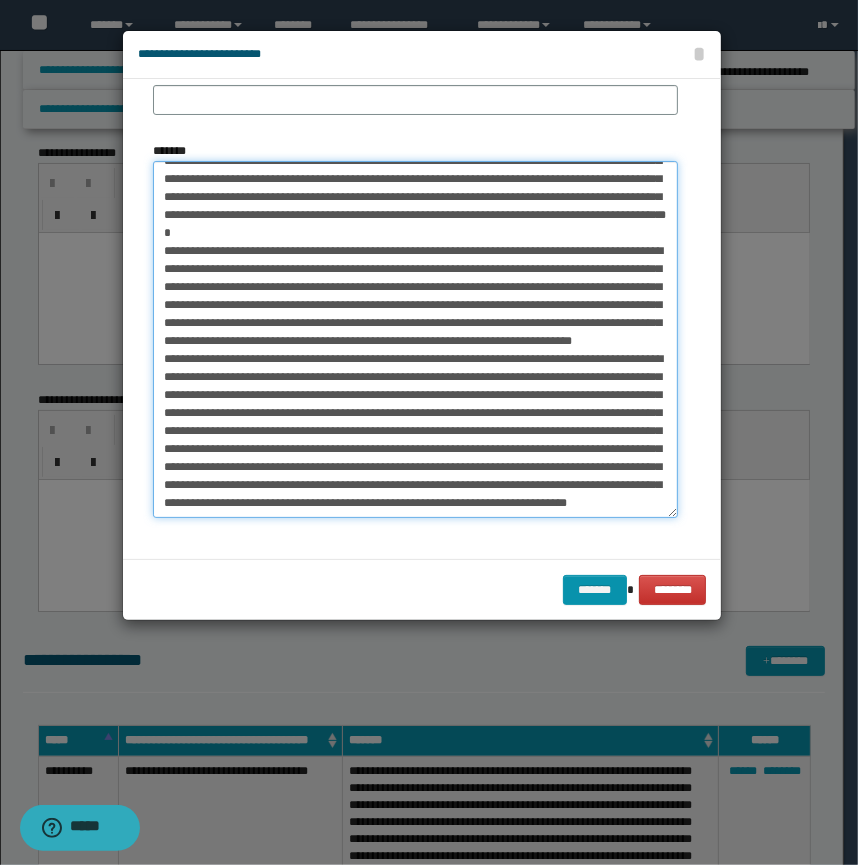 click on "*******" at bounding box center (415, 339) 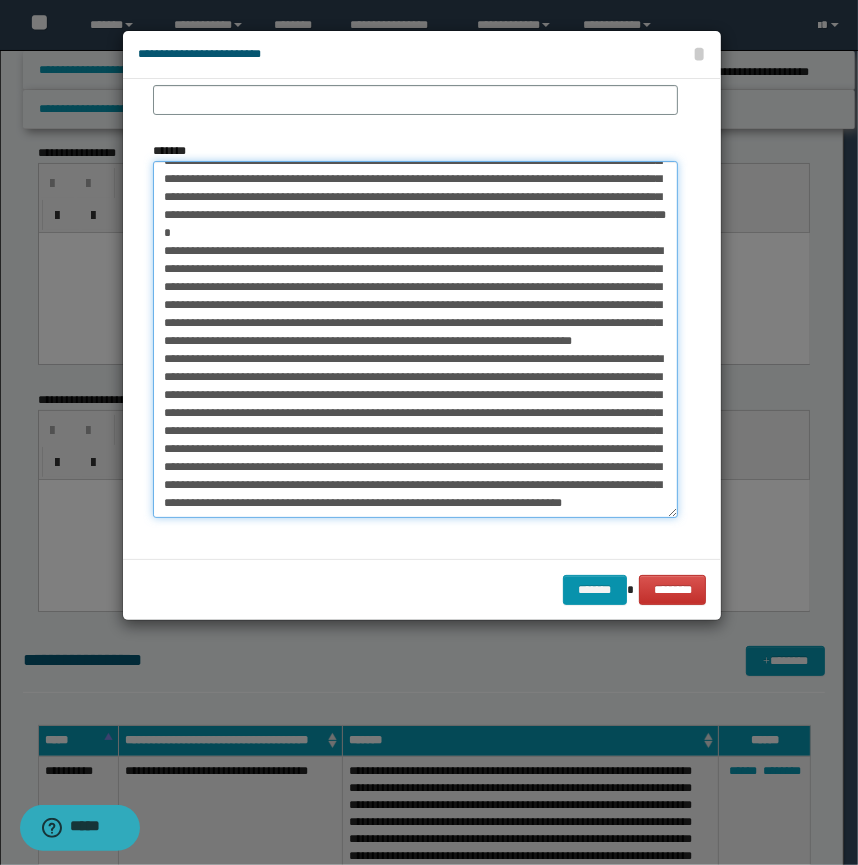 click on "*******" at bounding box center (415, 339) 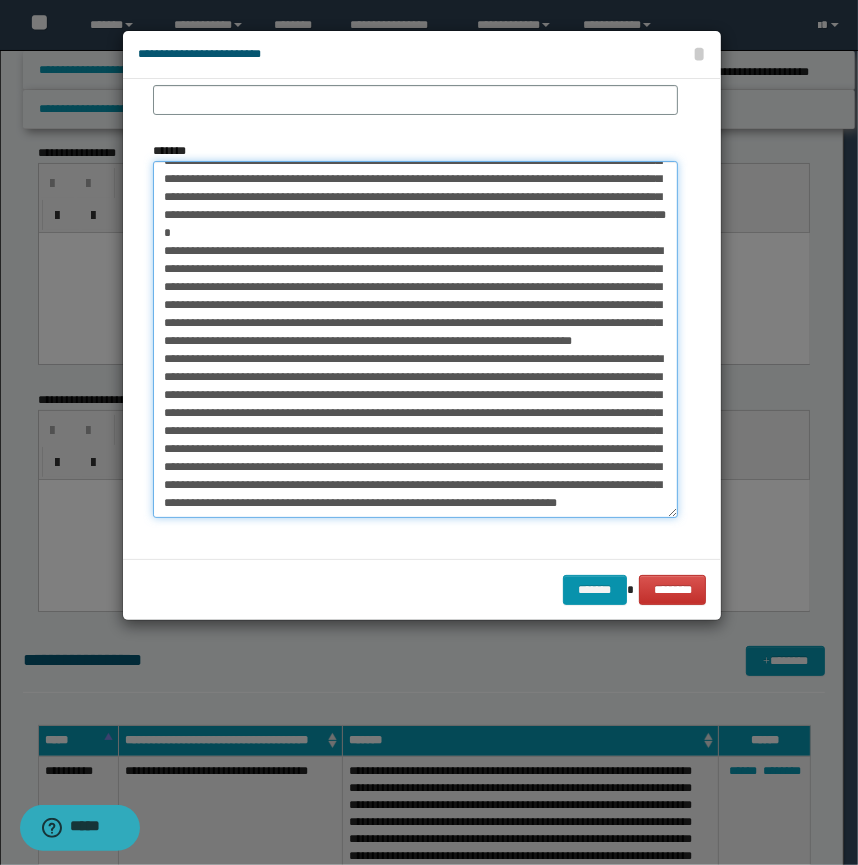 click on "*******" at bounding box center (415, 339) 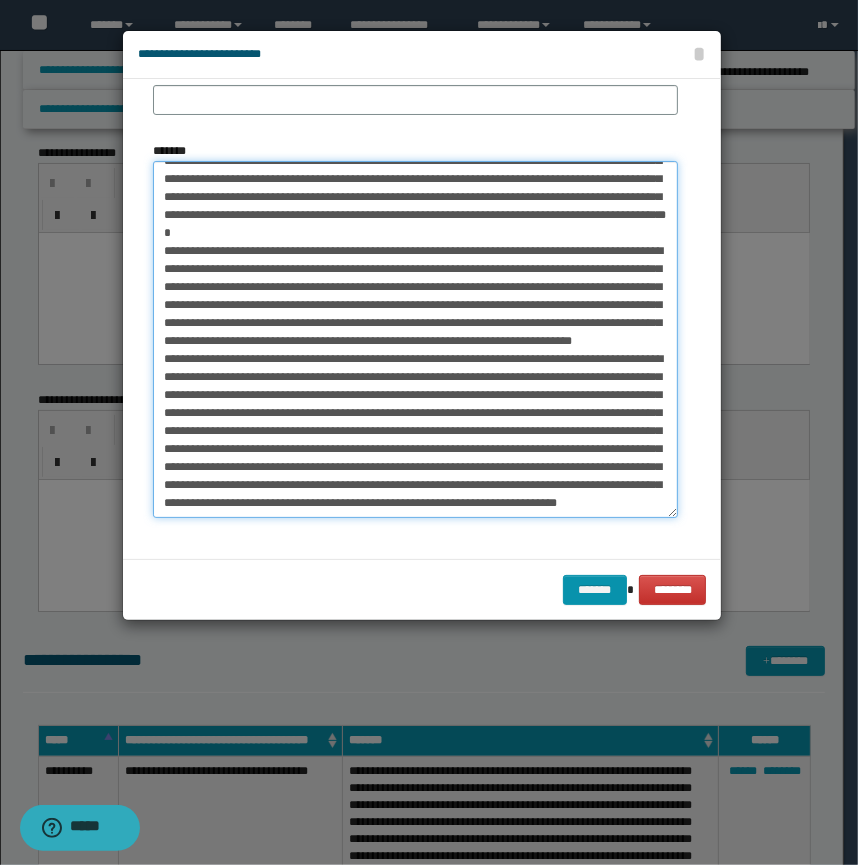click on "*******" at bounding box center [415, 339] 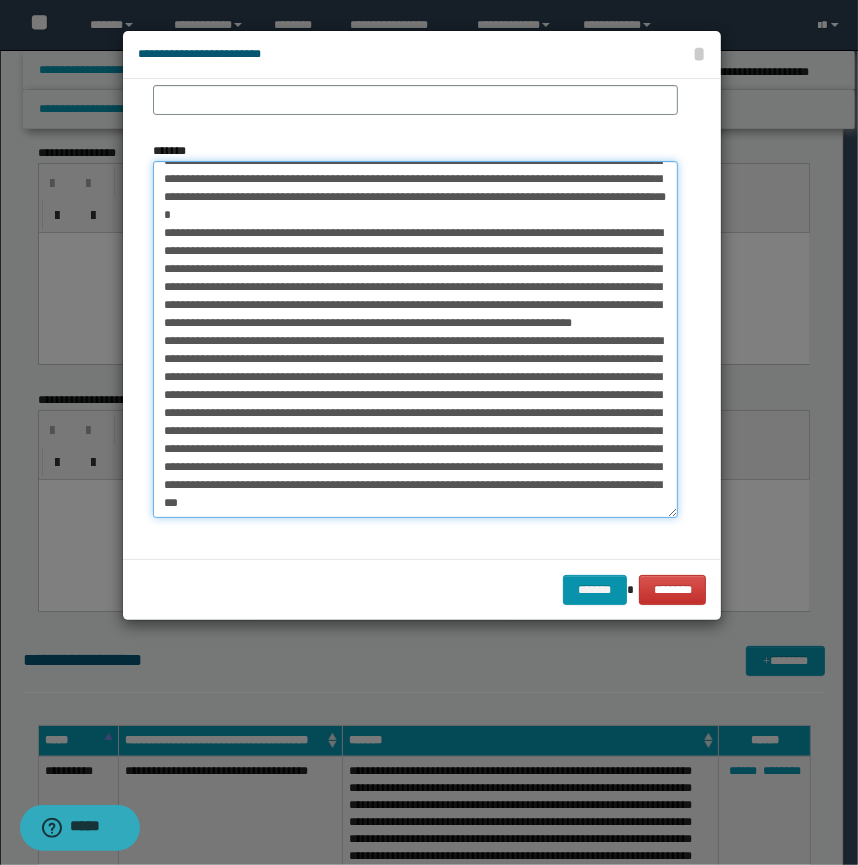 click on "*******" at bounding box center (415, 339) 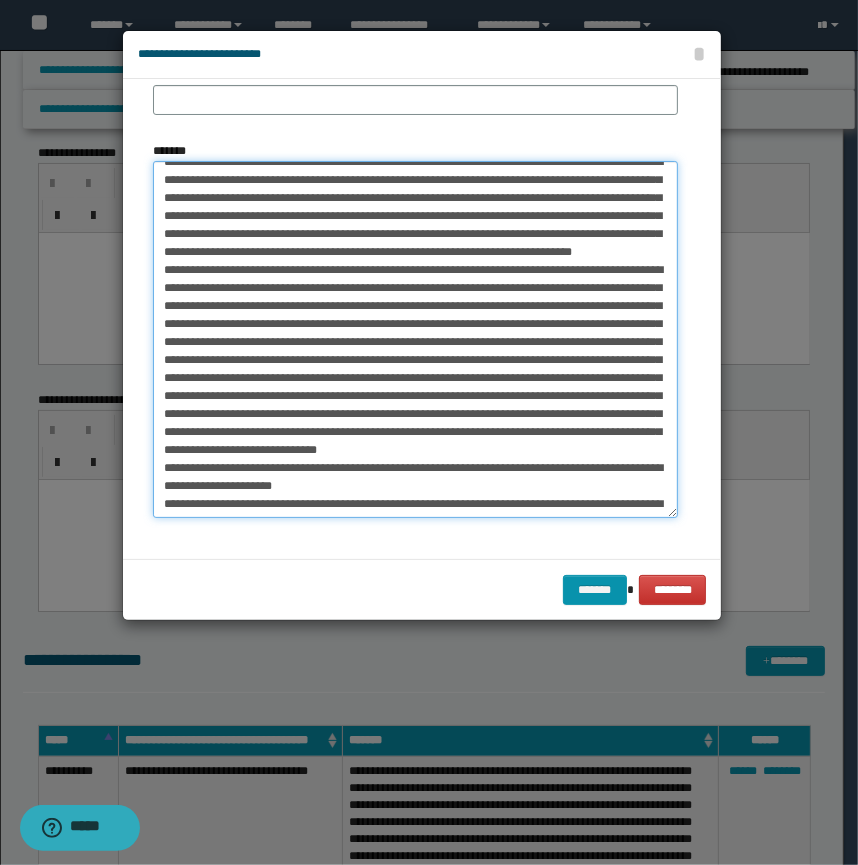 scroll, scrollTop: 368, scrollLeft: 0, axis: vertical 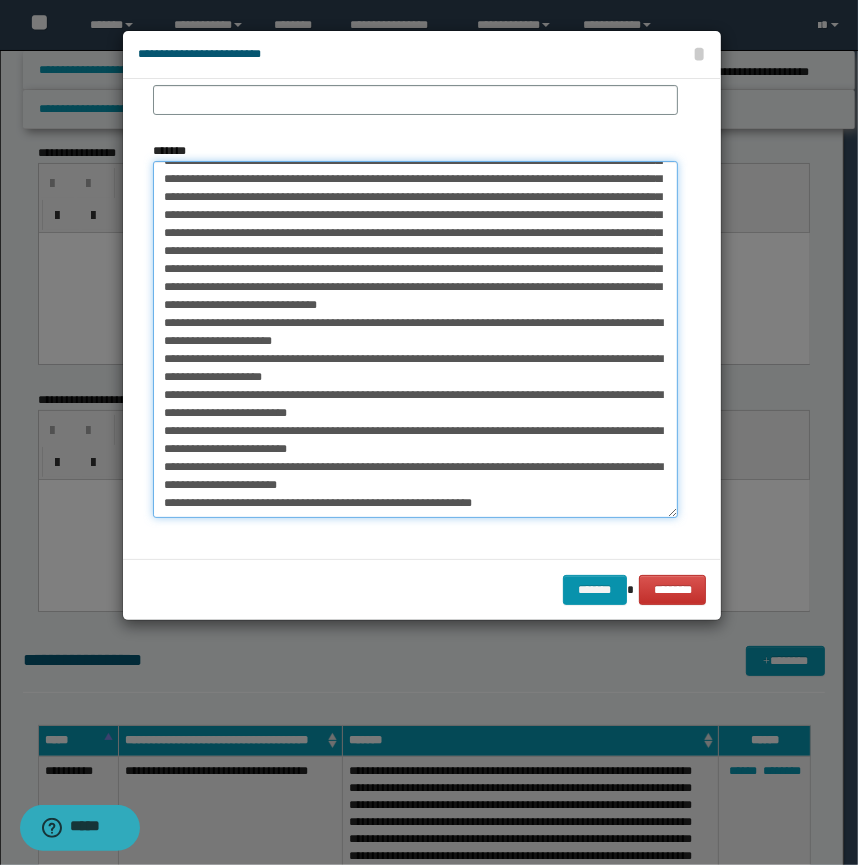 click on "*******" at bounding box center (415, 339) 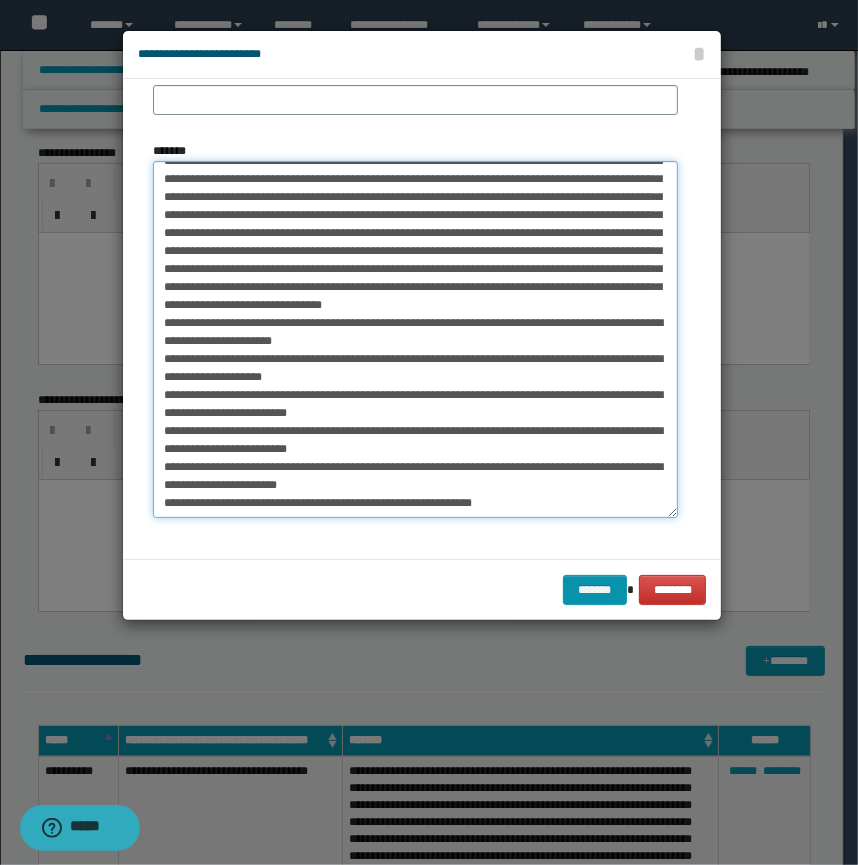 click on "*******" at bounding box center [415, 339] 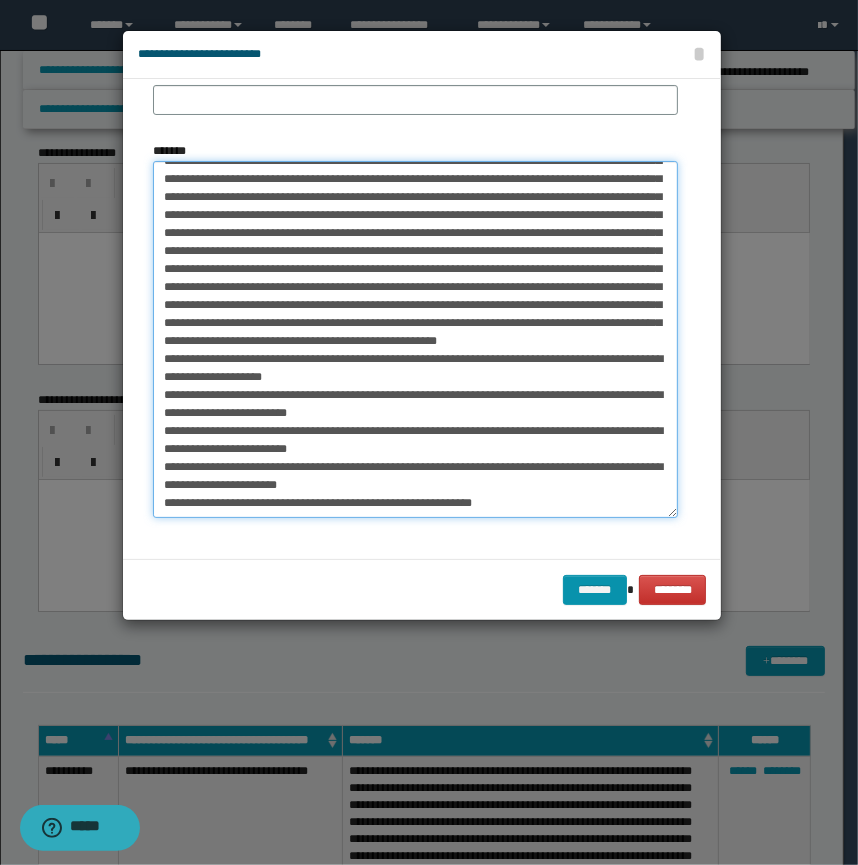 scroll, scrollTop: 350, scrollLeft: 0, axis: vertical 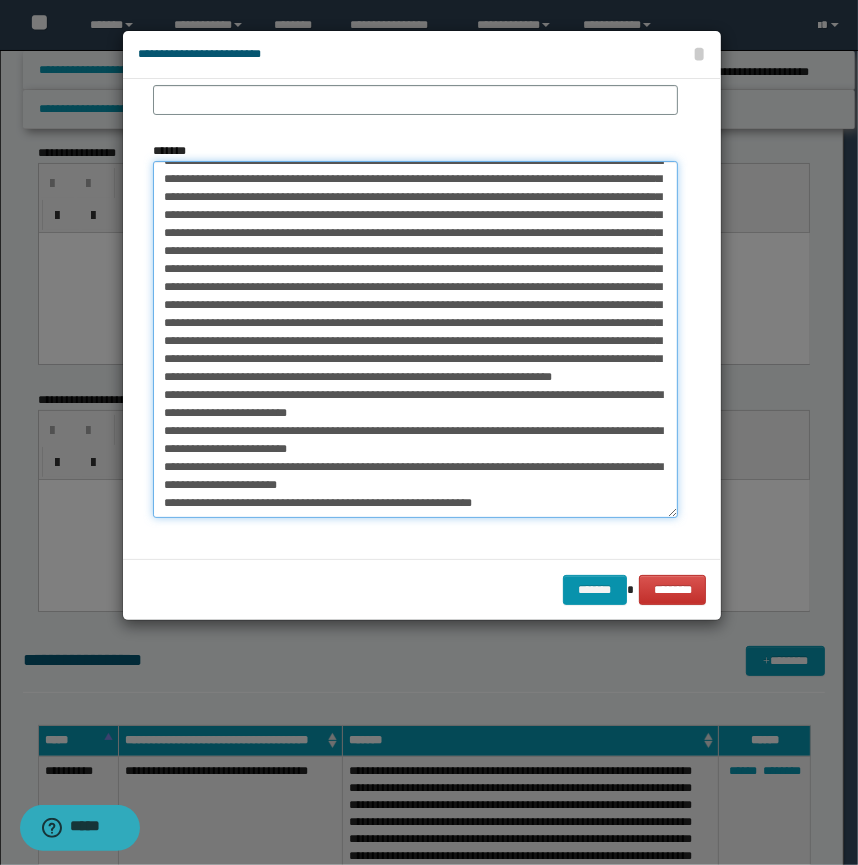 click on "*******" at bounding box center (415, 339) 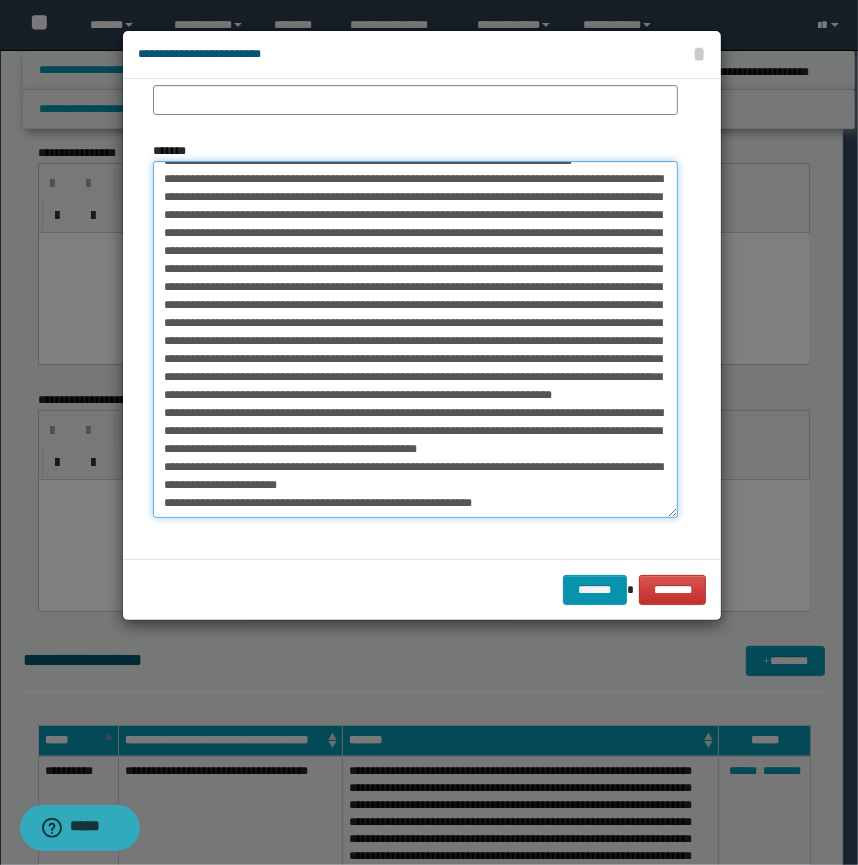 click on "*******" at bounding box center [415, 339] 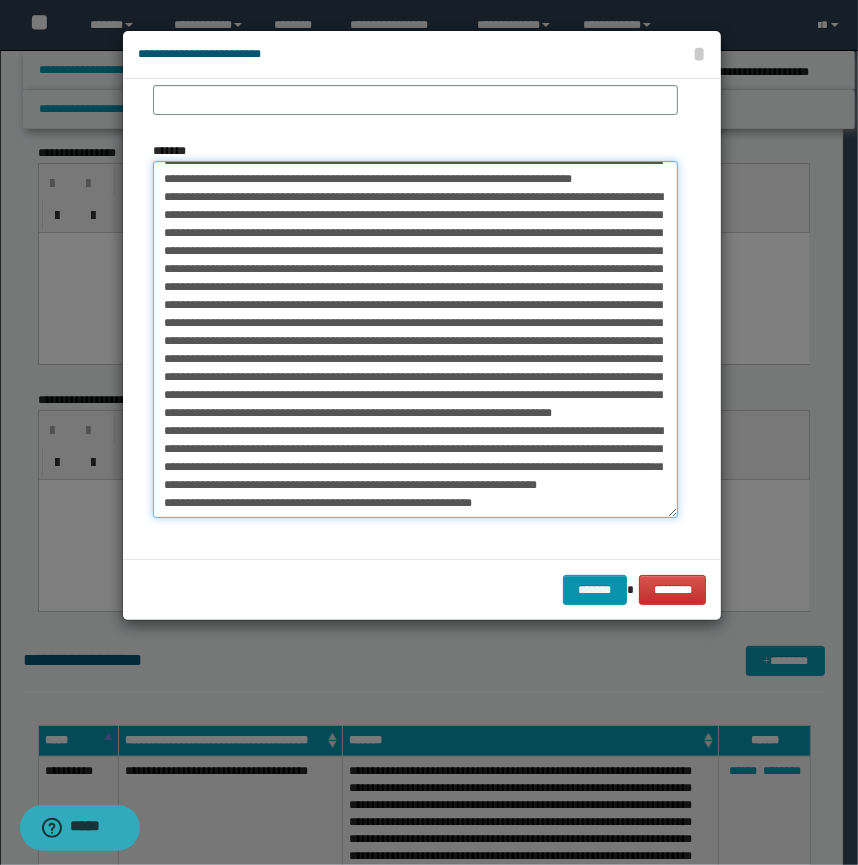 scroll, scrollTop: 356, scrollLeft: 0, axis: vertical 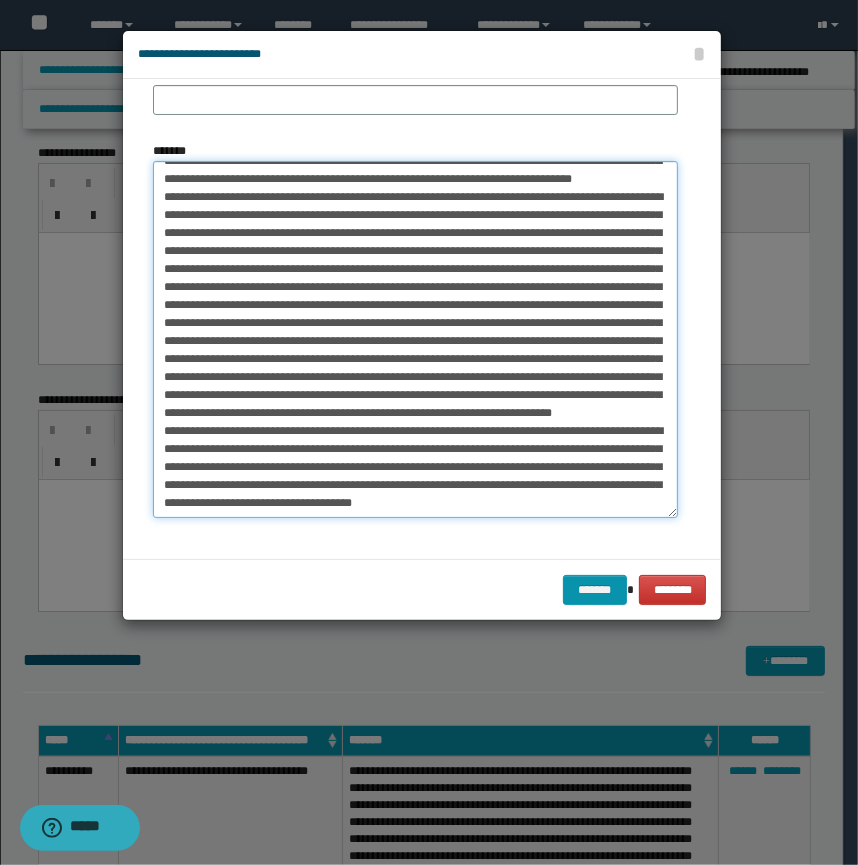 click on "*******" at bounding box center (415, 339) 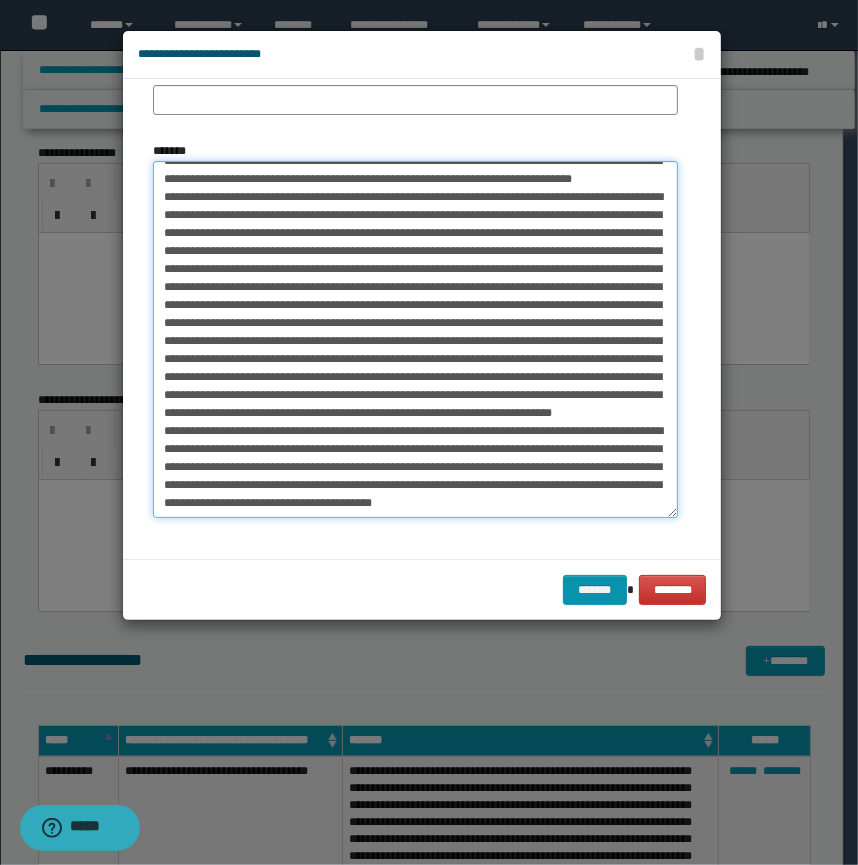 click on "*******" at bounding box center [415, 339] 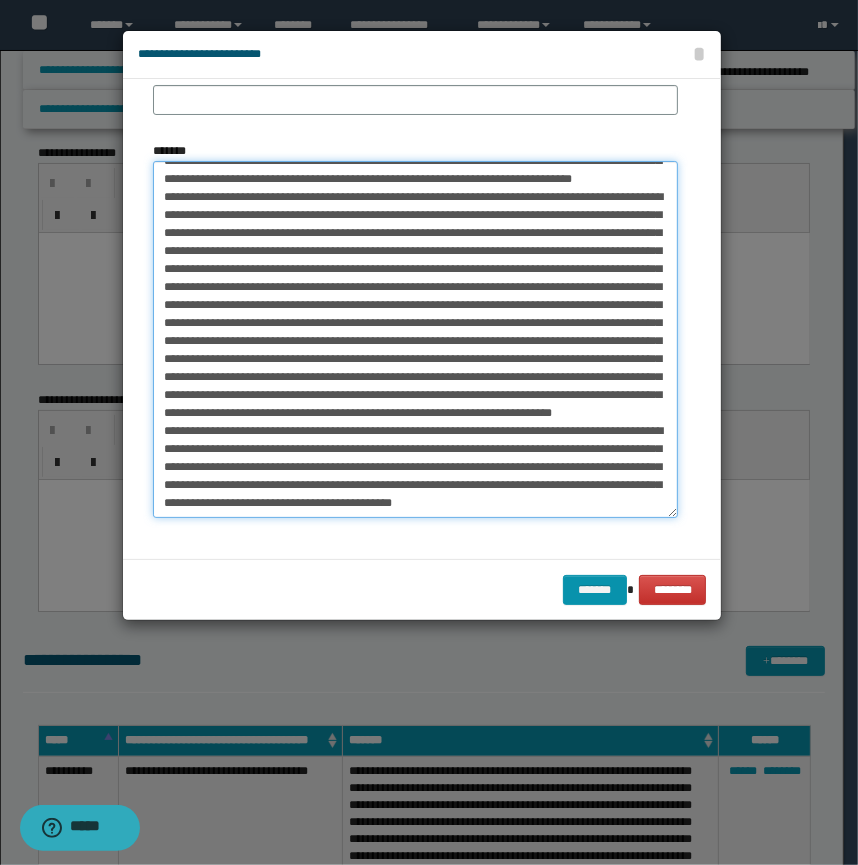 click on "*******" at bounding box center [415, 339] 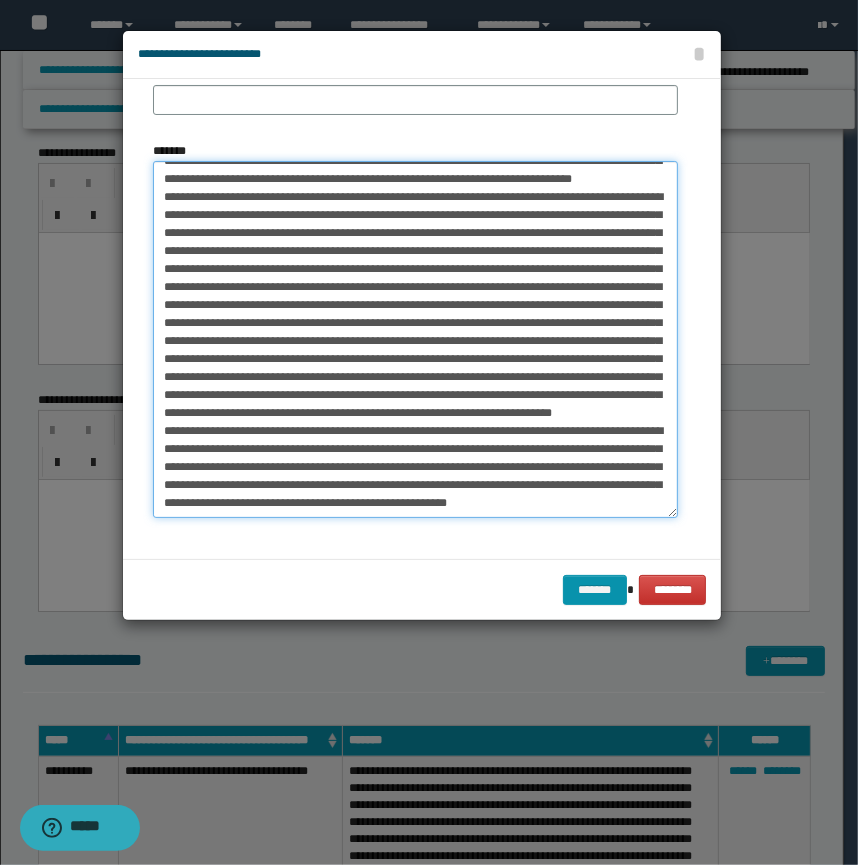 scroll, scrollTop: 356, scrollLeft: 0, axis: vertical 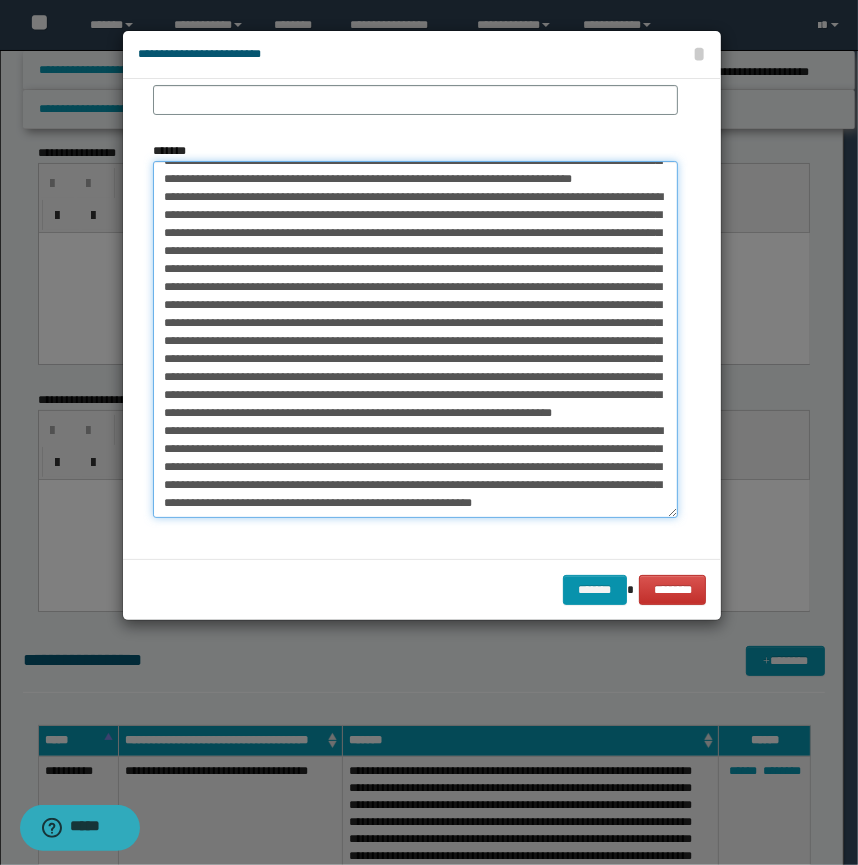 click on "*******" at bounding box center [415, 339] 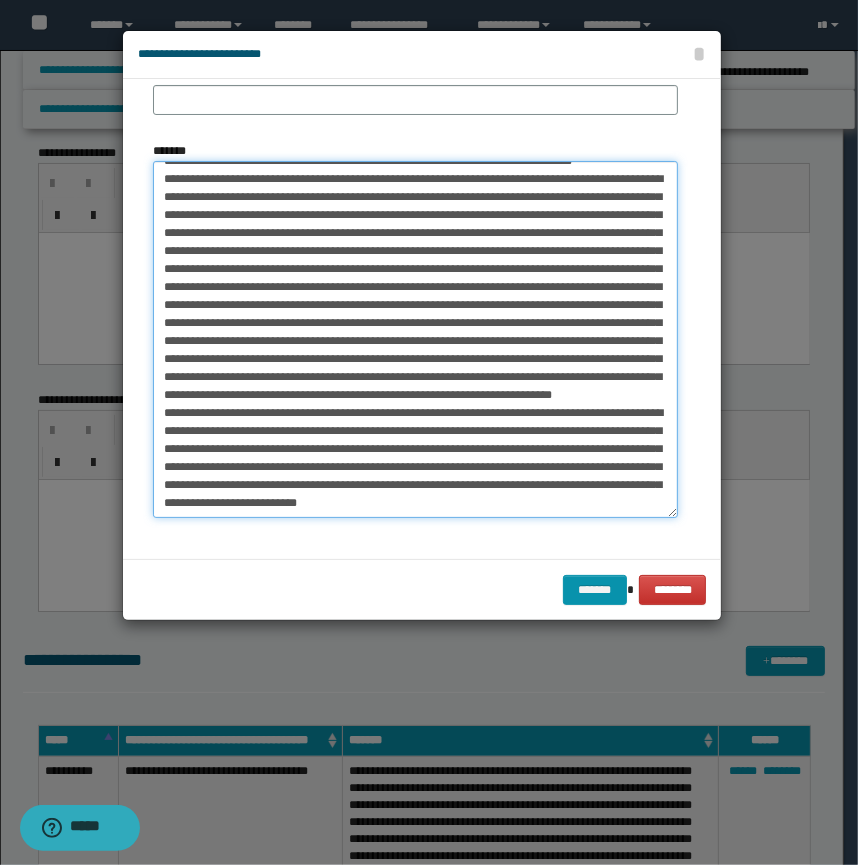 scroll, scrollTop: 368, scrollLeft: 0, axis: vertical 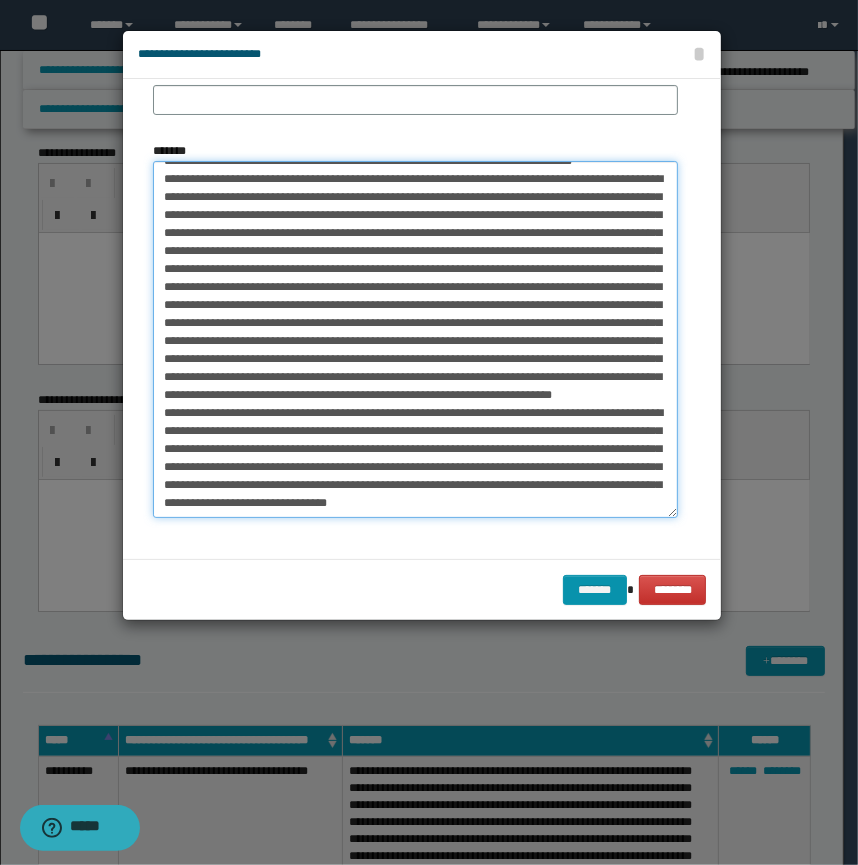 click on "*******" at bounding box center [415, 339] 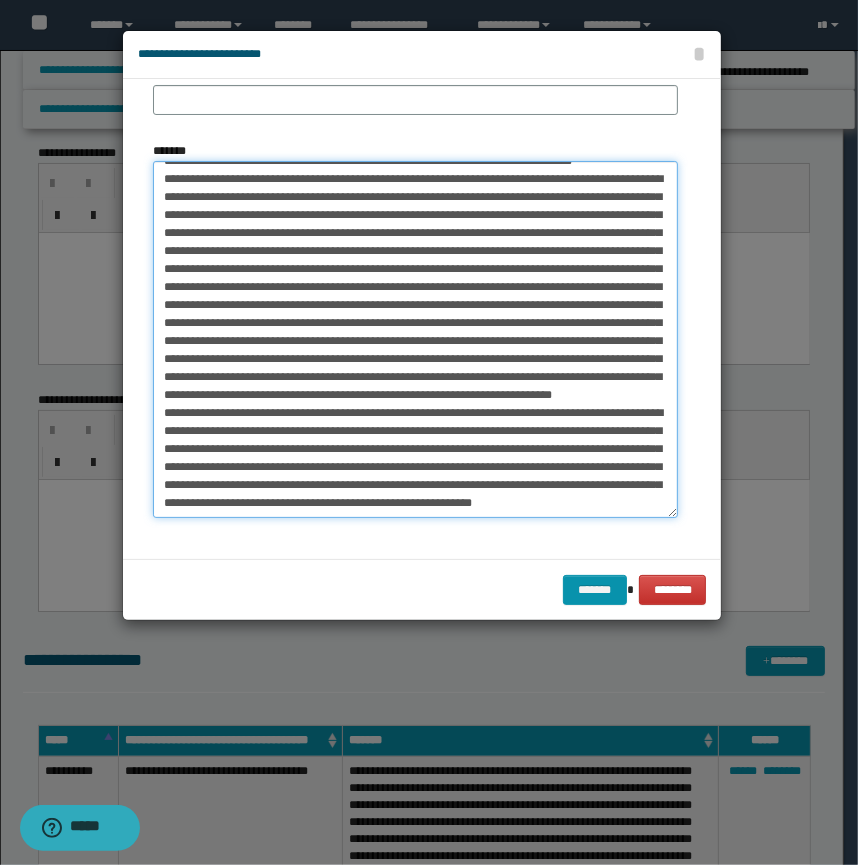 click on "*******" at bounding box center (415, 339) 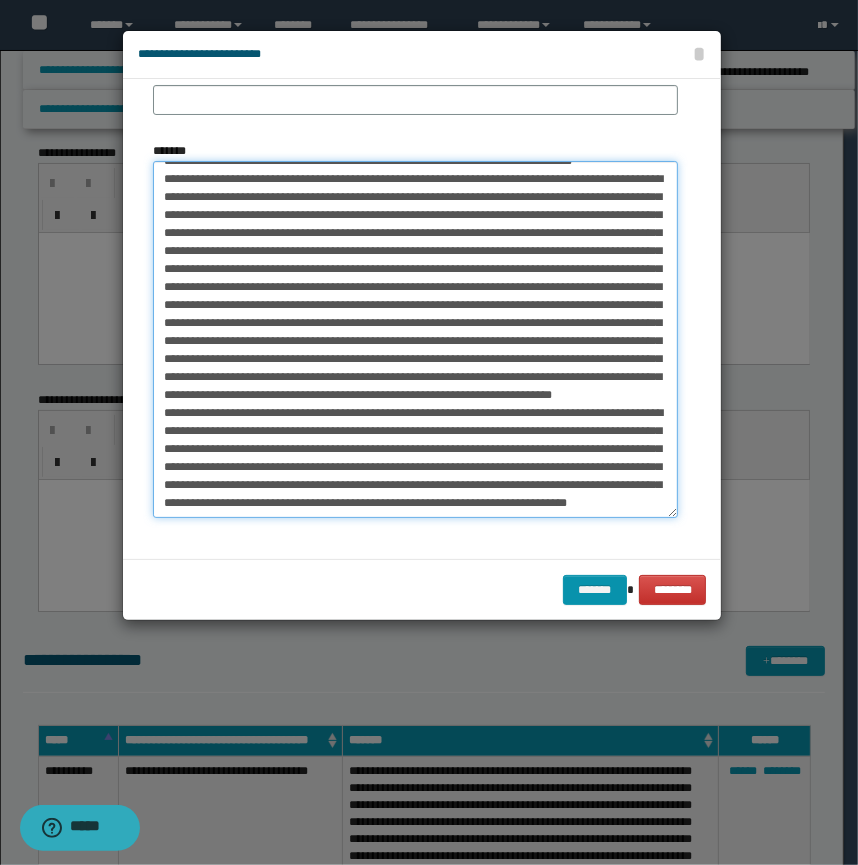 scroll, scrollTop: 386, scrollLeft: 0, axis: vertical 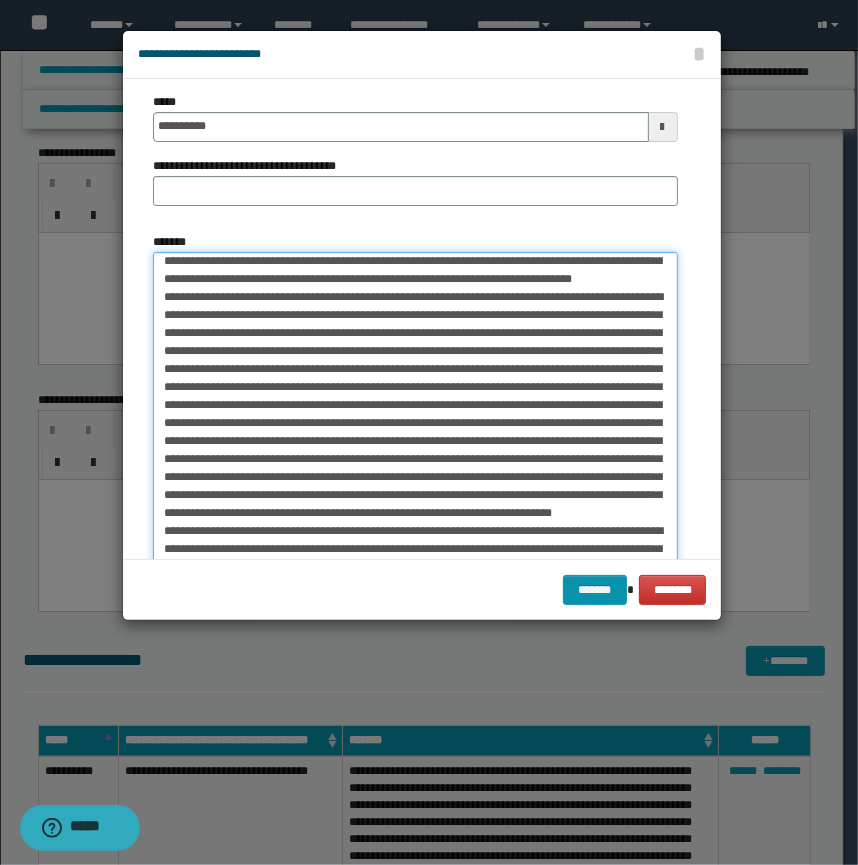 type on "**********" 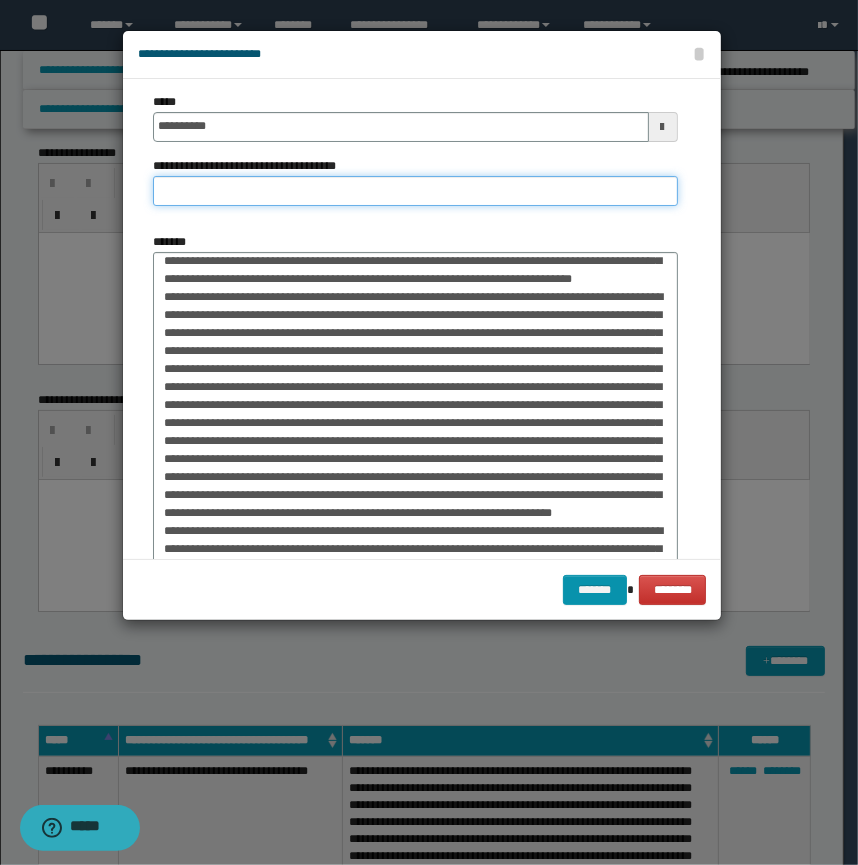 click on "**********" at bounding box center (415, 191) 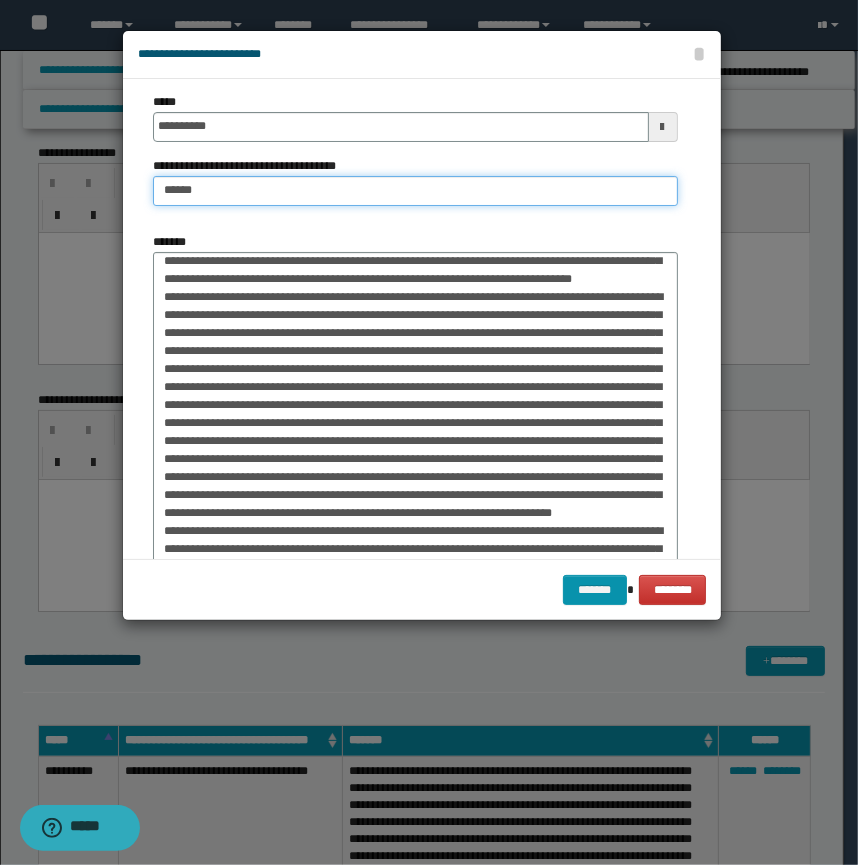 type on "**********" 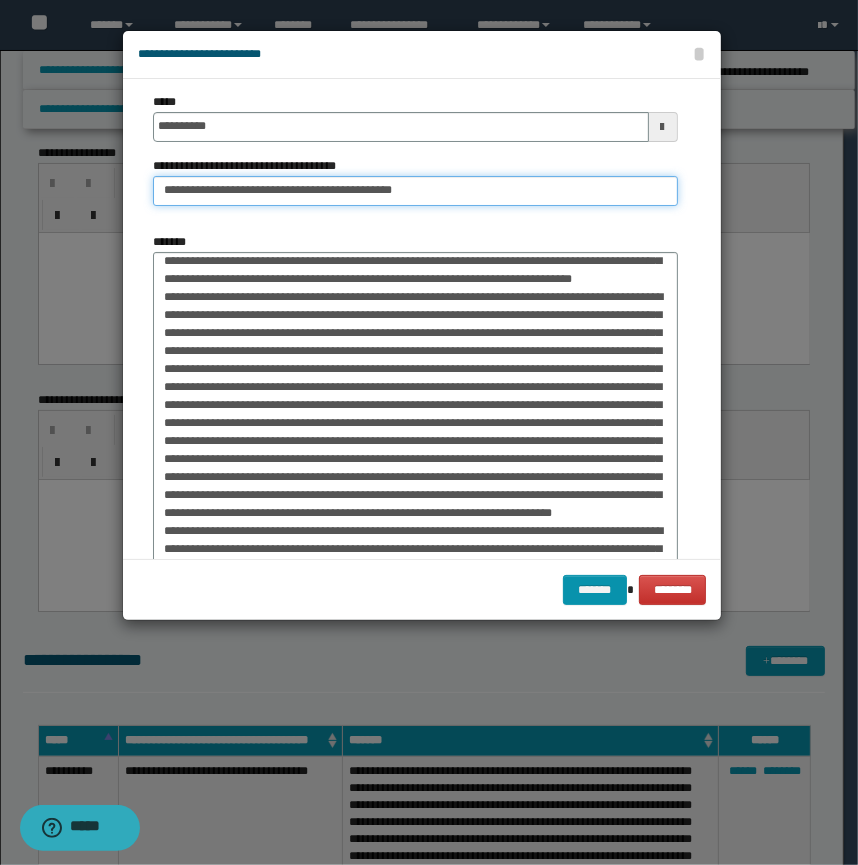 scroll, scrollTop: 392, scrollLeft: 0, axis: vertical 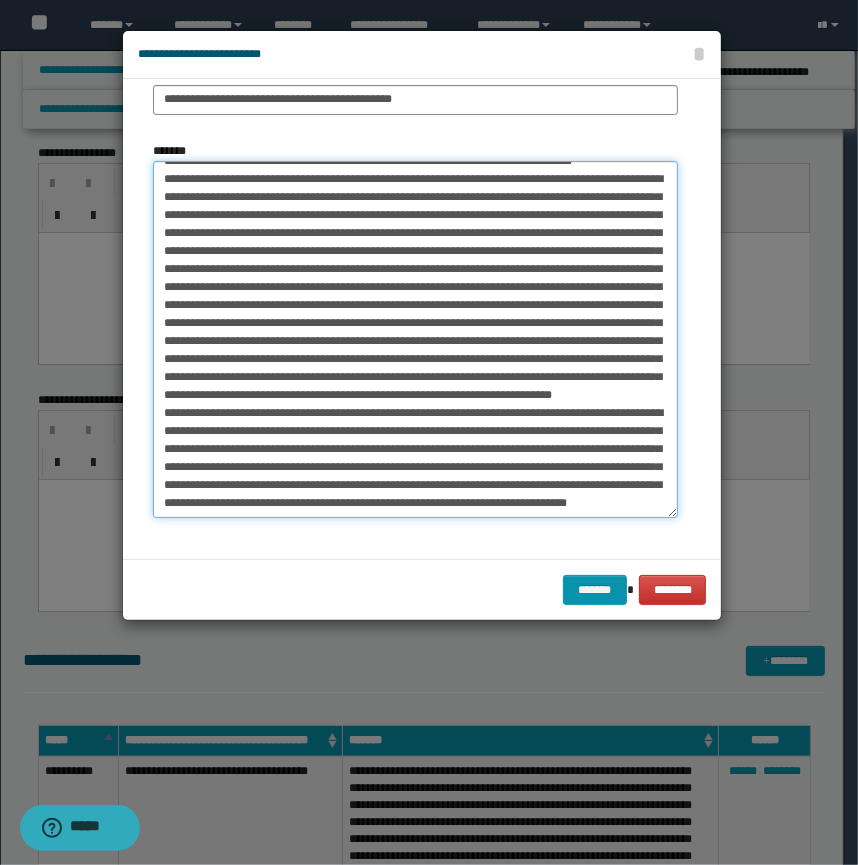 click on "*******" at bounding box center [415, 339] 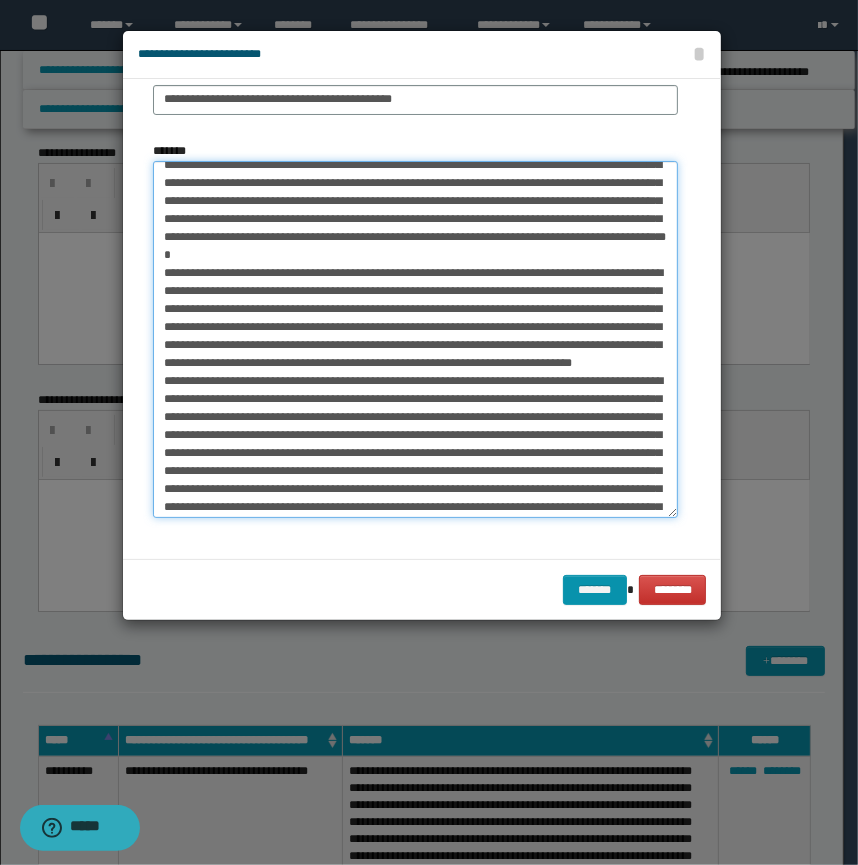 scroll, scrollTop: 0, scrollLeft: 0, axis: both 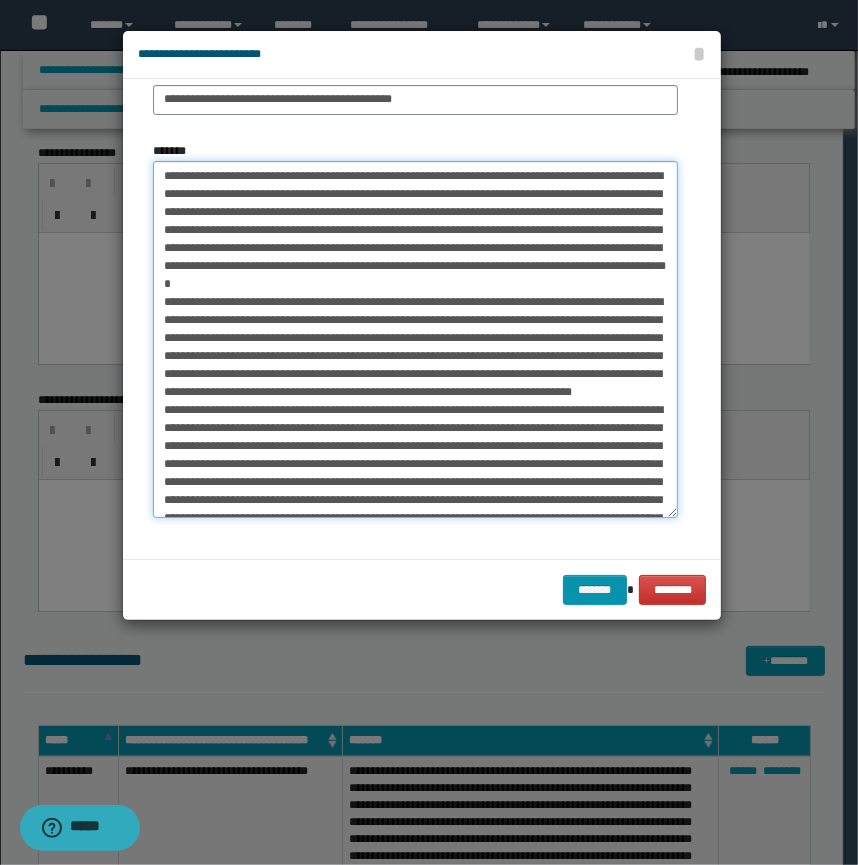 drag, startPoint x: 314, startPoint y: 170, endPoint x: 90, endPoint y: 152, distance: 224.72205 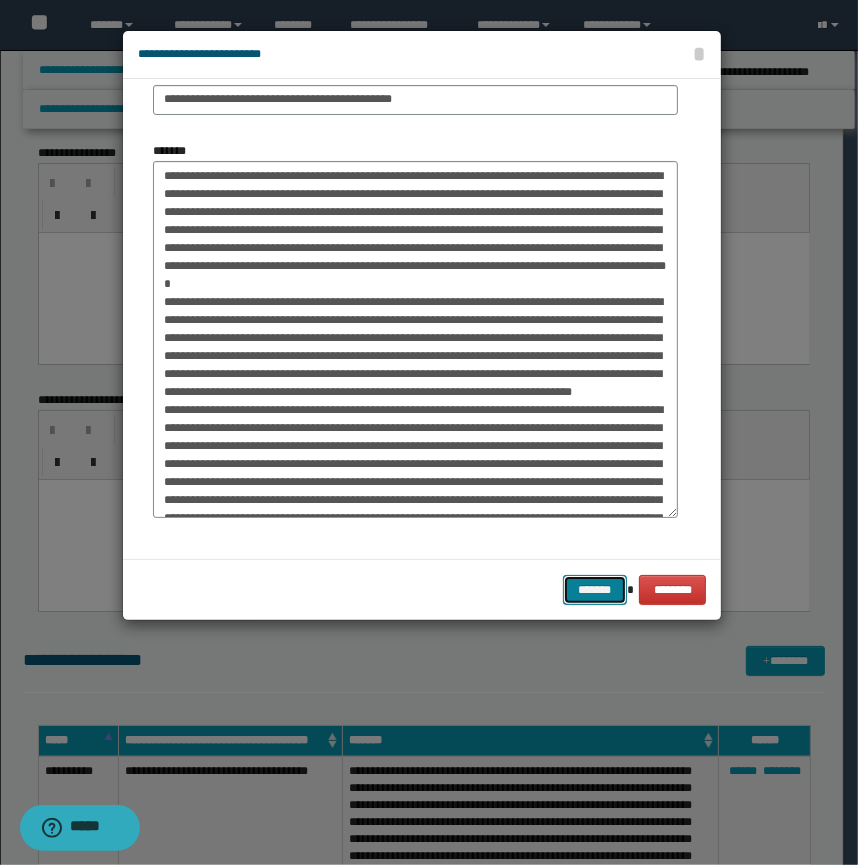 click on "*******" at bounding box center (595, 590) 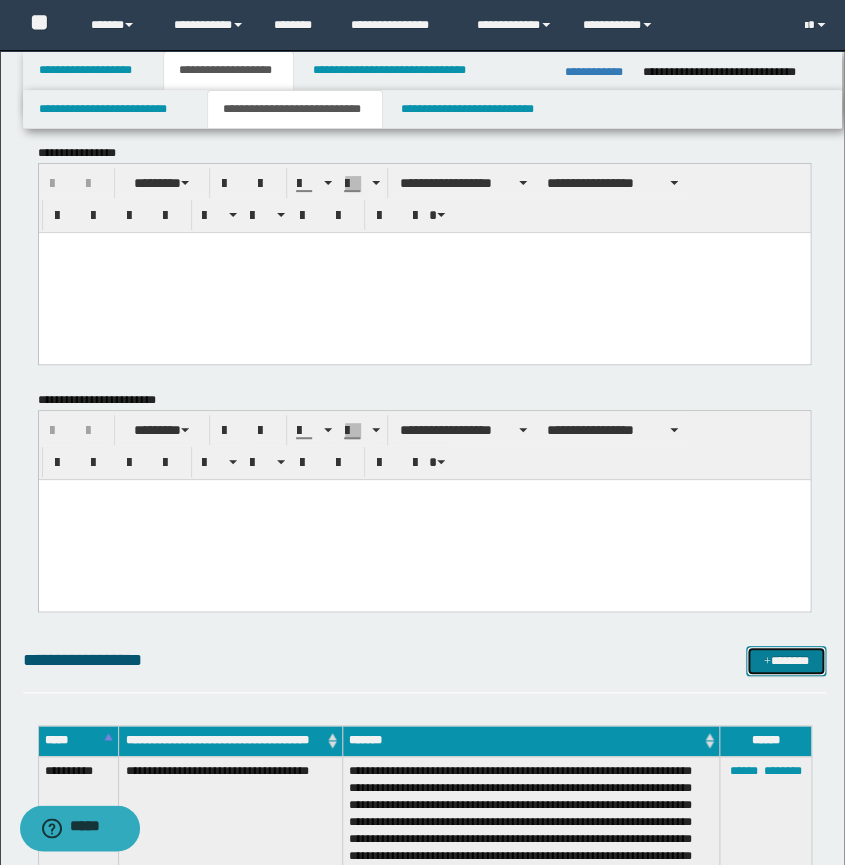 click on "*******" at bounding box center [786, 661] 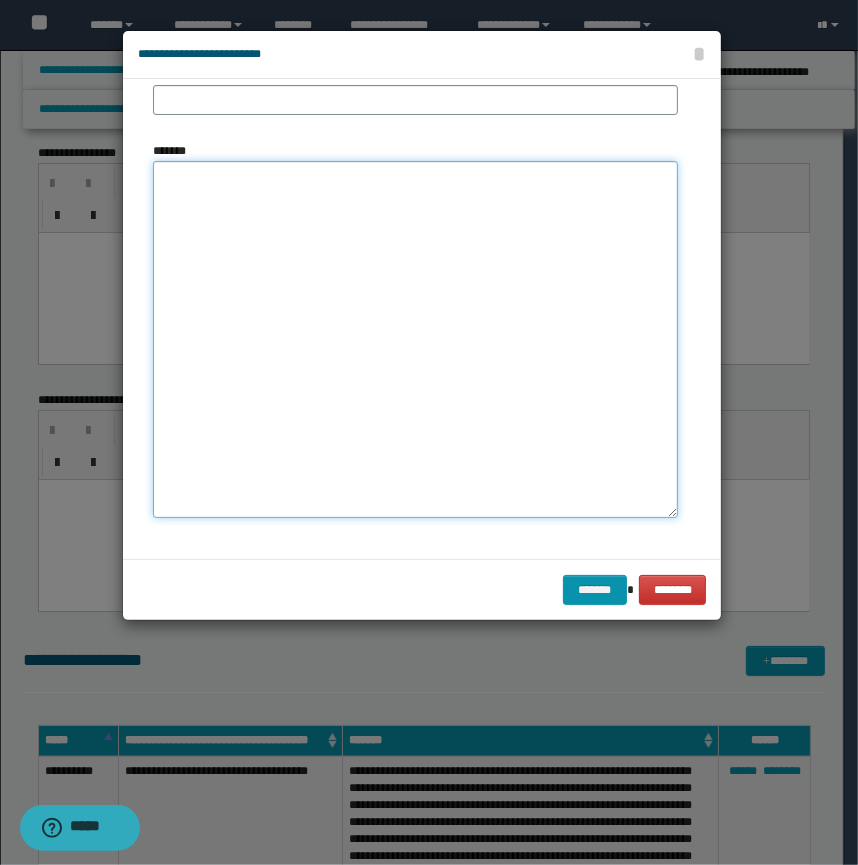 click on "*******" at bounding box center (415, 339) 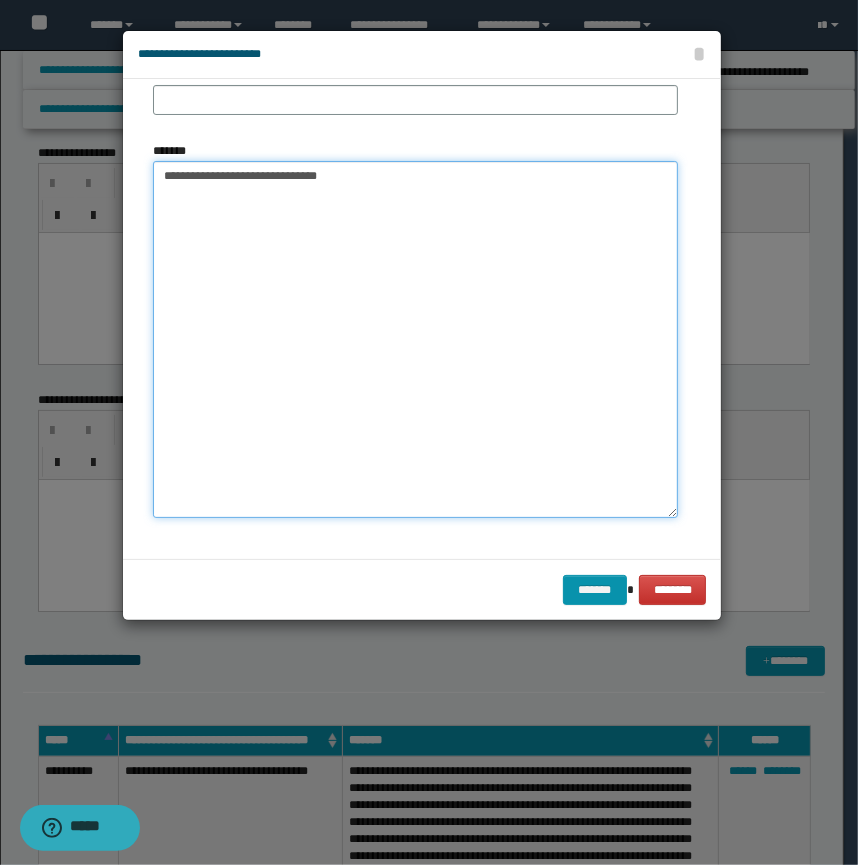 click on "**********" at bounding box center (415, 339) 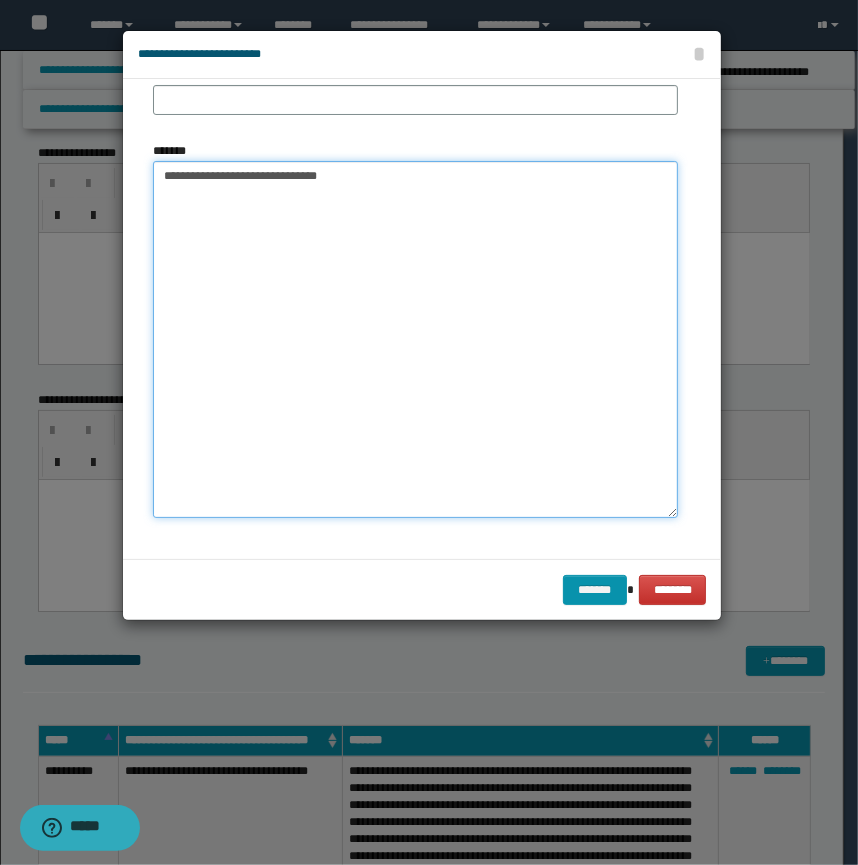 drag, startPoint x: 251, startPoint y: 170, endPoint x: 218, endPoint y: 171, distance: 33.01515 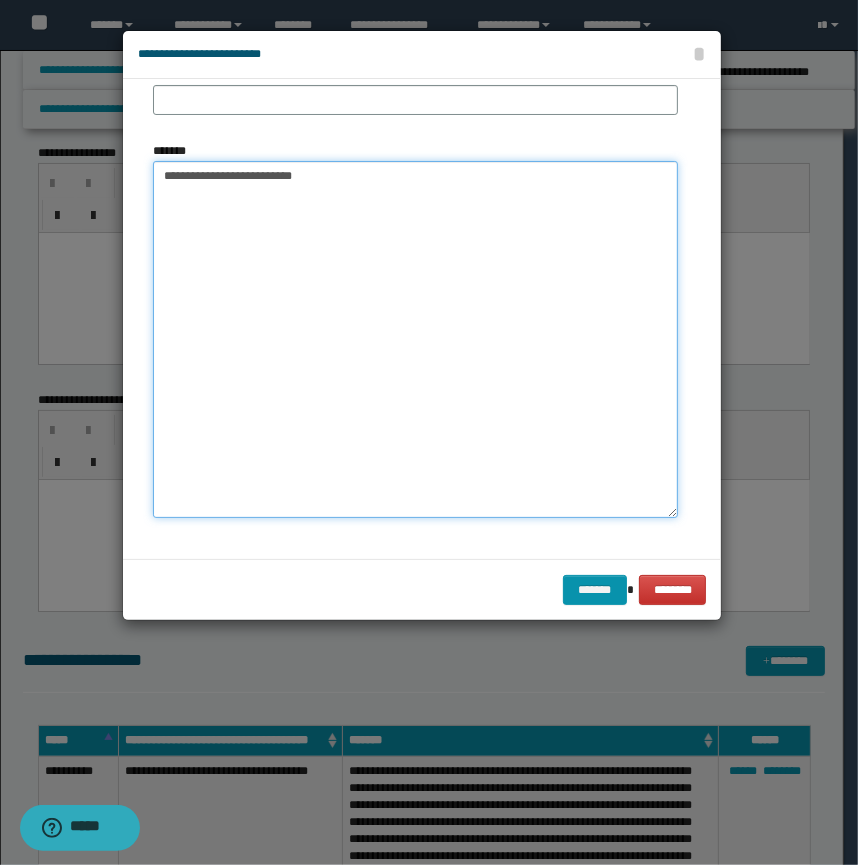 type on "**********" 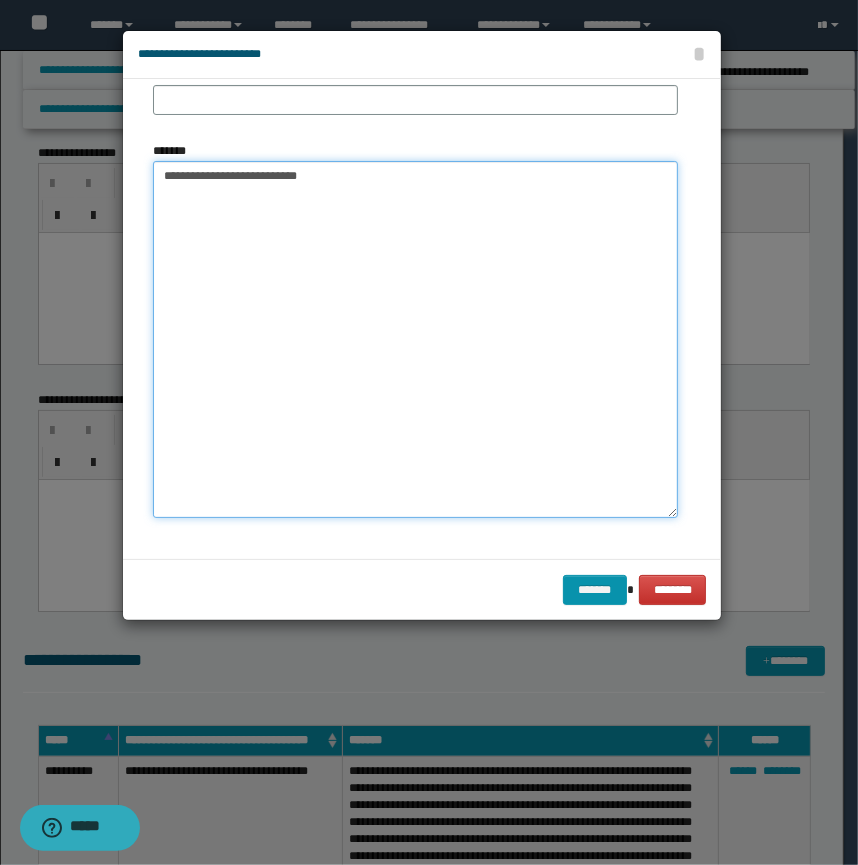 scroll, scrollTop: 0, scrollLeft: 0, axis: both 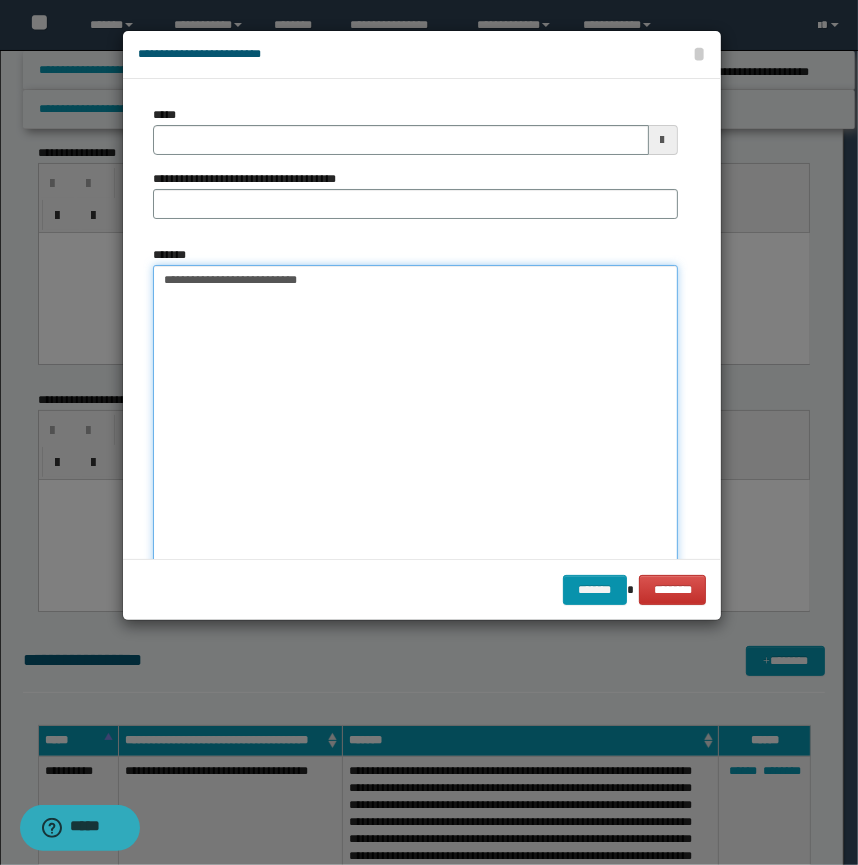type 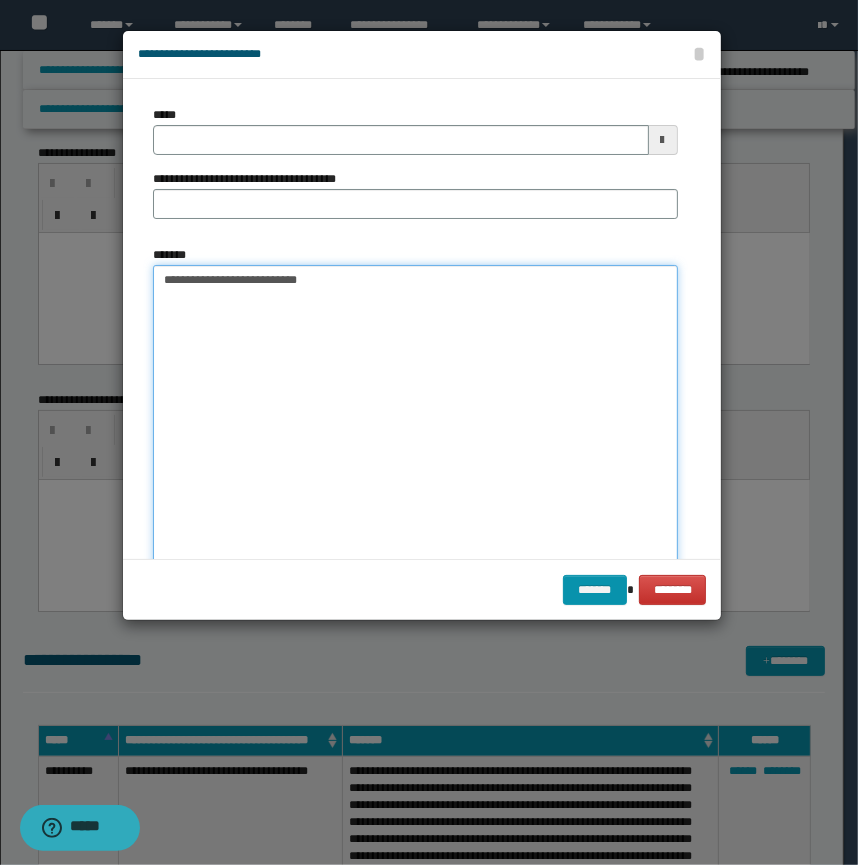 click on "**********" at bounding box center [415, 443] 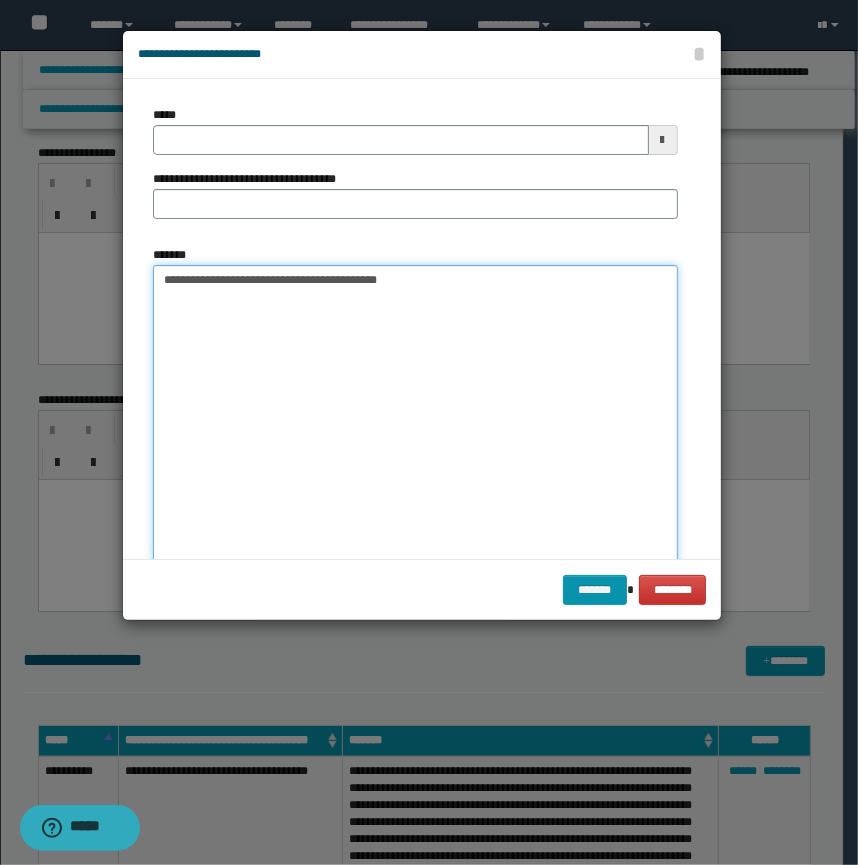 type on "**********" 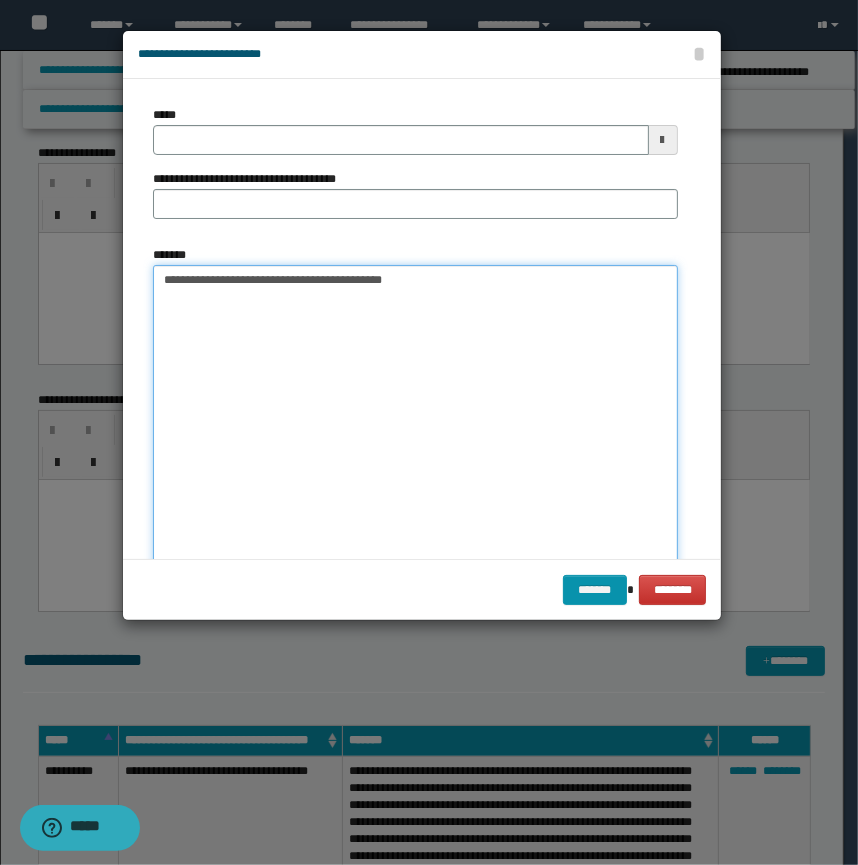 type 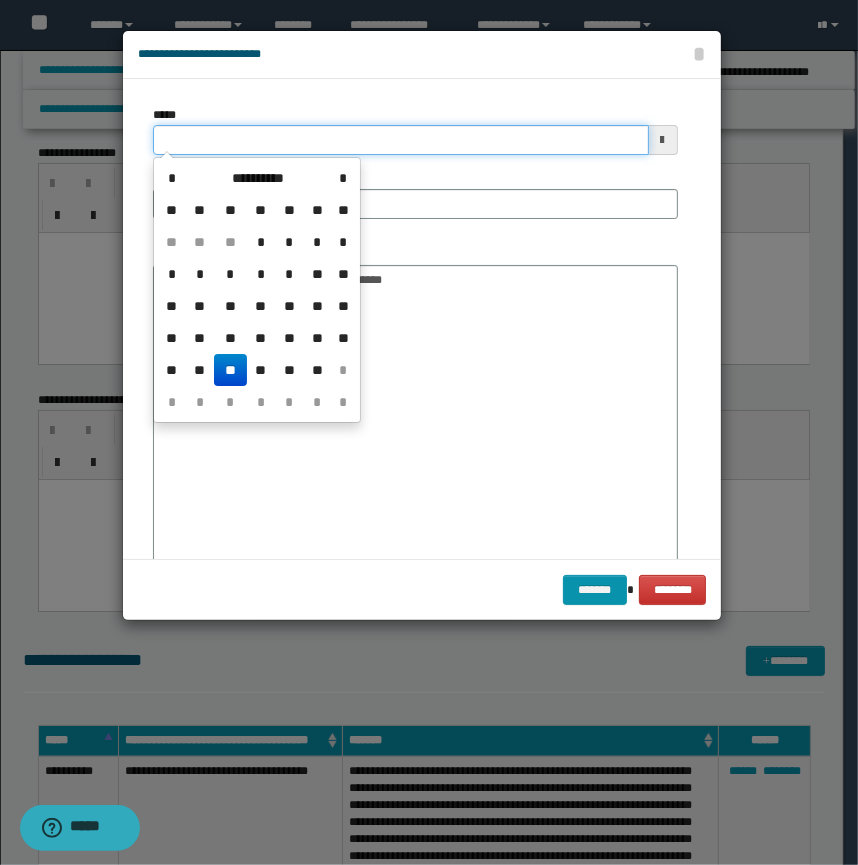 drag, startPoint x: 275, startPoint y: 150, endPoint x: -3, endPoint y: 182, distance: 279.83566 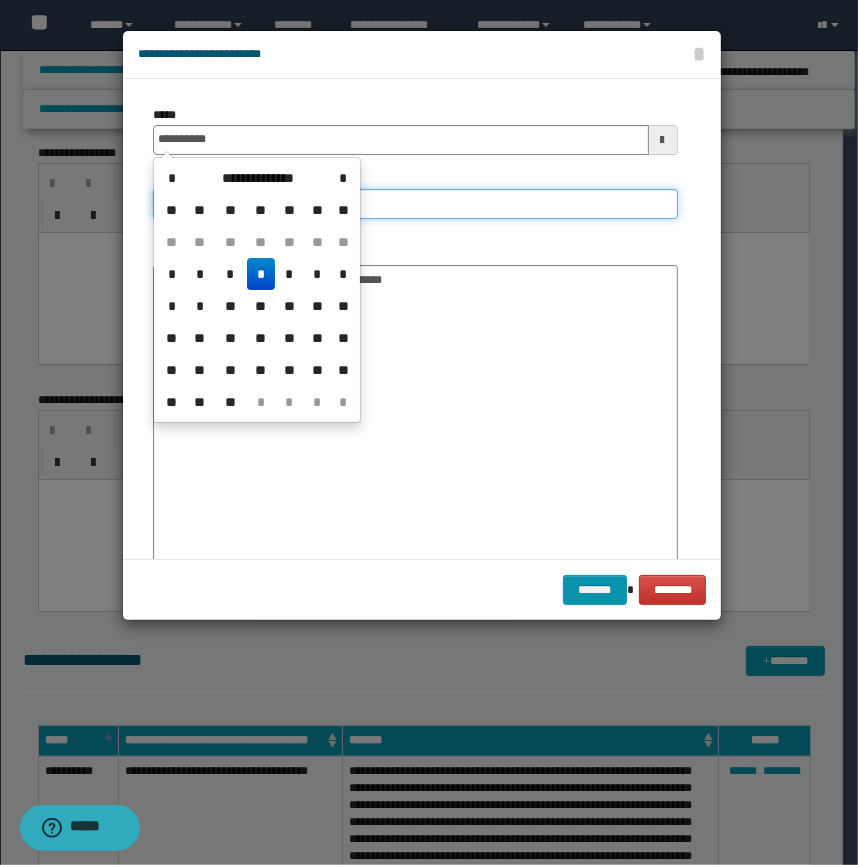 type on "**********" 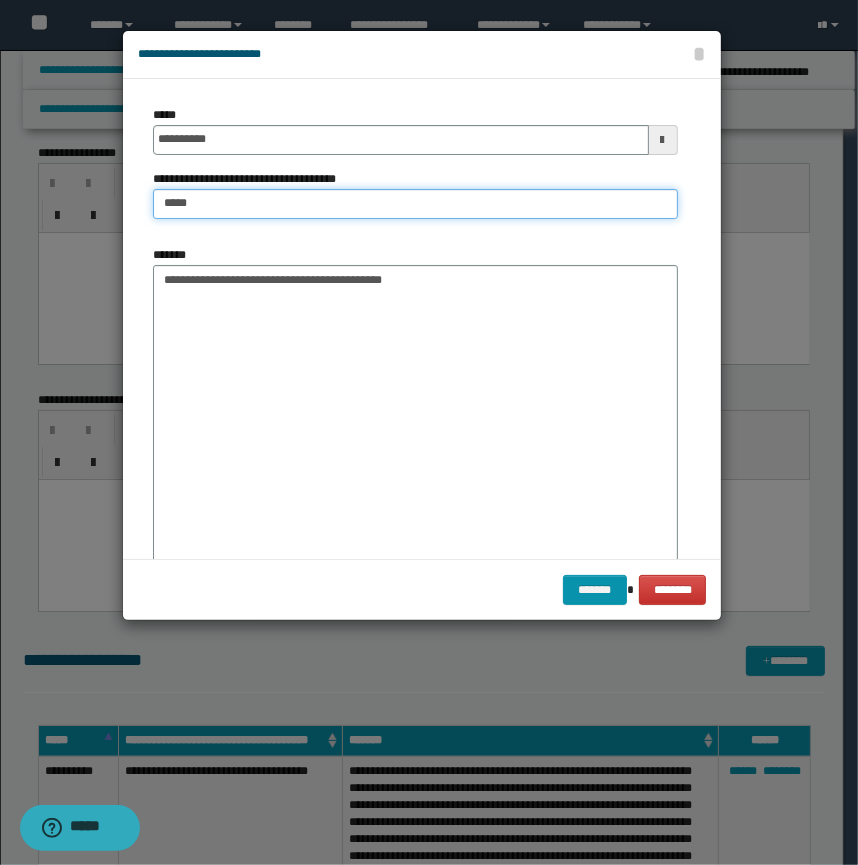 type on "**********" 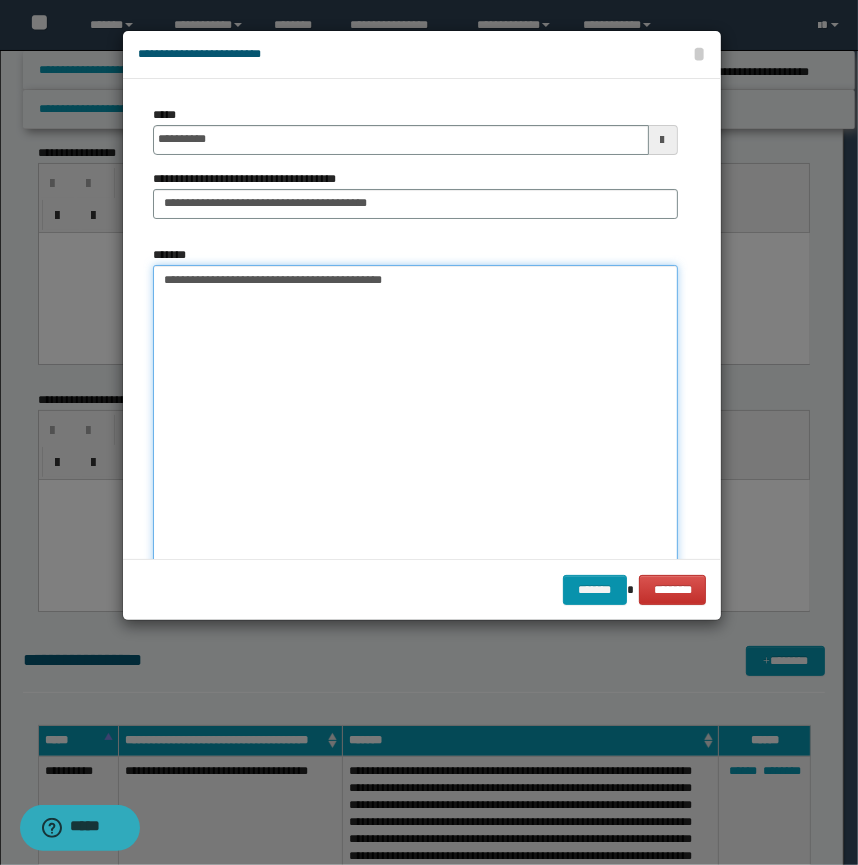 click on "**********" at bounding box center (415, 443) 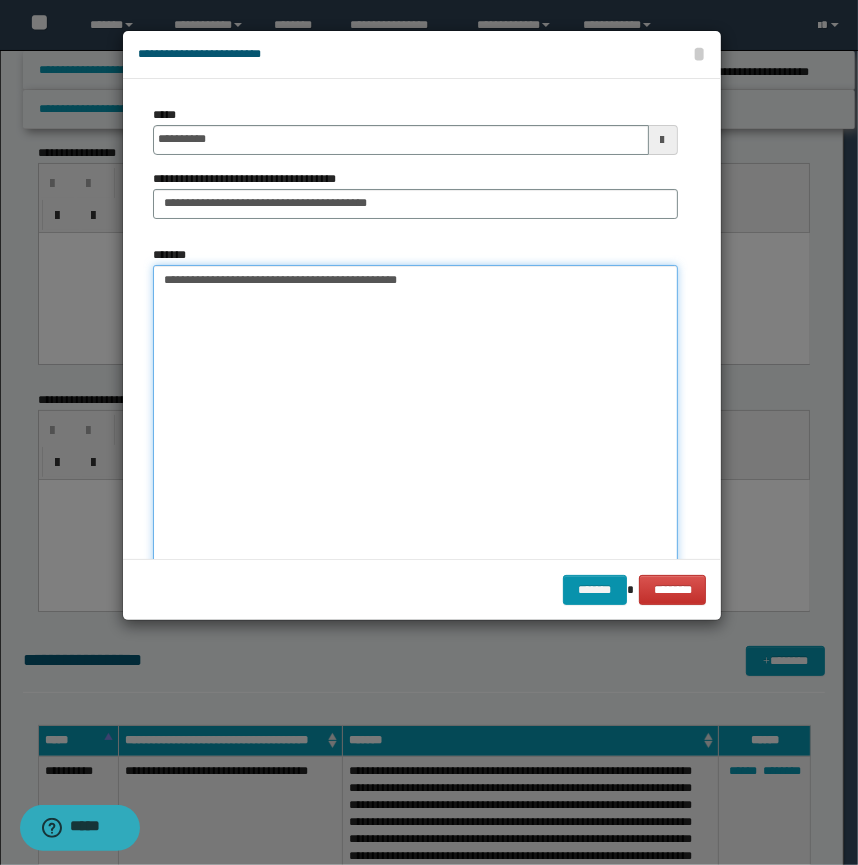 click on "**********" at bounding box center (415, 443) 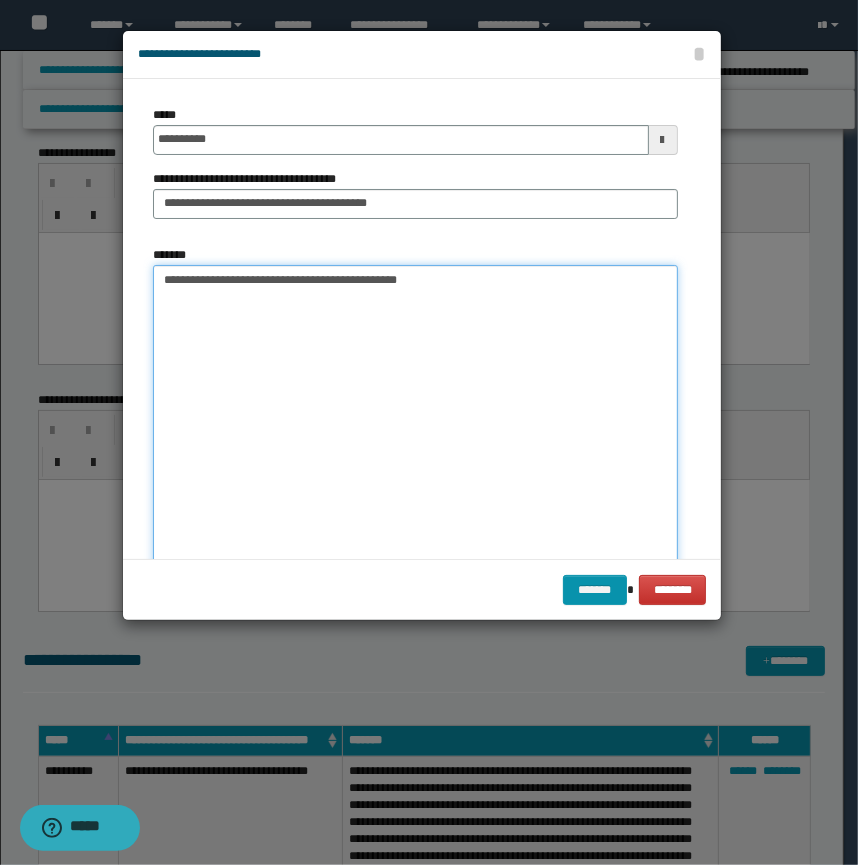 click on "**********" at bounding box center [415, 443] 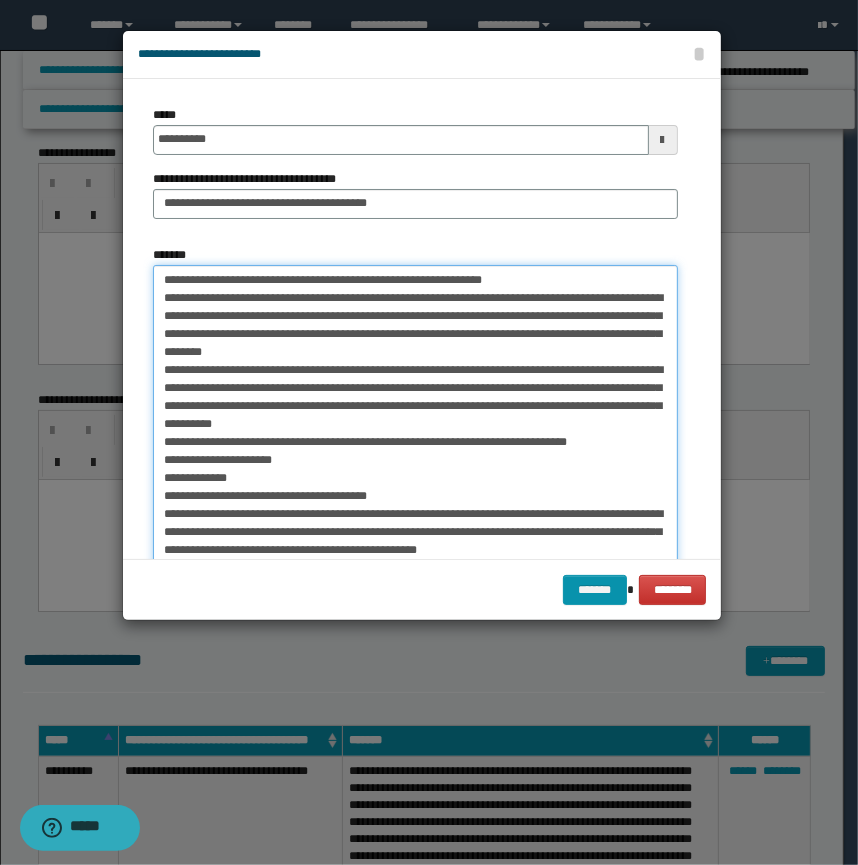 scroll, scrollTop: 8, scrollLeft: 0, axis: vertical 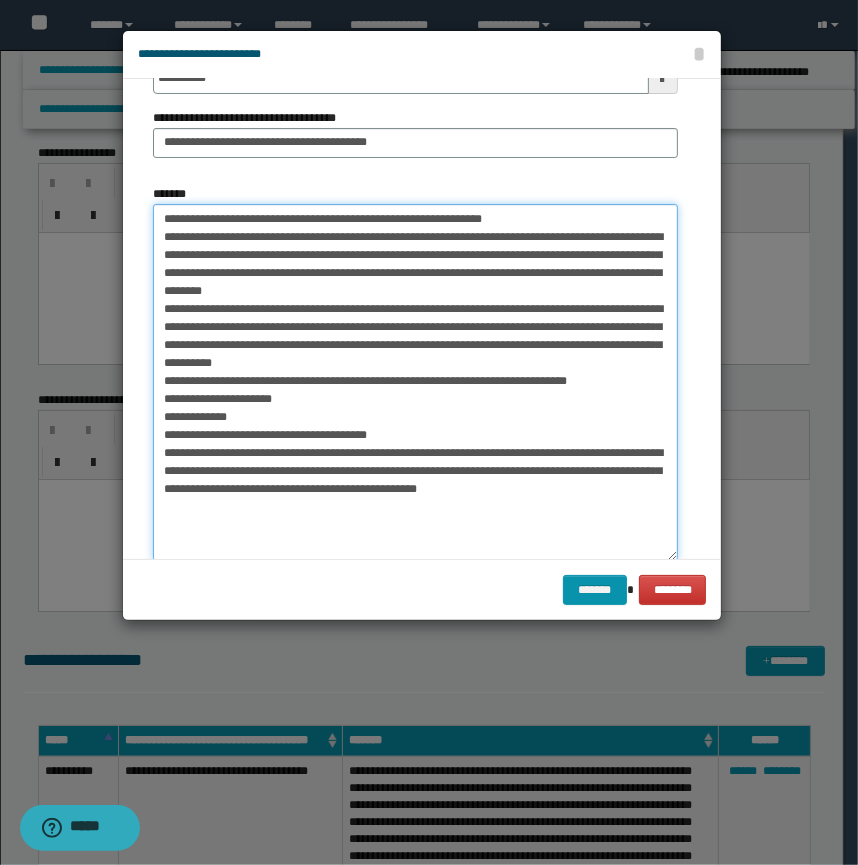 click on "*******" at bounding box center (415, 382) 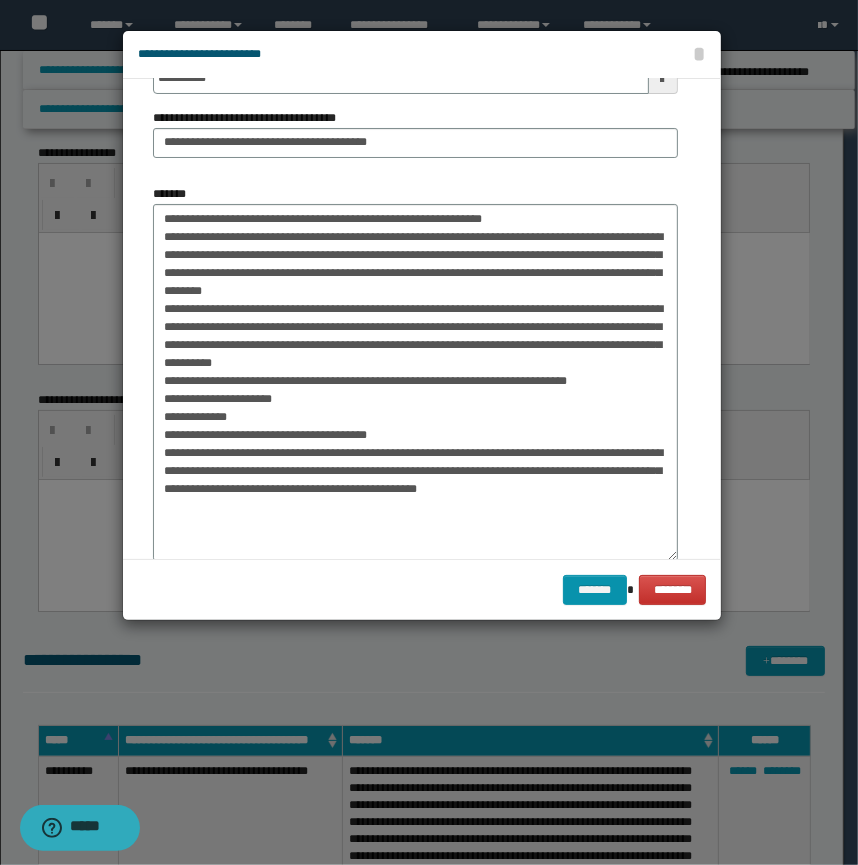 click on "*******" at bounding box center [415, 373] 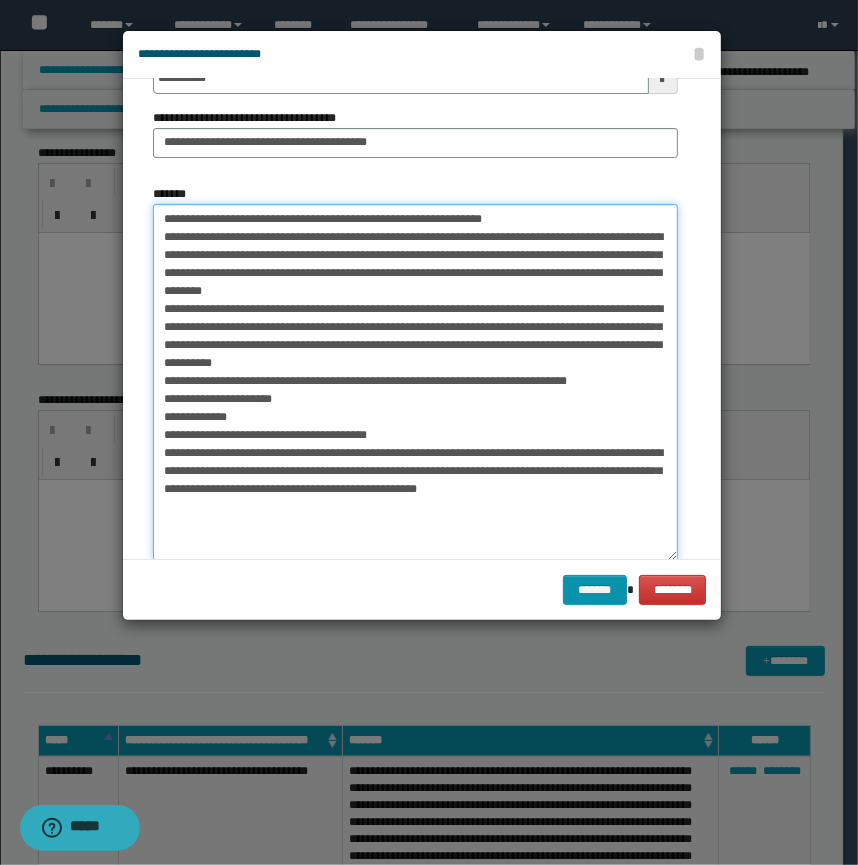 click on "*******" at bounding box center (415, 382) 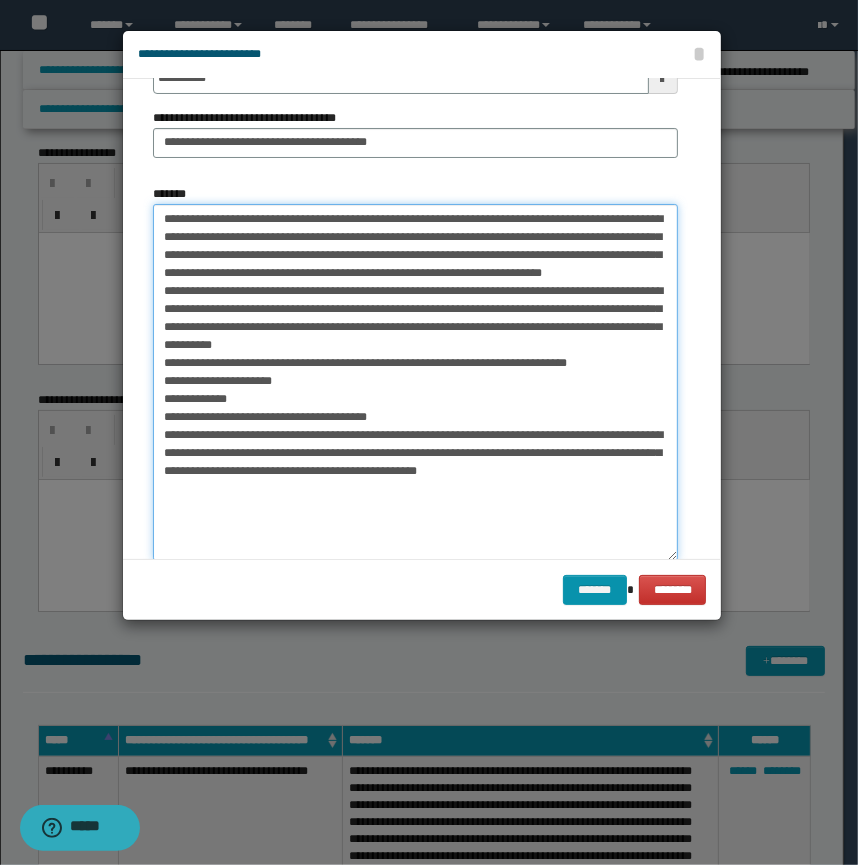 click on "*******" at bounding box center [415, 382] 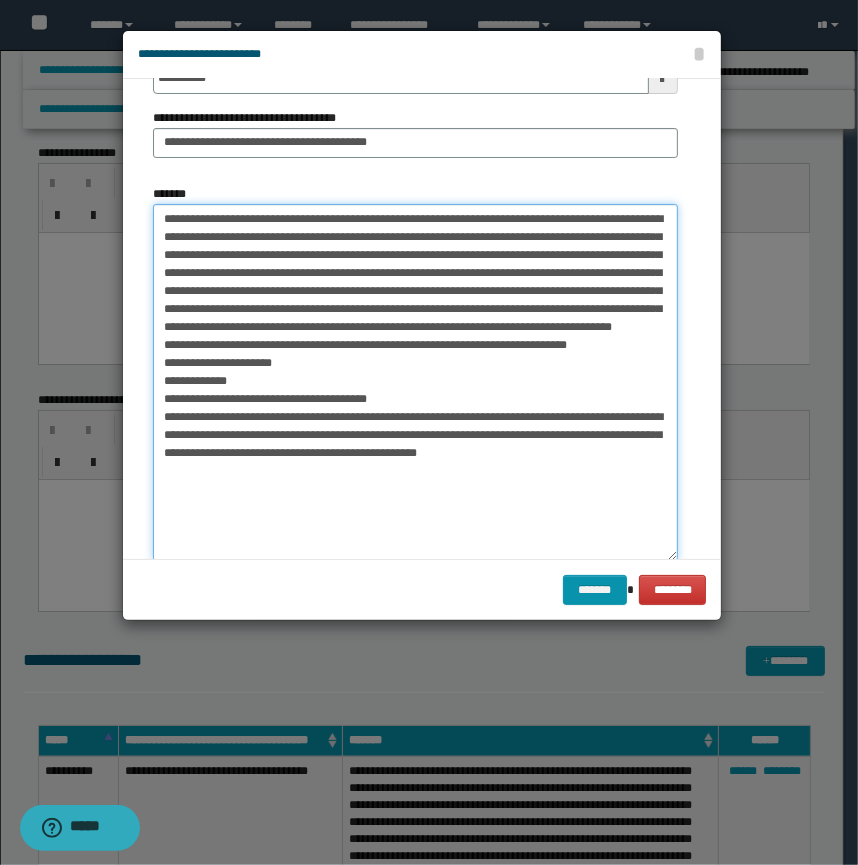 click on "*******" at bounding box center [415, 382] 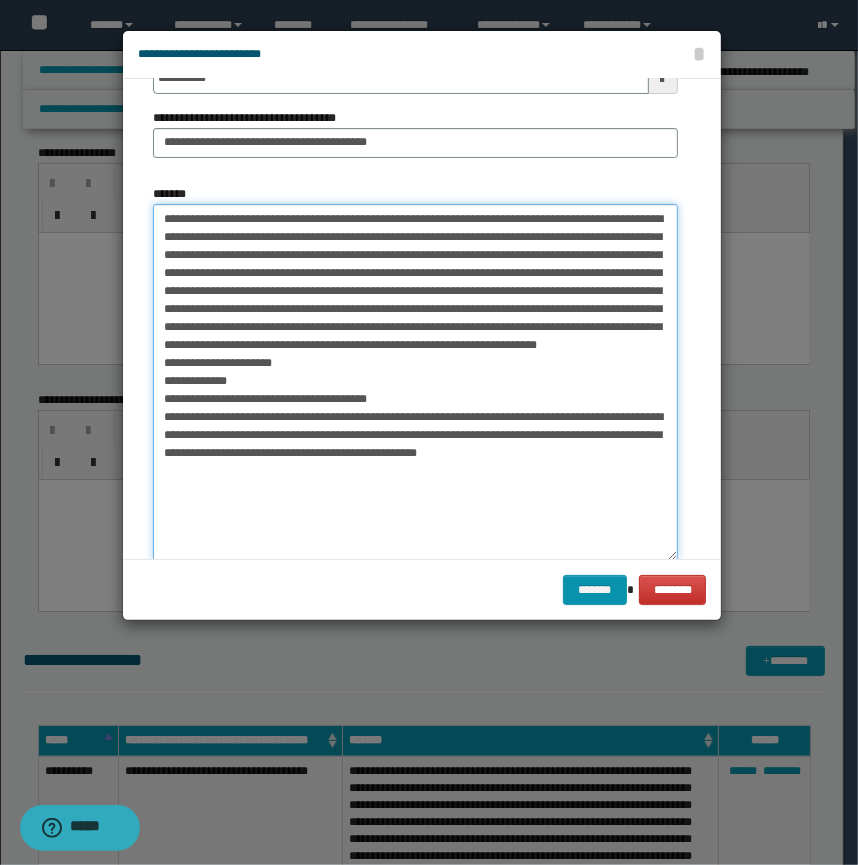 click on "*******" at bounding box center [415, 382] 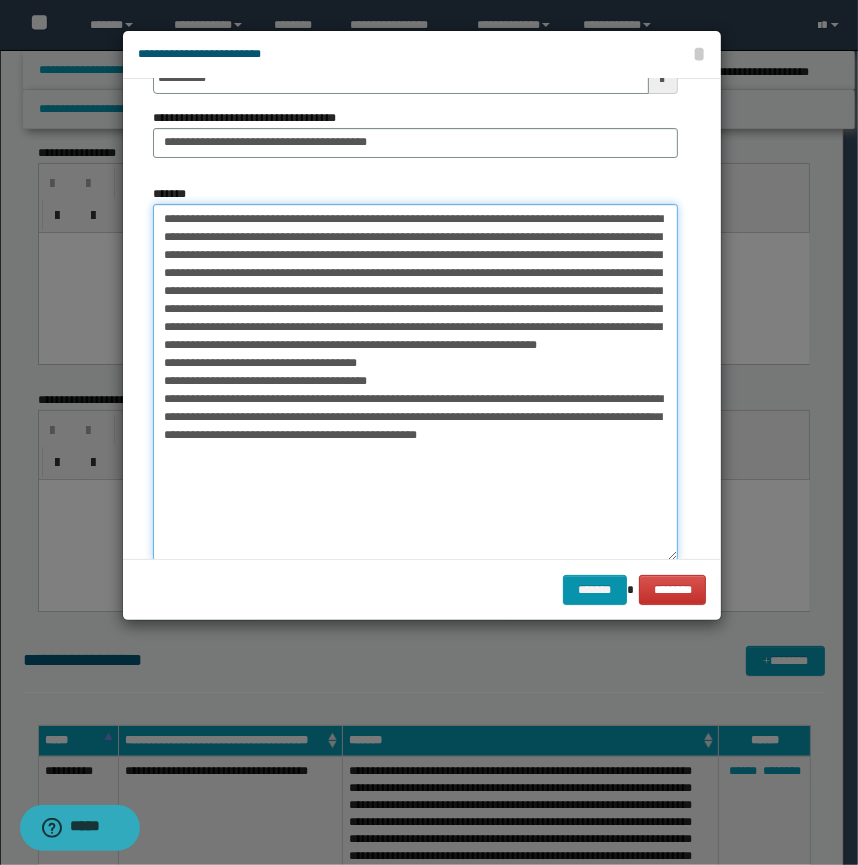 click on "*******" at bounding box center (415, 382) 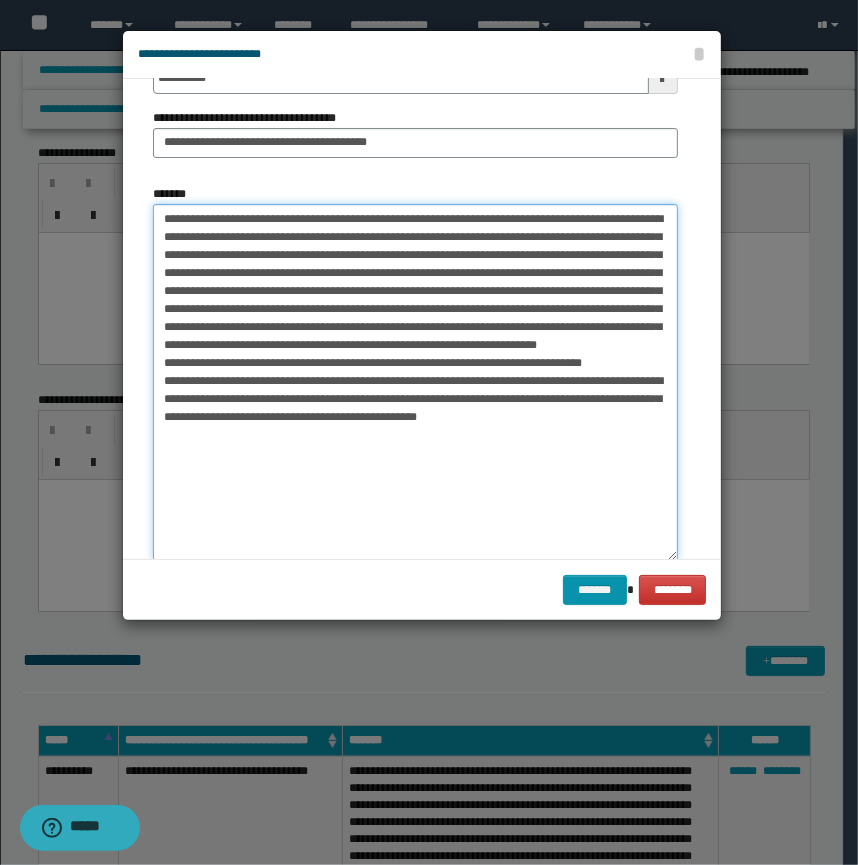 click on "*******" at bounding box center (415, 382) 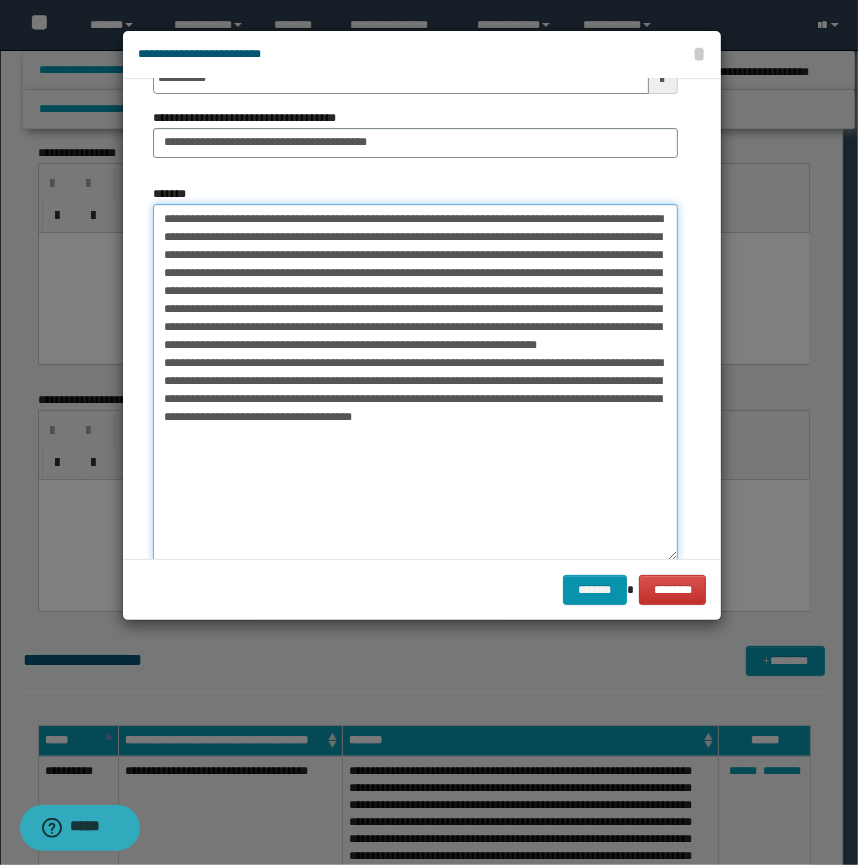 click on "*******" at bounding box center (415, 382) 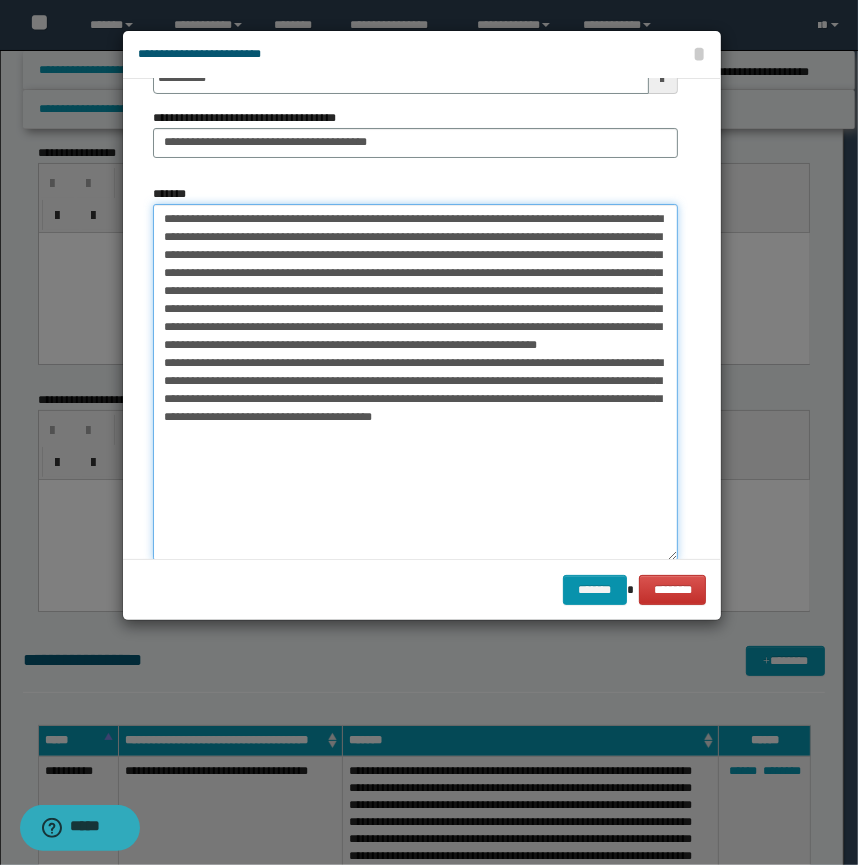 click on "*******" at bounding box center [415, 382] 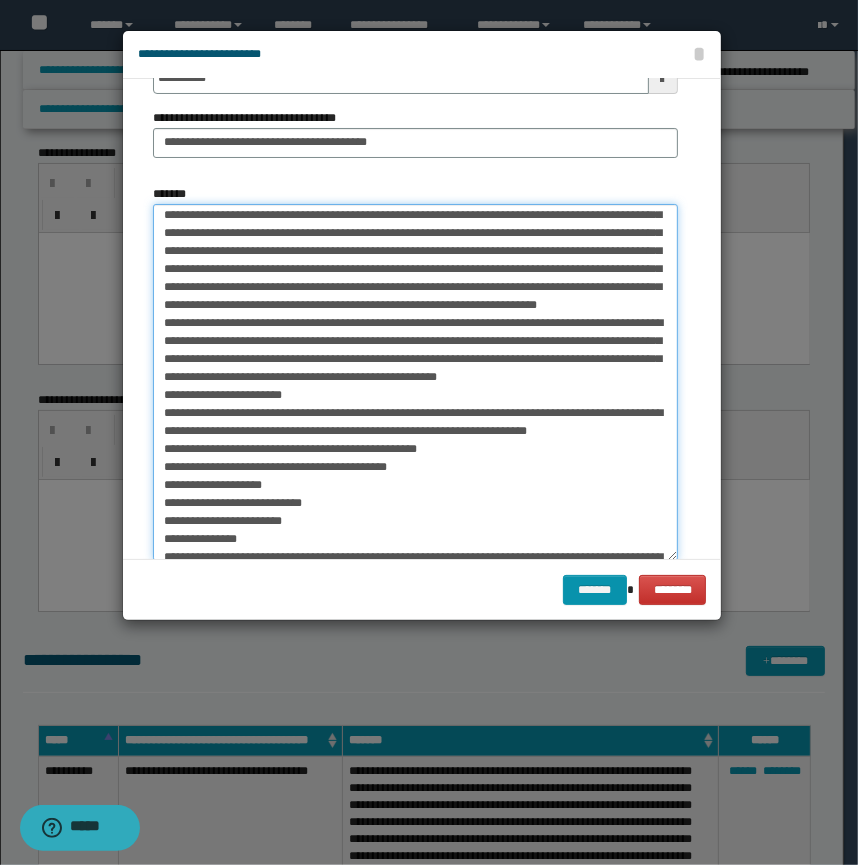 scroll, scrollTop: 0, scrollLeft: 0, axis: both 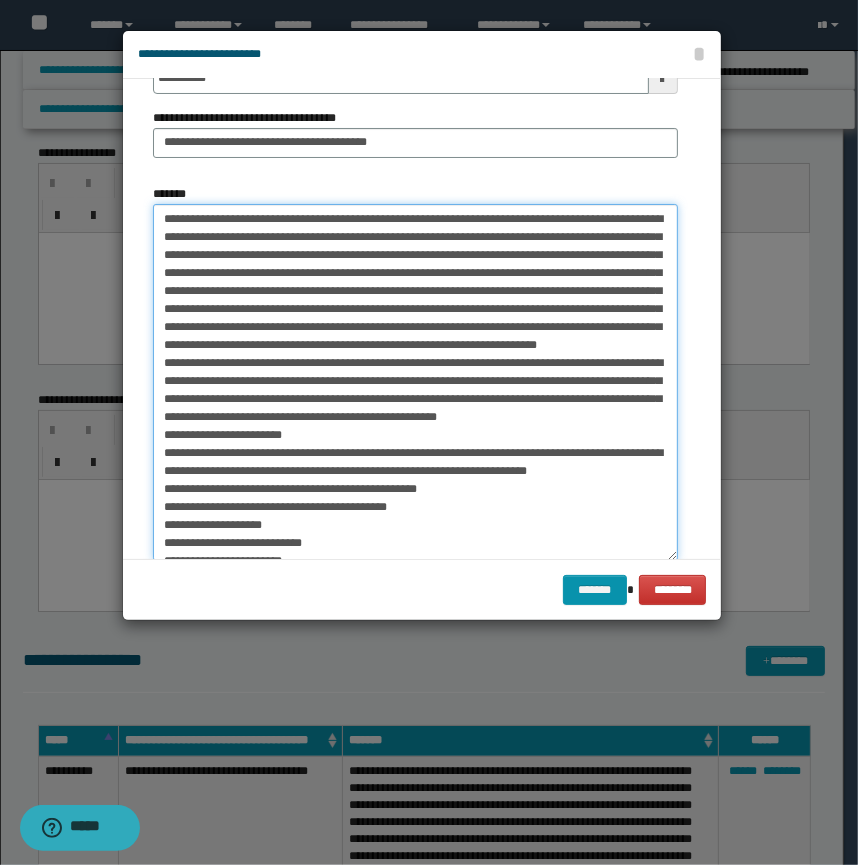 click on "*******" at bounding box center [415, 382] 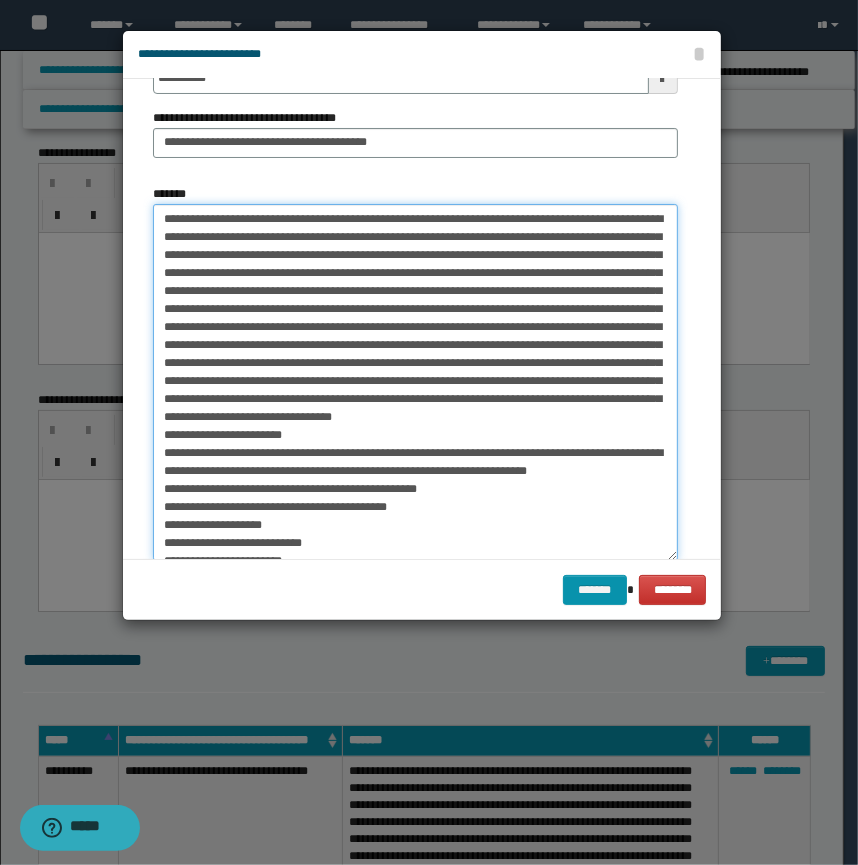 click on "*******" at bounding box center [415, 382] 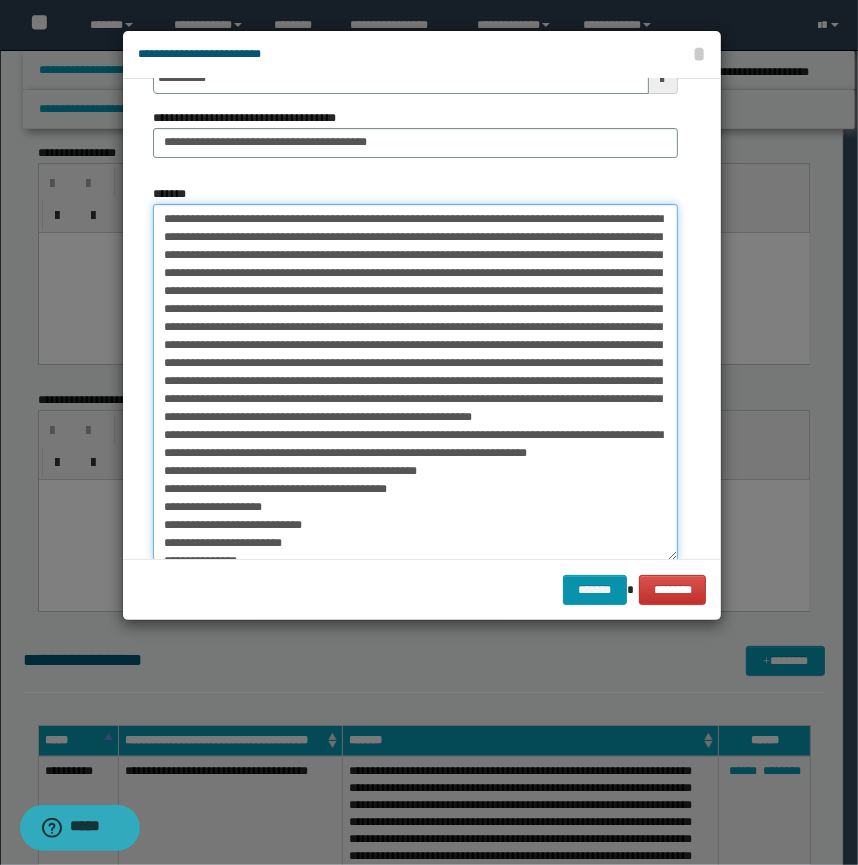 scroll, scrollTop: 181, scrollLeft: 0, axis: vertical 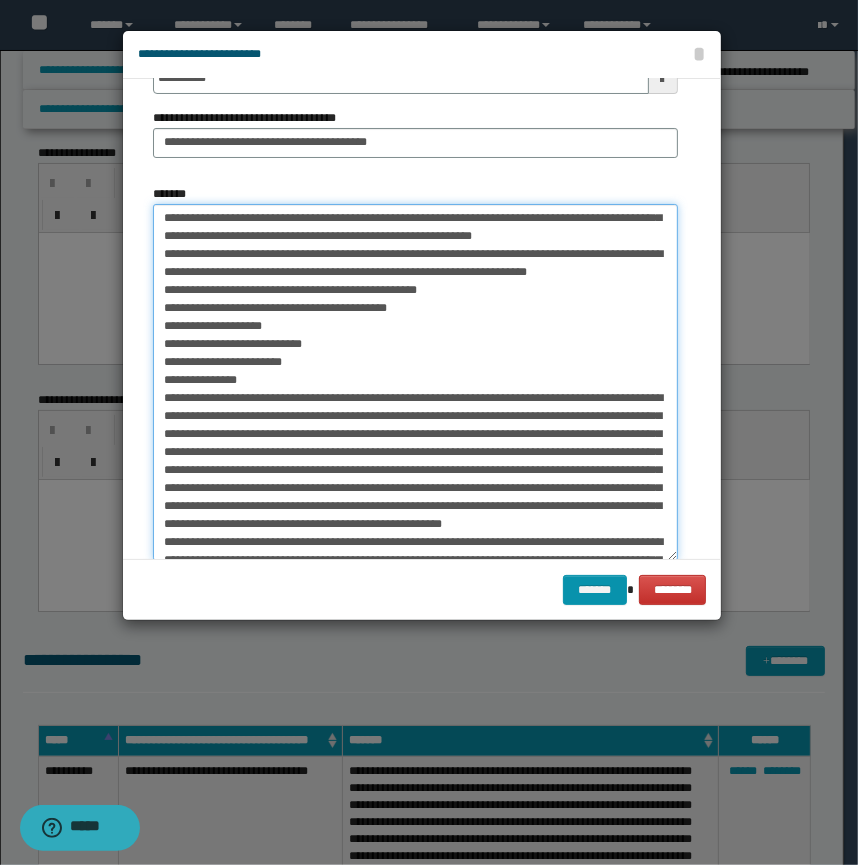 click on "*******" at bounding box center [415, 382] 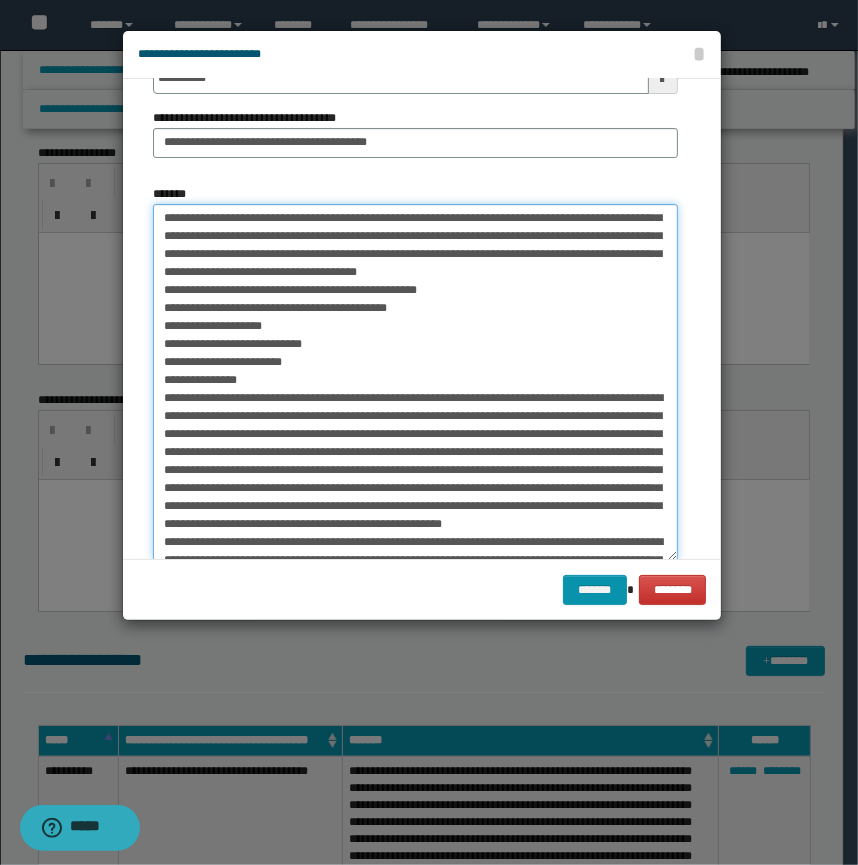 scroll, scrollTop: 163, scrollLeft: 0, axis: vertical 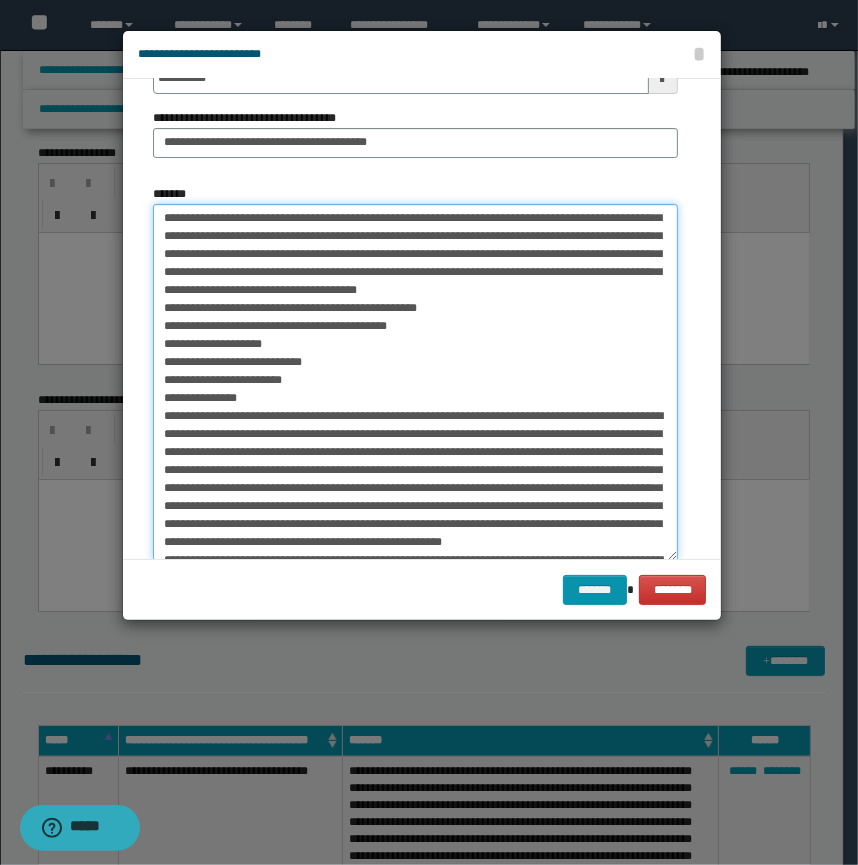 click on "*******" at bounding box center (415, 382) 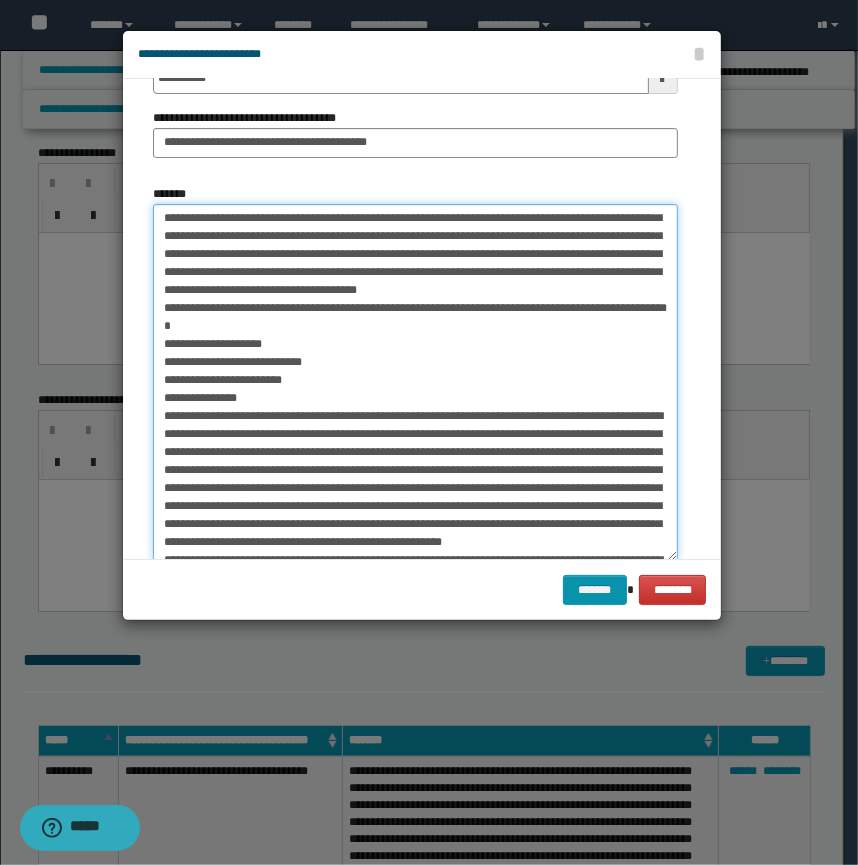 click on "*******" at bounding box center [415, 382] 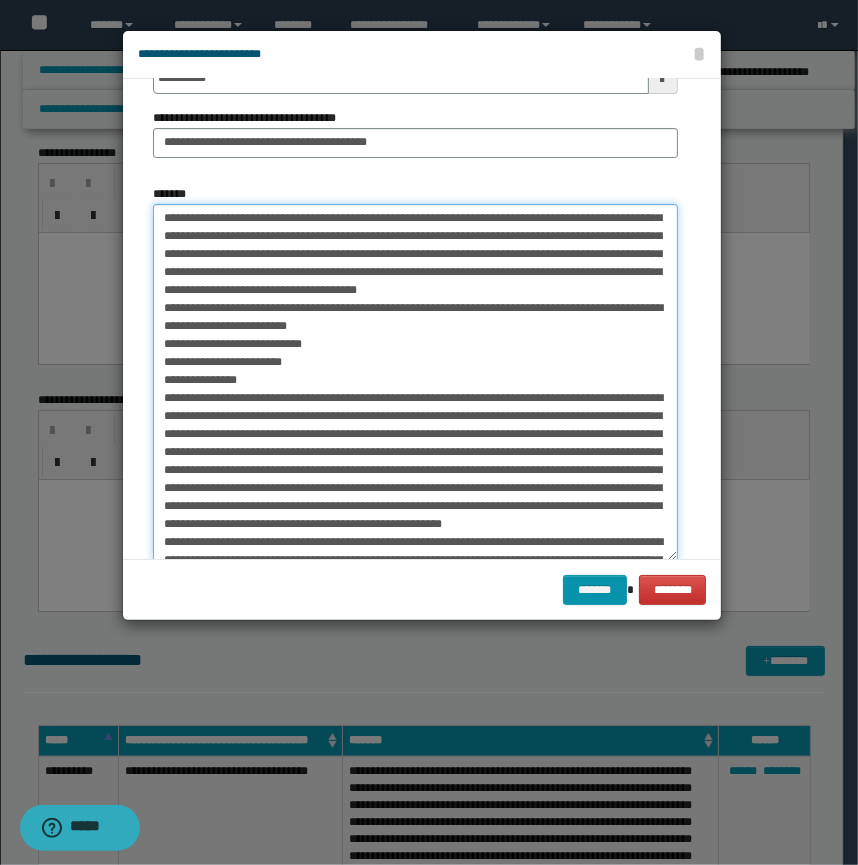 click on "*******" at bounding box center (415, 382) 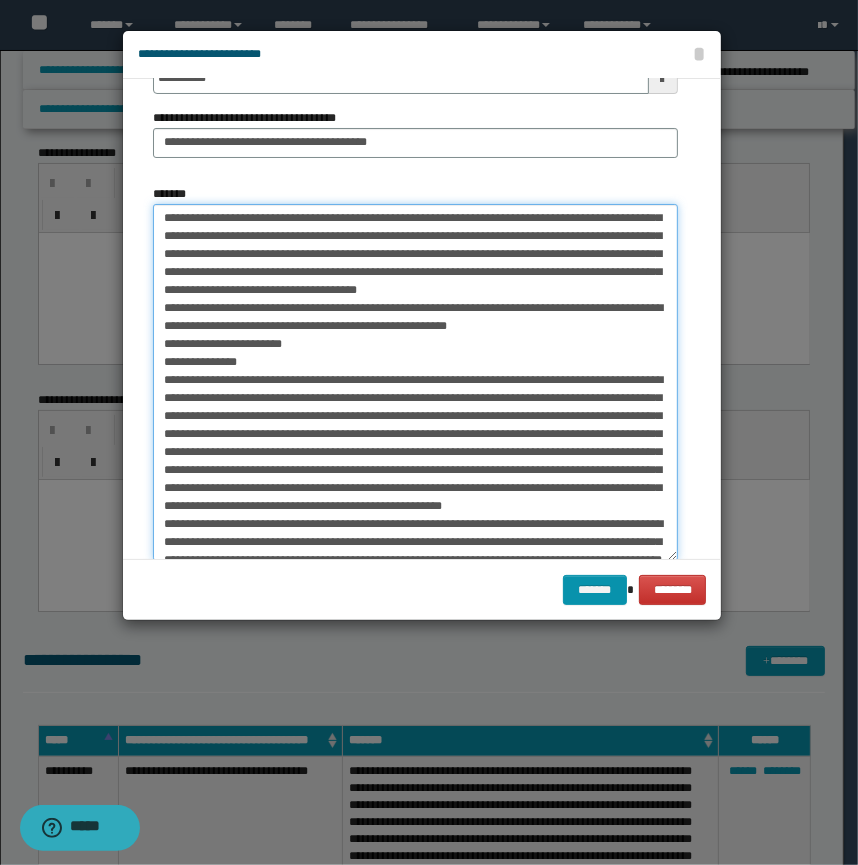 click on "*******" at bounding box center [415, 382] 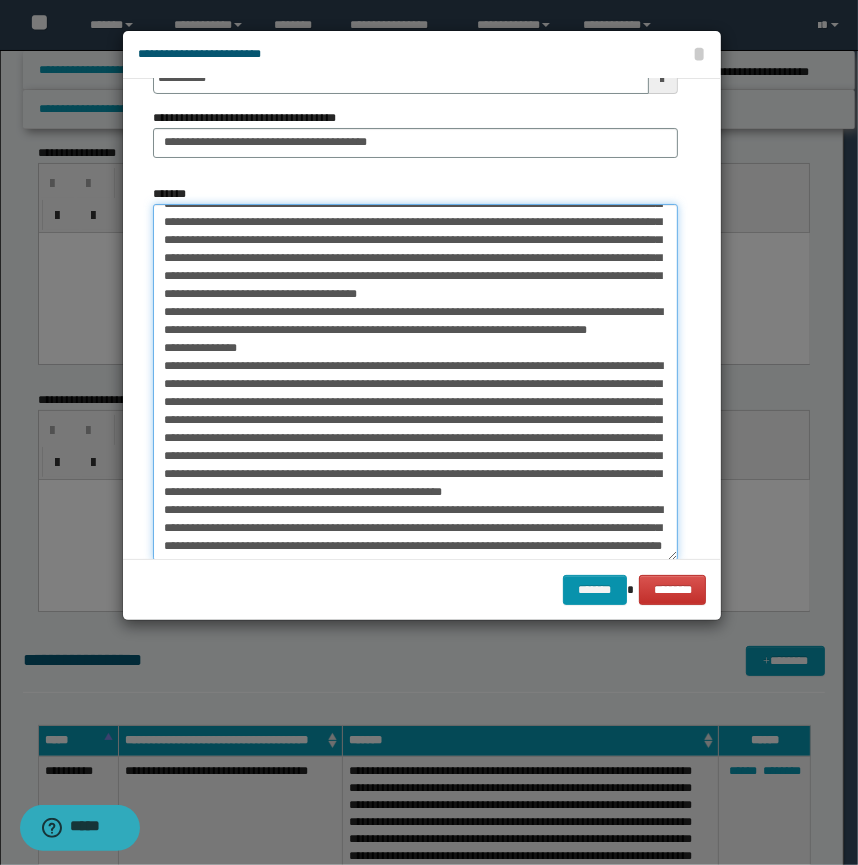 click on "*******" at bounding box center (415, 382) 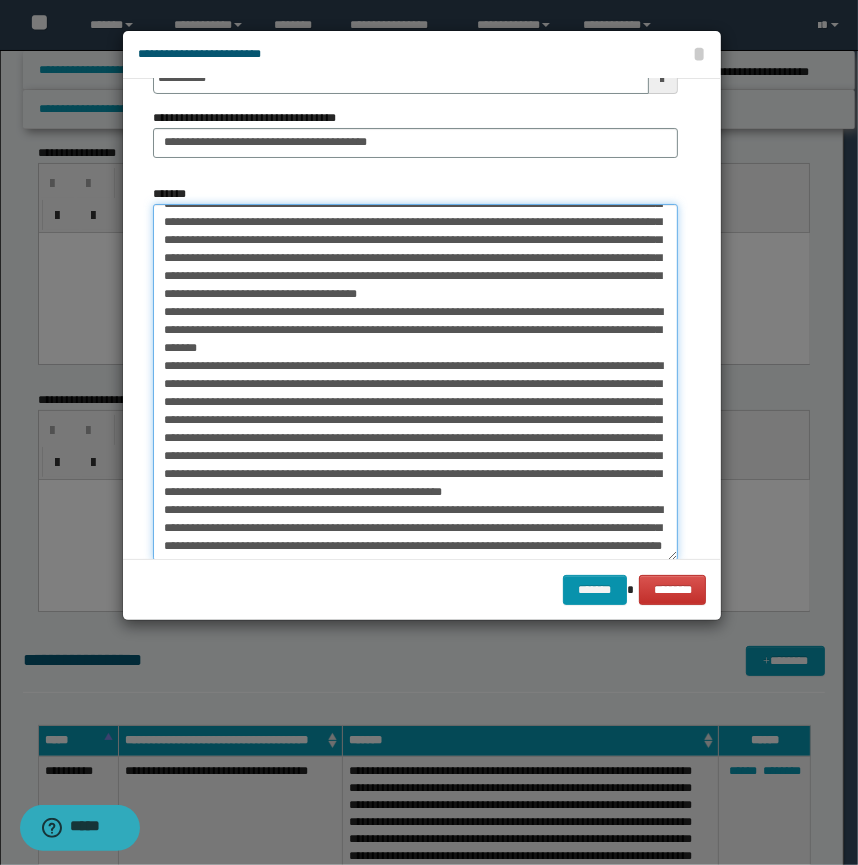 click on "*******" at bounding box center (415, 382) 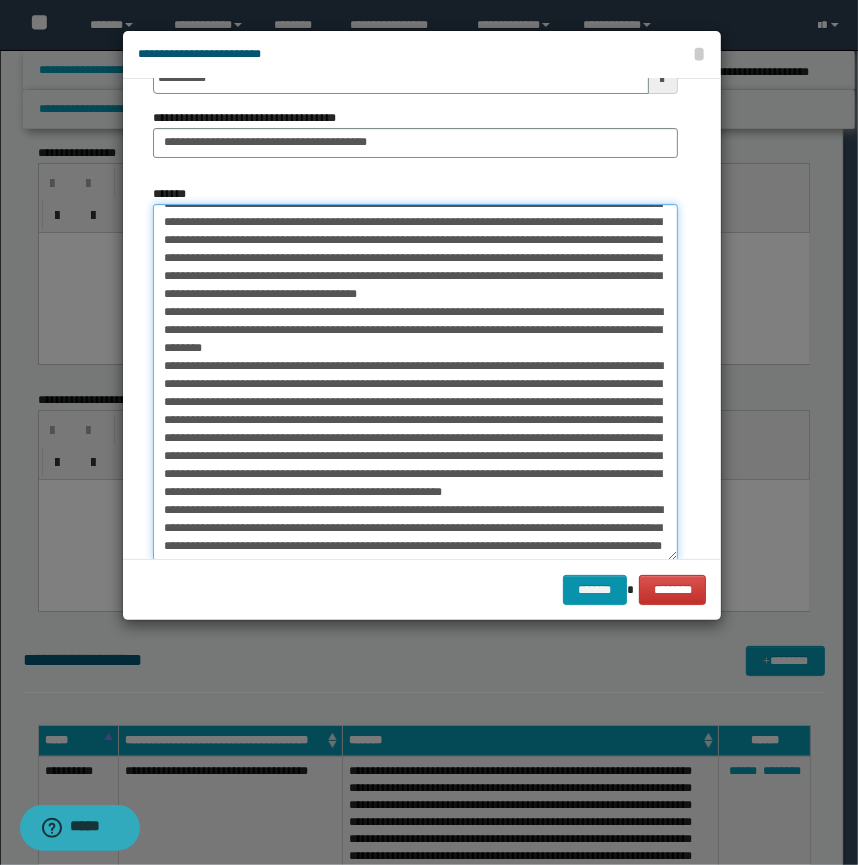 click on "*******" at bounding box center (415, 382) 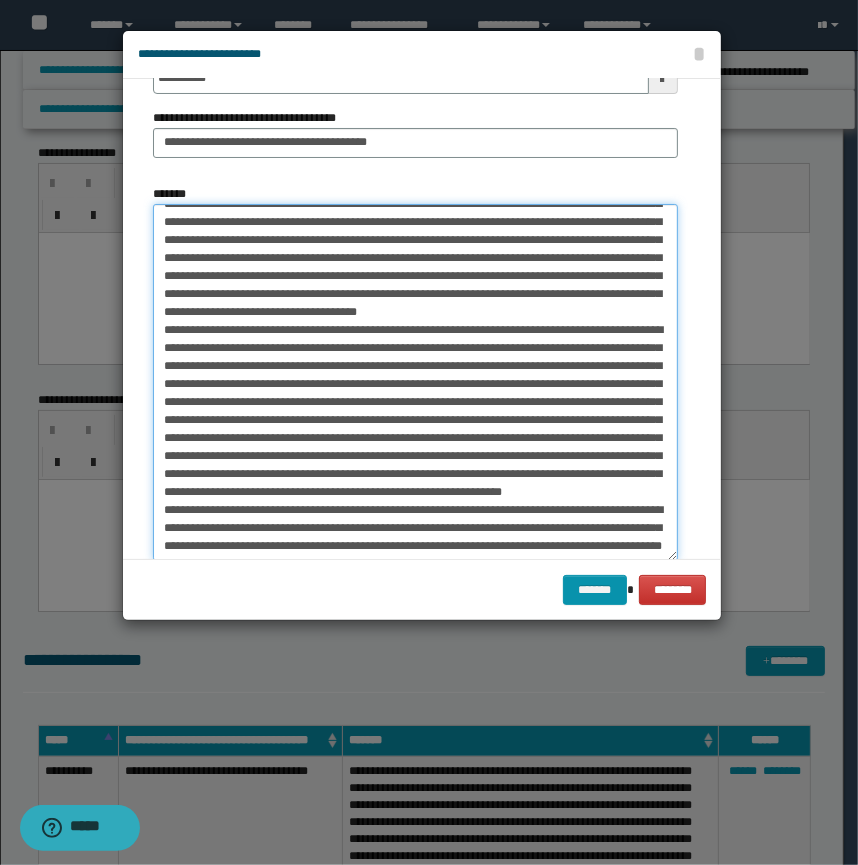 click on "*******" at bounding box center [415, 382] 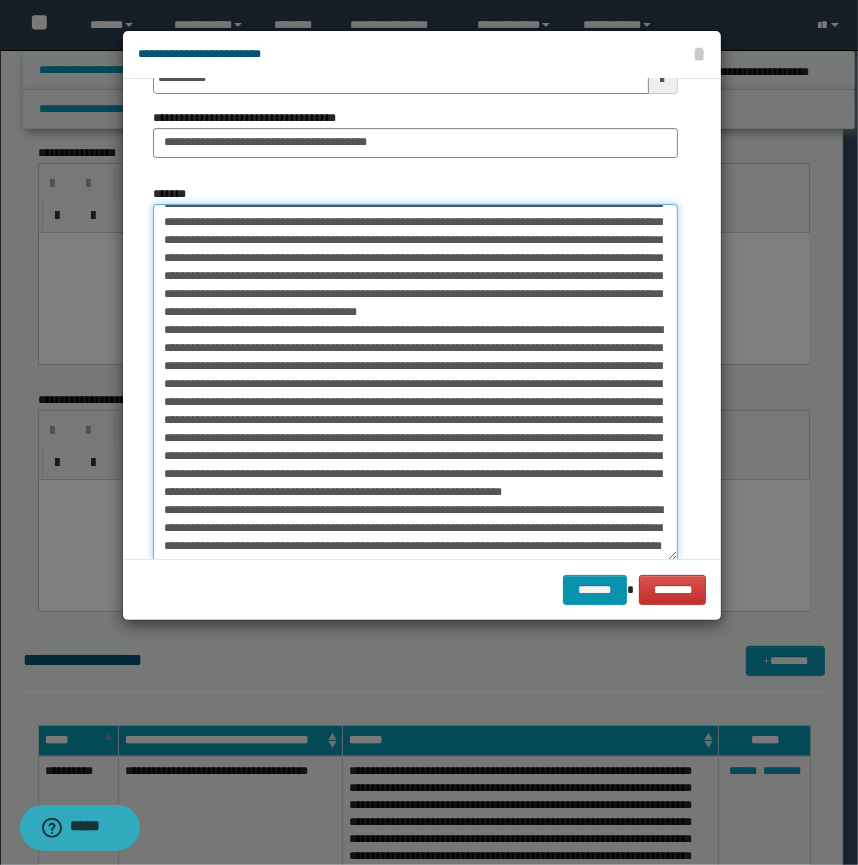 click on "*******" at bounding box center (415, 382) 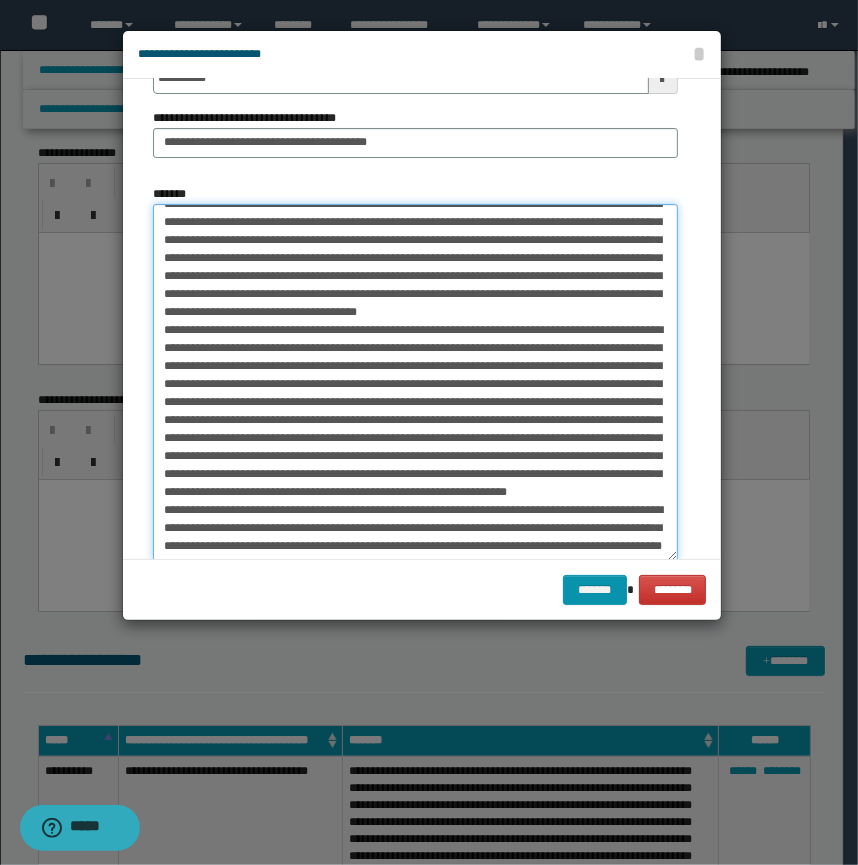 scroll, scrollTop: 320, scrollLeft: 0, axis: vertical 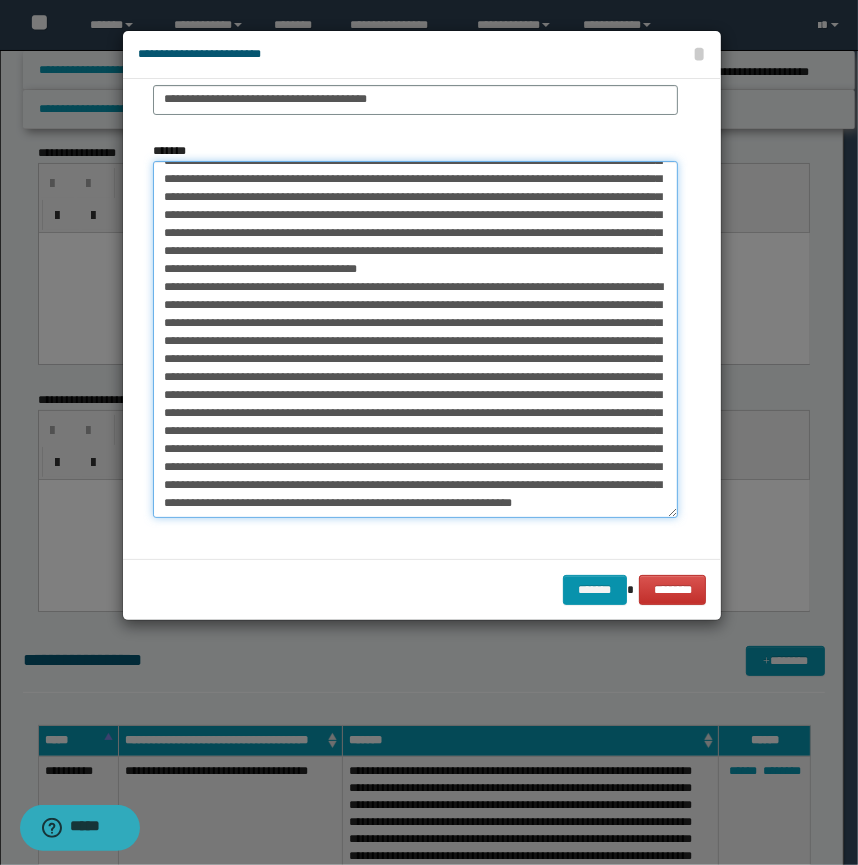 click on "*******" at bounding box center [415, 339] 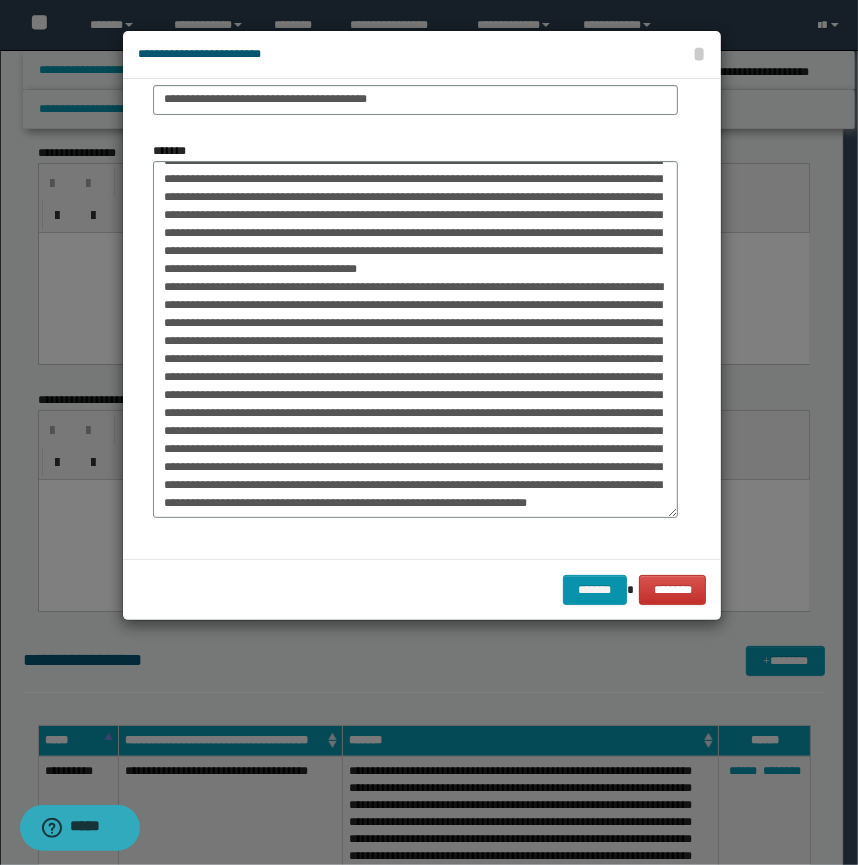 scroll, scrollTop: 0, scrollLeft: 0, axis: both 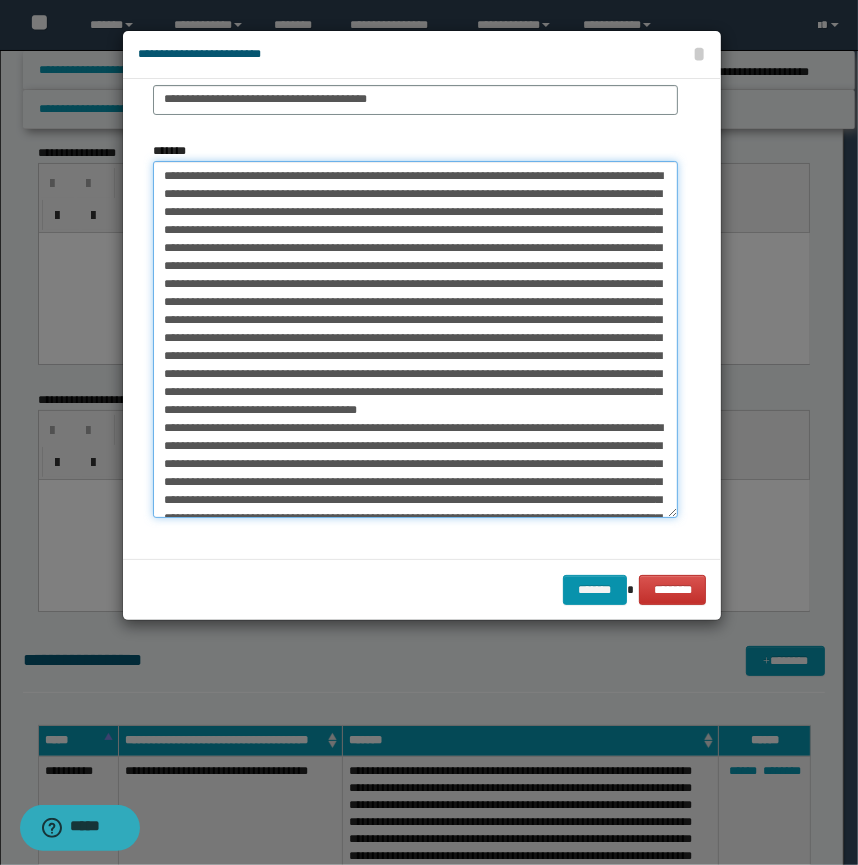 click on "*******" at bounding box center [415, 339] 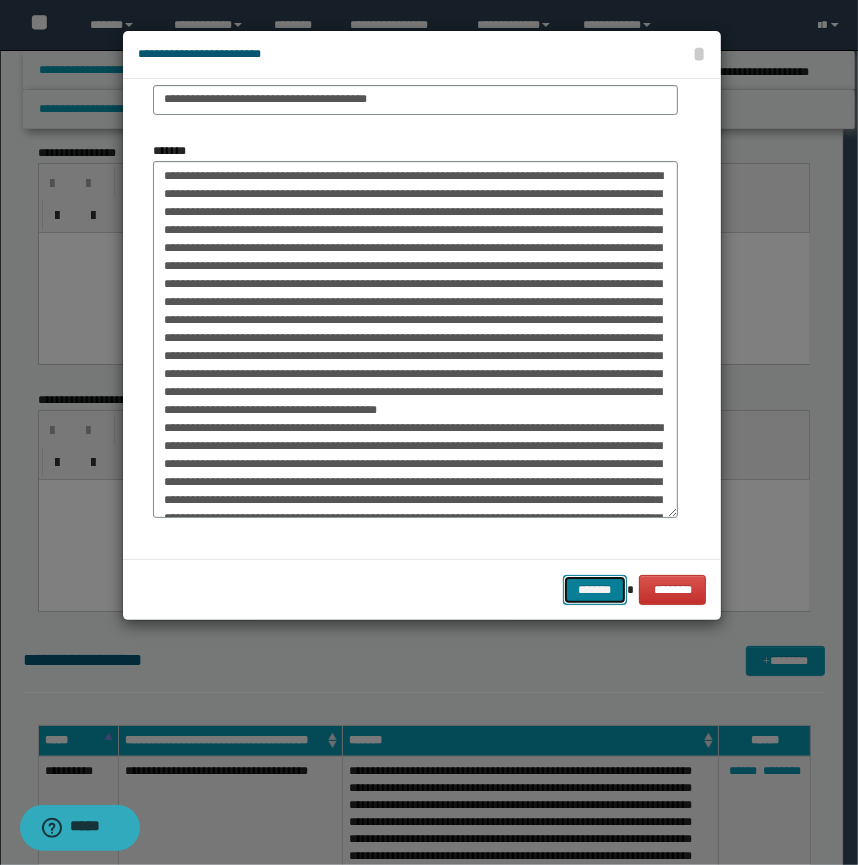 click on "*******" at bounding box center (595, 590) 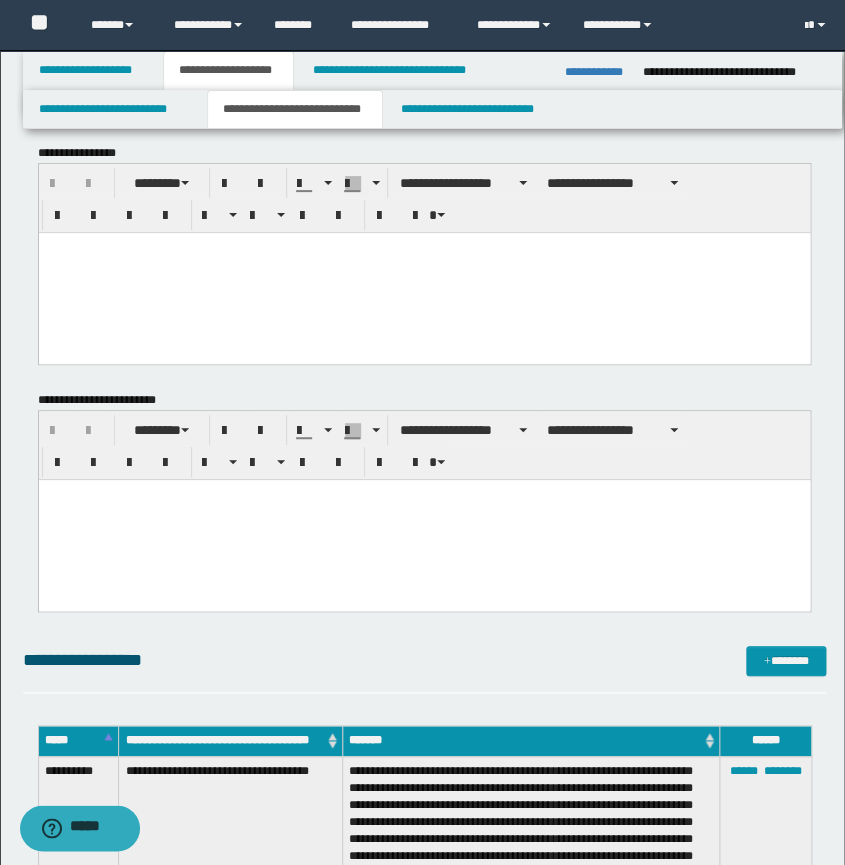 click at bounding box center (531, 1099) 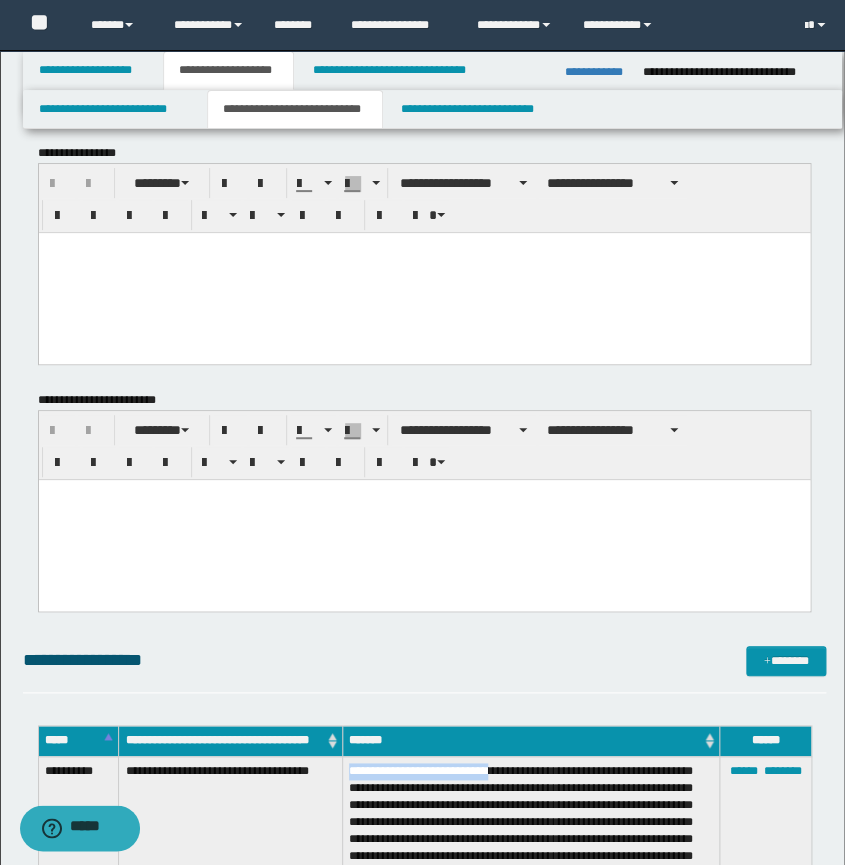 drag, startPoint x: 468, startPoint y: 784, endPoint x: 347, endPoint y: 794, distance: 121.41252 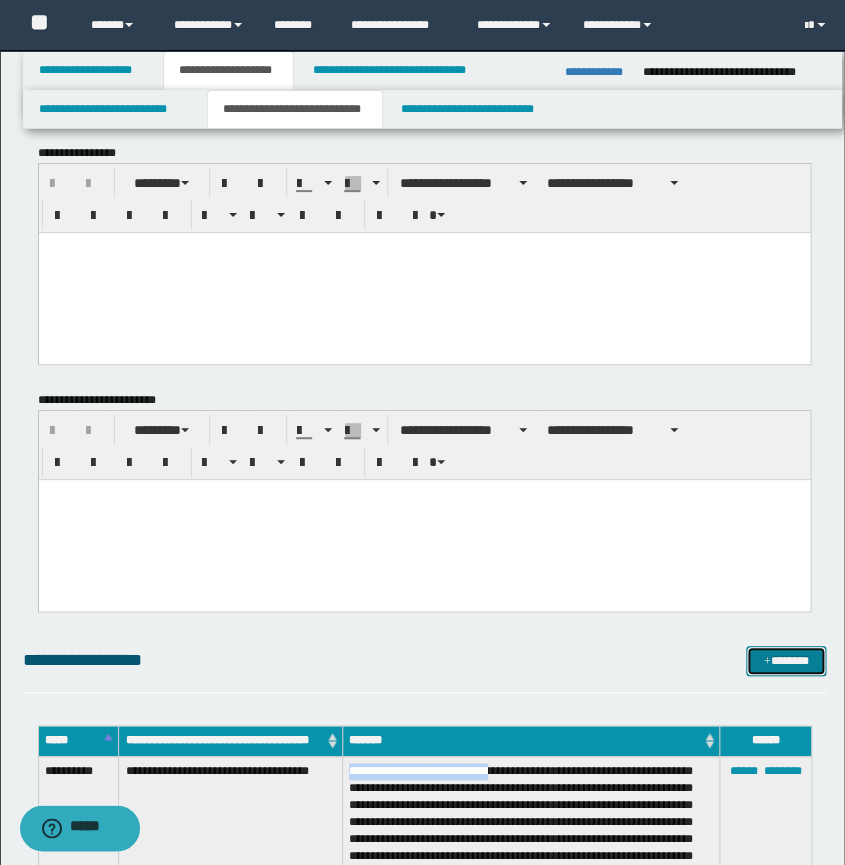 click on "*******" at bounding box center (786, 661) 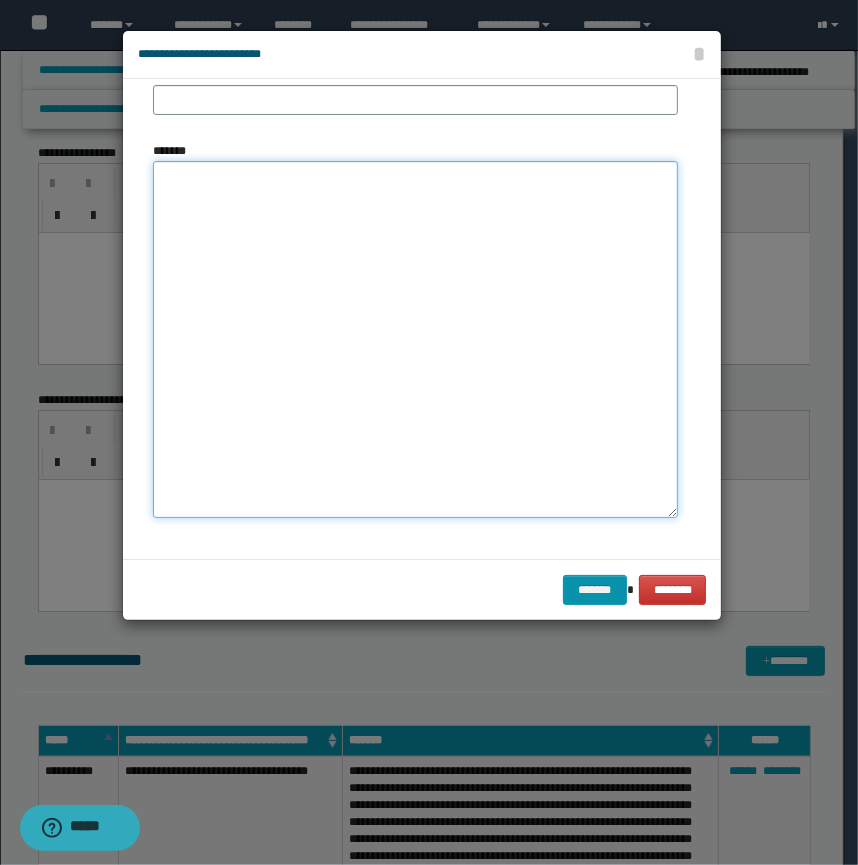 click on "*******" at bounding box center [415, 339] 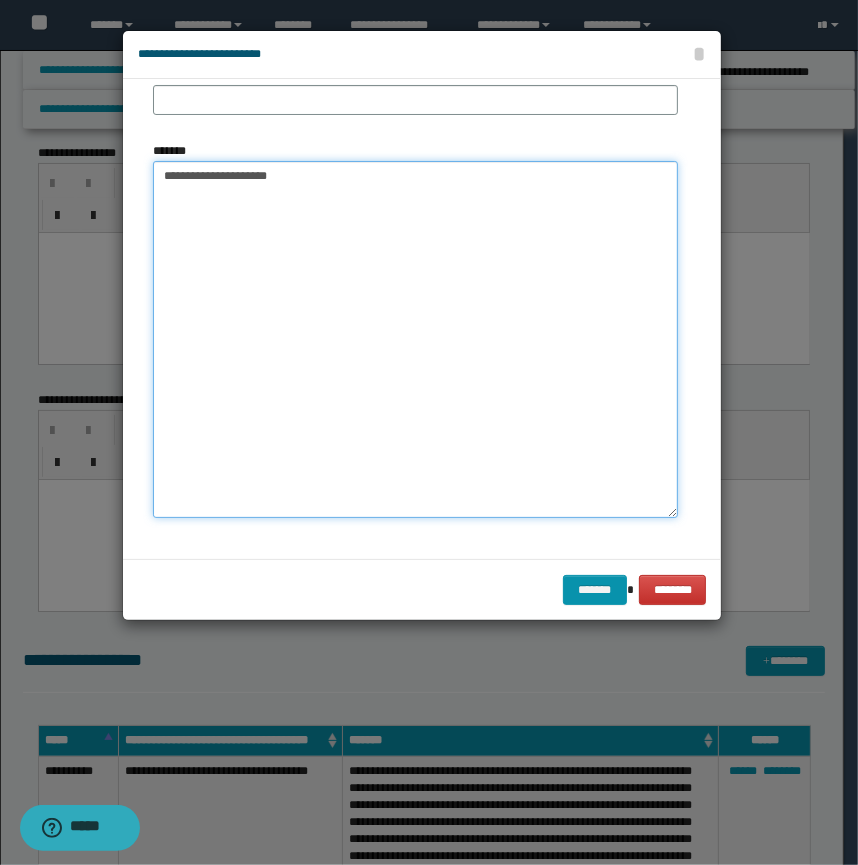 click on "**********" at bounding box center [415, 339] 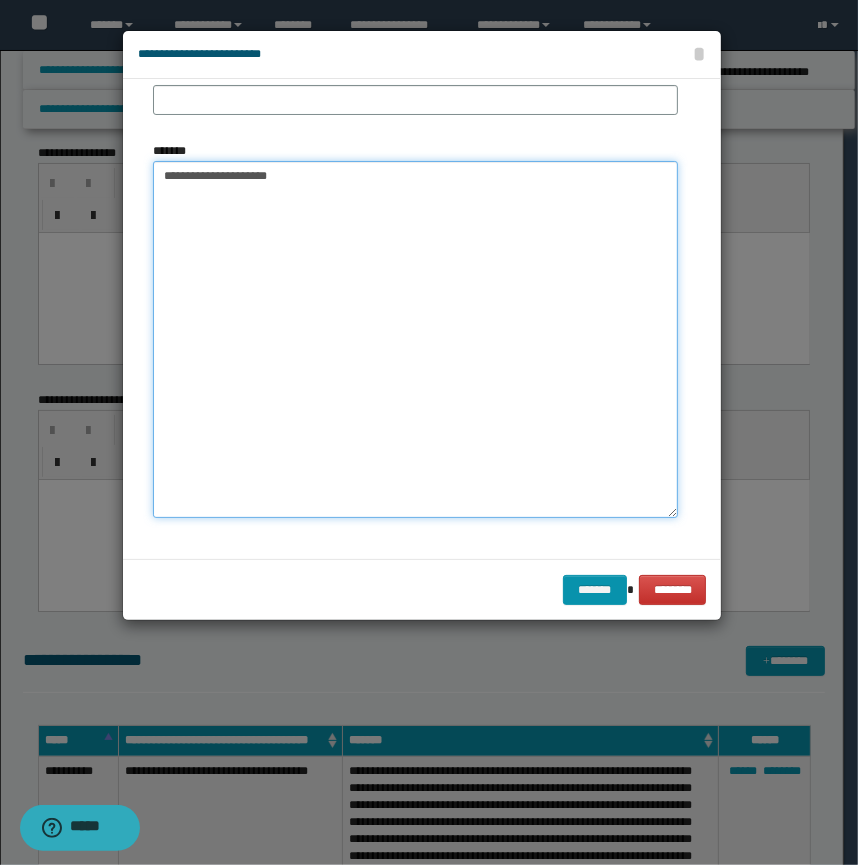 click on "**********" at bounding box center [415, 339] 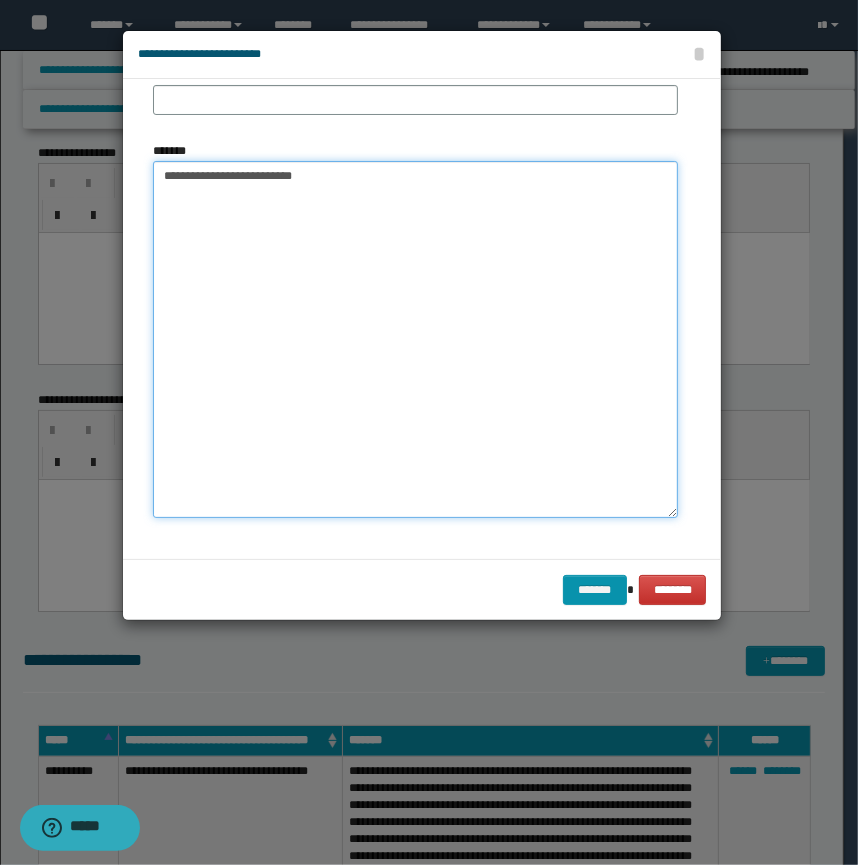 click on "**********" at bounding box center [415, 339] 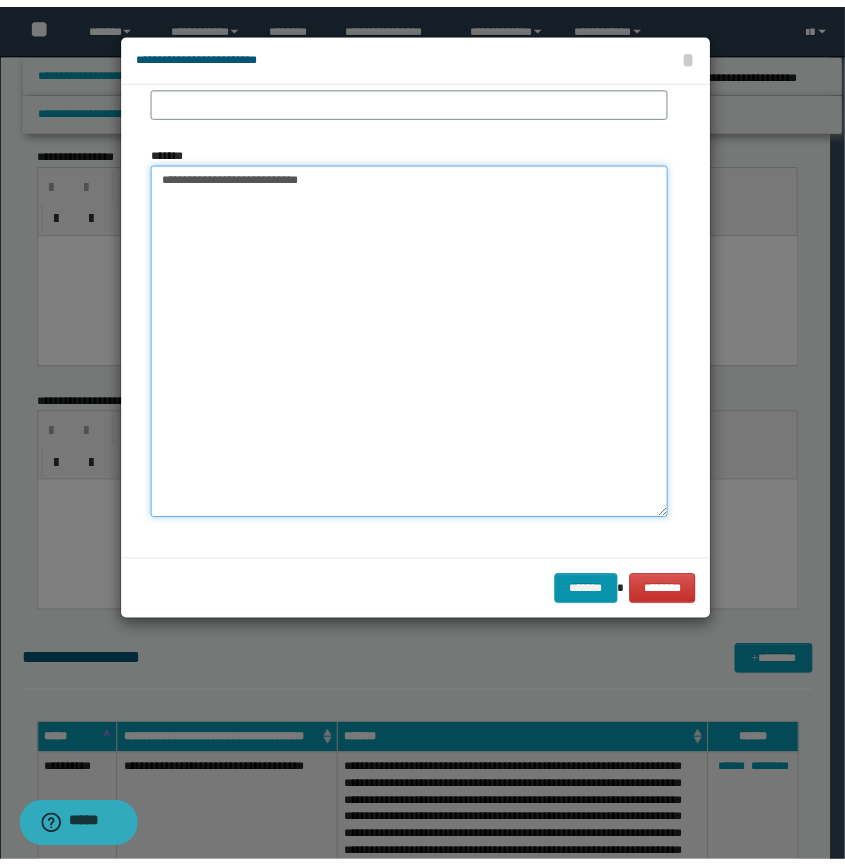 scroll, scrollTop: 0, scrollLeft: 0, axis: both 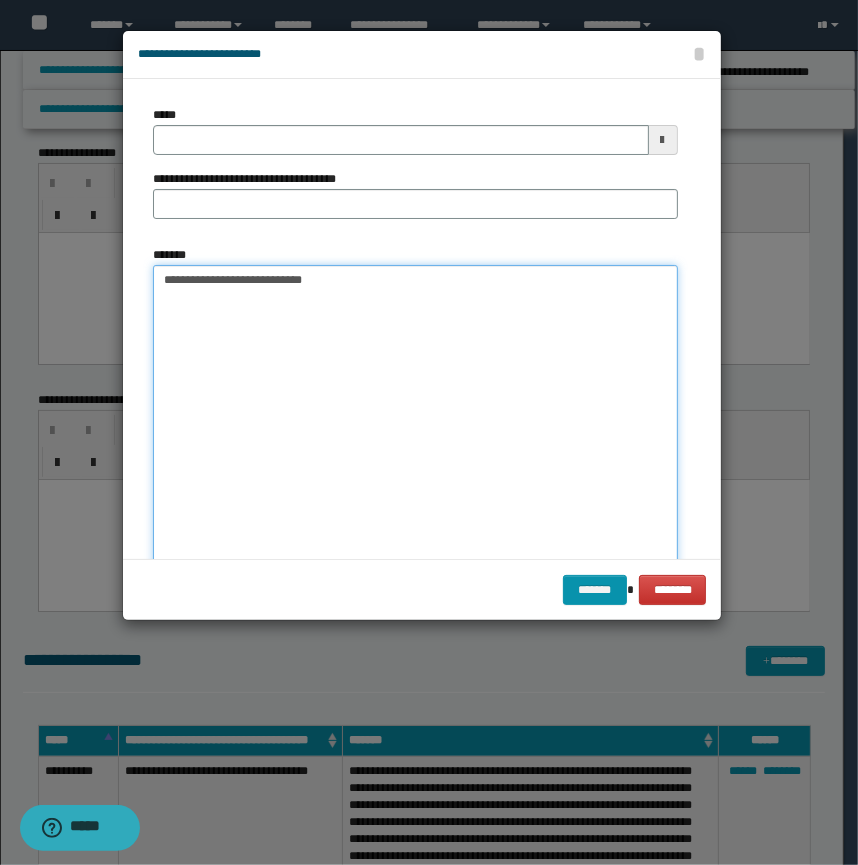 drag, startPoint x: 241, startPoint y: 278, endPoint x: 227, endPoint y: 274, distance: 14.56022 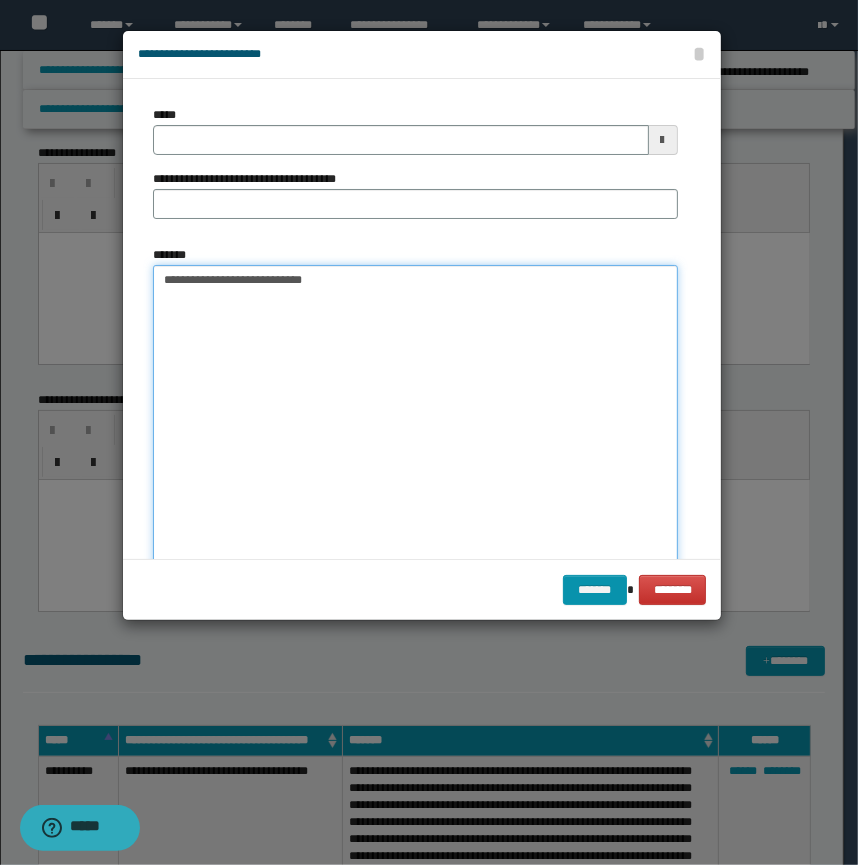 drag, startPoint x: 209, startPoint y: 280, endPoint x: 250, endPoint y: 280, distance: 41 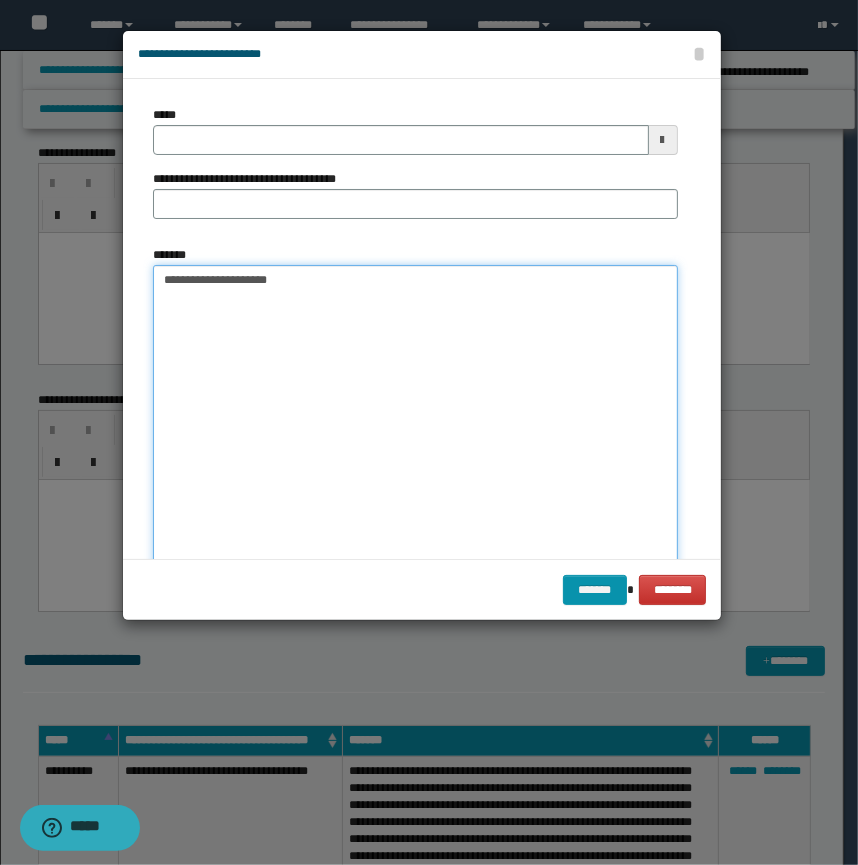 type on "**********" 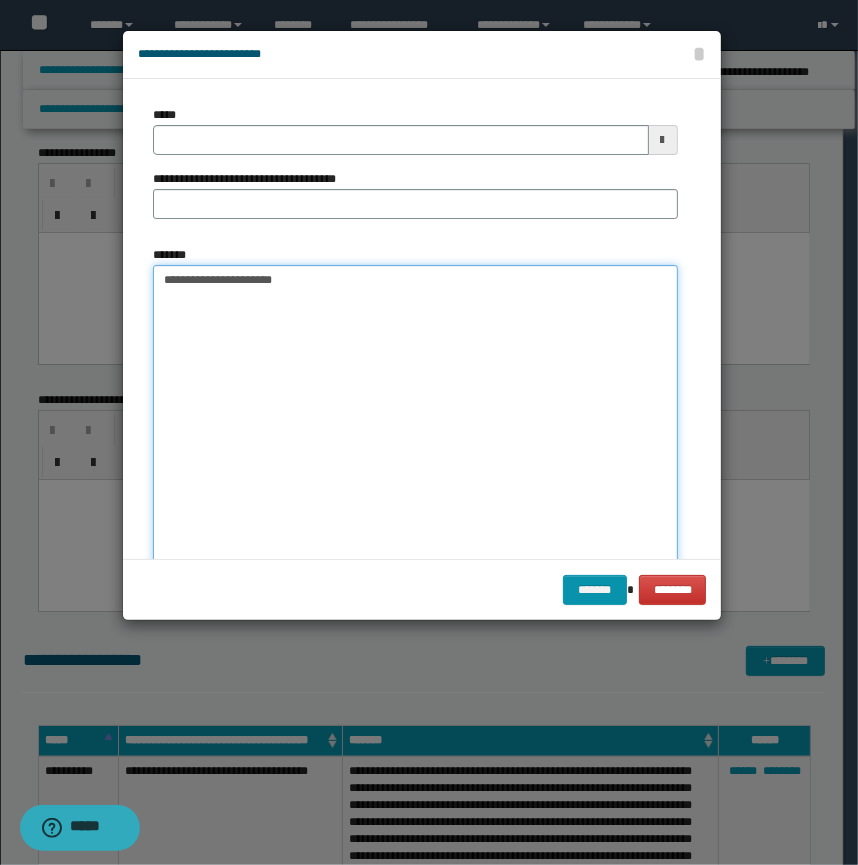 drag, startPoint x: 370, startPoint y: 300, endPoint x: 276, endPoint y: 311, distance: 94.641426 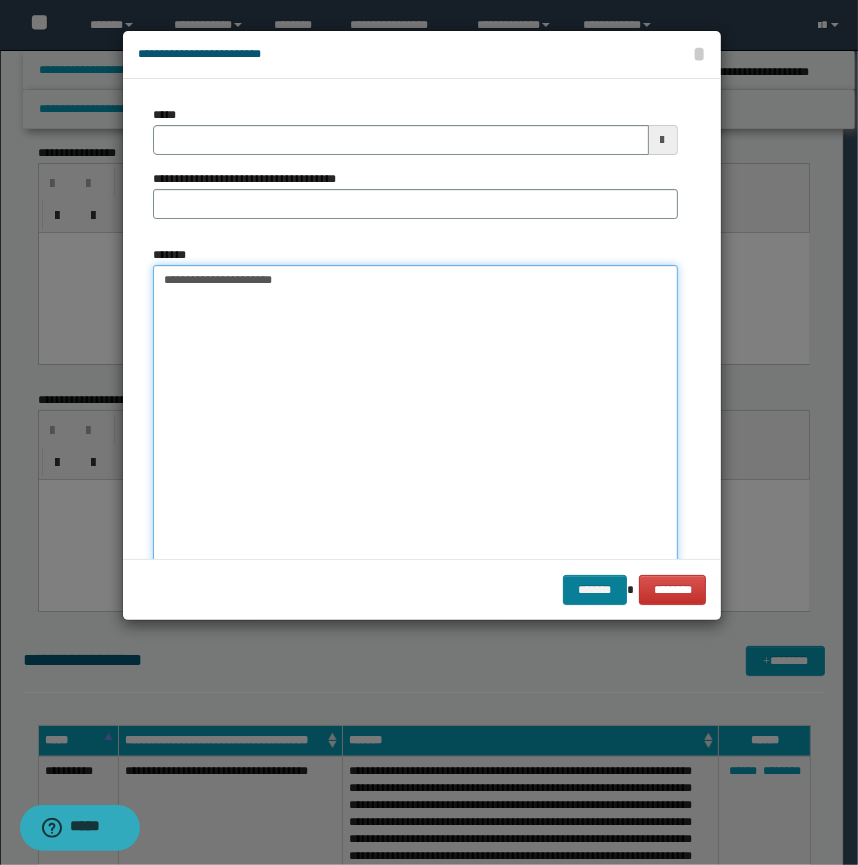 type on "**********" 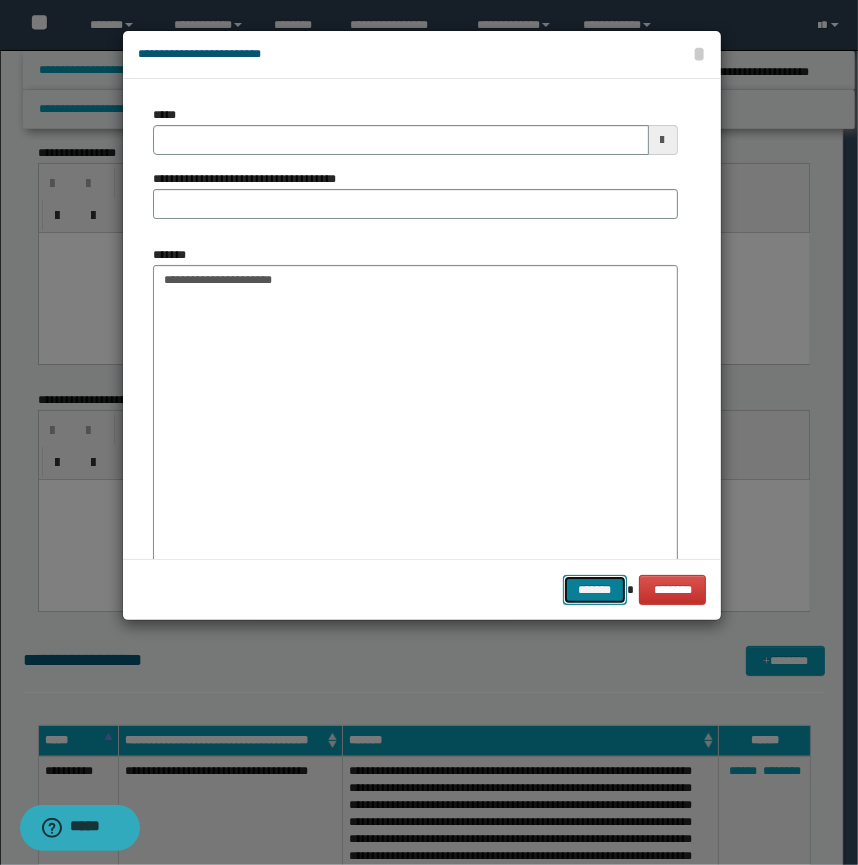 click on "*******" at bounding box center (595, 590) 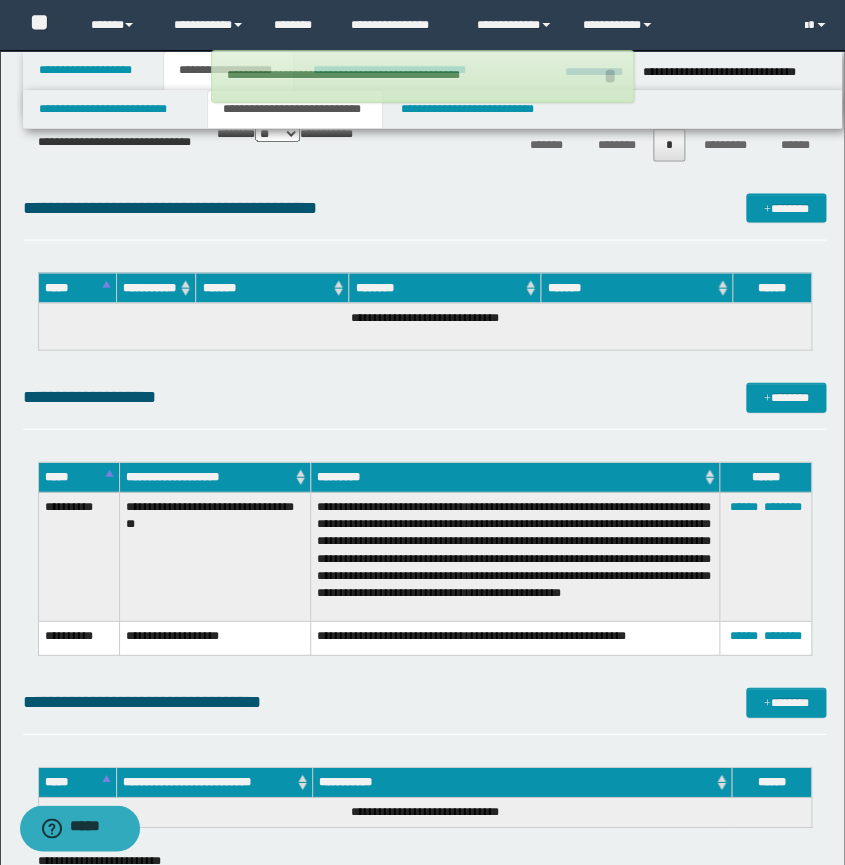 scroll, scrollTop: 5035, scrollLeft: 0, axis: vertical 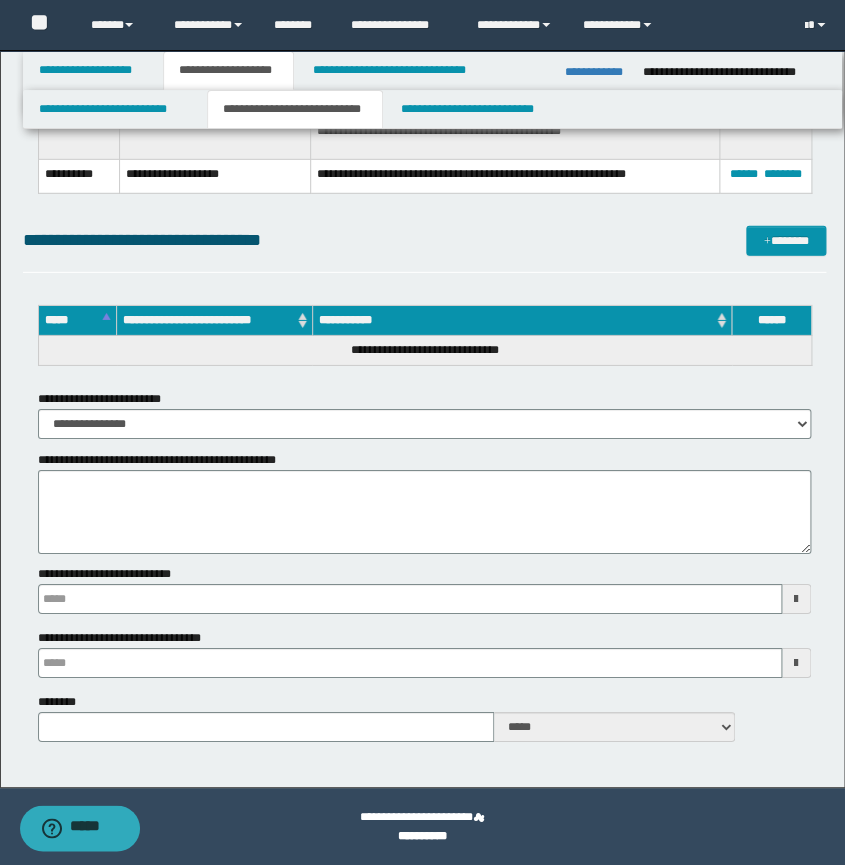 type 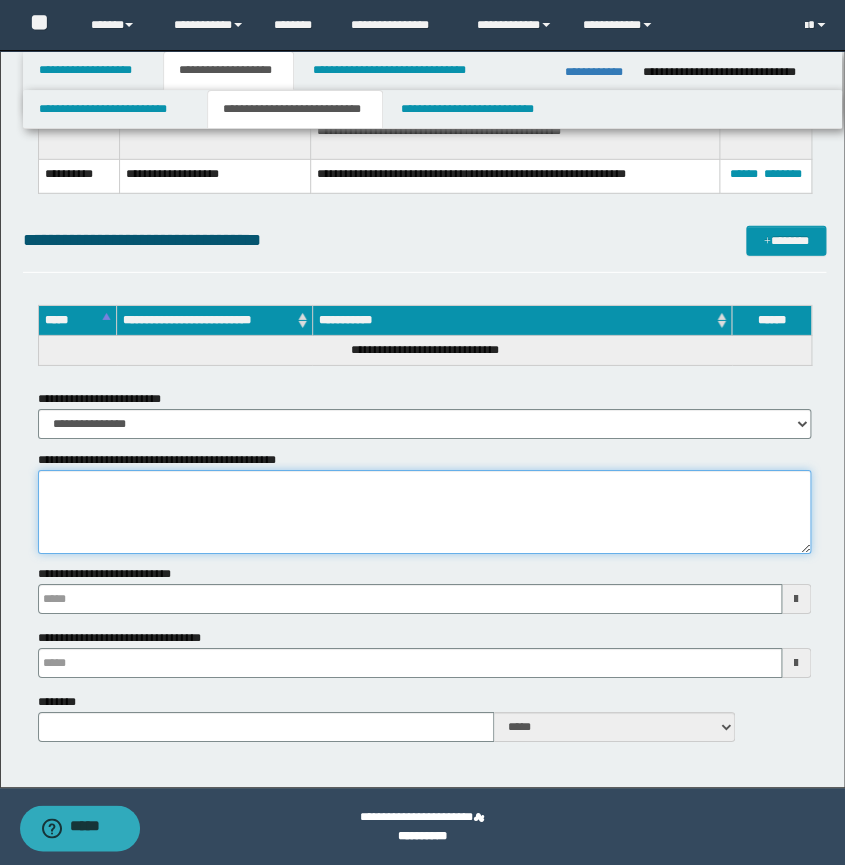 click on "**********" at bounding box center (424, 512) 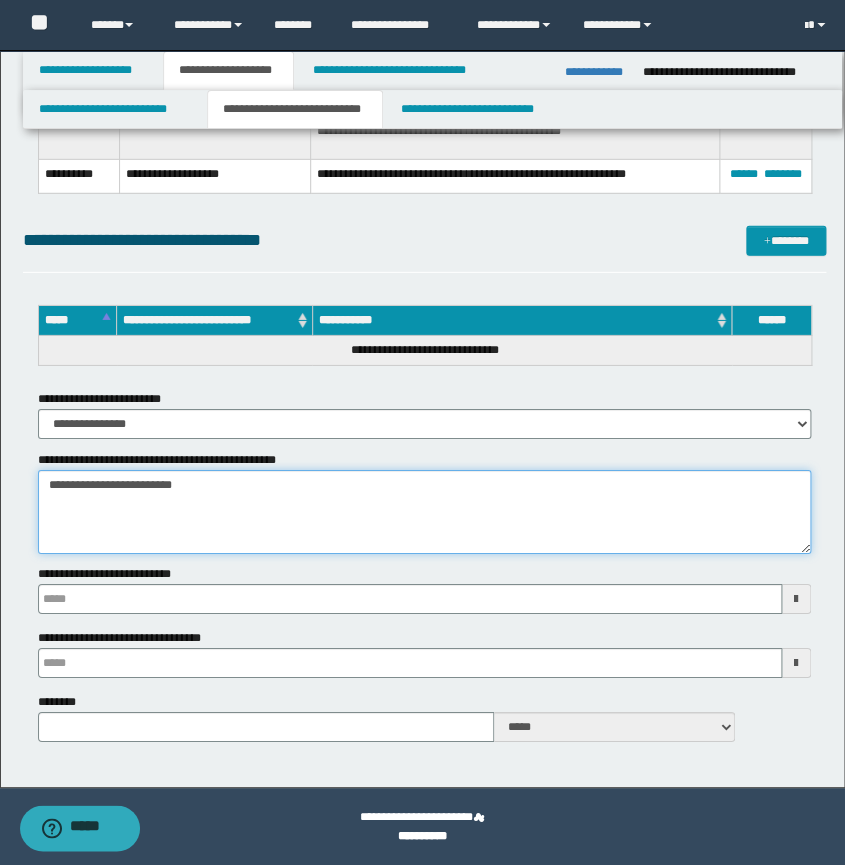 click on "**********" at bounding box center [424, 512] 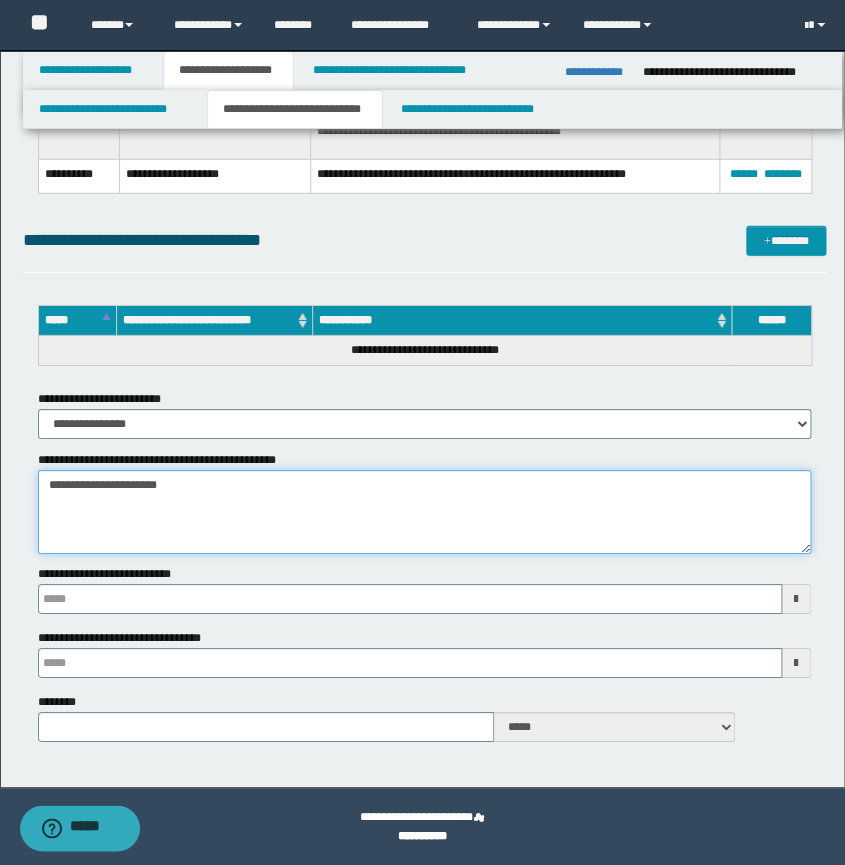 click on "**********" at bounding box center (424, 512) 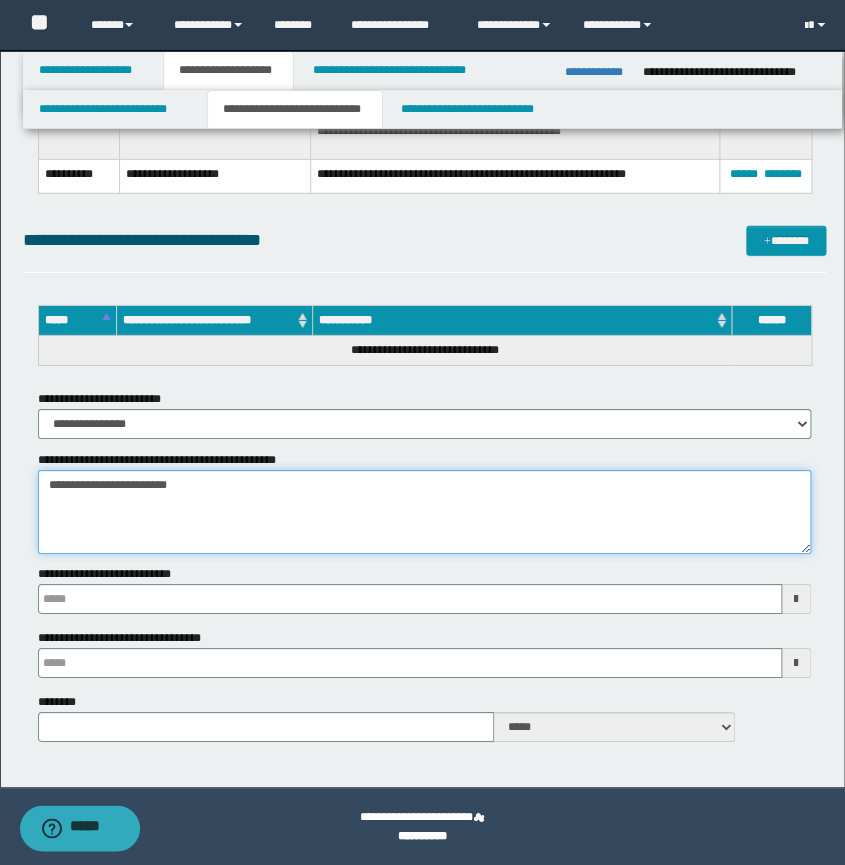 click on "**********" at bounding box center [424, 512] 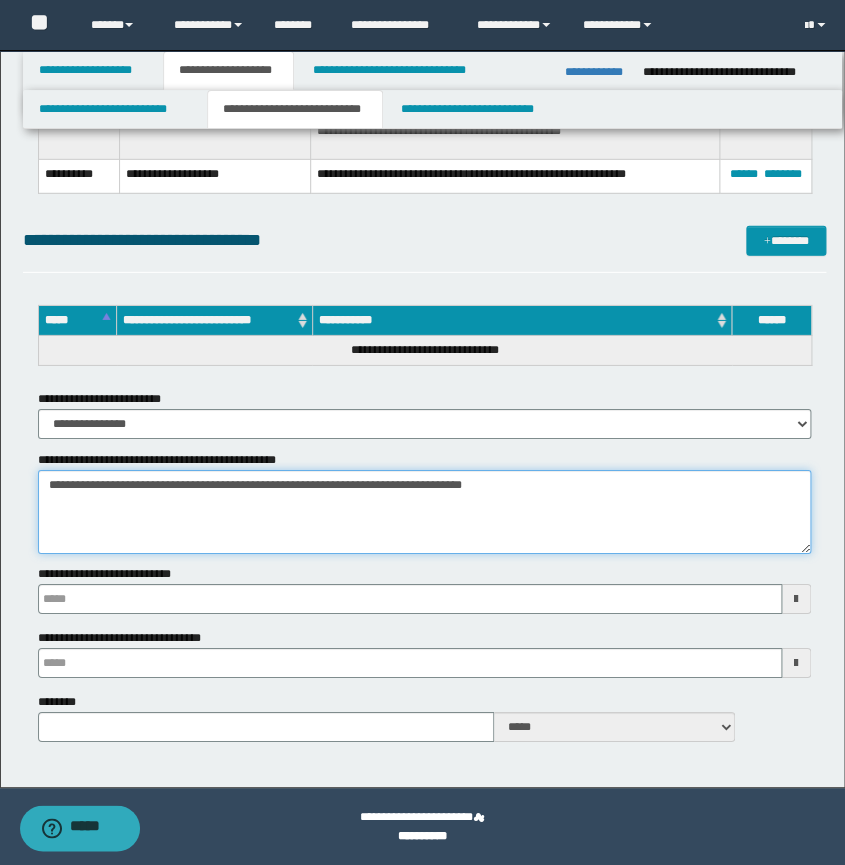 type on "**********" 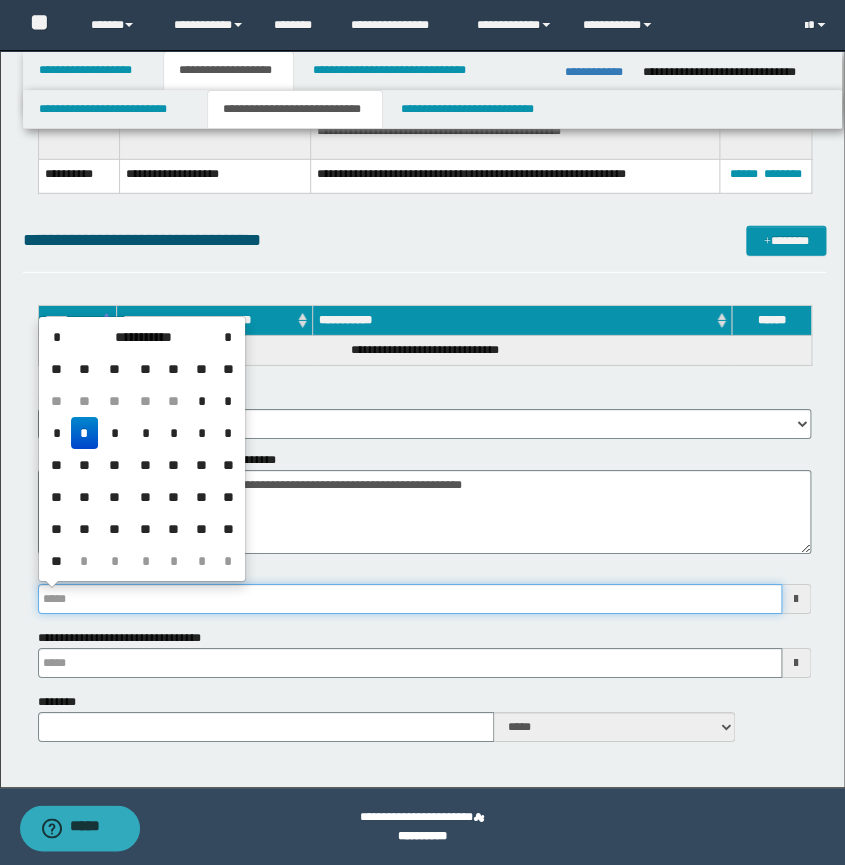drag, startPoint x: 124, startPoint y: 596, endPoint x: -3, endPoint y: 590, distance: 127.141655 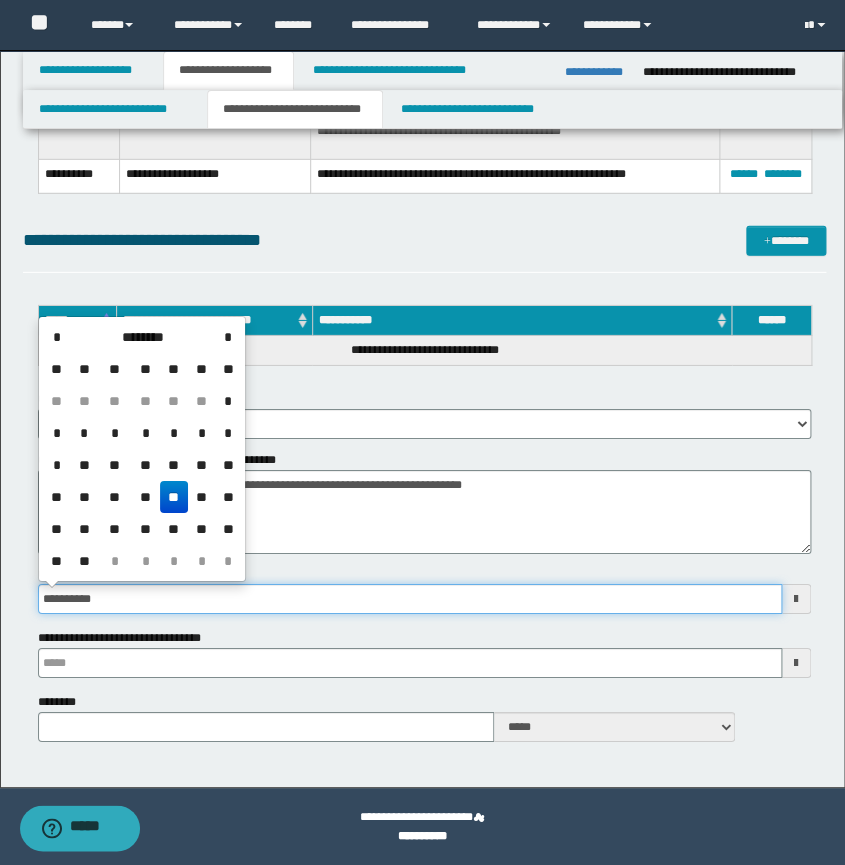 type on "**********" 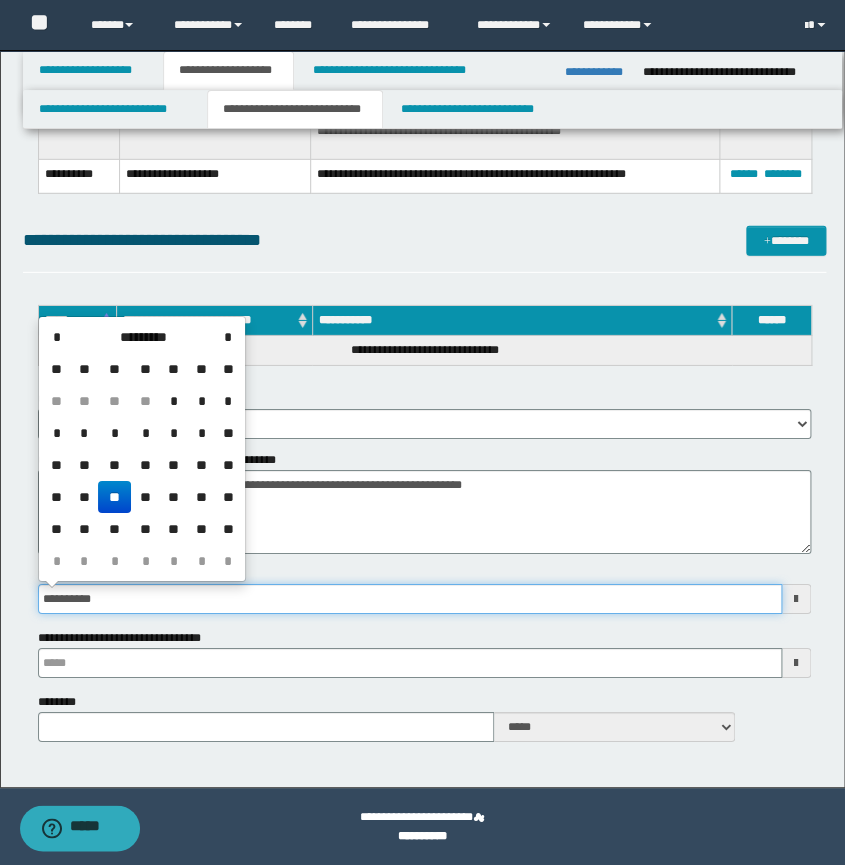 type 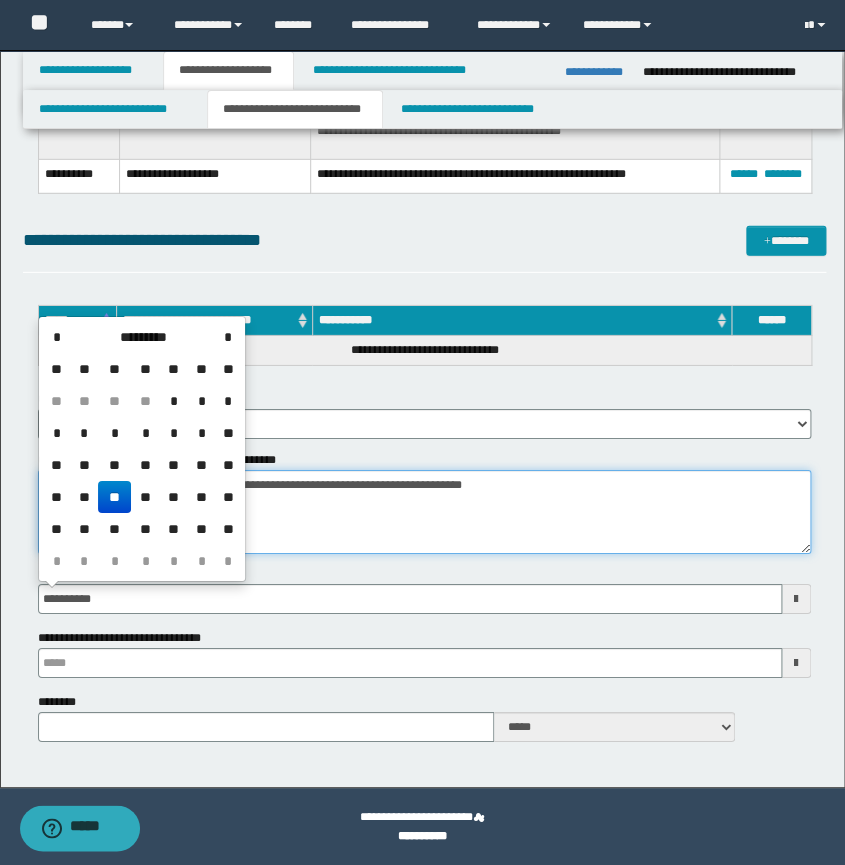 type on "**********" 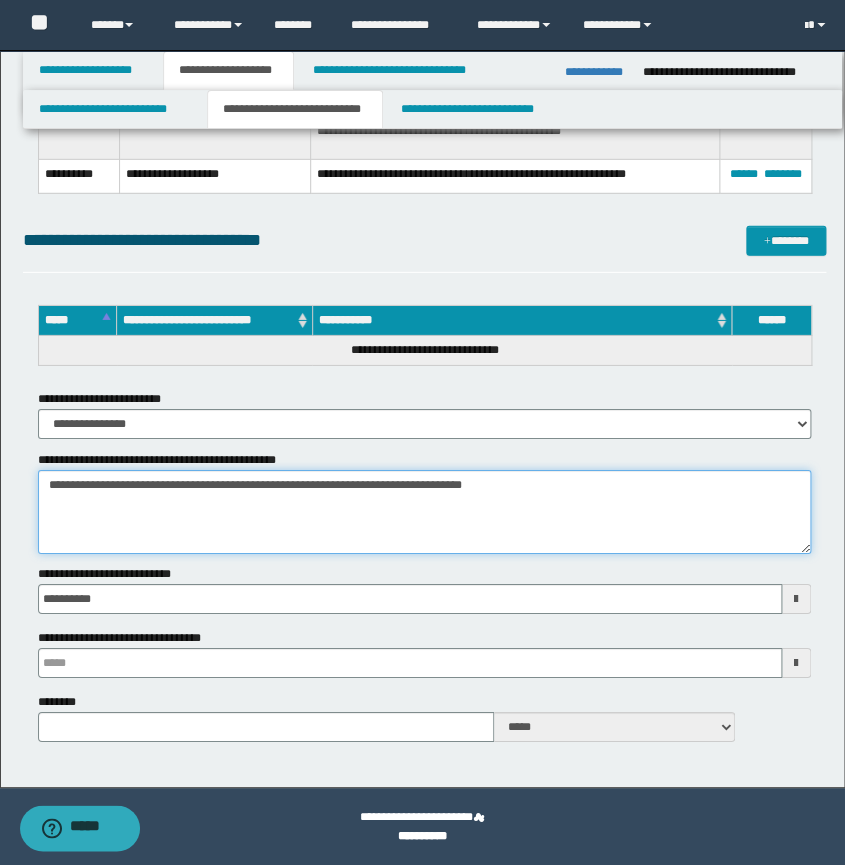 drag, startPoint x: 154, startPoint y: 487, endPoint x: -3, endPoint y: 483, distance: 157.05095 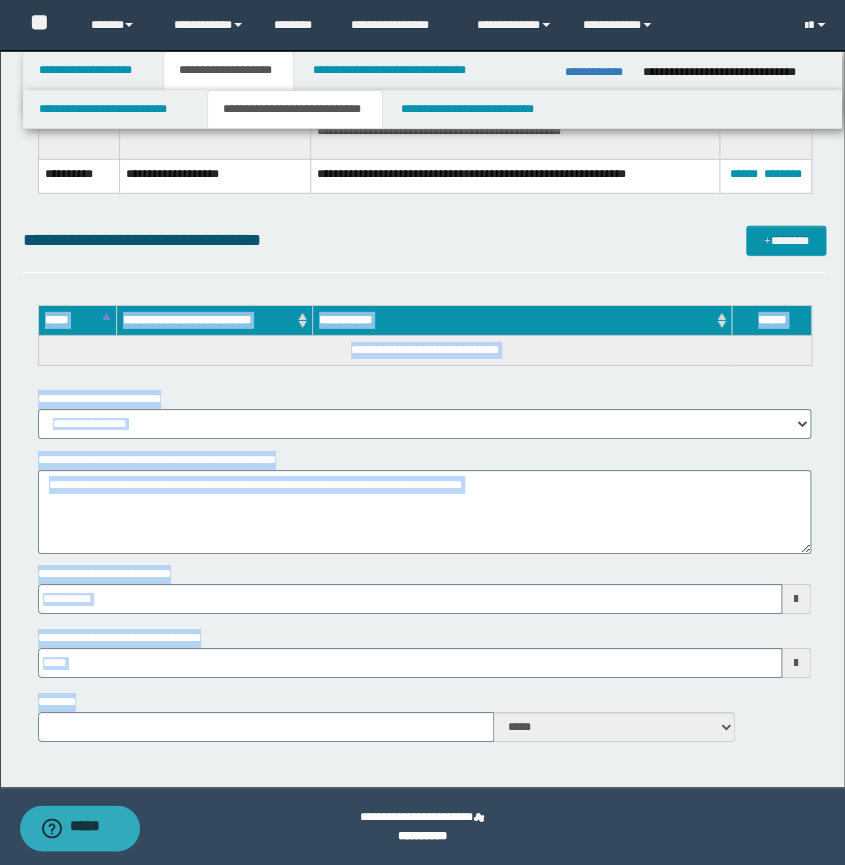 drag, startPoint x: 842, startPoint y: 760, endPoint x: 851, endPoint y: 291, distance: 469.08633 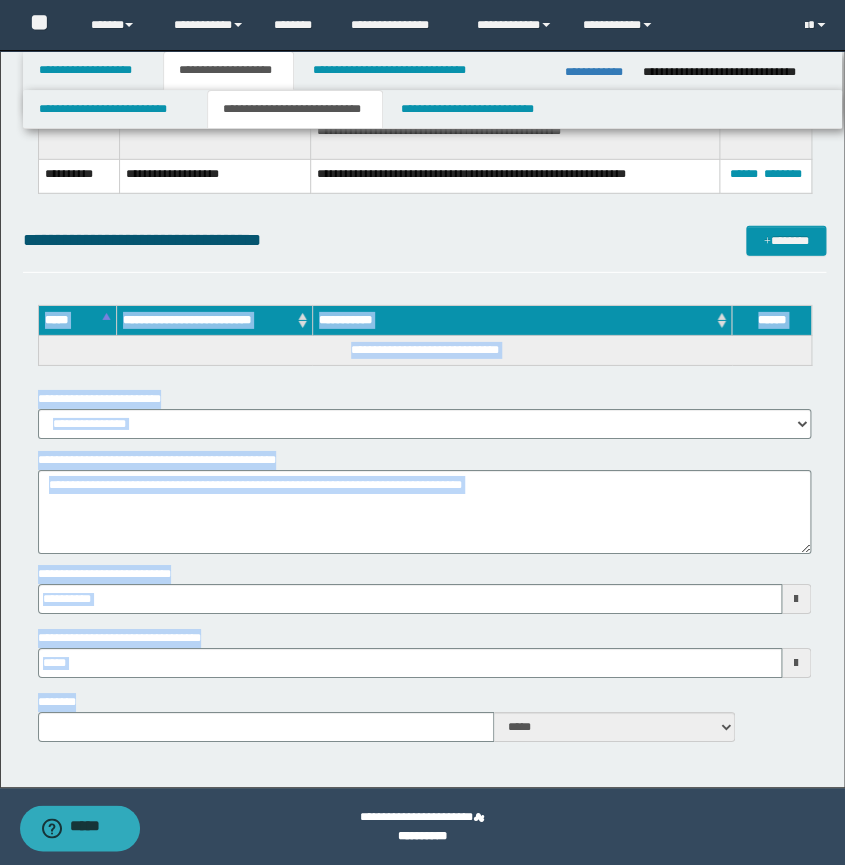 click on "**********" at bounding box center (422, -2099) 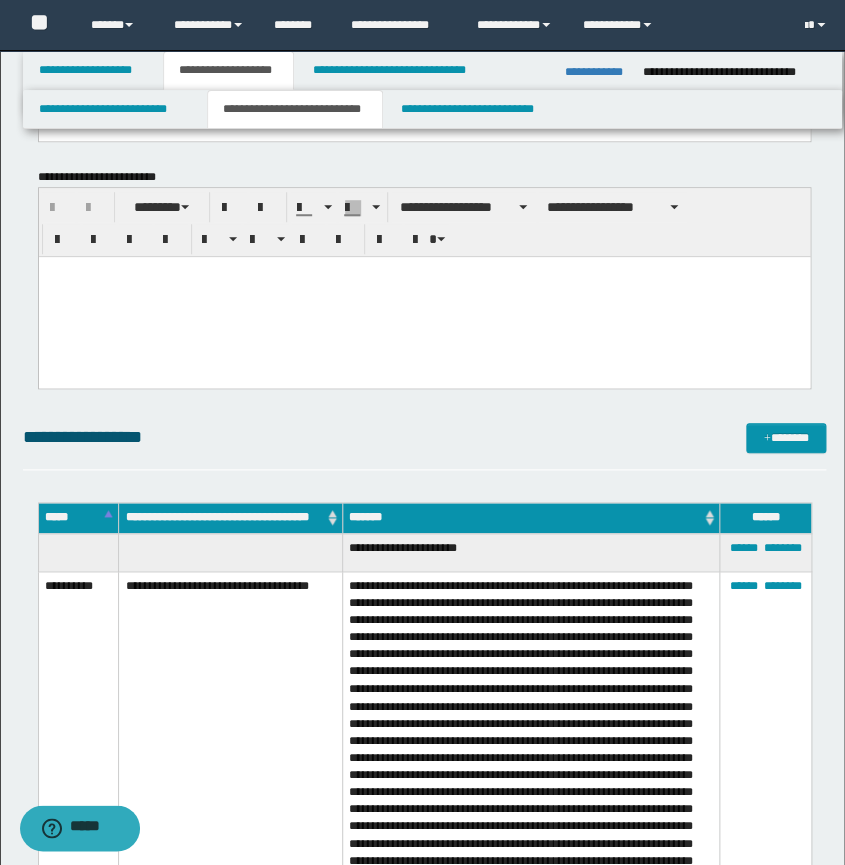 scroll, scrollTop: 0, scrollLeft: 0, axis: both 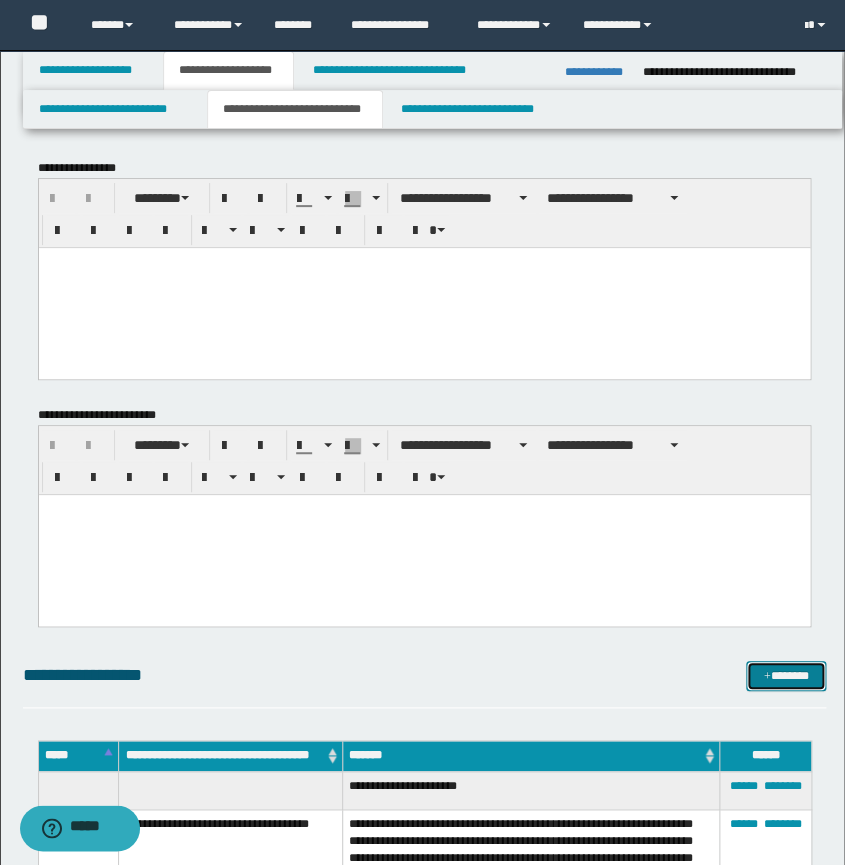 click on "*******" at bounding box center [786, 676] 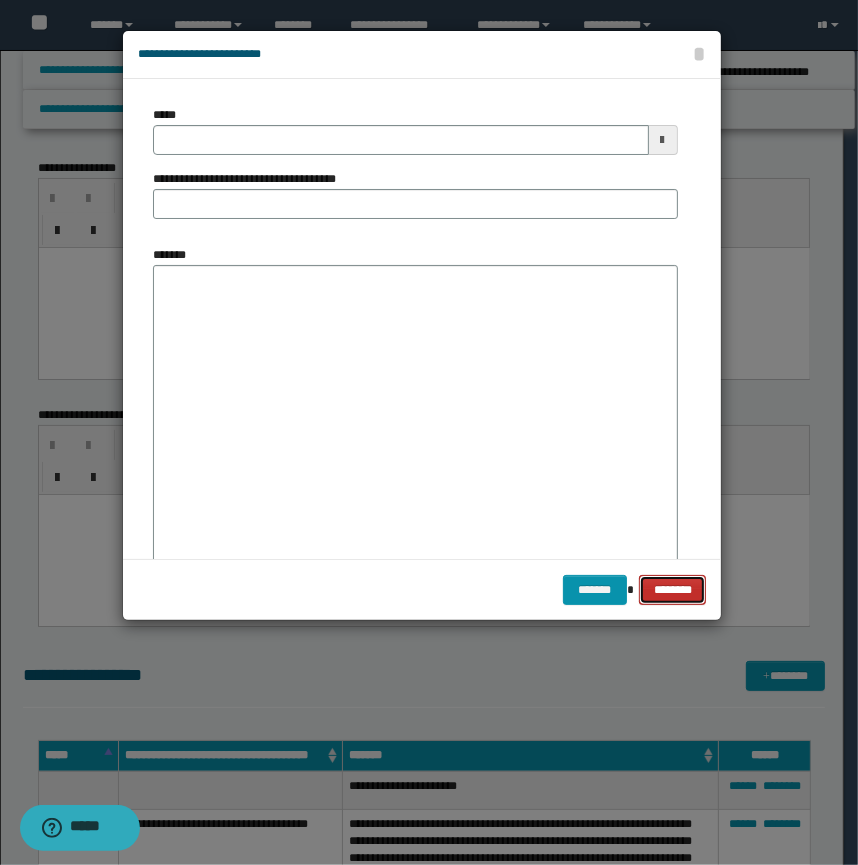 click on "********" at bounding box center [672, 590] 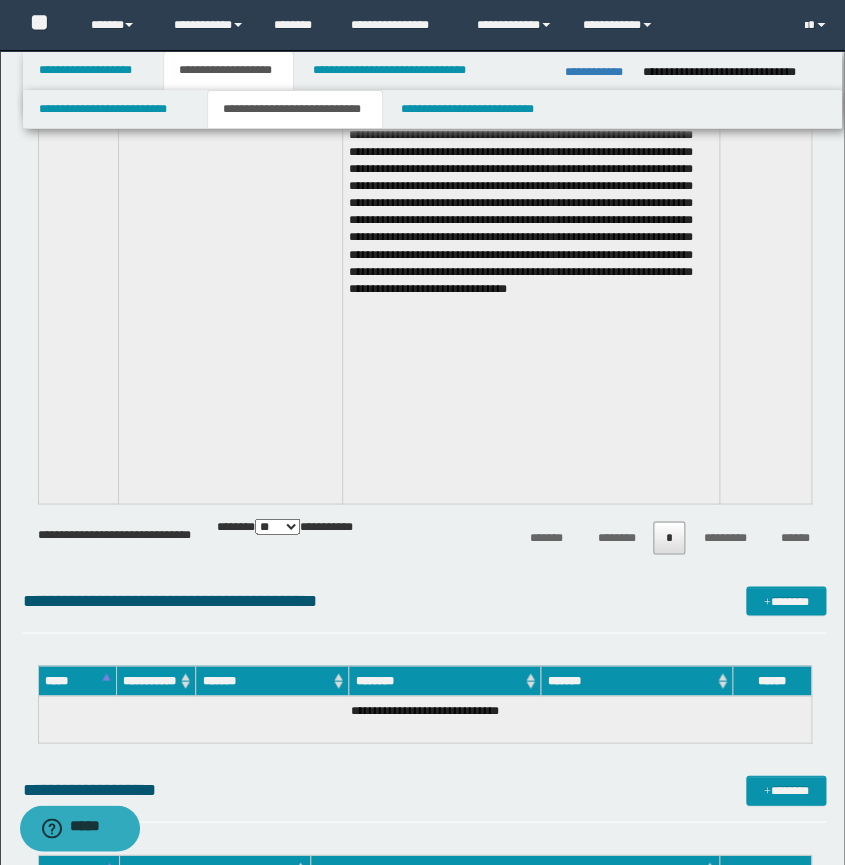 scroll, scrollTop: 4545, scrollLeft: 0, axis: vertical 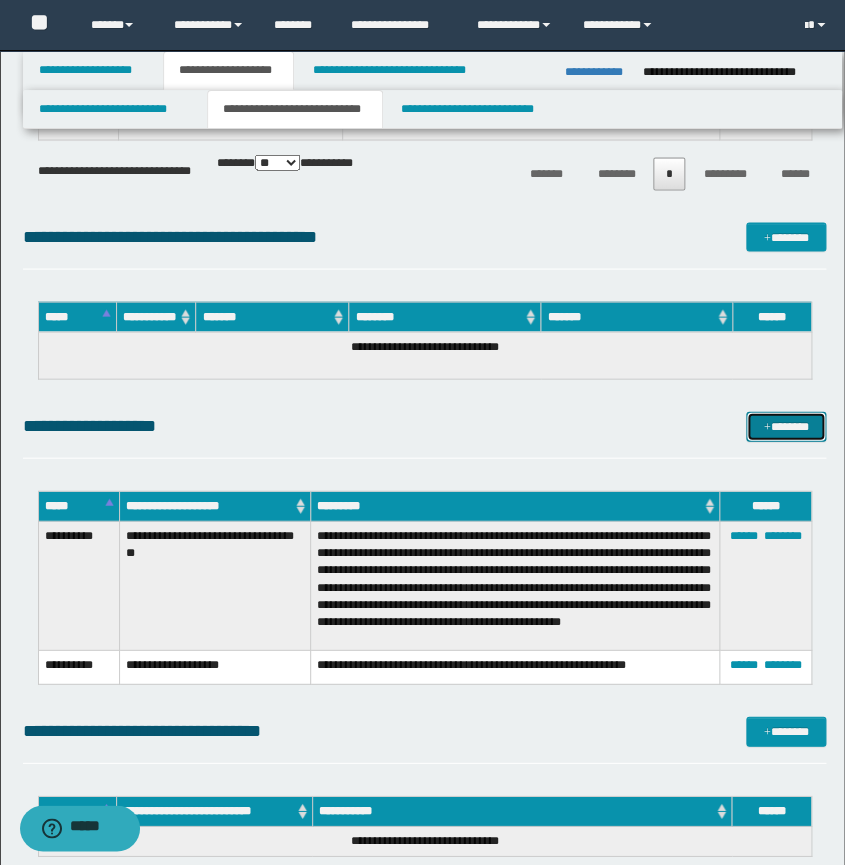 click on "*******" at bounding box center [786, 426] 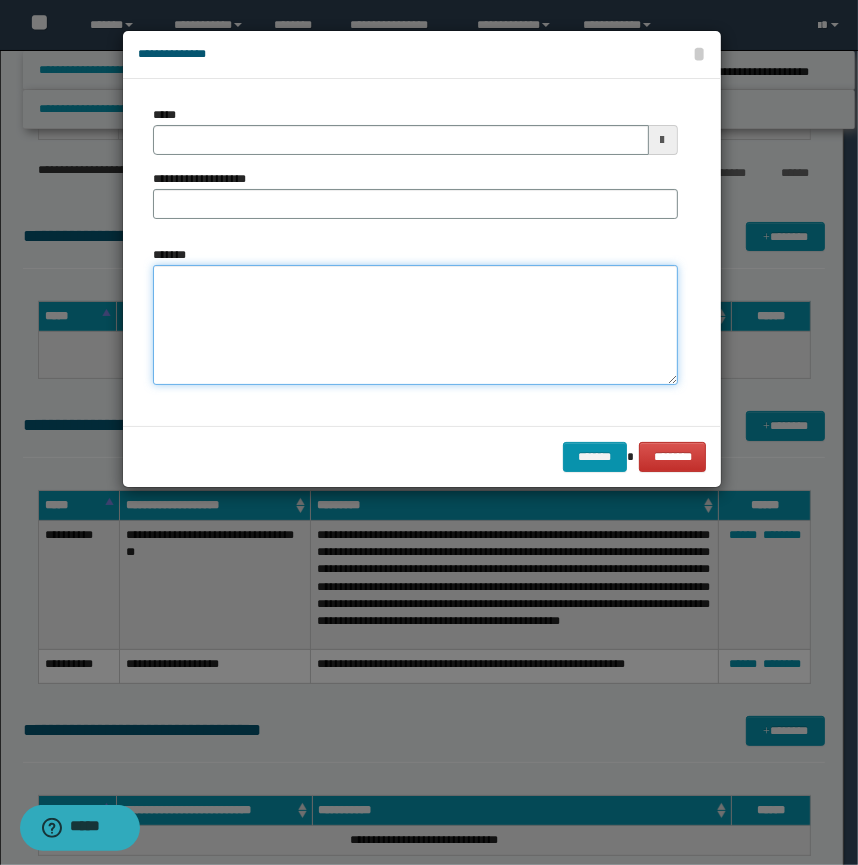 click on "*******" at bounding box center [415, 325] 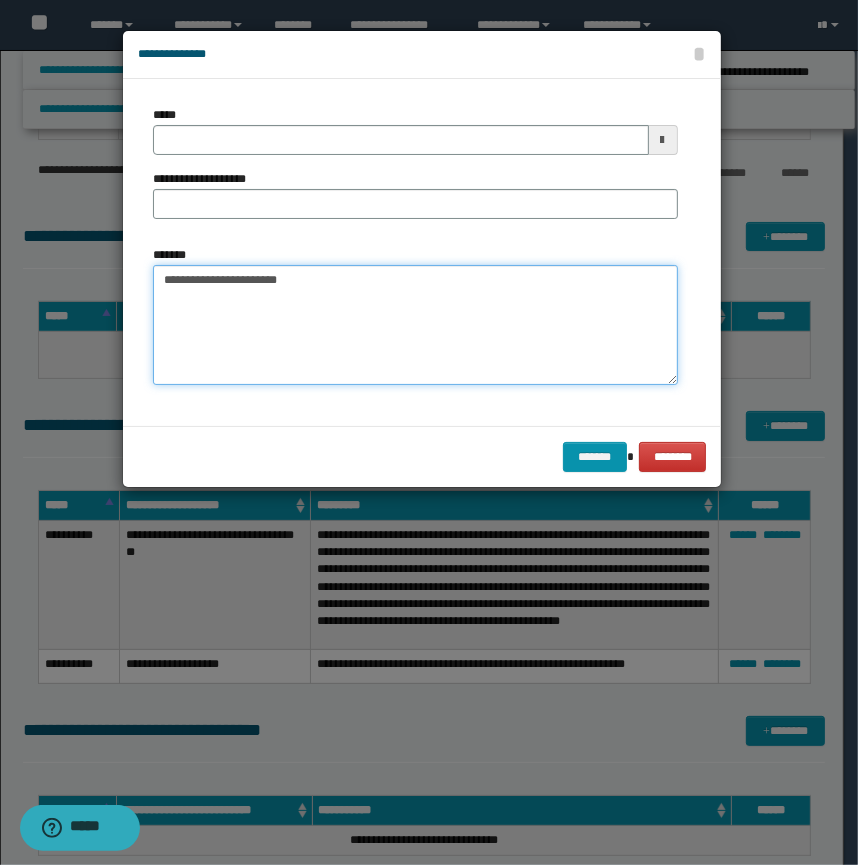 click on "**********" at bounding box center (415, 325) 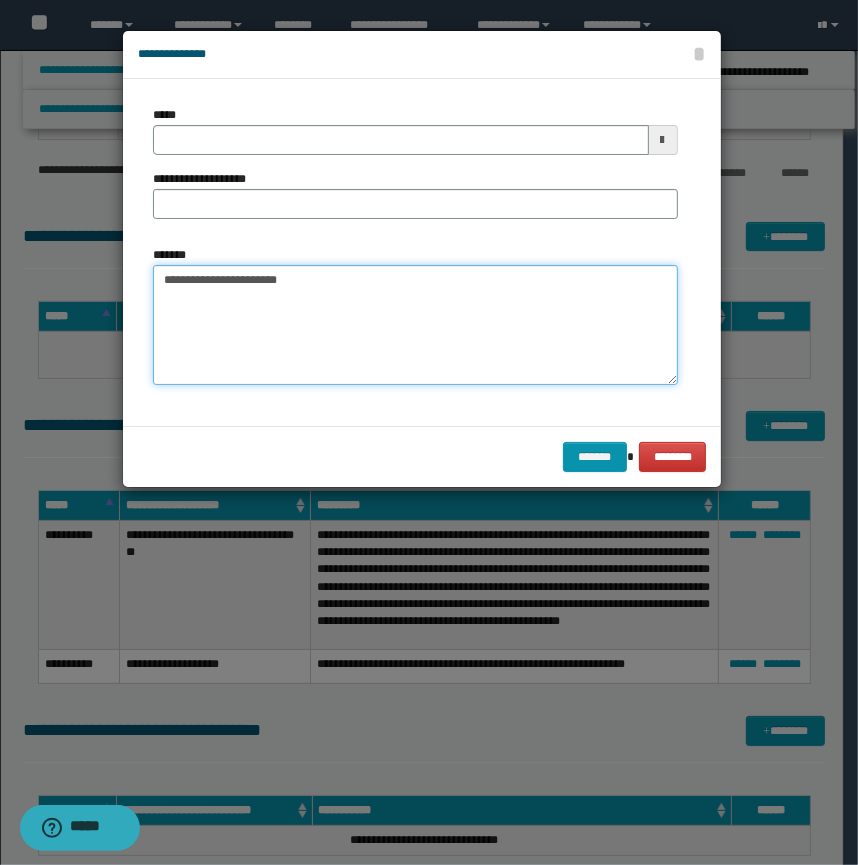 type 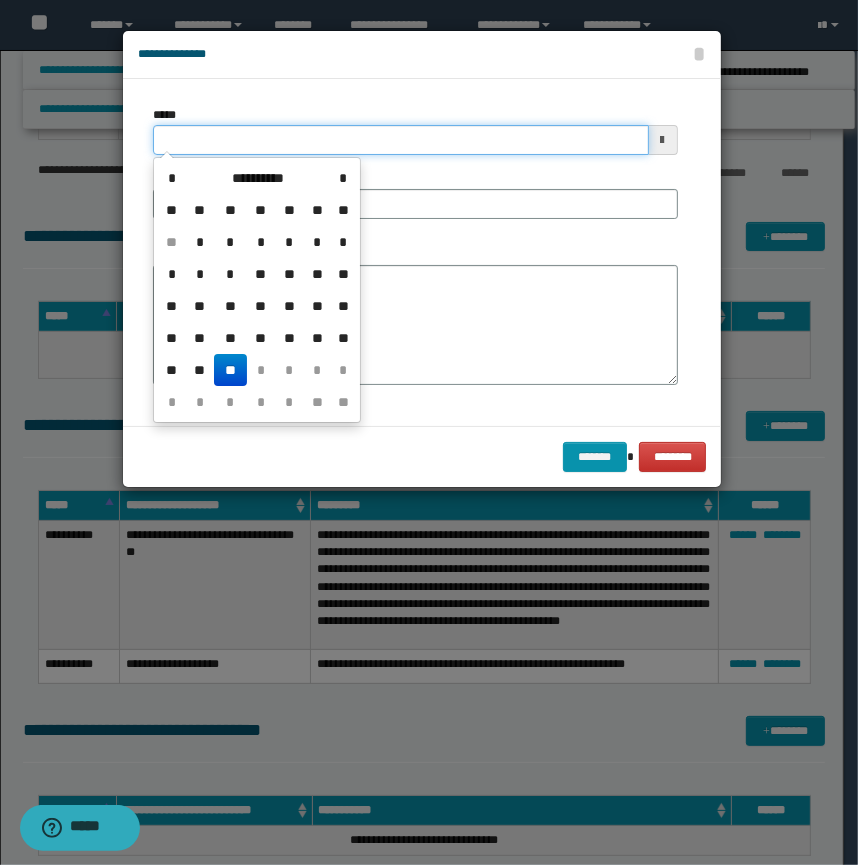 drag, startPoint x: 244, startPoint y: 136, endPoint x: 69, endPoint y: 123, distance: 175.4822 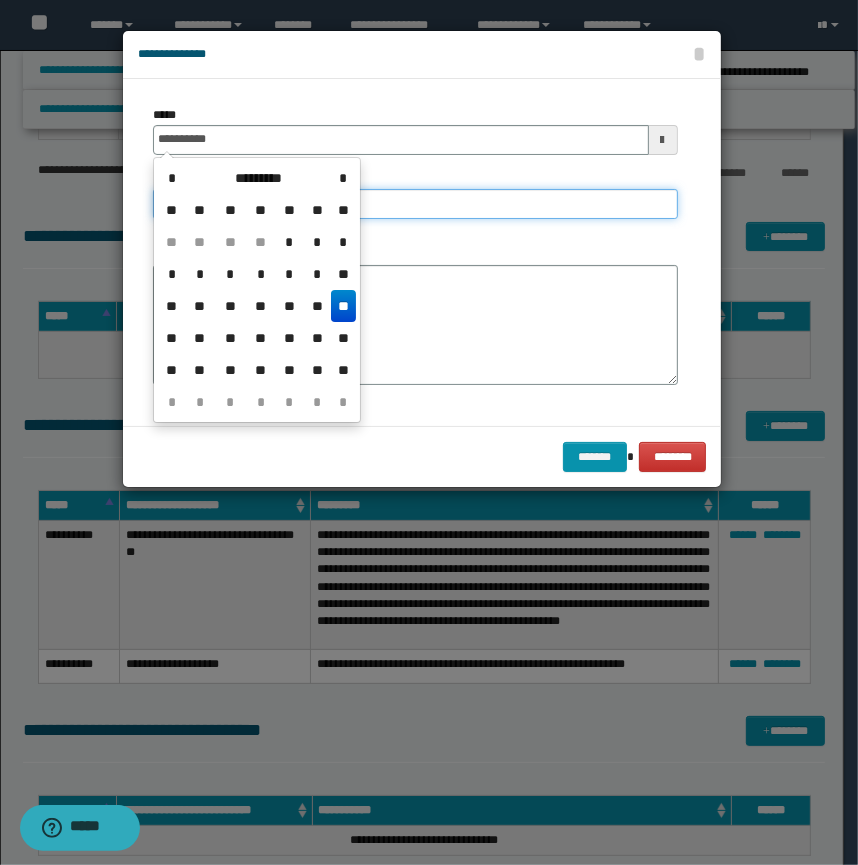 type on "**********" 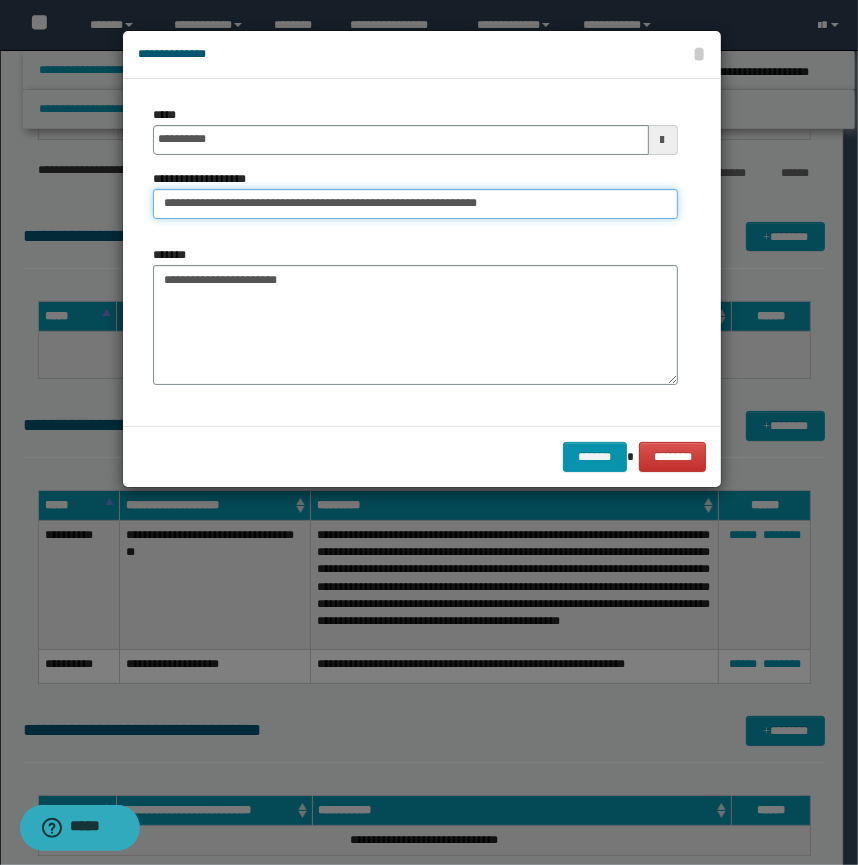 type on "**********" 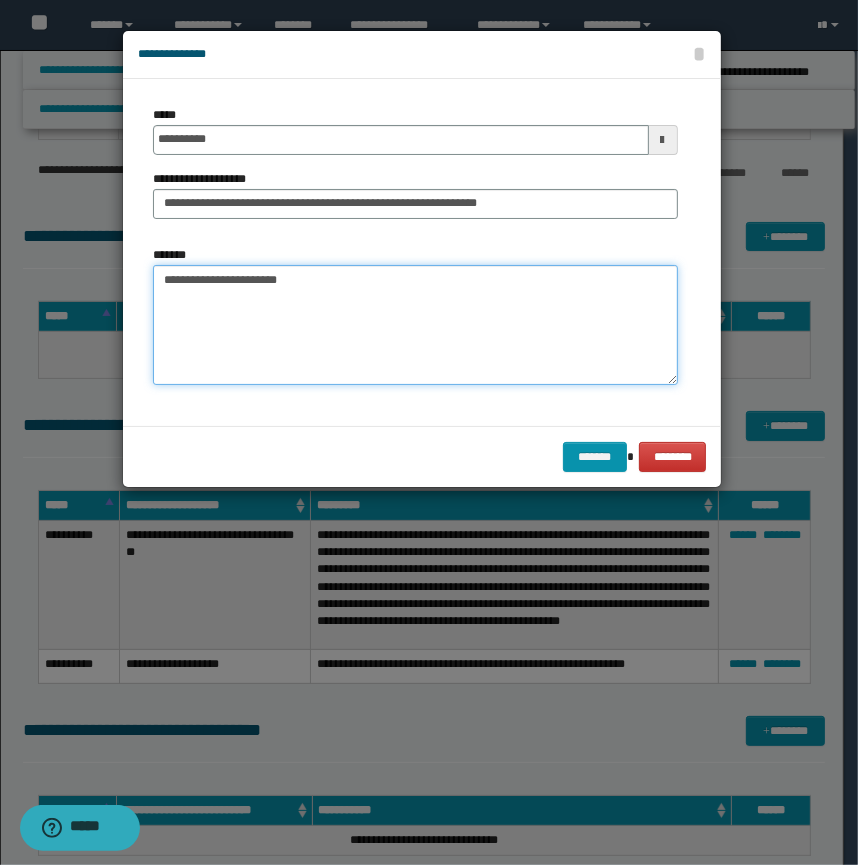 click on "**********" at bounding box center (415, 325) 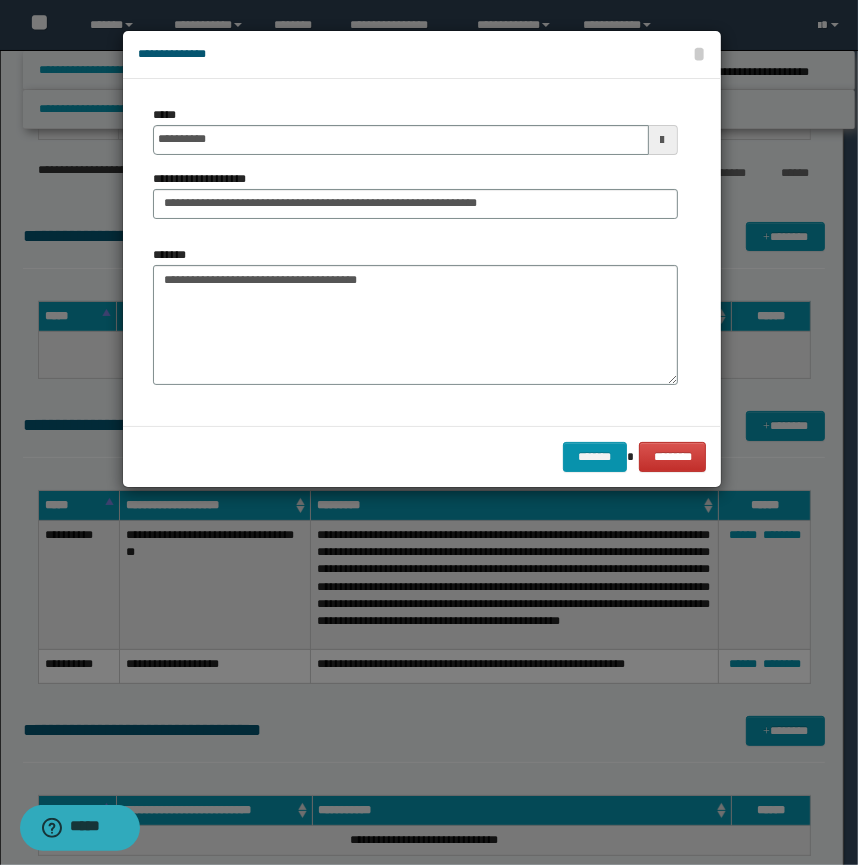 click on "**********" at bounding box center [415, 315] 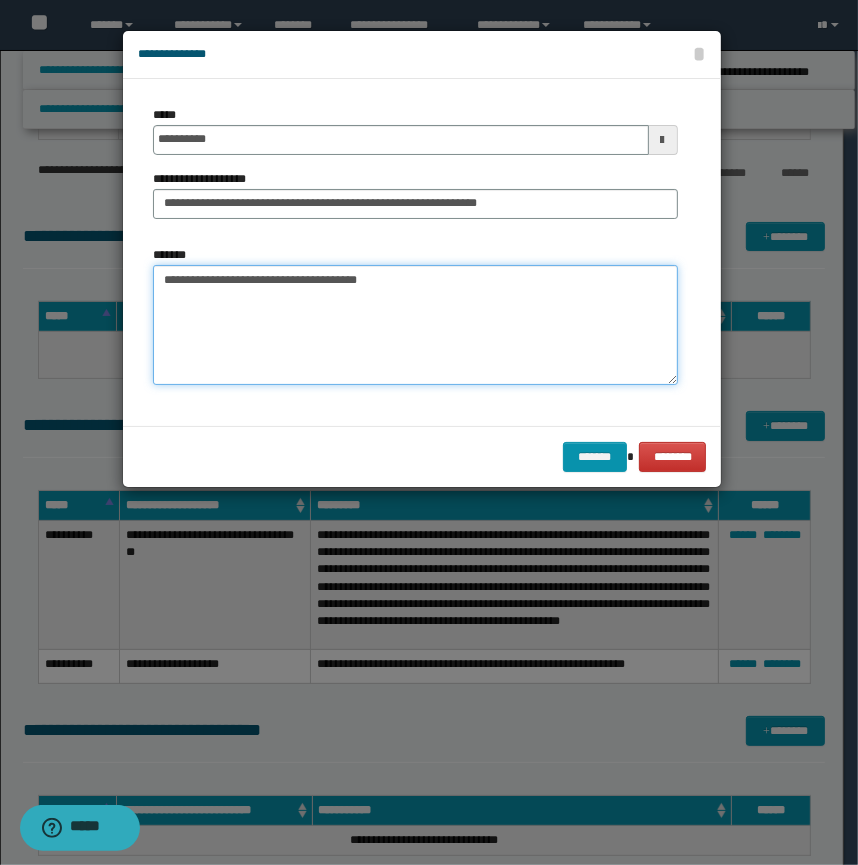 click on "**********" at bounding box center [415, 325] 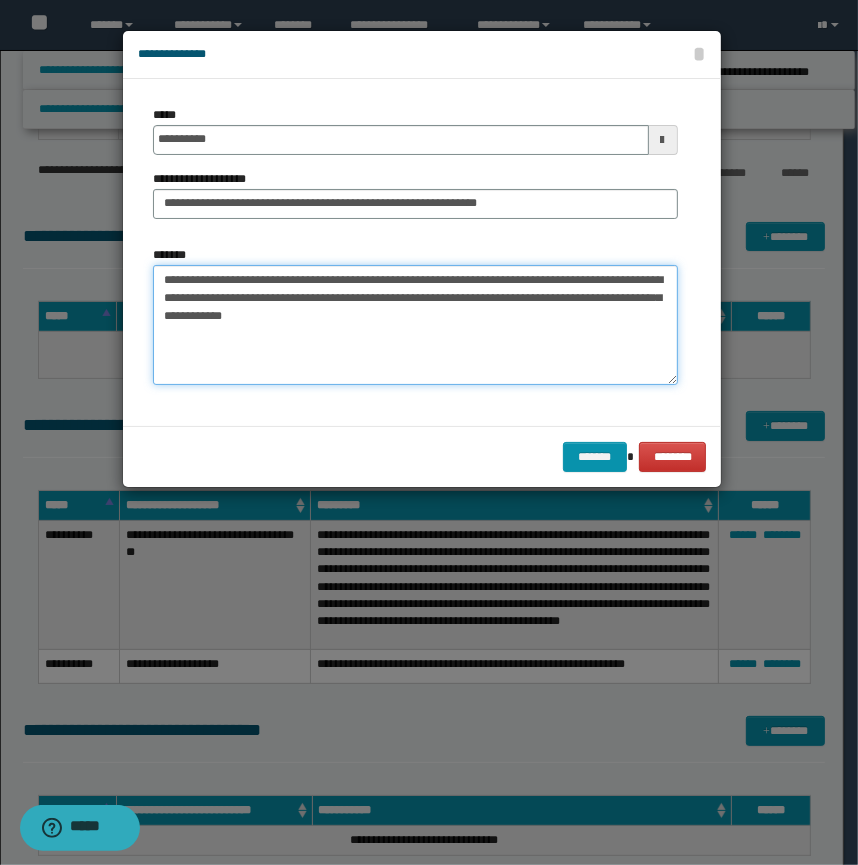 click on "**********" at bounding box center (415, 325) 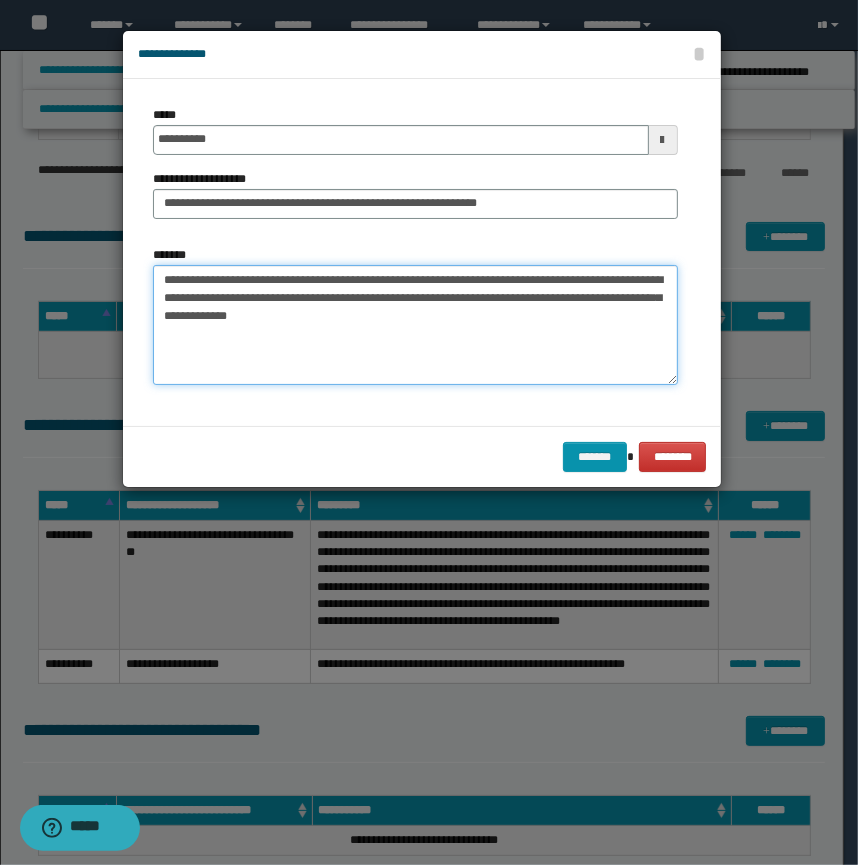click on "**********" at bounding box center [415, 325] 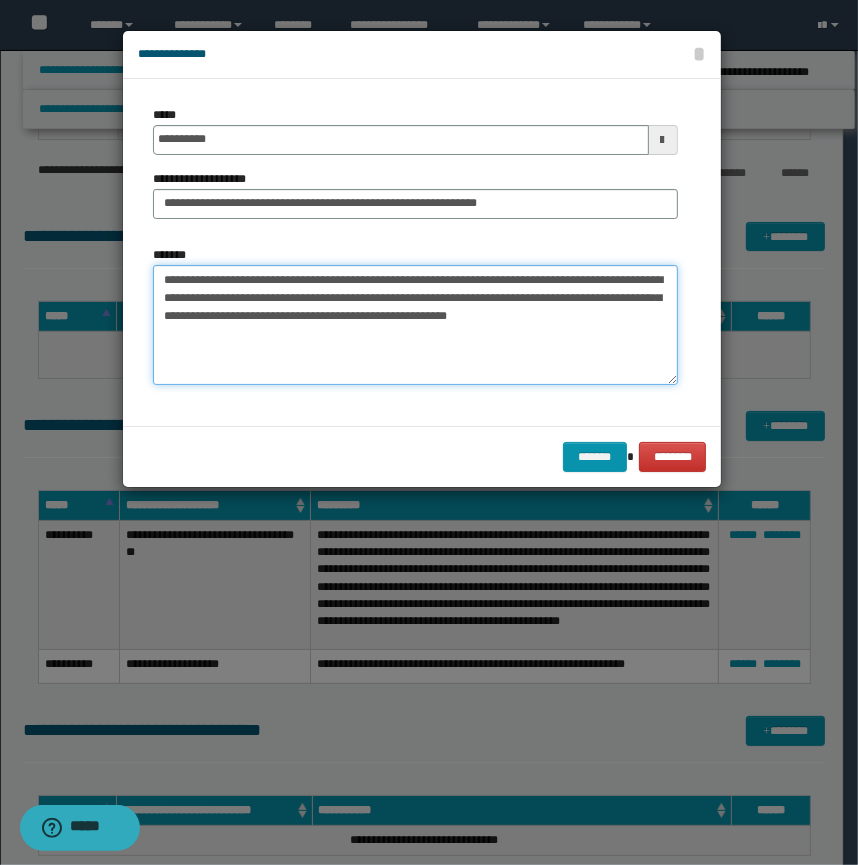 click on "**********" at bounding box center [415, 325] 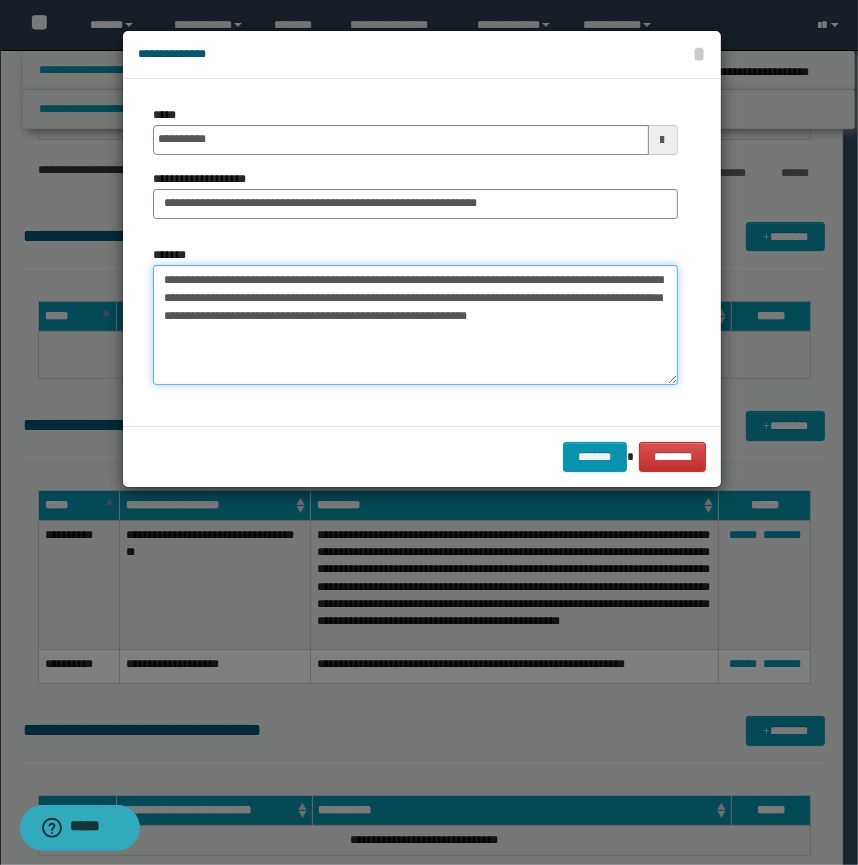 drag, startPoint x: 273, startPoint y: 278, endPoint x: 357, endPoint y: 280, distance: 84.0238 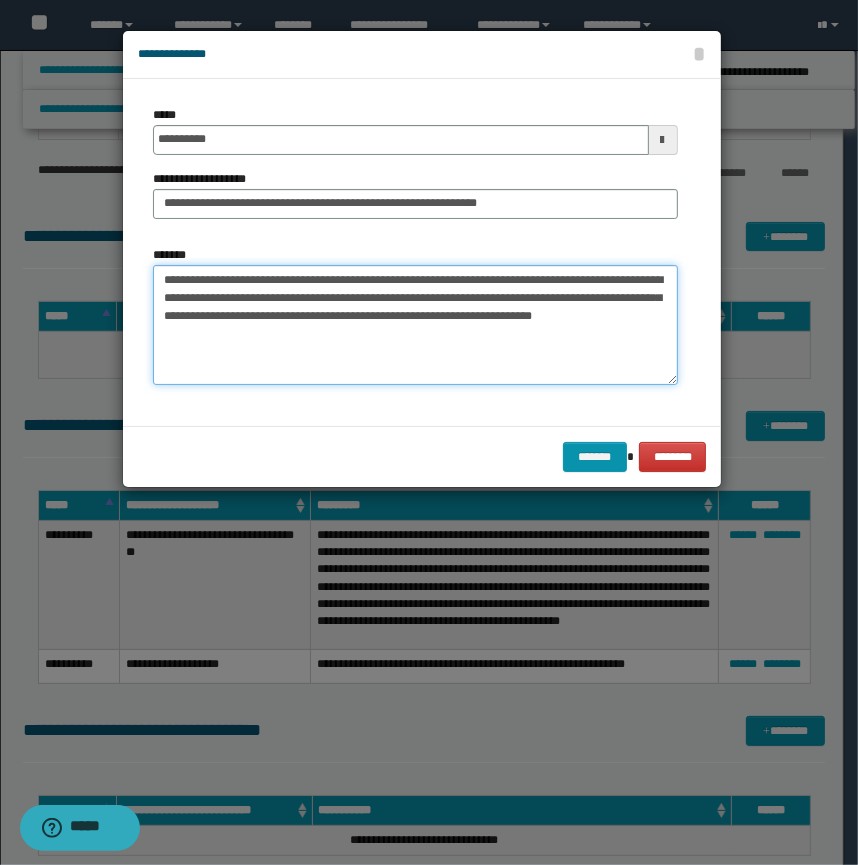 click on "**********" at bounding box center [415, 325] 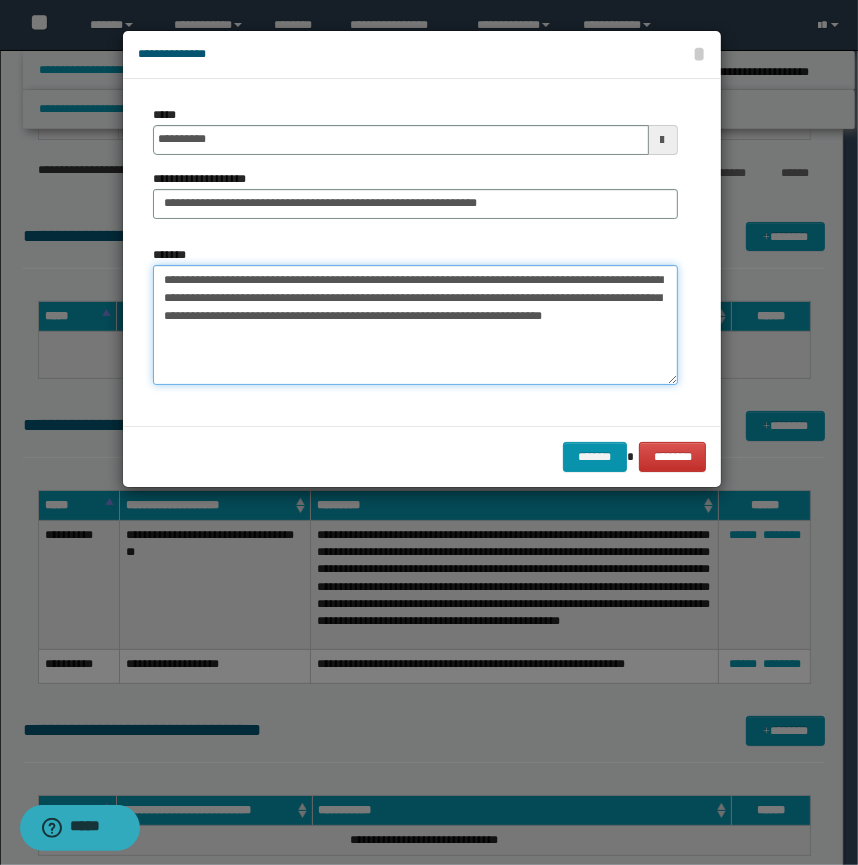 click on "**********" at bounding box center [415, 325] 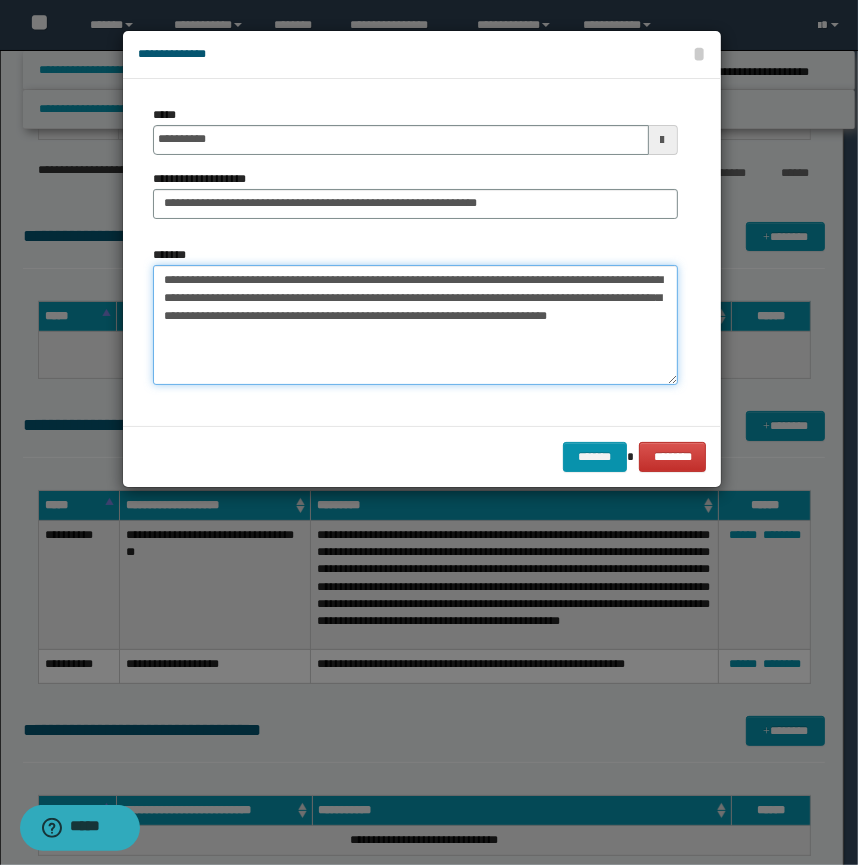 drag, startPoint x: 363, startPoint y: 277, endPoint x: 538, endPoint y: 295, distance: 175.92328 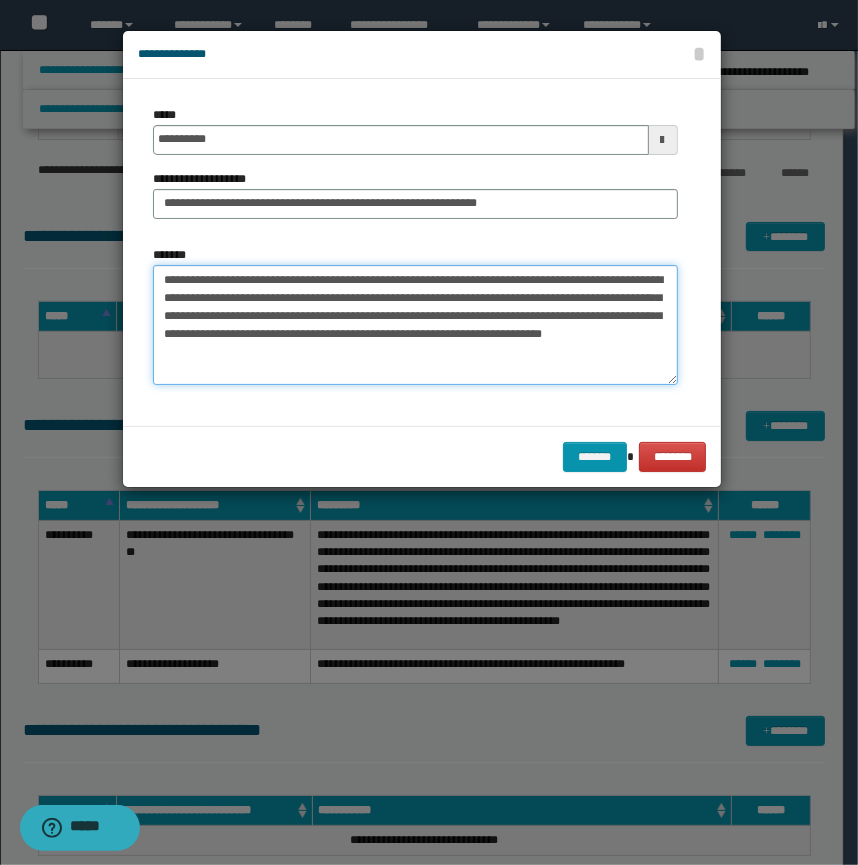 click on "**********" at bounding box center (415, 325) 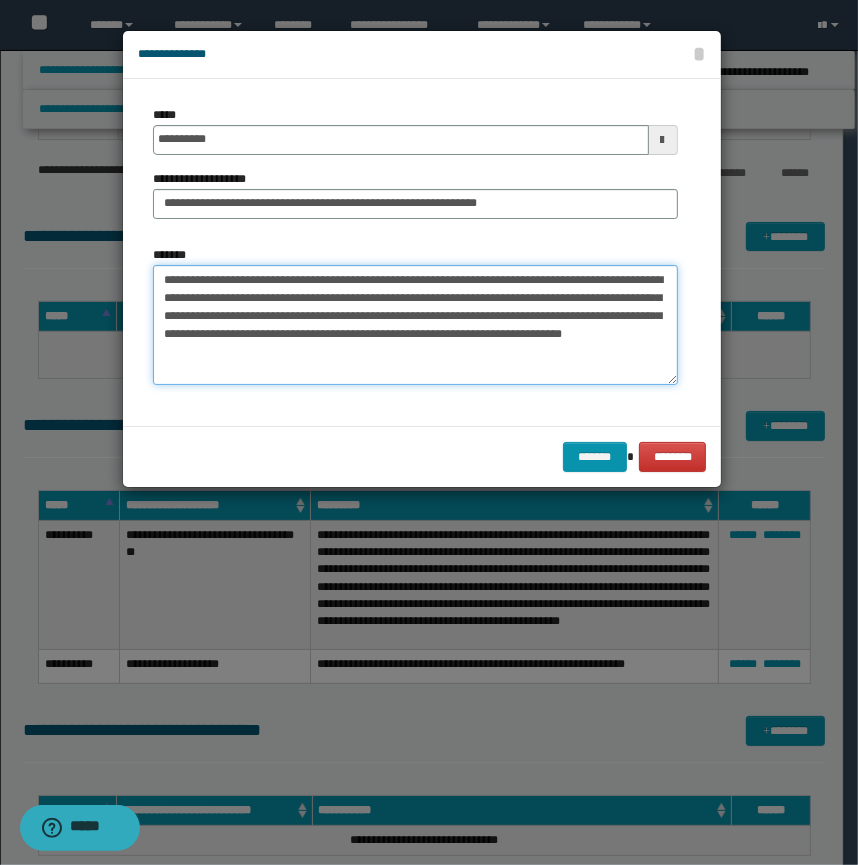 click on "**********" at bounding box center [415, 325] 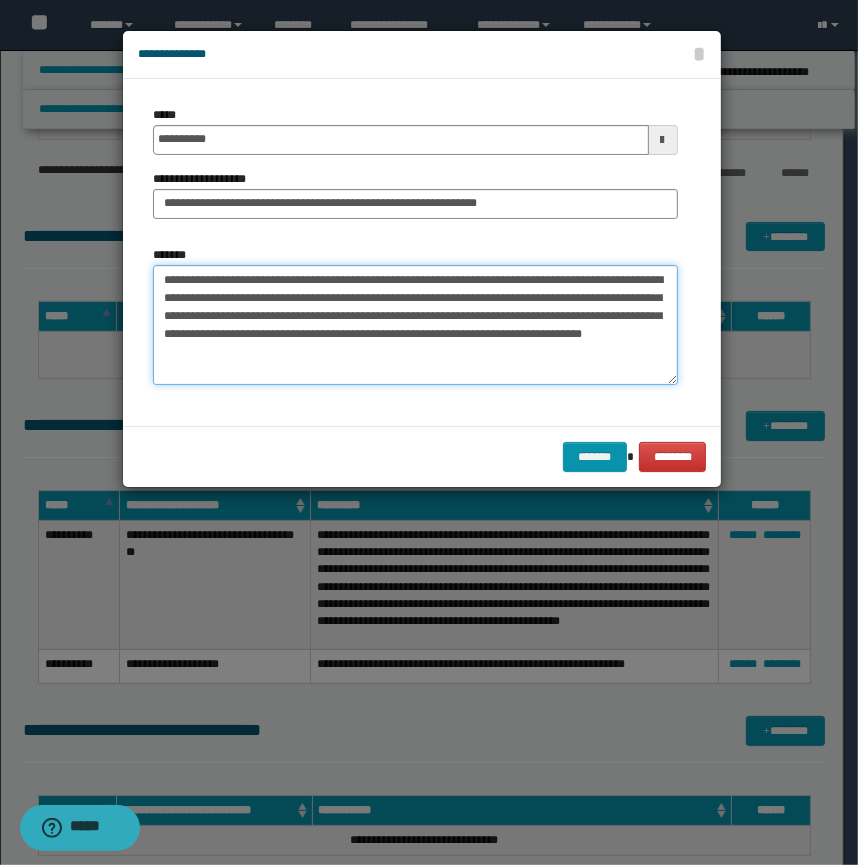 click on "**********" at bounding box center (415, 325) 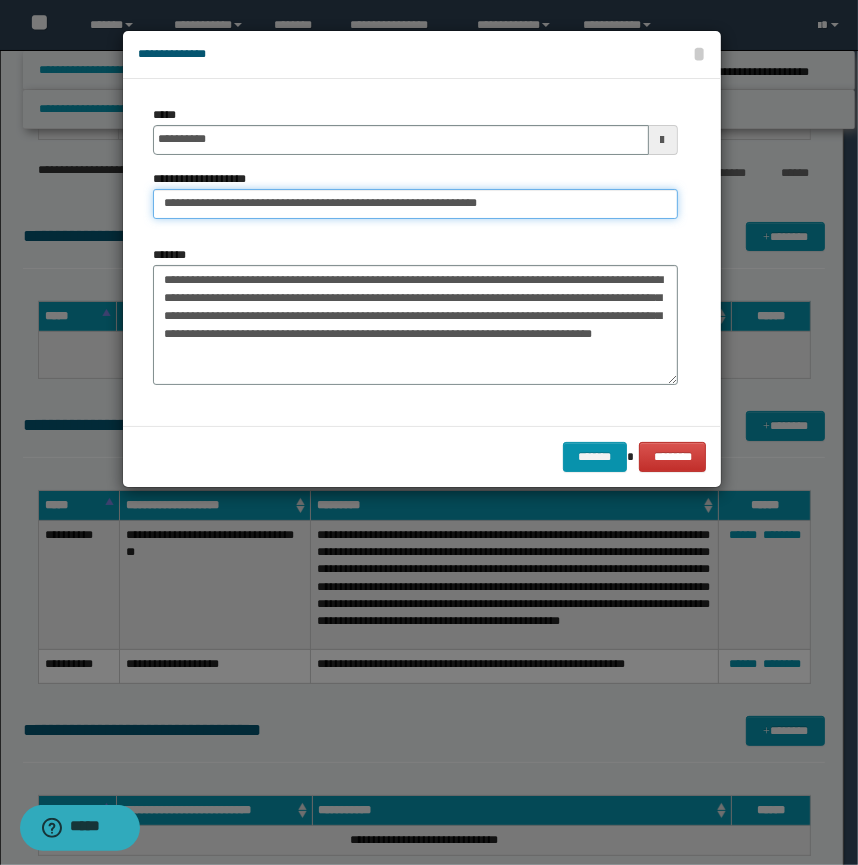 drag, startPoint x: 162, startPoint y: 204, endPoint x: 560, endPoint y: 208, distance: 398.0201 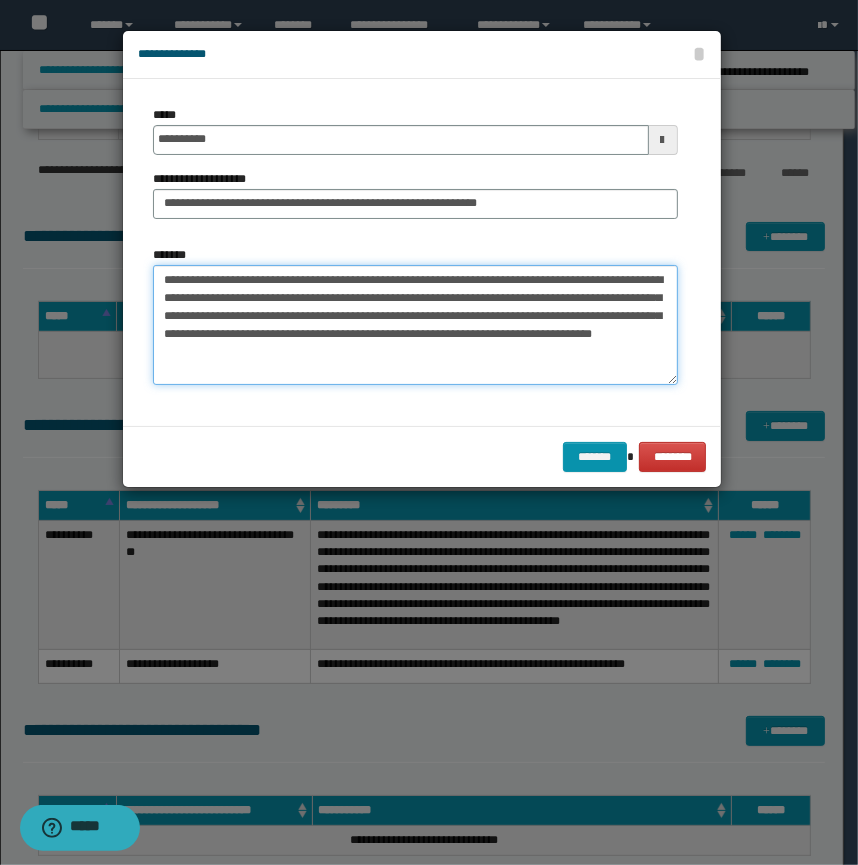 click on "**********" at bounding box center (415, 325) 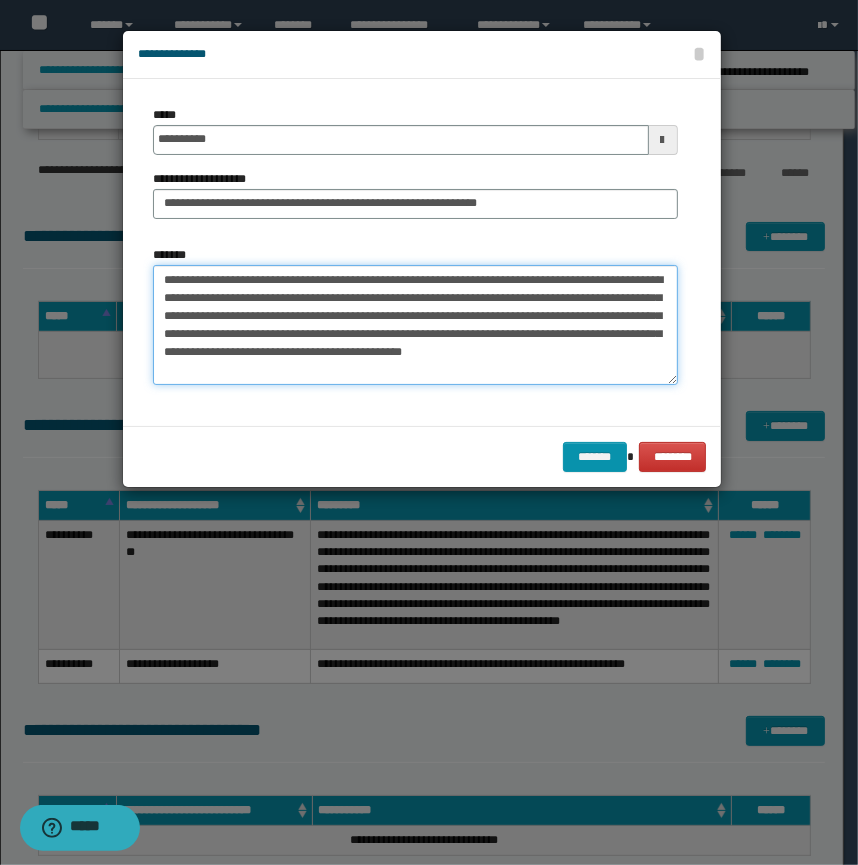 click on "**********" at bounding box center [415, 325] 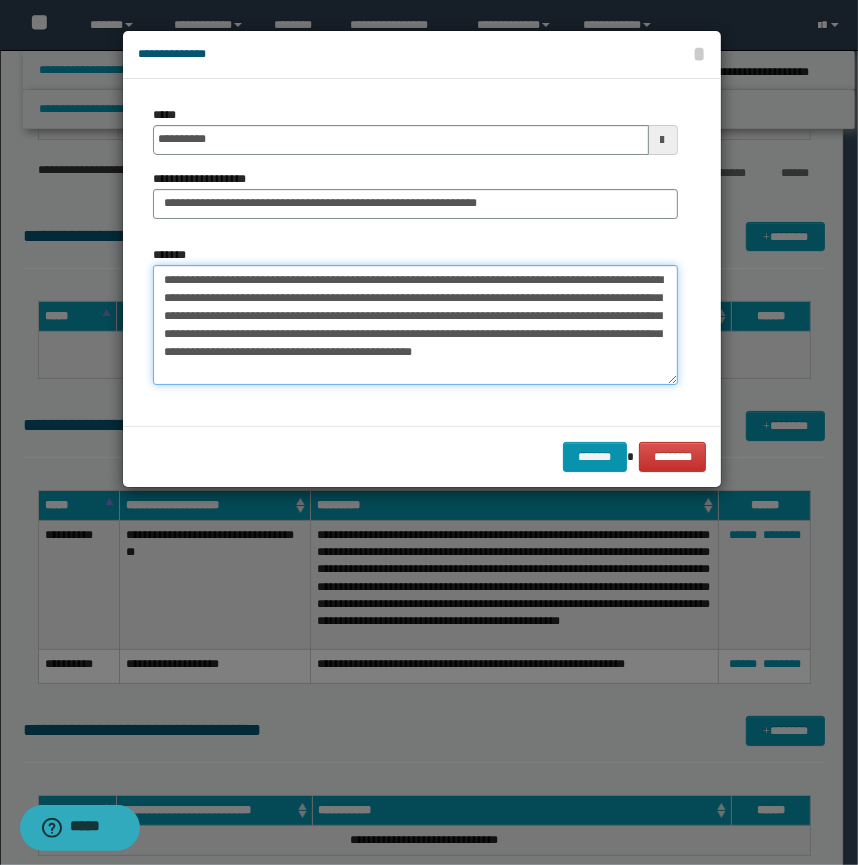 click on "**********" at bounding box center (415, 325) 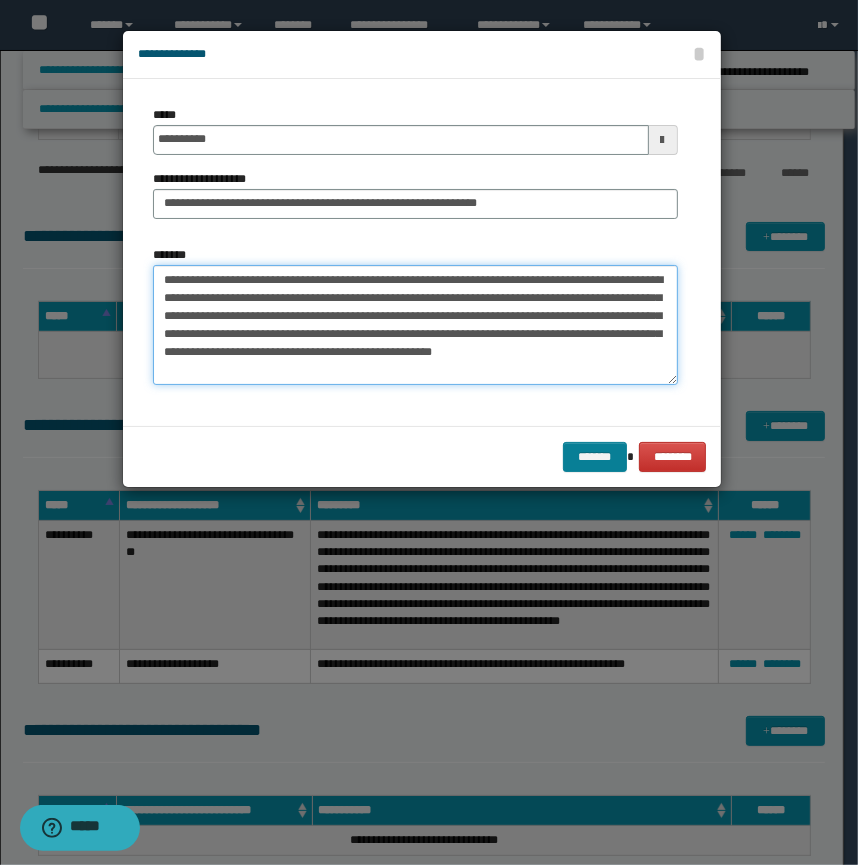 type on "**********" 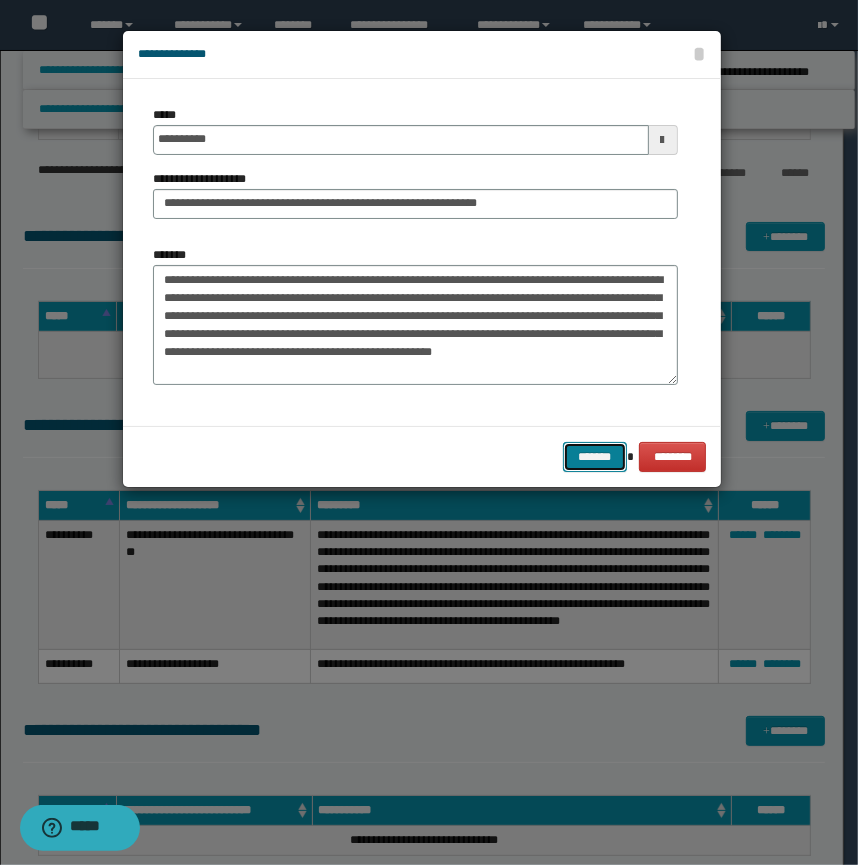 click on "*******" at bounding box center [595, 457] 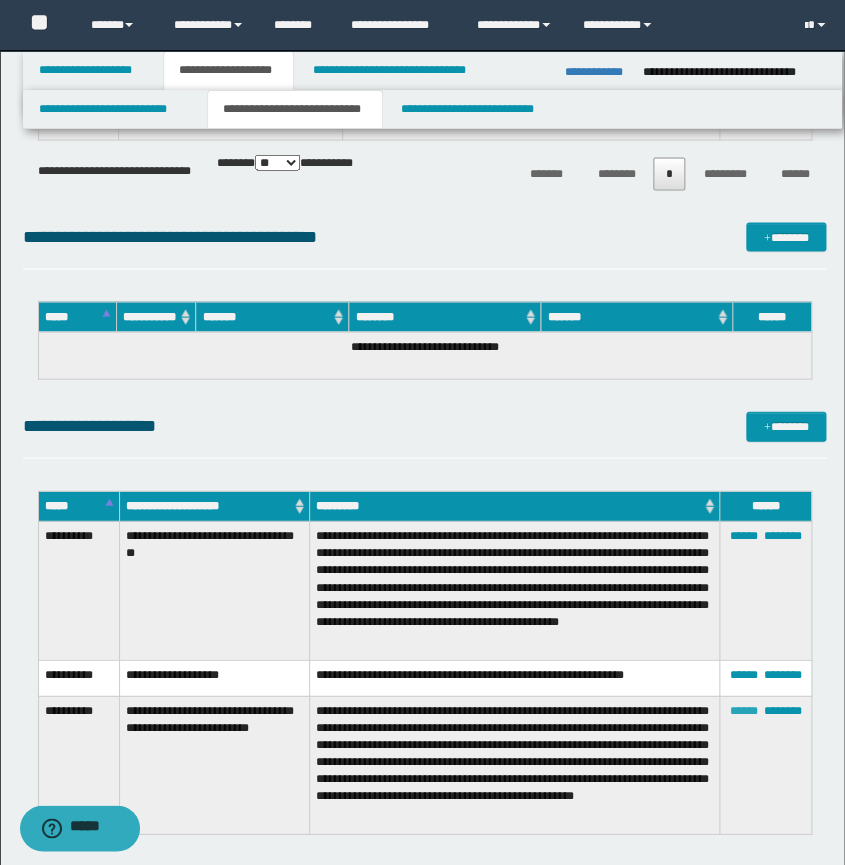 click on "******" at bounding box center [743, 710] 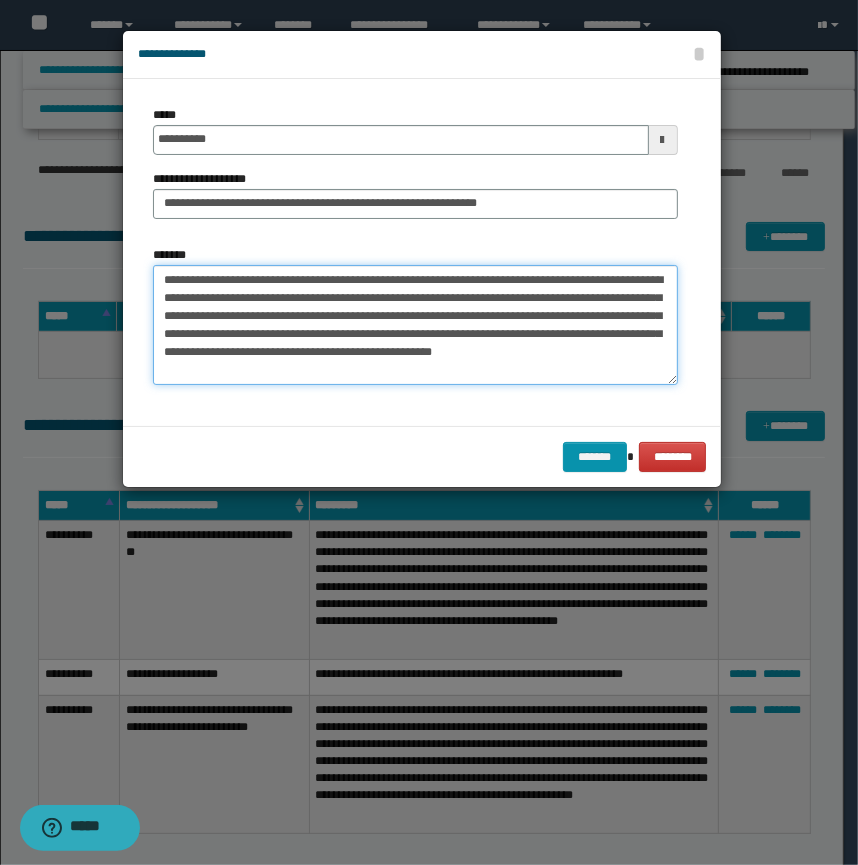click on "**********" at bounding box center [415, 325] 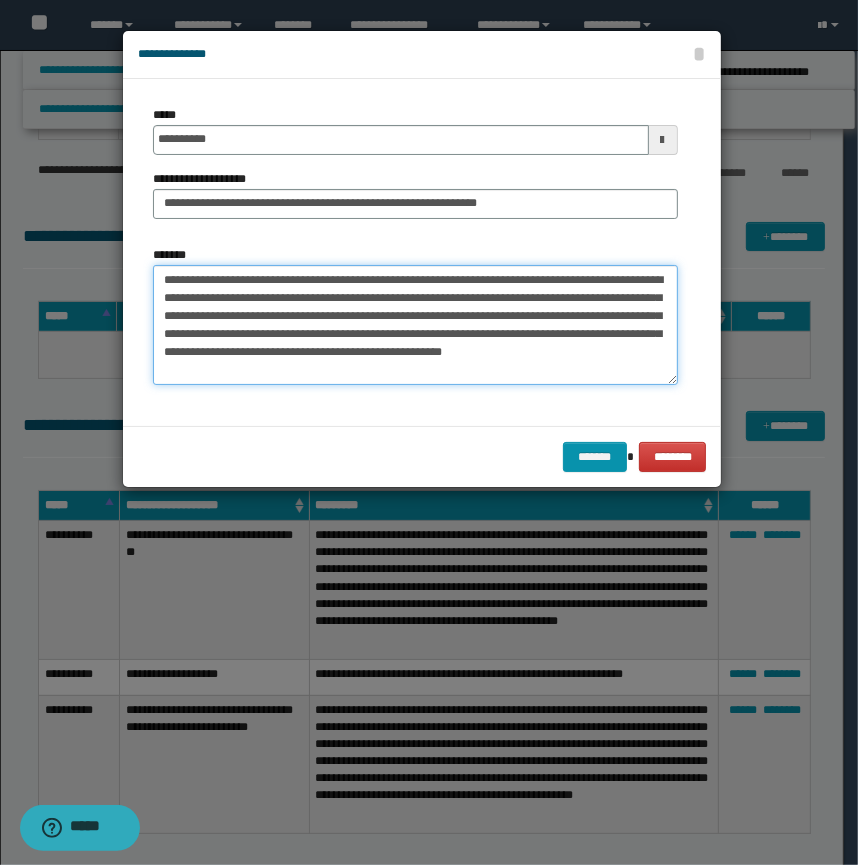 click on "**********" at bounding box center (415, 325) 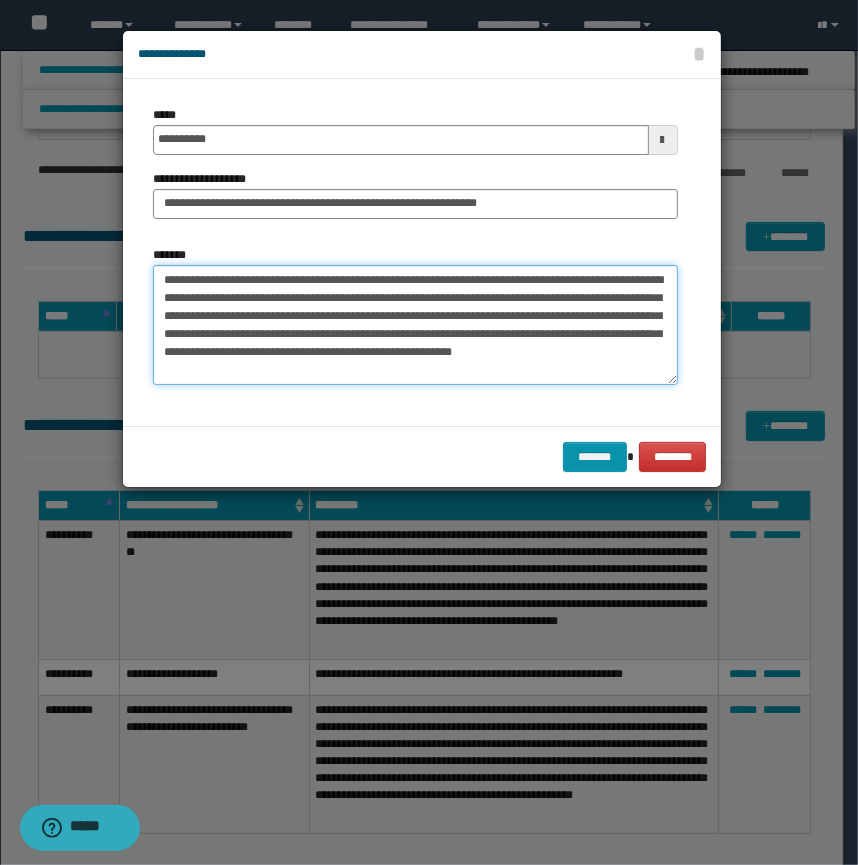 drag, startPoint x: 284, startPoint y: 277, endPoint x: 95, endPoint y: 280, distance: 189.0238 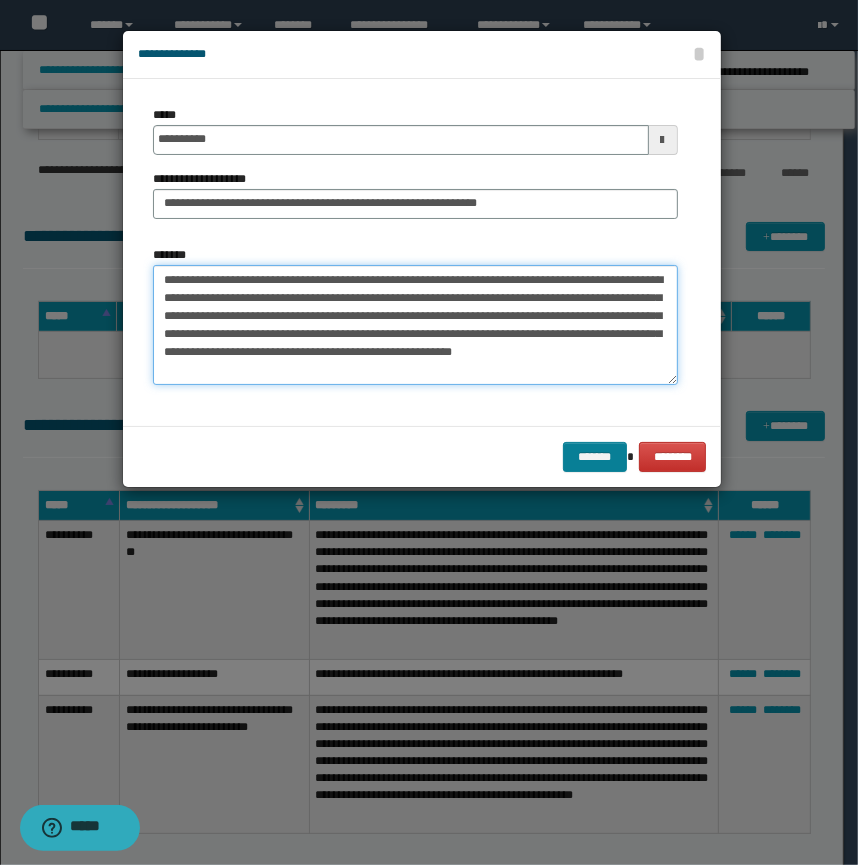 type on "**********" 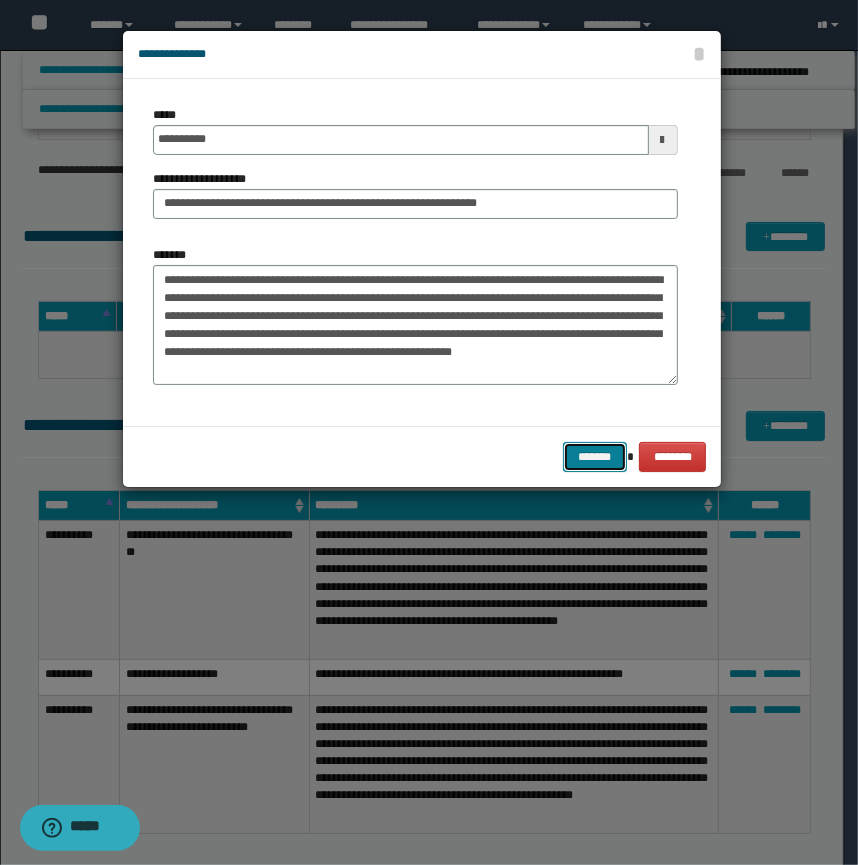 click on "*******" at bounding box center (595, 457) 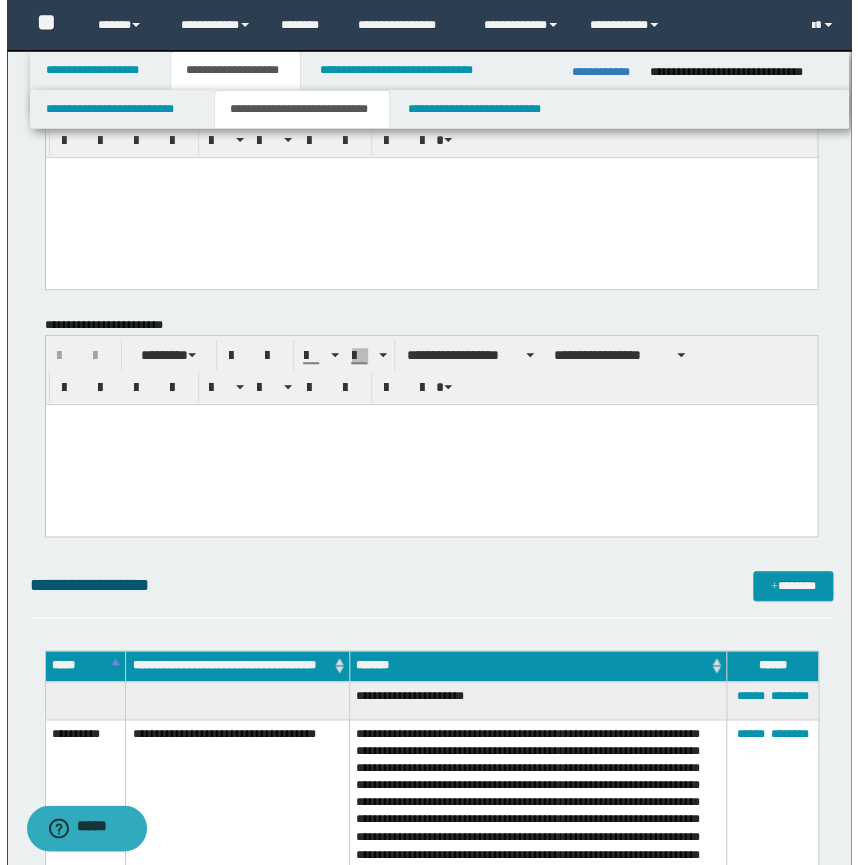 scroll, scrollTop: 181, scrollLeft: 0, axis: vertical 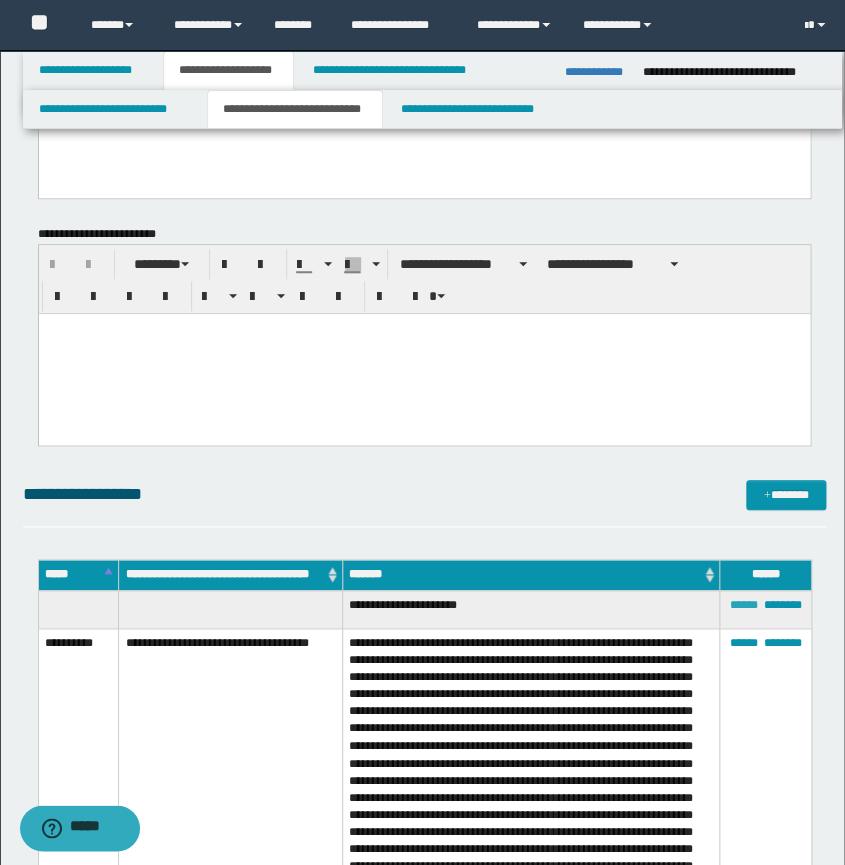 click on "******" at bounding box center [743, 605] 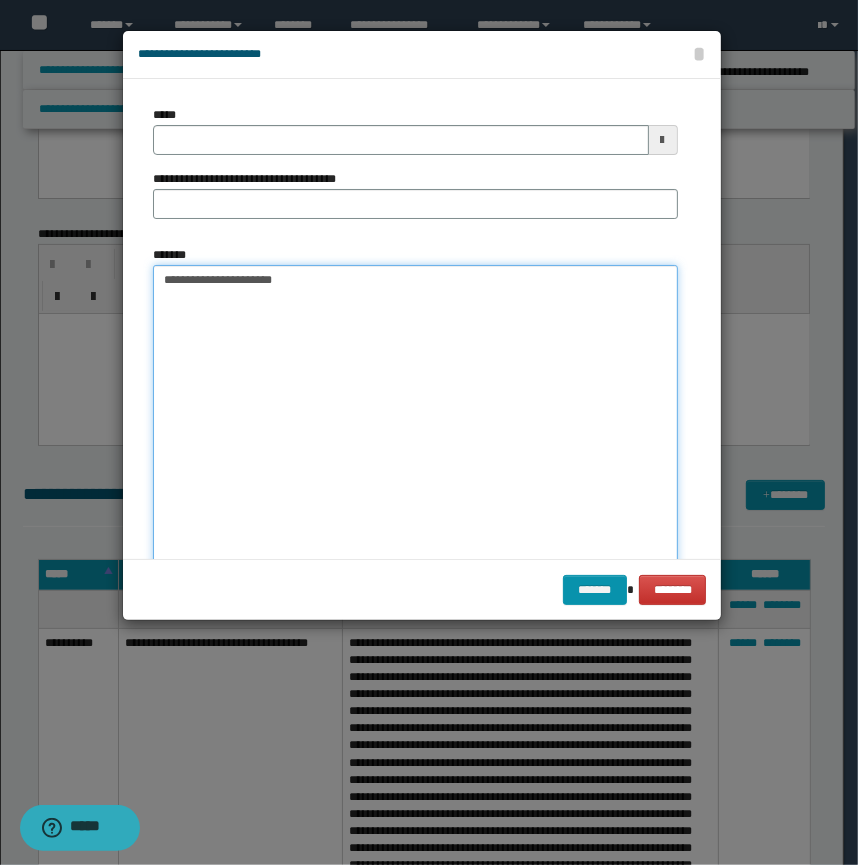 click on "**********" at bounding box center (415, 443) 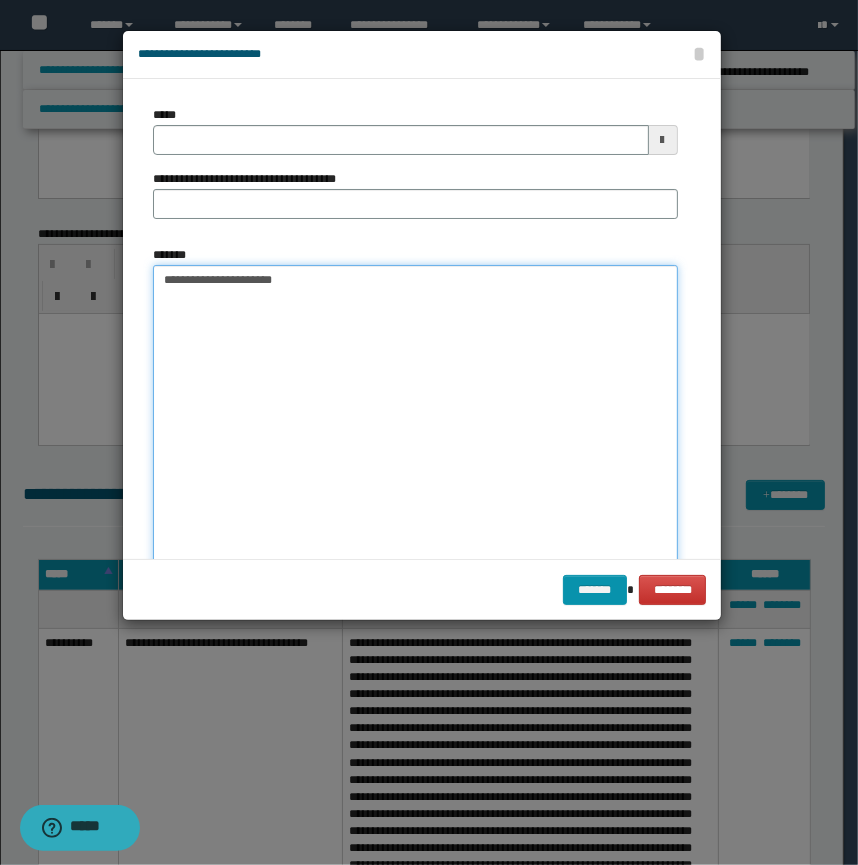 type 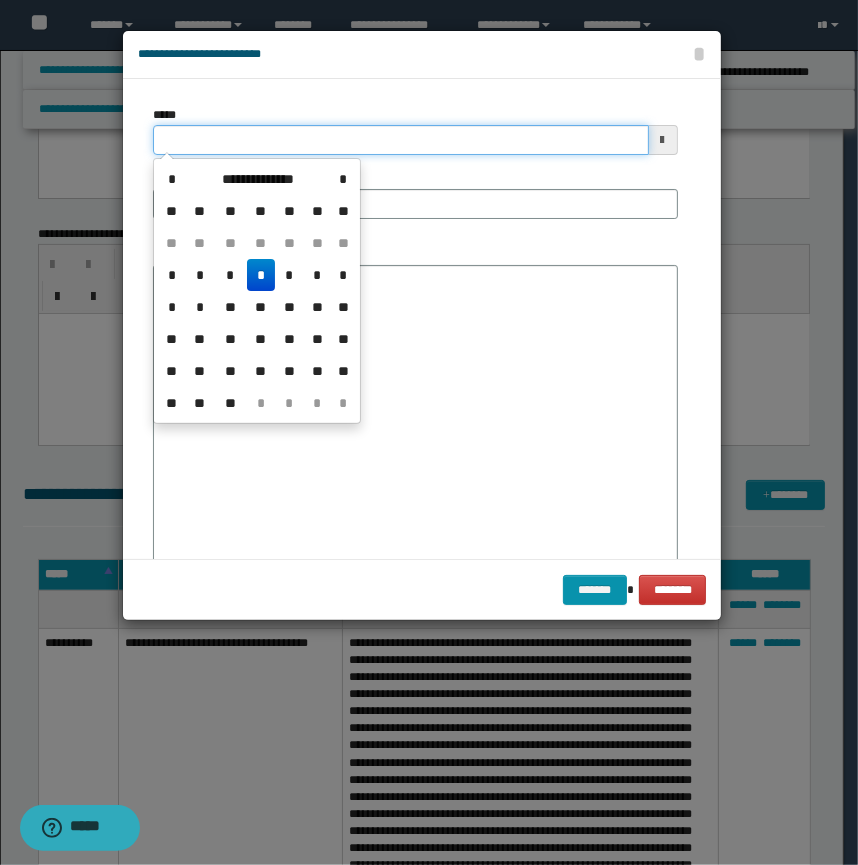 drag, startPoint x: 258, startPoint y: 137, endPoint x: 20, endPoint y: 115, distance: 239.01465 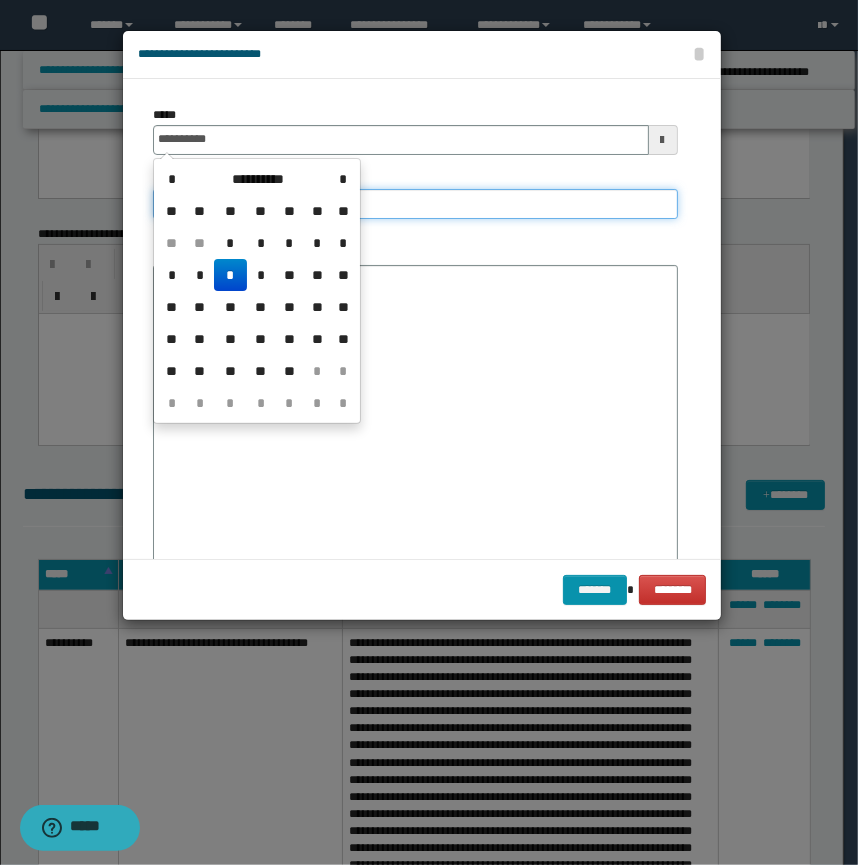 type on "**********" 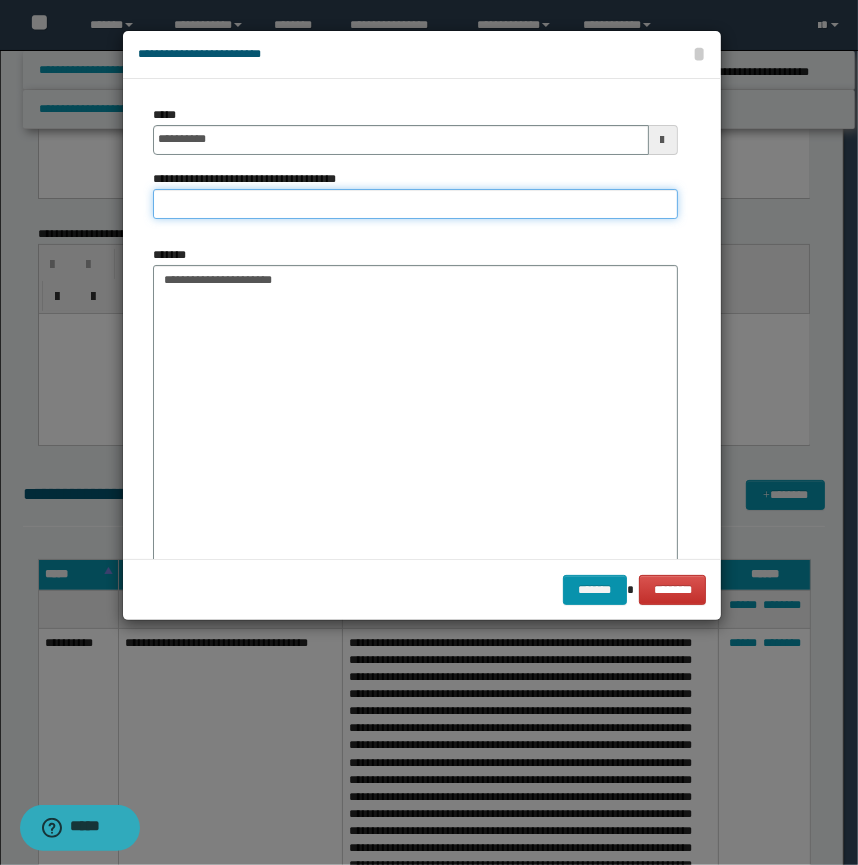 click on "**********" at bounding box center (415, 204) 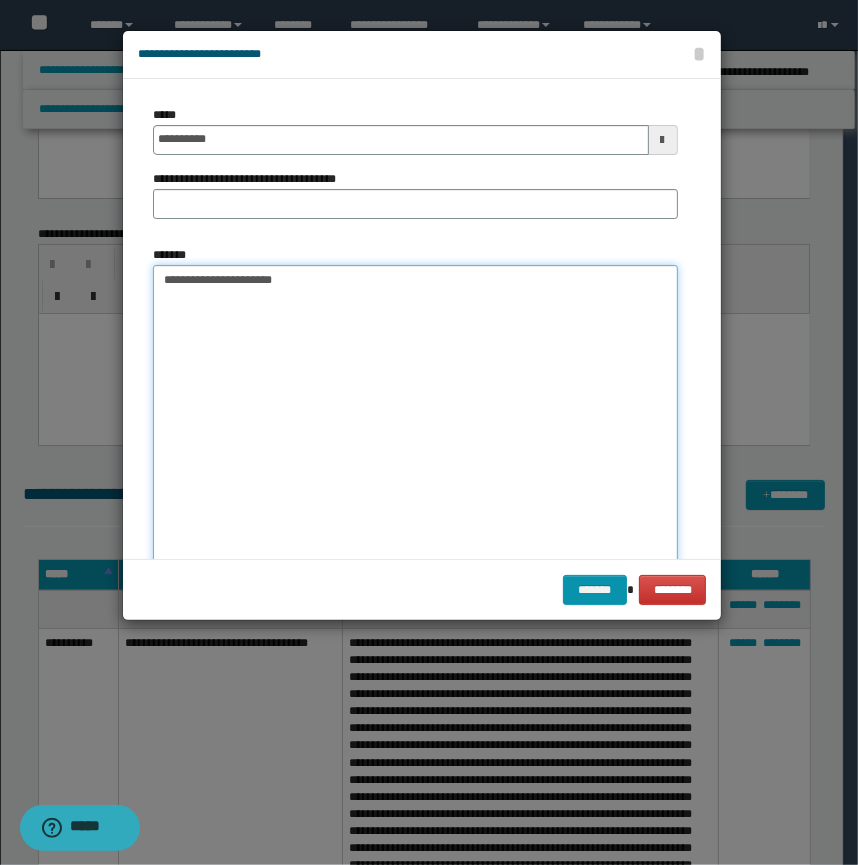click on "**********" at bounding box center [415, 443] 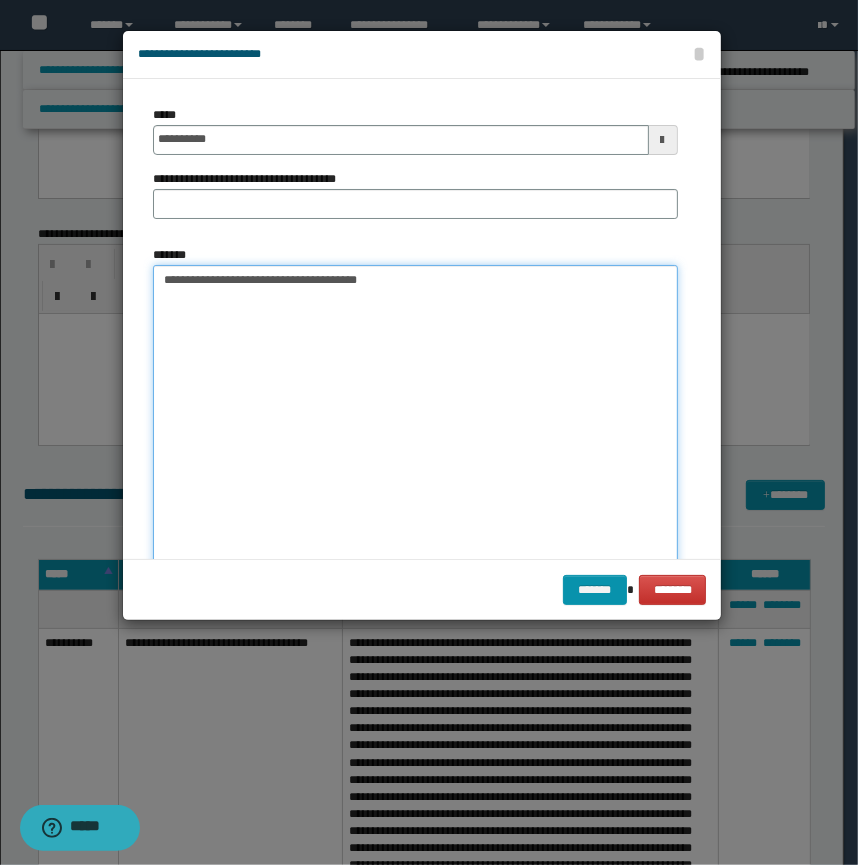 click on "**********" at bounding box center [415, 443] 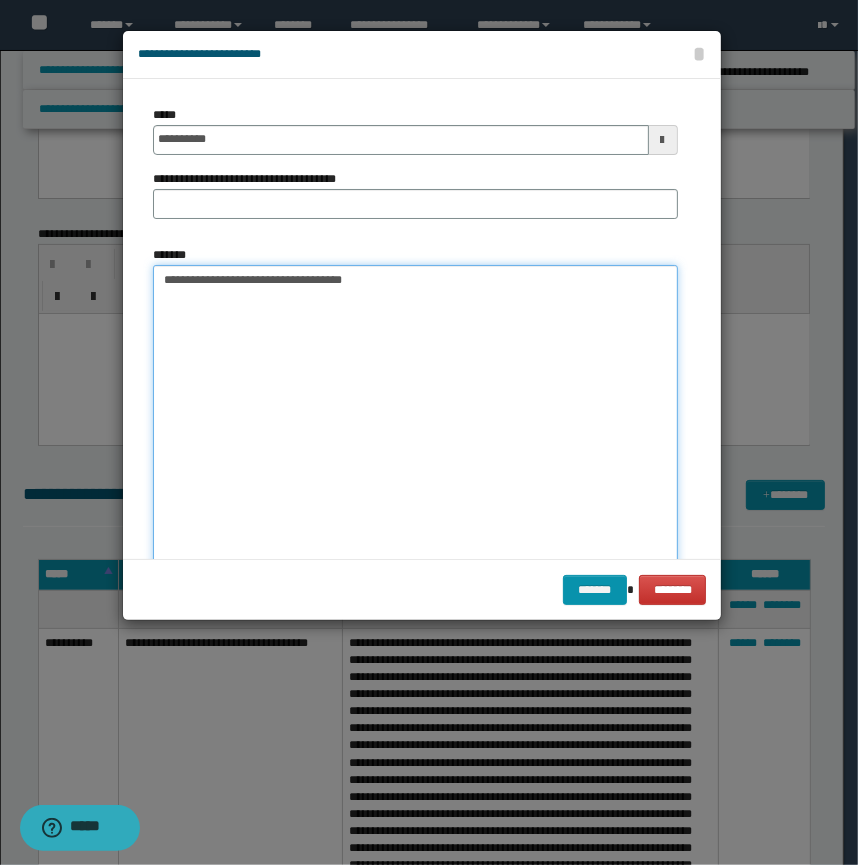 click on "**********" at bounding box center (415, 443) 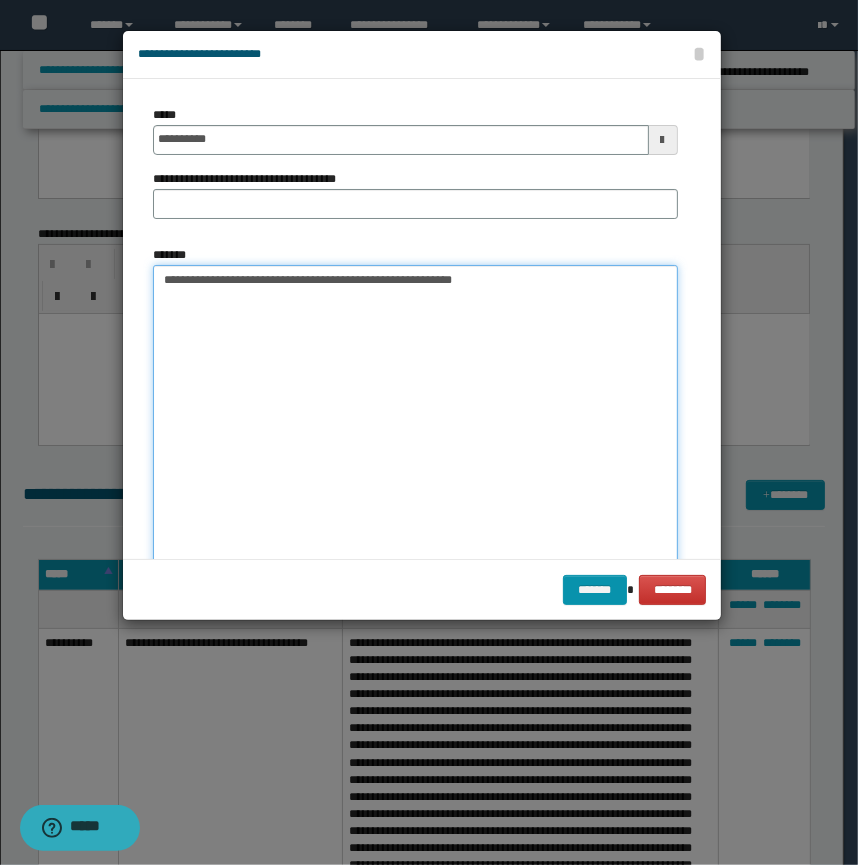 click on "**********" at bounding box center [415, 443] 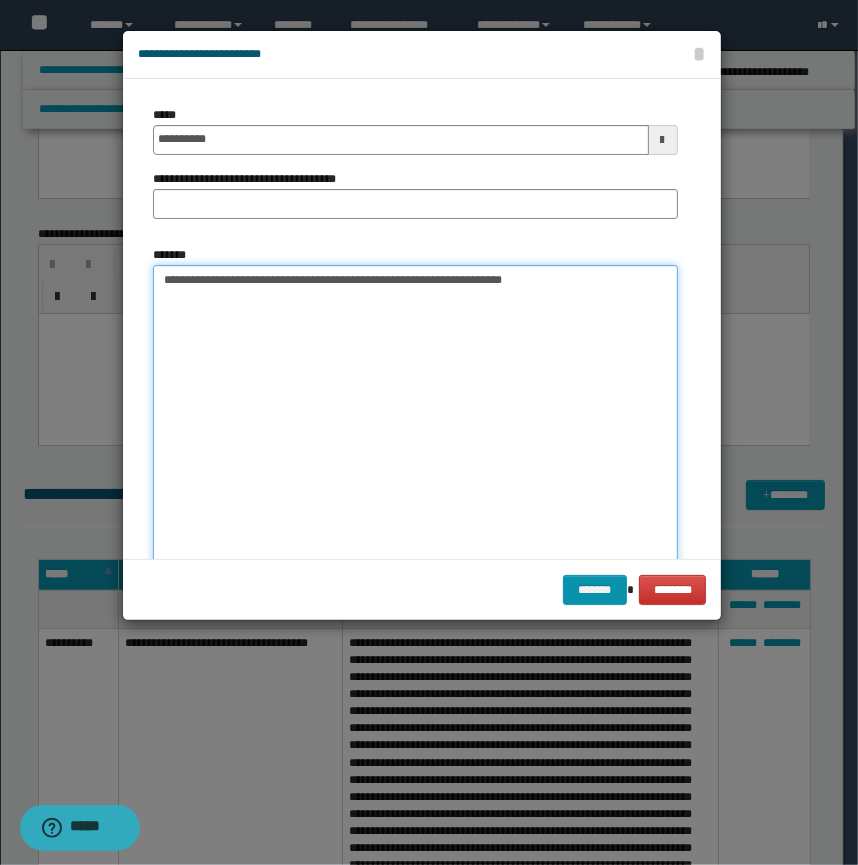 click on "**********" at bounding box center (415, 443) 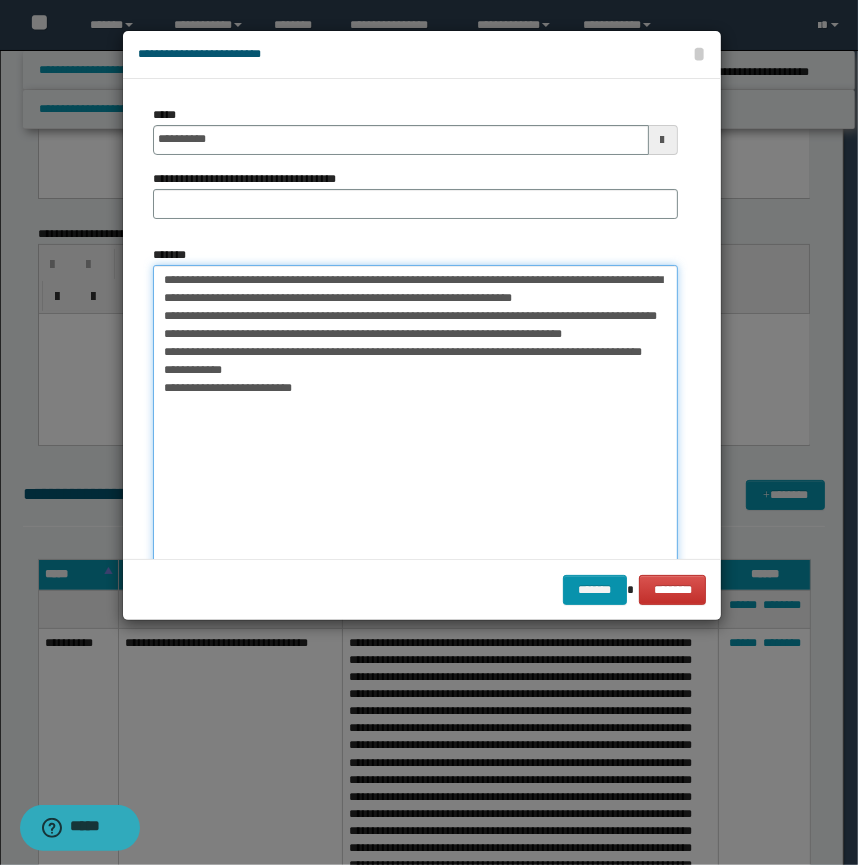click on "**********" at bounding box center (415, 443) 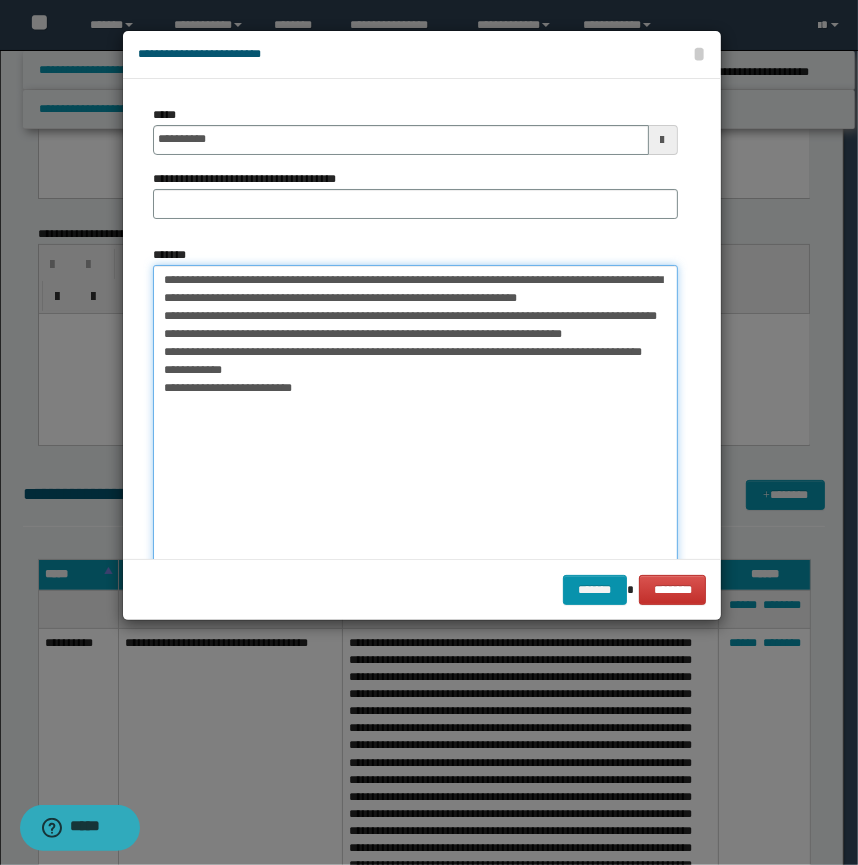 click on "**********" at bounding box center (415, 443) 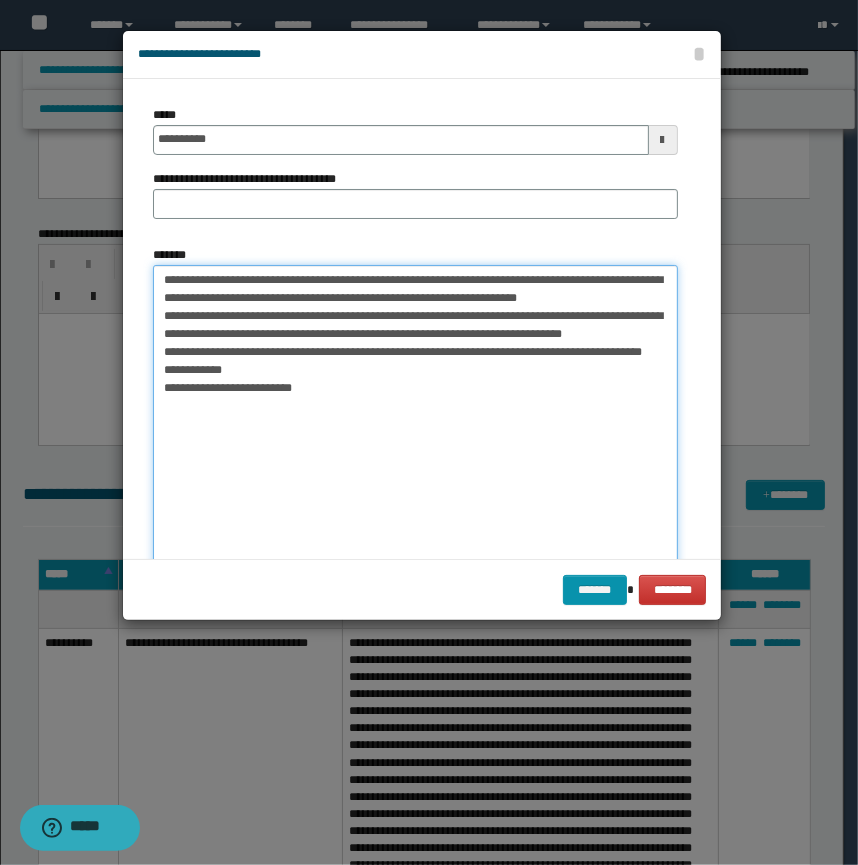 click on "**********" at bounding box center [415, 443] 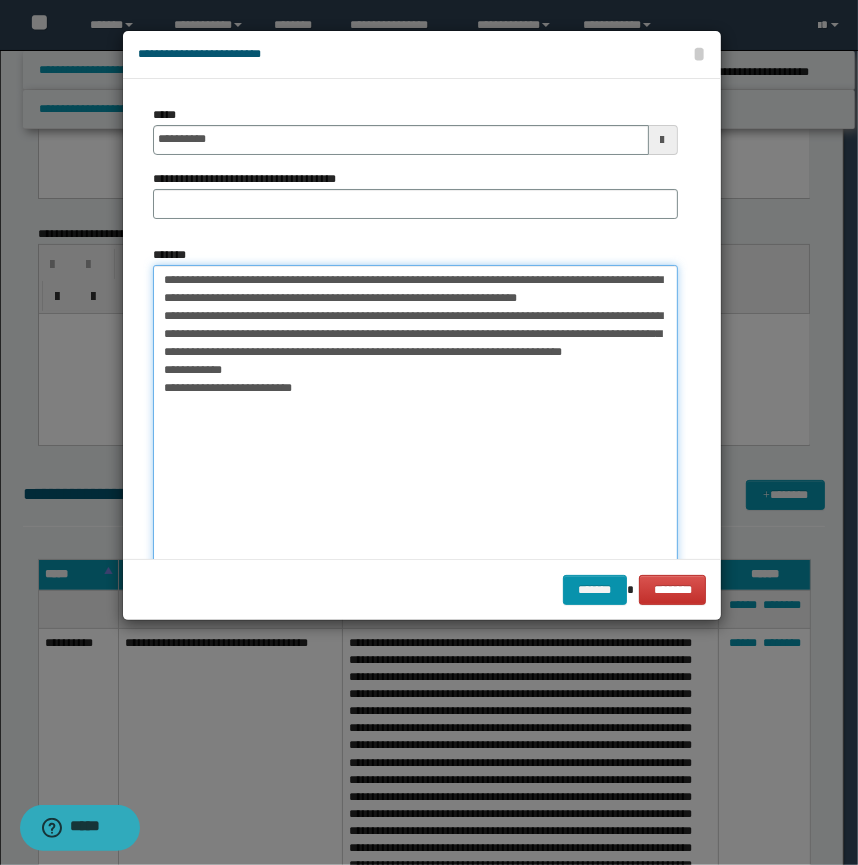 drag, startPoint x: 369, startPoint y: 350, endPoint x: 381, endPoint y: 349, distance: 12.0415945 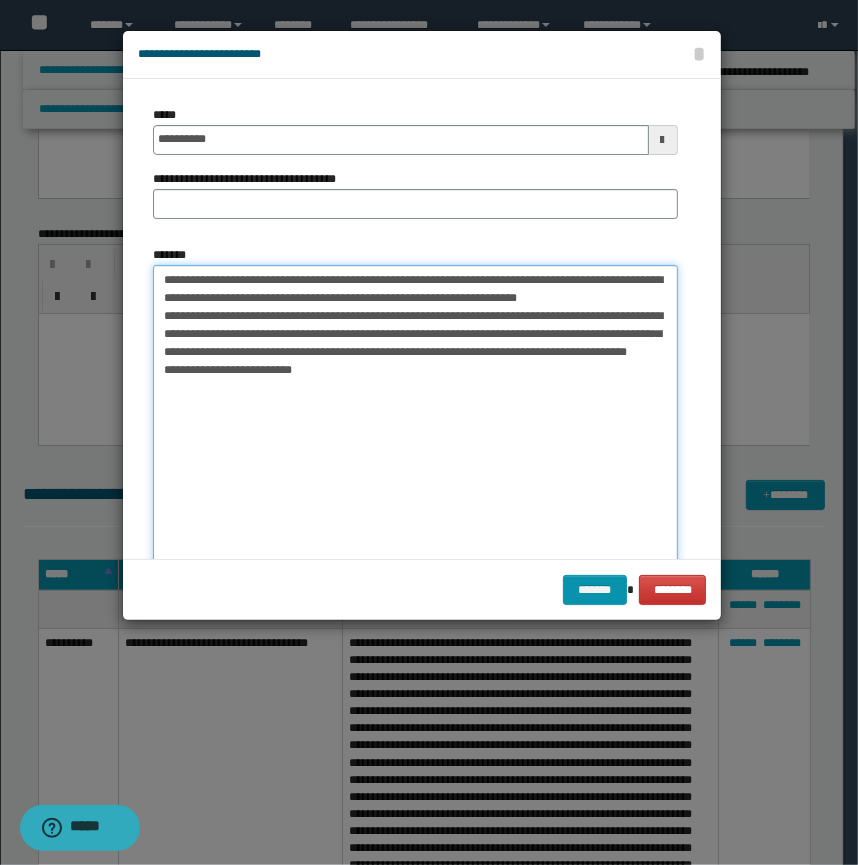 click on "**********" at bounding box center [415, 443] 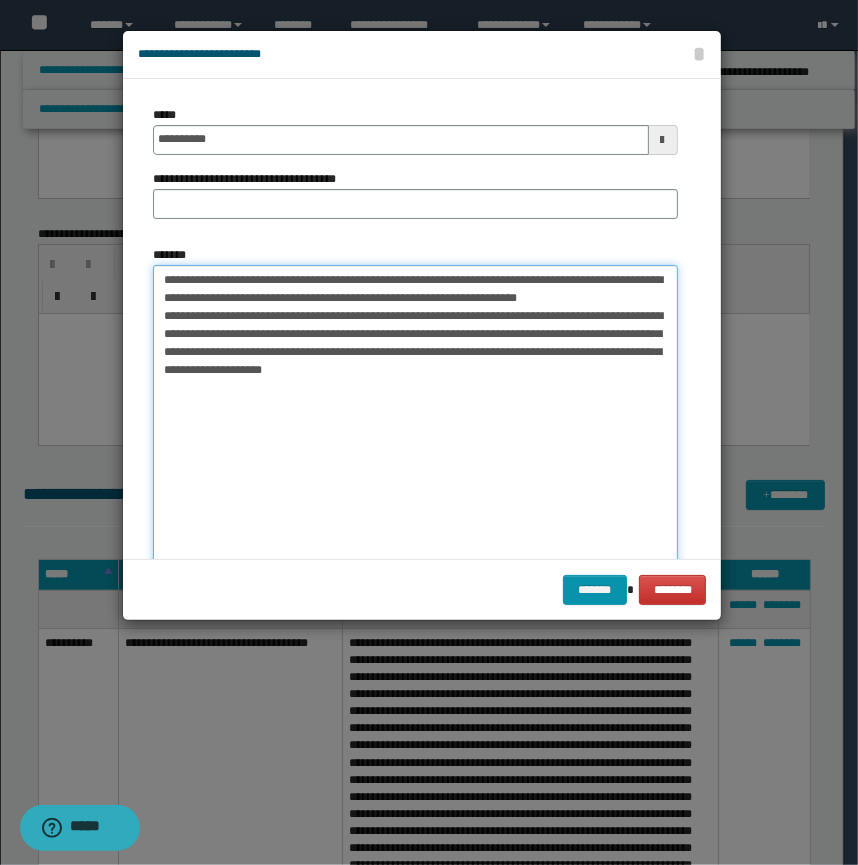 click on "**********" at bounding box center [415, 443] 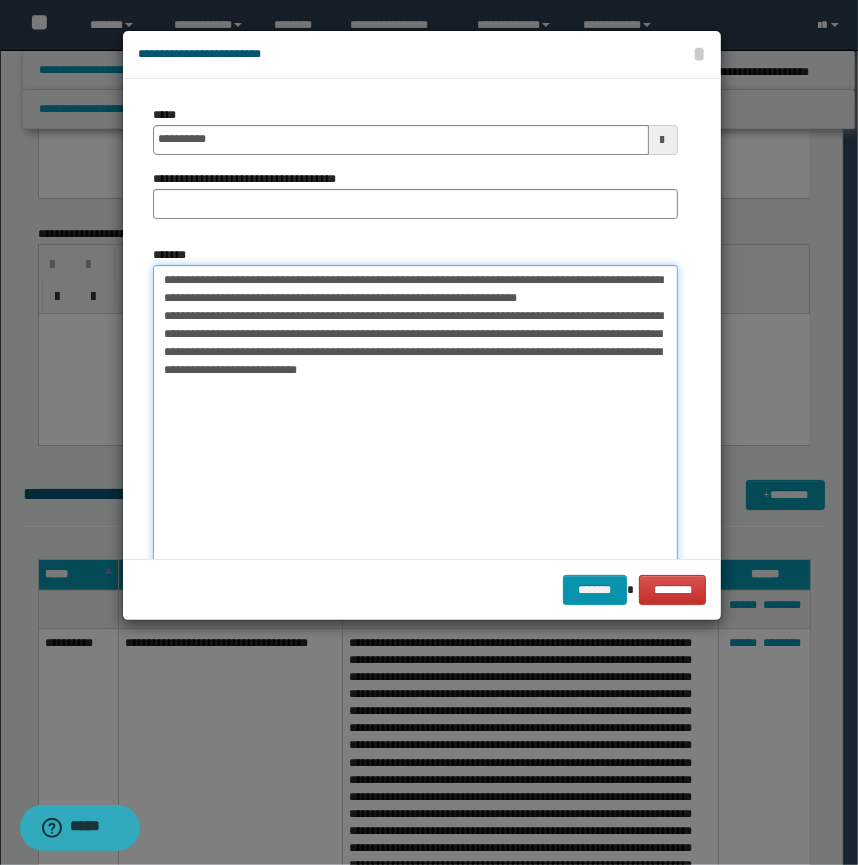 click on "**********" at bounding box center [415, 443] 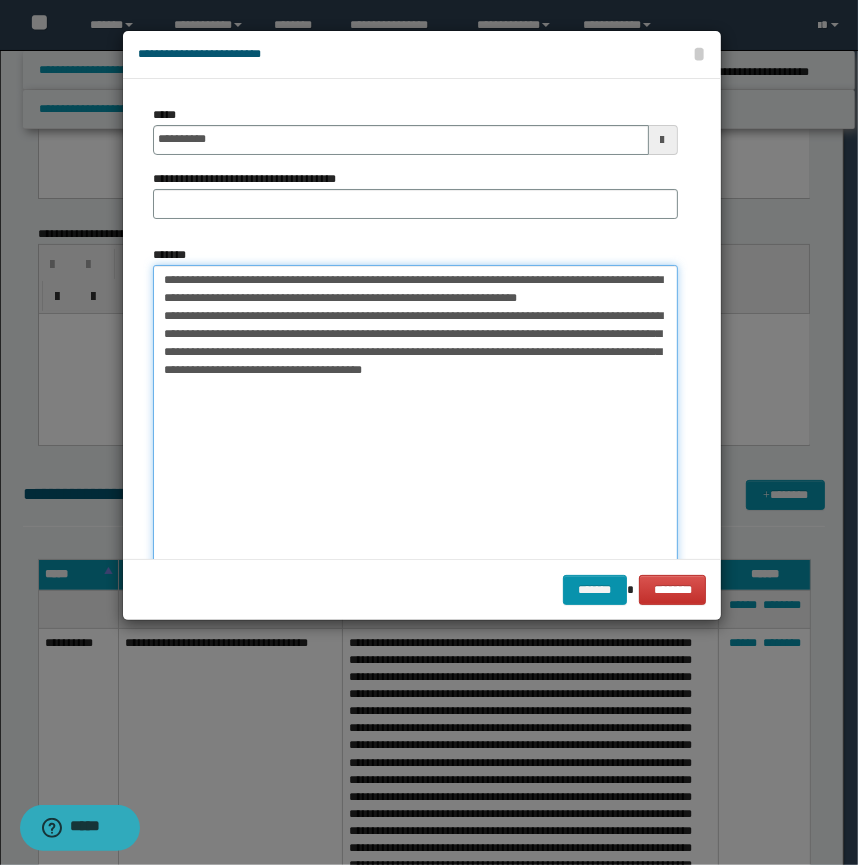 click on "**********" at bounding box center [415, 443] 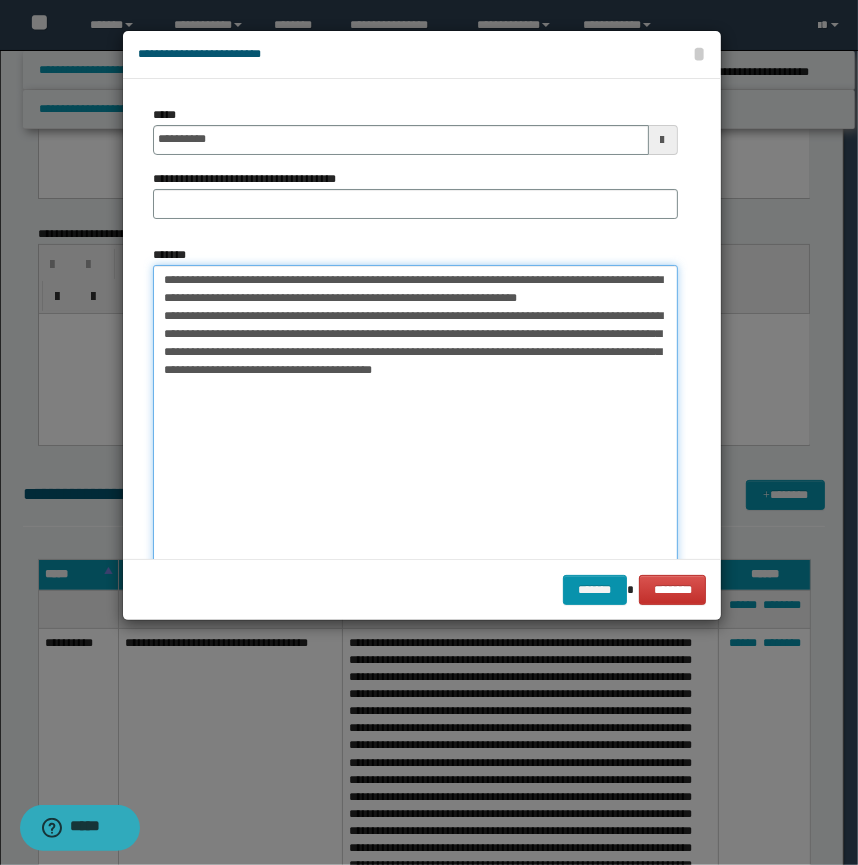 click on "**********" at bounding box center [415, 443] 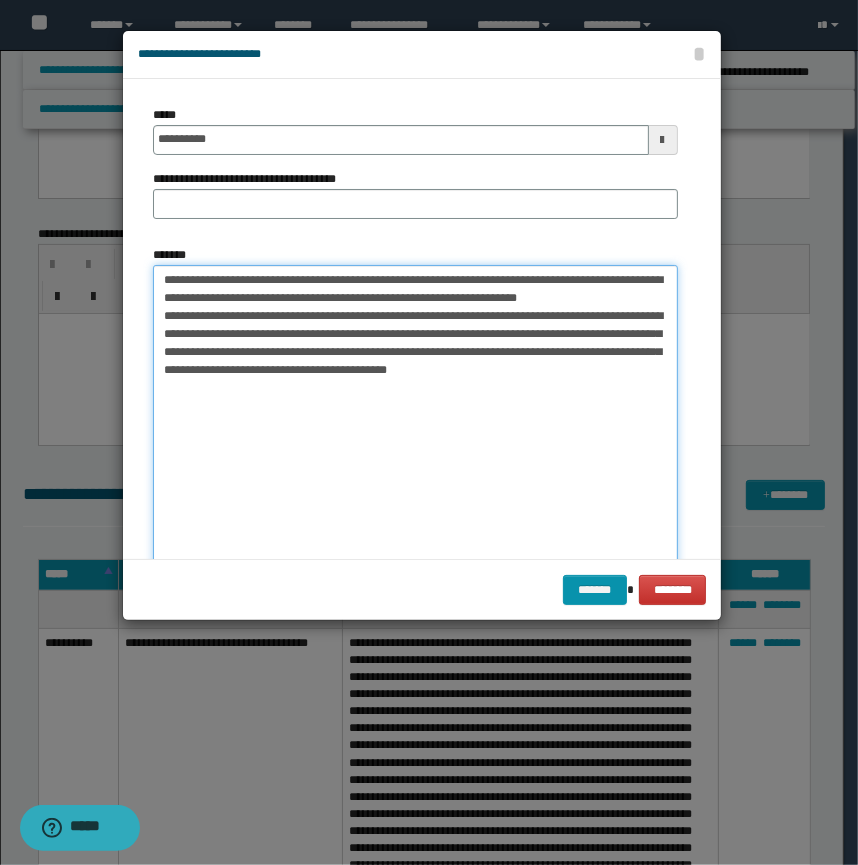 click on "**********" at bounding box center [415, 443] 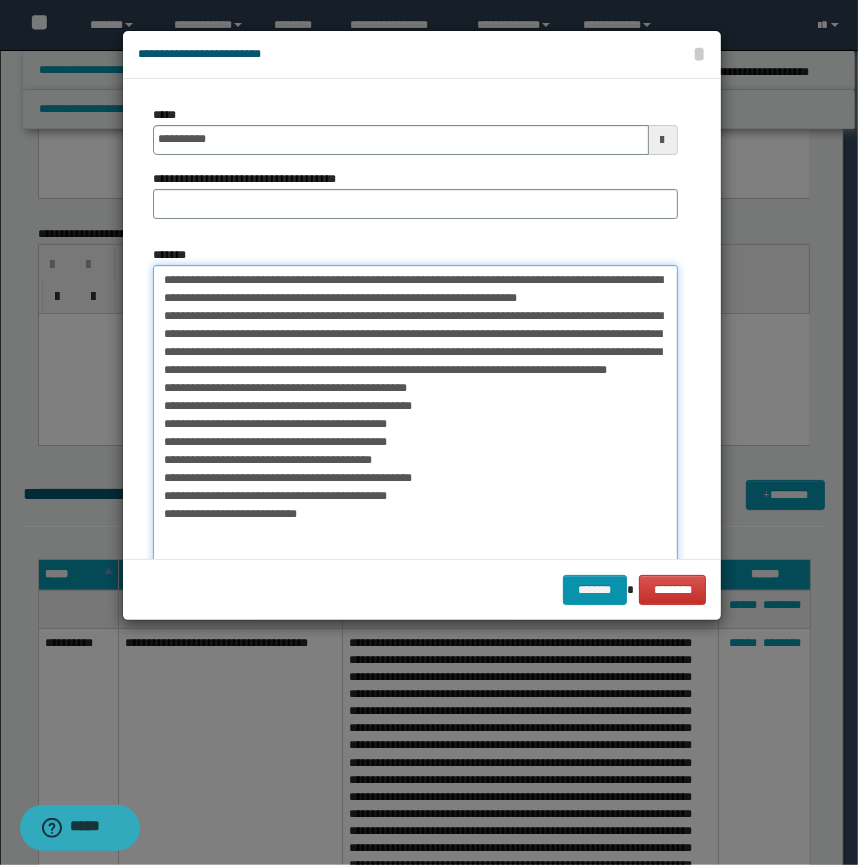 click on "**********" at bounding box center [415, 443] 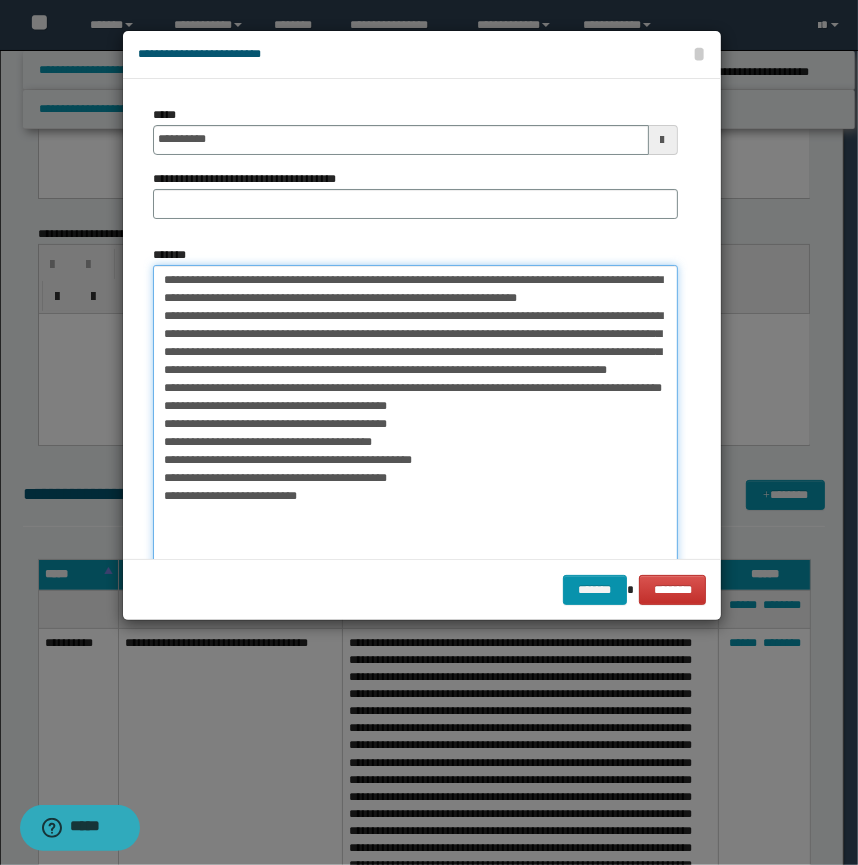 click on "**********" at bounding box center [415, 443] 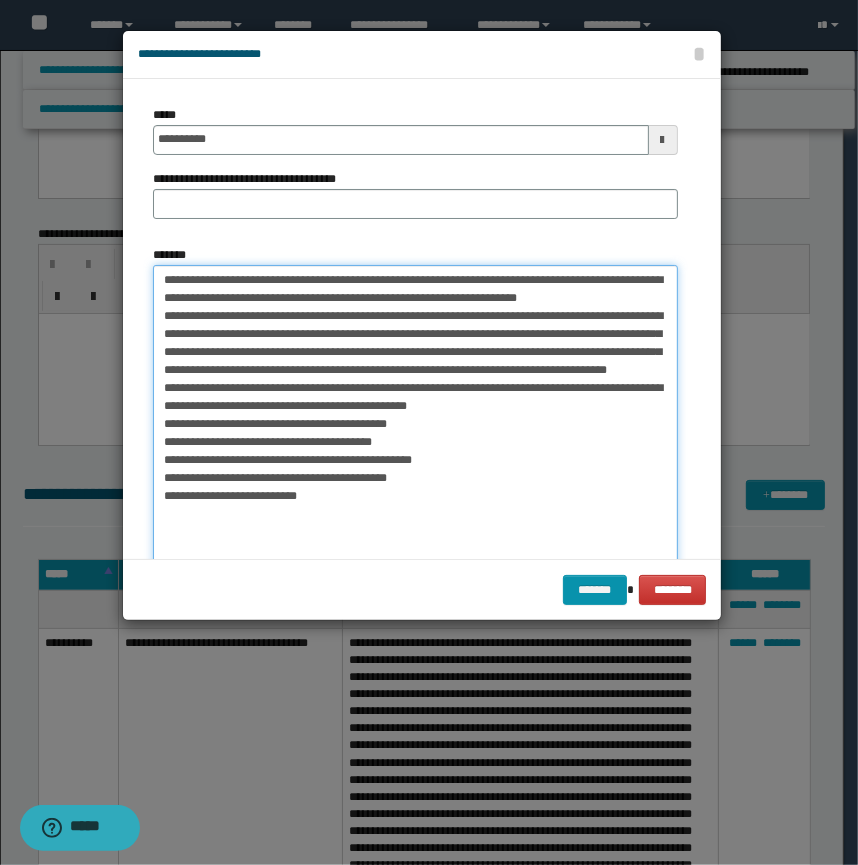 click on "**********" at bounding box center (415, 443) 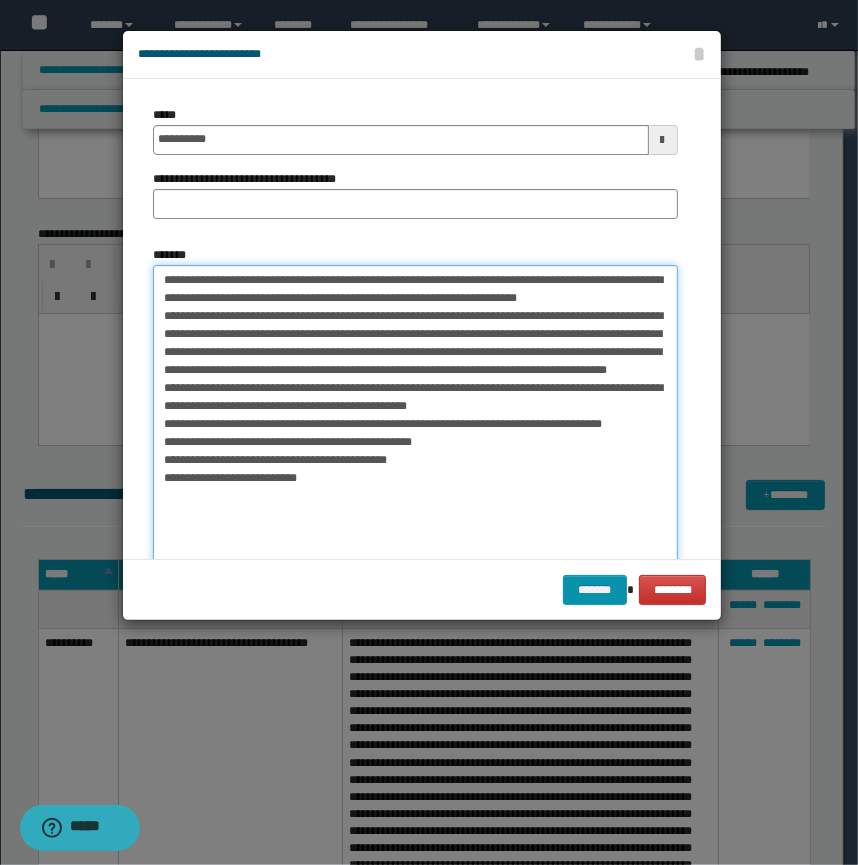 click on "**********" at bounding box center [415, 443] 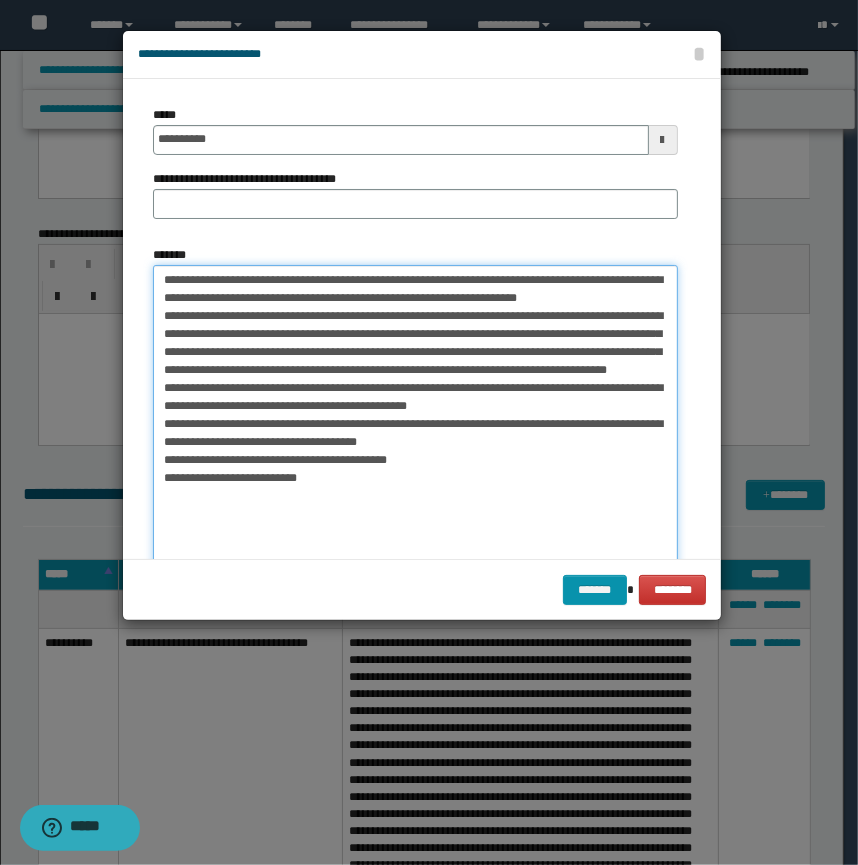click on "**********" at bounding box center [415, 443] 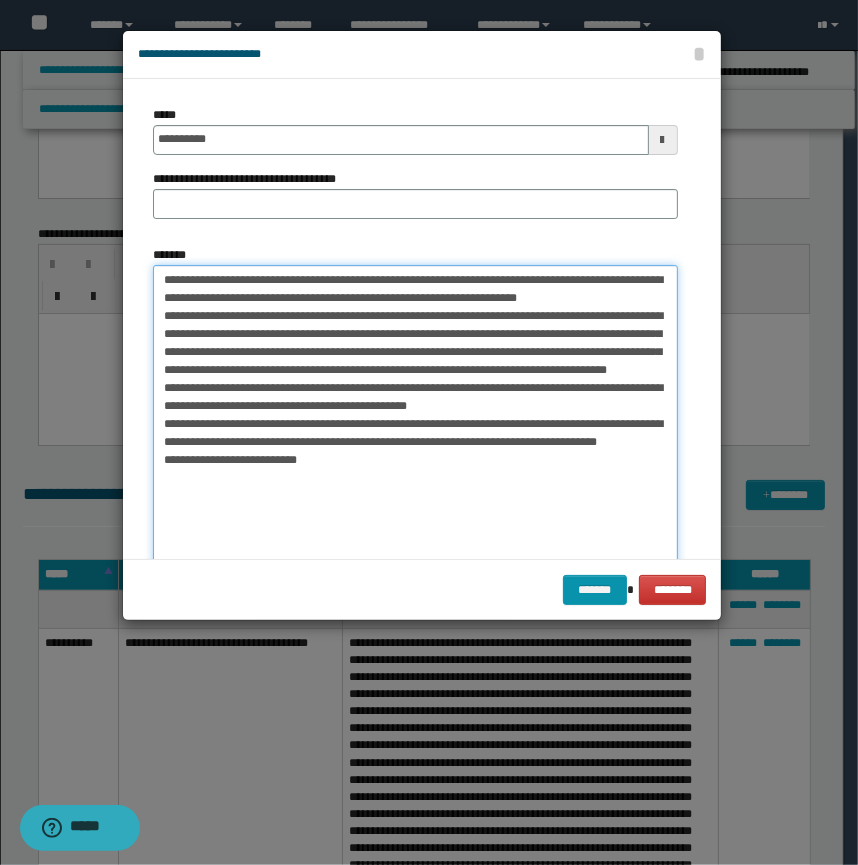 click on "**********" at bounding box center [415, 443] 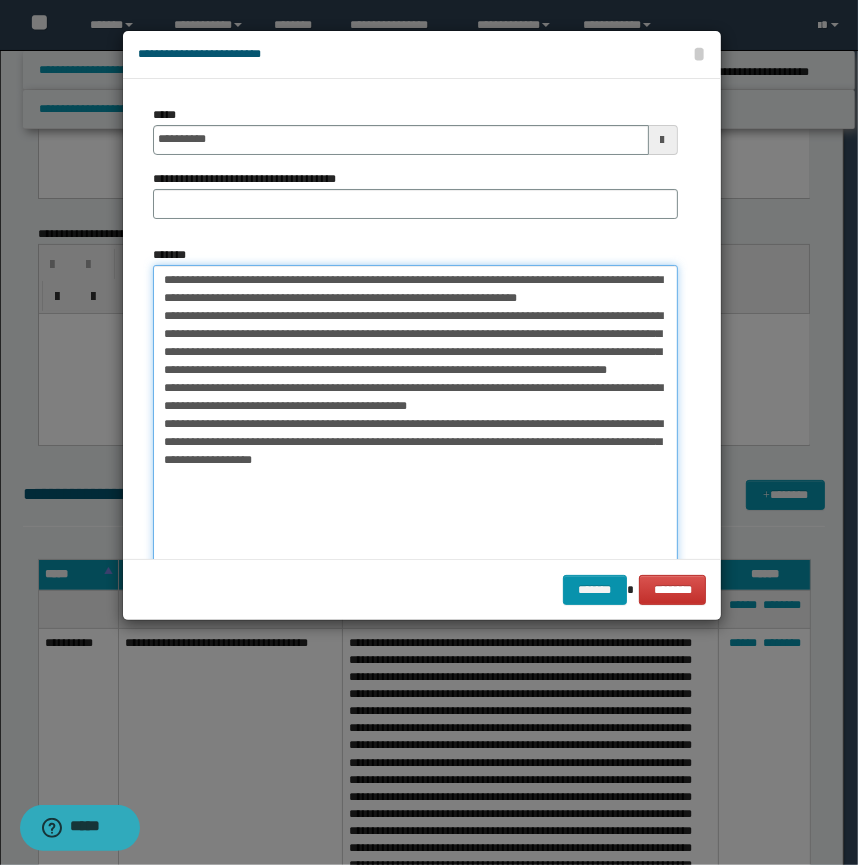 click on "**********" at bounding box center (415, 443) 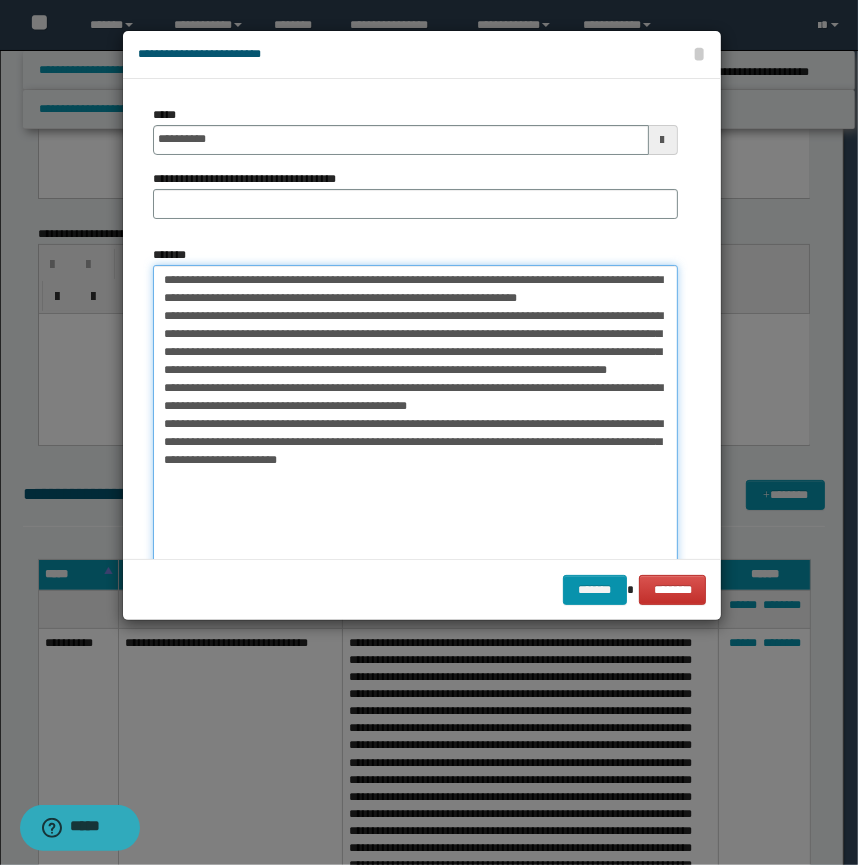 click on "**********" at bounding box center (415, 443) 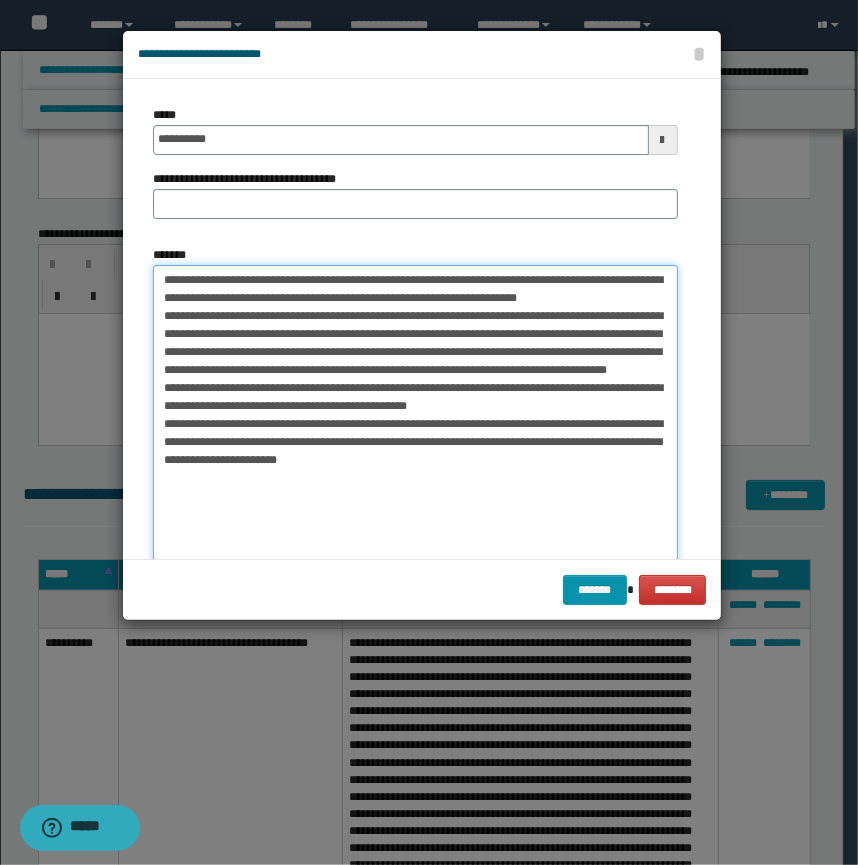 click on "**********" at bounding box center (415, 443) 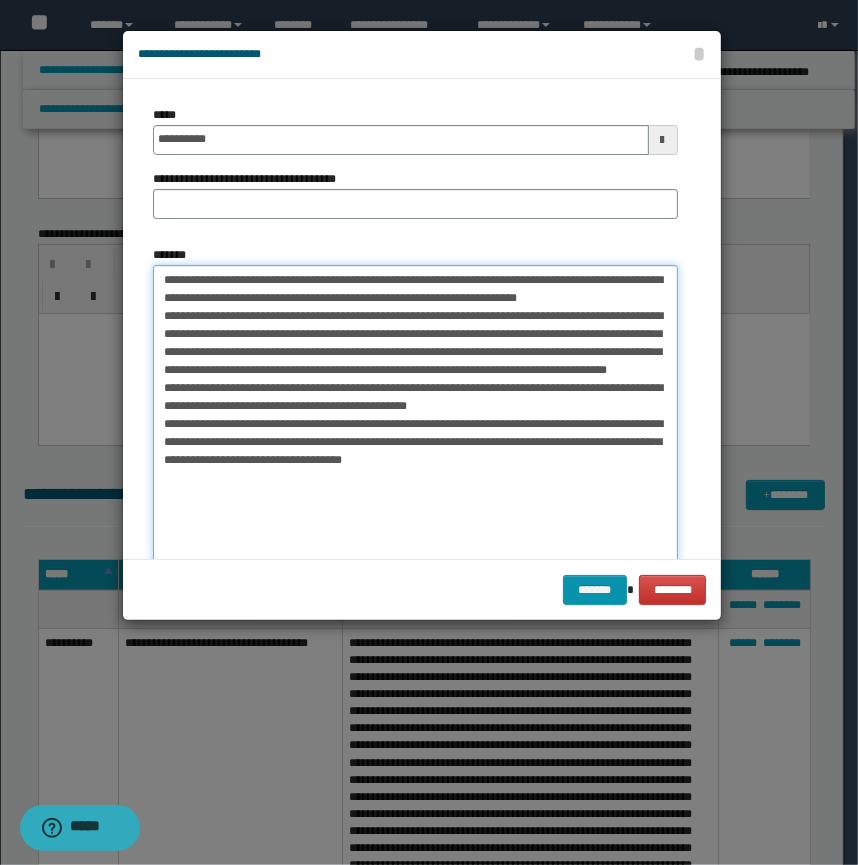 click on "**********" at bounding box center [415, 443] 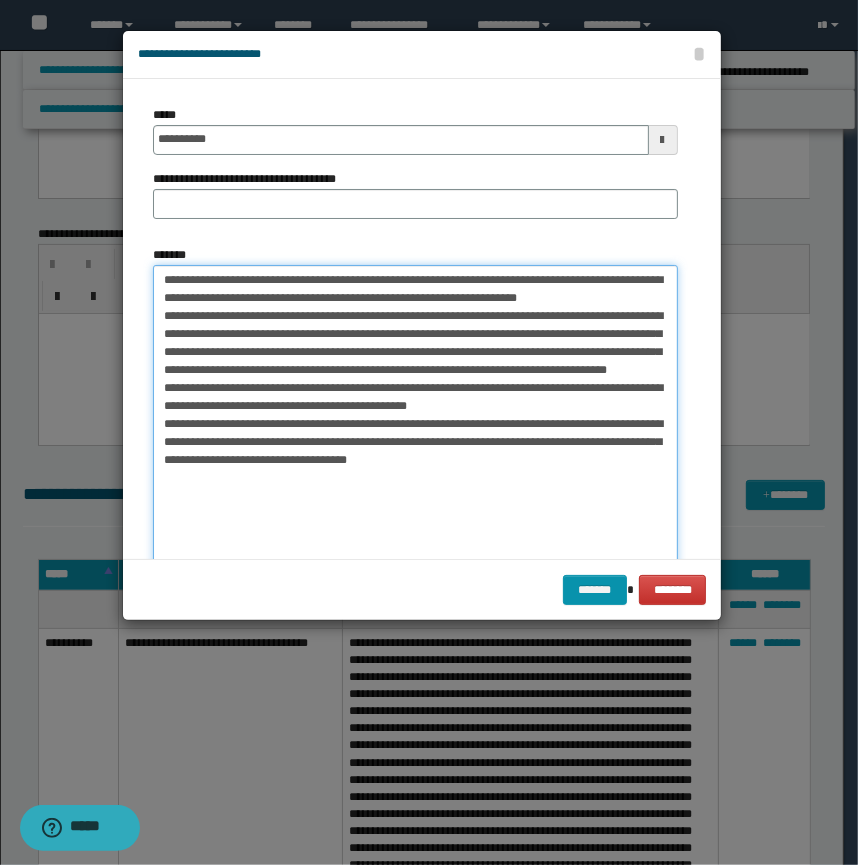 click on "**********" at bounding box center [415, 443] 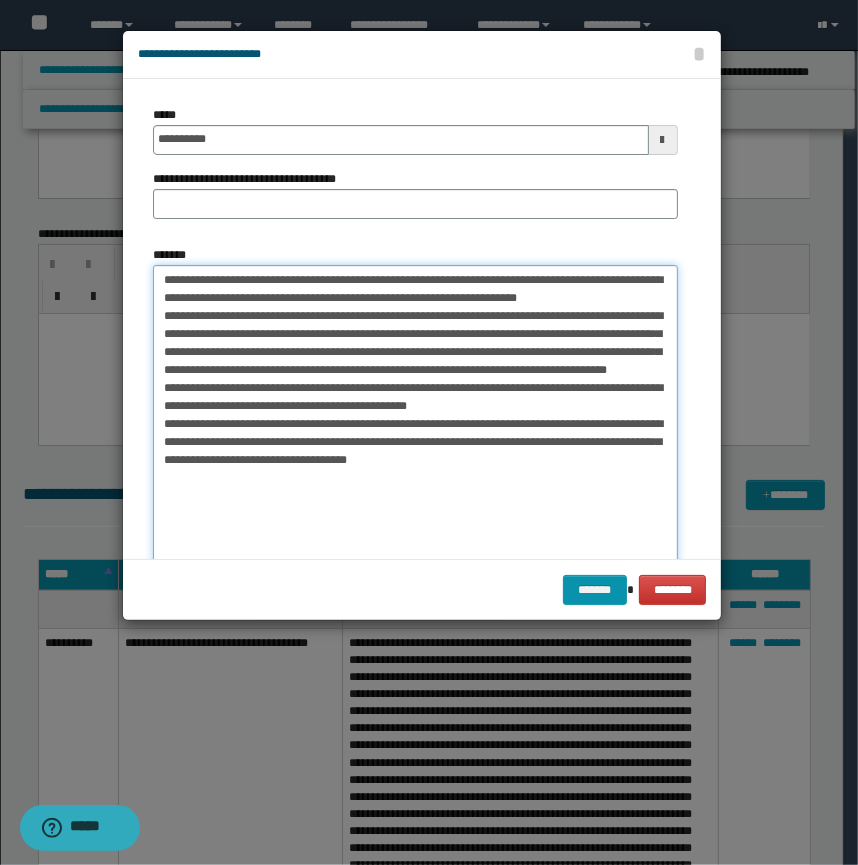 paste on "**********" 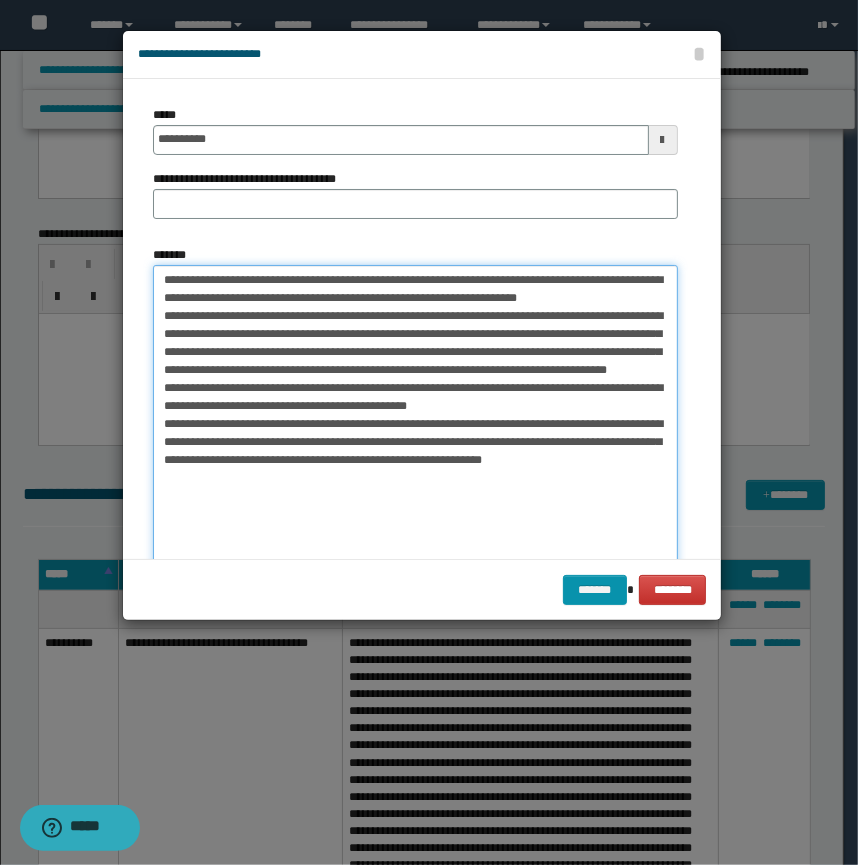 click on "**********" at bounding box center (415, 443) 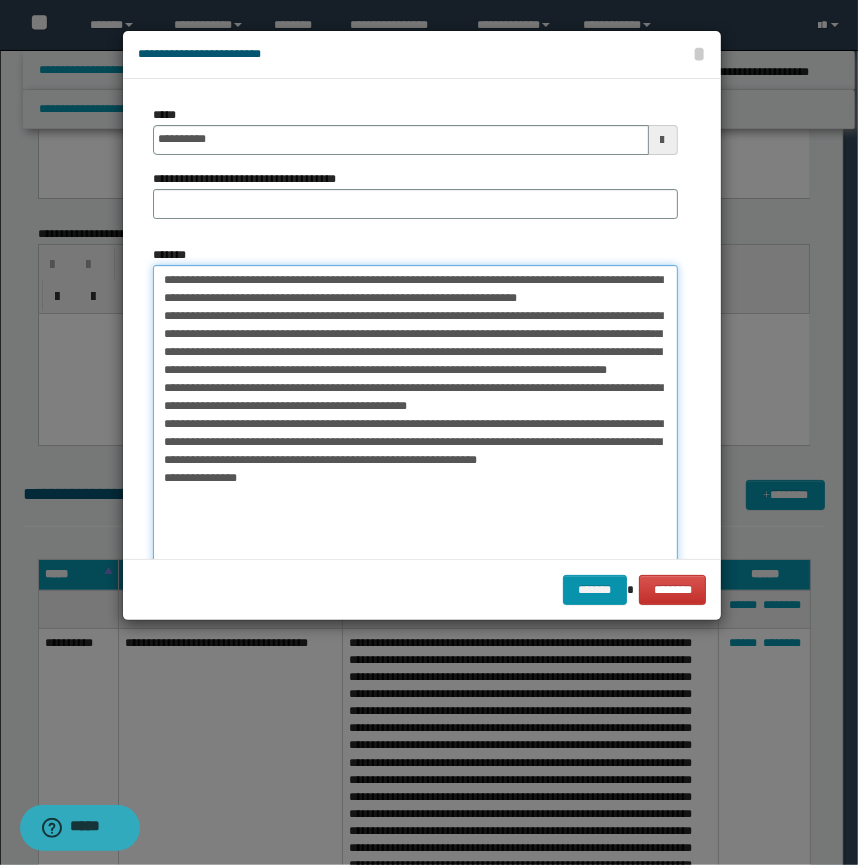 click on "**********" at bounding box center (415, 443) 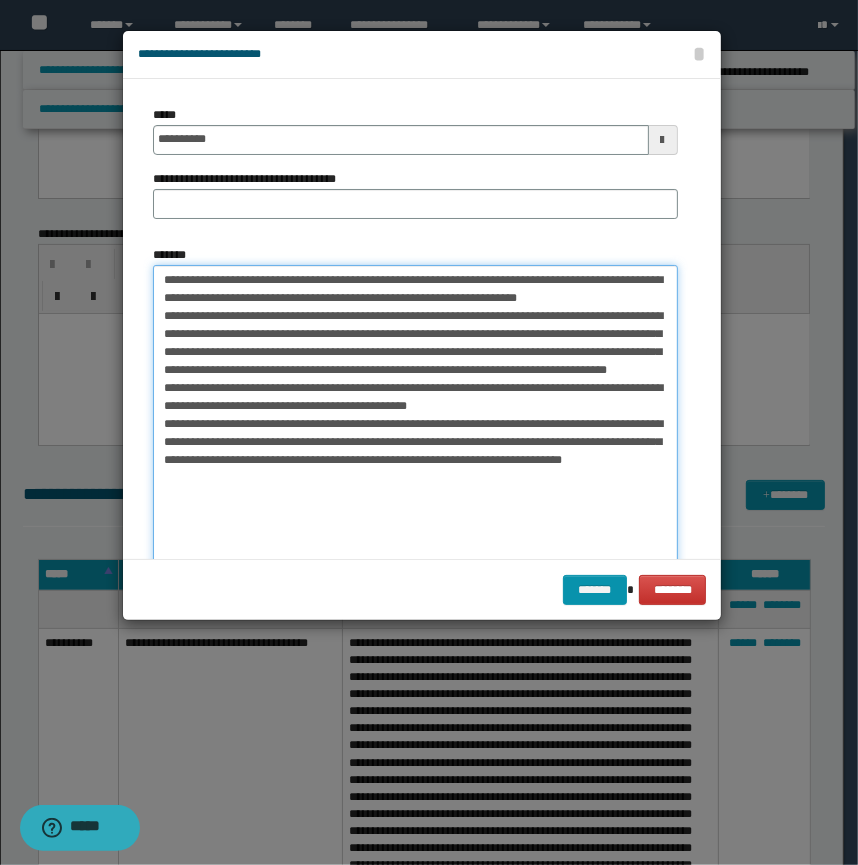 click on "**********" at bounding box center (415, 443) 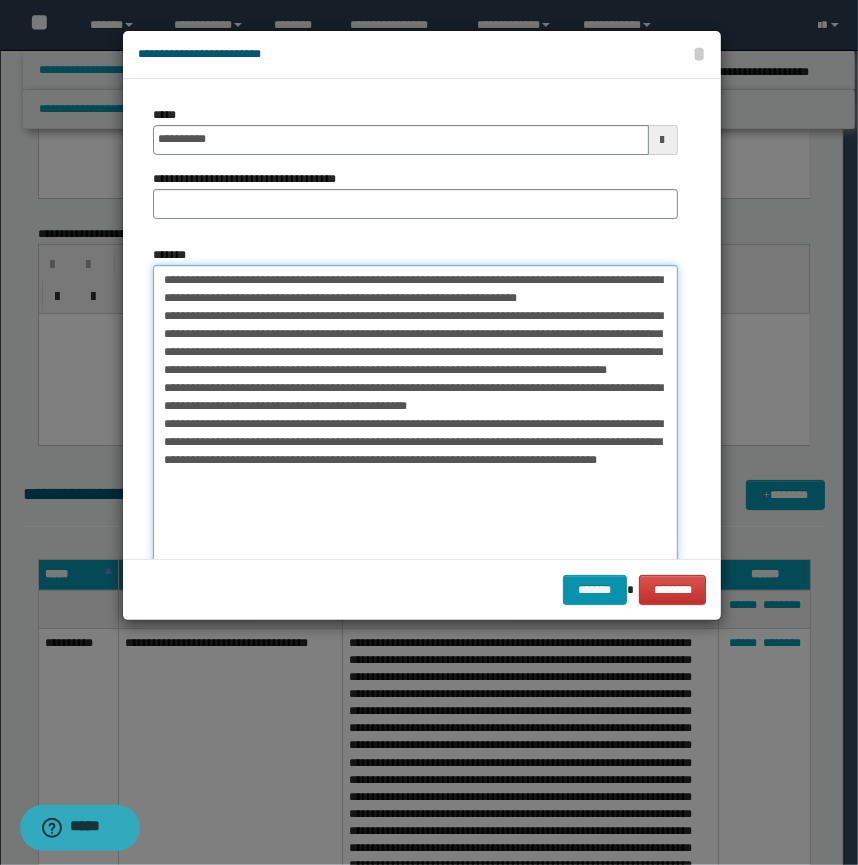 click on "**********" at bounding box center (415, 443) 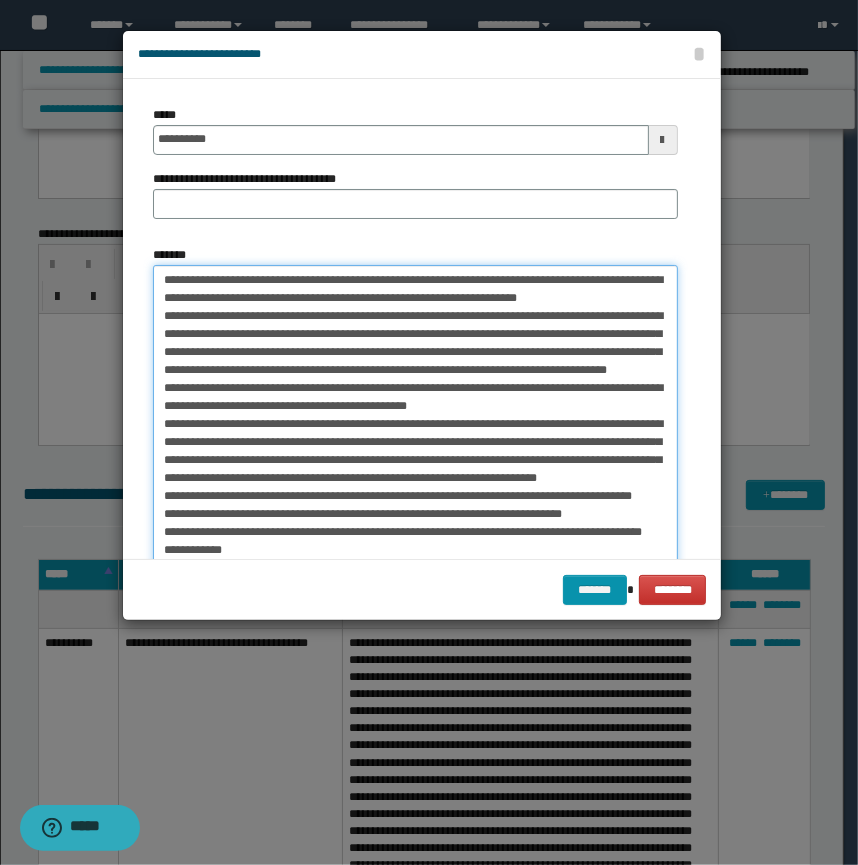 scroll, scrollTop: 188, scrollLeft: 0, axis: vertical 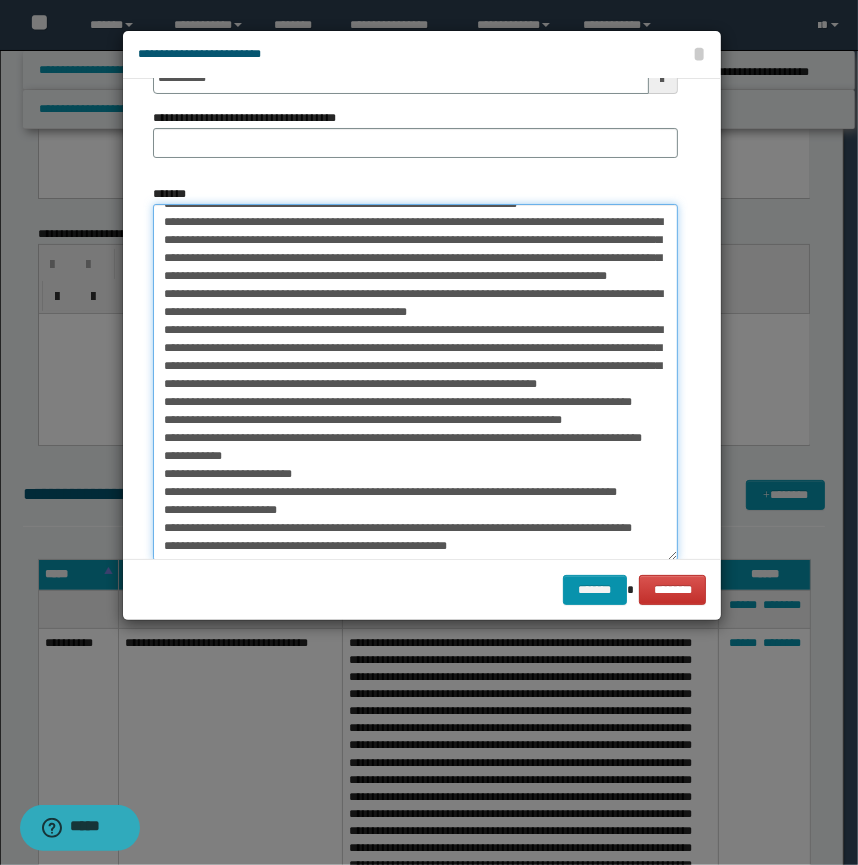 click on "*******" at bounding box center (415, 382) 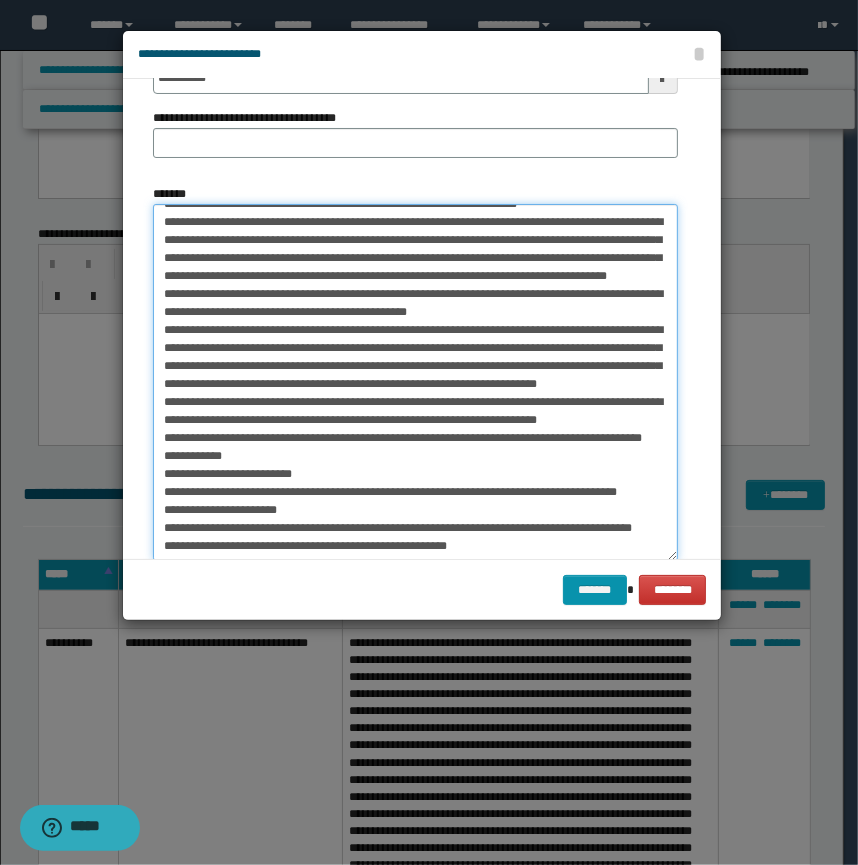 scroll, scrollTop: 176, scrollLeft: 0, axis: vertical 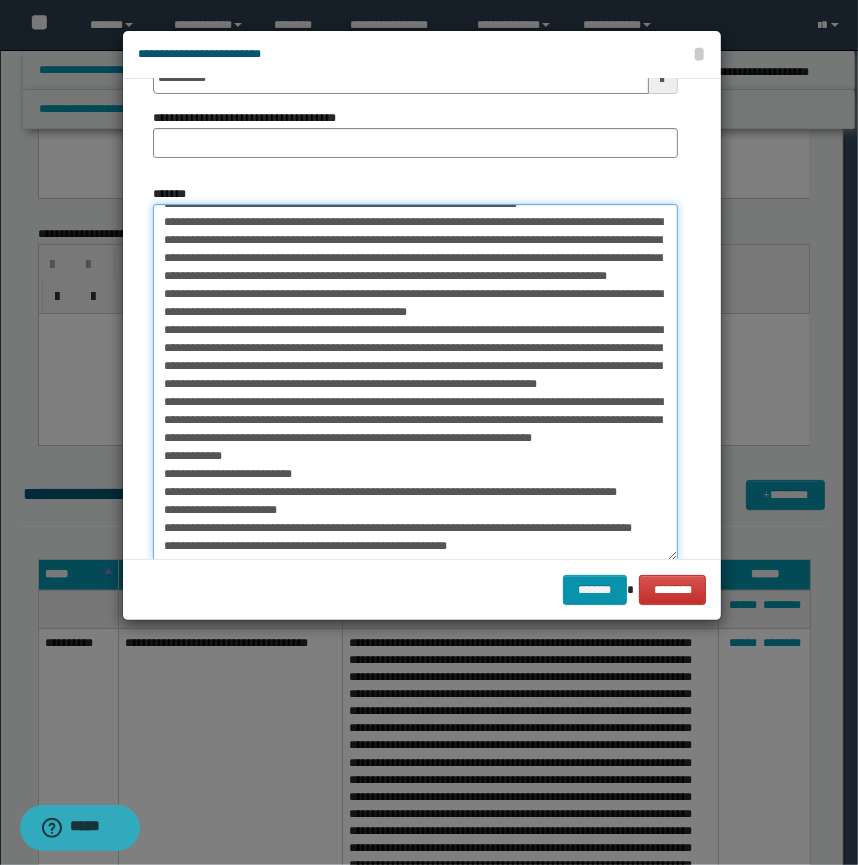drag, startPoint x: 366, startPoint y: 384, endPoint x: 382, endPoint y: 381, distance: 16.27882 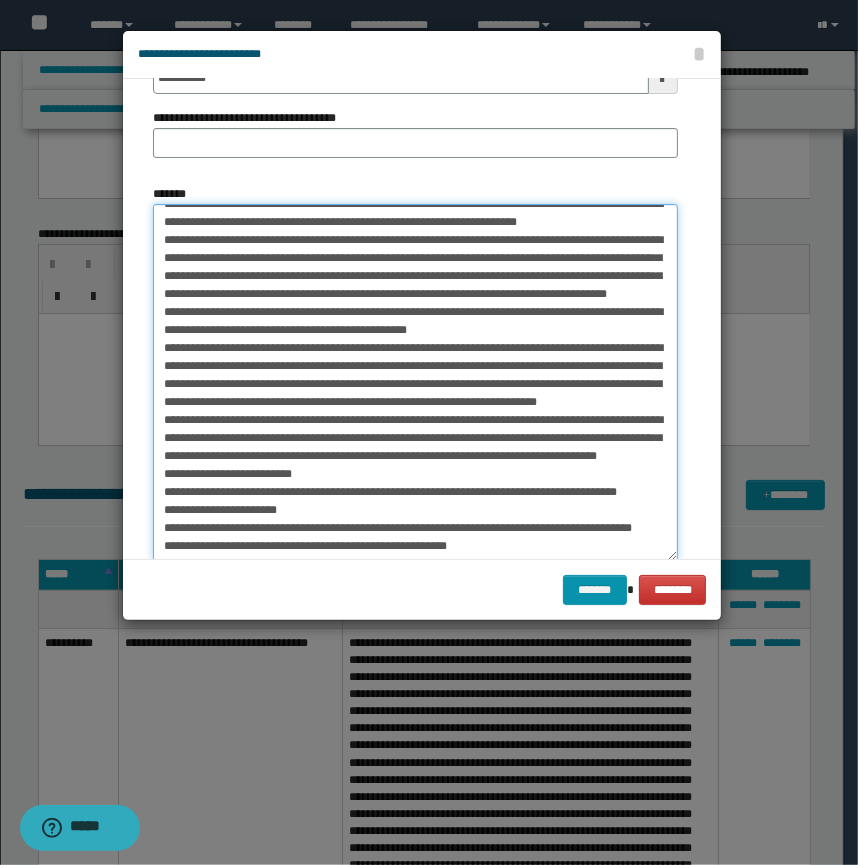 scroll, scrollTop: 140, scrollLeft: 0, axis: vertical 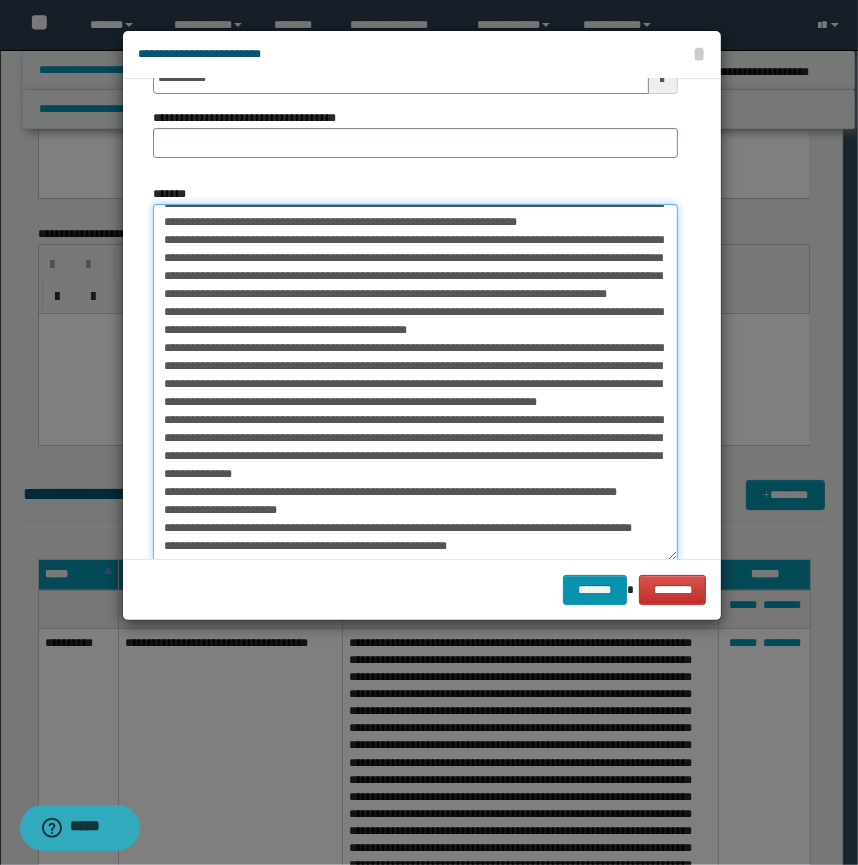 click on "*******" at bounding box center [415, 382] 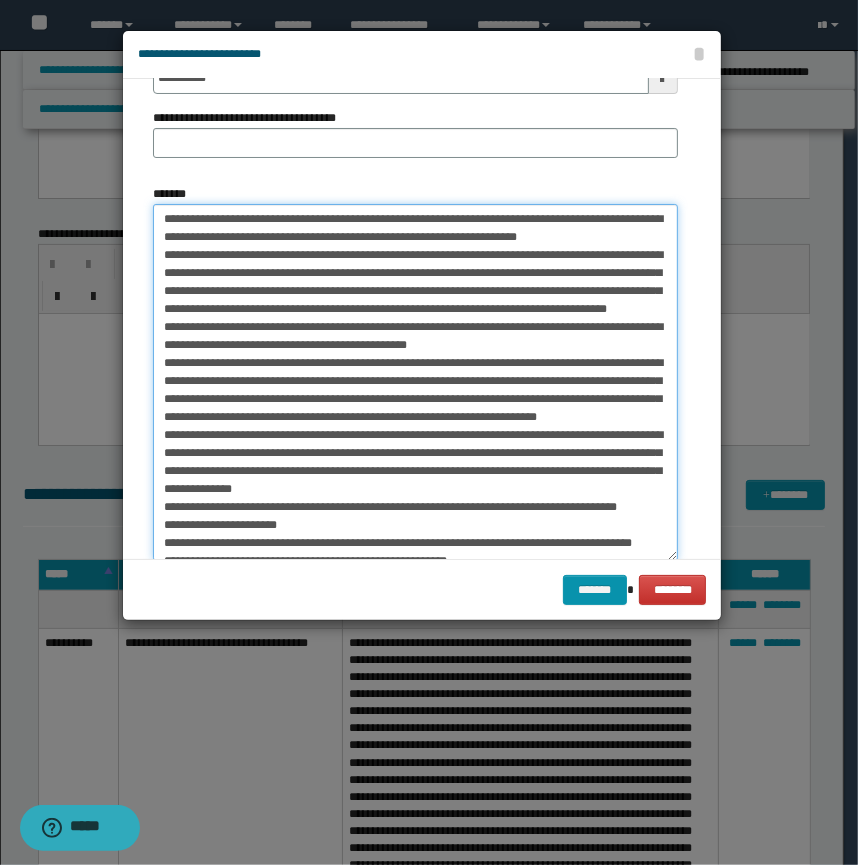 scroll, scrollTop: 0, scrollLeft: 0, axis: both 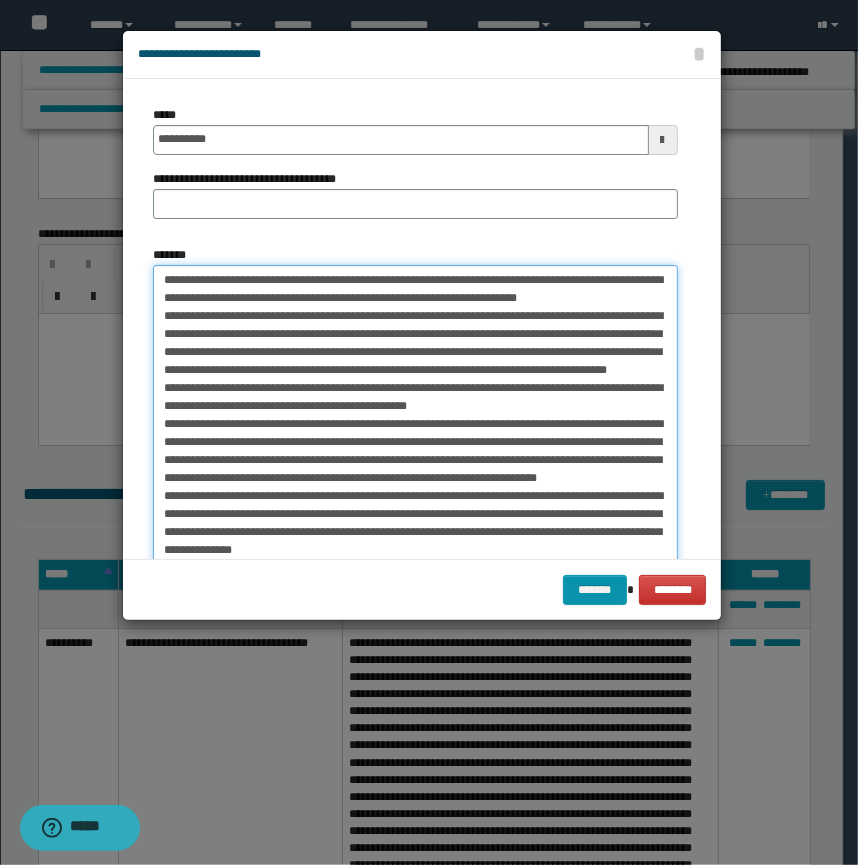 click on "*******" at bounding box center [415, 443] 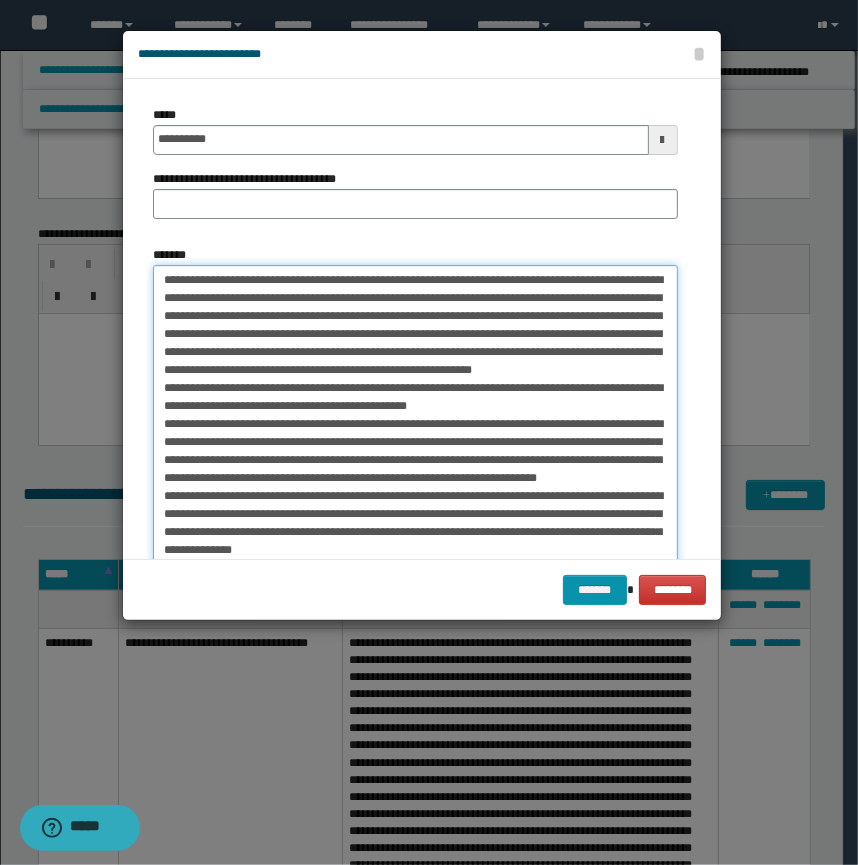 click on "*******" at bounding box center (415, 443) 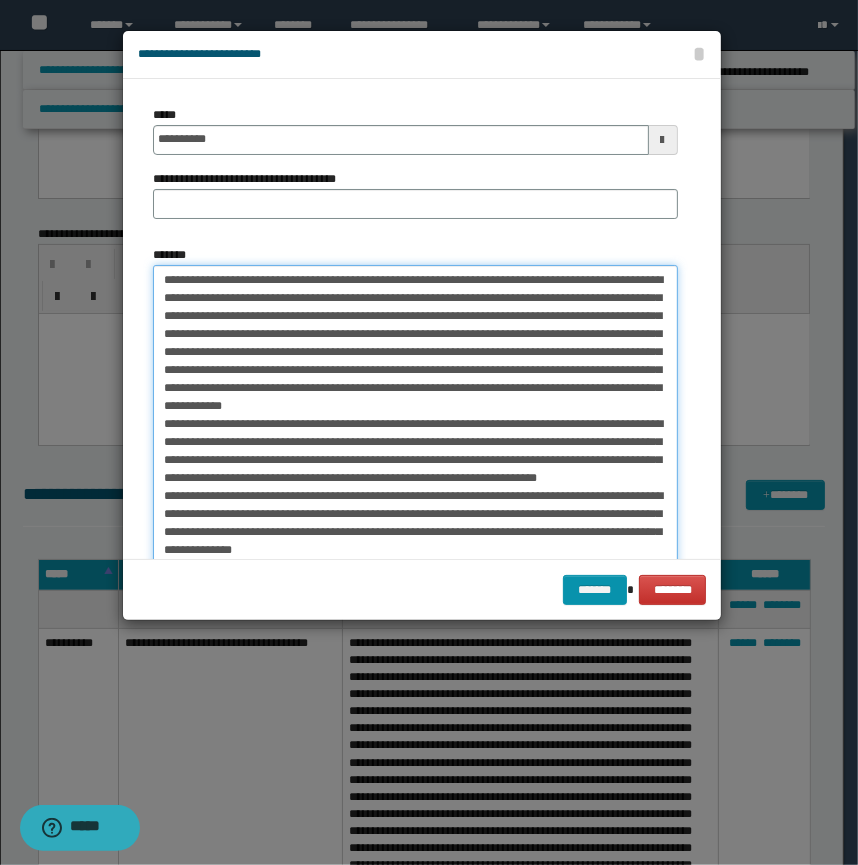 click on "*******" at bounding box center (415, 443) 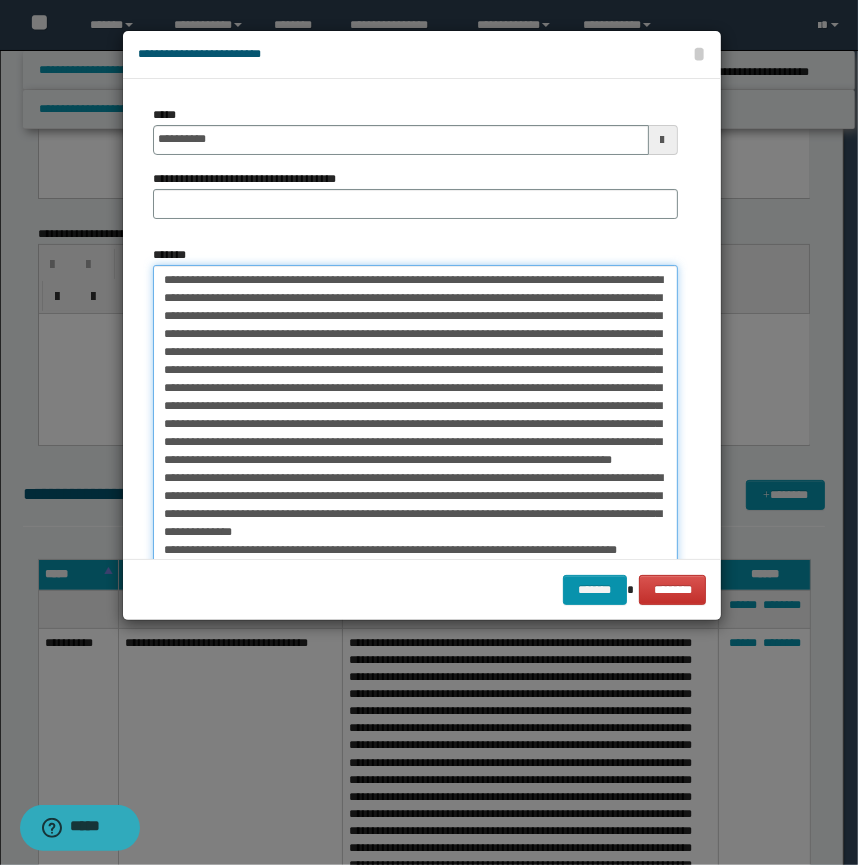 scroll, scrollTop: 122, scrollLeft: 0, axis: vertical 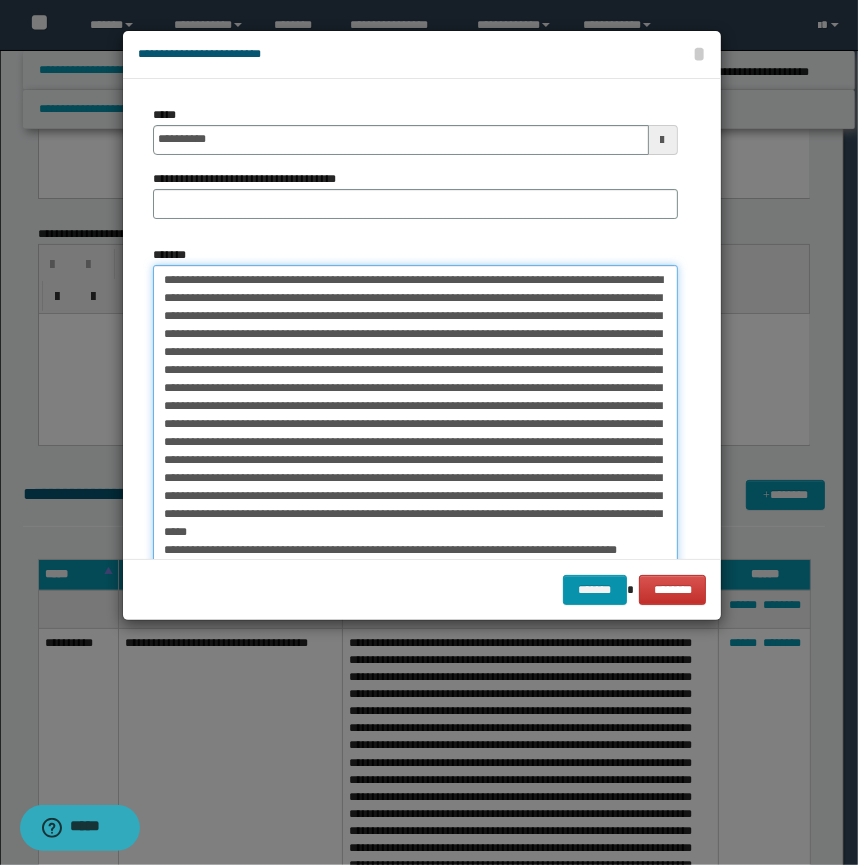 click on "*******" at bounding box center (415, 443) 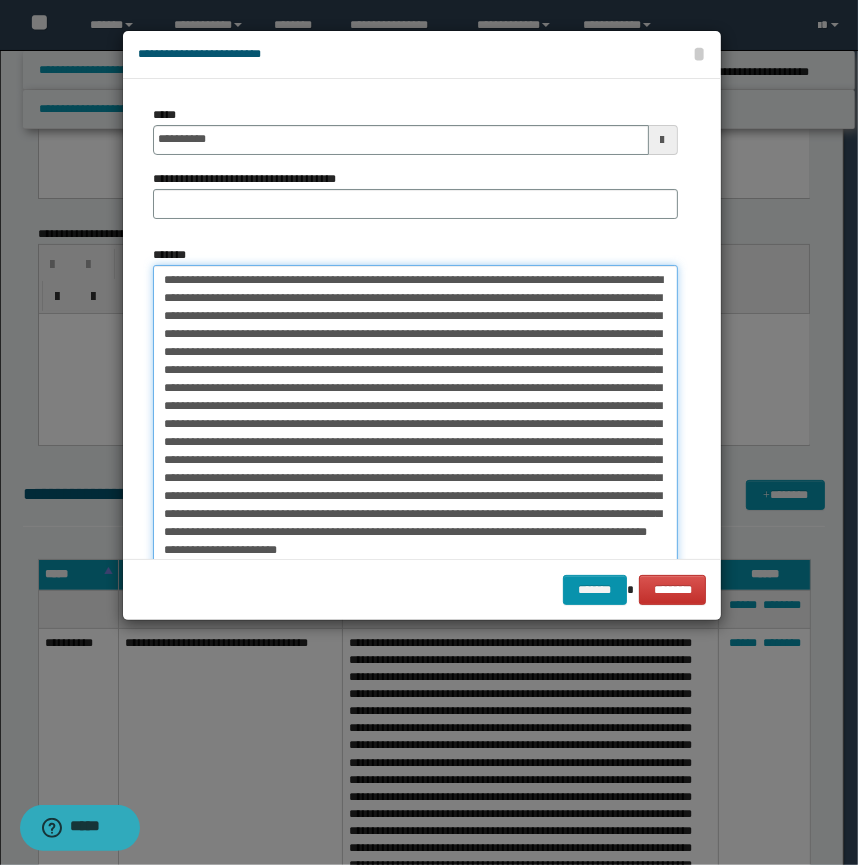 scroll, scrollTop: 86, scrollLeft: 0, axis: vertical 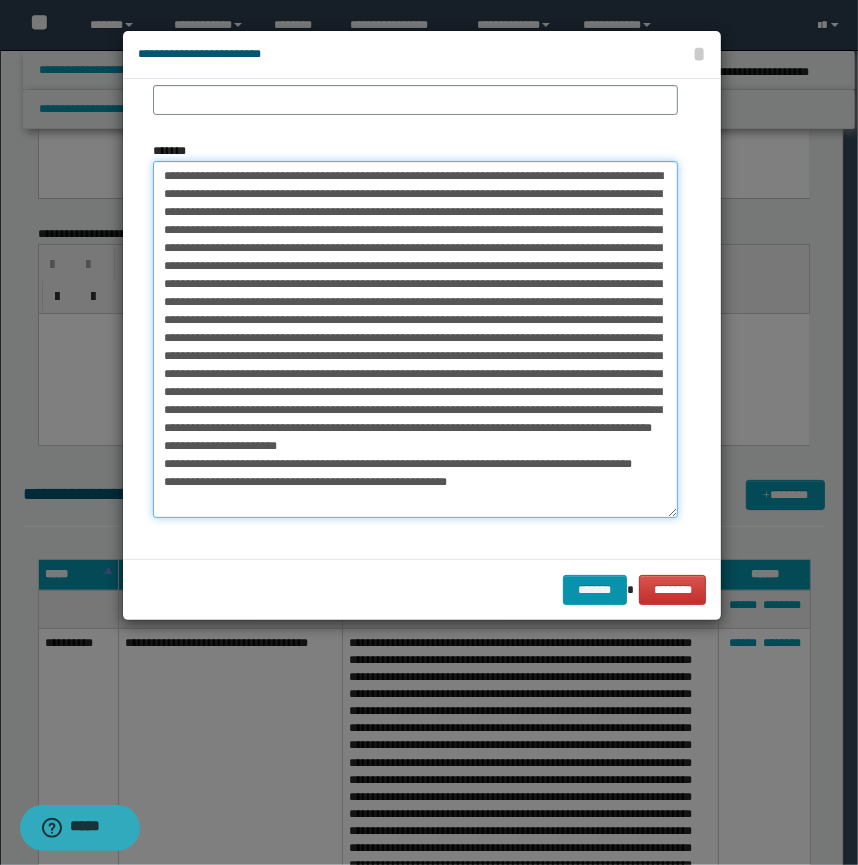click on "*******" at bounding box center (415, 339) 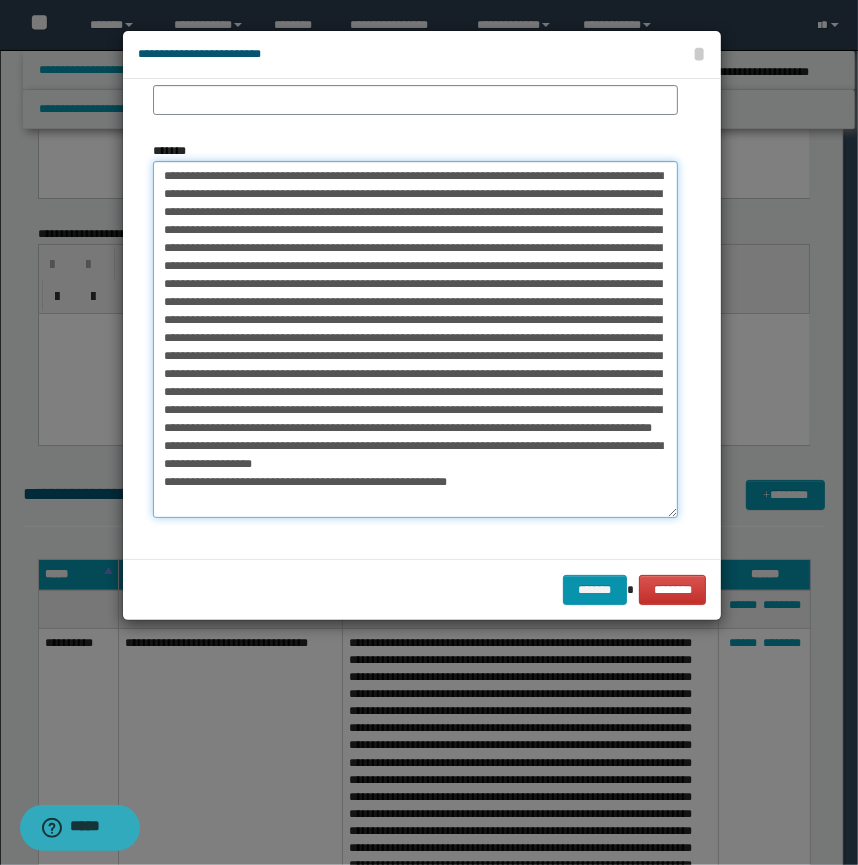 scroll, scrollTop: 68, scrollLeft: 0, axis: vertical 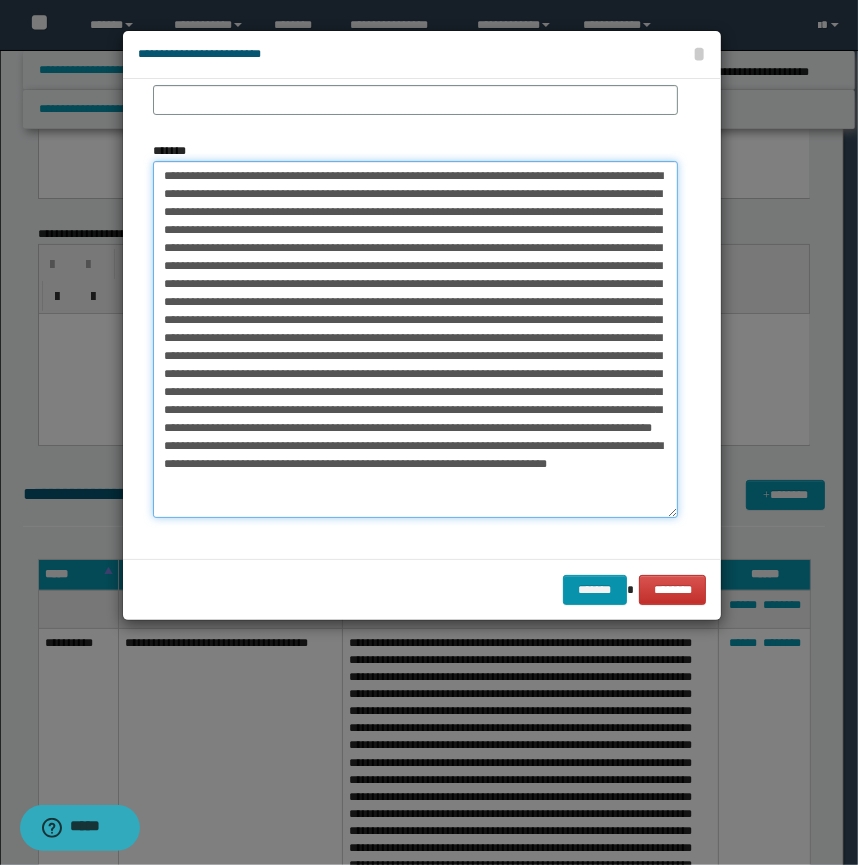 click on "*******" at bounding box center [415, 339] 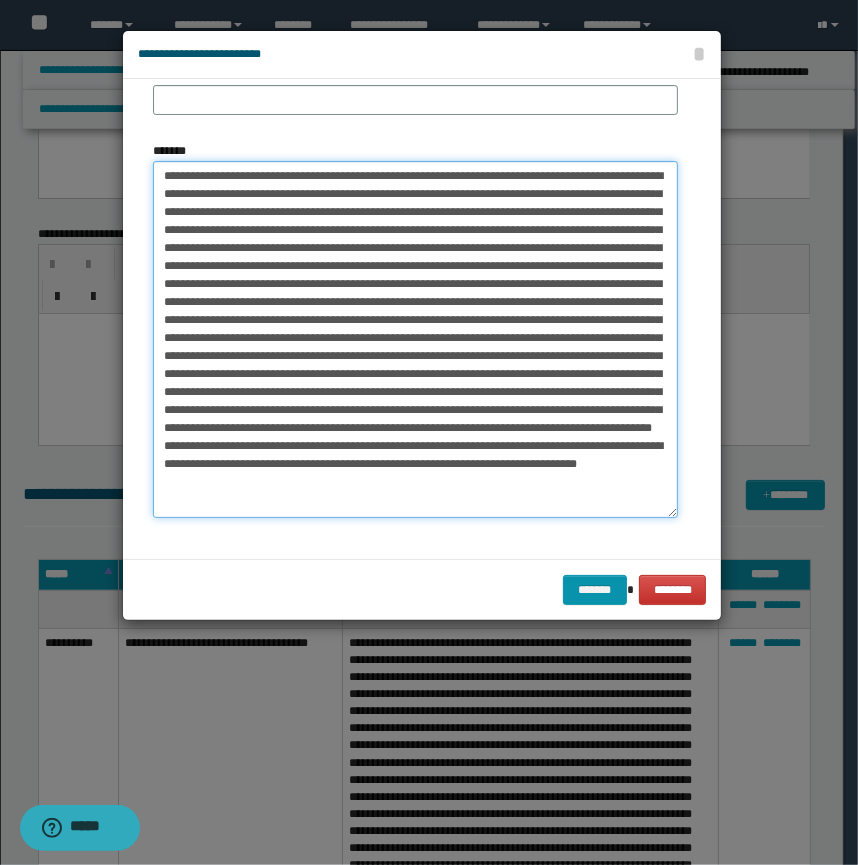 scroll, scrollTop: 0, scrollLeft: 0, axis: both 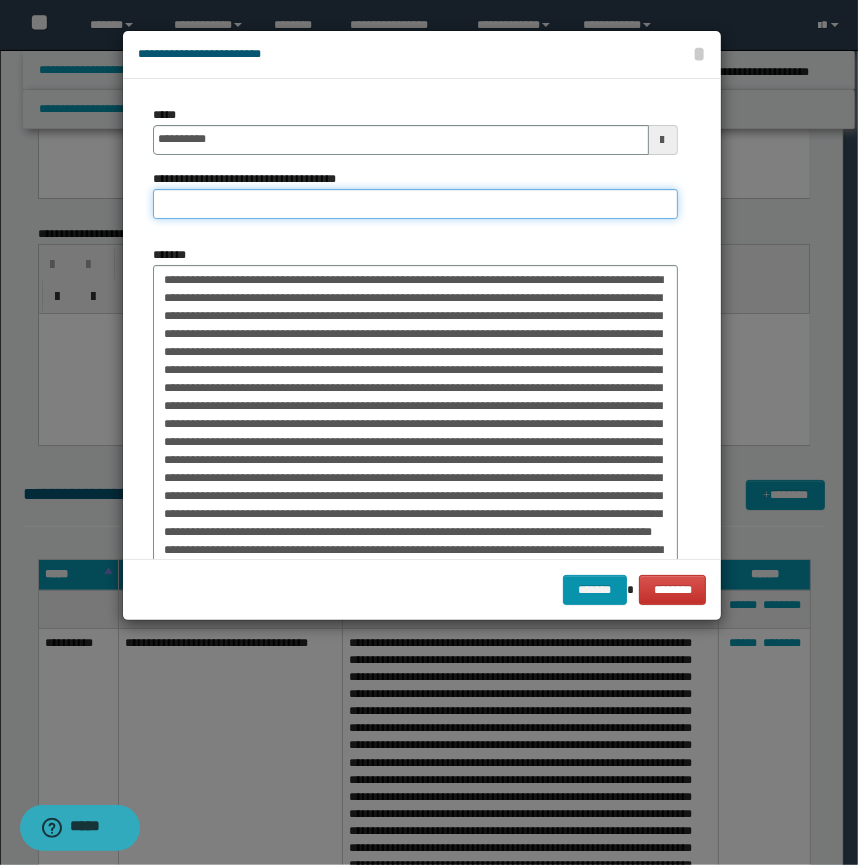 click on "**********" at bounding box center (415, 204) 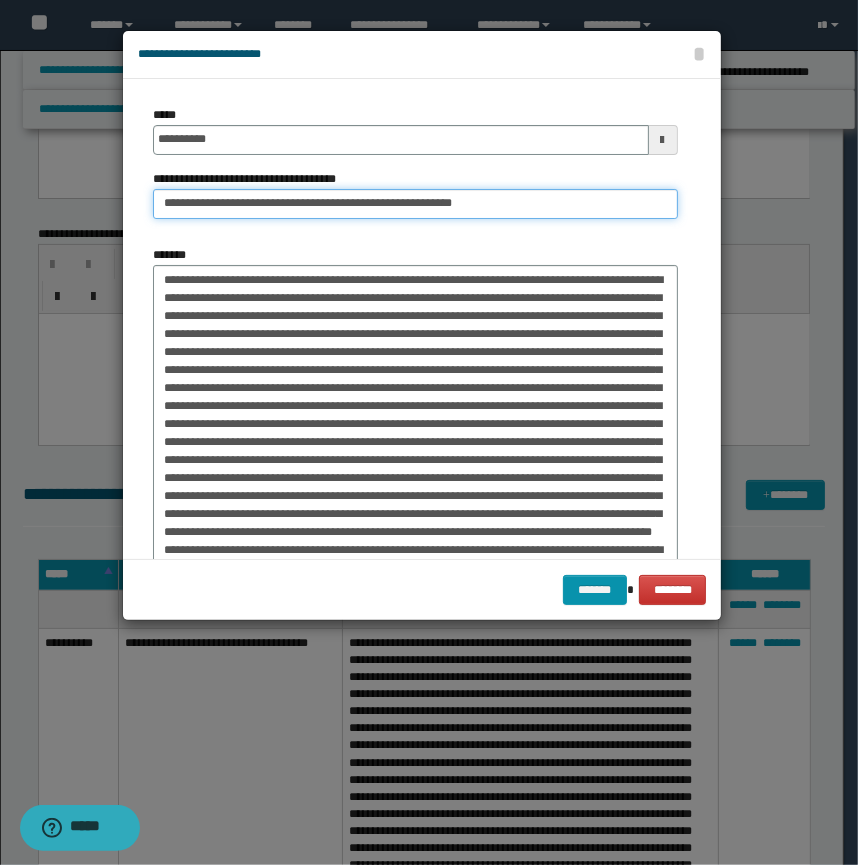 drag, startPoint x: 466, startPoint y: 204, endPoint x: 371, endPoint y: 212, distance: 95.33625 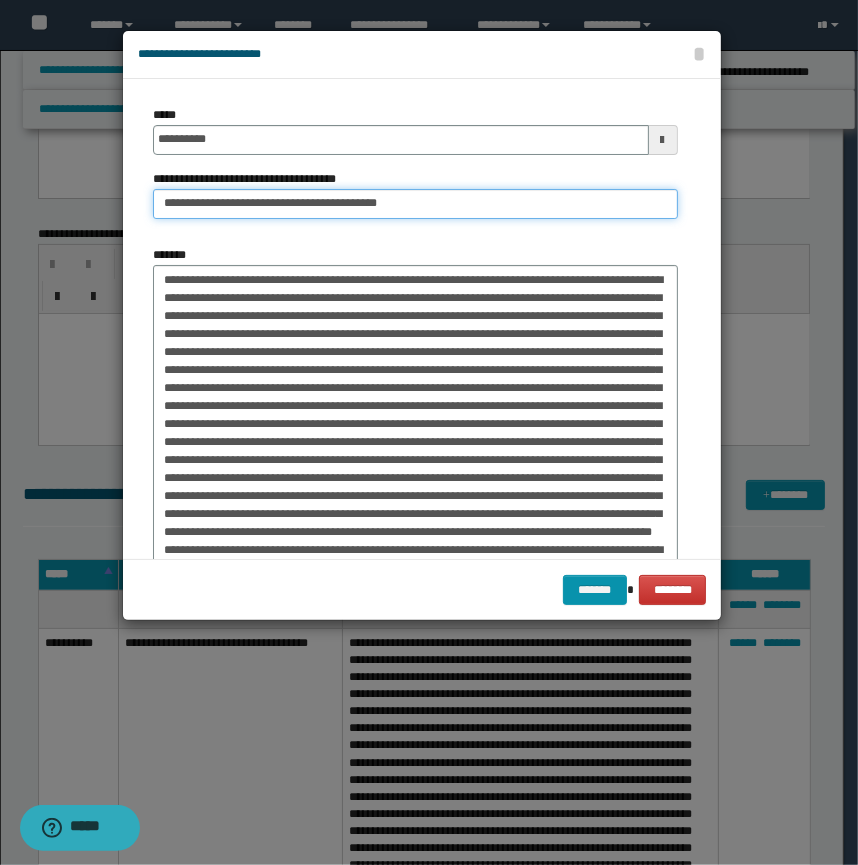 scroll, scrollTop: 68, scrollLeft: 0, axis: vertical 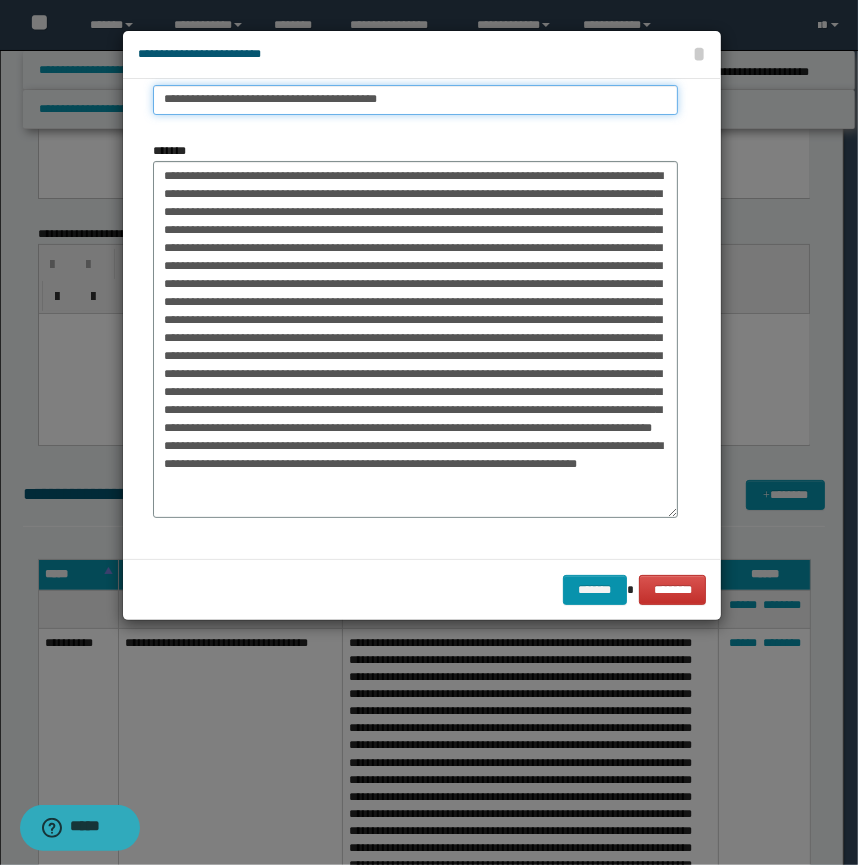 type on "**********" 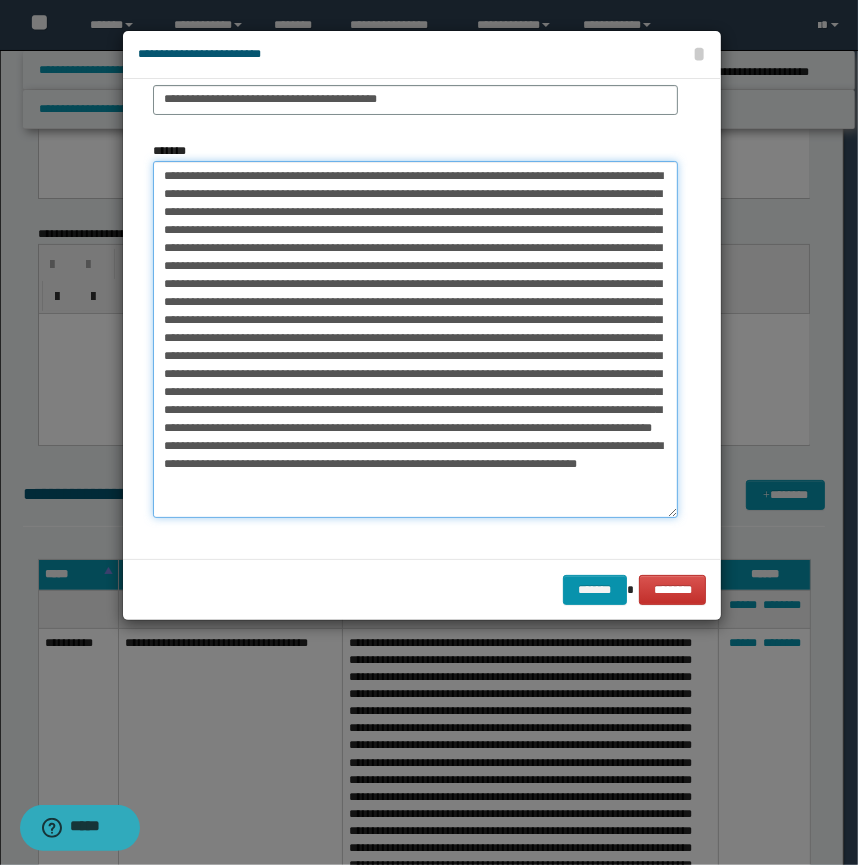 click on "*******" at bounding box center [415, 339] 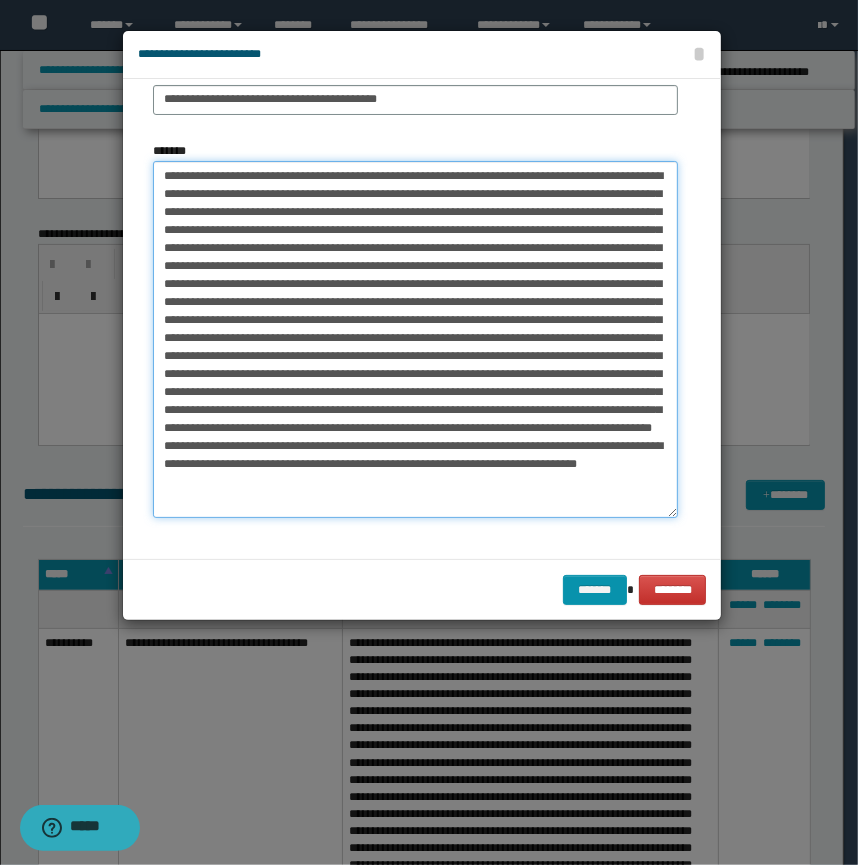 scroll, scrollTop: 68, scrollLeft: 0, axis: vertical 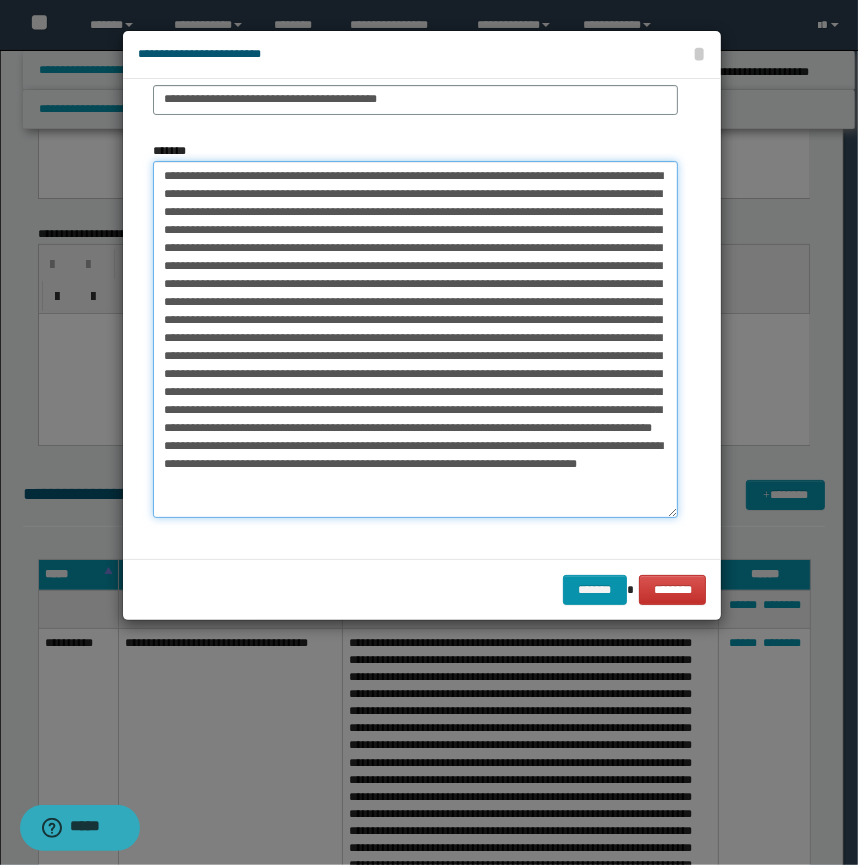 drag, startPoint x: 565, startPoint y: 323, endPoint x: 640, endPoint y: 334, distance: 75.802376 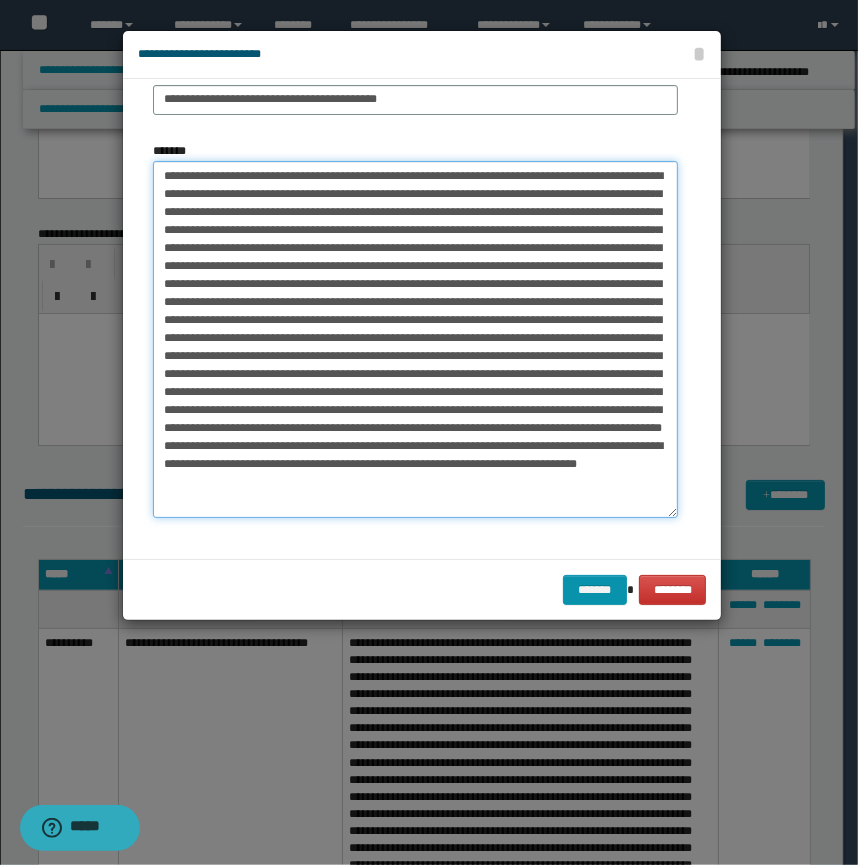 type on "**********" 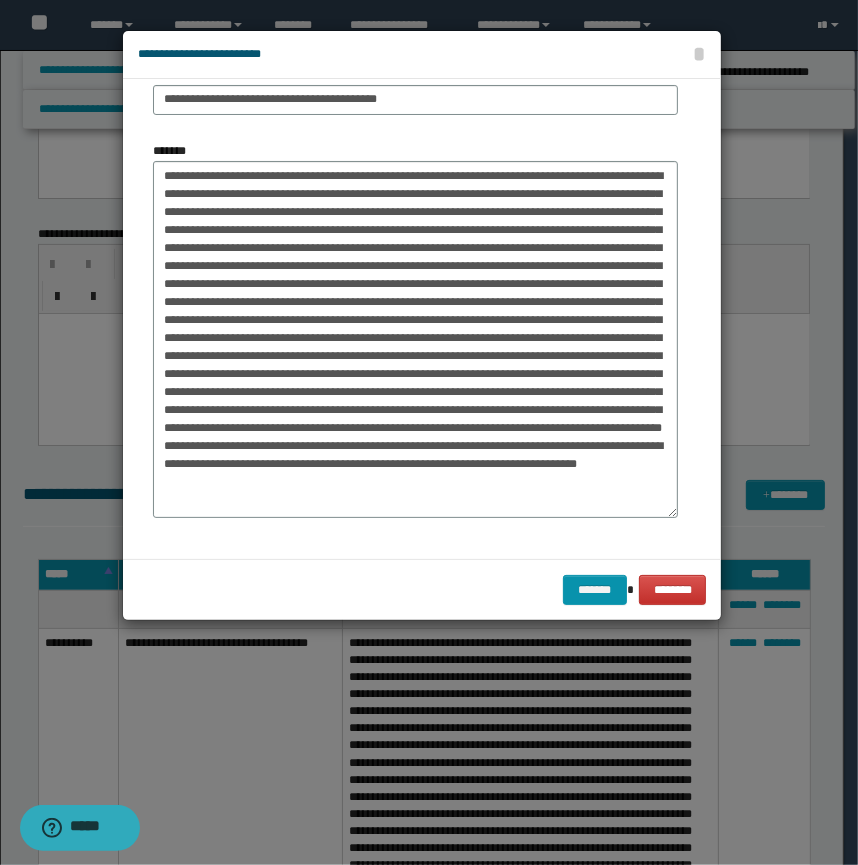 scroll, scrollTop: 68, scrollLeft: 0, axis: vertical 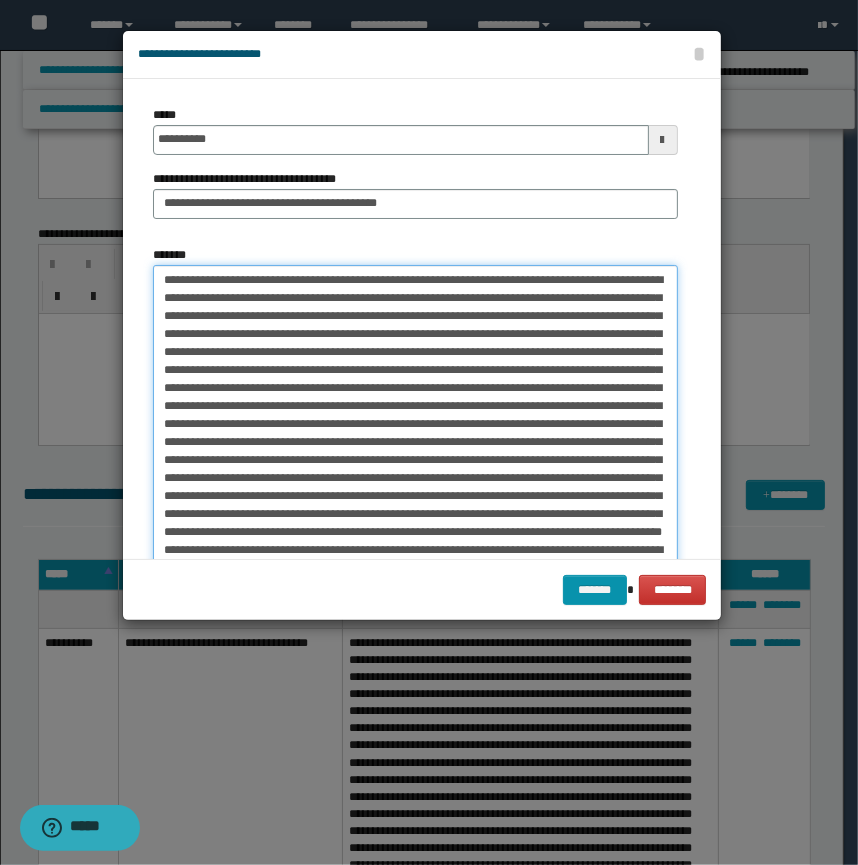 drag, startPoint x: 276, startPoint y: 273, endPoint x: 138, endPoint y: 267, distance: 138.13037 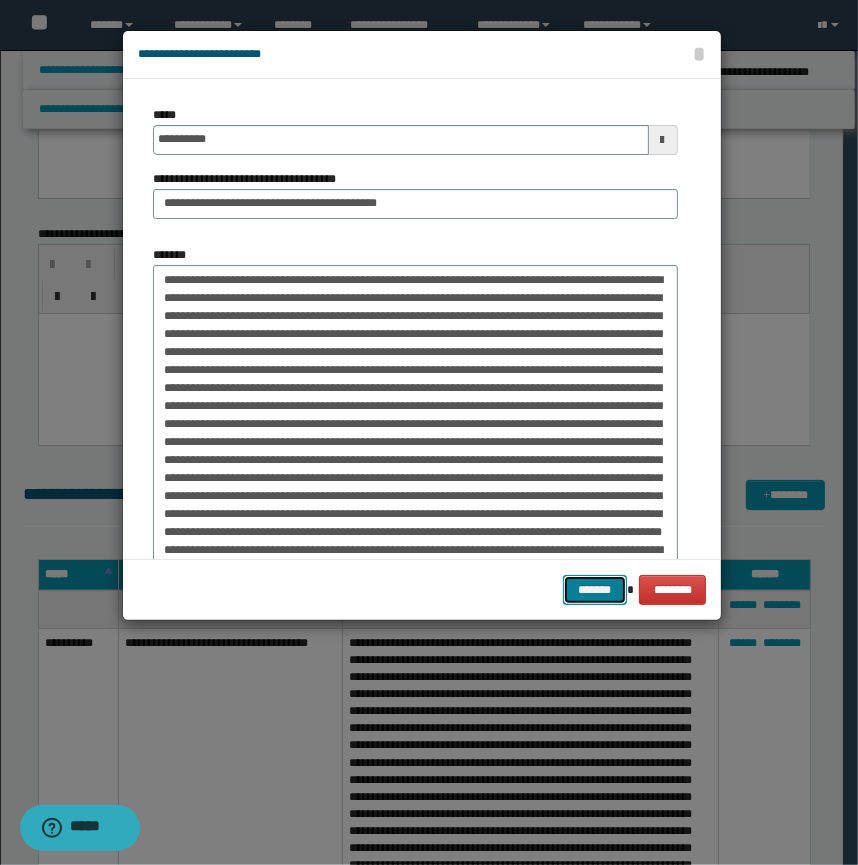 click on "*******" at bounding box center [595, 590] 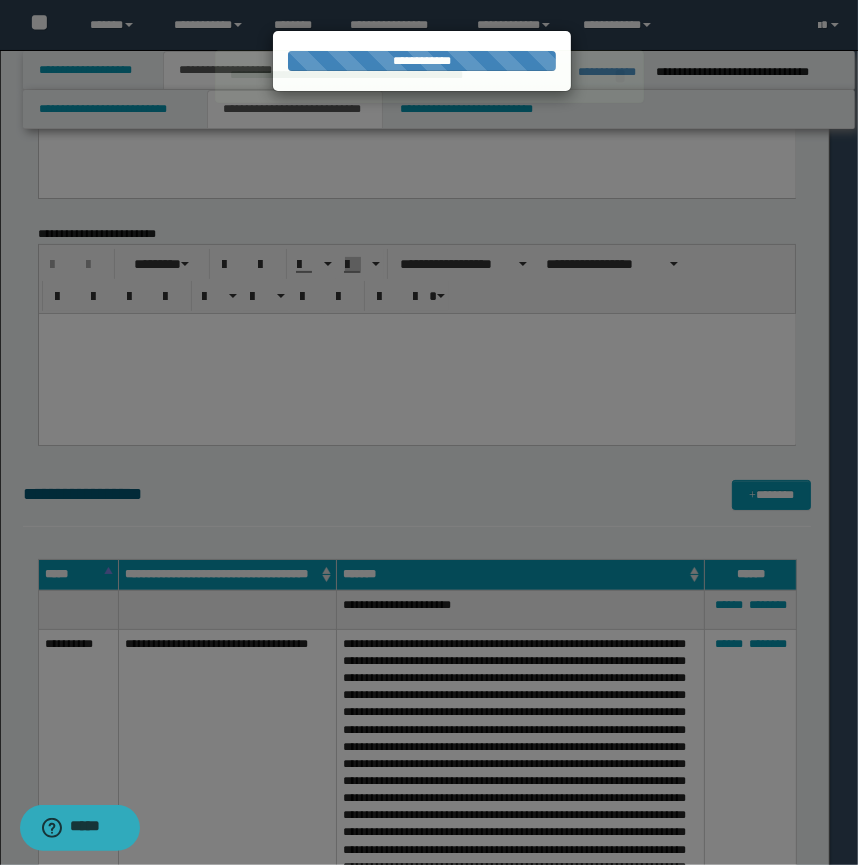 type 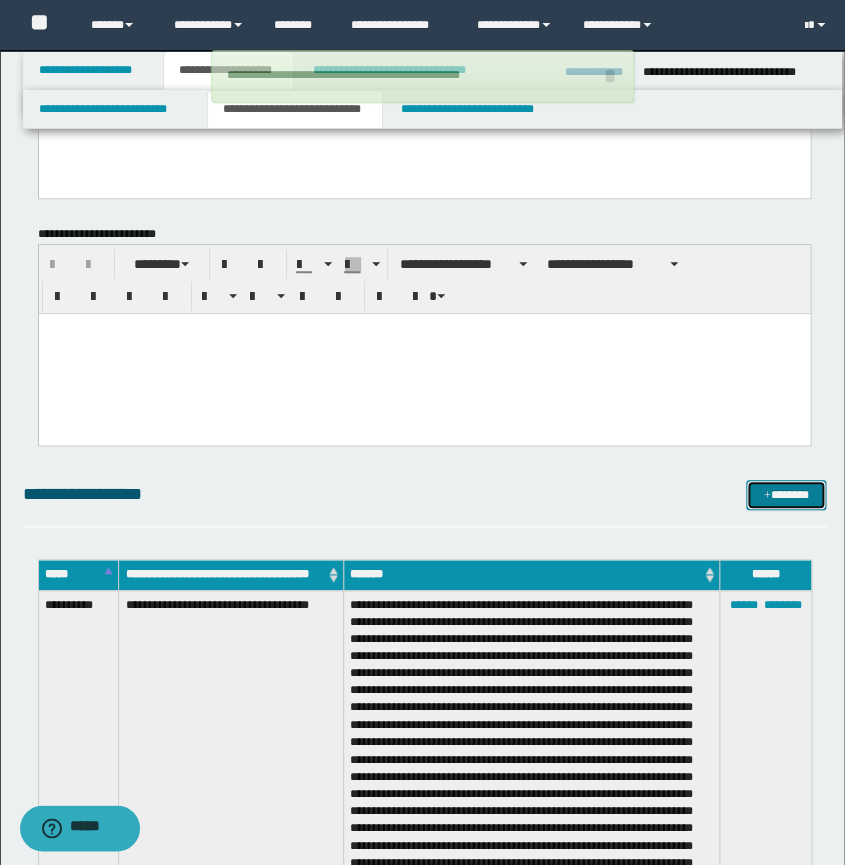 click on "*******" at bounding box center [786, 495] 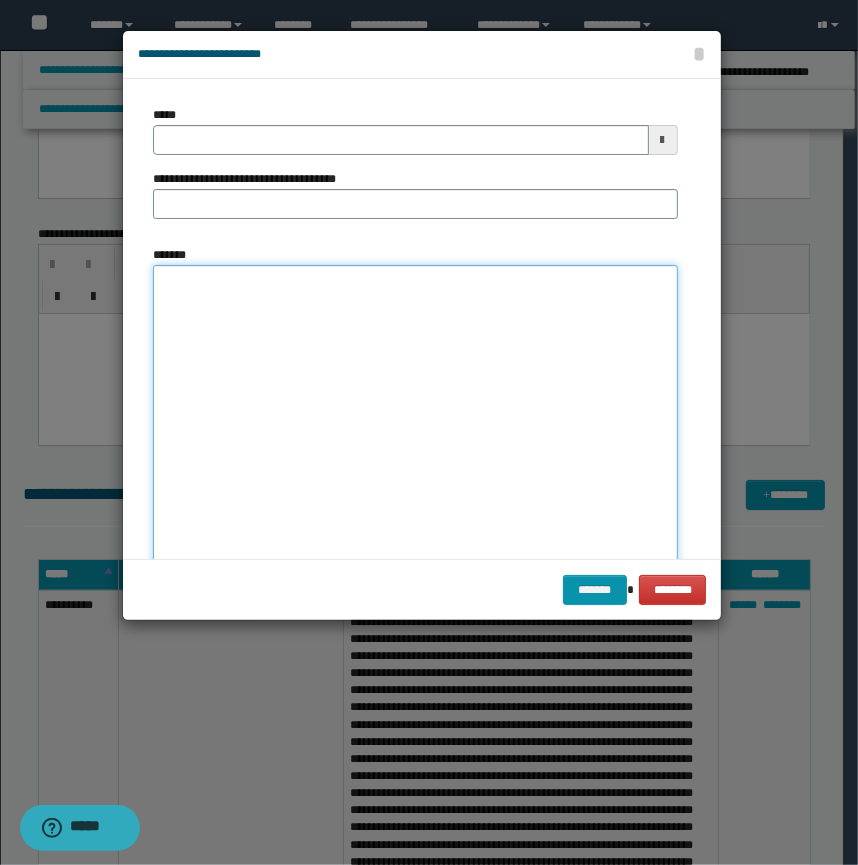 click on "*******" at bounding box center (415, 443) 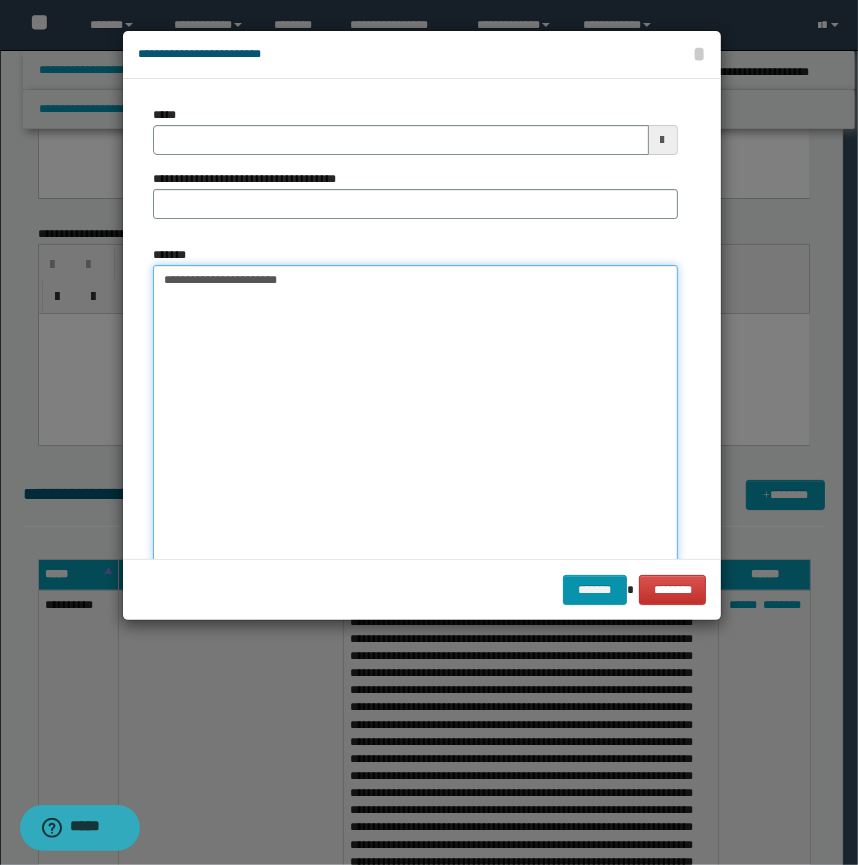 drag, startPoint x: 222, startPoint y: 274, endPoint x: 205, endPoint y: 279, distance: 17.720045 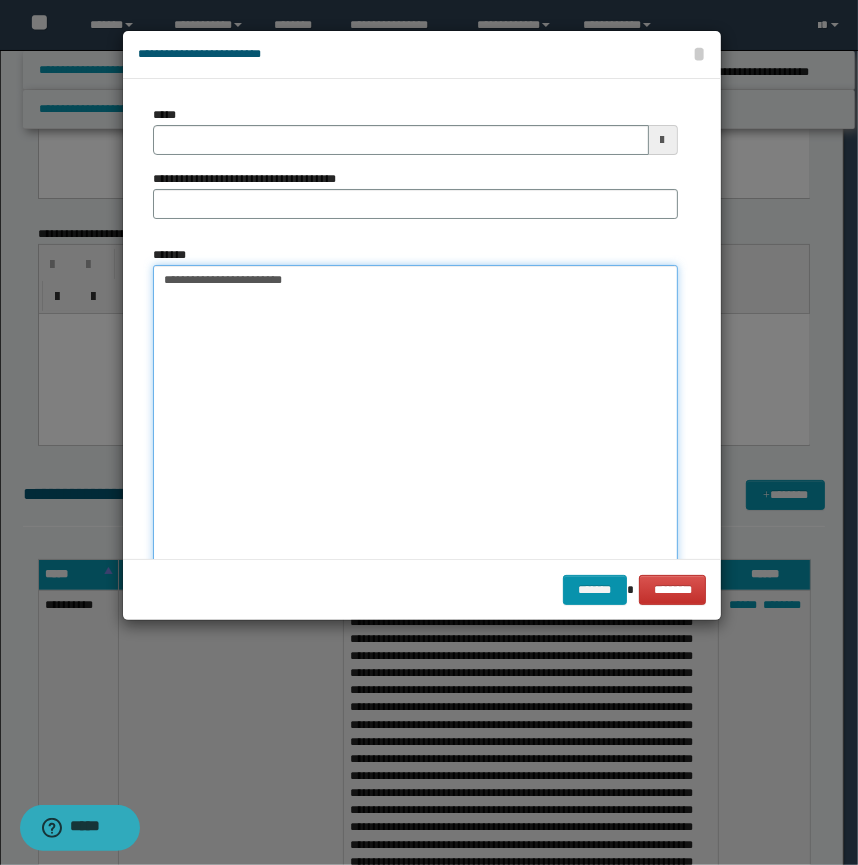 type on "**********" 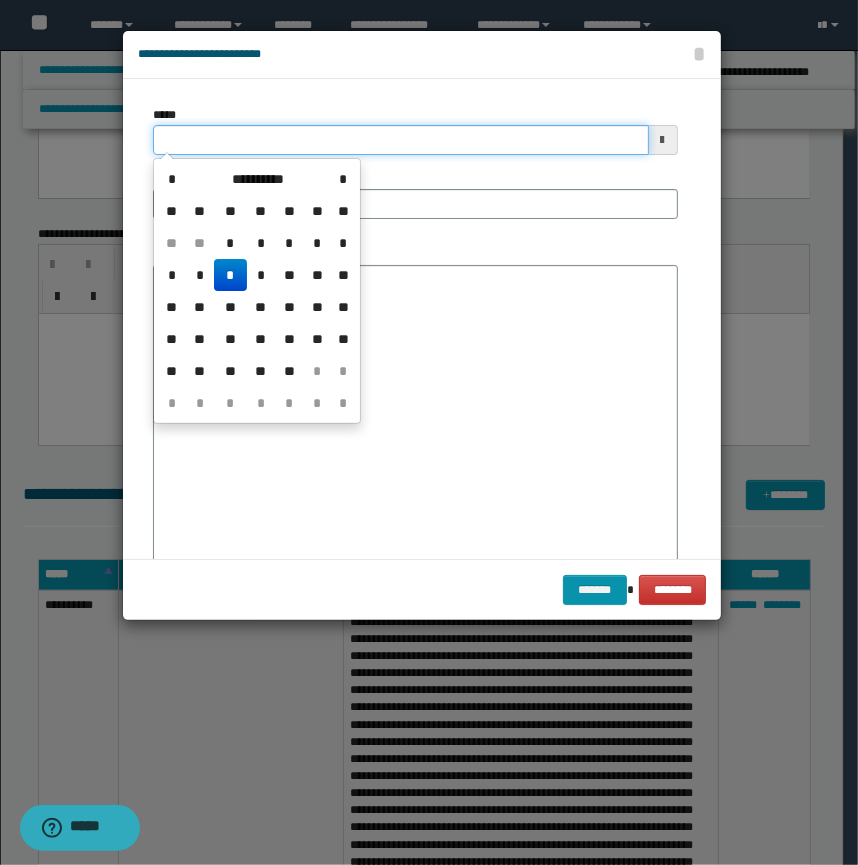 drag, startPoint x: 336, startPoint y: 142, endPoint x: 0, endPoint y: 129, distance: 336.2514 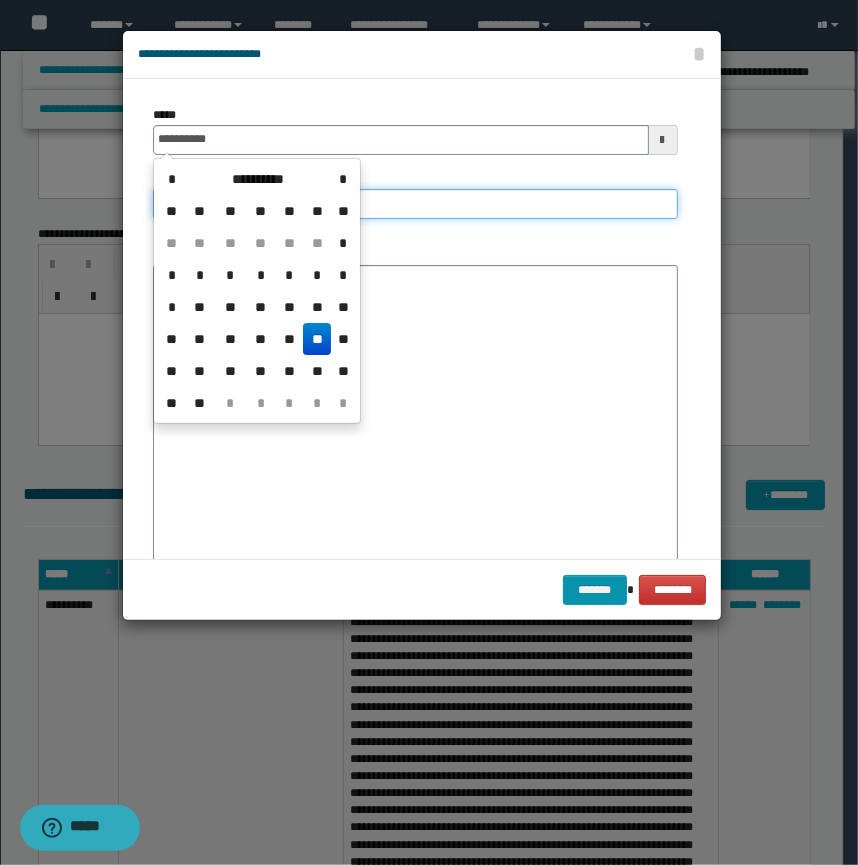 type on "**********" 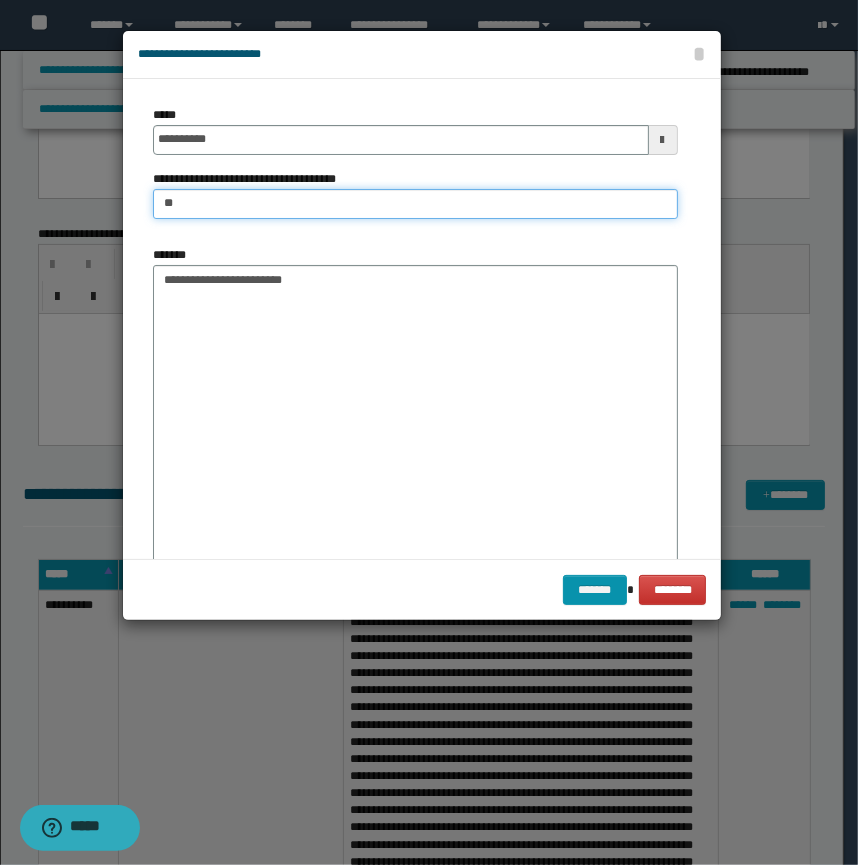 type on "*" 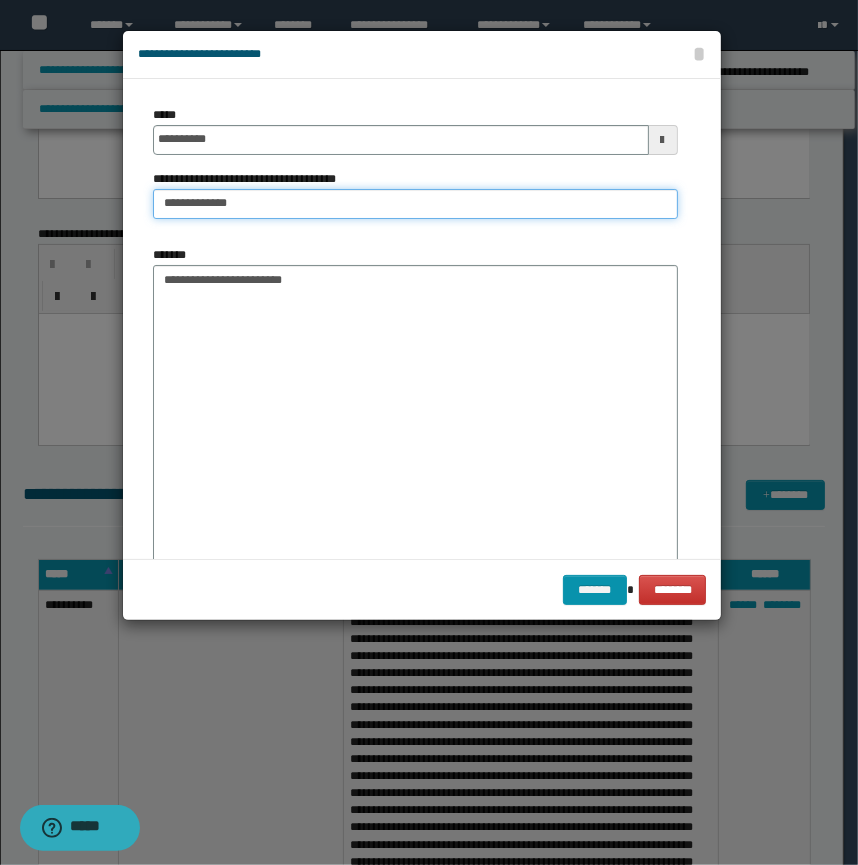 type on "**********" 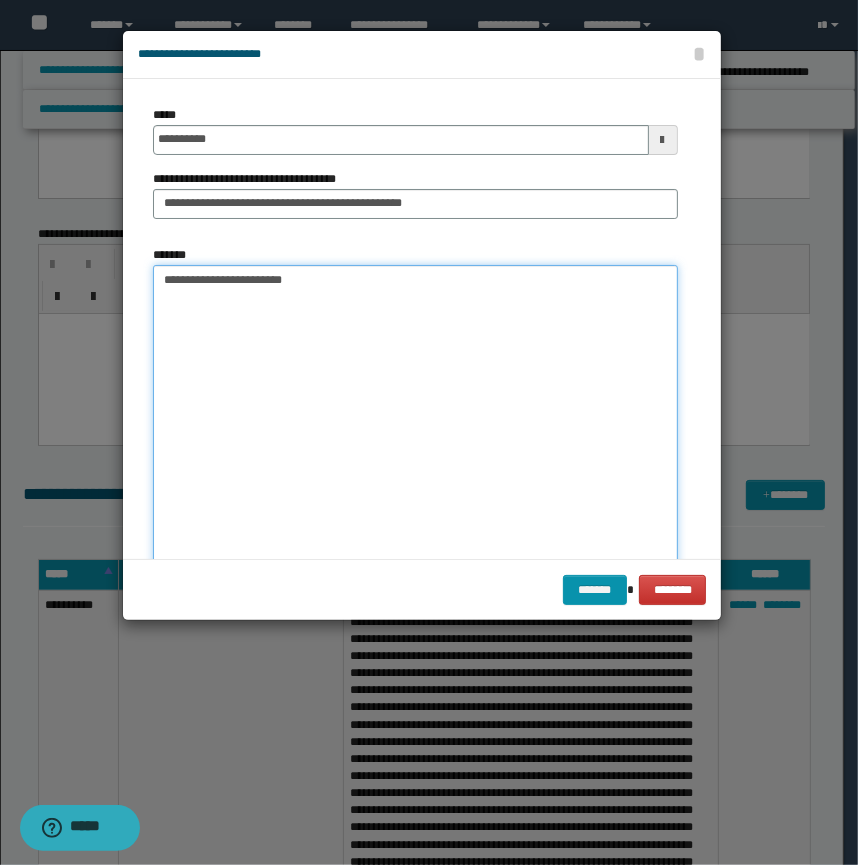 drag, startPoint x: 580, startPoint y: 306, endPoint x: 563, endPoint y: 344, distance: 41.62932 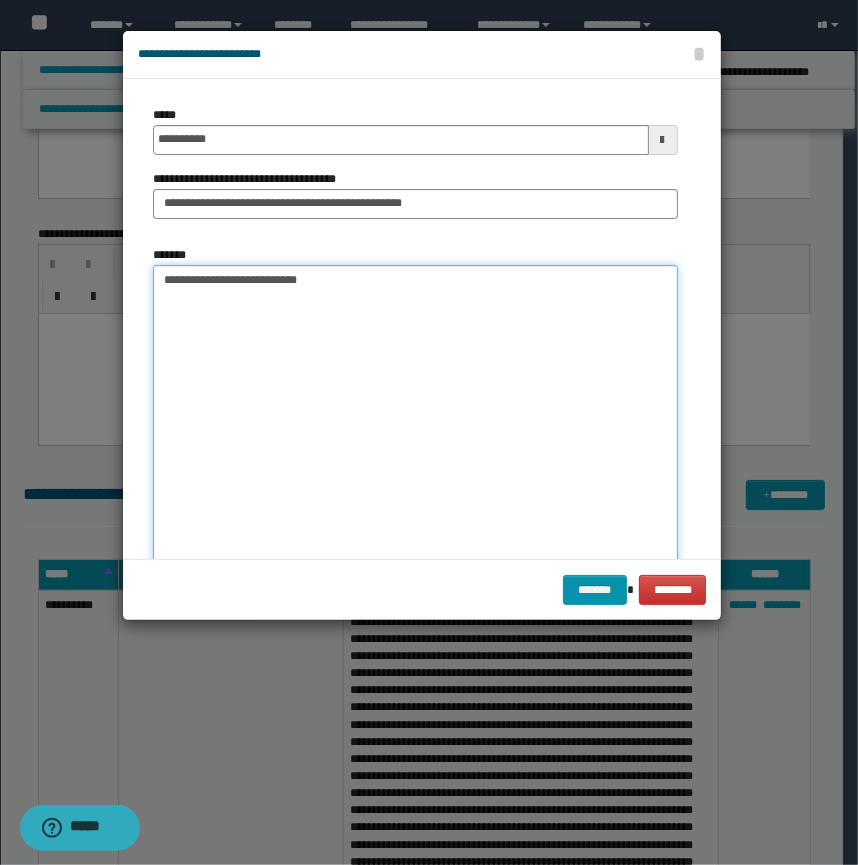 click on "**********" at bounding box center [415, 443] 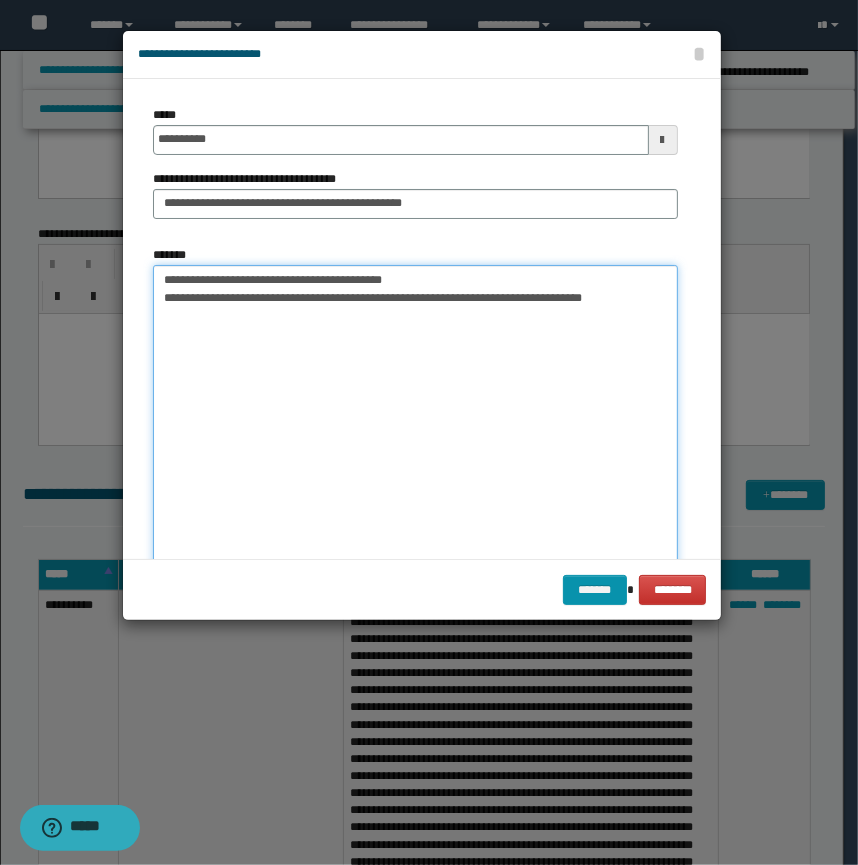 click on "**********" at bounding box center (415, 443) 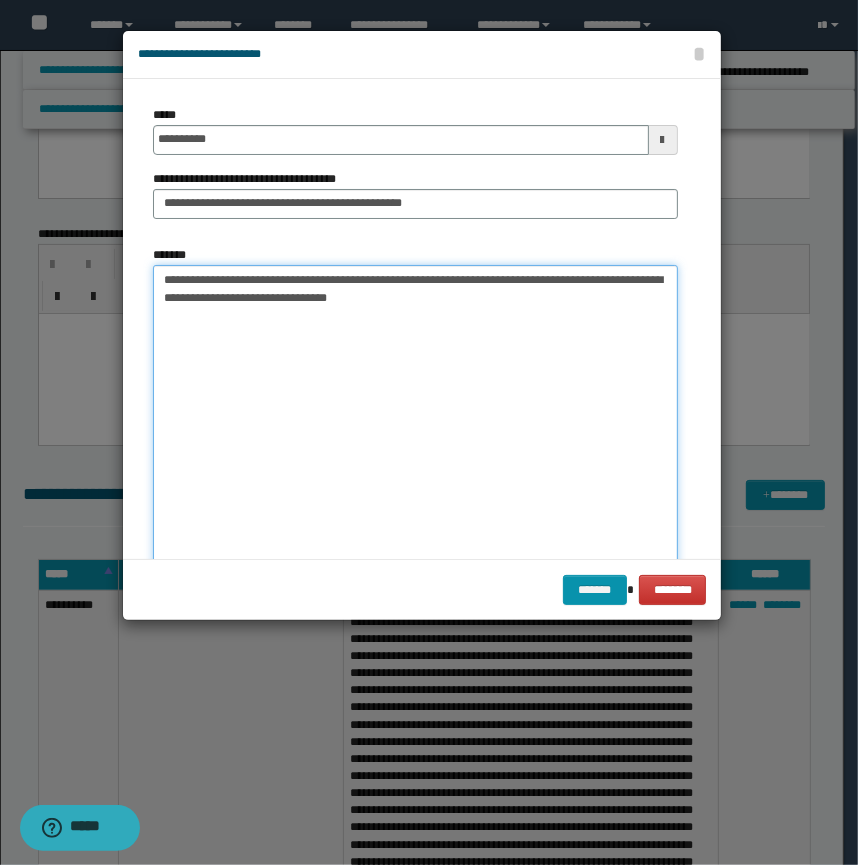 click on "**********" at bounding box center (415, 443) 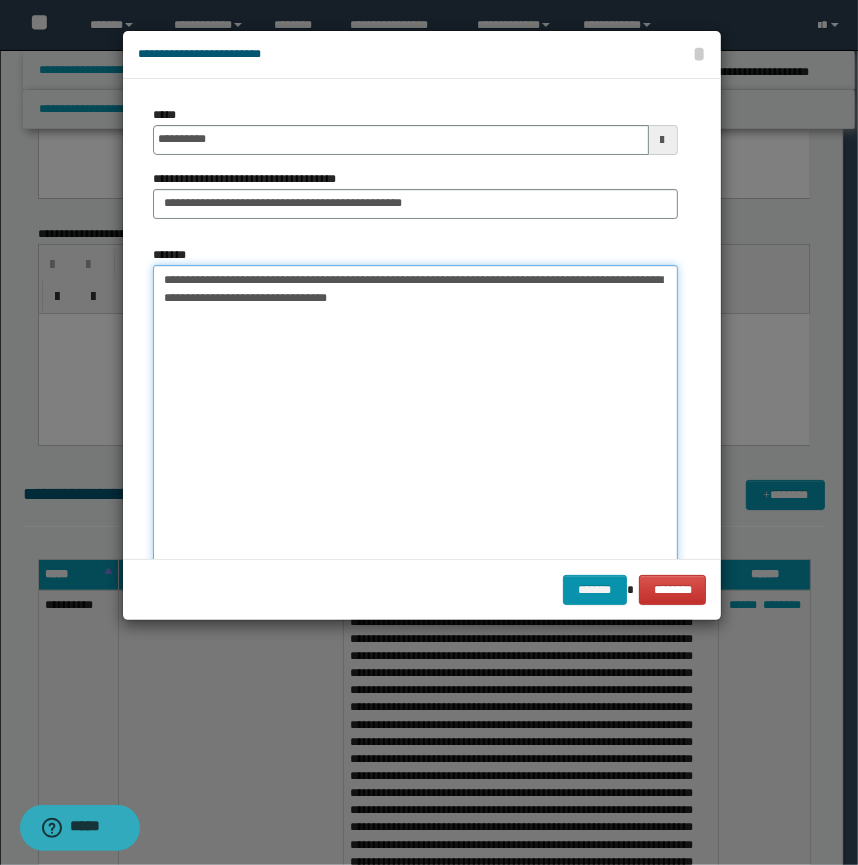 click on "**********" at bounding box center (415, 443) 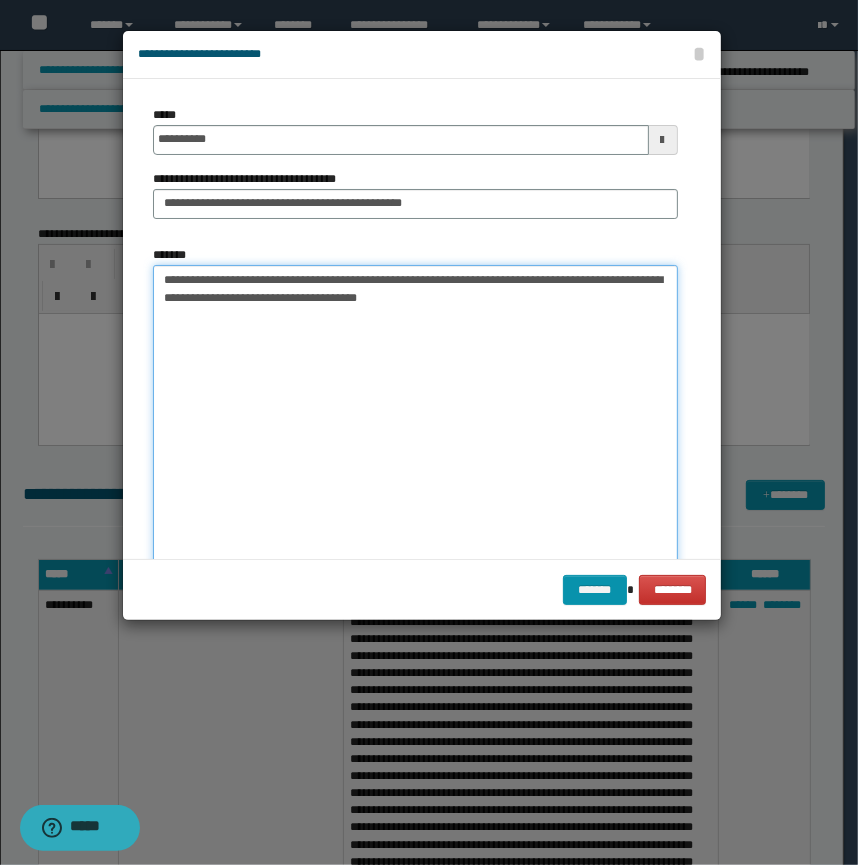 click on "**********" at bounding box center [415, 443] 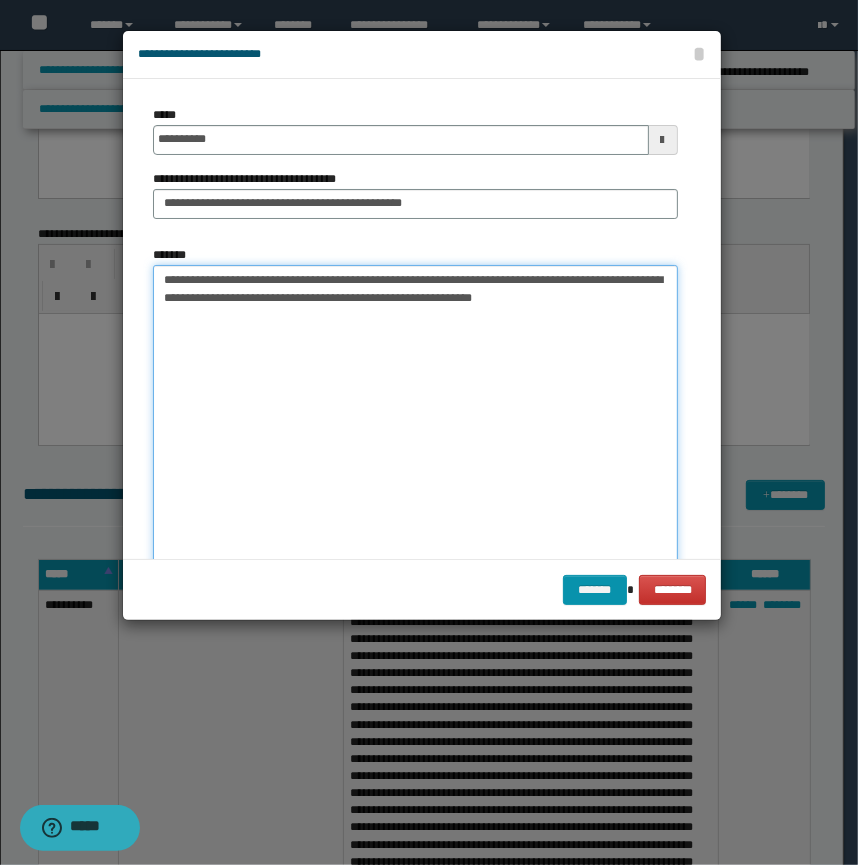 click on "**********" at bounding box center (415, 443) 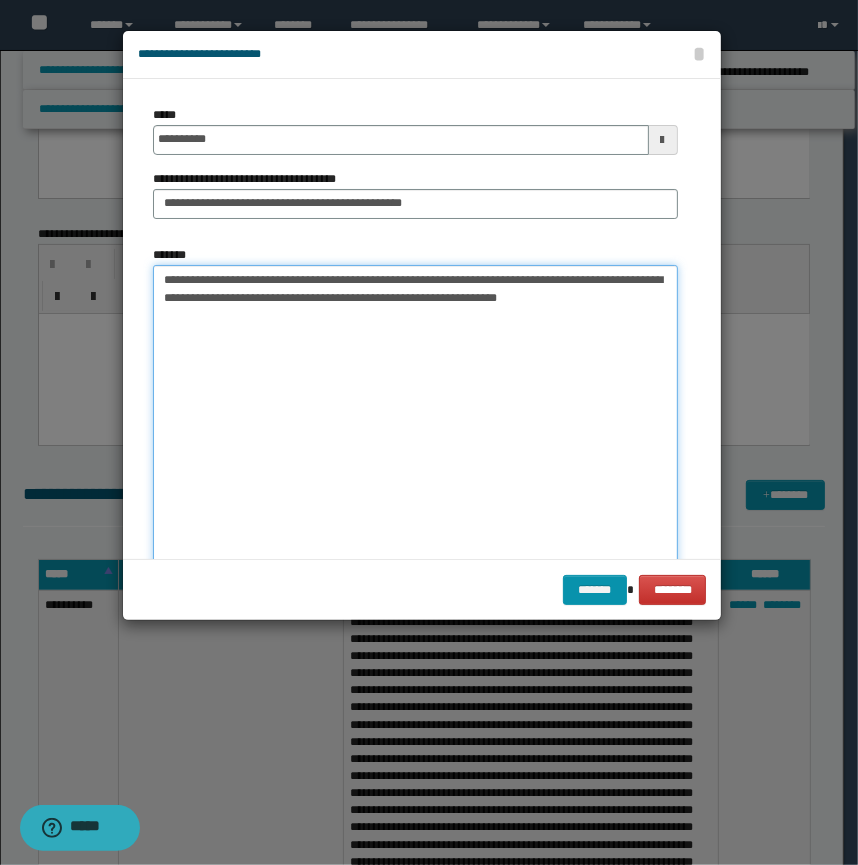 click on "**********" at bounding box center (415, 443) 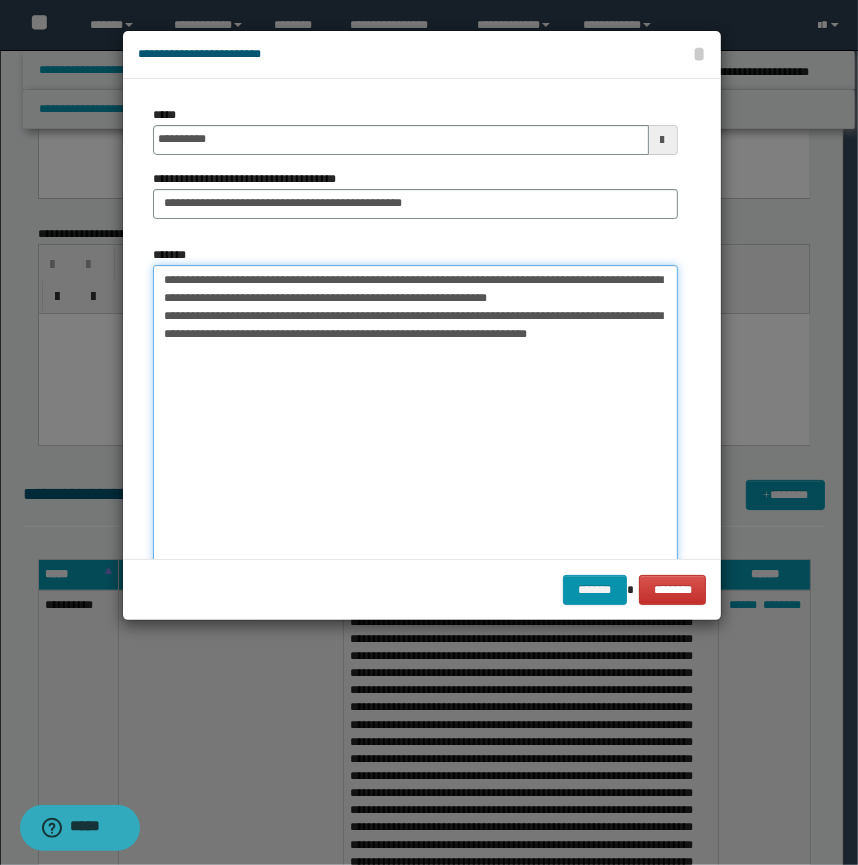 click on "**********" at bounding box center (415, 443) 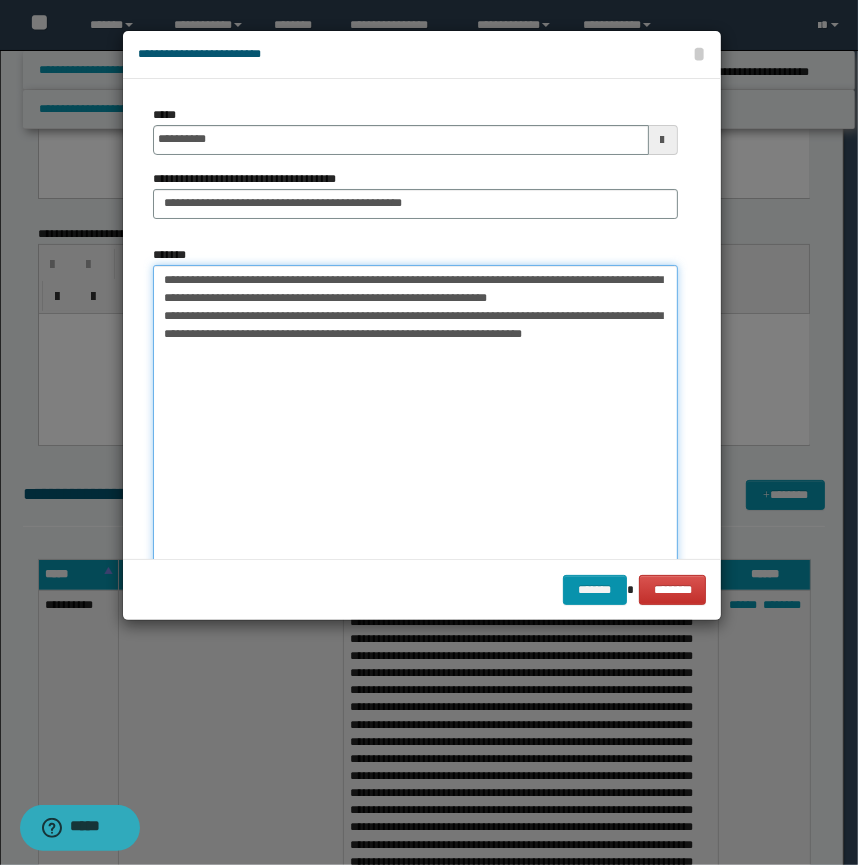 click on "**********" at bounding box center [415, 443] 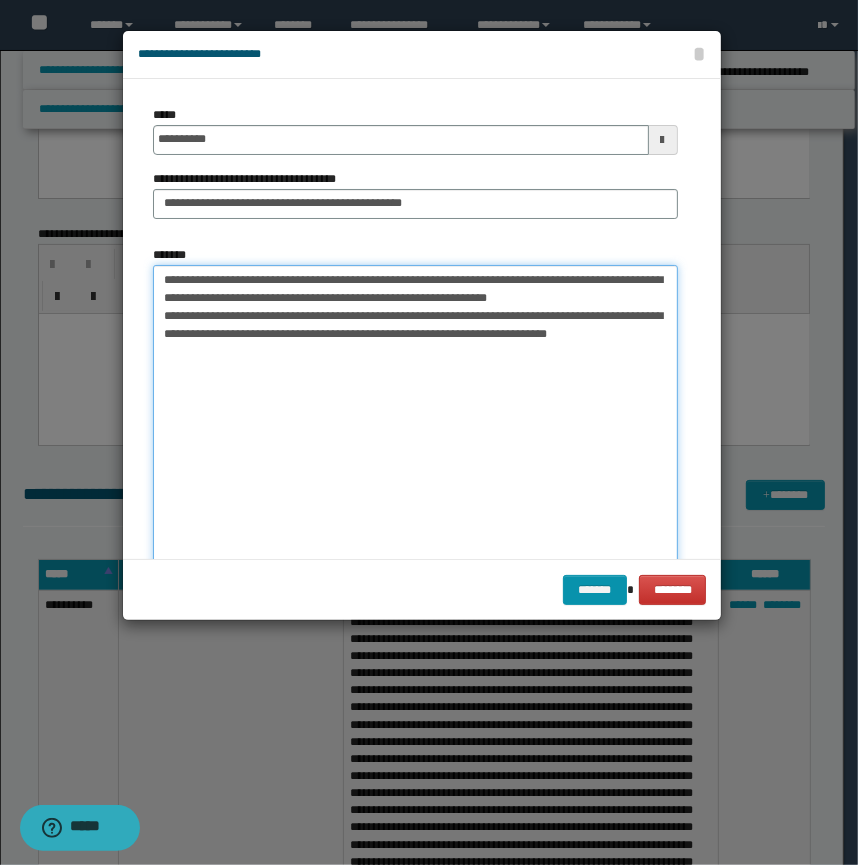 click on "**********" at bounding box center (415, 443) 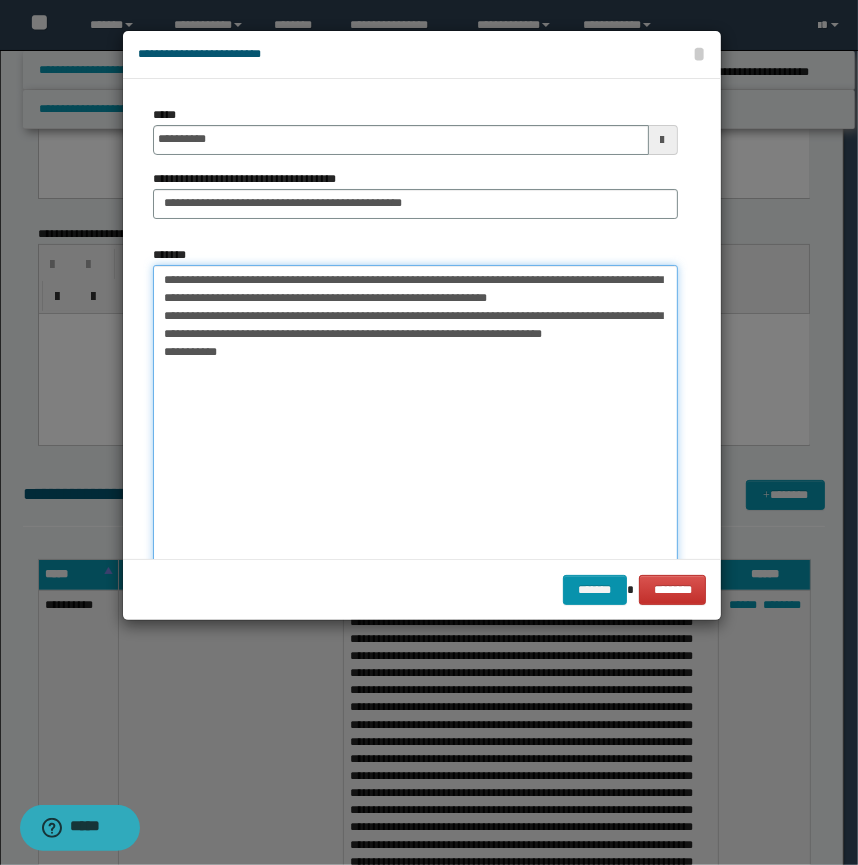 click on "**********" at bounding box center (415, 443) 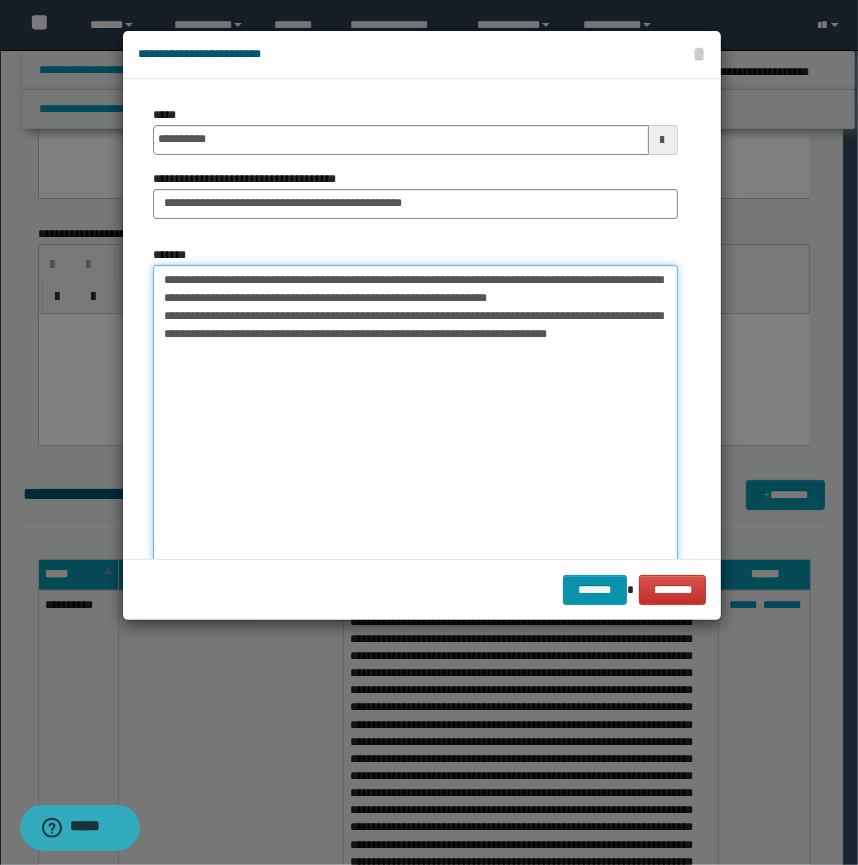 paste on "**********" 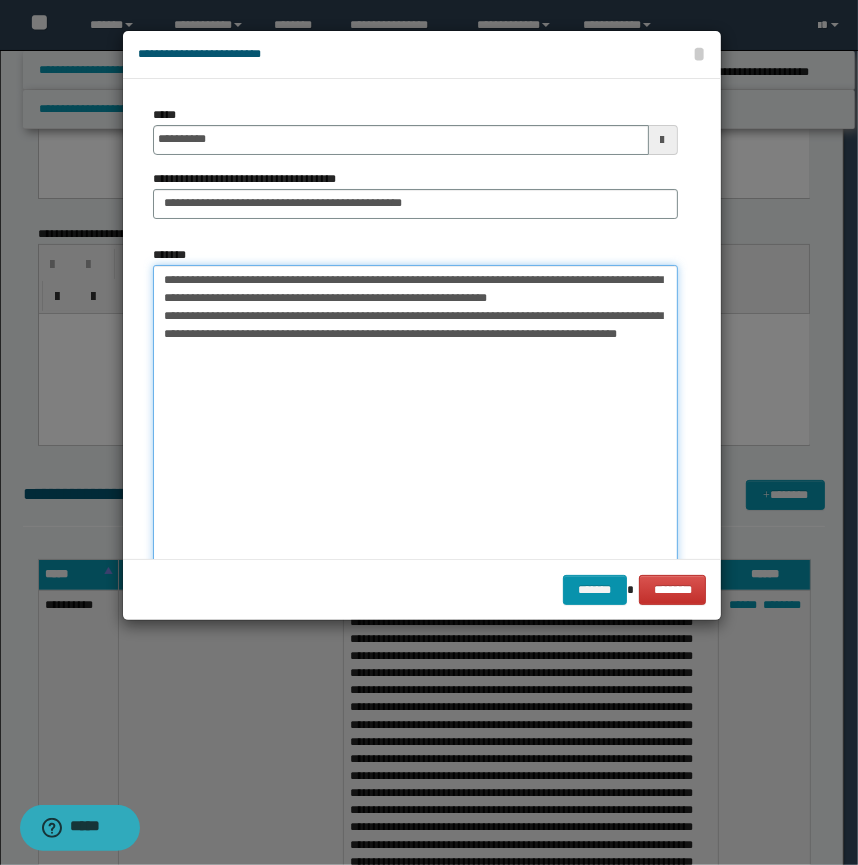 click on "**********" at bounding box center (415, 443) 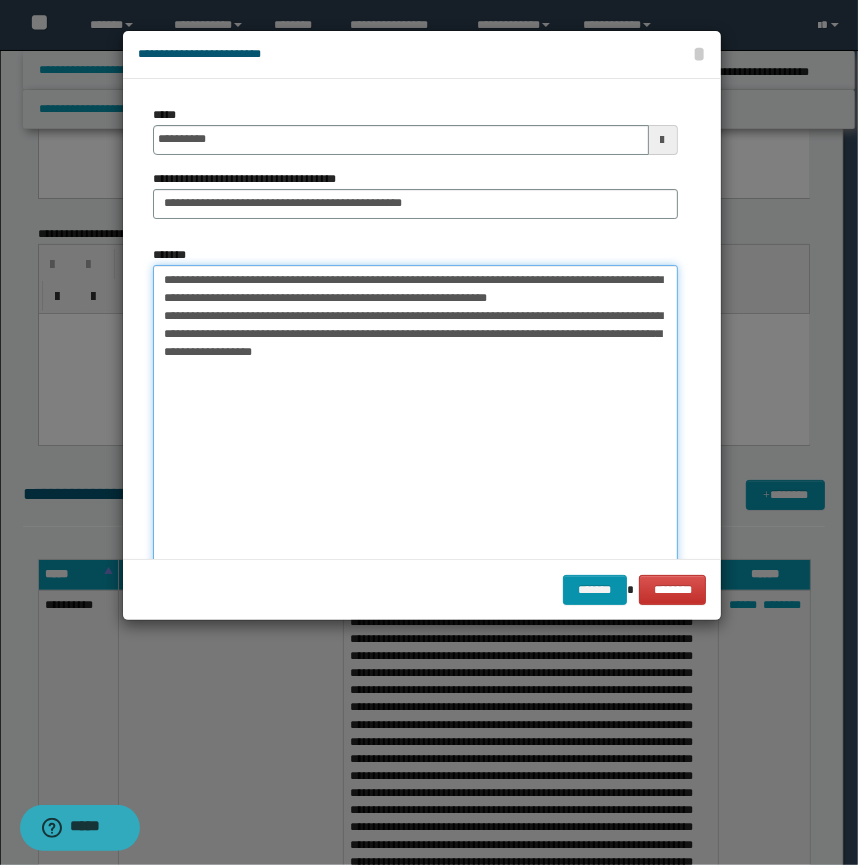 click on "**********" at bounding box center (415, 443) 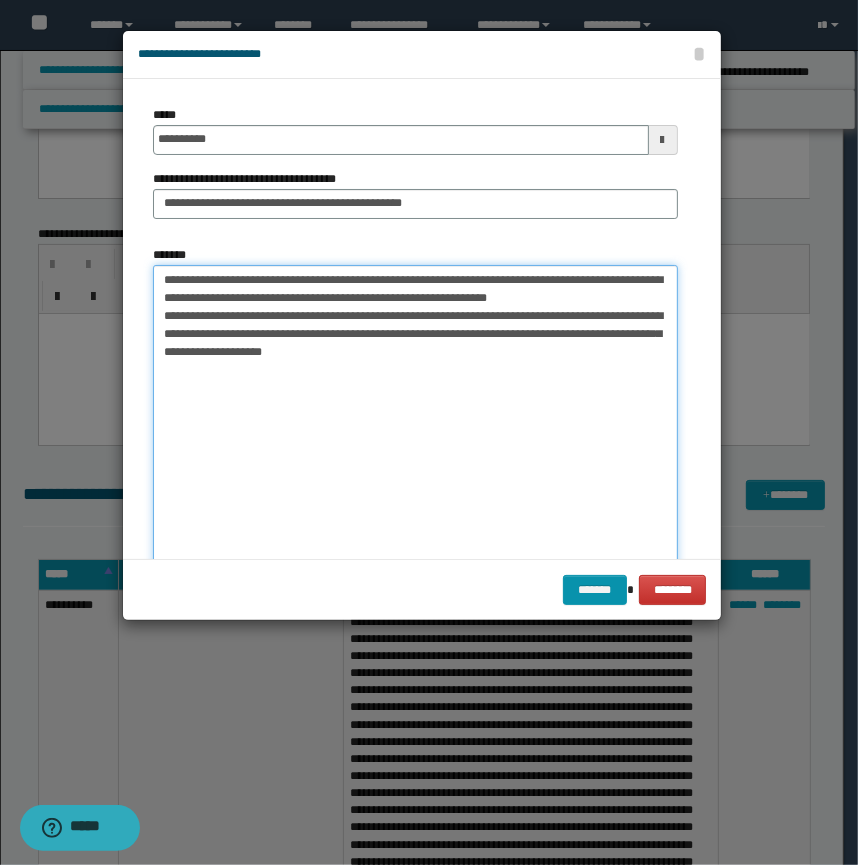 click on "**********" at bounding box center [415, 443] 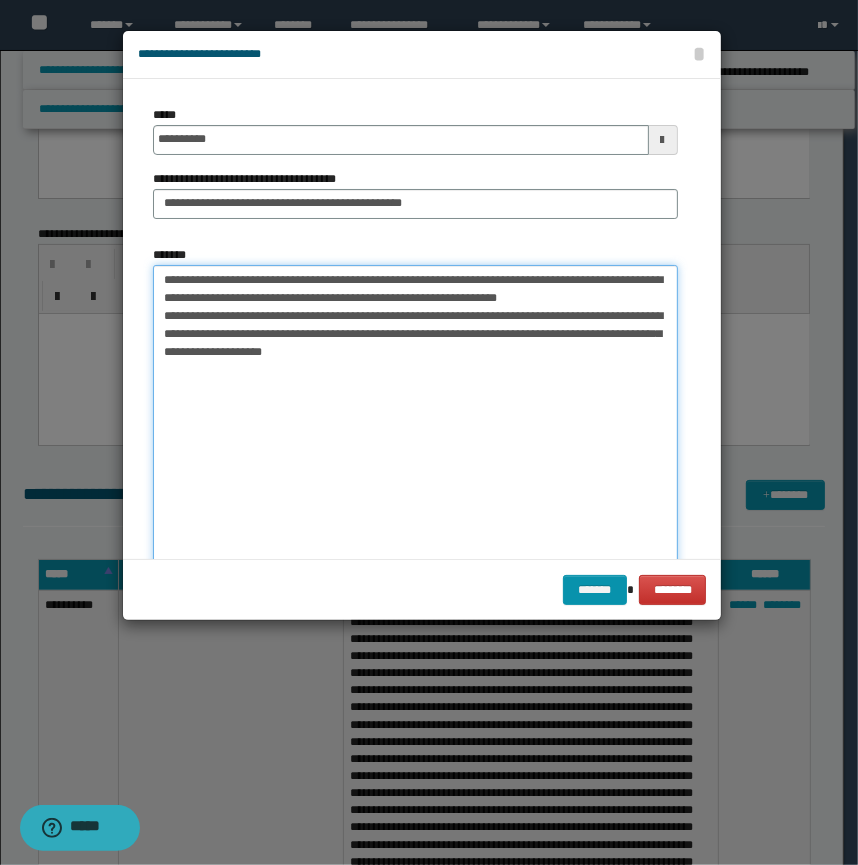 click on "**********" at bounding box center (415, 443) 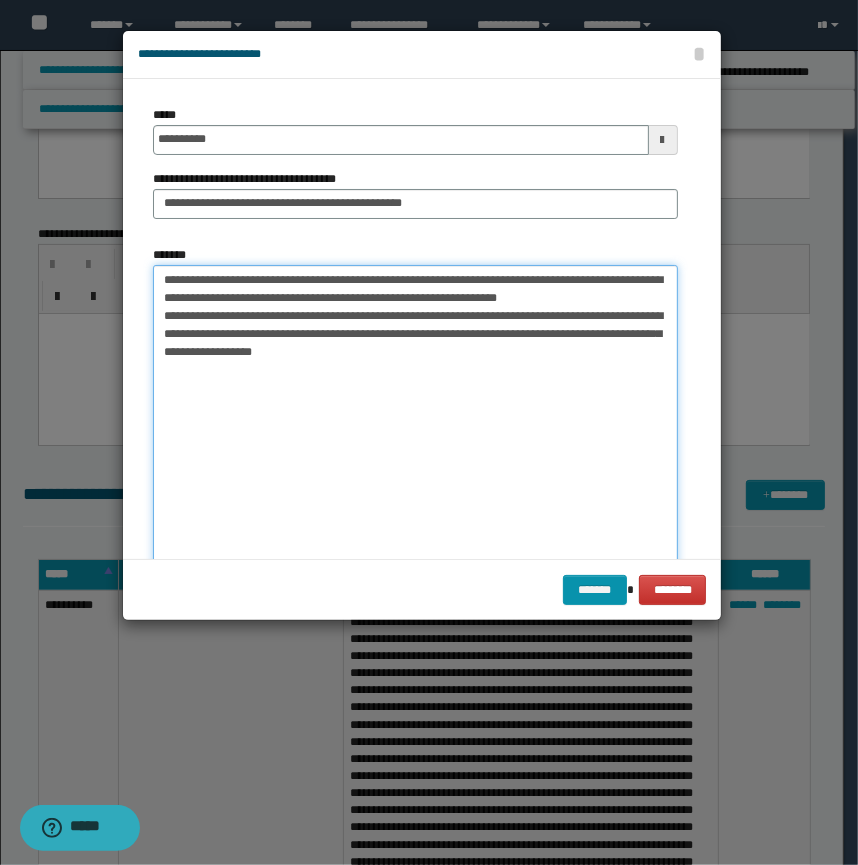 click on "**********" at bounding box center [415, 443] 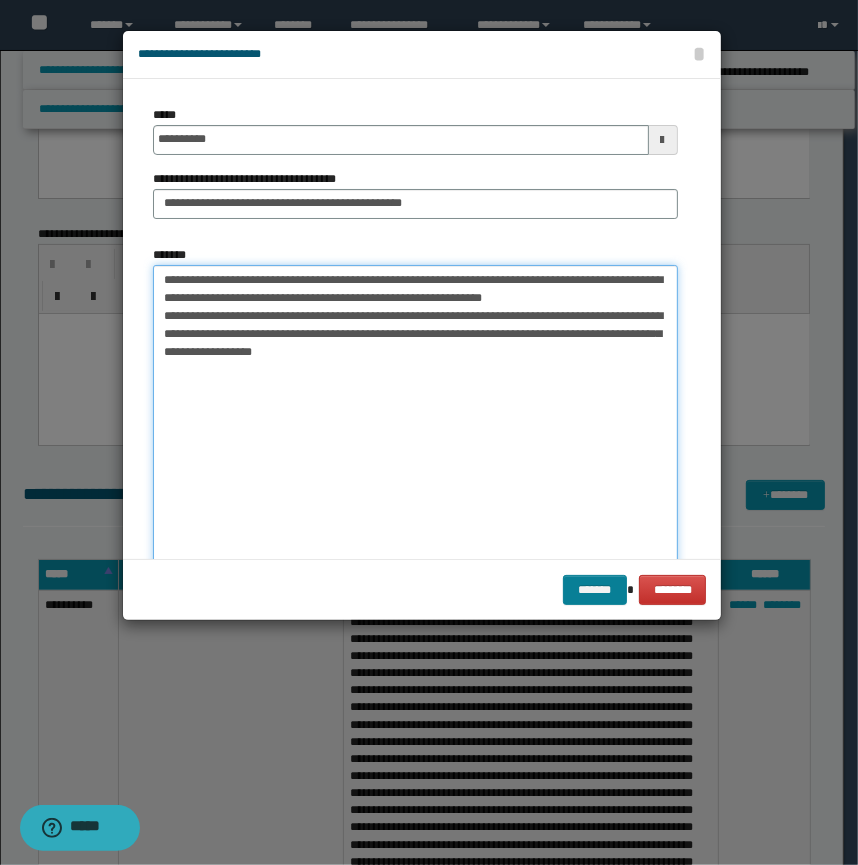 type on "**********" 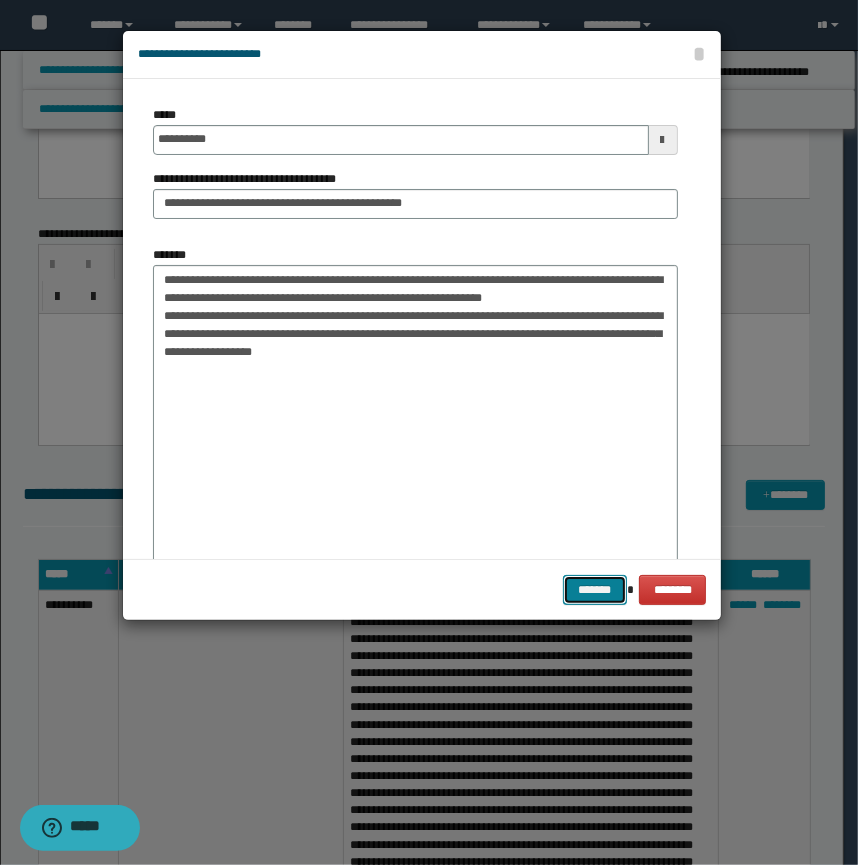 click on "*******" at bounding box center (595, 590) 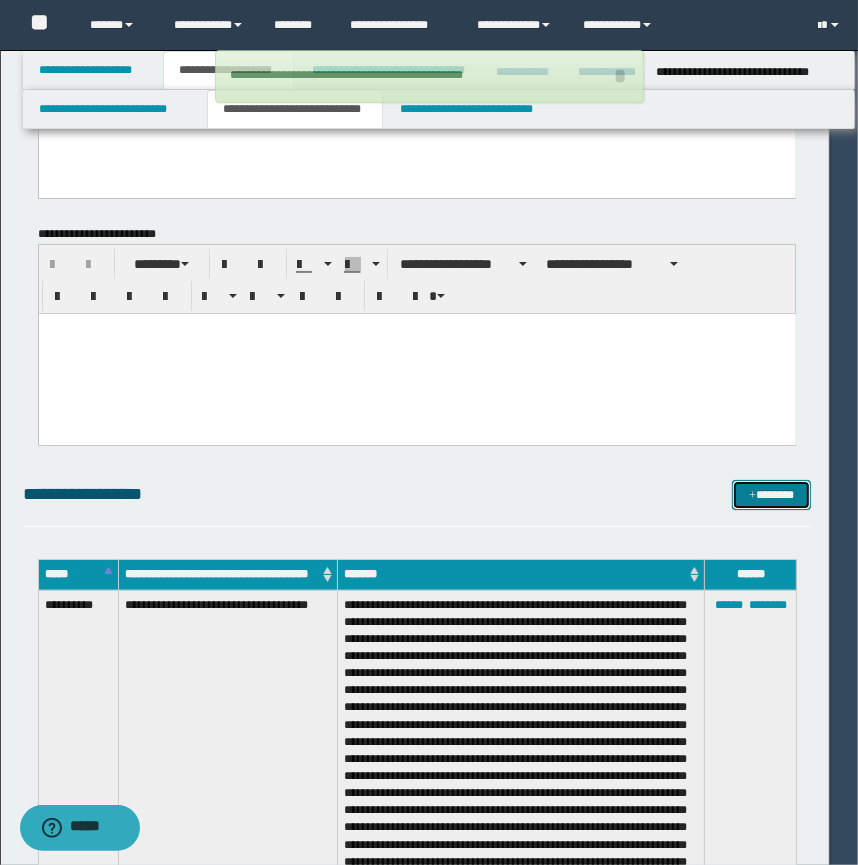 type 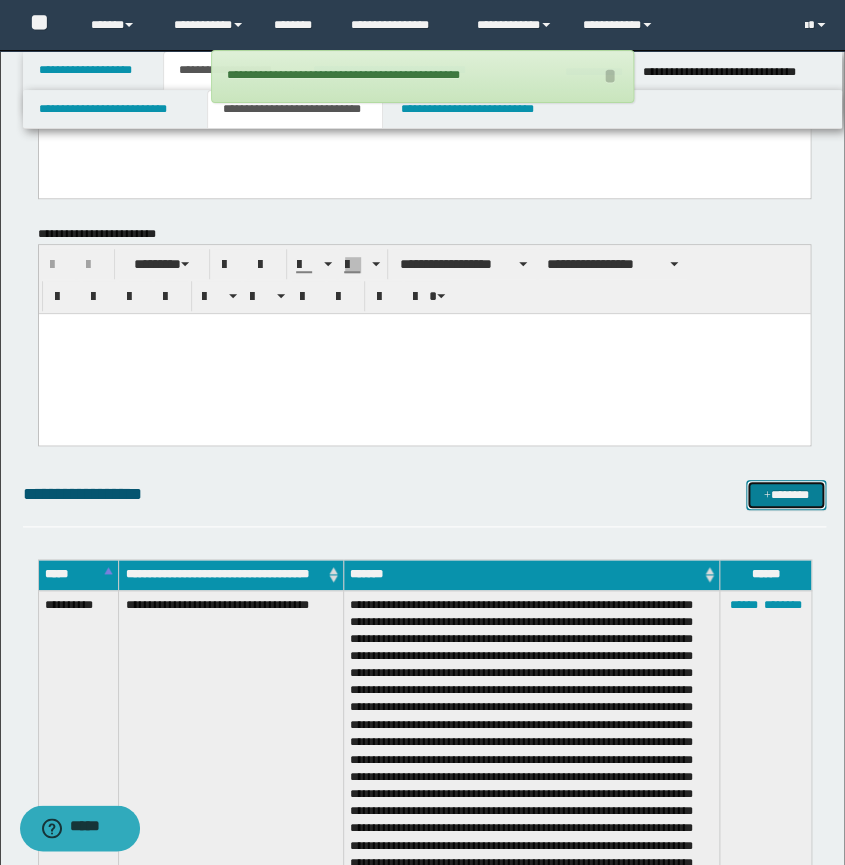 click on "*******" at bounding box center [786, 495] 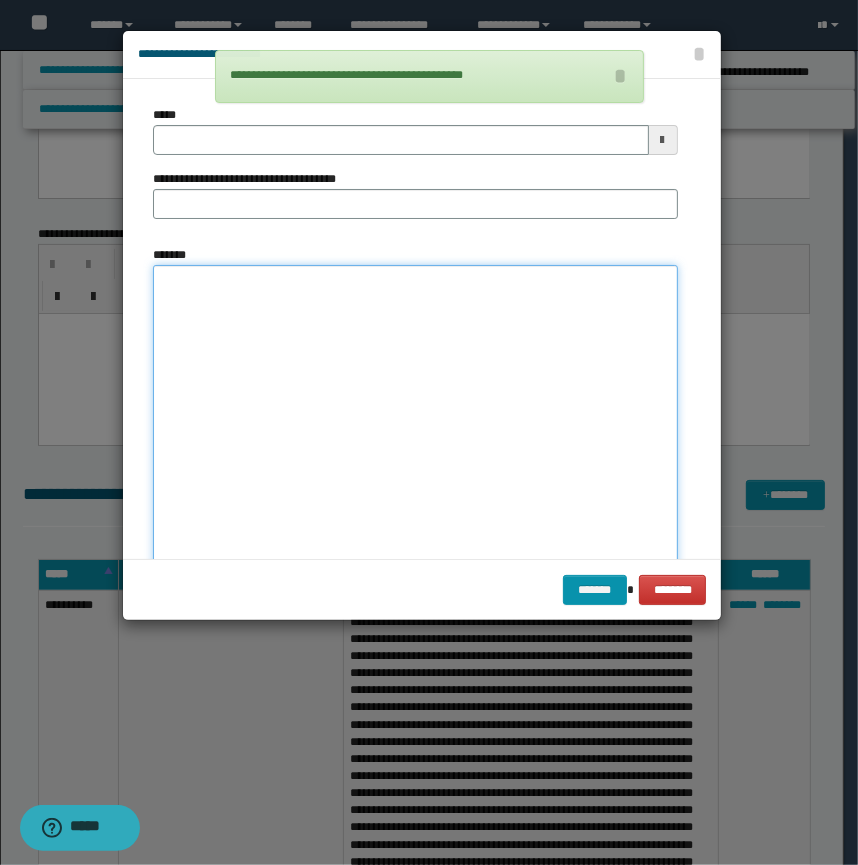 click on "*******" at bounding box center (415, 443) 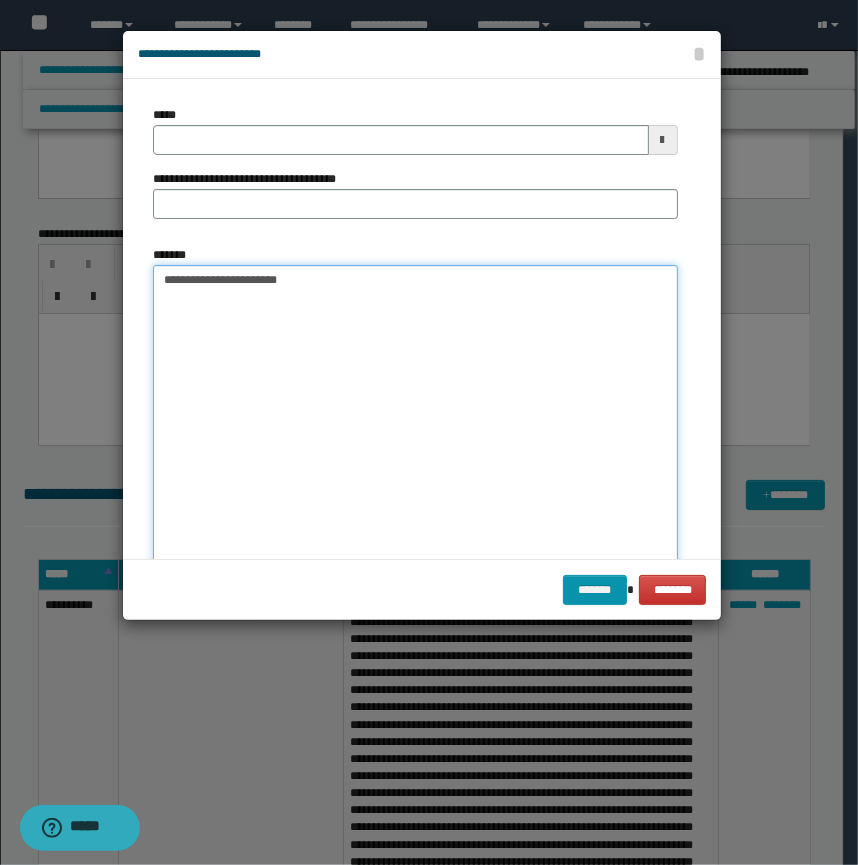 click on "**********" at bounding box center (415, 443) 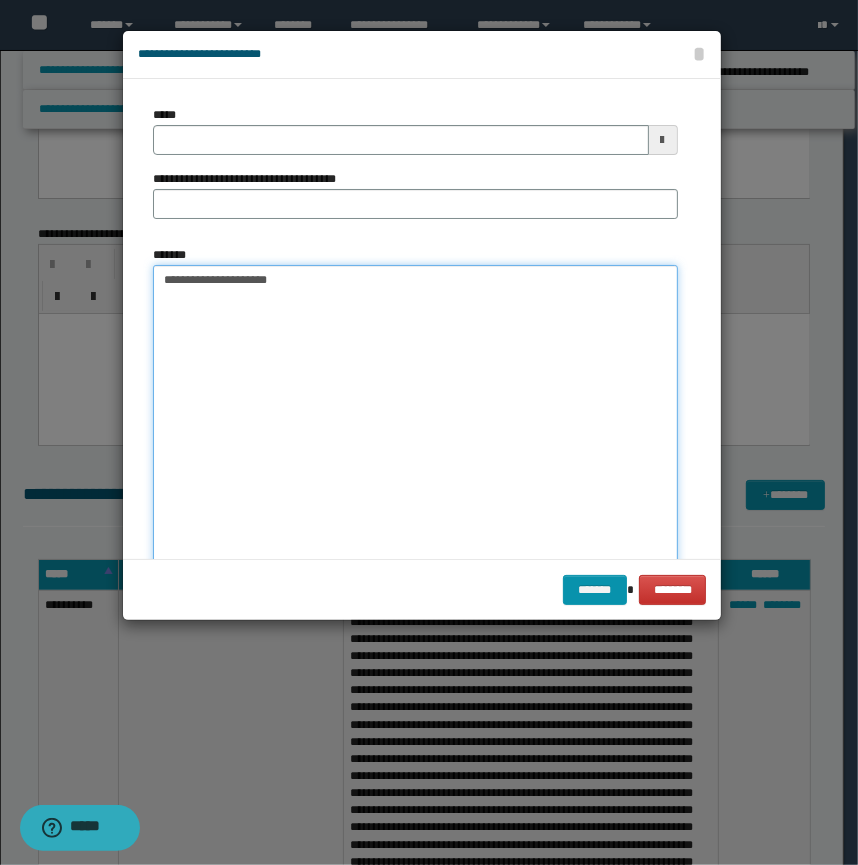 type on "**********" 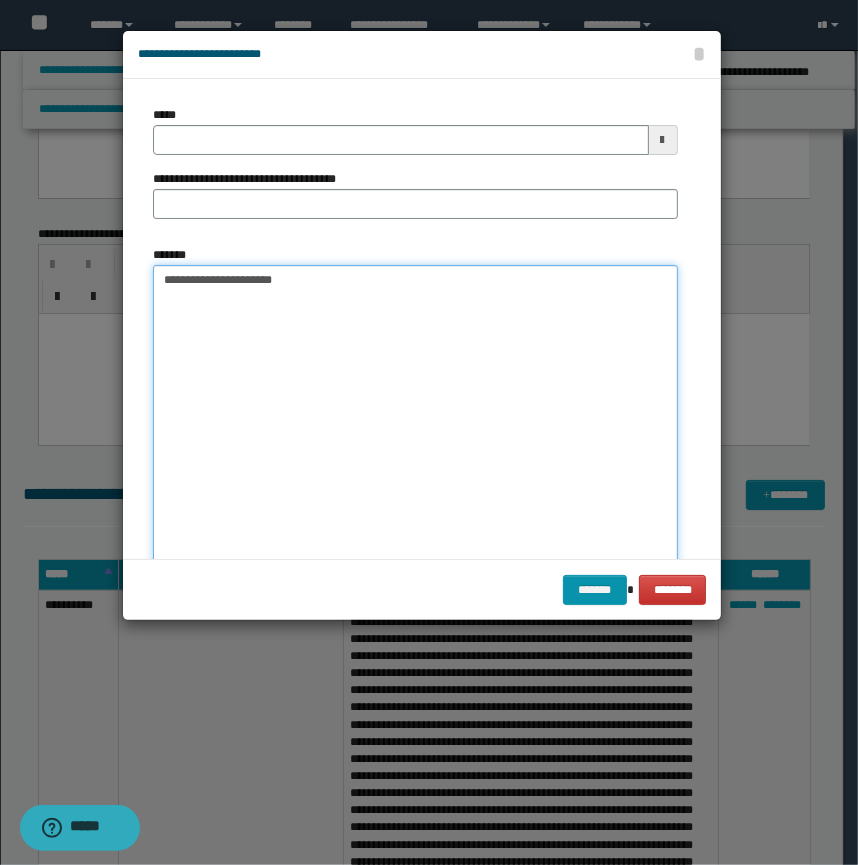 type 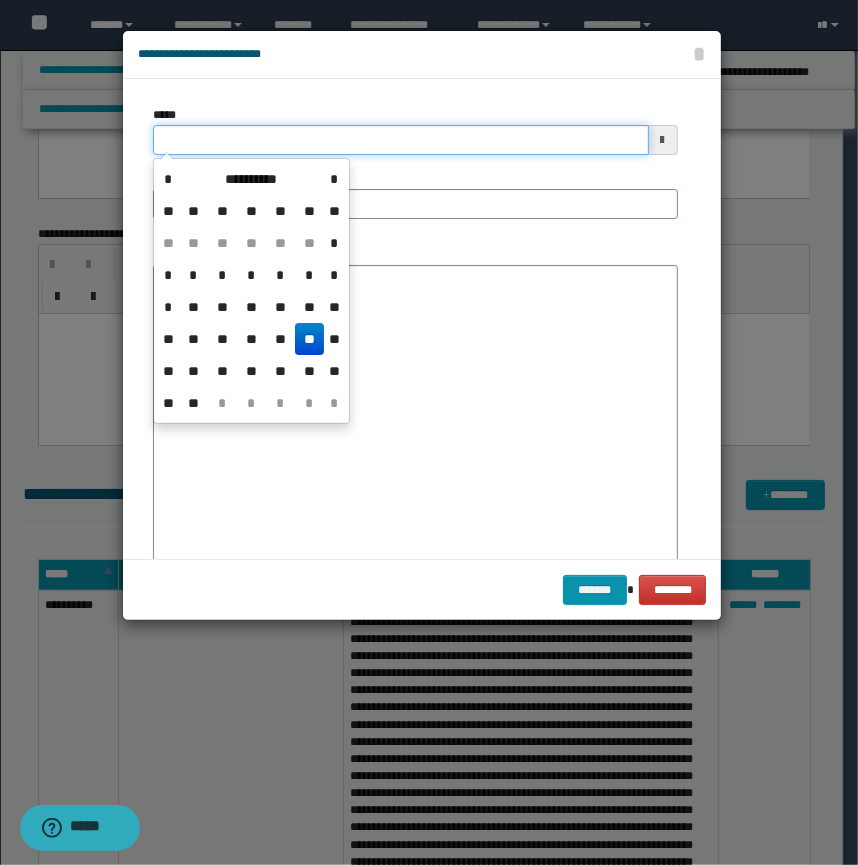 drag, startPoint x: 83, startPoint y: 150, endPoint x: 72, endPoint y: 150, distance: 11 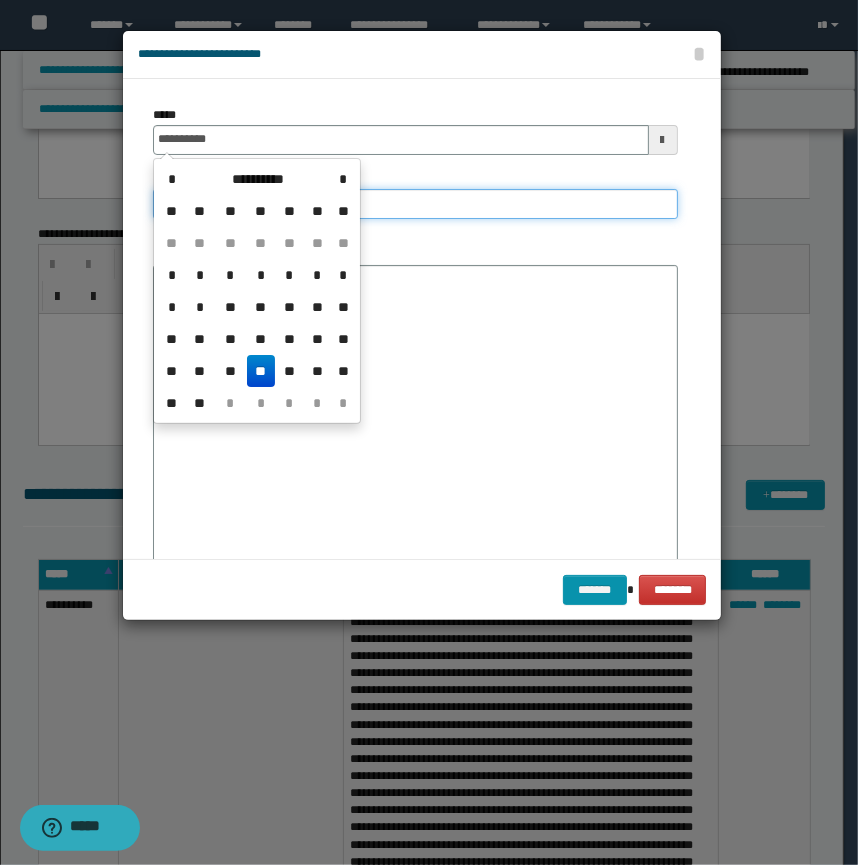 type on "**********" 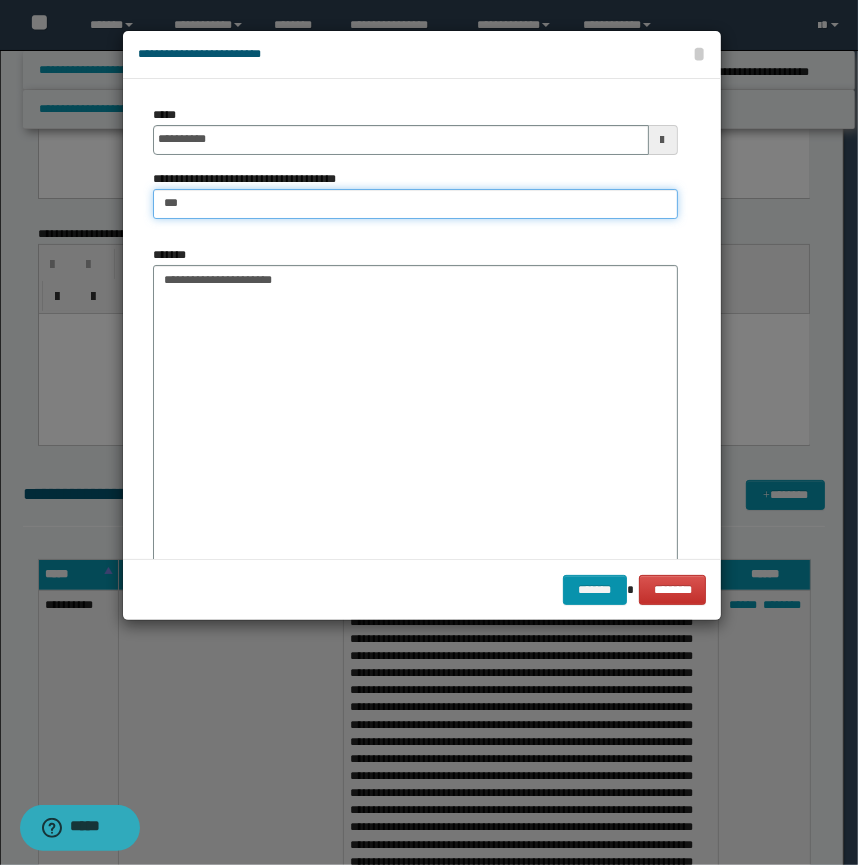 type 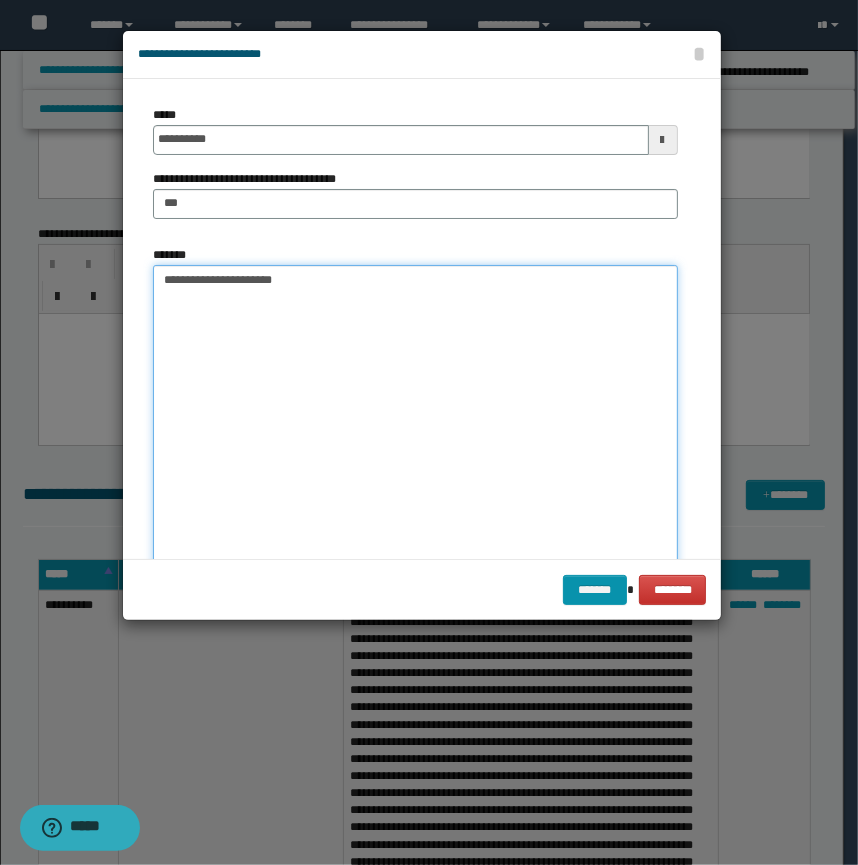 click on "**********" at bounding box center [415, 443] 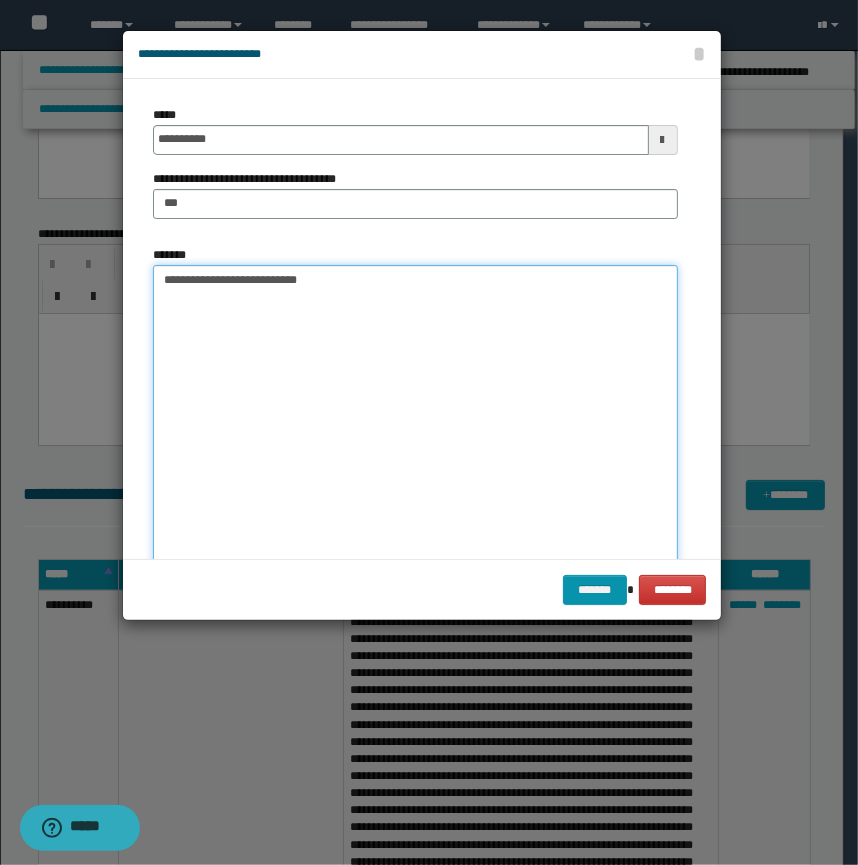 drag, startPoint x: 530, startPoint y: 321, endPoint x: 530, endPoint y: 300, distance: 21 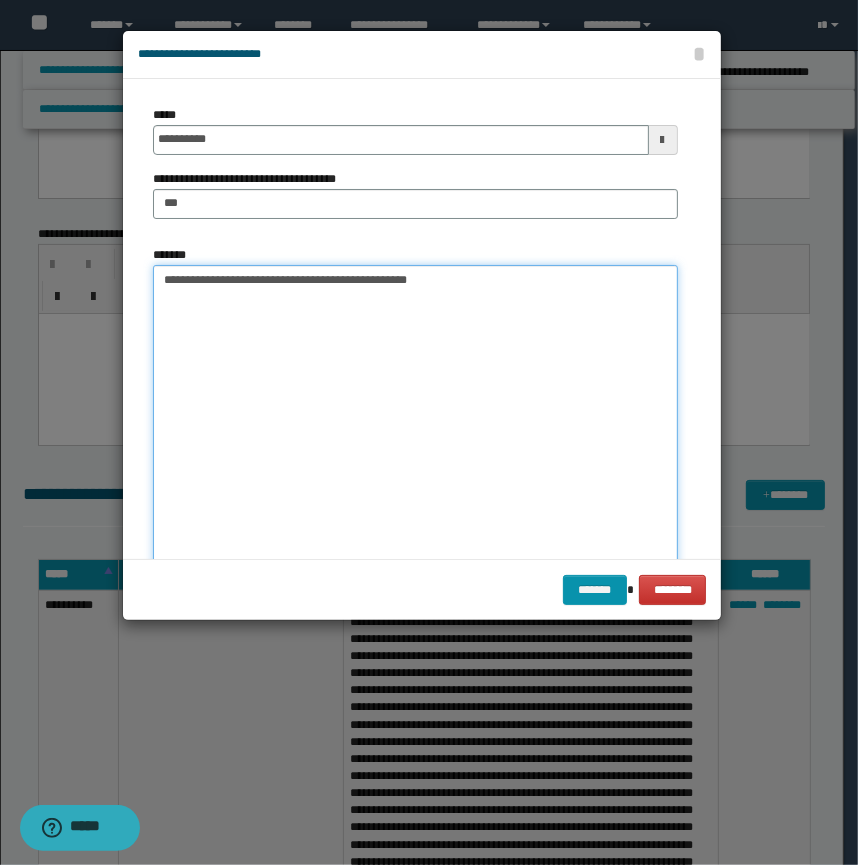 click on "**********" at bounding box center (415, 443) 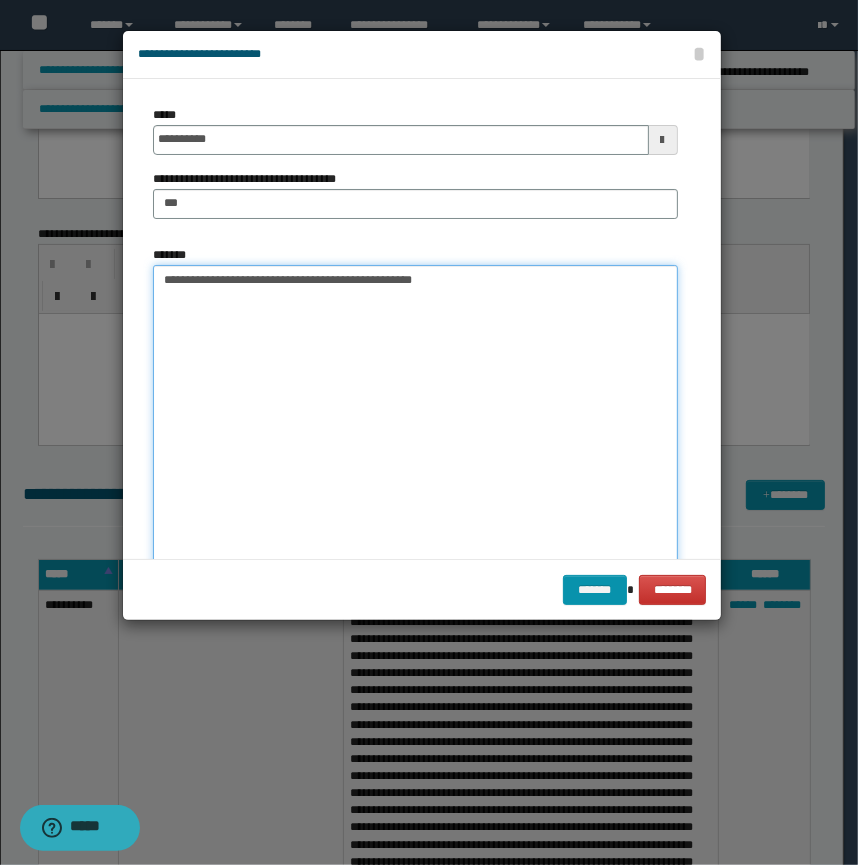 click on "**********" at bounding box center [415, 443] 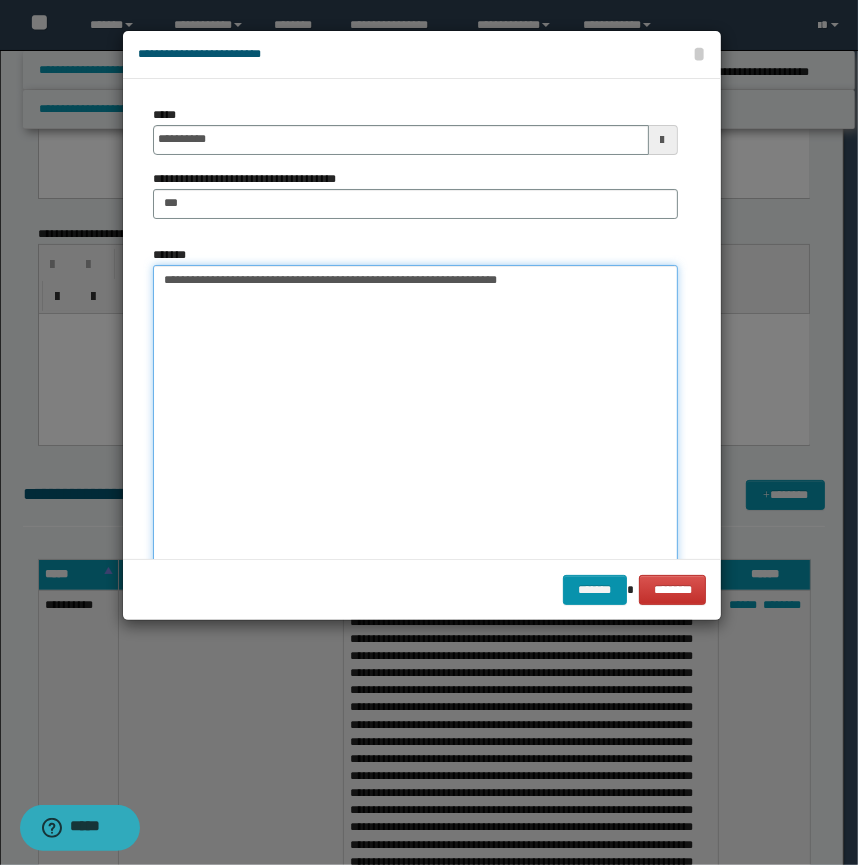 click on "**********" at bounding box center [415, 443] 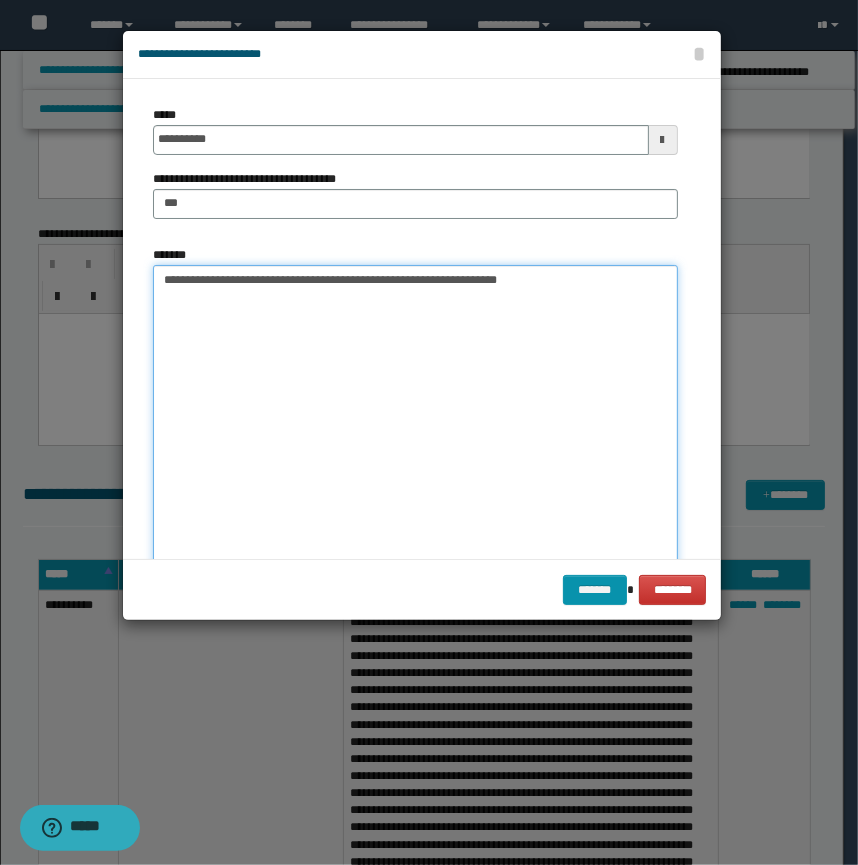 click on "**********" at bounding box center [415, 443] 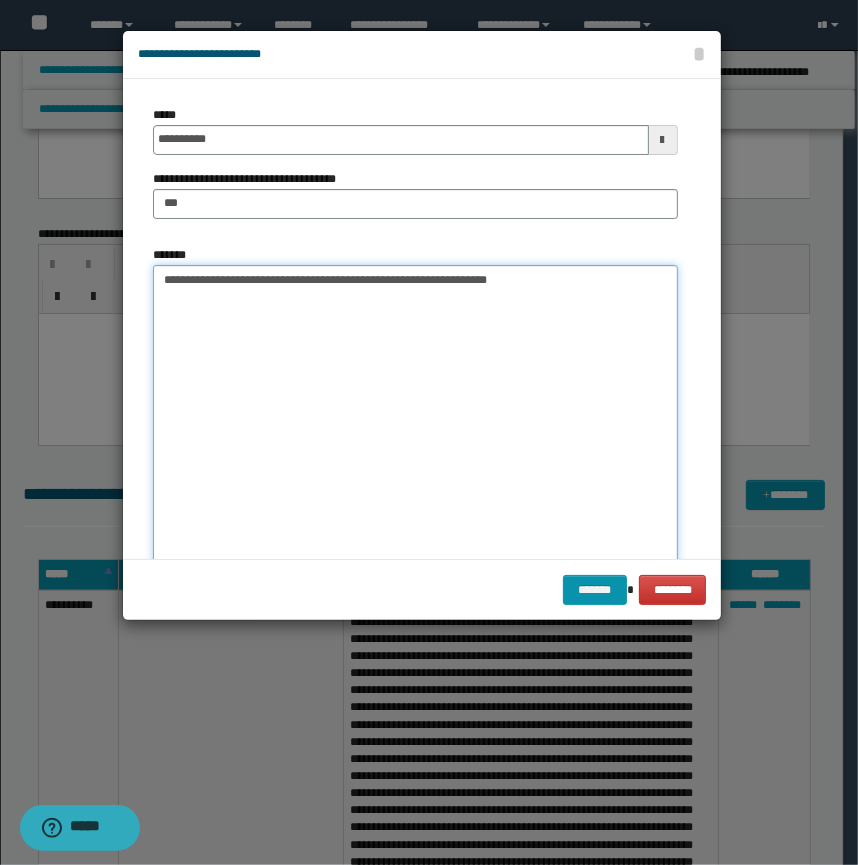click on "**********" at bounding box center (415, 443) 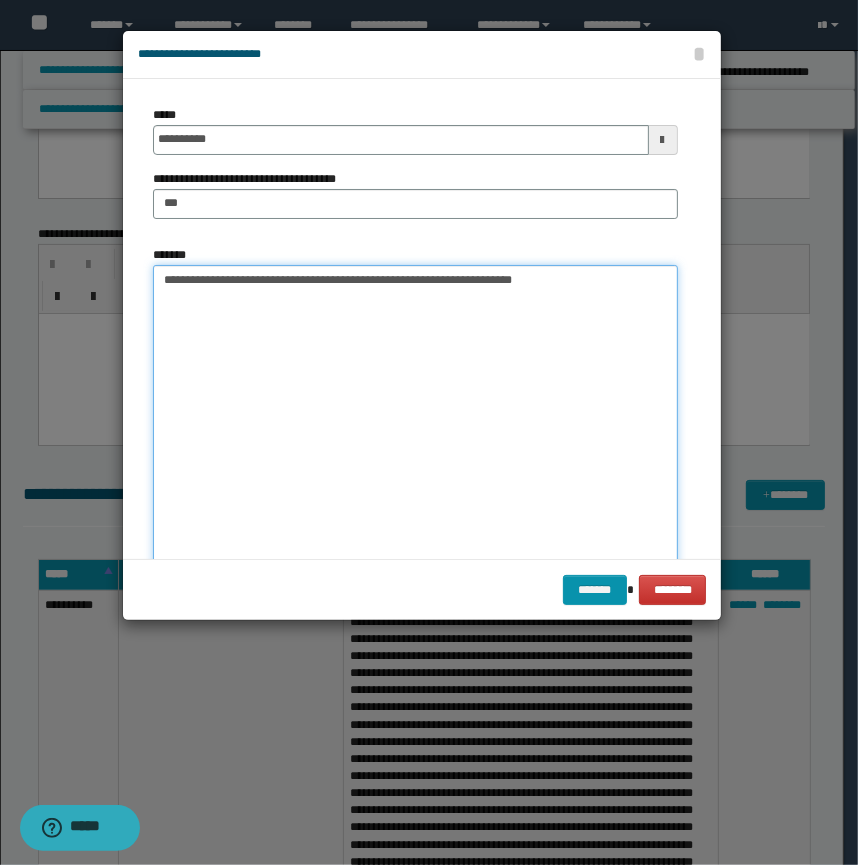 click on "**********" at bounding box center [415, 443] 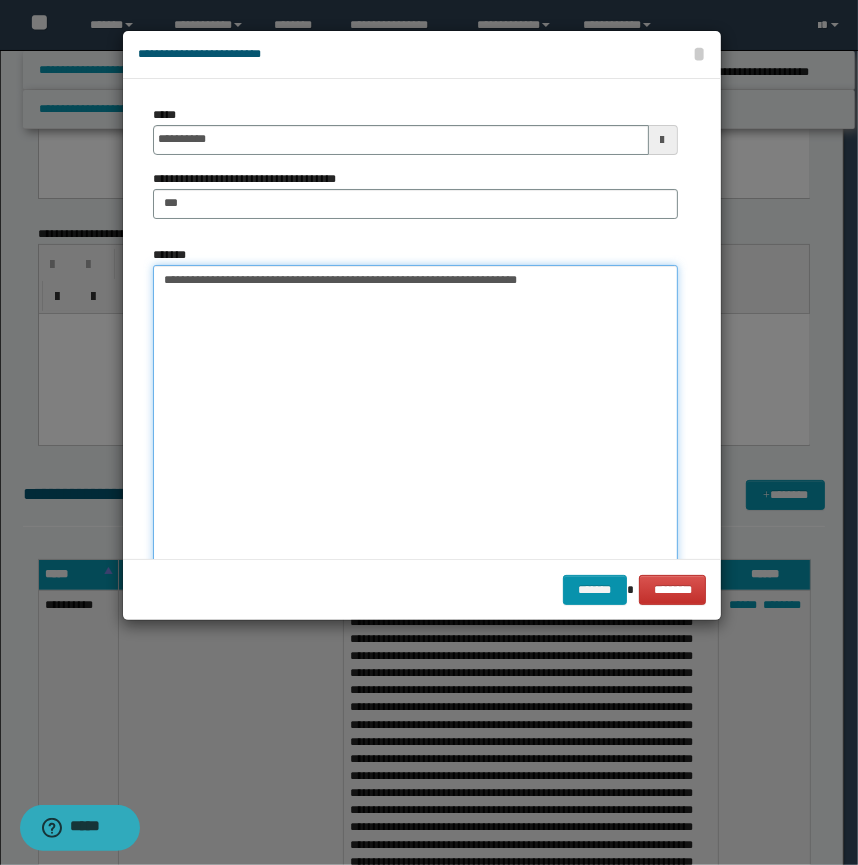 click on "**********" at bounding box center [415, 443] 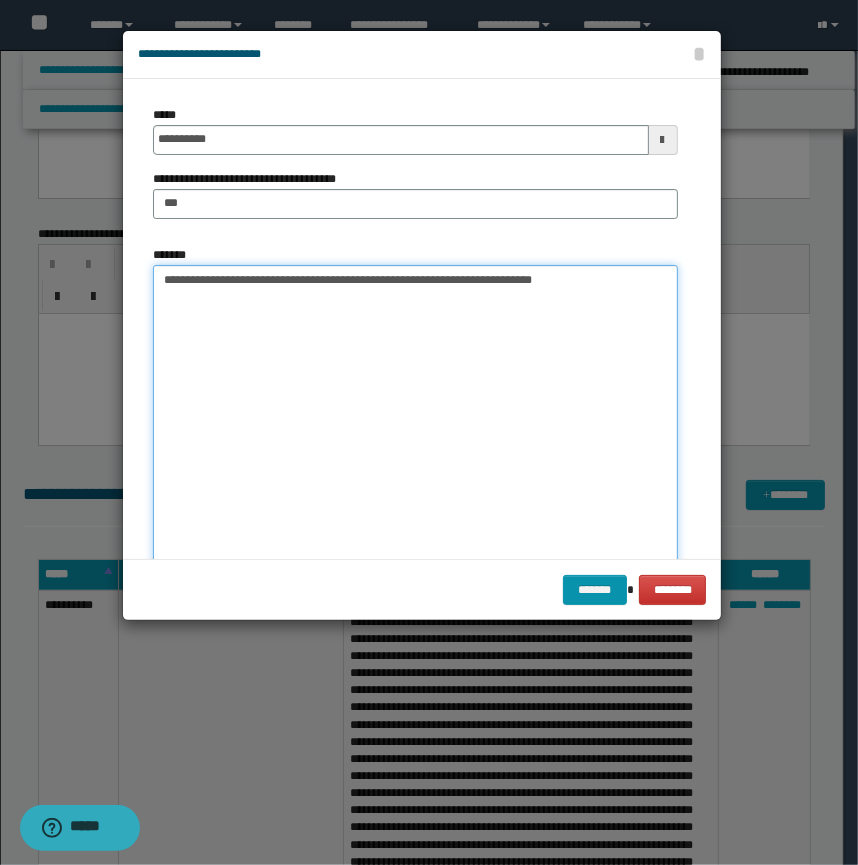 click on "**********" at bounding box center [415, 443] 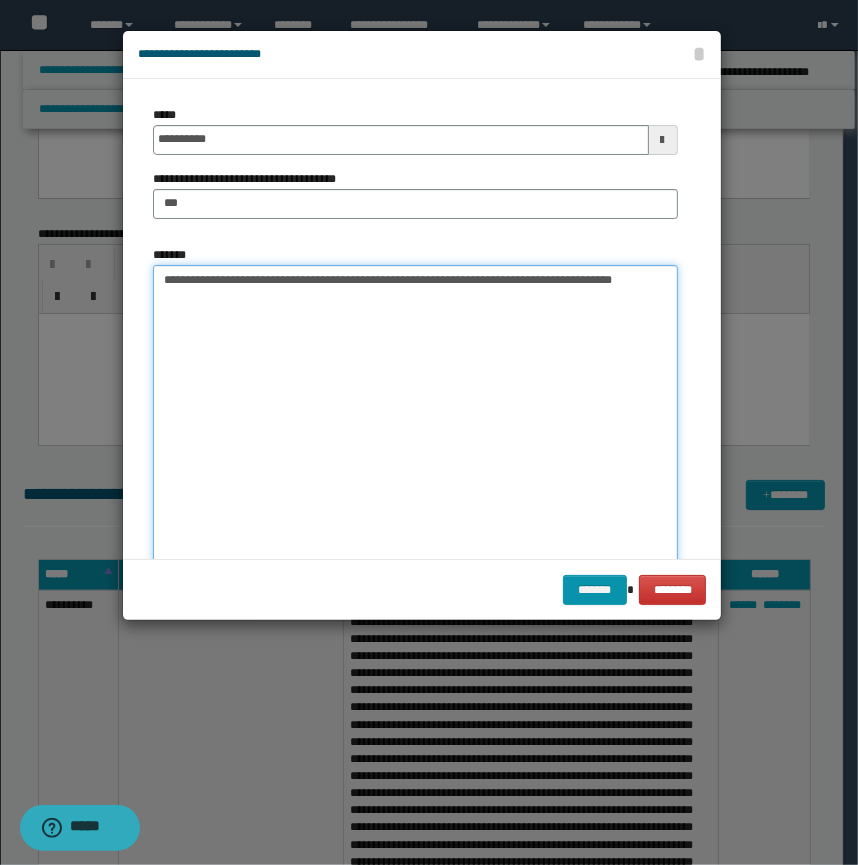 drag, startPoint x: 510, startPoint y: 274, endPoint x: 613, endPoint y: 279, distance: 103.121284 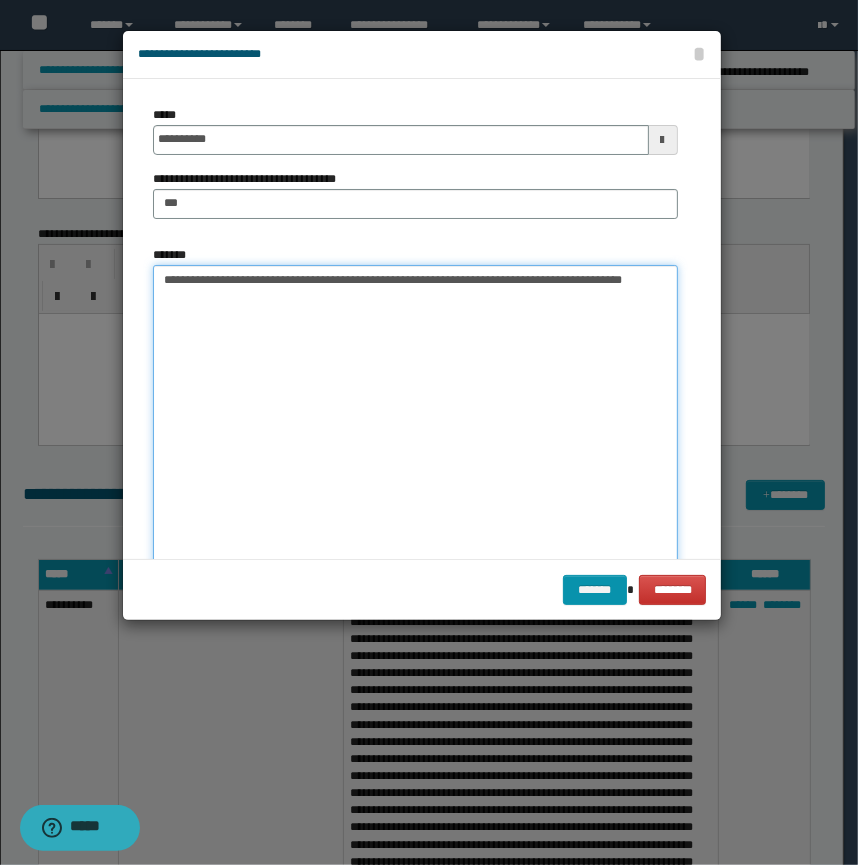 click on "**********" at bounding box center (415, 443) 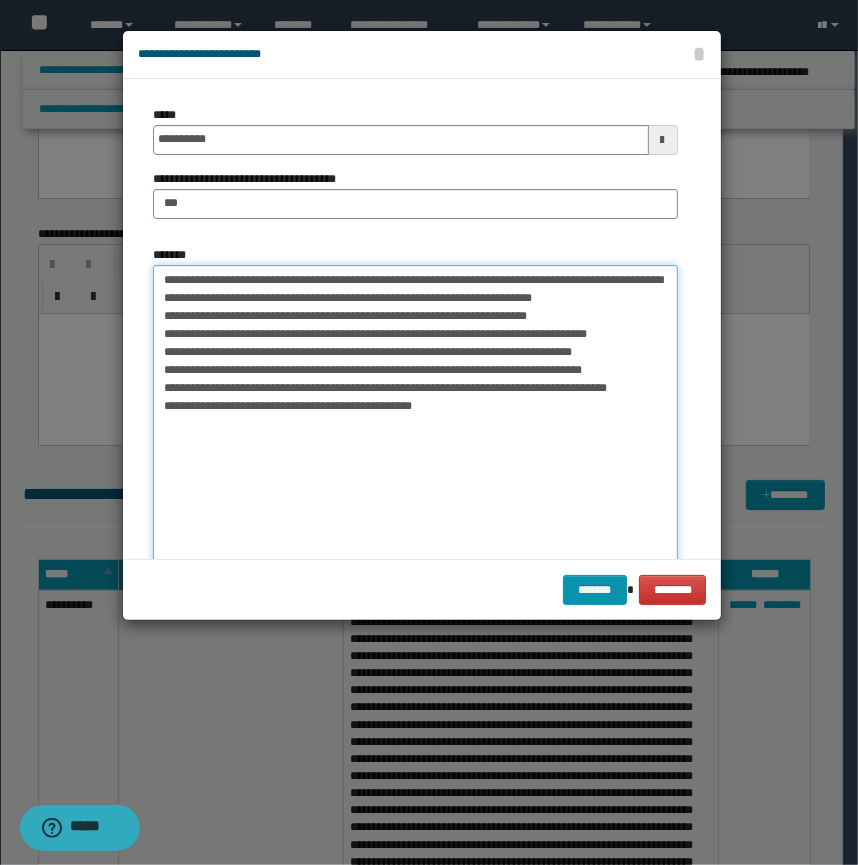 click on "**********" at bounding box center [415, 443] 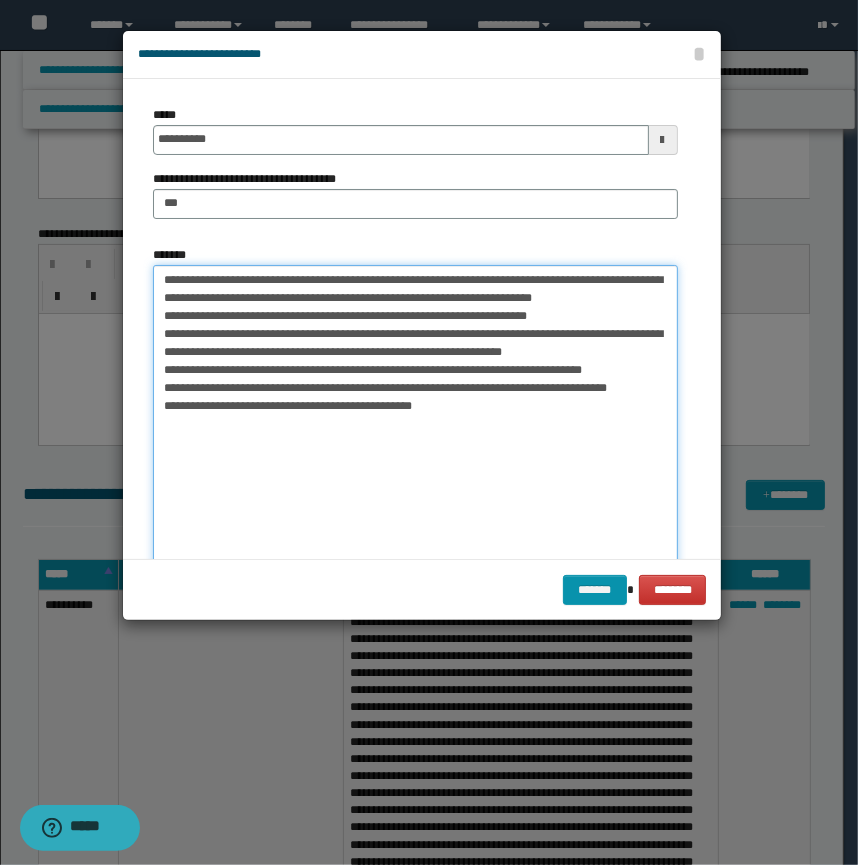 click on "**********" at bounding box center [415, 443] 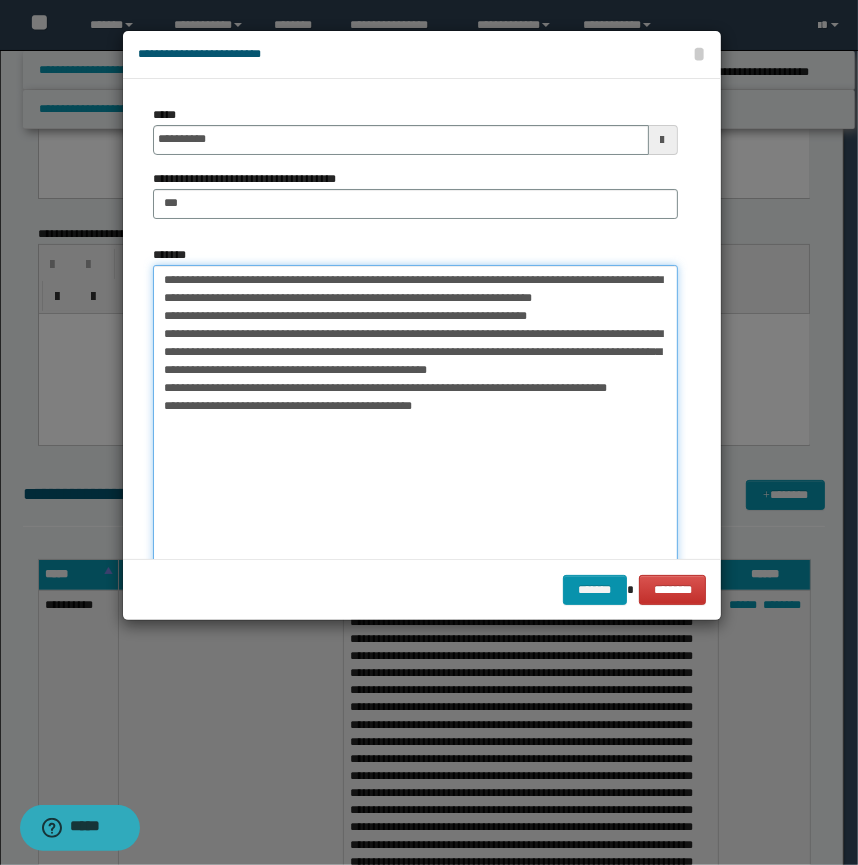 click on "**********" at bounding box center [415, 443] 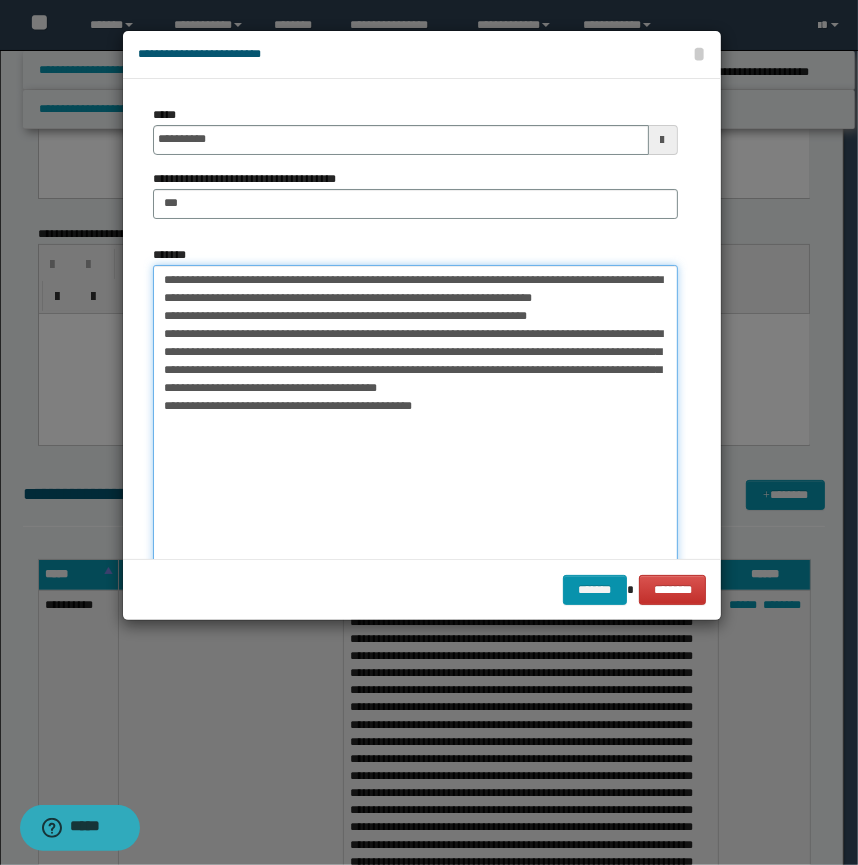 click on "**********" at bounding box center (415, 443) 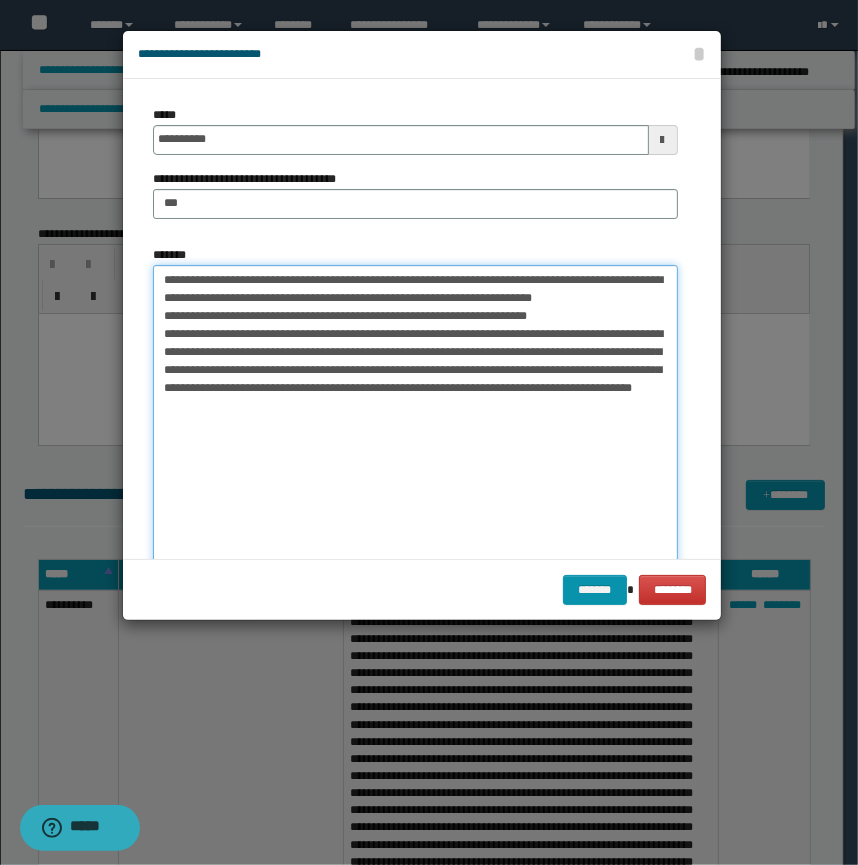 click on "**********" at bounding box center [415, 443] 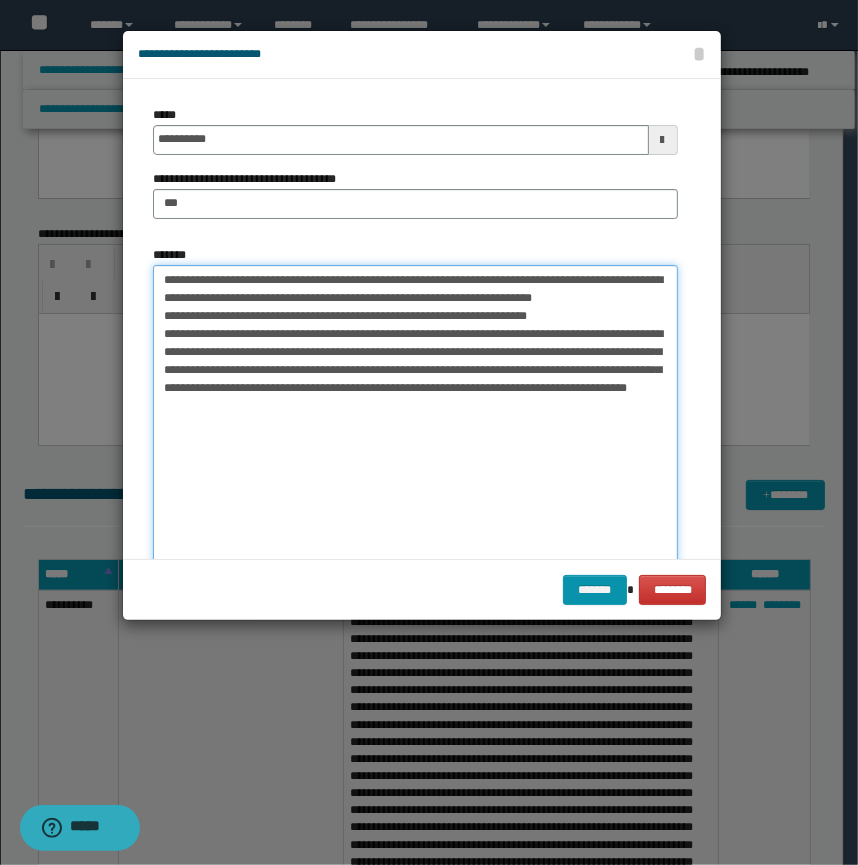 click on "**********" at bounding box center [415, 443] 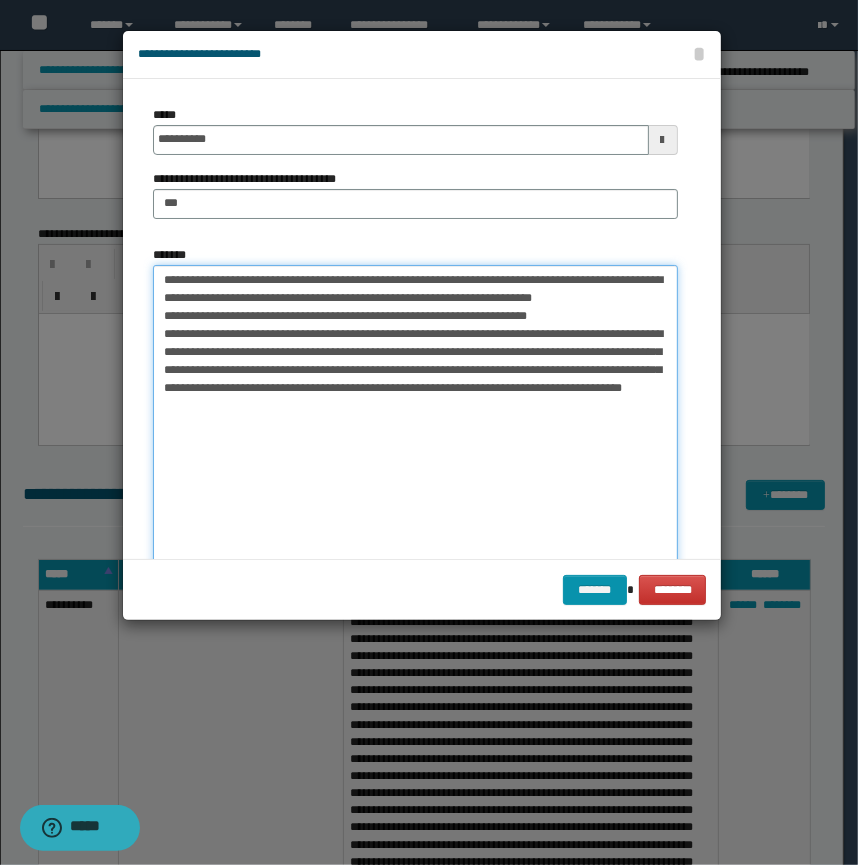 click on "**********" at bounding box center [415, 443] 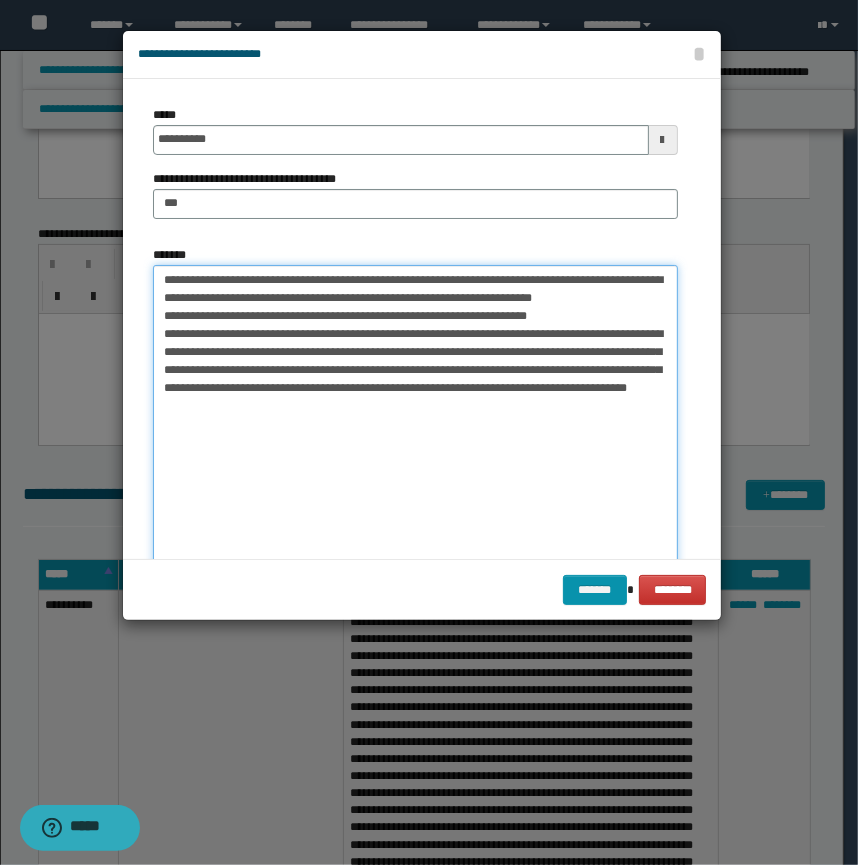 click on "**********" at bounding box center [415, 443] 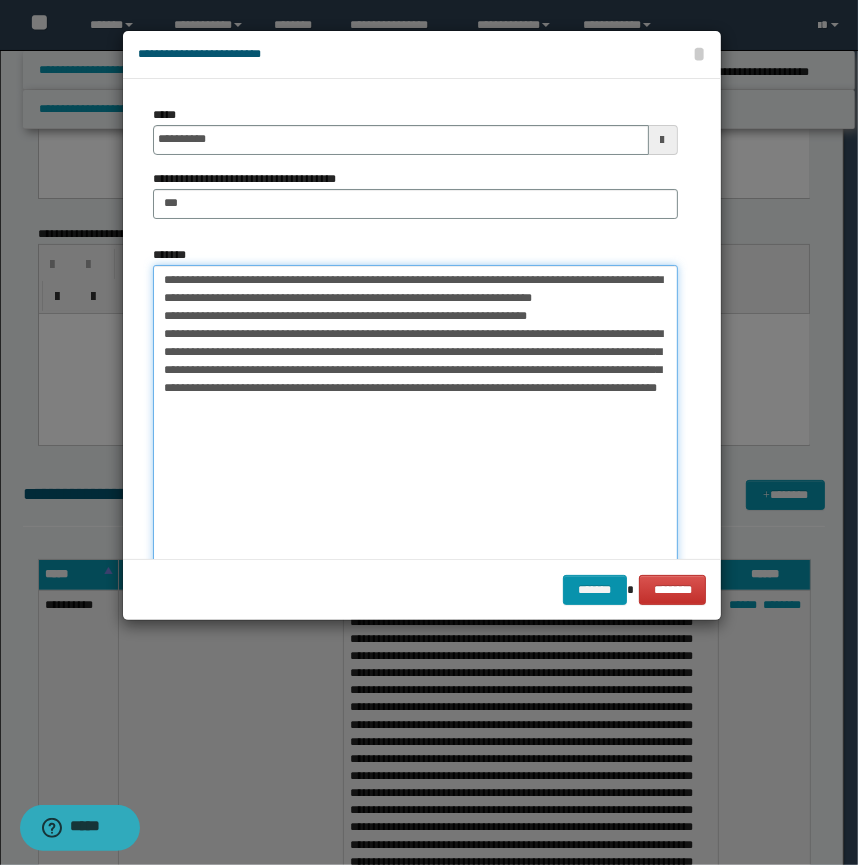 click on "**********" at bounding box center [415, 443] 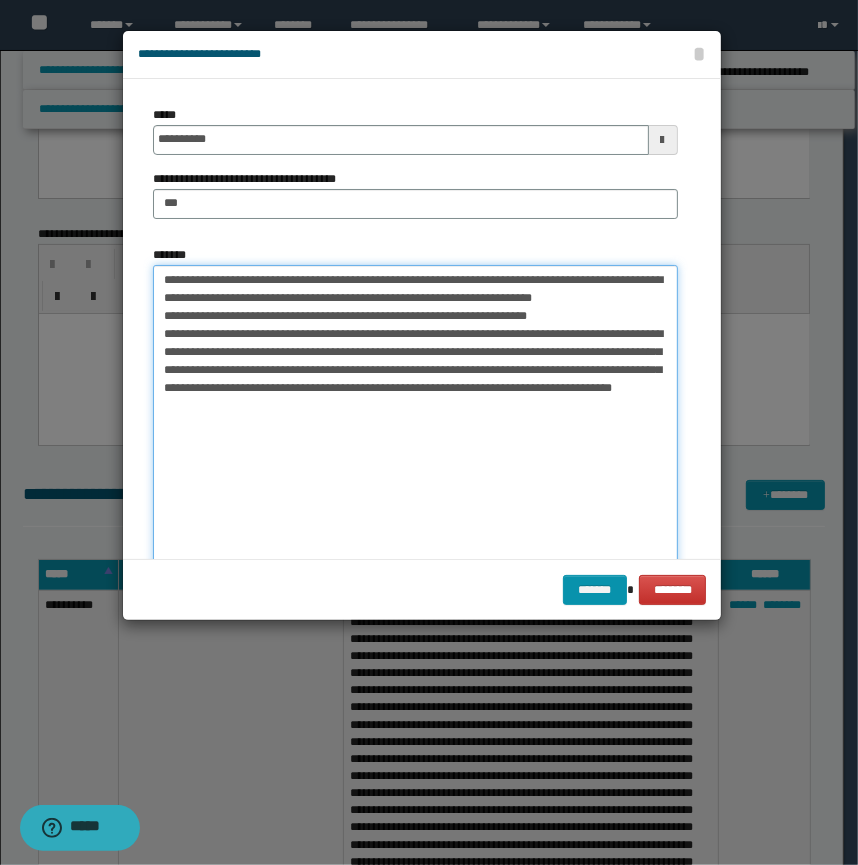 click on "**********" at bounding box center (415, 443) 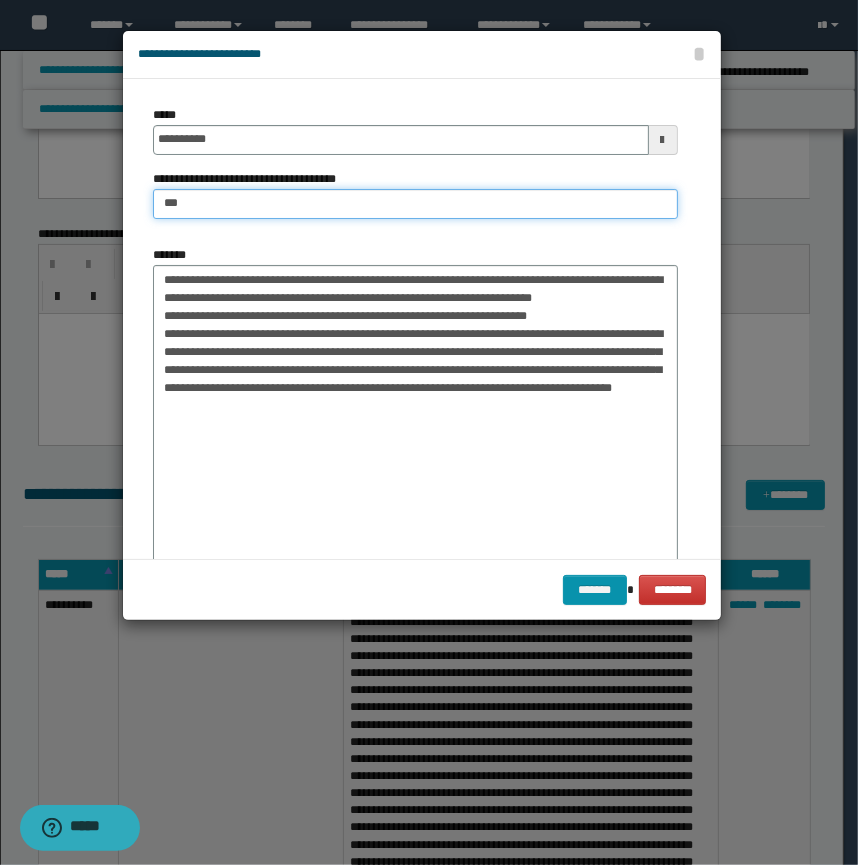 click on "**********" at bounding box center (415, 204) 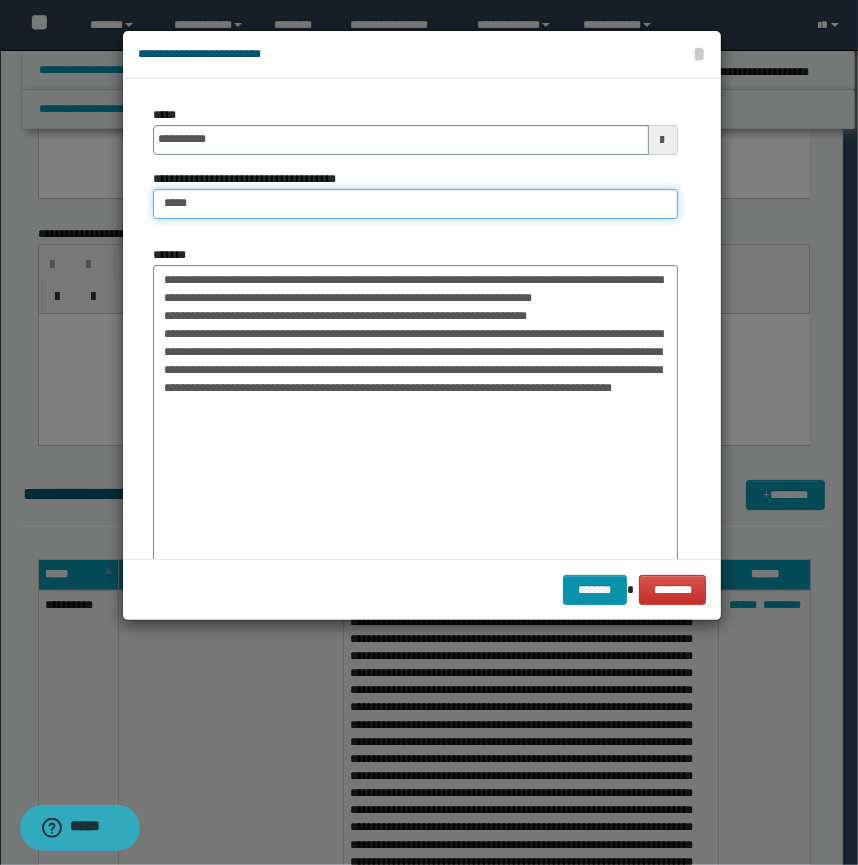 type on "*" 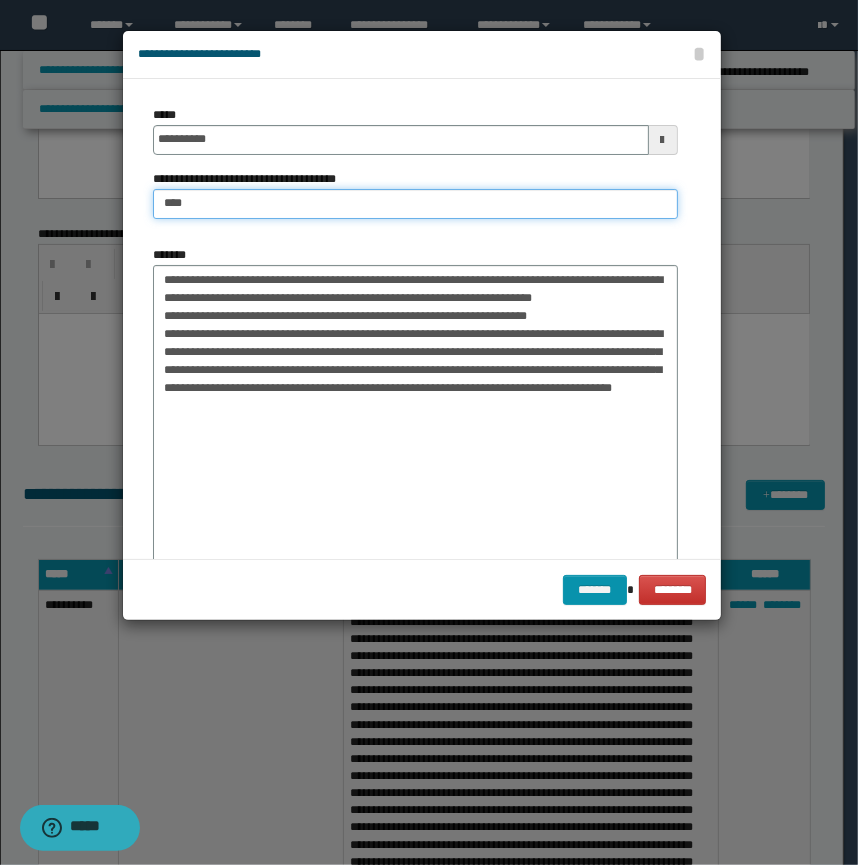 type on "*" 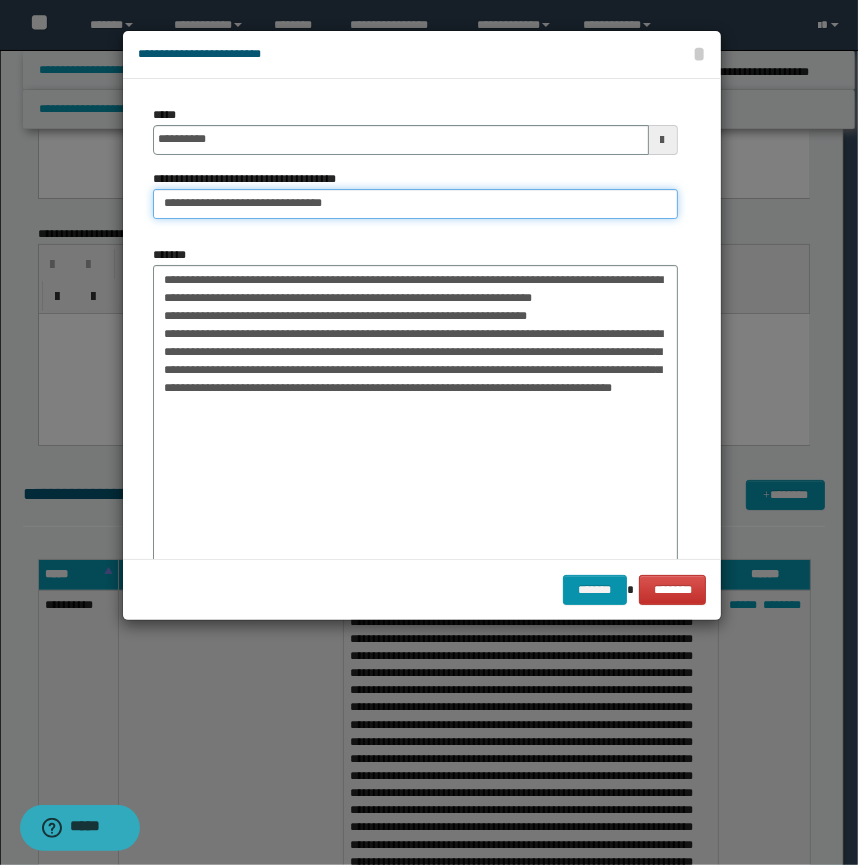 click on "**********" at bounding box center (415, 204) 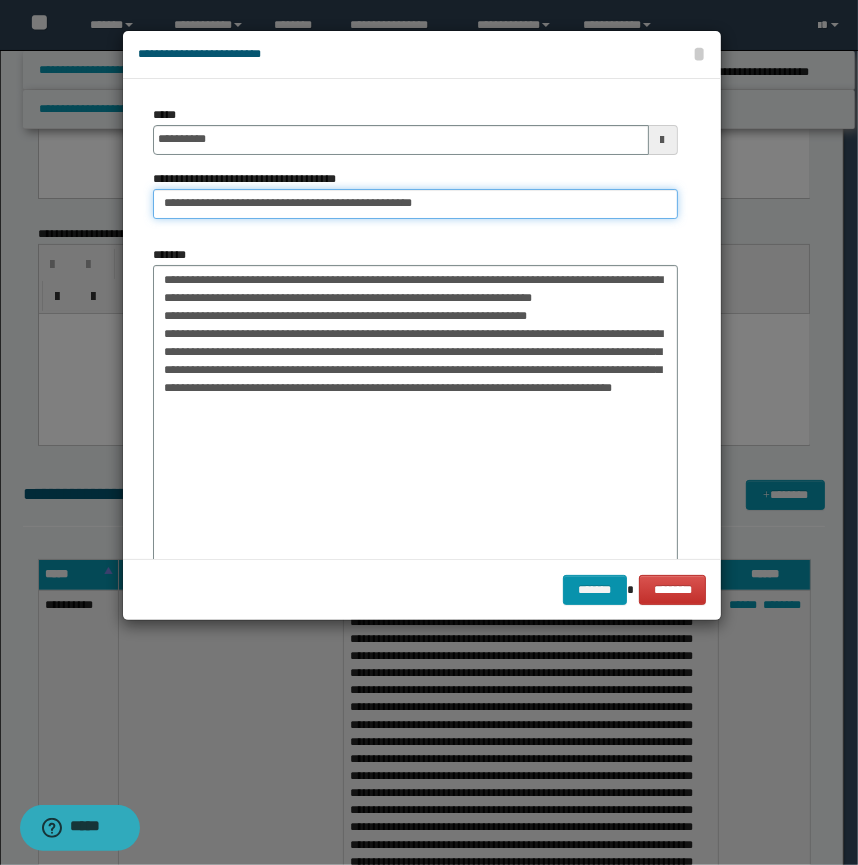 click on "**********" at bounding box center (415, 204) 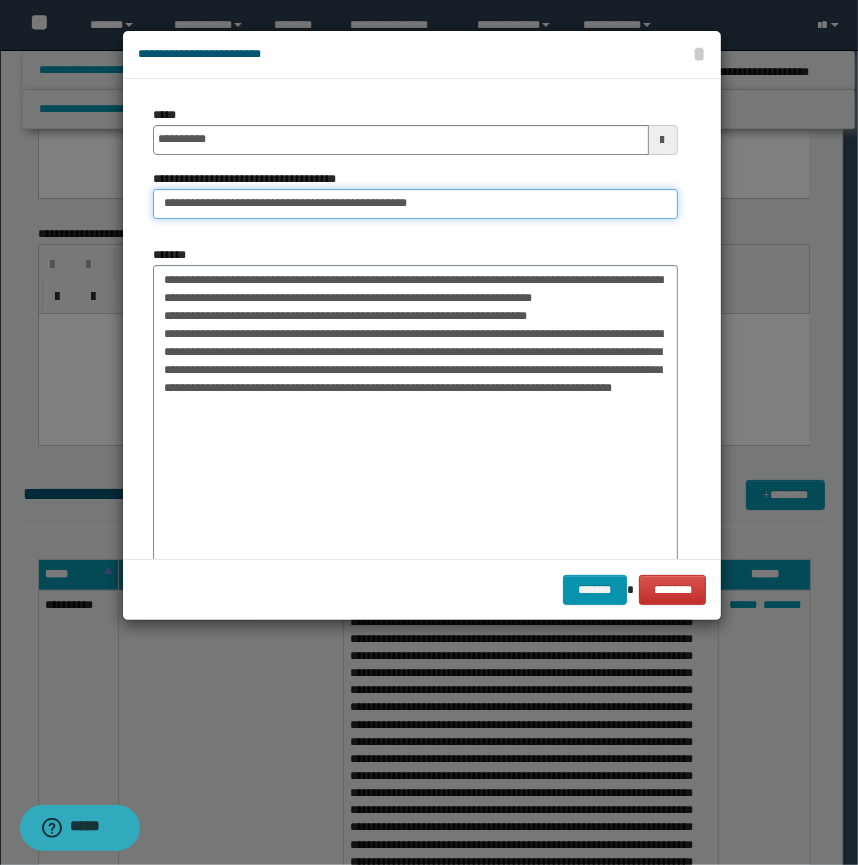 click on "**********" at bounding box center [415, 204] 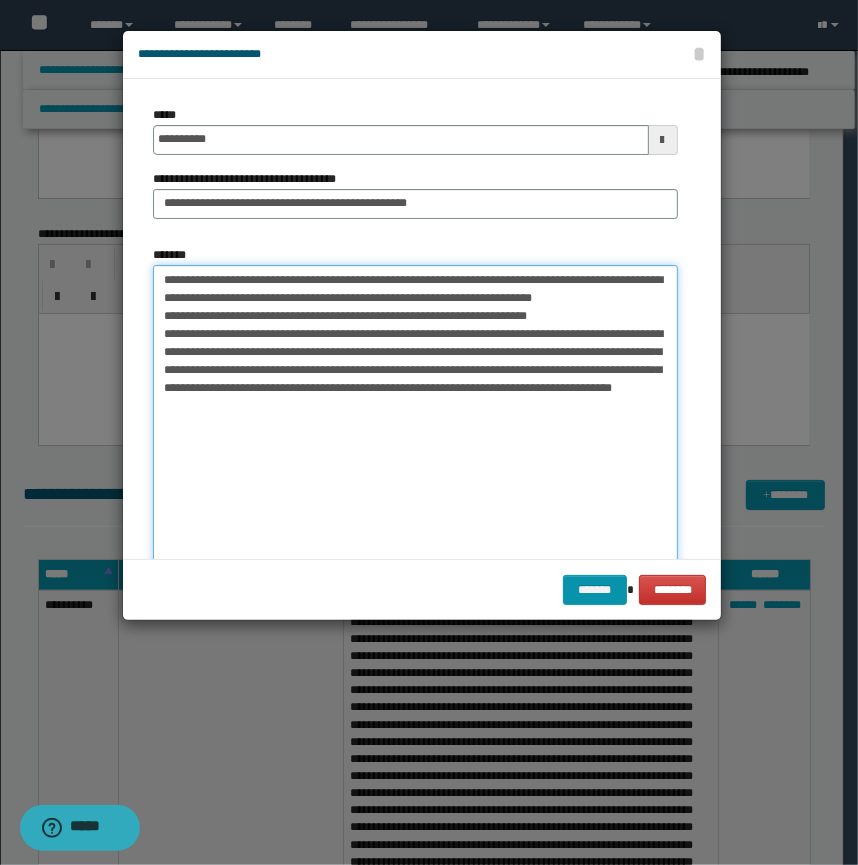 click on "**********" at bounding box center [415, 443] 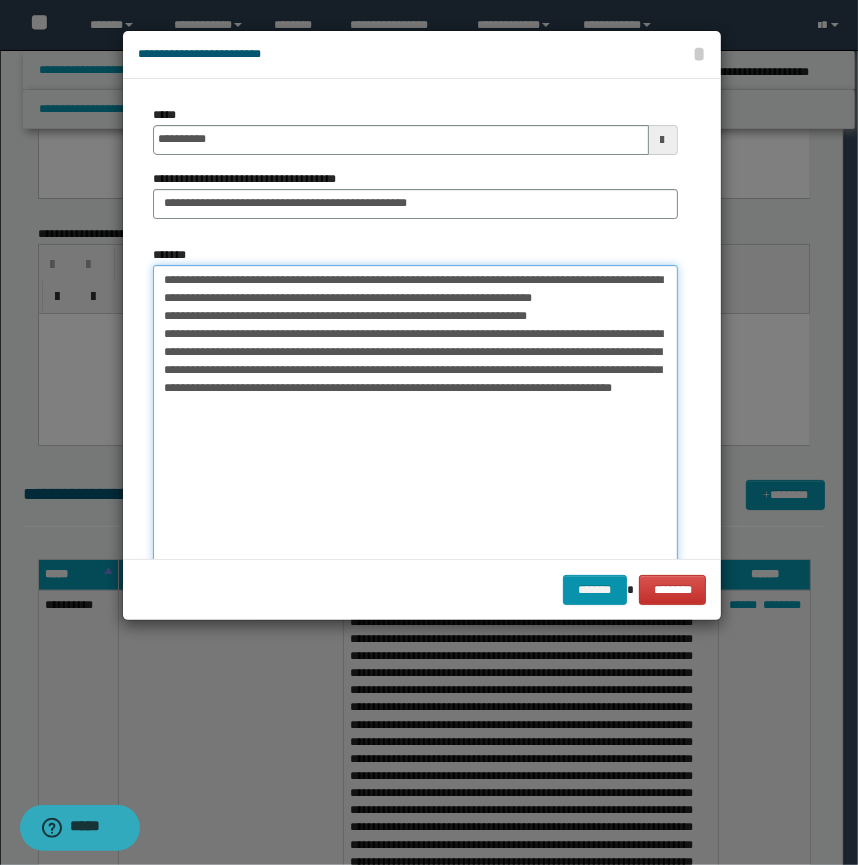 click on "**********" at bounding box center [415, 443] 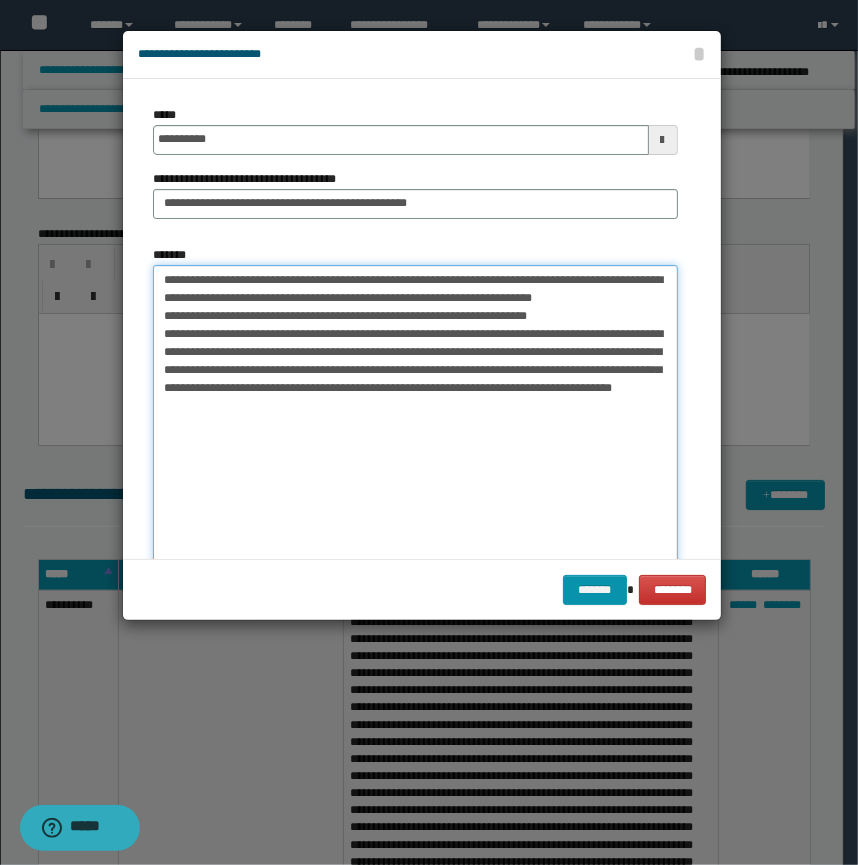 drag, startPoint x: 638, startPoint y: 298, endPoint x: 649, endPoint y: 295, distance: 11.401754 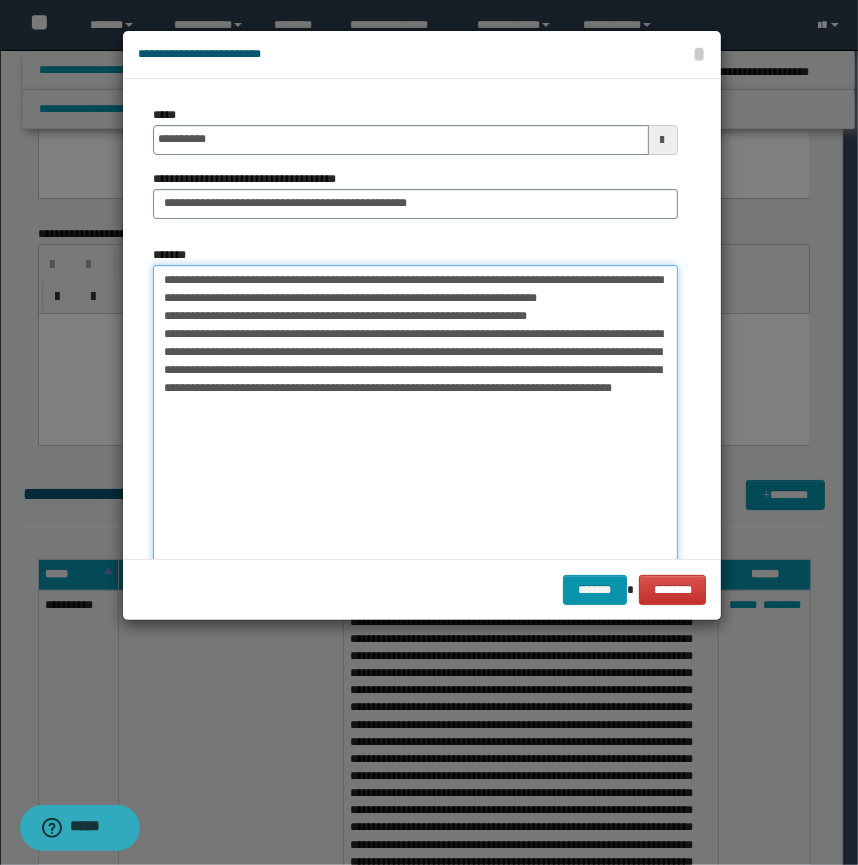 drag, startPoint x: 273, startPoint y: 279, endPoint x: 128, endPoint y: 260, distance: 146.23953 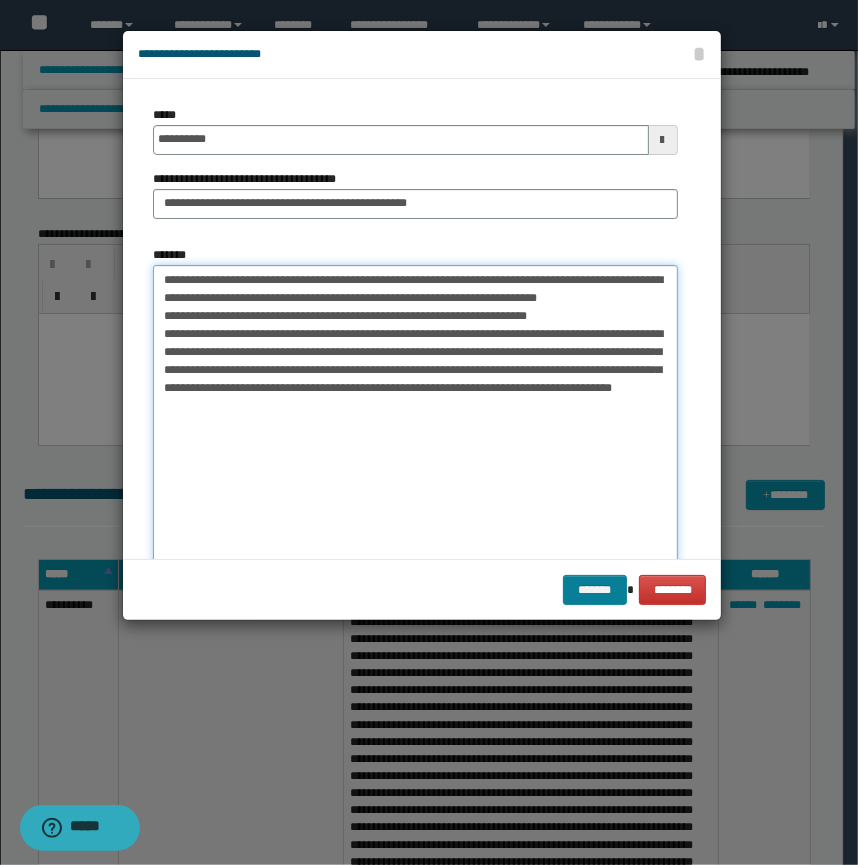 type on "**********" 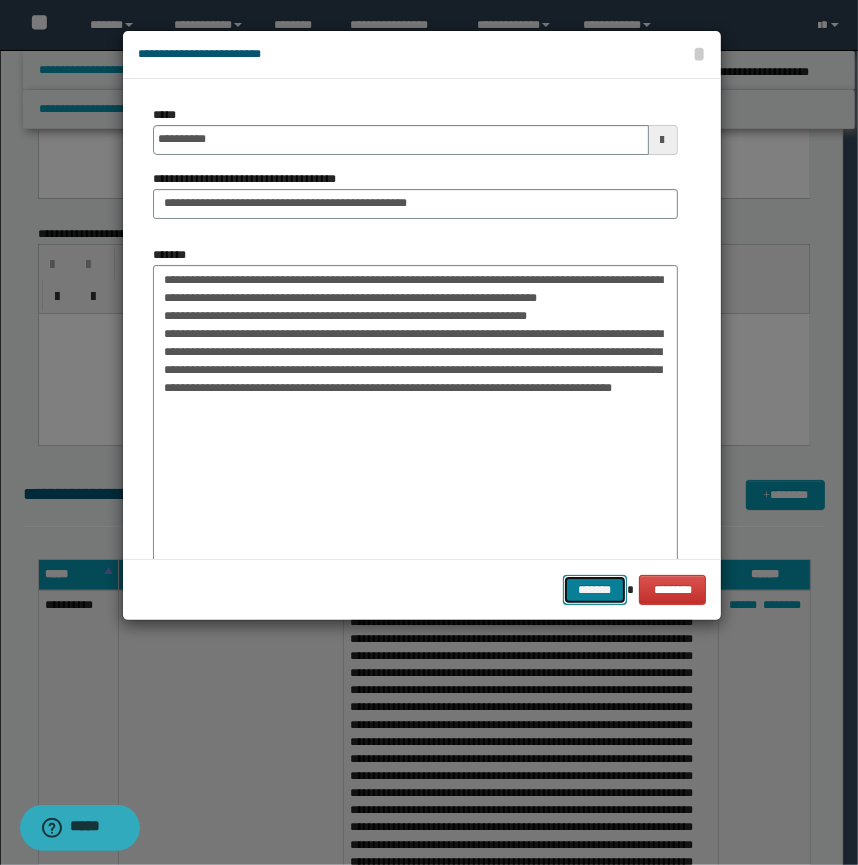 click on "*******" at bounding box center (595, 590) 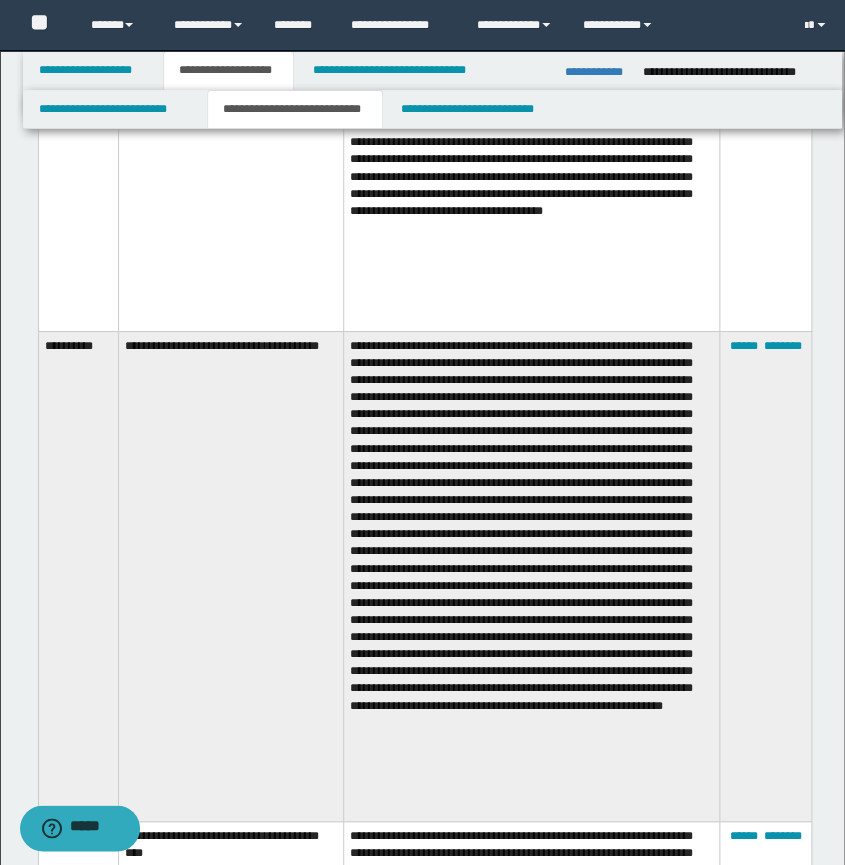 scroll, scrollTop: 1545, scrollLeft: 0, axis: vertical 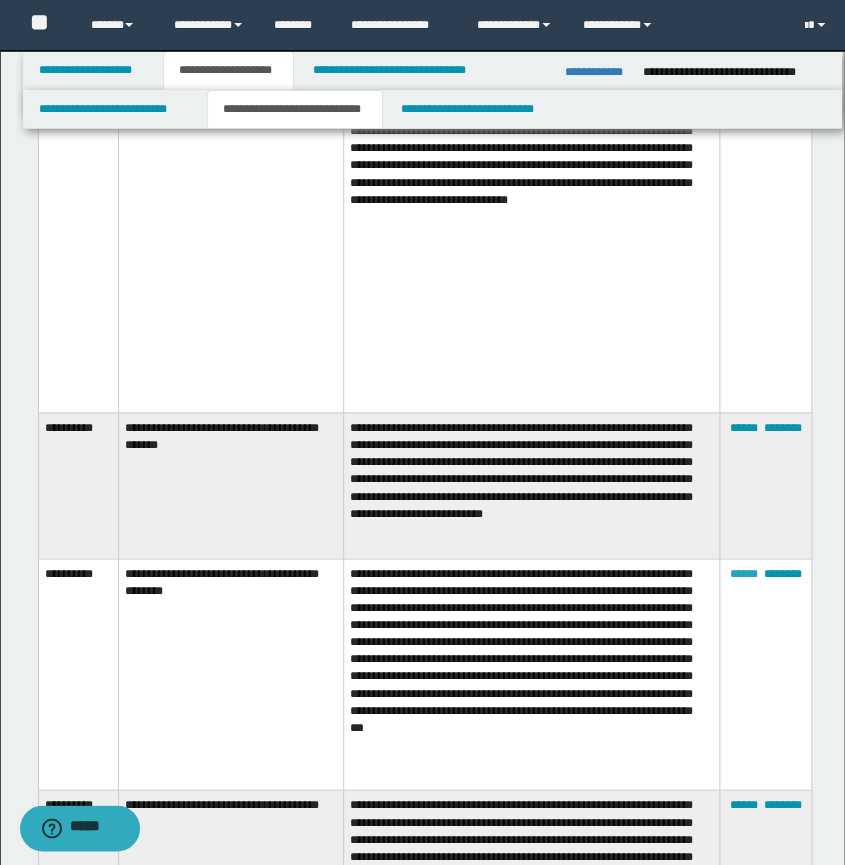 click on "******" at bounding box center [743, 573] 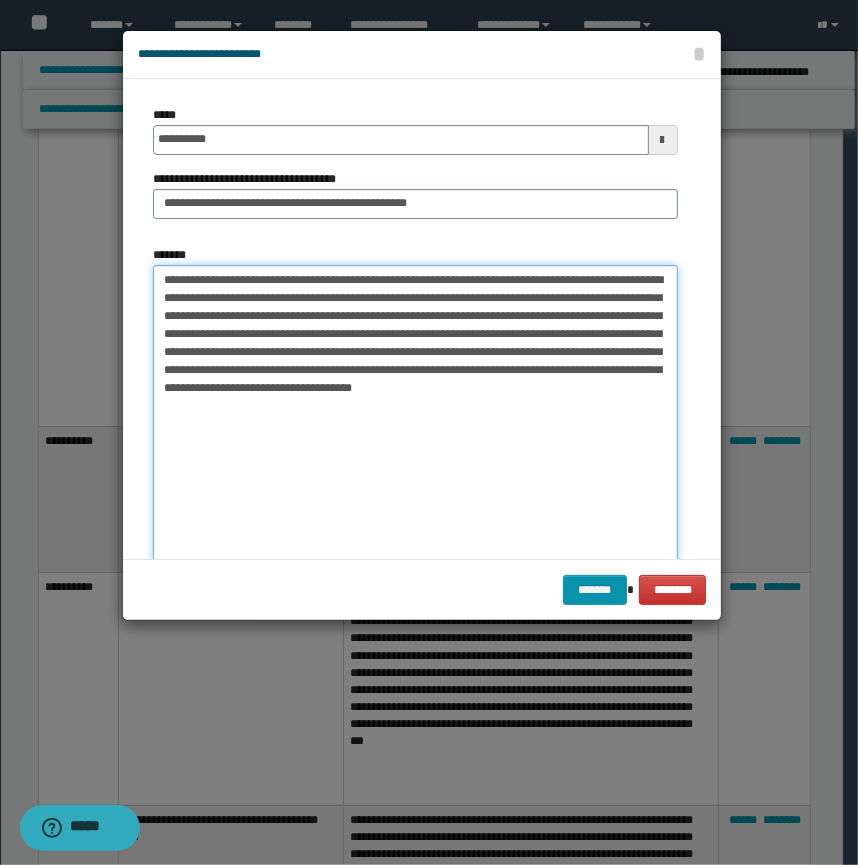 click on "**********" at bounding box center [415, 443] 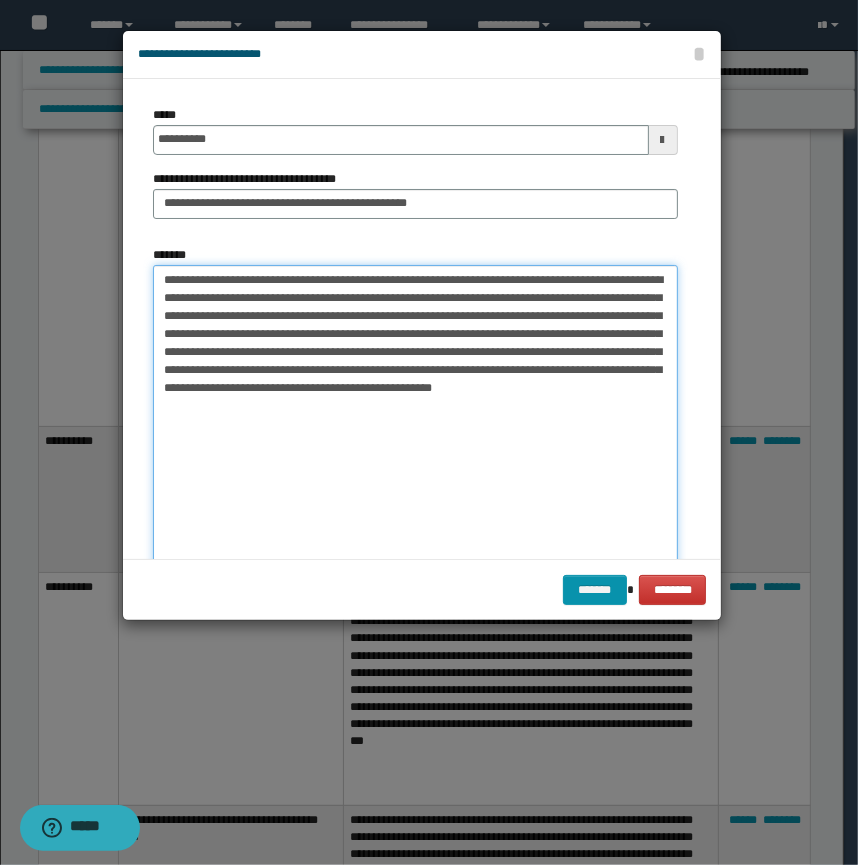 click on "**********" at bounding box center [415, 443] 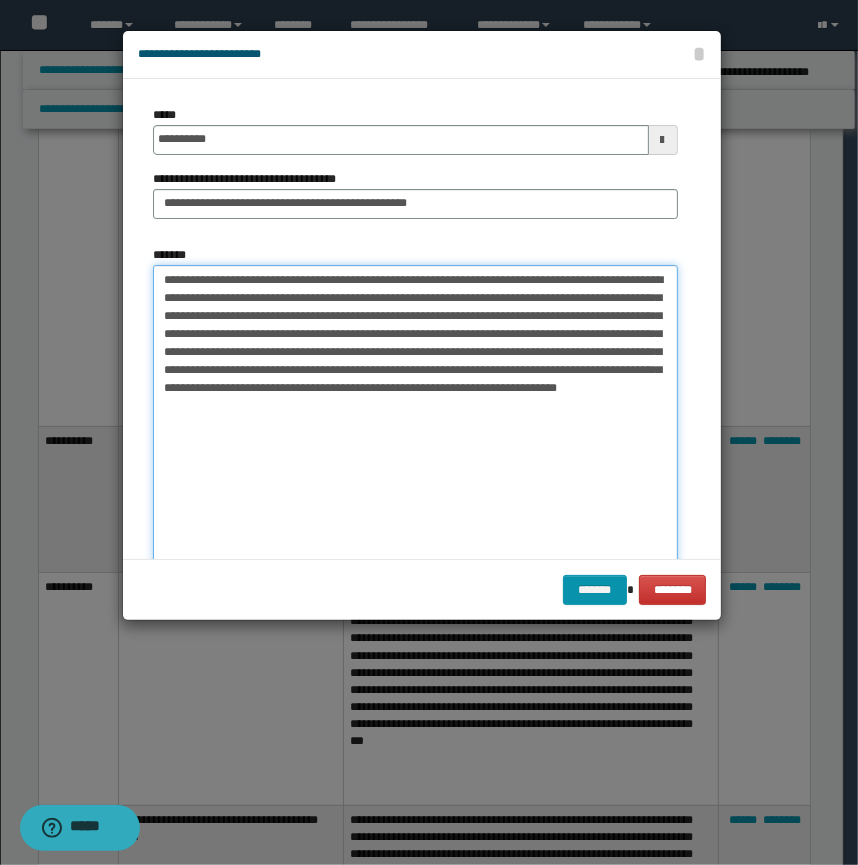 click on "**********" at bounding box center [415, 443] 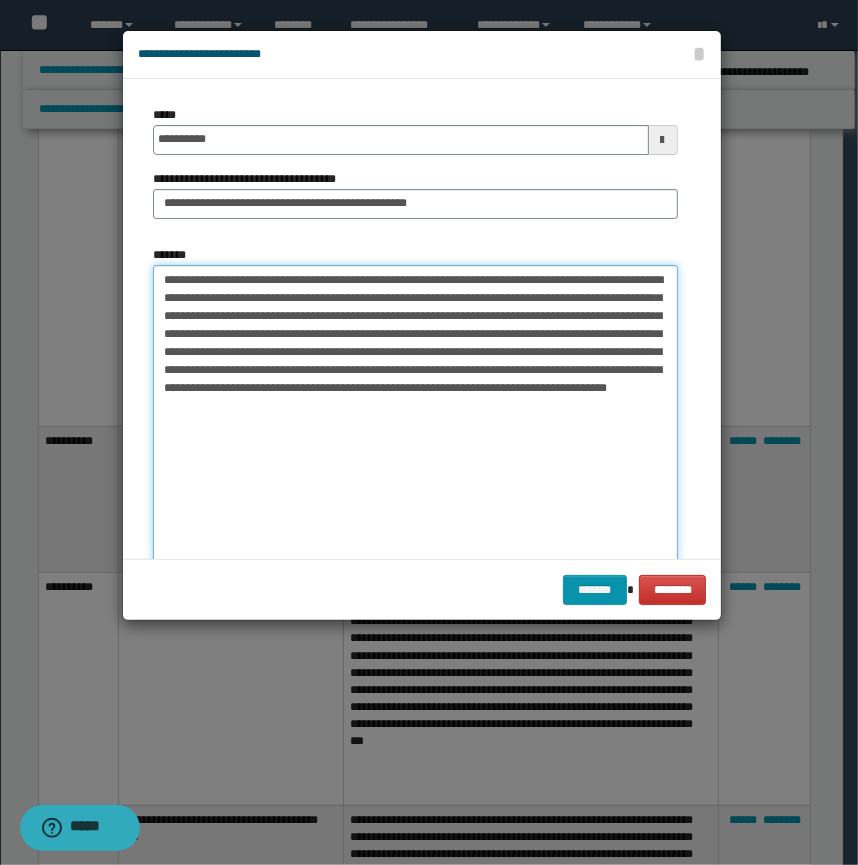 click on "**********" at bounding box center (415, 443) 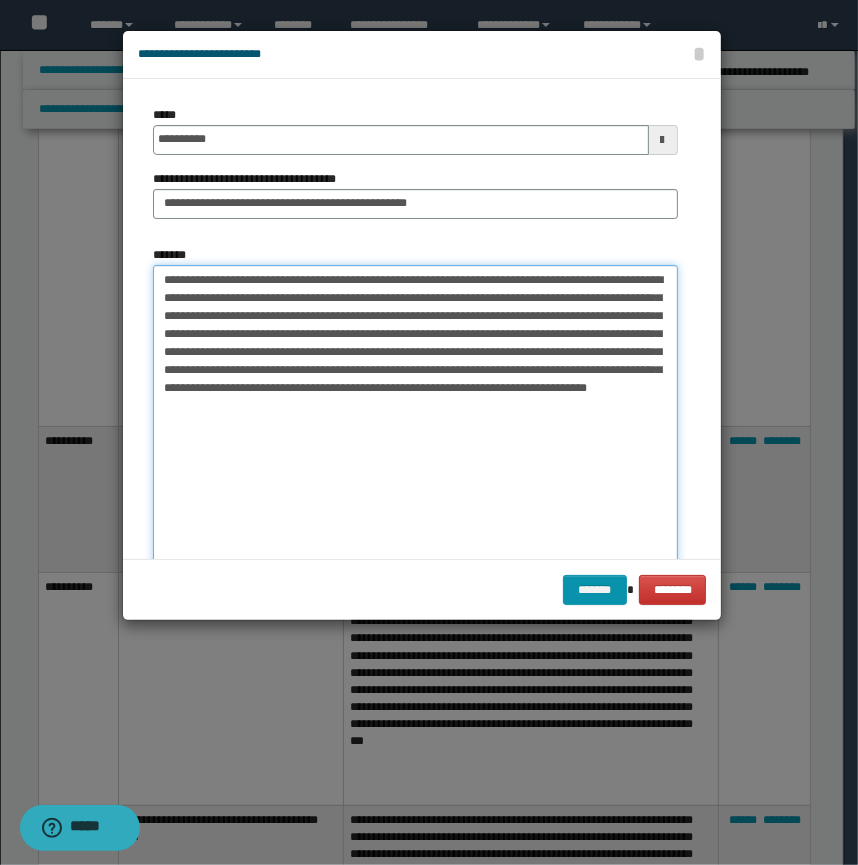click on "**********" at bounding box center (415, 443) 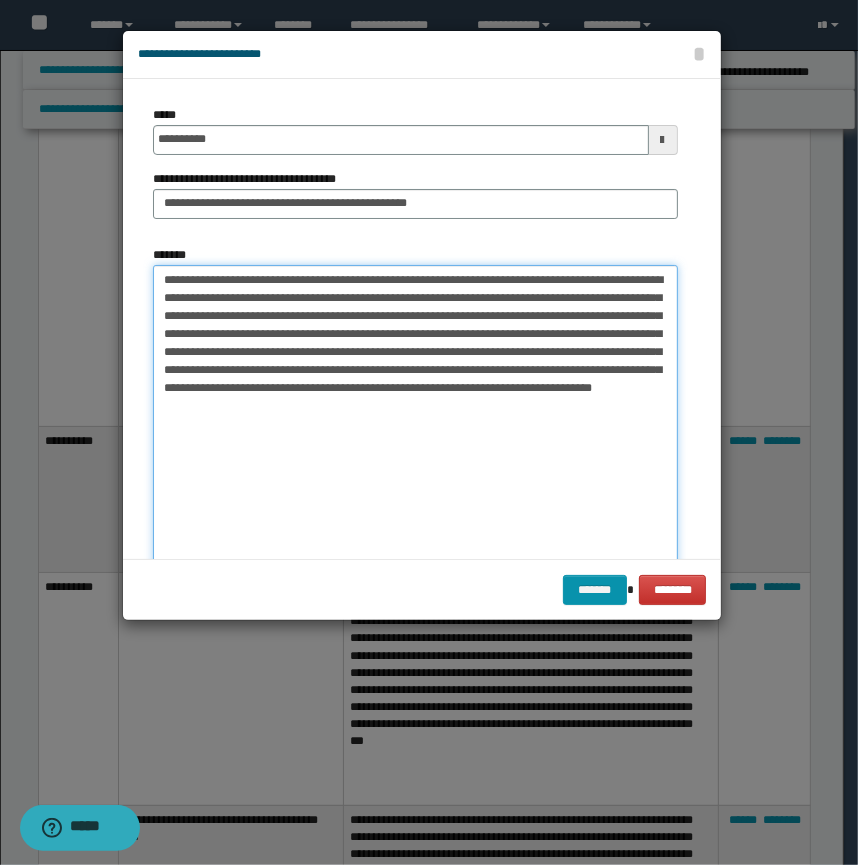 click on "**********" at bounding box center [415, 443] 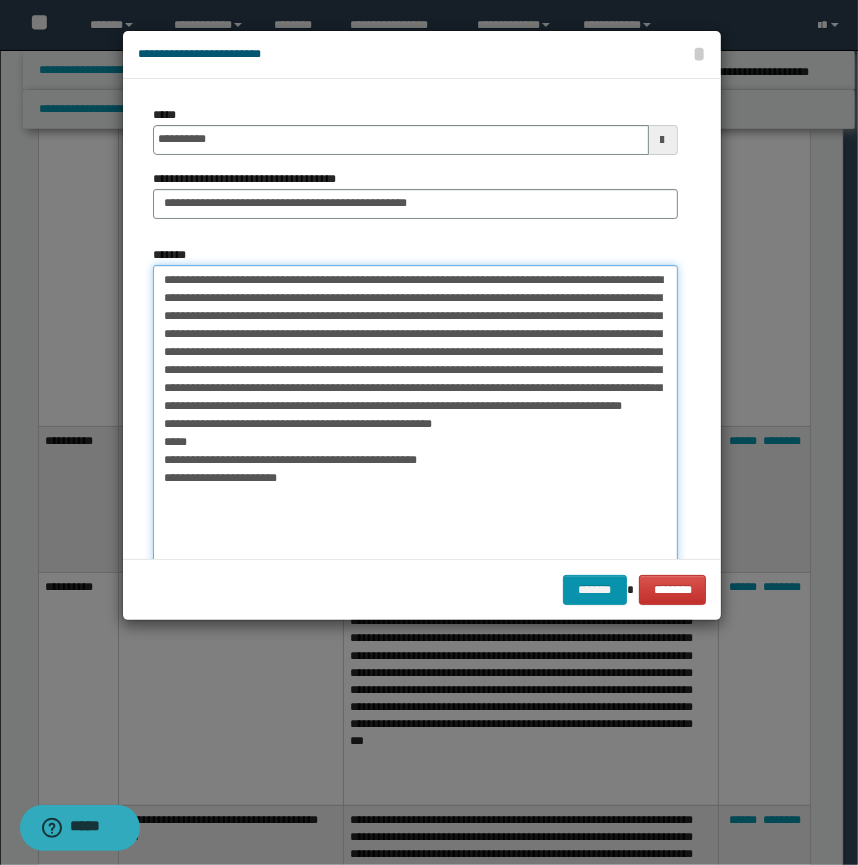 click on "**********" at bounding box center [415, 443] 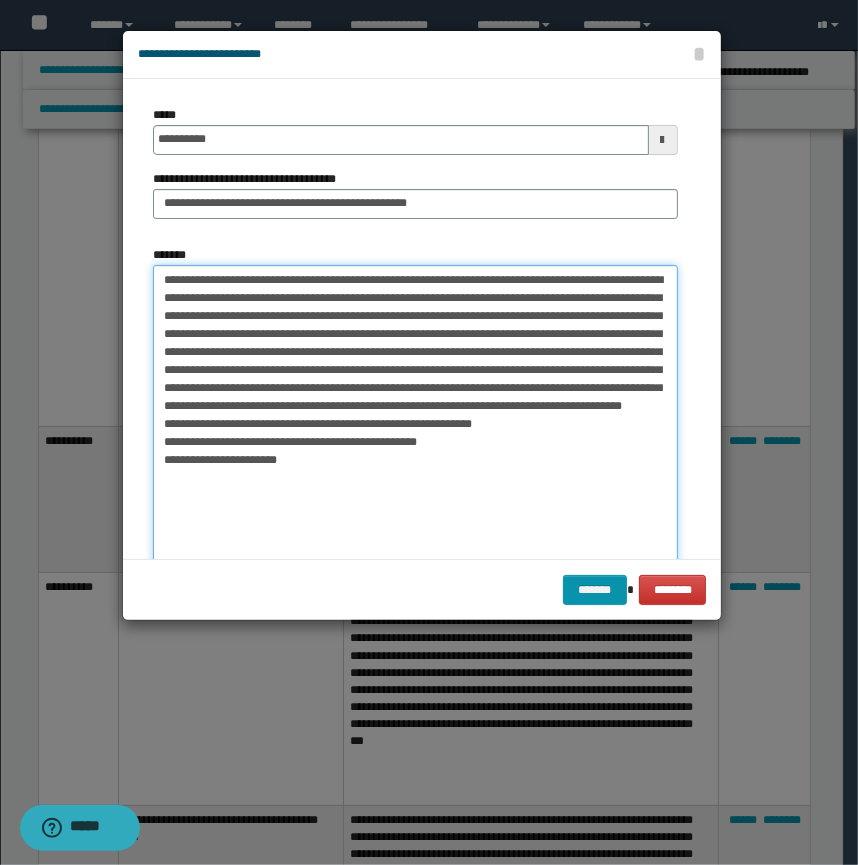 click on "**********" at bounding box center (415, 443) 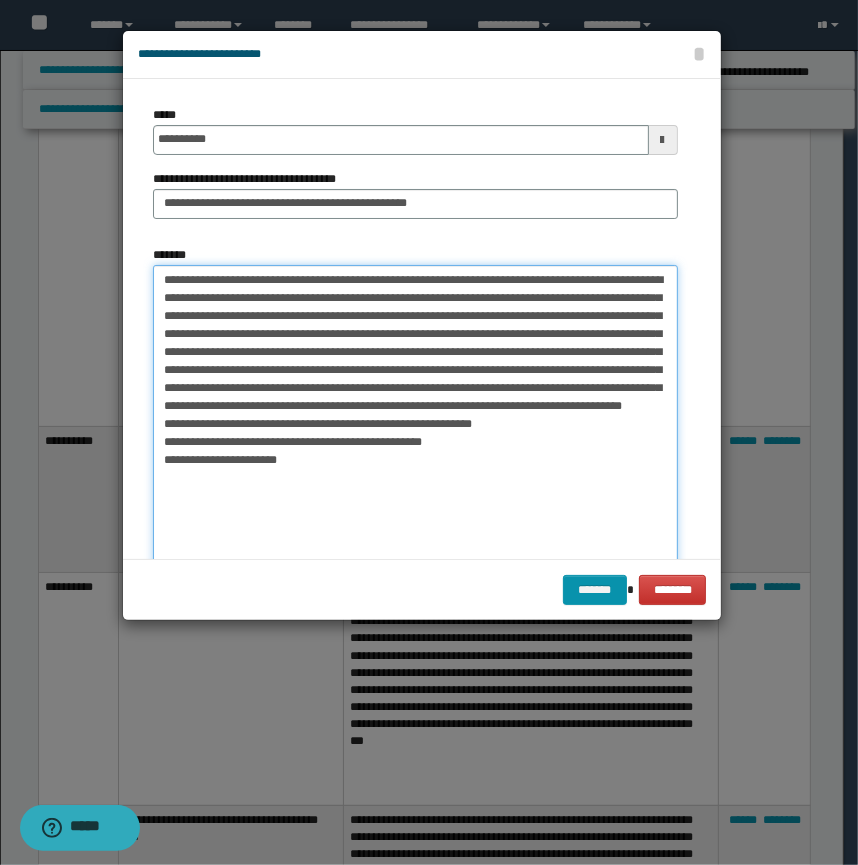 click on "**********" at bounding box center [415, 443] 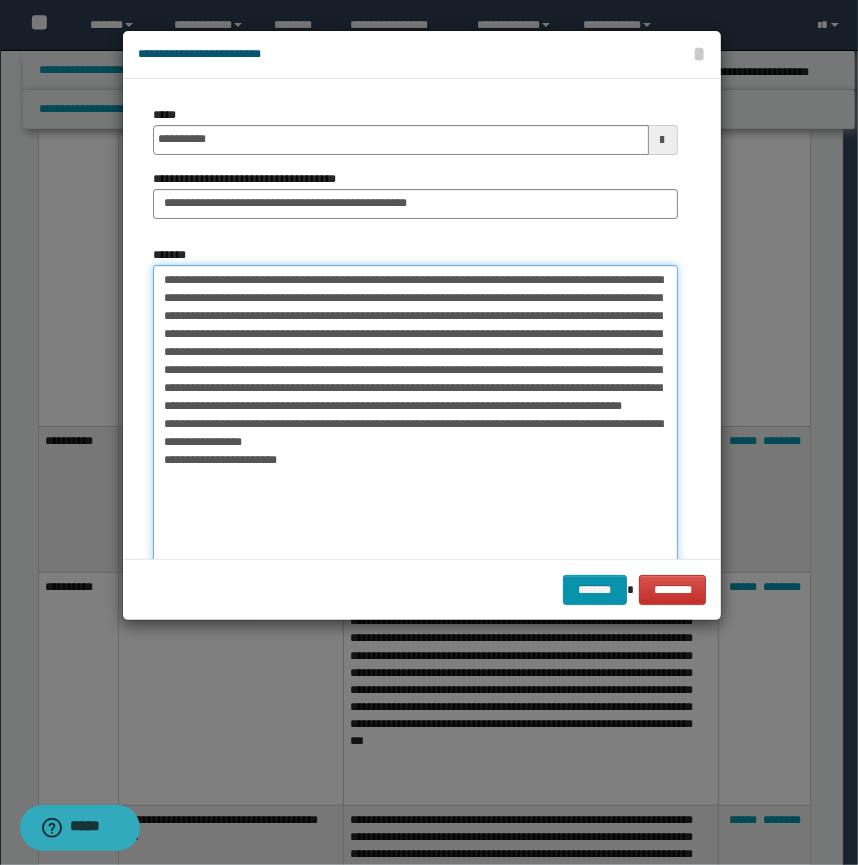 click on "**********" at bounding box center (415, 443) 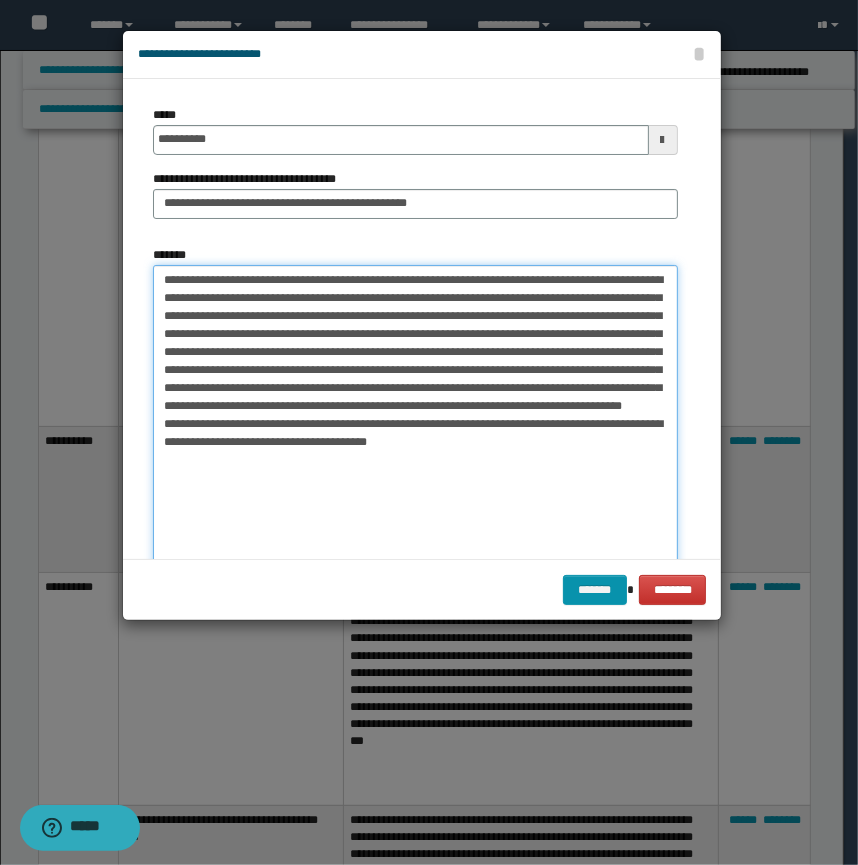 click on "**********" at bounding box center [415, 443] 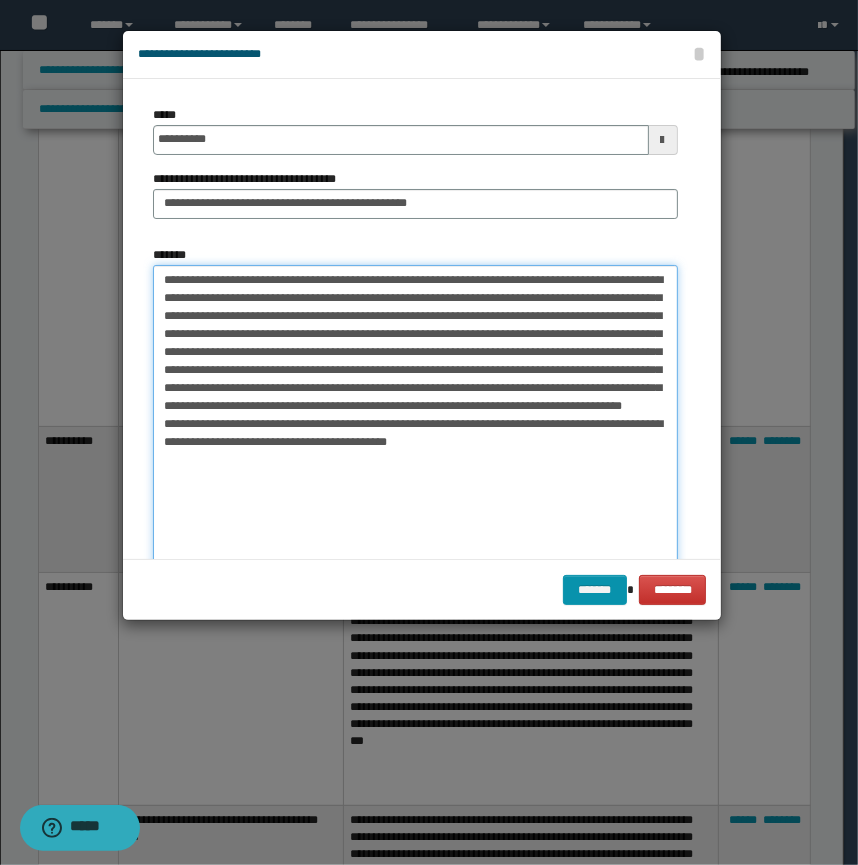 click on "**********" at bounding box center (415, 443) 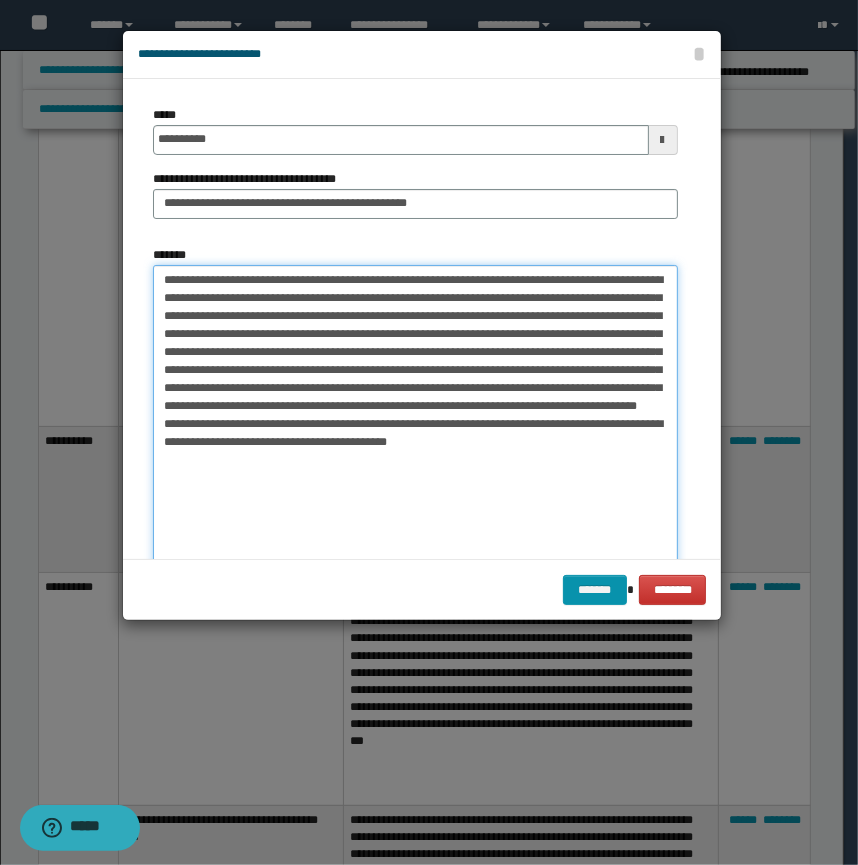 drag, startPoint x: 293, startPoint y: 278, endPoint x: 93, endPoint y: 276, distance: 200.01 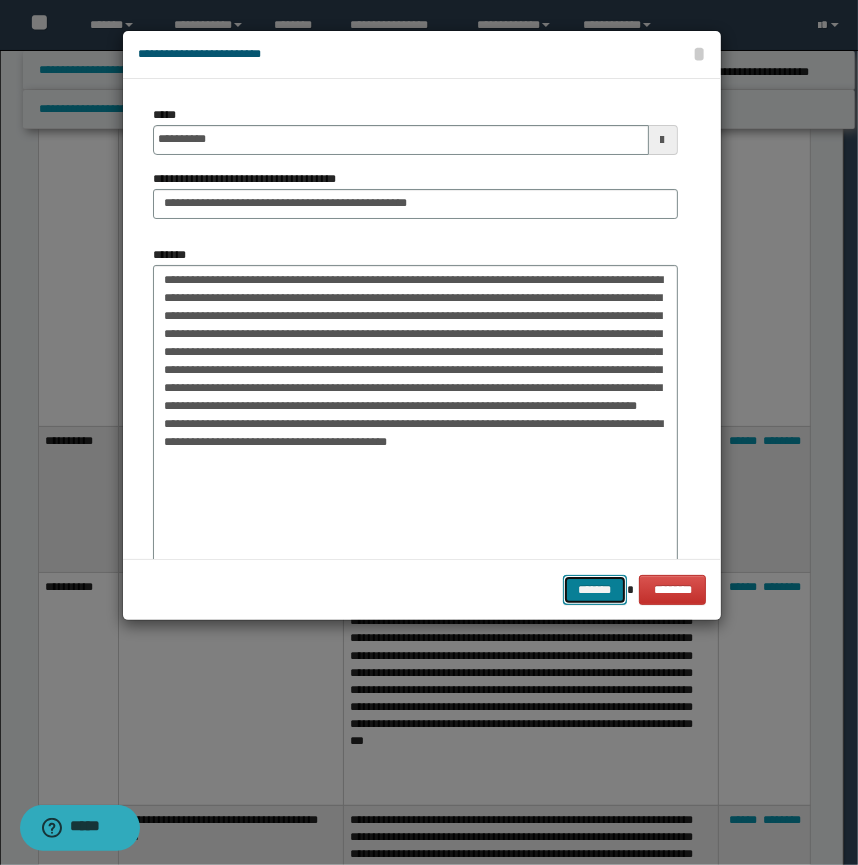 click on "*******" at bounding box center (595, 590) 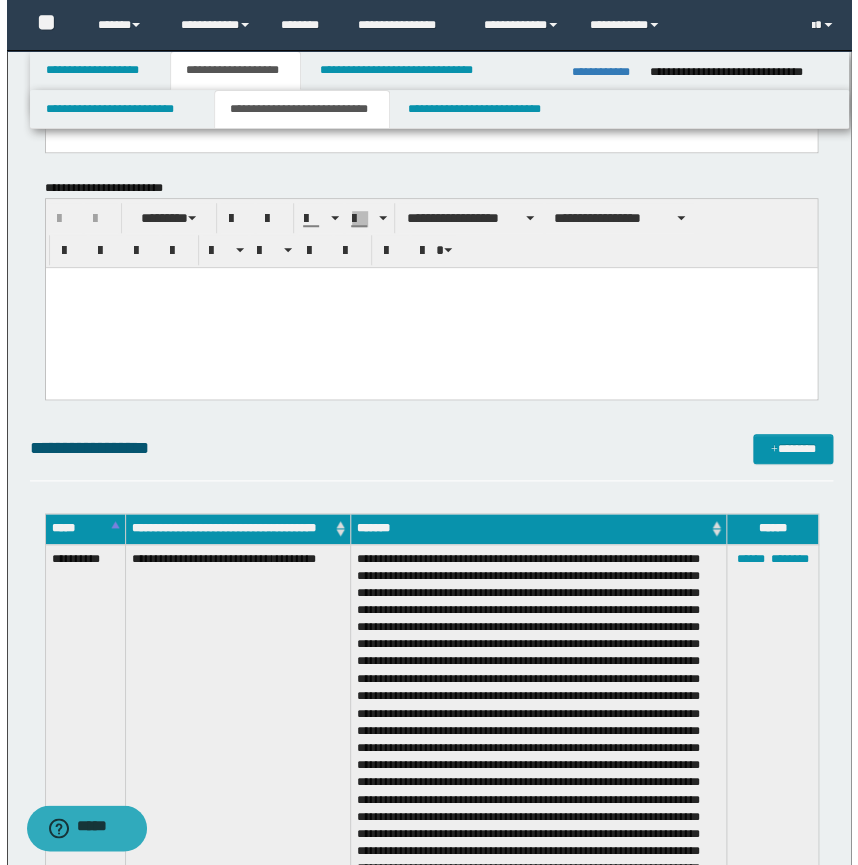 scroll, scrollTop: 0, scrollLeft: 0, axis: both 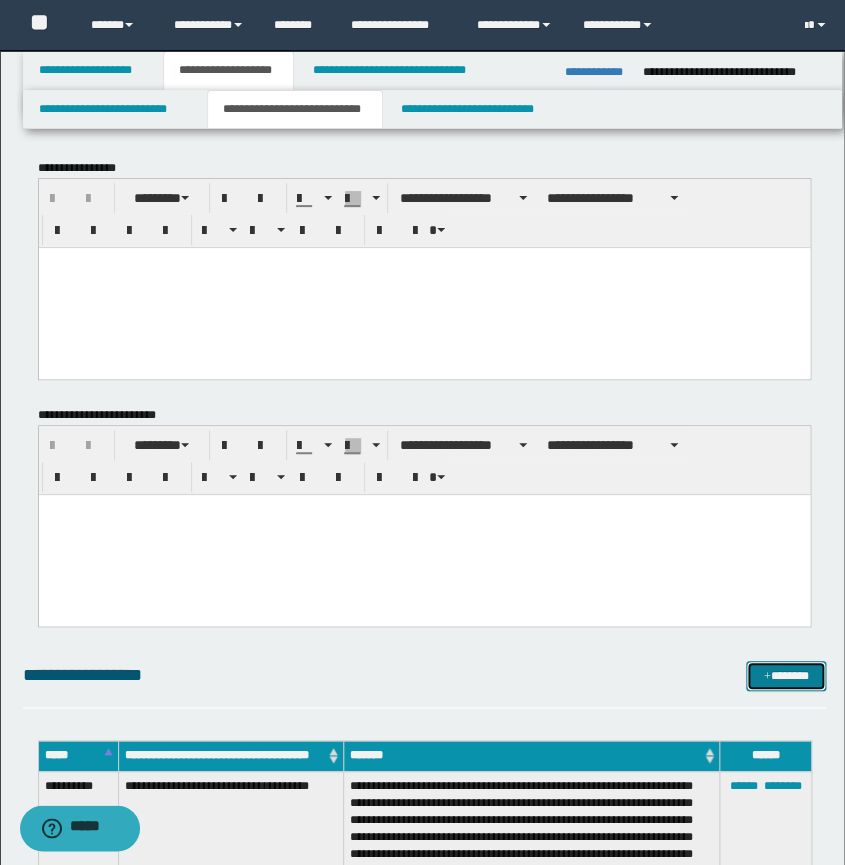 click on "*******" at bounding box center [786, 676] 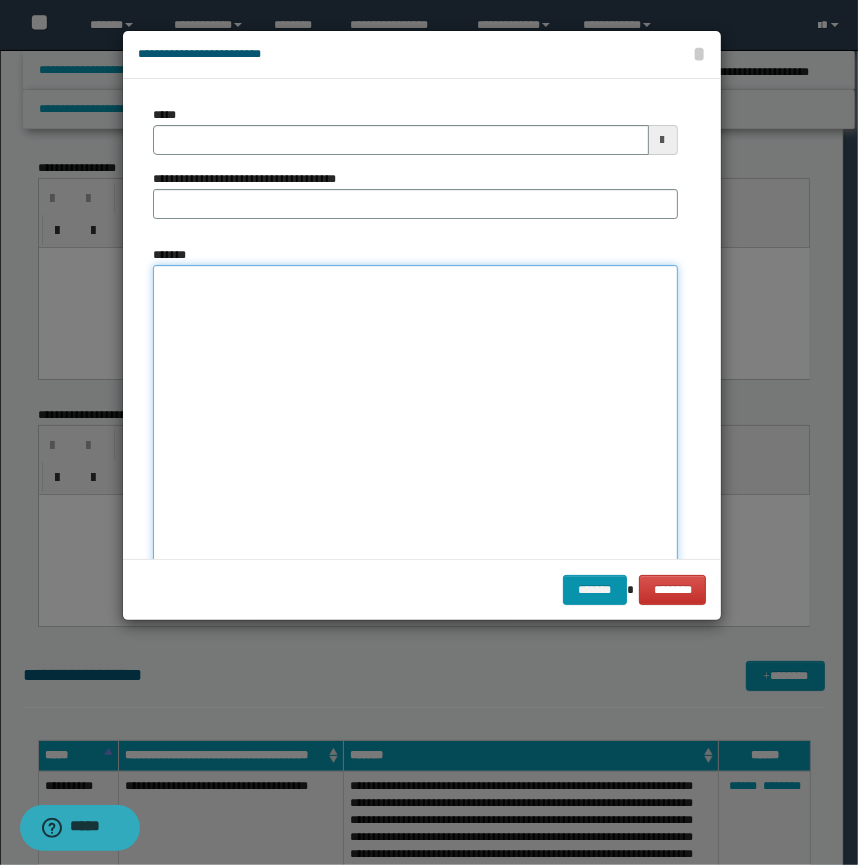 click on "*******" at bounding box center [415, 443] 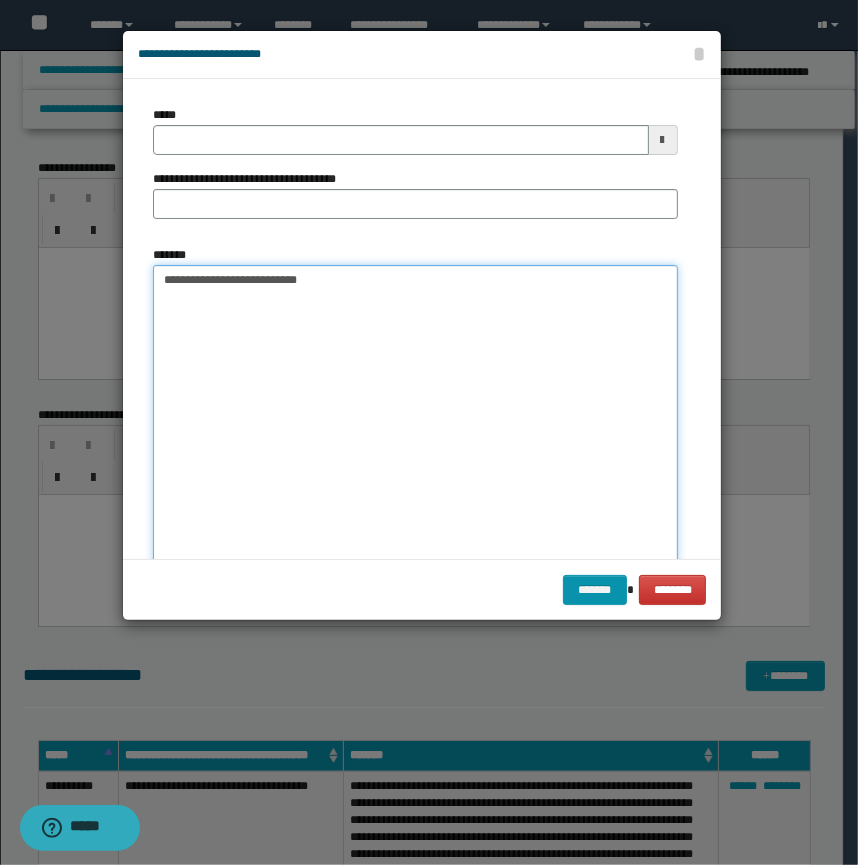 click on "**********" at bounding box center [415, 443] 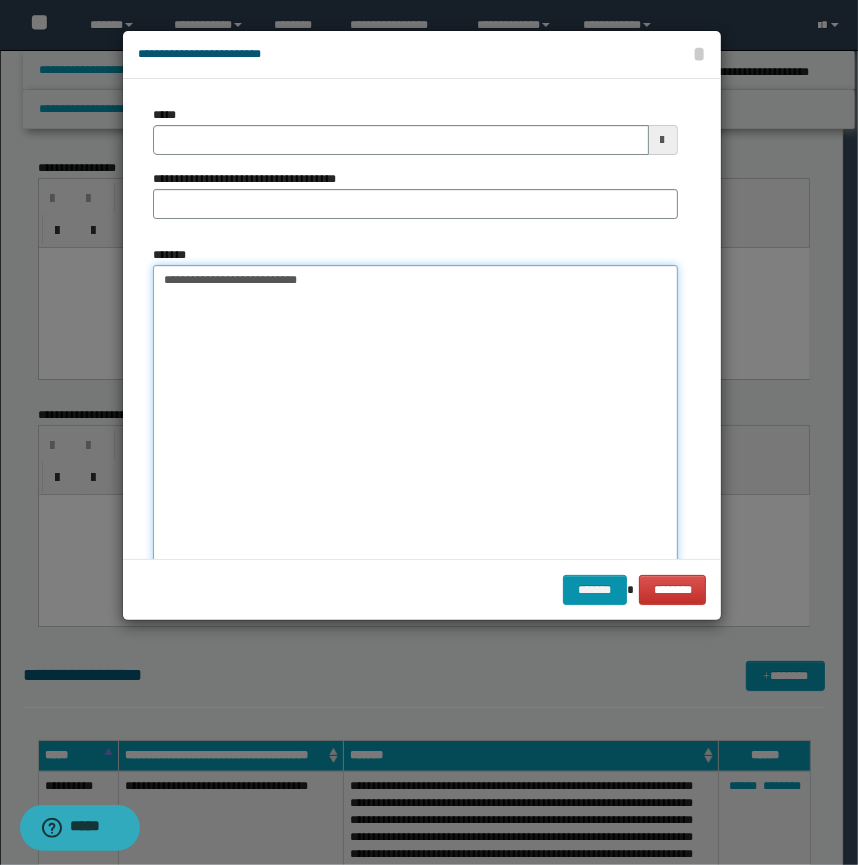 click on "**********" at bounding box center (415, 443) 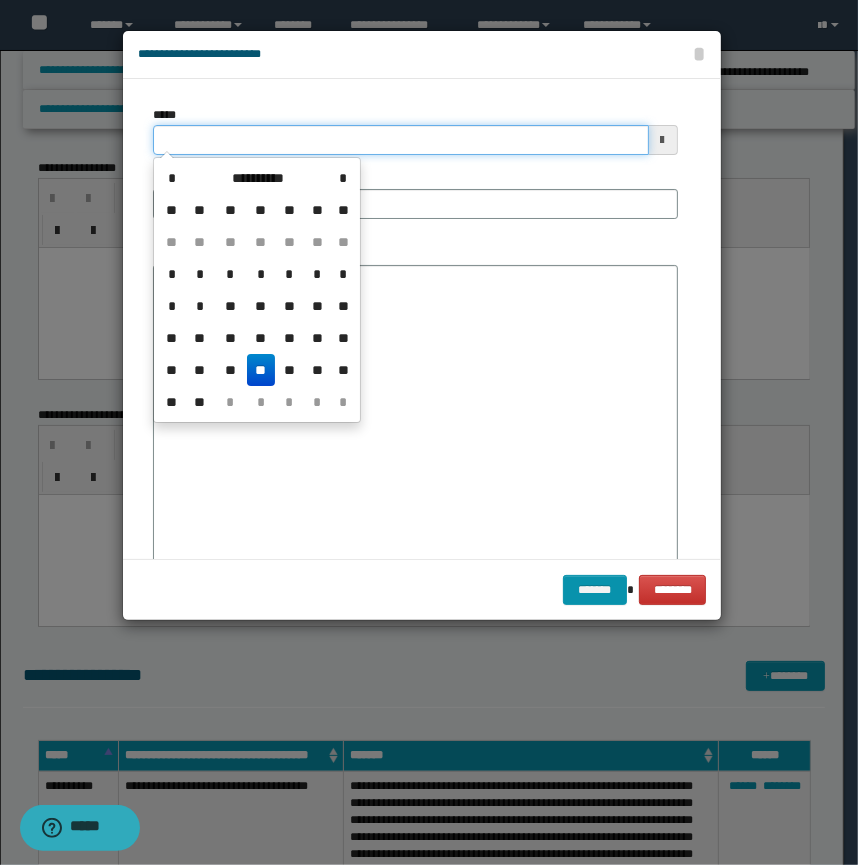 drag, startPoint x: 259, startPoint y: 147, endPoint x: 48, endPoint y: 130, distance: 211.68373 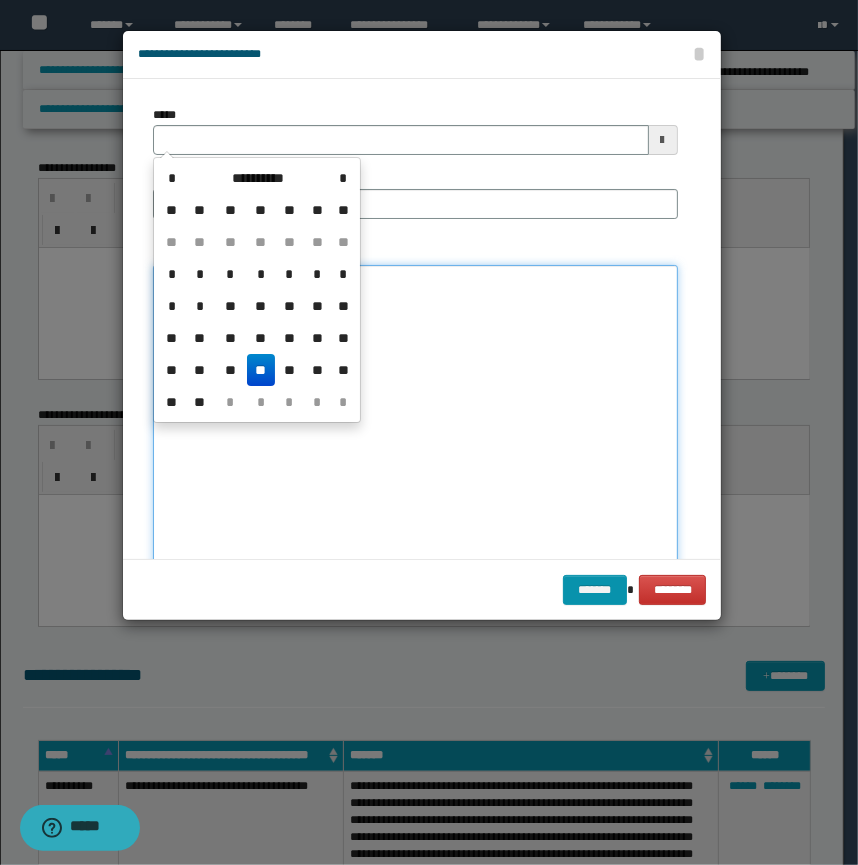 type 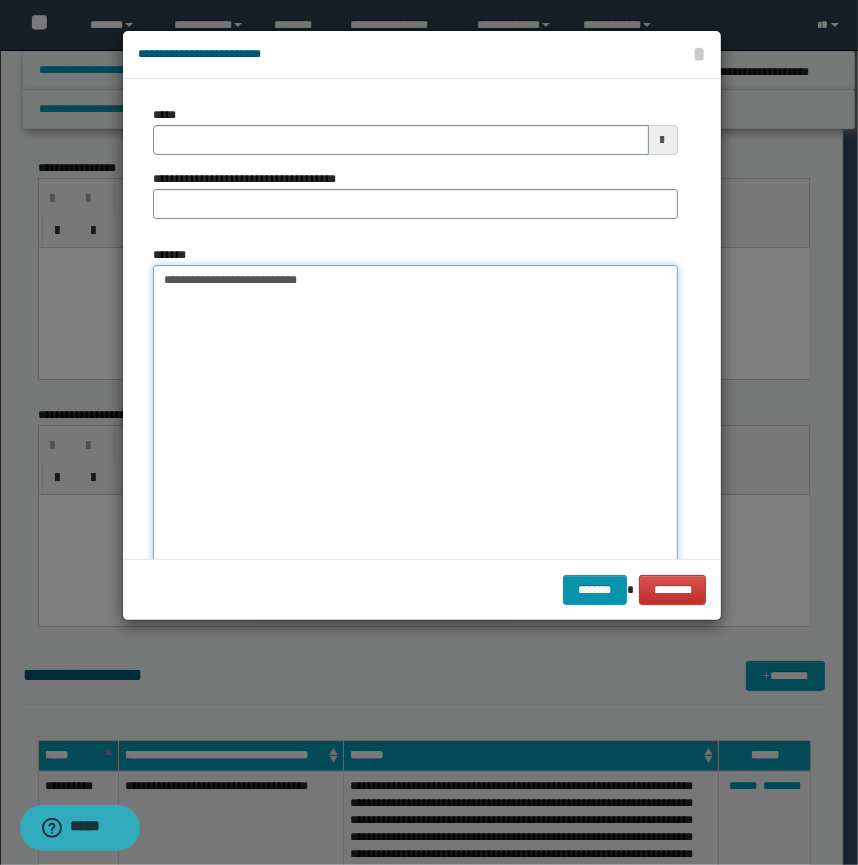 paste on "**********" 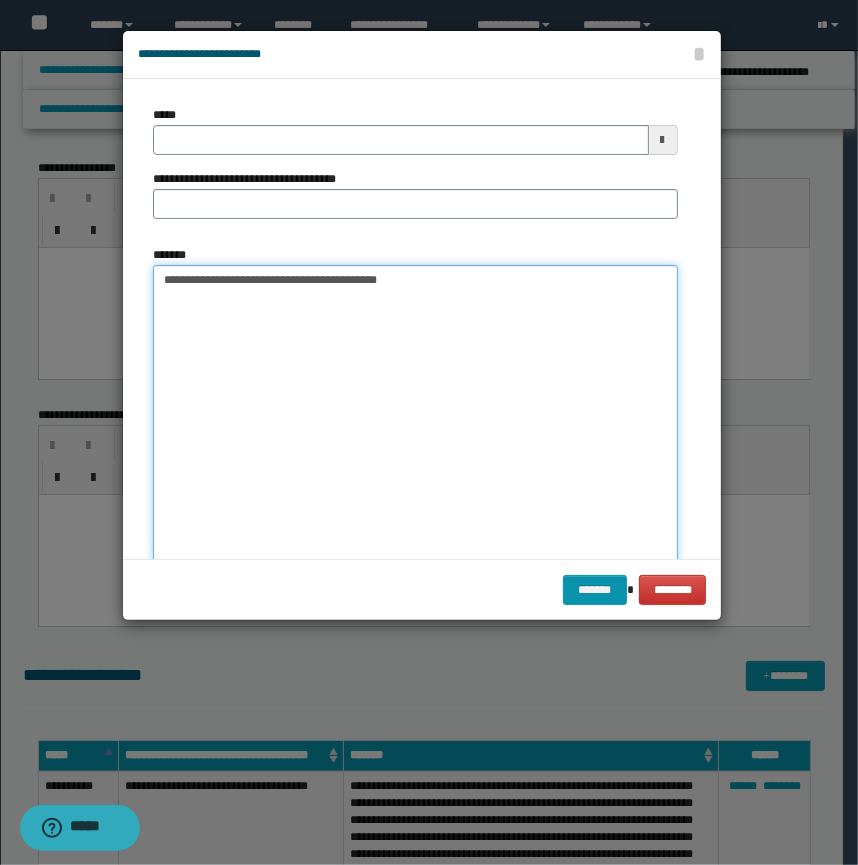 click on "**********" at bounding box center (415, 443) 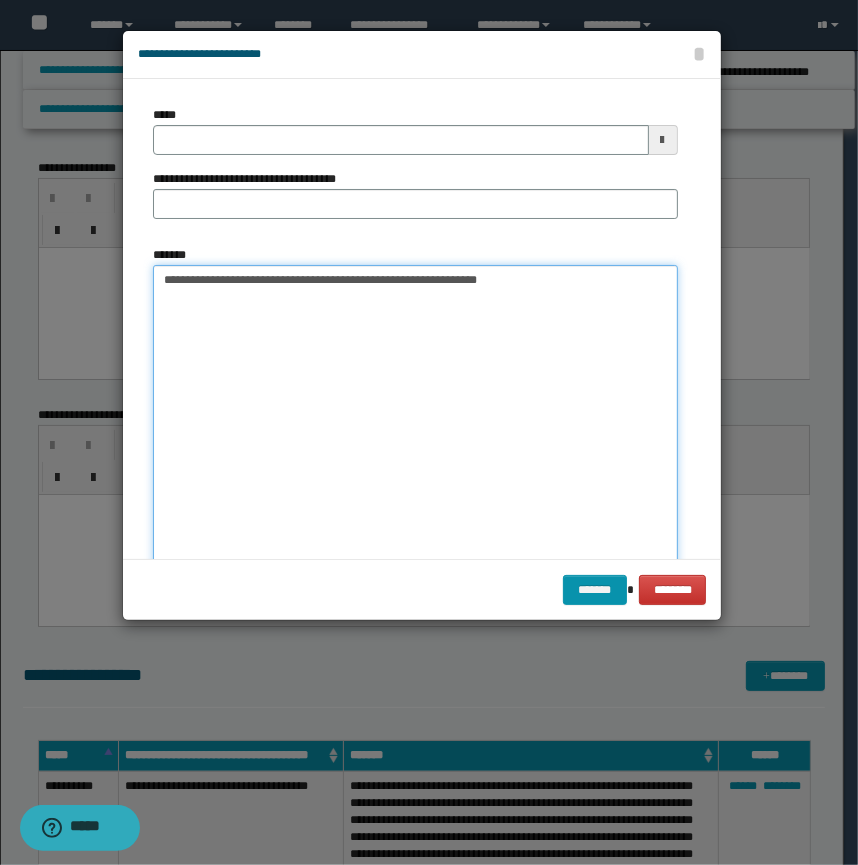 click on "**********" at bounding box center [415, 443] 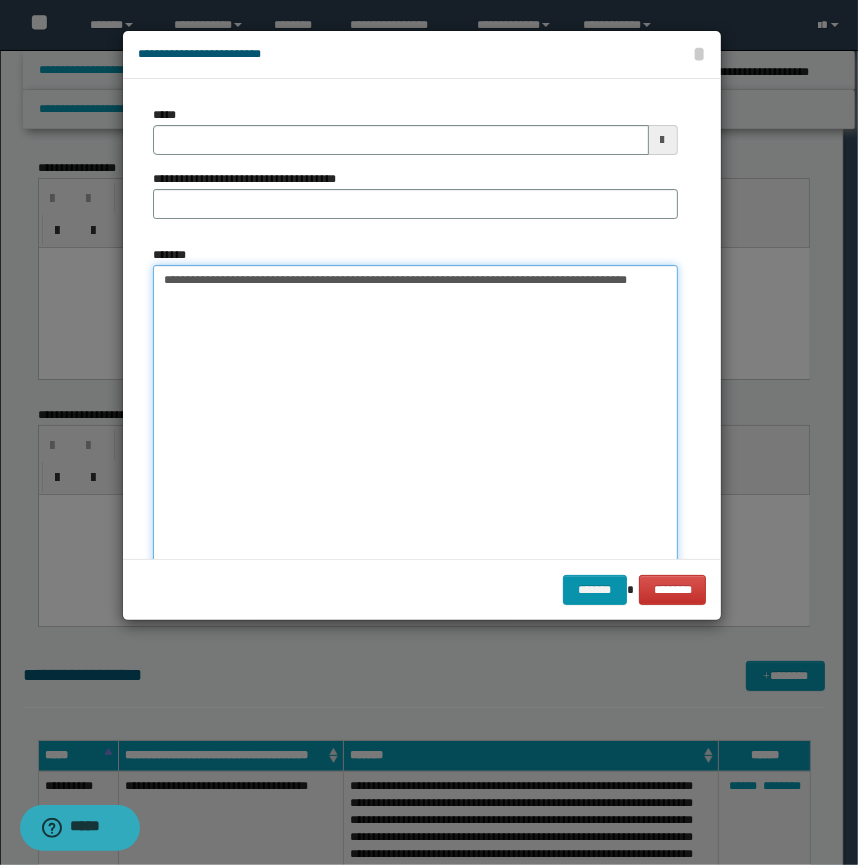 click on "**********" at bounding box center [415, 443] 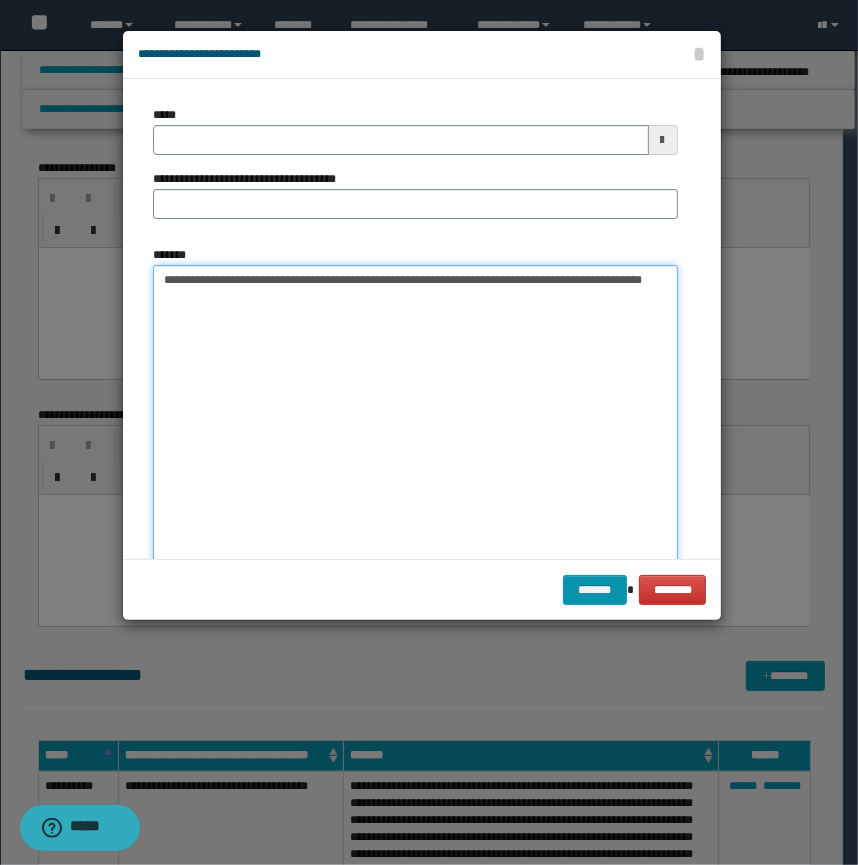 click on "**********" at bounding box center [415, 443] 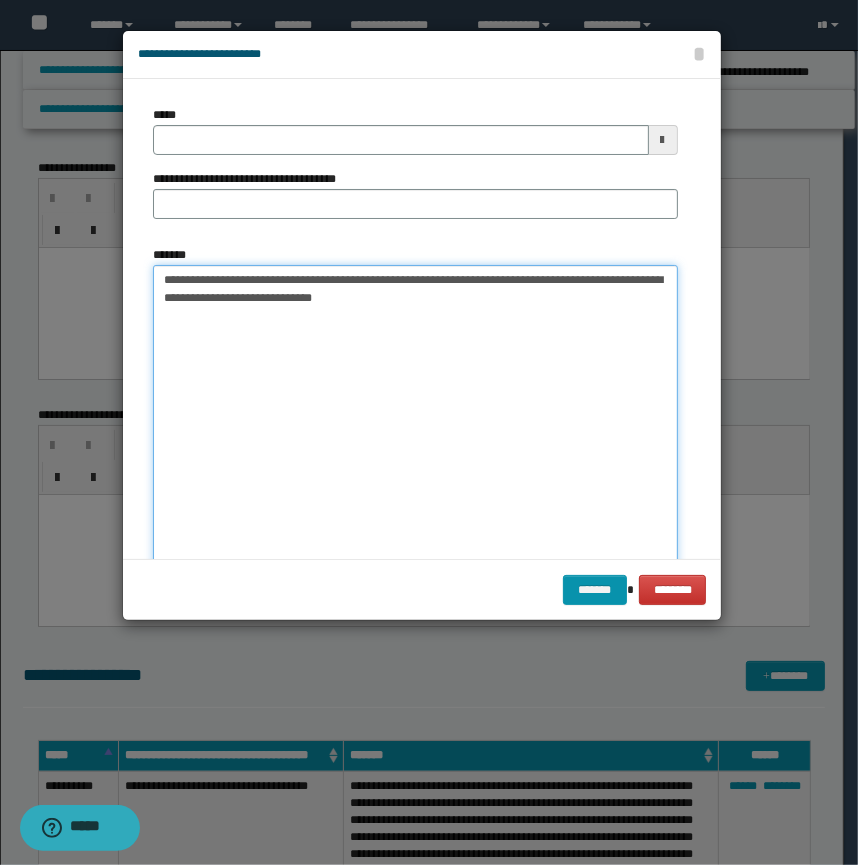 type on "**********" 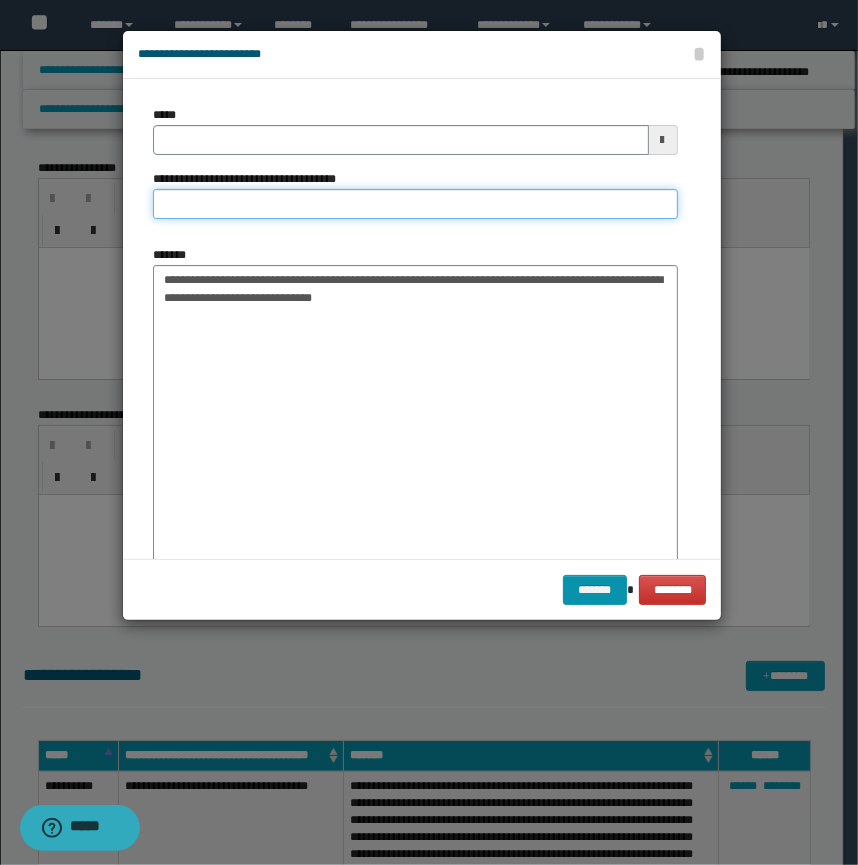 click on "**********" at bounding box center [415, 204] 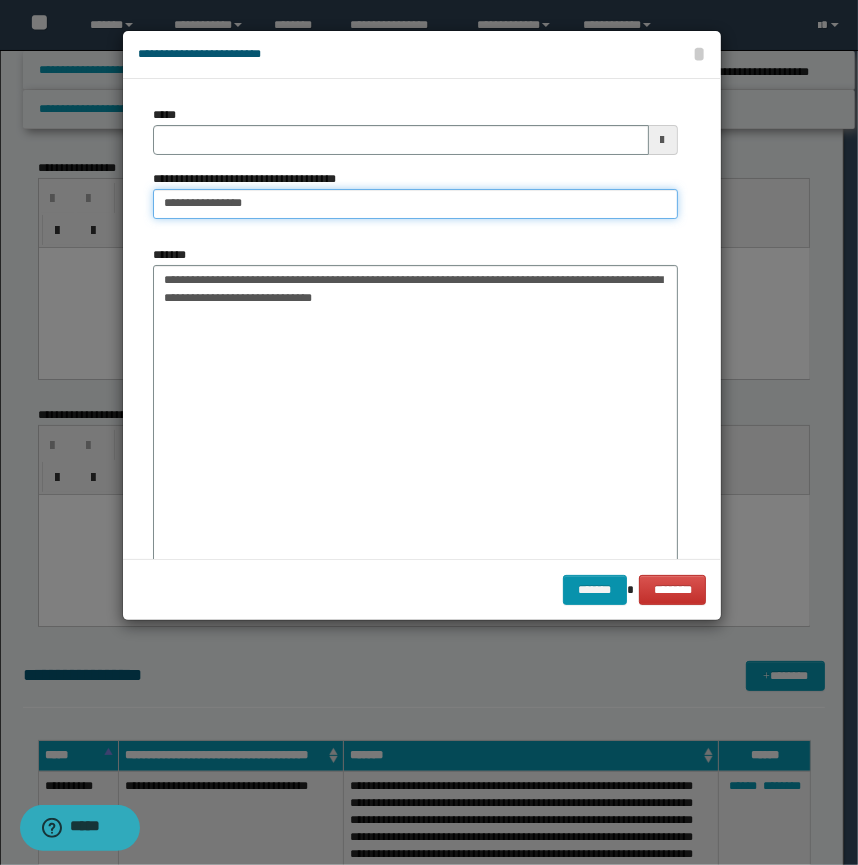 type on "**********" 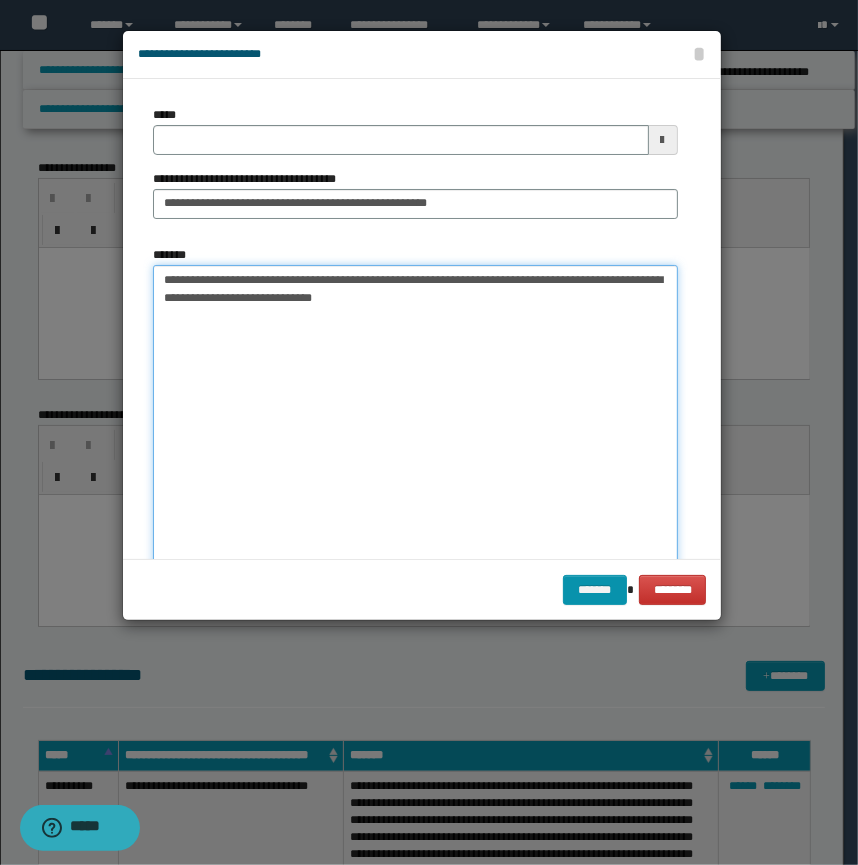 click on "**********" at bounding box center (415, 443) 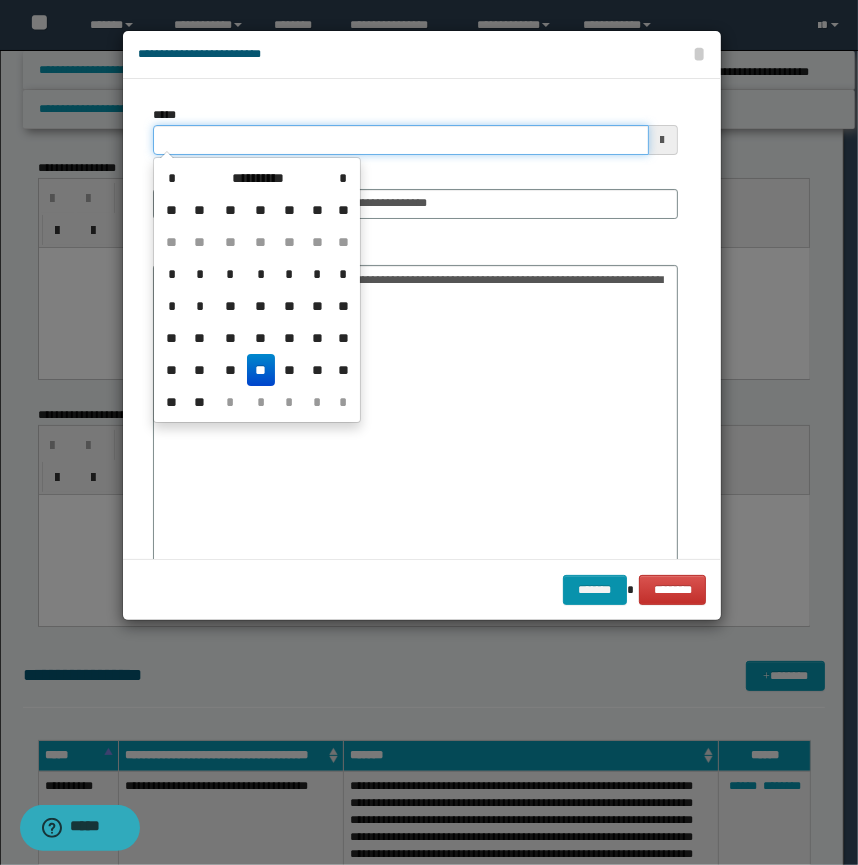 drag, startPoint x: 251, startPoint y: 134, endPoint x: 11, endPoint y: 125, distance: 240.16869 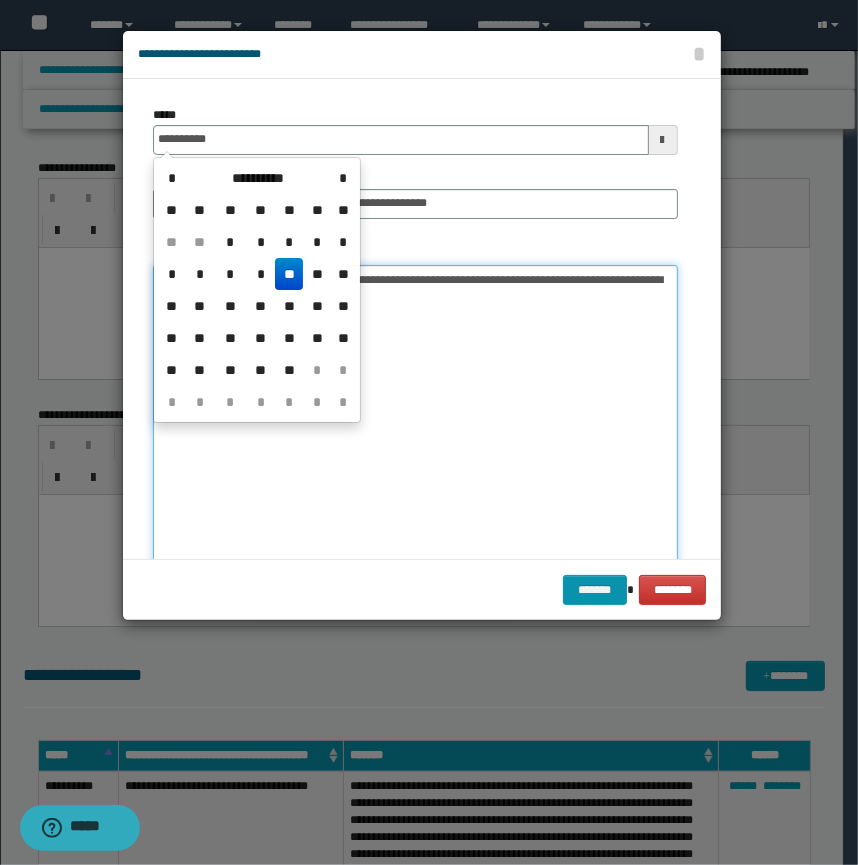 type on "**********" 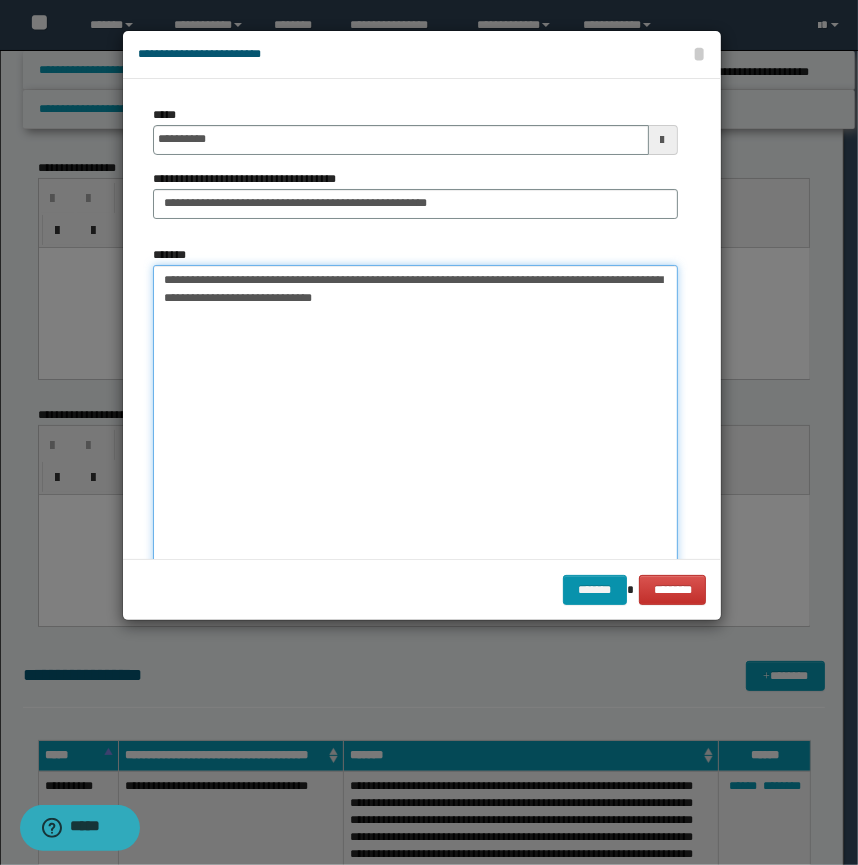 click on "**********" at bounding box center [415, 443] 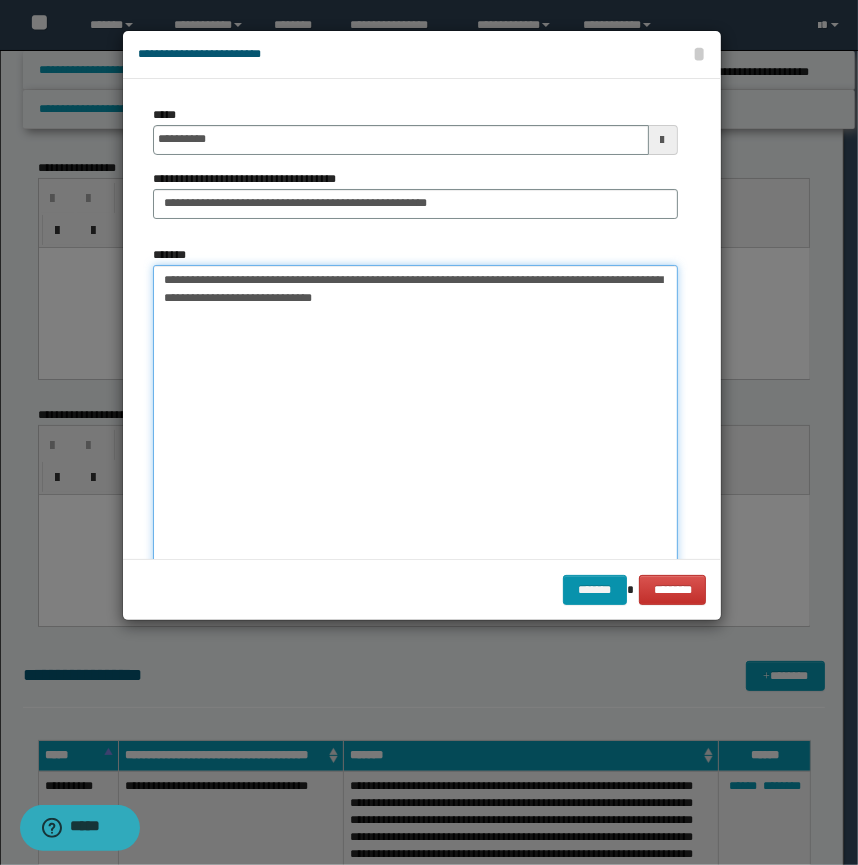 click on "**********" at bounding box center [415, 443] 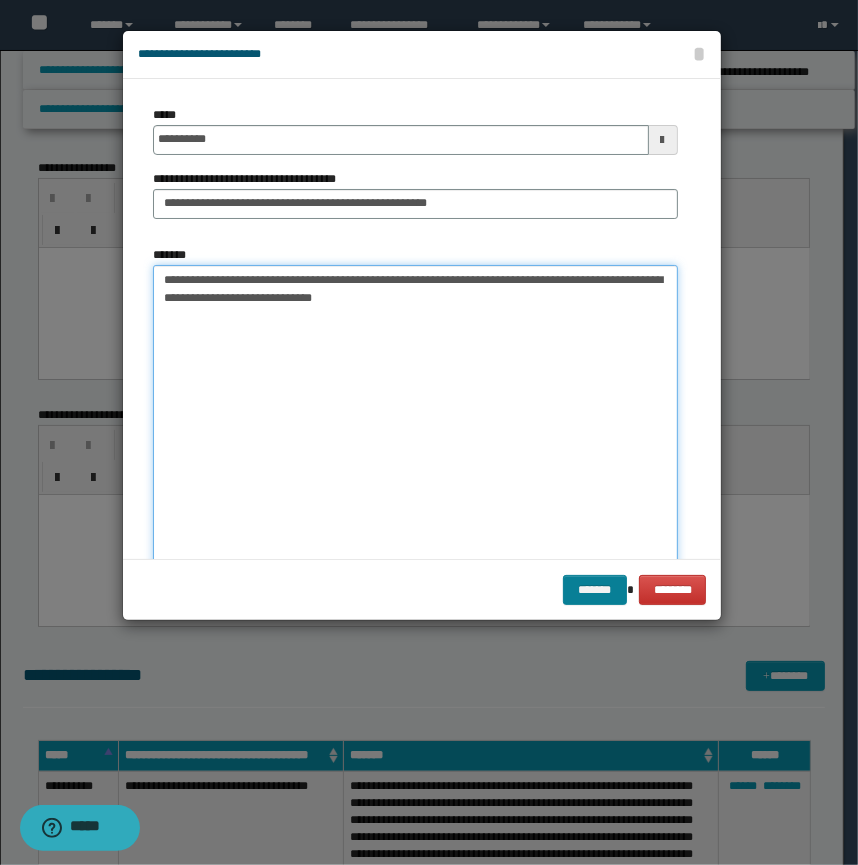 type on "**********" 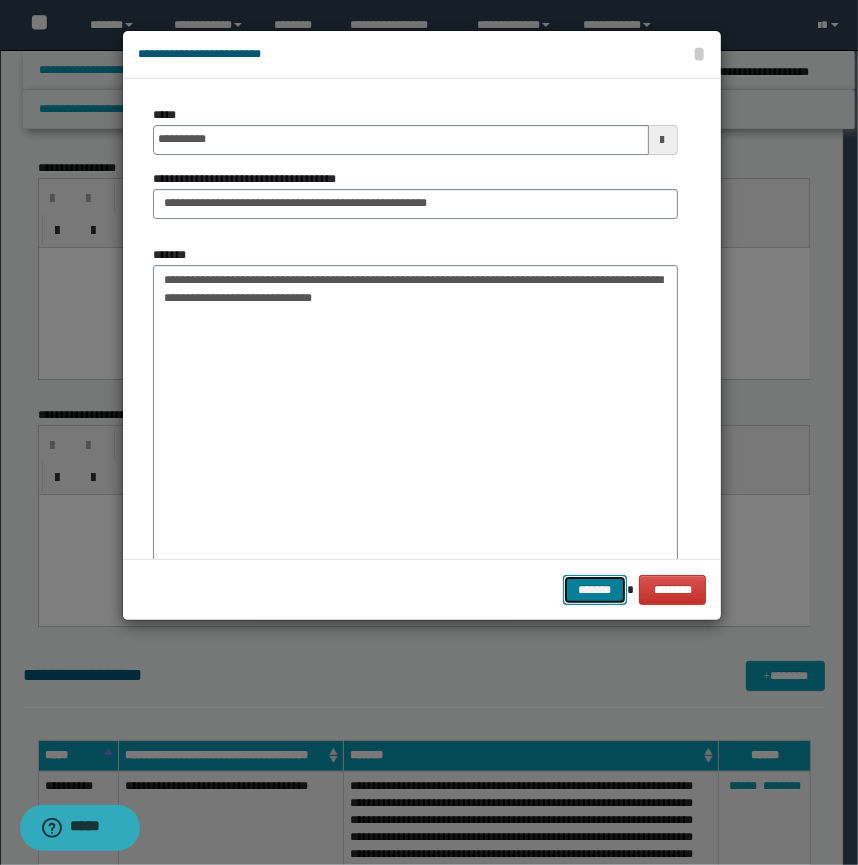 click on "*******" at bounding box center [595, 590] 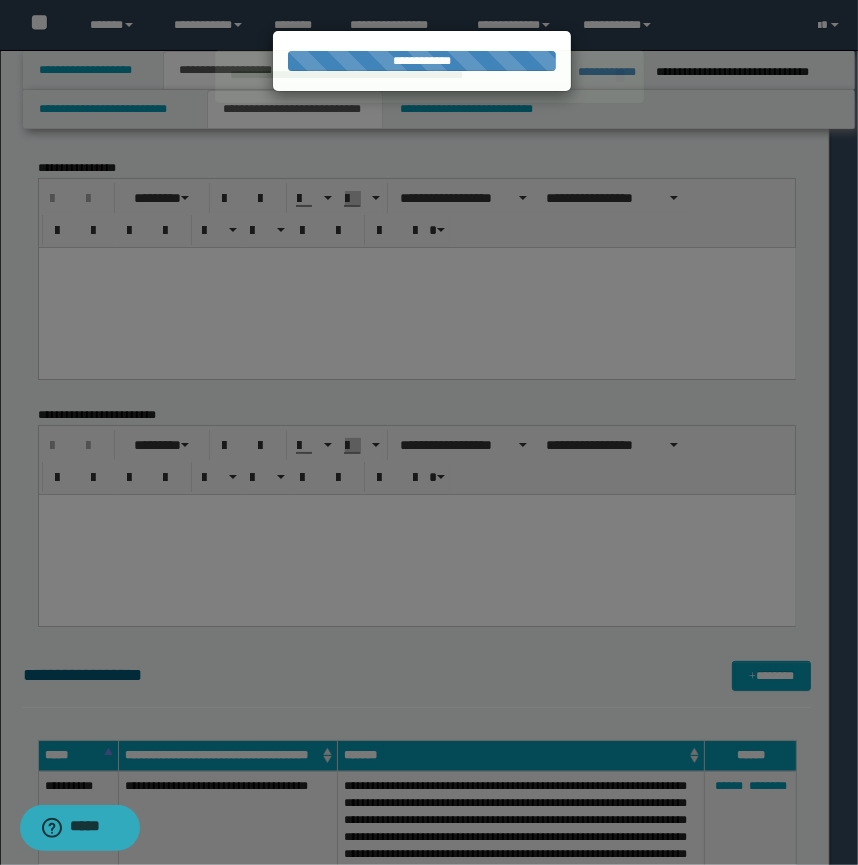 type 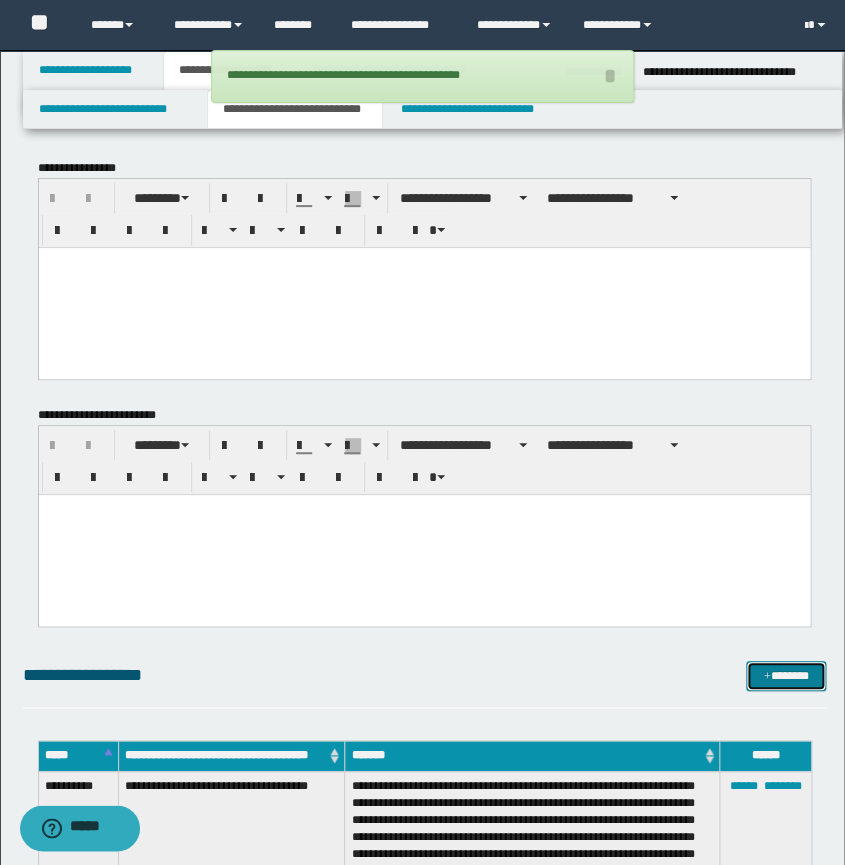 click on "*******" at bounding box center (786, 676) 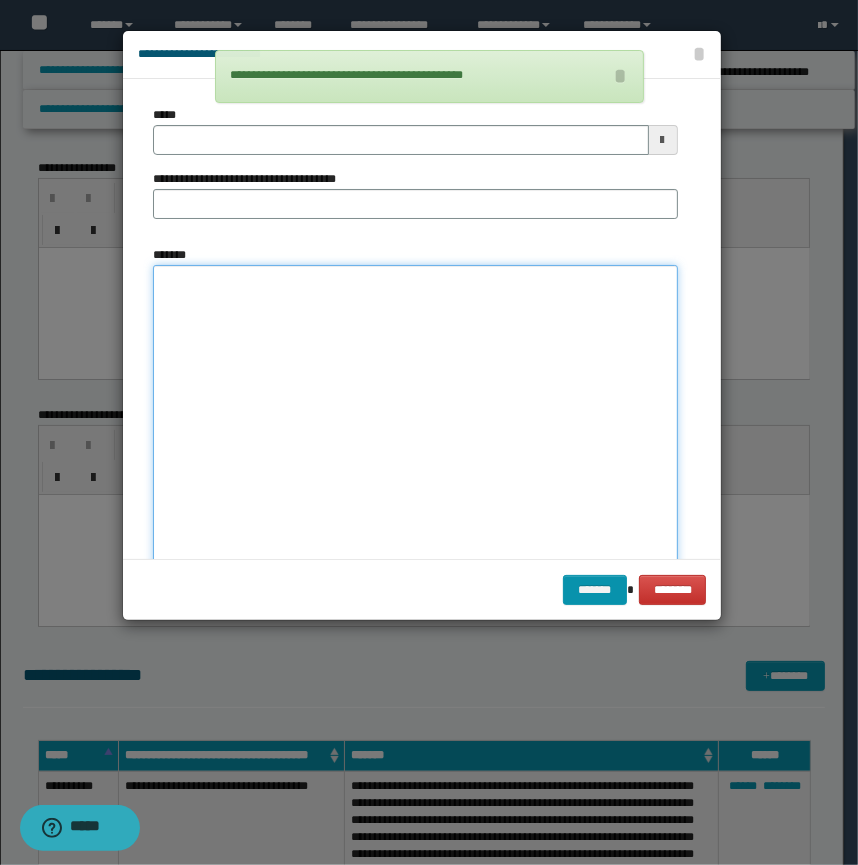click on "*******" at bounding box center [415, 443] 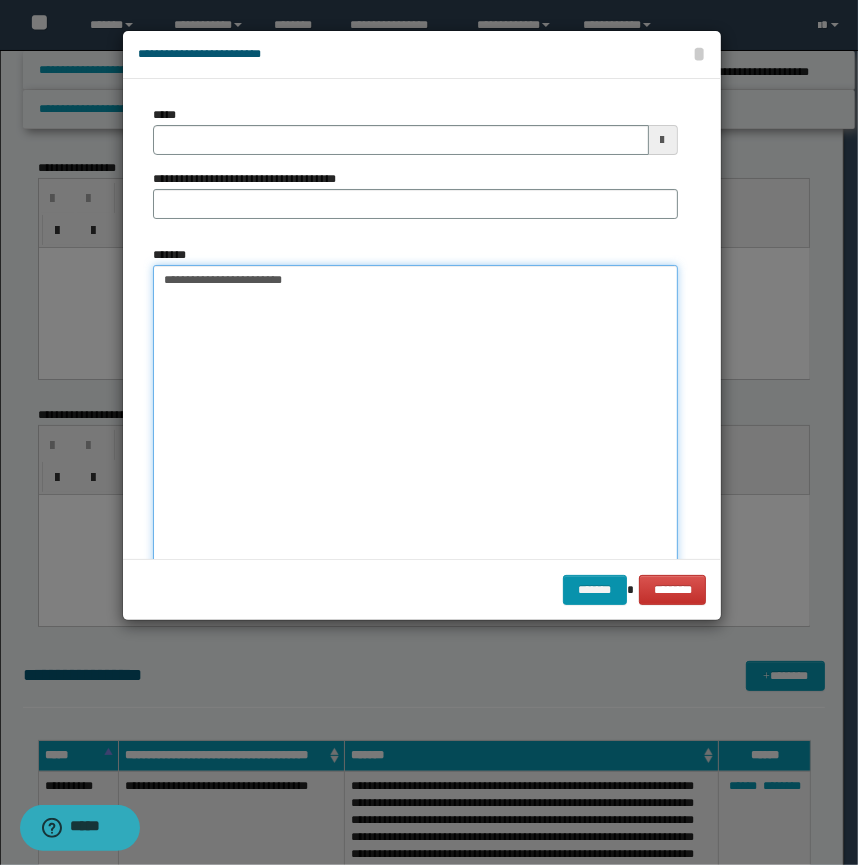 click on "**********" at bounding box center [415, 443] 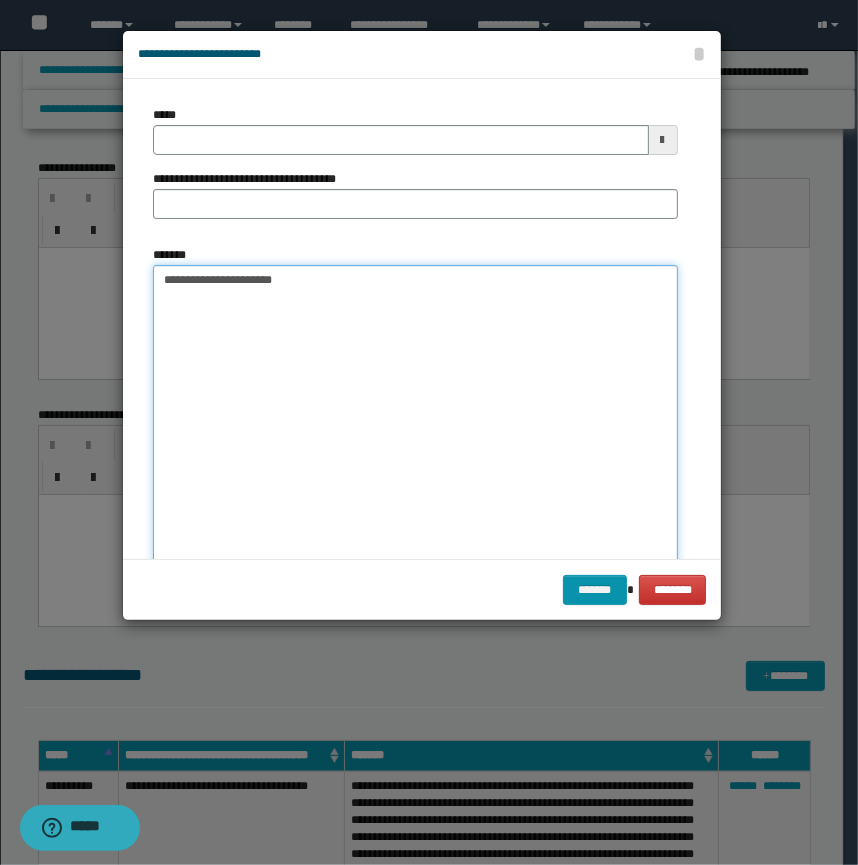 type on "**********" 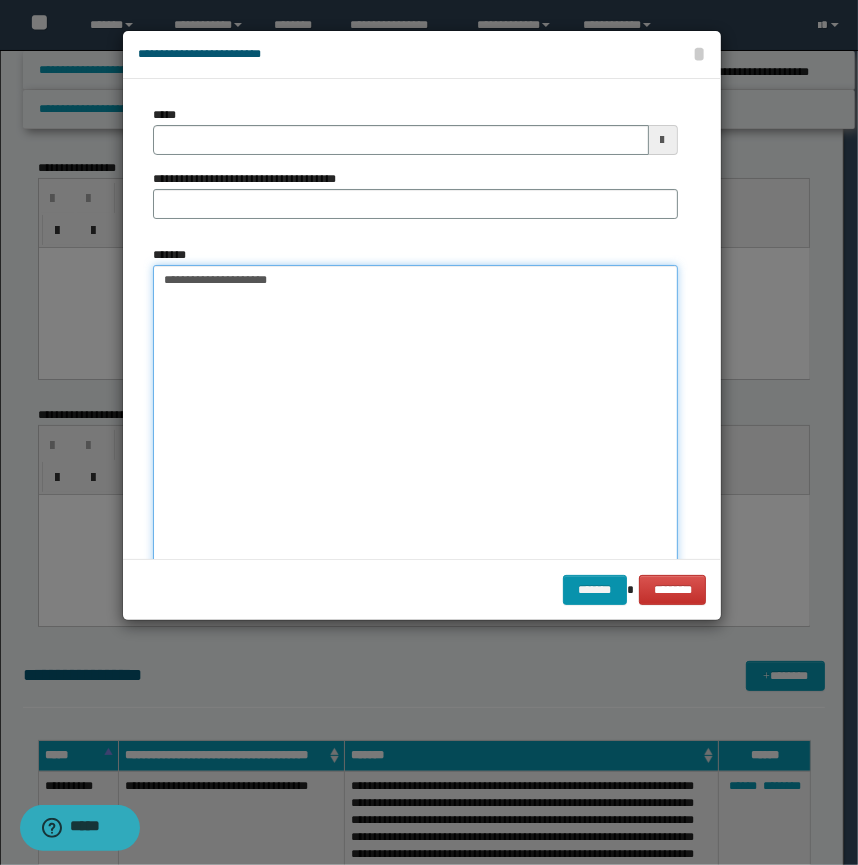 type 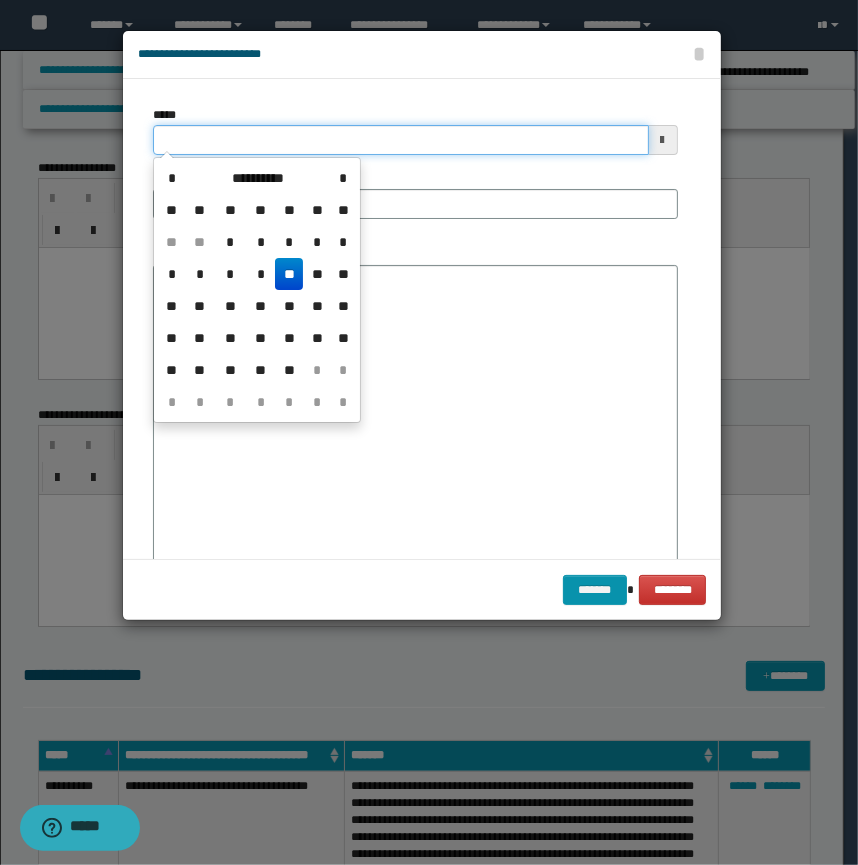 drag, startPoint x: 198, startPoint y: 131, endPoint x: 0, endPoint y: 130, distance: 198.00252 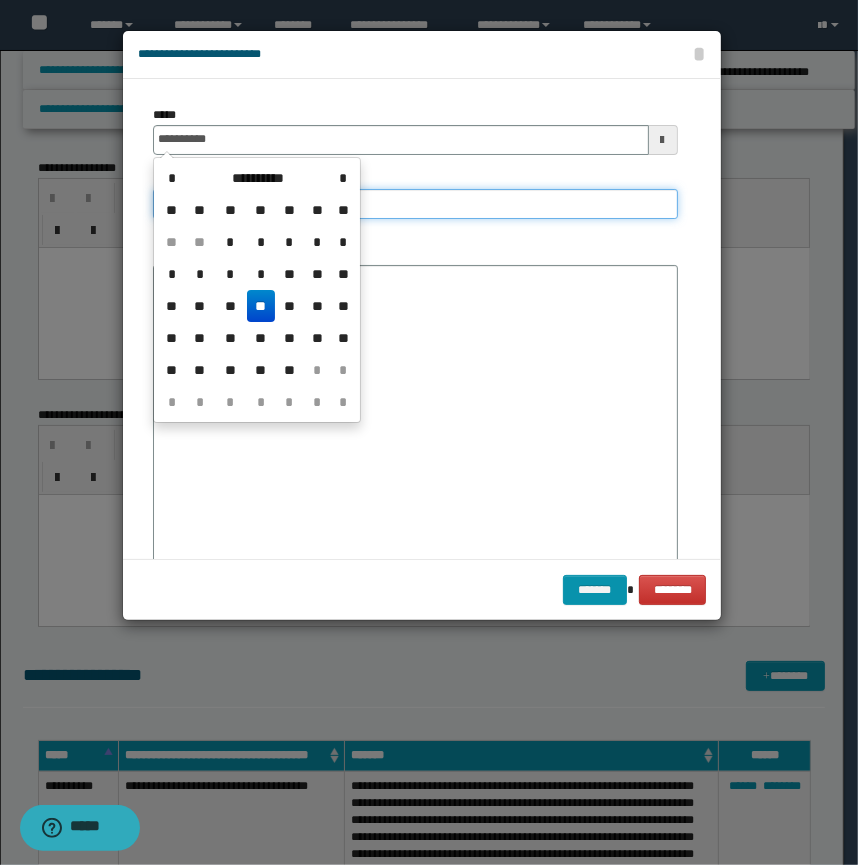 type on "**********" 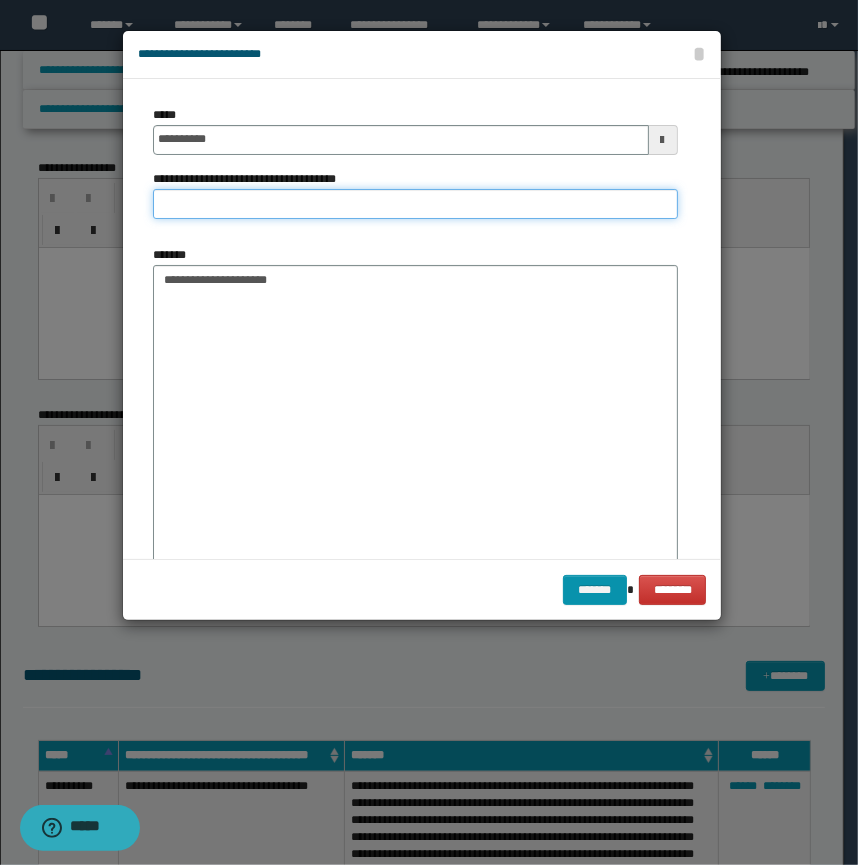 click on "**********" at bounding box center [415, 204] 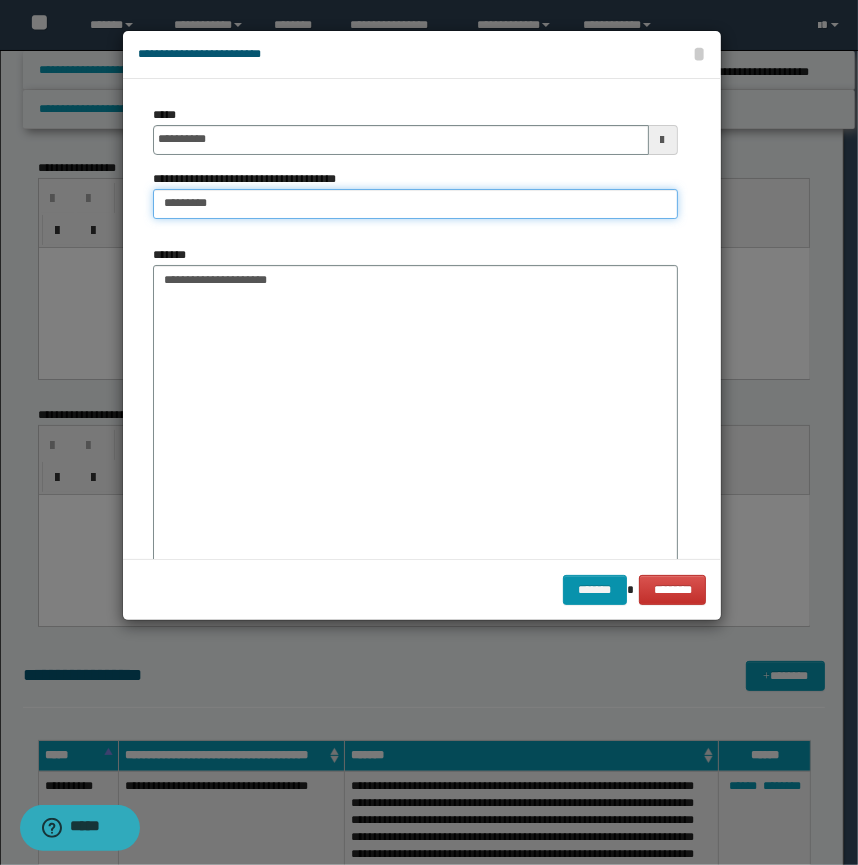 type on "**********" 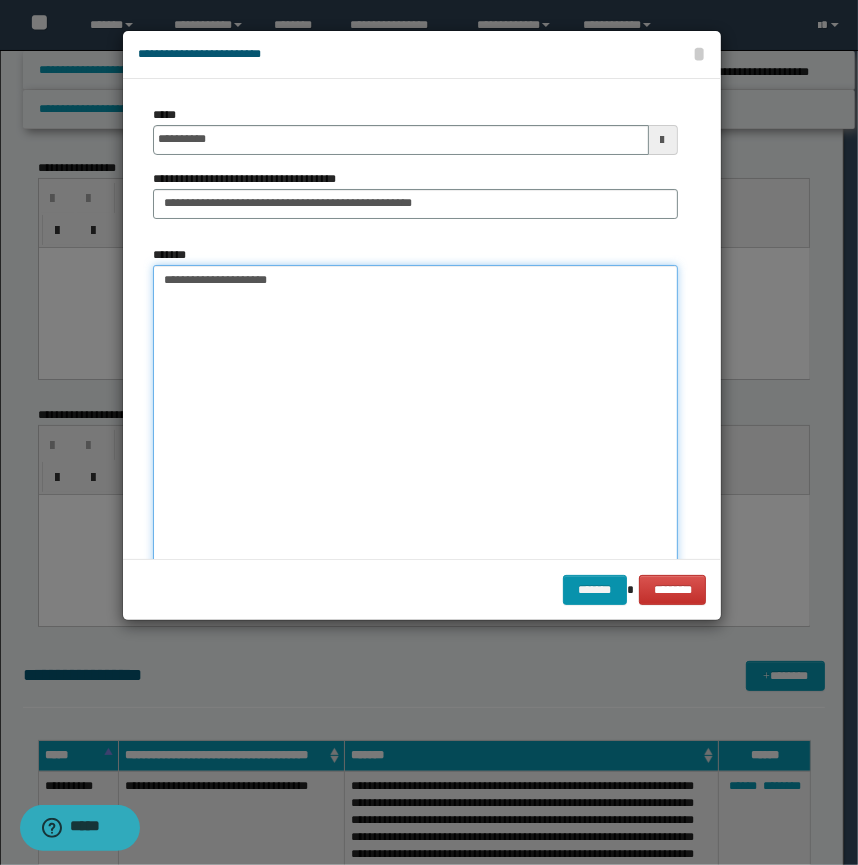 click on "**********" at bounding box center (415, 443) 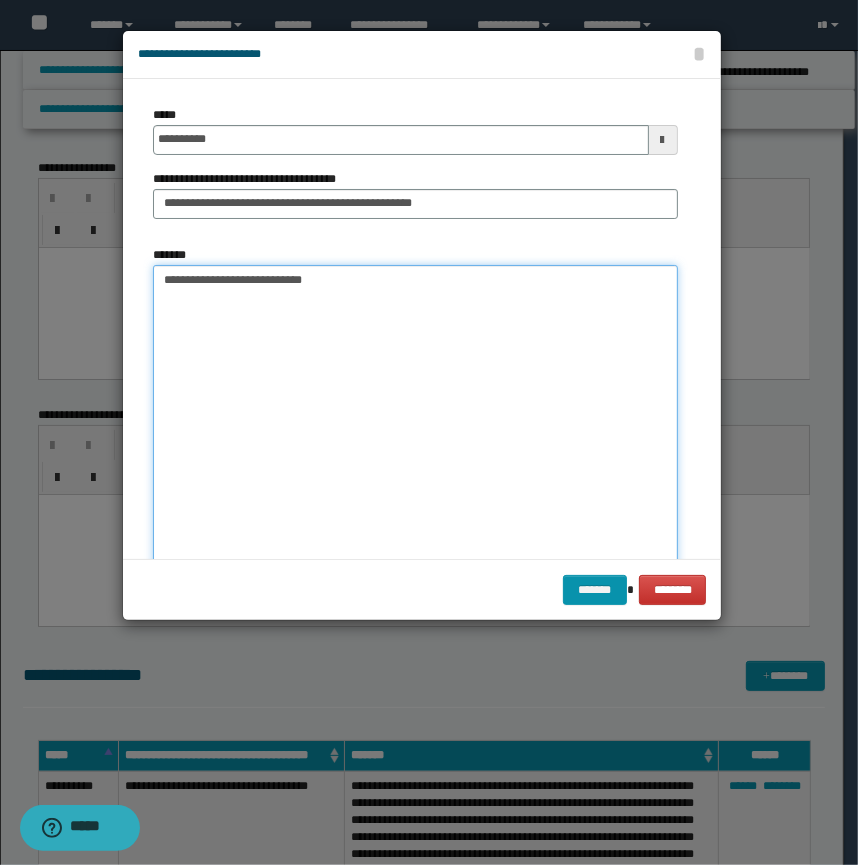 click on "**********" at bounding box center [415, 443] 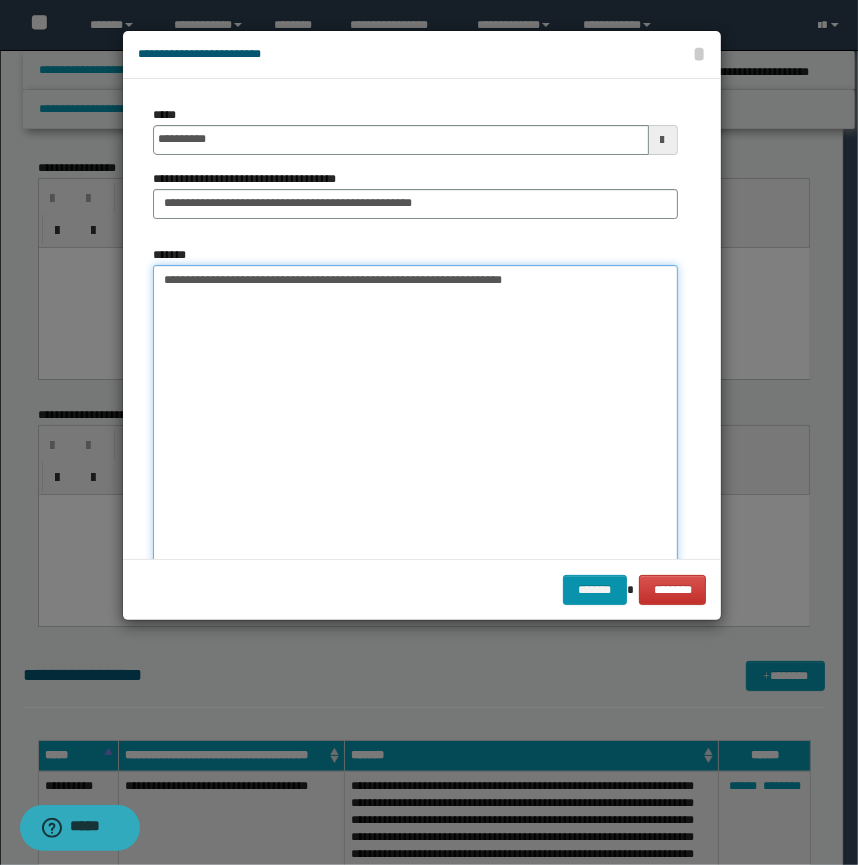 click on "**********" at bounding box center (415, 443) 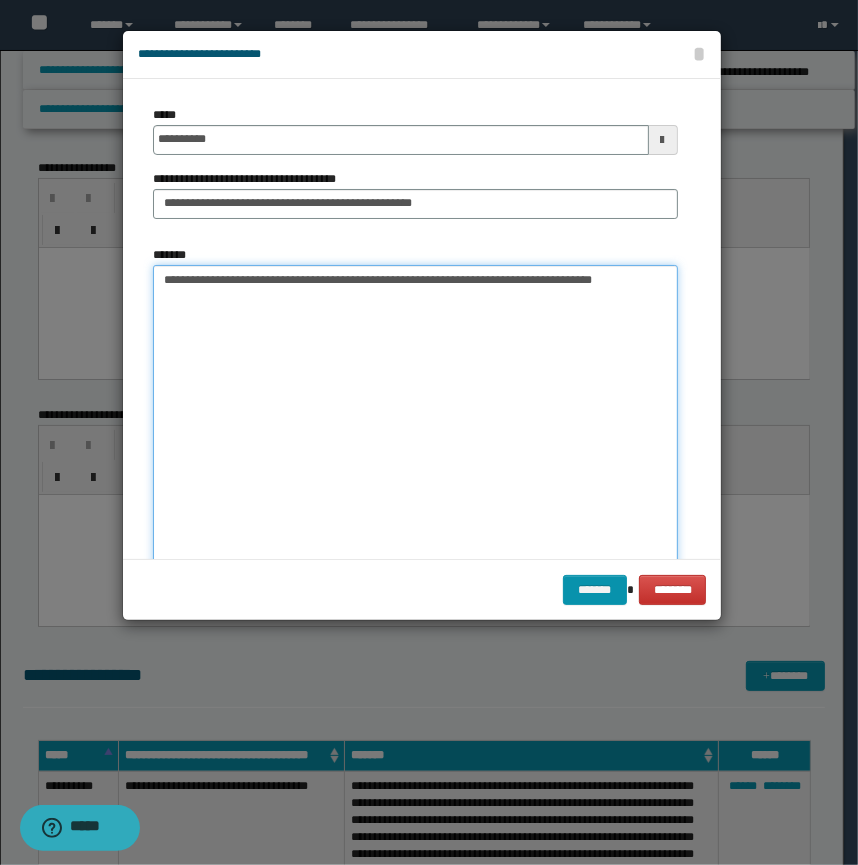 click on "**********" at bounding box center [415, 443] 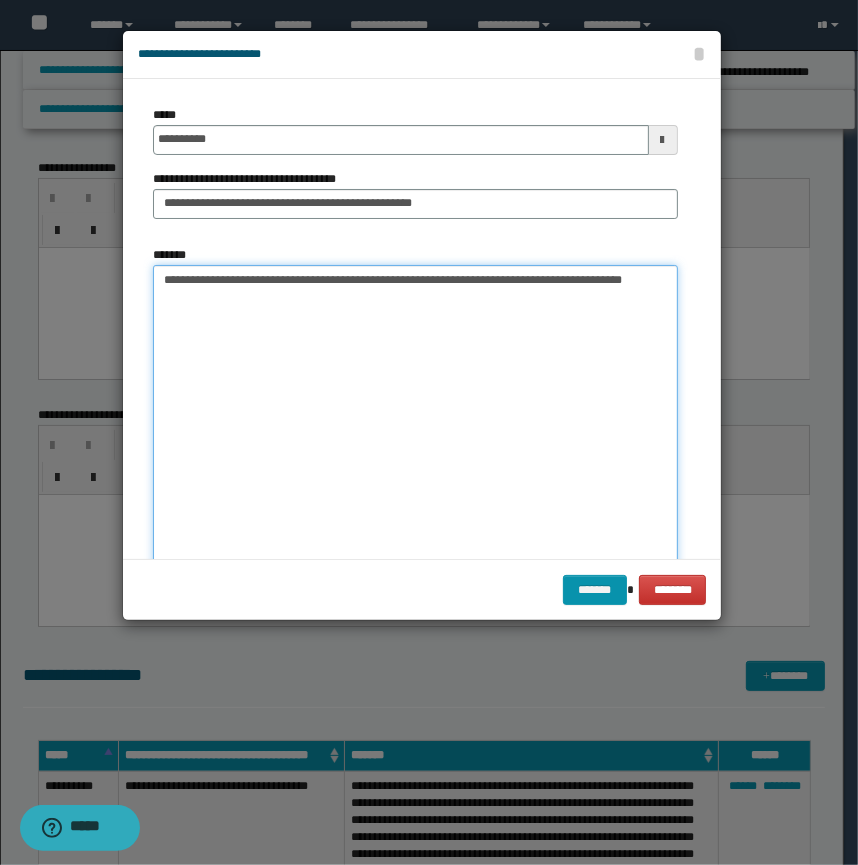 click on "**********" at bounding box center (415, 443) 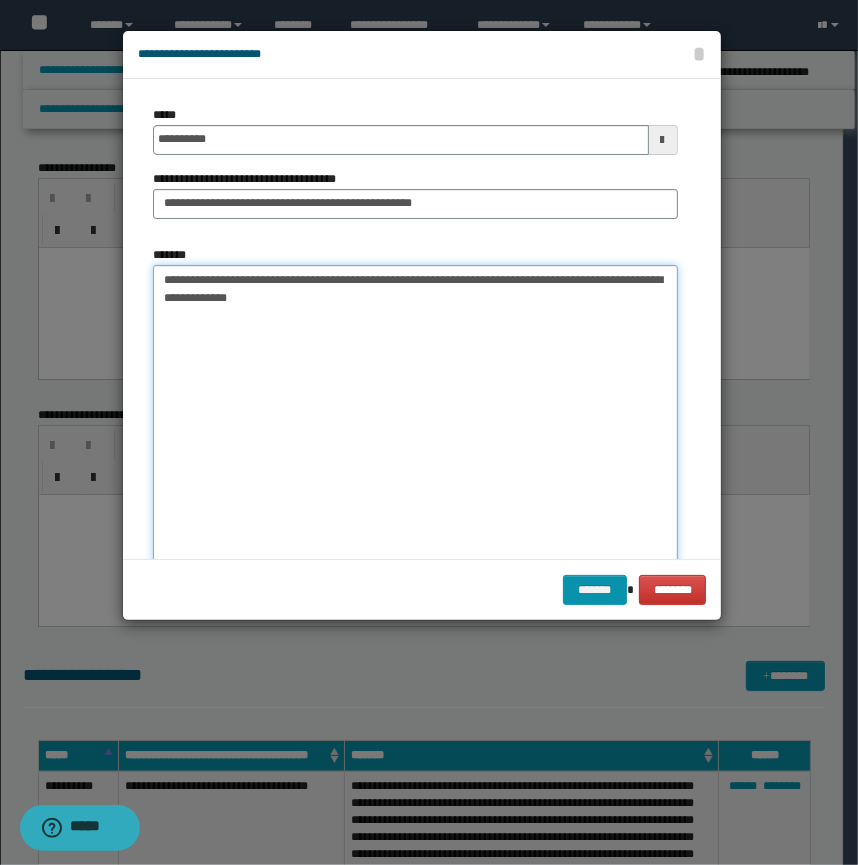 click on "**********" at bounding box center [415, 443] 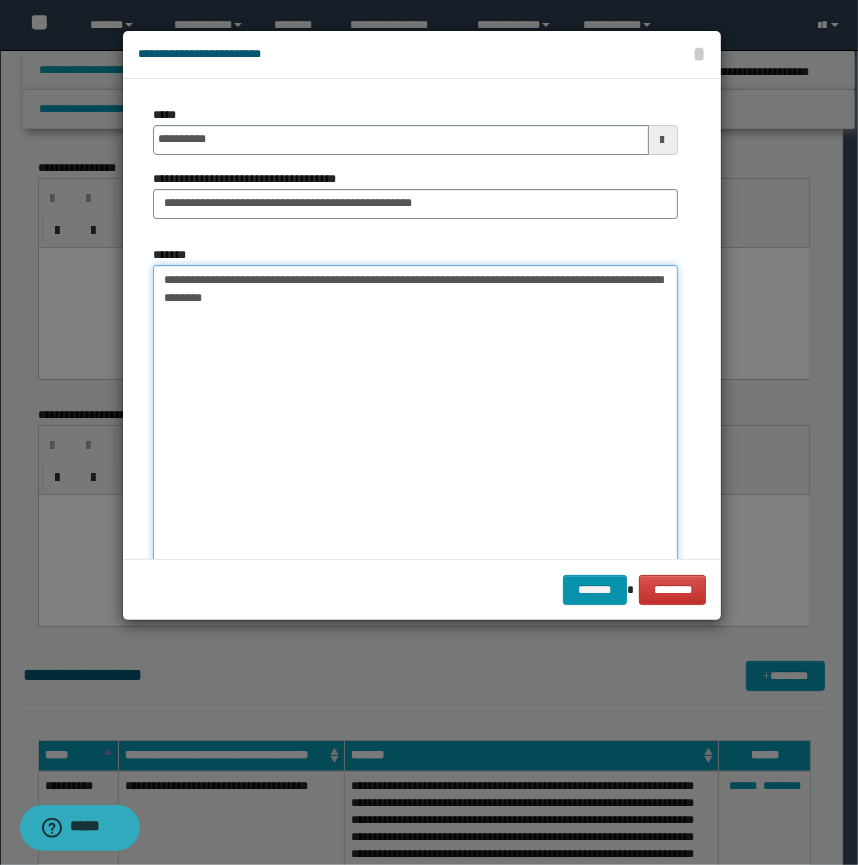 paste on "**********" 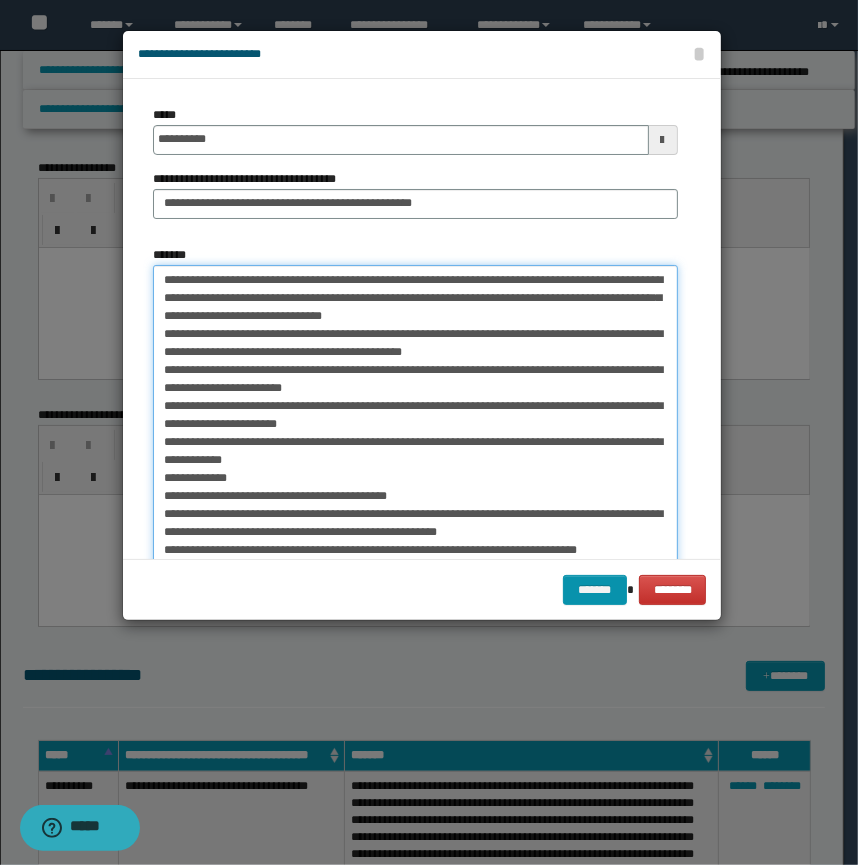 scroll, scrollTop: 188, scrollLeft: 0, axis: vertical 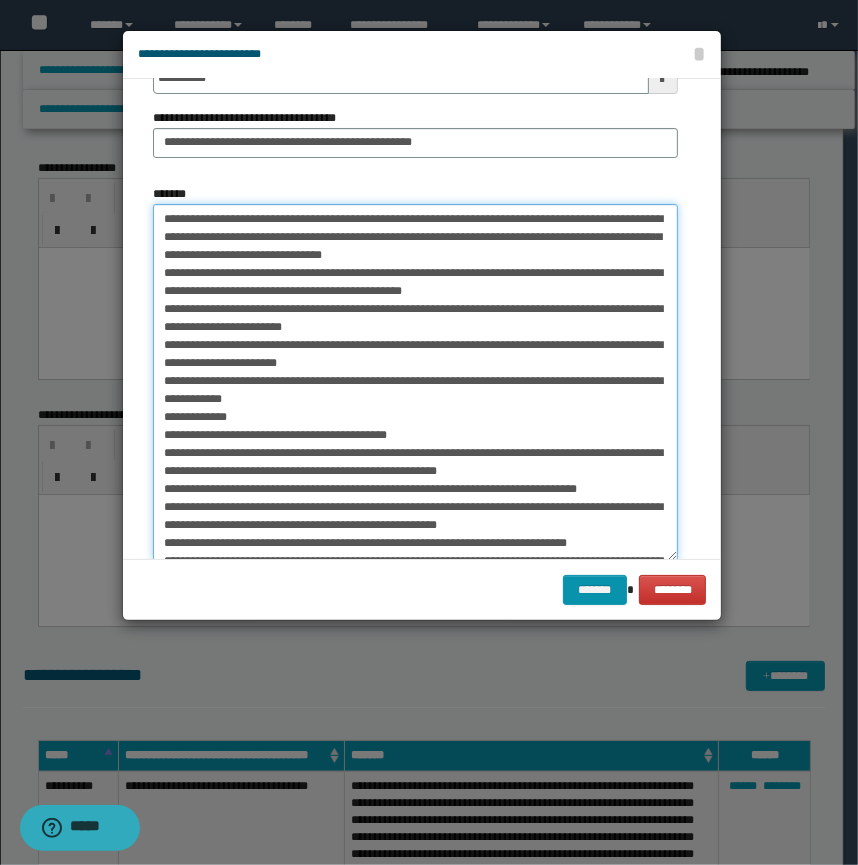 drag, startPoint x: 201, startPoint y: 270, endPoint x: 236, endPoint y: 272, distance: 35.057095 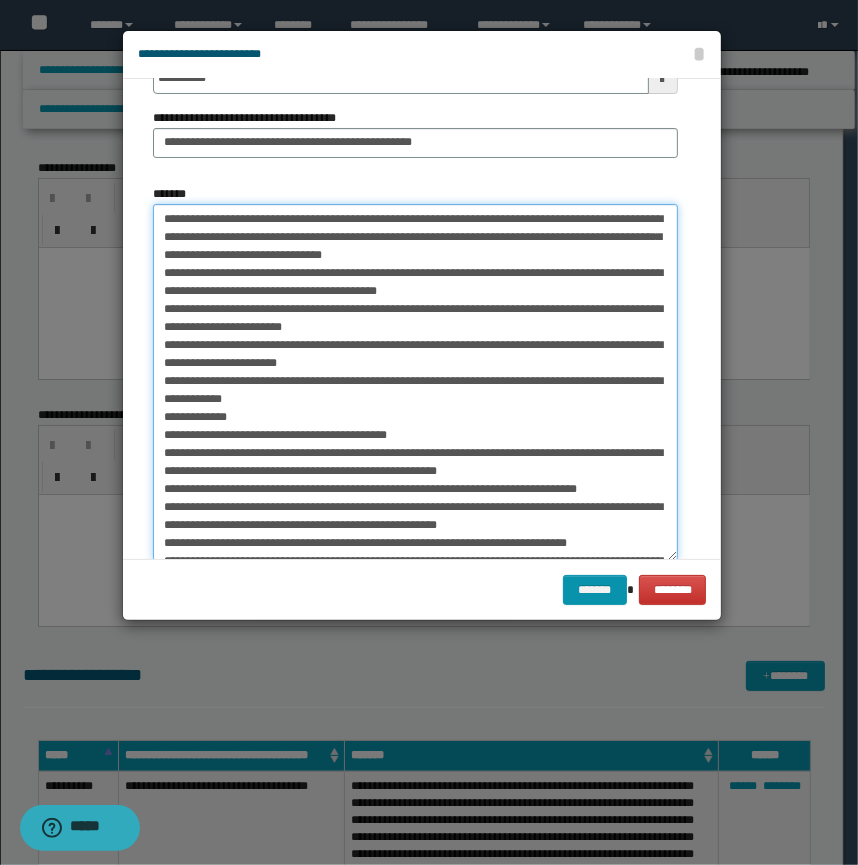 click on "*******" at bounding box center (415, 382) 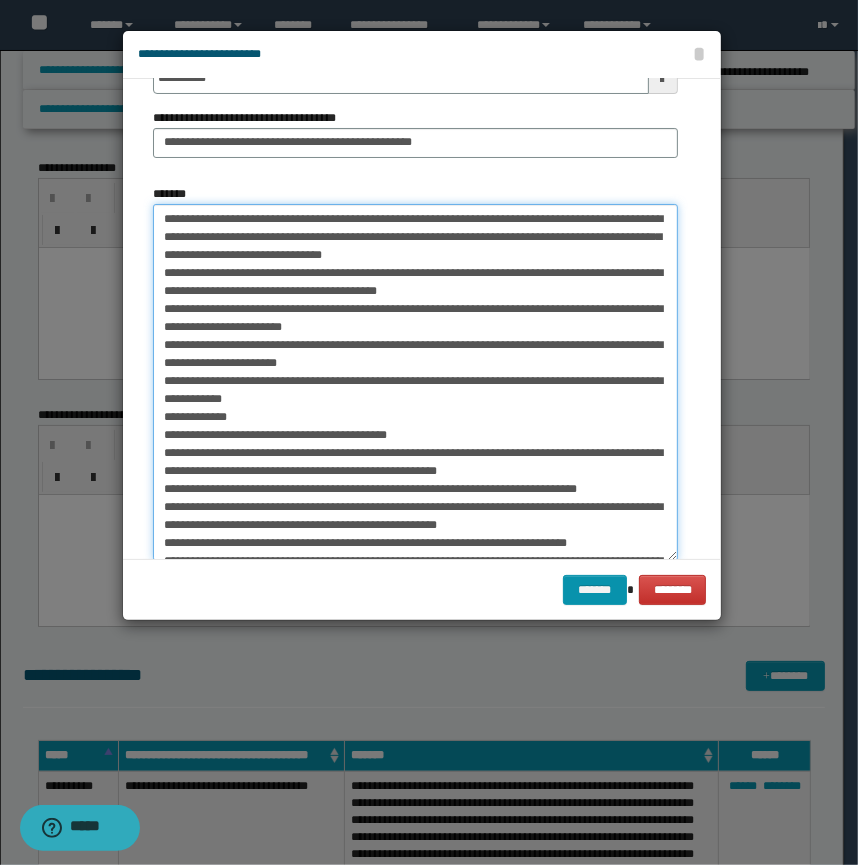 drag, startPoint x: 386, startPoint y: 288, endPoint x: 342, endPoint y: 288, distance: 44 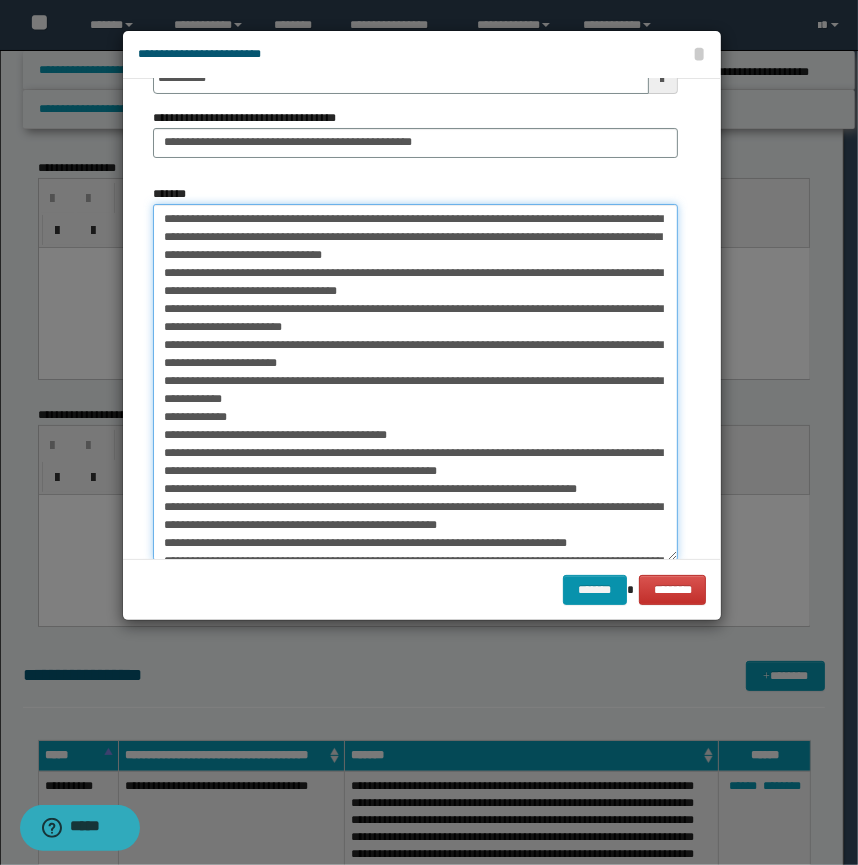 drag, startPoint x: 404, startPoint y: 290, endPoint x: 478, endPoint y: 293, distance: 74.06078 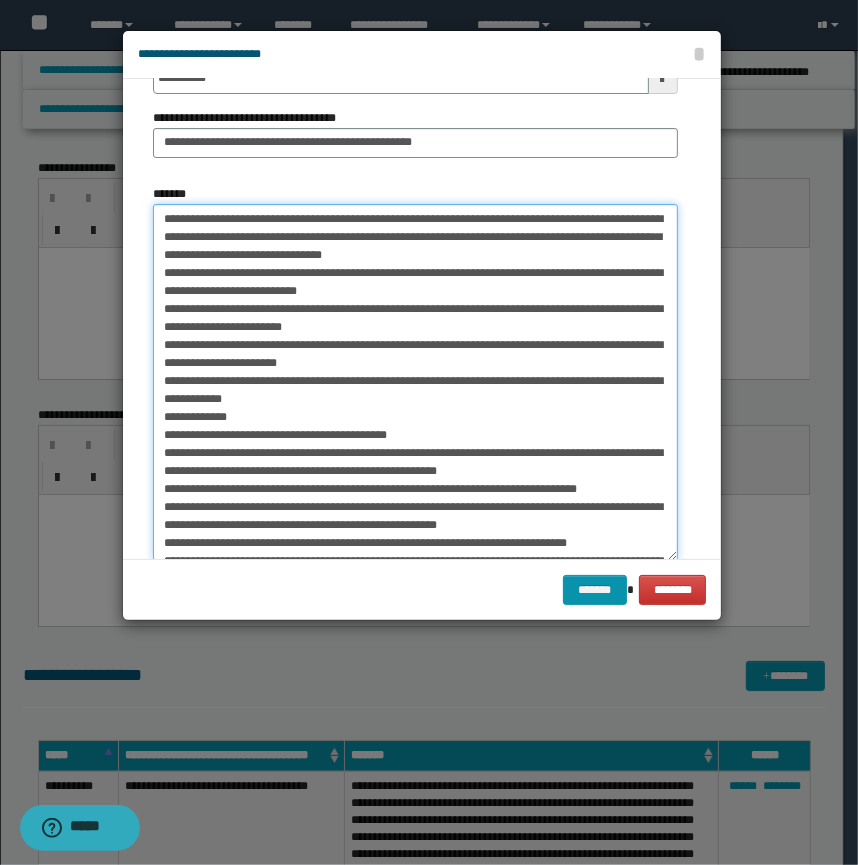 drag, startPoint x: 429, startPoint y: 251, endPoint x: 449, endPoint y: 252, distance: 20.024984 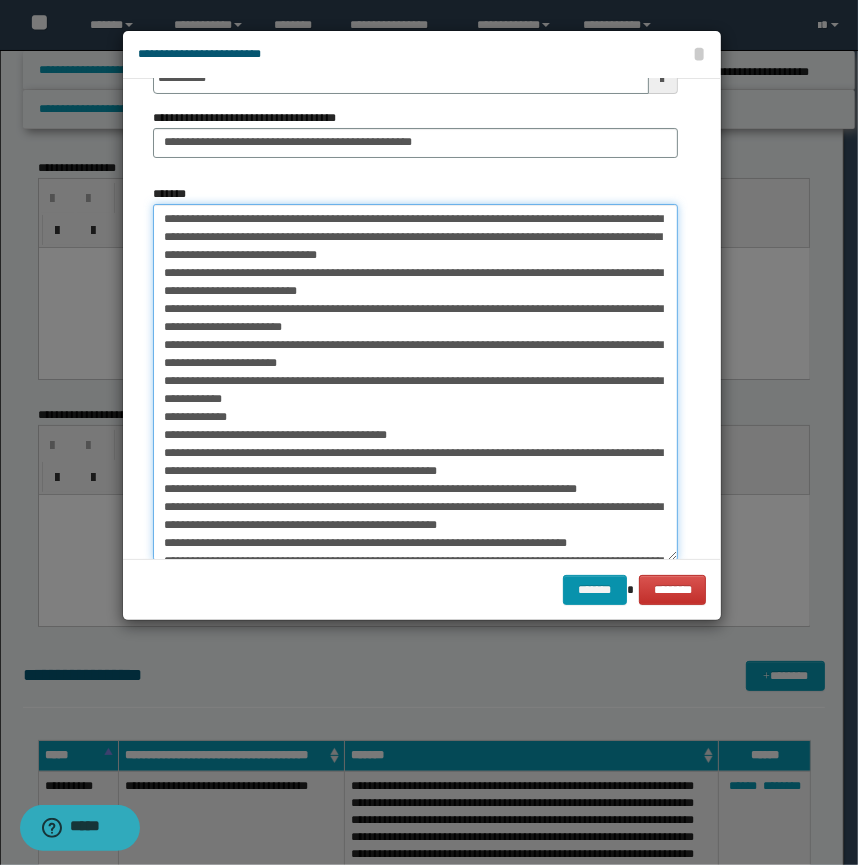 click on "*******" at bounding box center (415, 382) 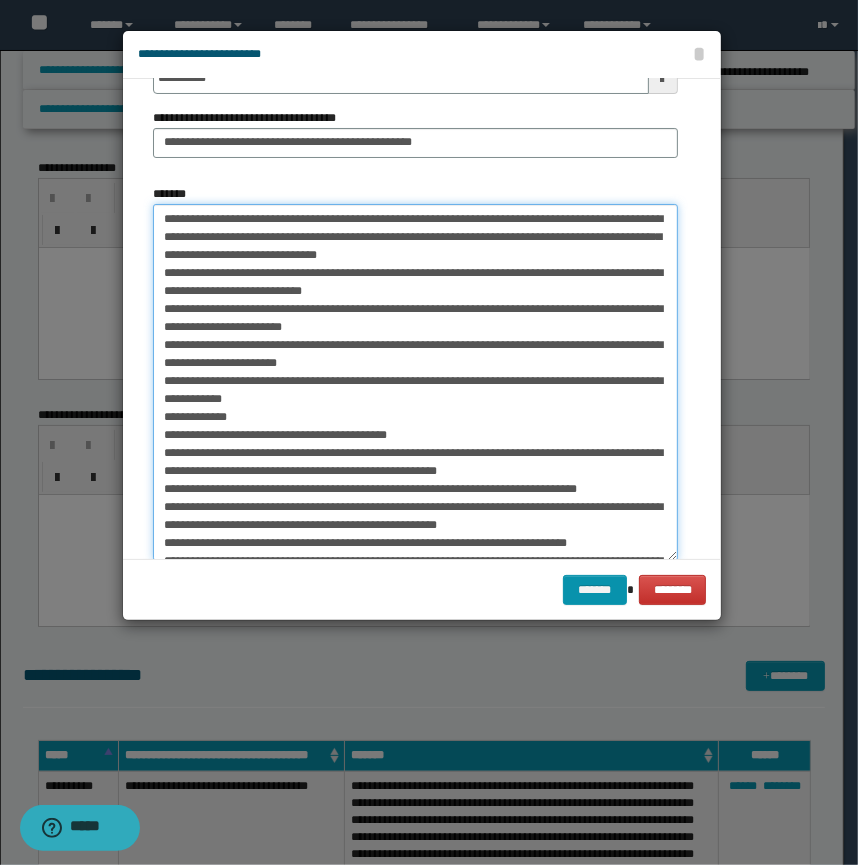click on "*******" at bounding box center [415, 382] 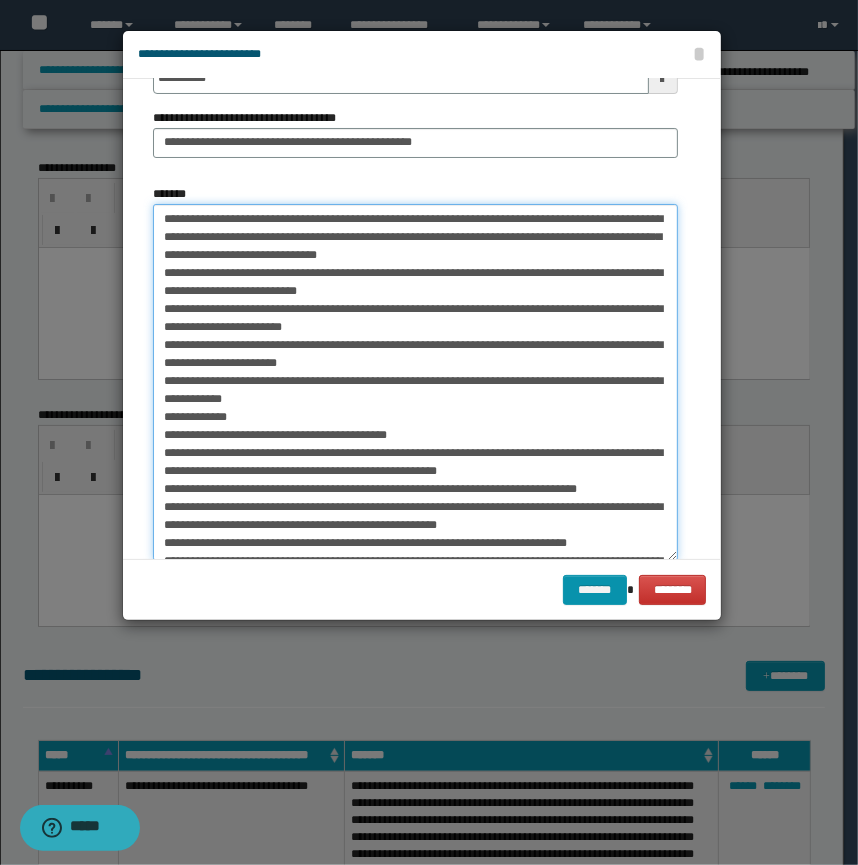 drag, startPoint x: 369, startPoint y: 289, endPoint x: 431, endPoint y: 293, distance: 62.1289 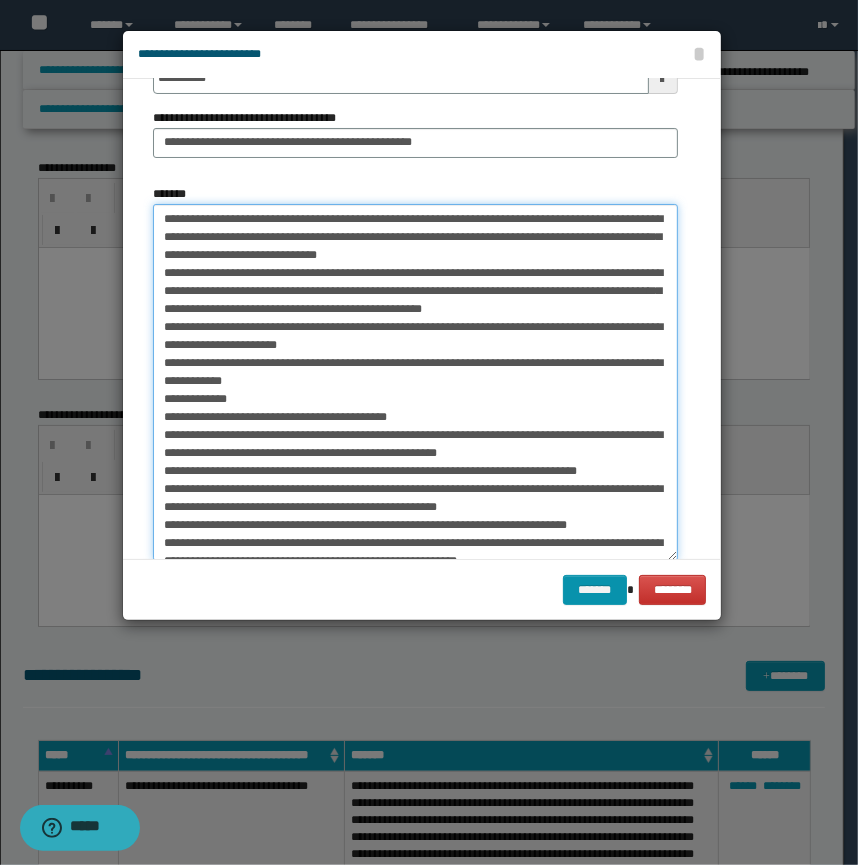 click on "*******" at bounding box center [415, 382] 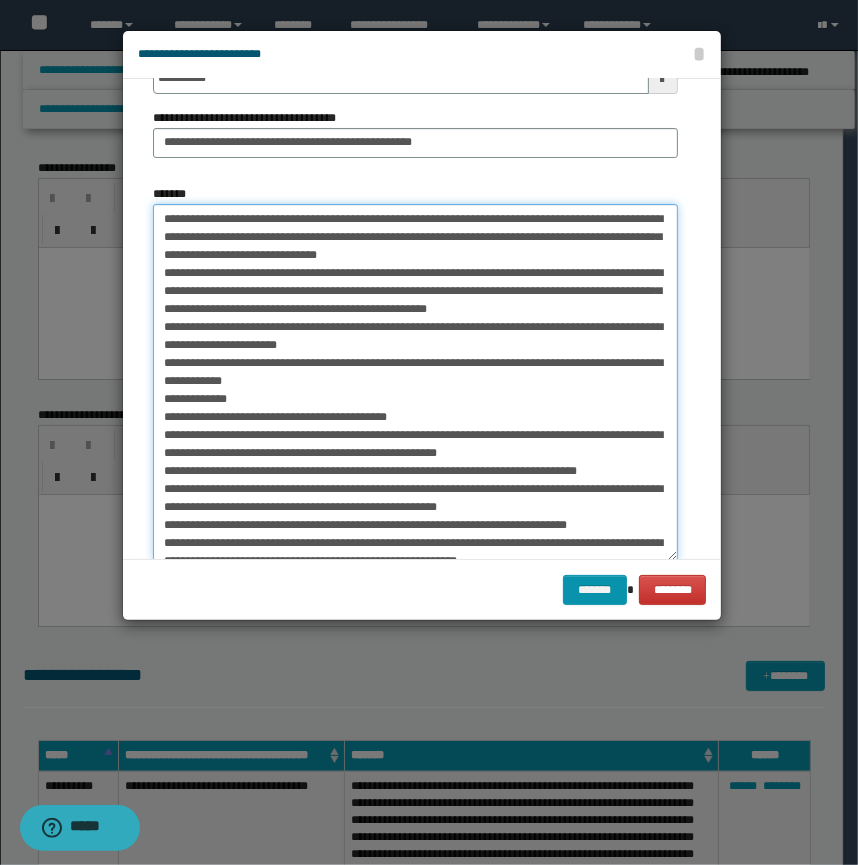 drag, startPoint x: 194, startPoint y: 306, endPoint x: 206, endPoint y: 304, distance: 12.165525 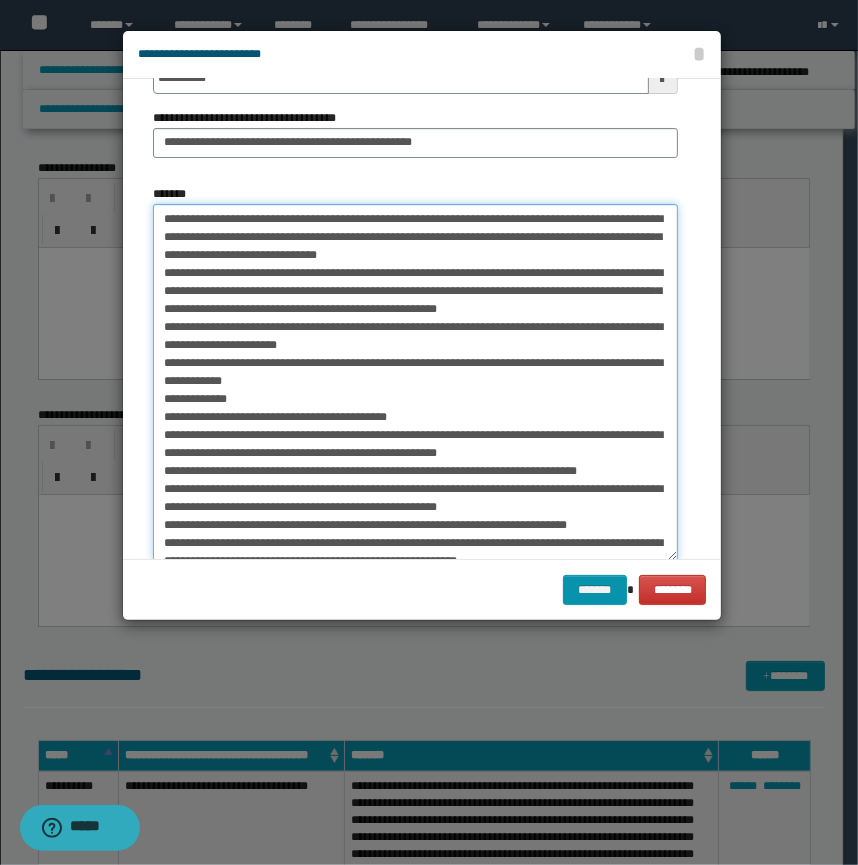 click on "*******" at bounding box center [415, 382] 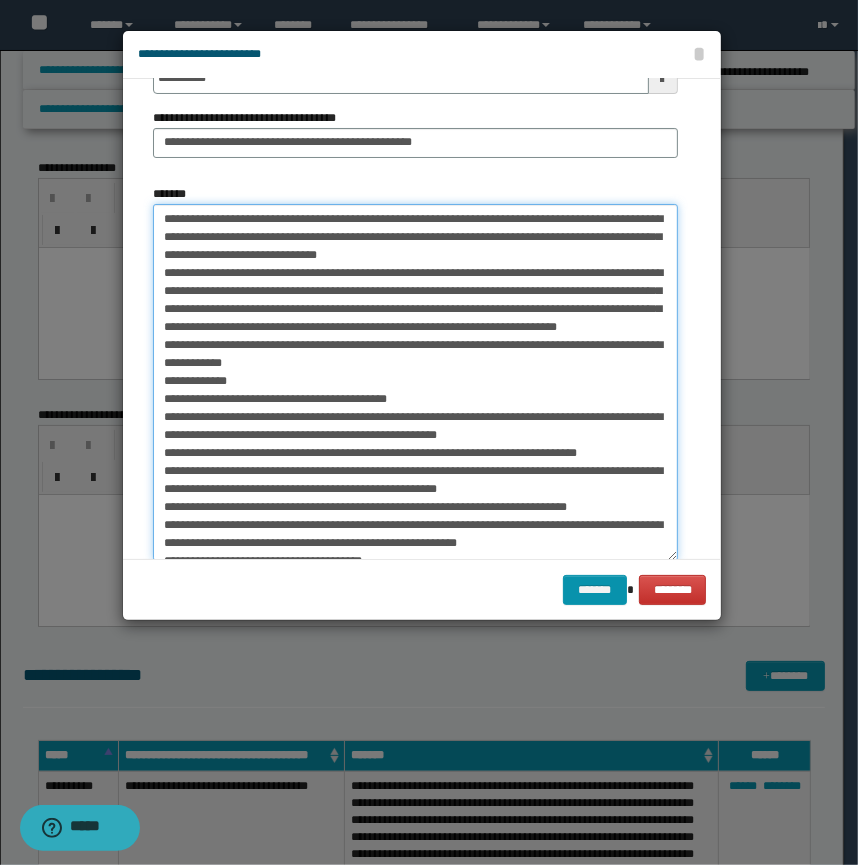 drag, startPoint x: 329, startPoint y: 344, endPoint x: 311, endPoint y: 346, distance: 18.110771 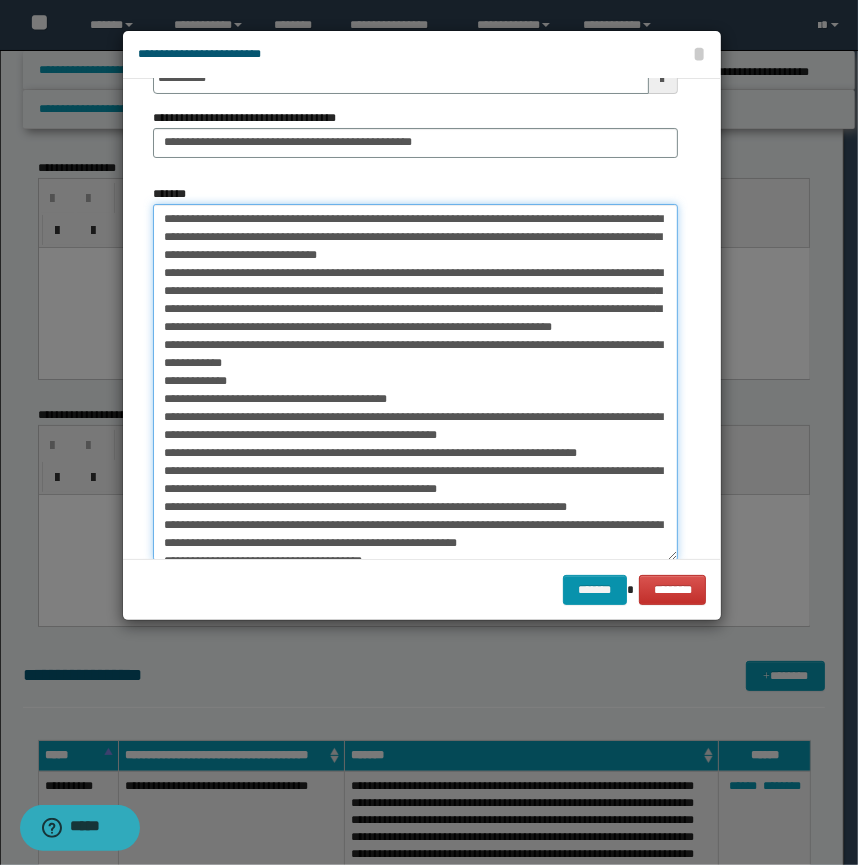 click on "*******" at bounding box center [415, 382] 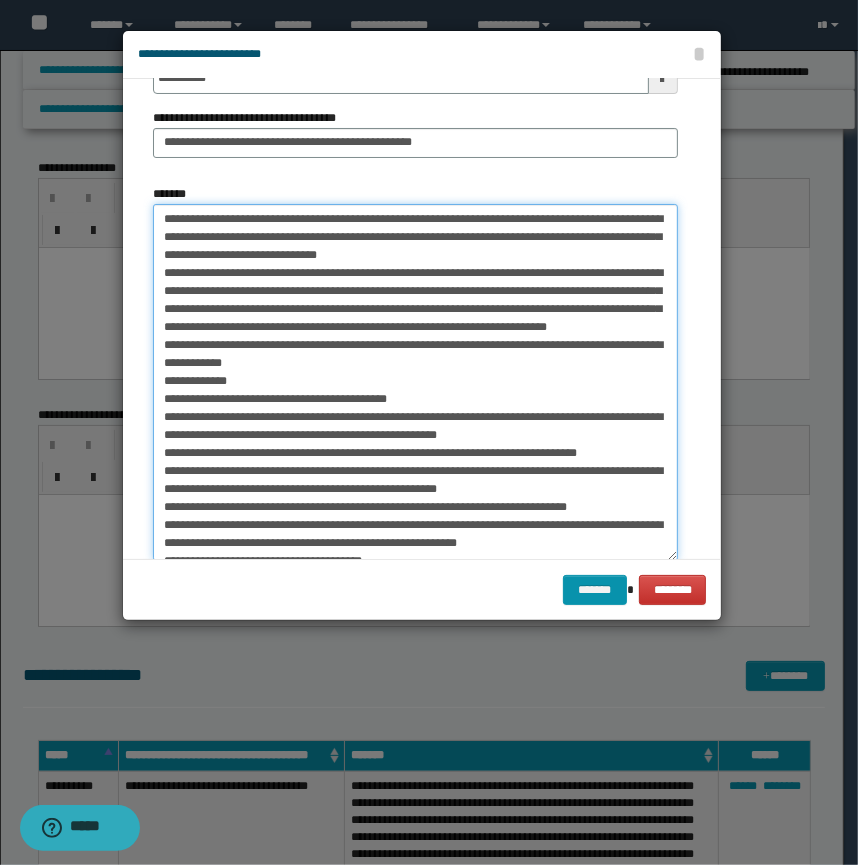 click on "*******" at bounding box center (415, 382) 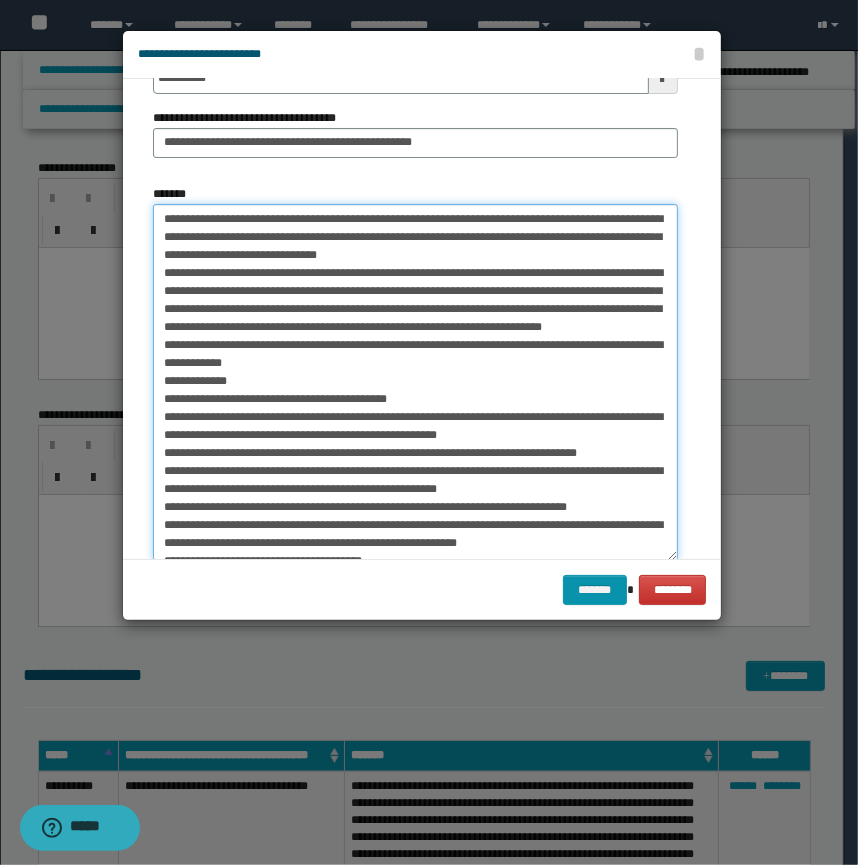 click on "*******" at bounding box center (415, 382) 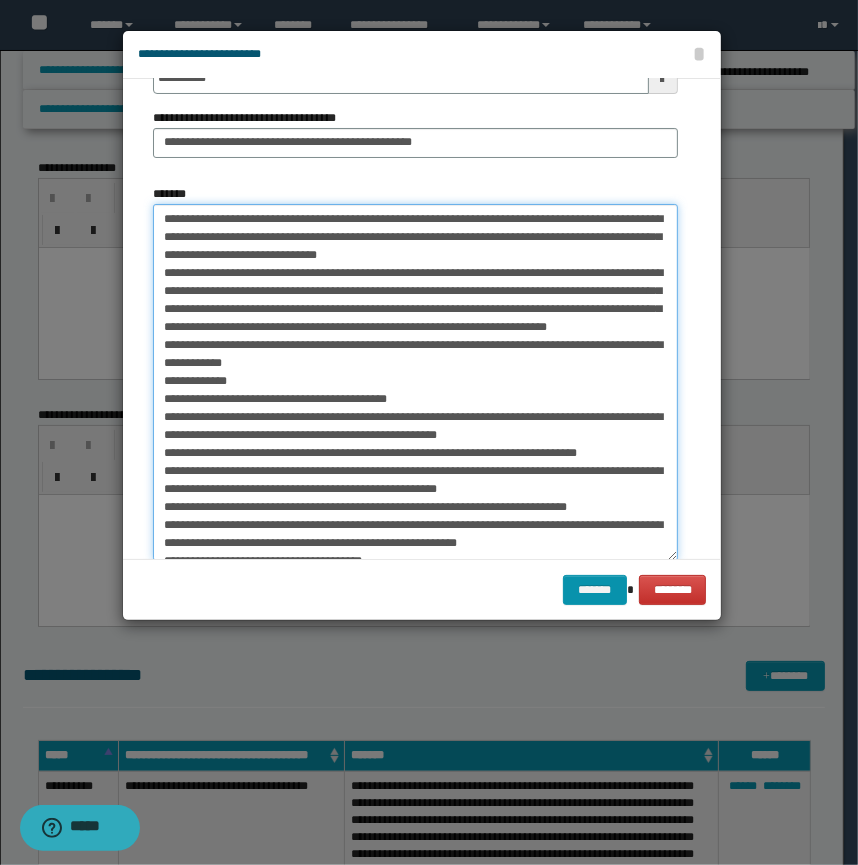 click on "*******" at bounding box center (415, 382) 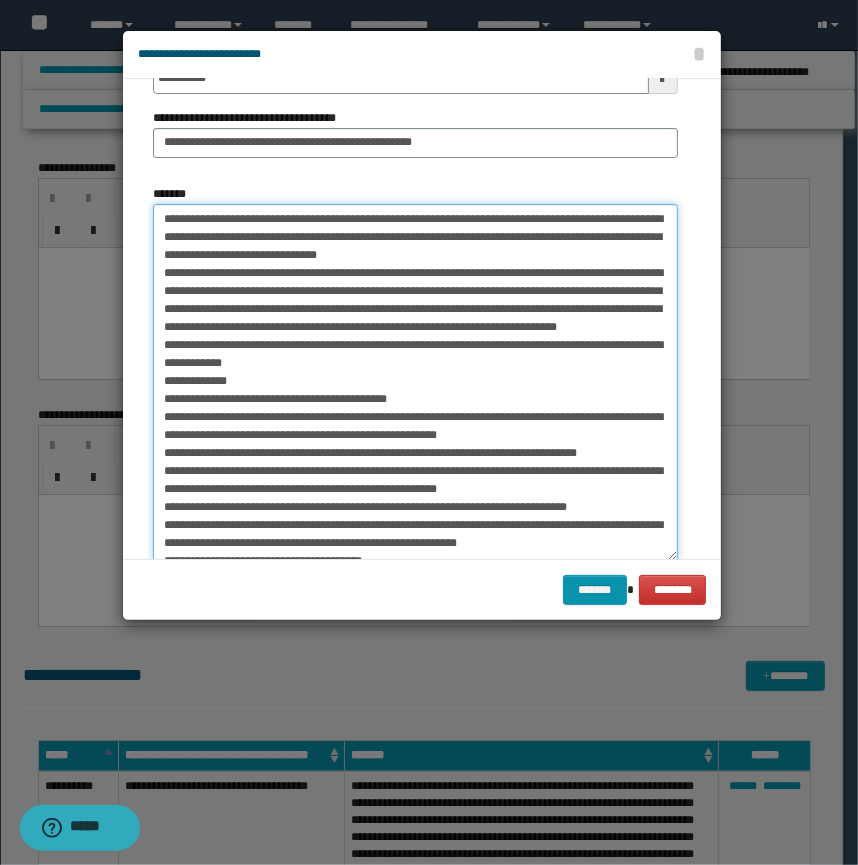 click on "*******" at bounding box center (415, 382) 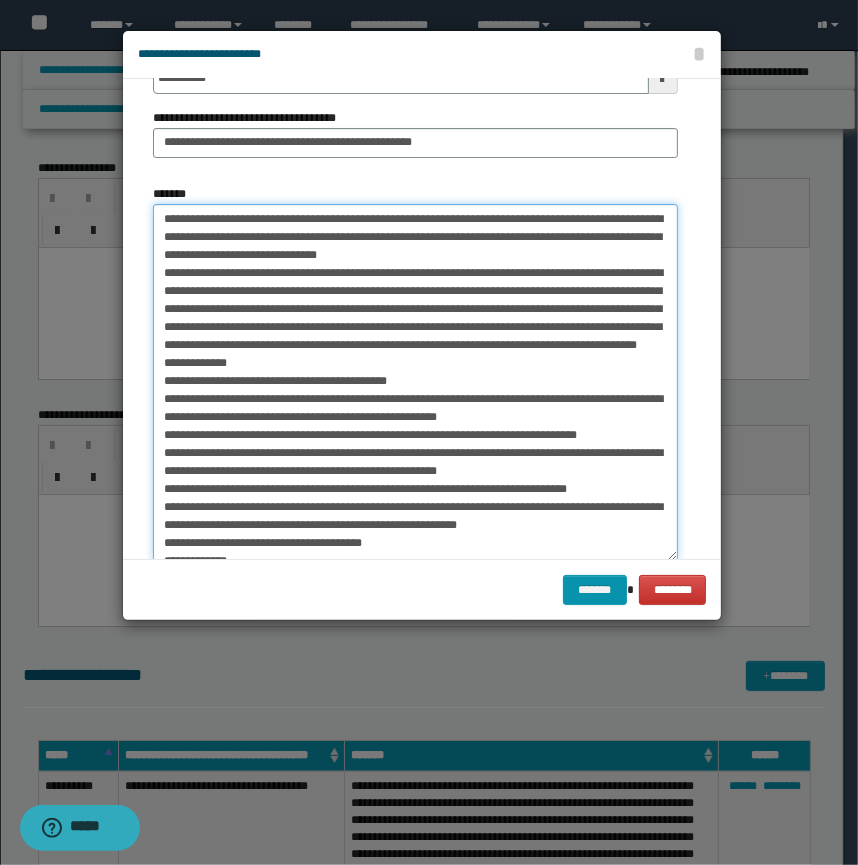 click on "*******" at bounding box center [415, 382] 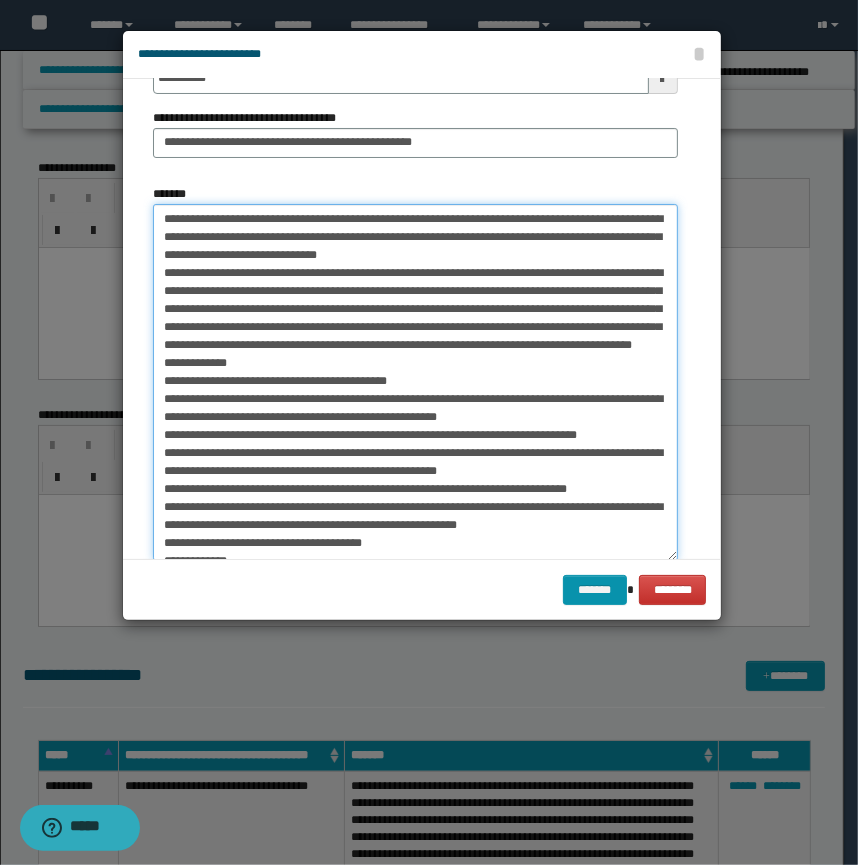 click on "*******" at bounding box center [415, 382] 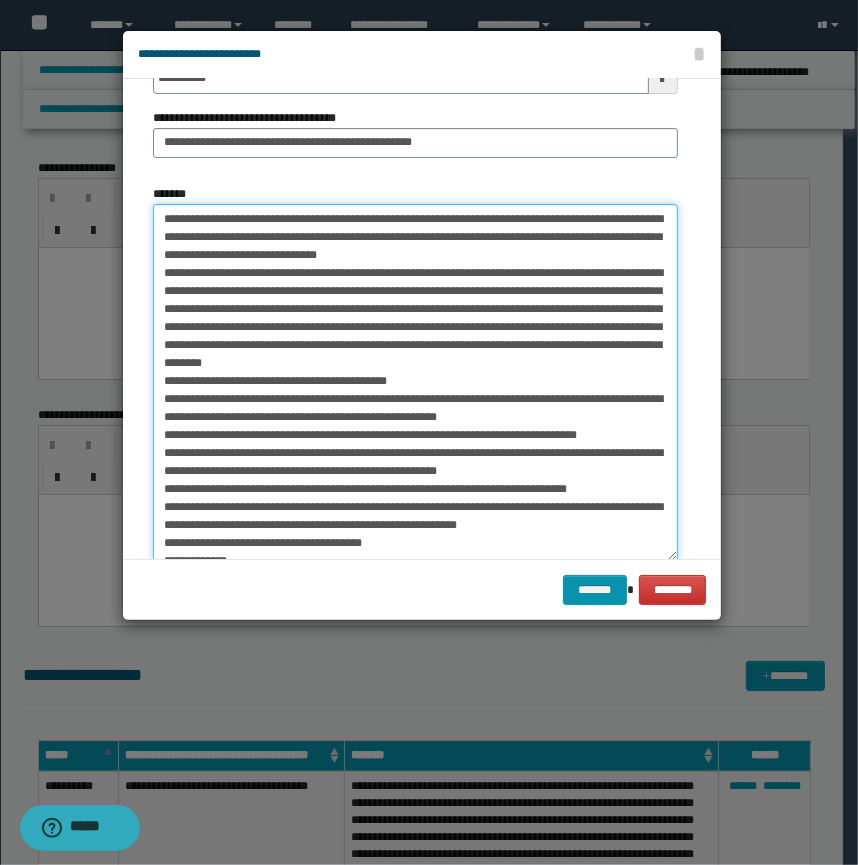 click on "*******" at bounding box center [415, 382] 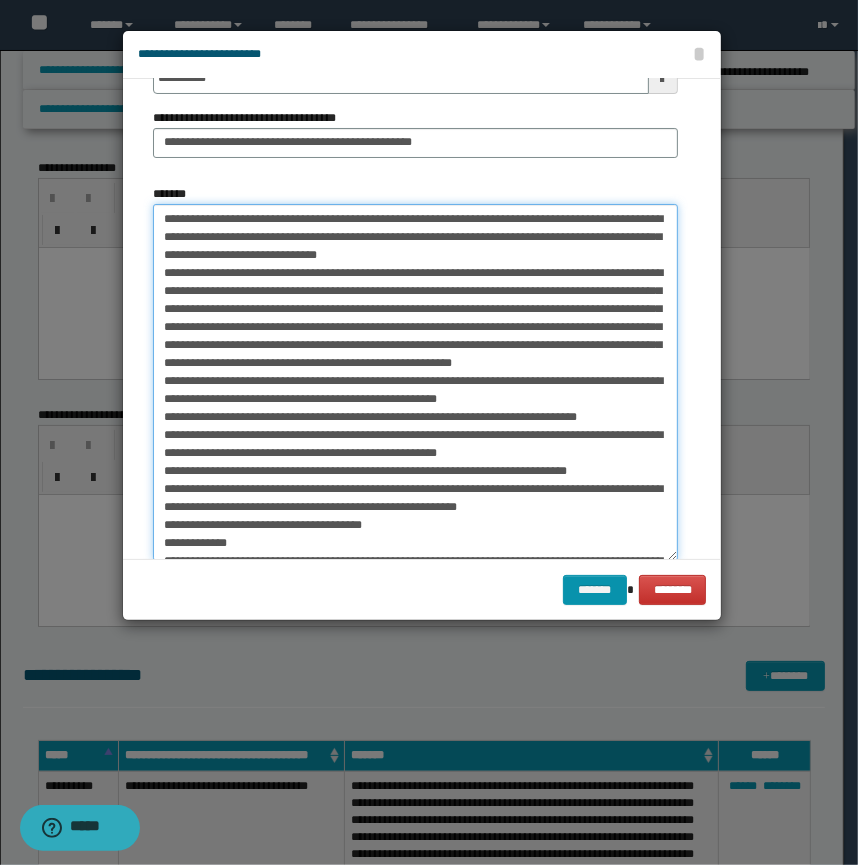 click on "*******" at bounding box center (415, 382) 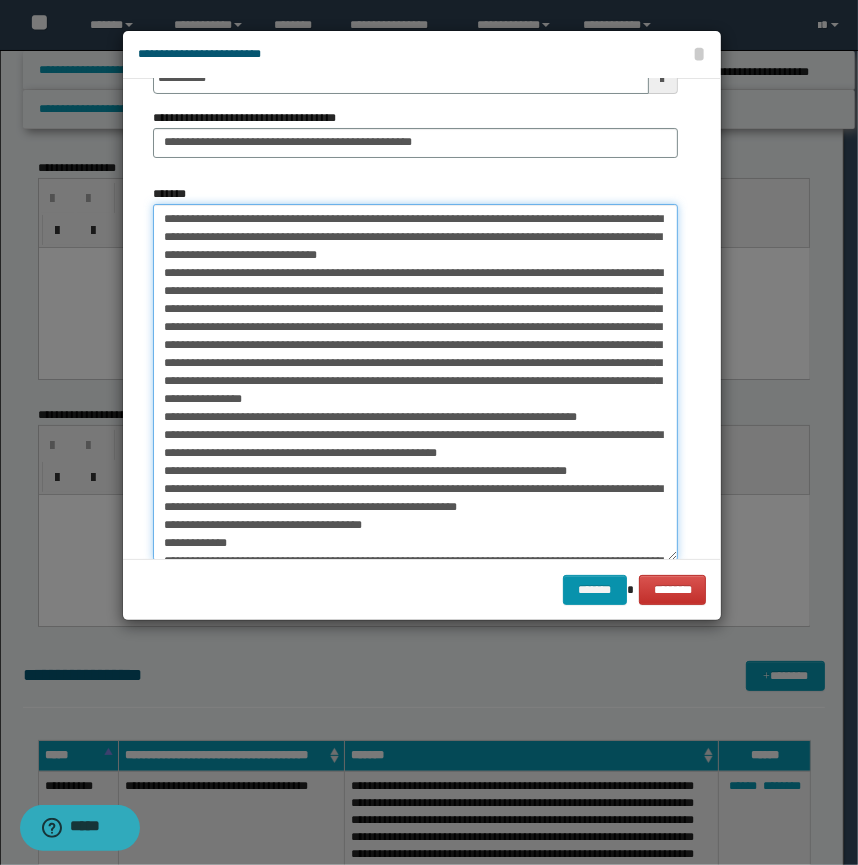 click on "*******" at bounding box center (415, 382) 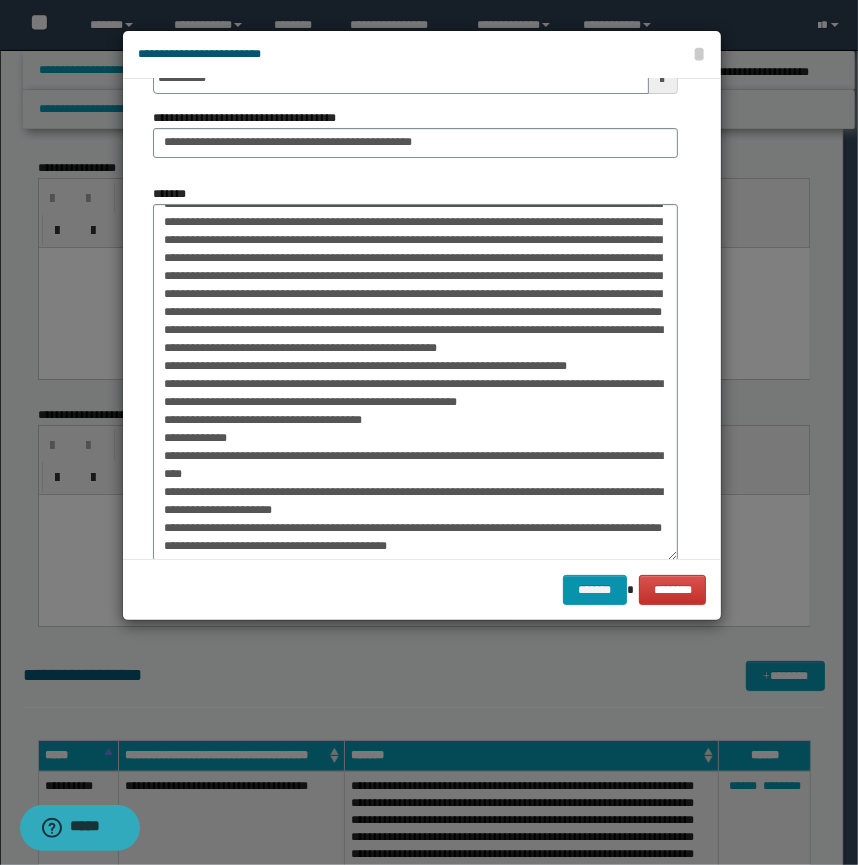 scroll, scrollTop: 140, scrollLeft: 0, axis: vertical 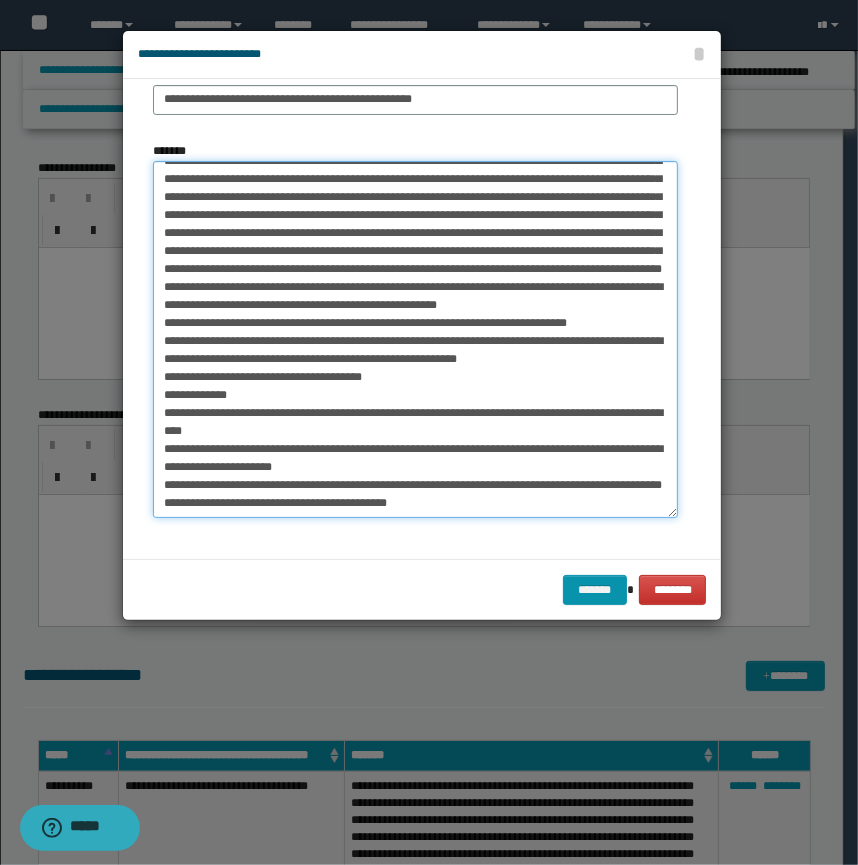 click on "*******" at bounding box center (415, 339) 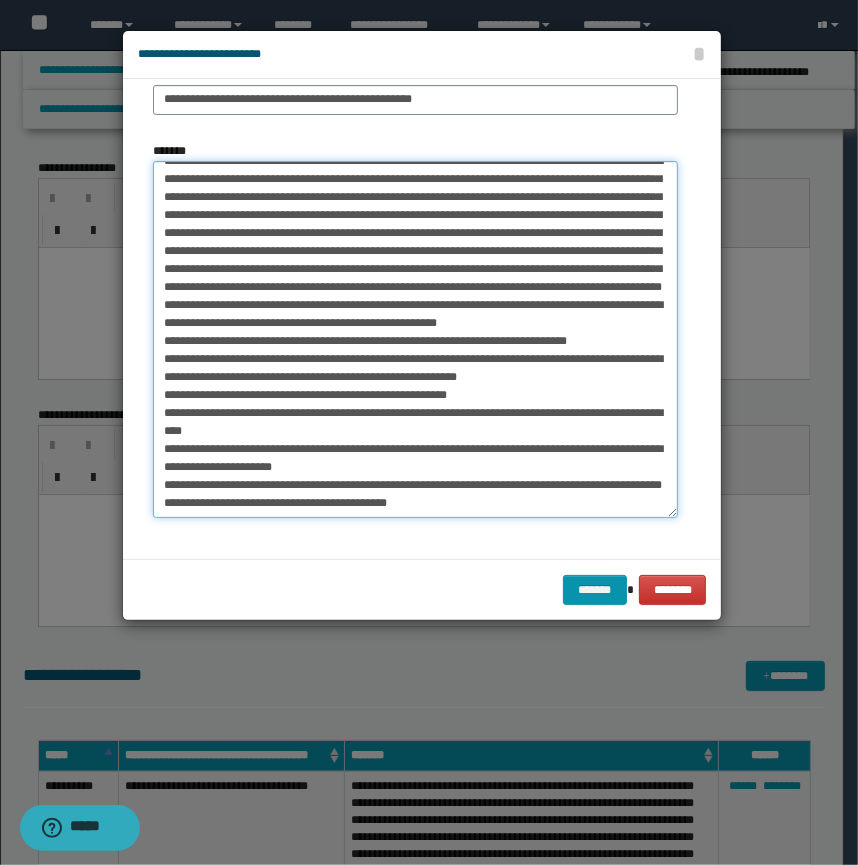 scroll, scrollTop: 122, scrollLeft: 0, axis: vertical 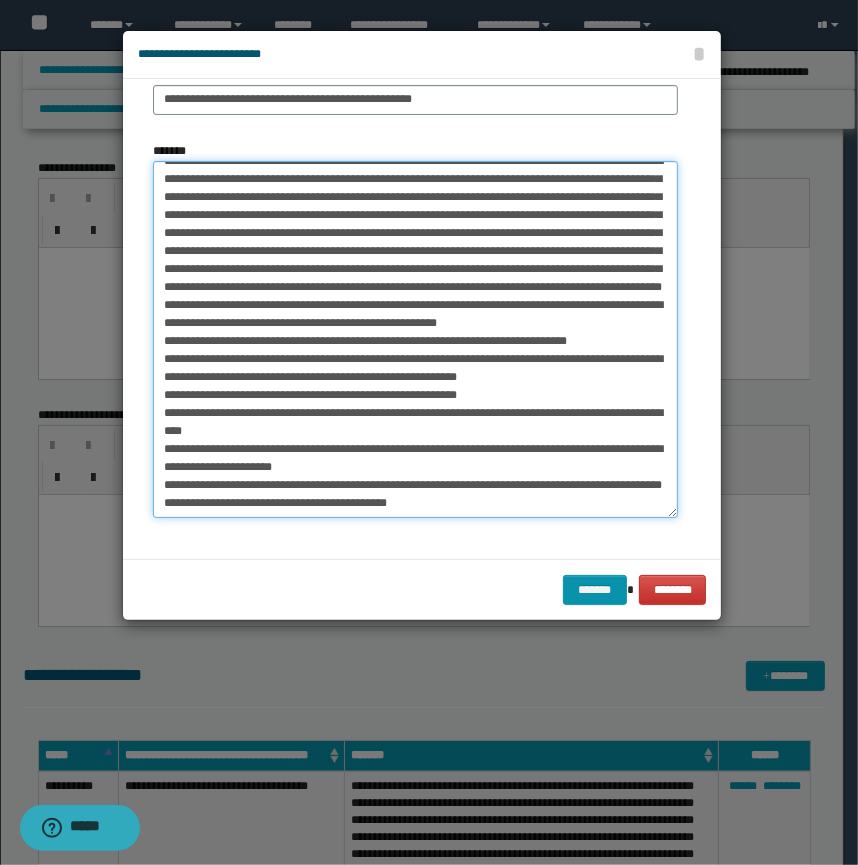 click on "*******" at bounding box center [415, 339] 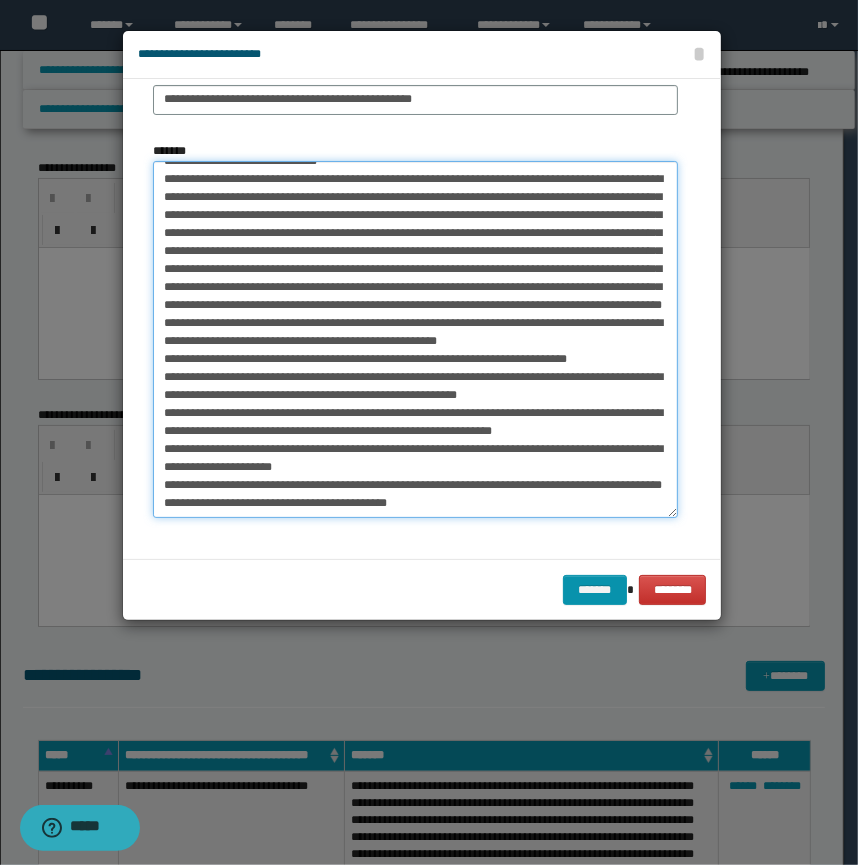 click on "*******" at bounding box center [415, 339] 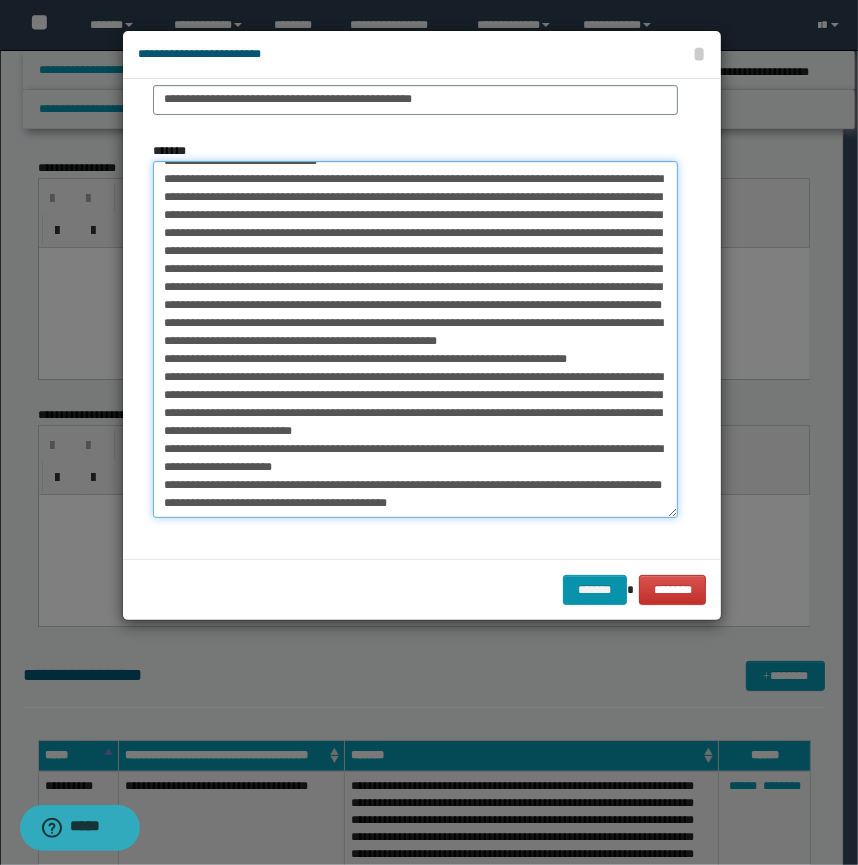scroll, scrollTop: 104, scrollLeft: 0, axis: vertical 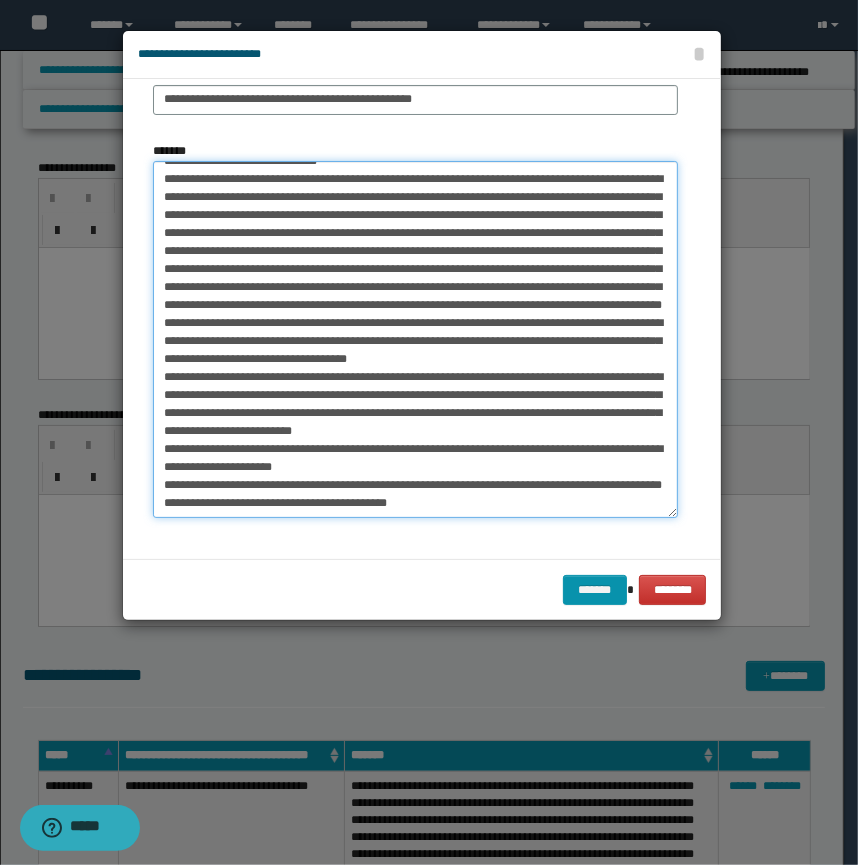 click on "*******" at bounding box center (415, 339) 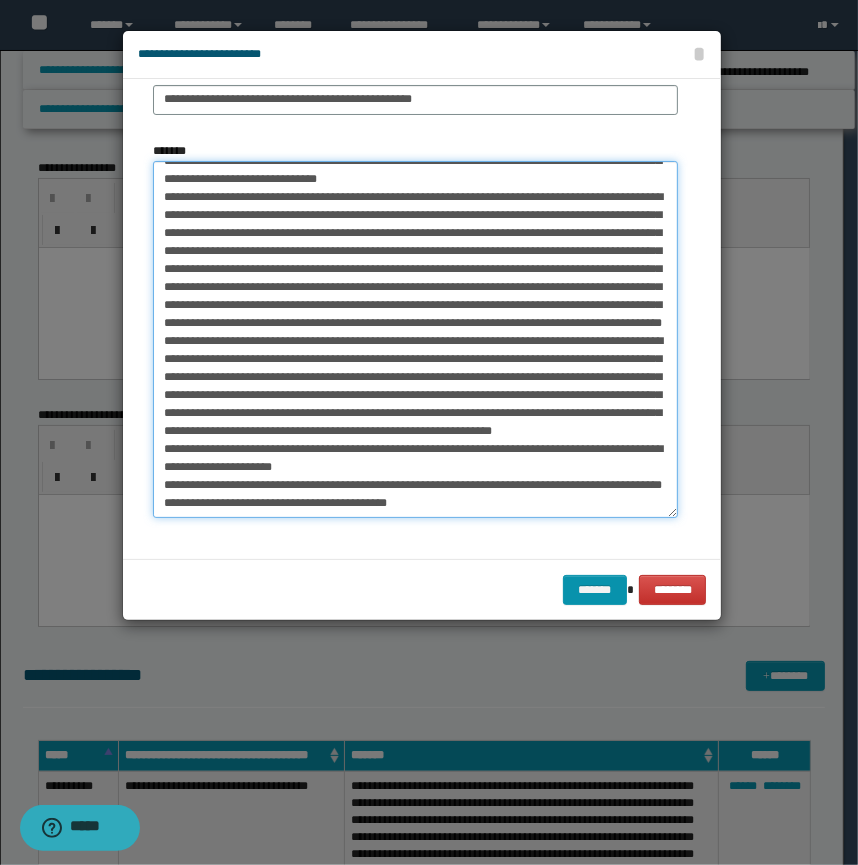 click on "*******" at bounding box center (415, 339) 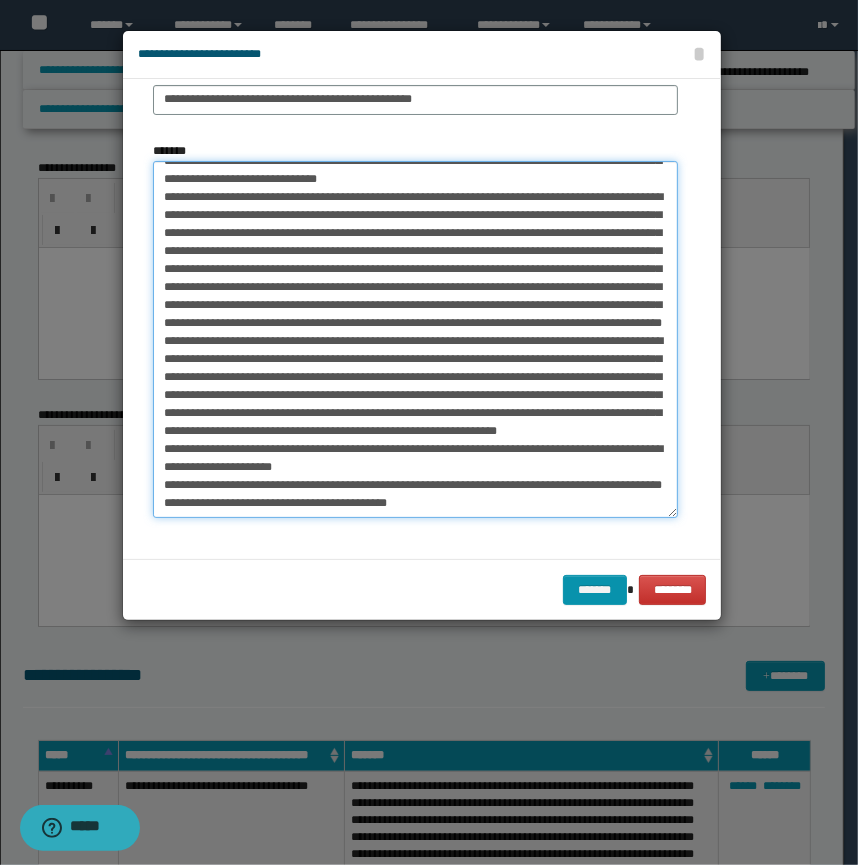 drag, startPoint x: 377, startPoint y: 448, endPoint x: 536, endPoint y: 446, distance: 159.01257 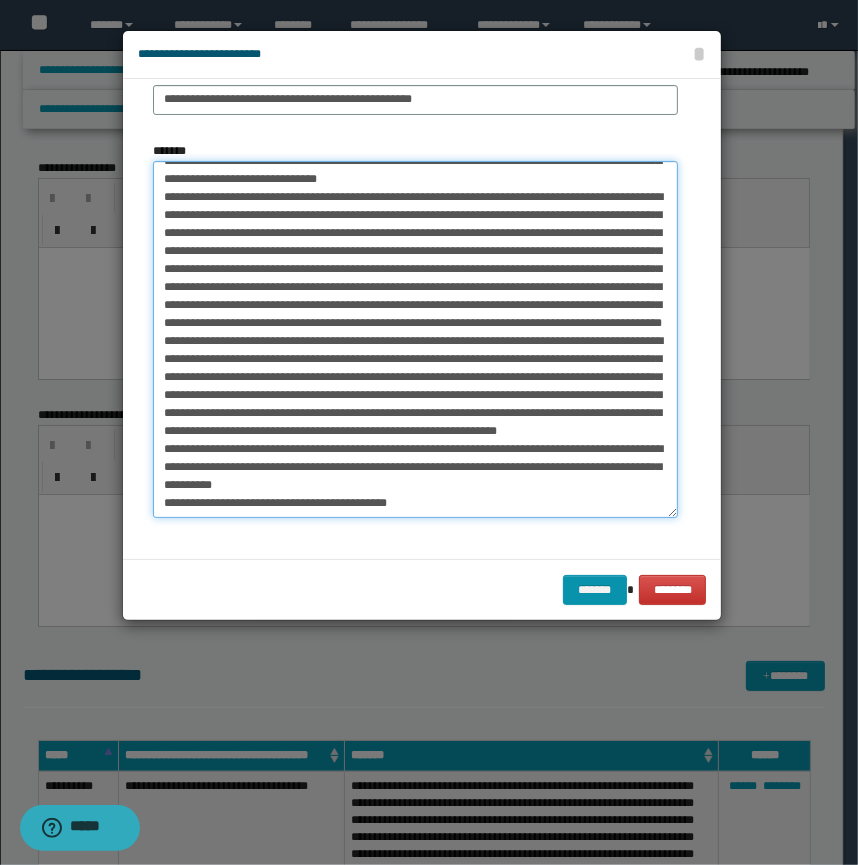 scroll, scrollTop: 86, scrollLeft: 0, axis: vertical 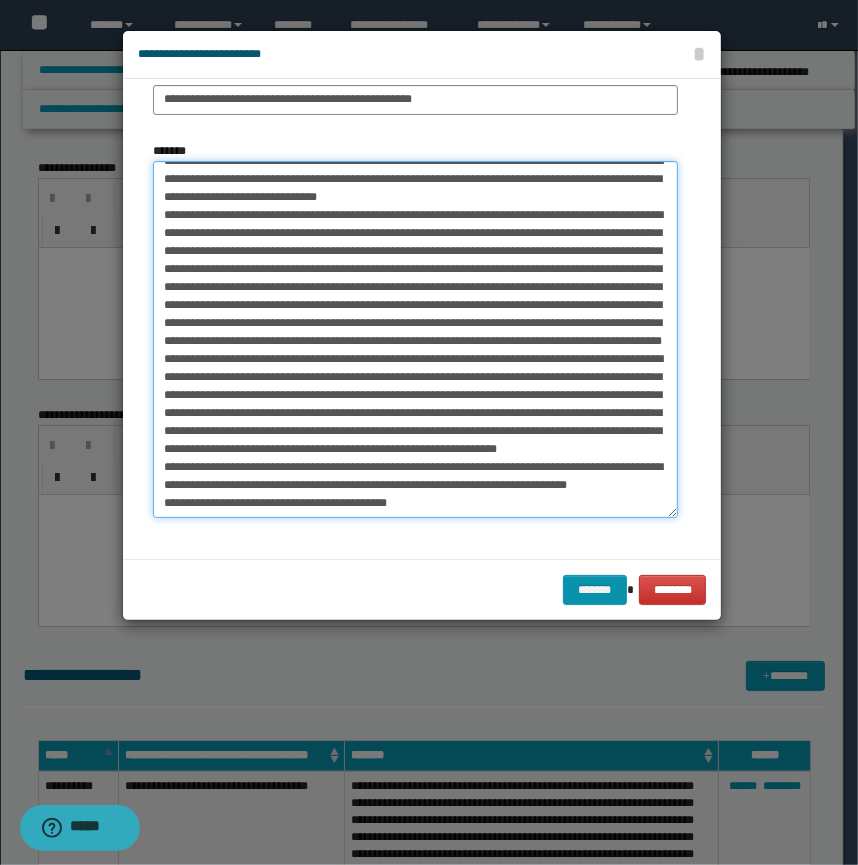 drag, startPoint x: 520, startPoint y: 449, endPoint x: 464, endPoint y: 444, distance: 56.22277 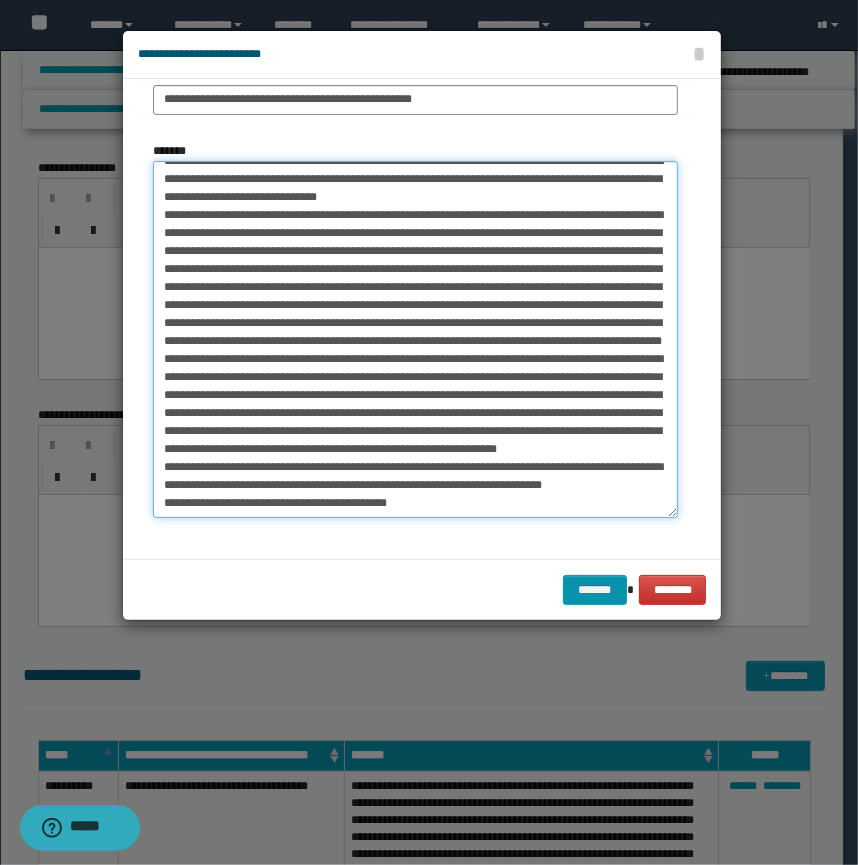 click on "*******" at bounding box center (415, 339) 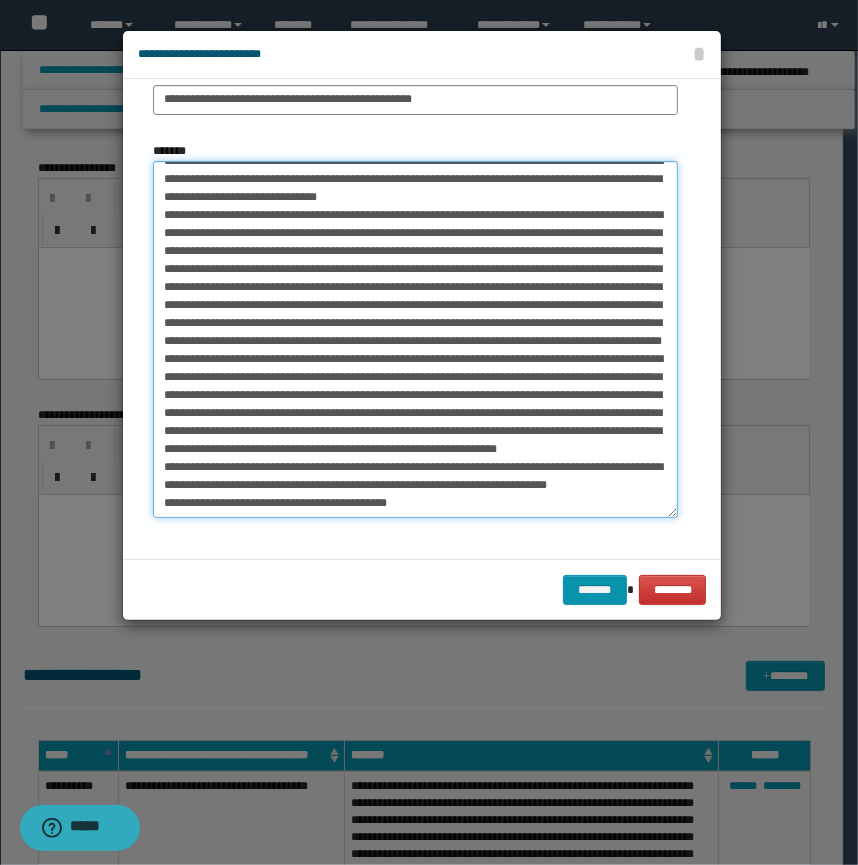 click on "*******" at bounding box center (415, 339) 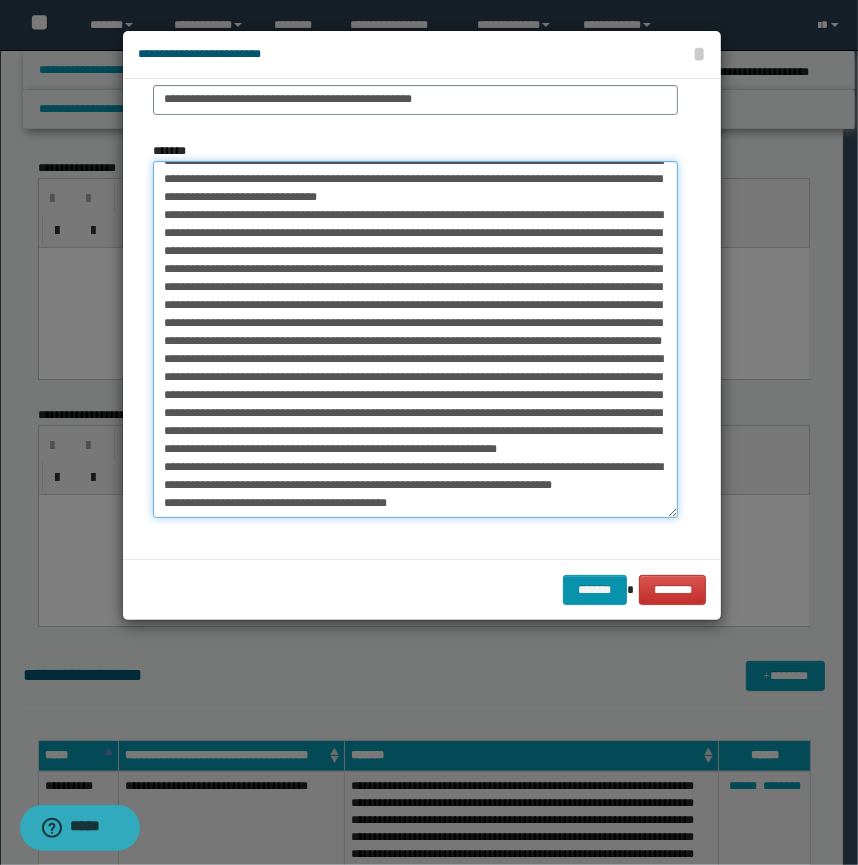 click on "*******" at bounding box center [415, 339] 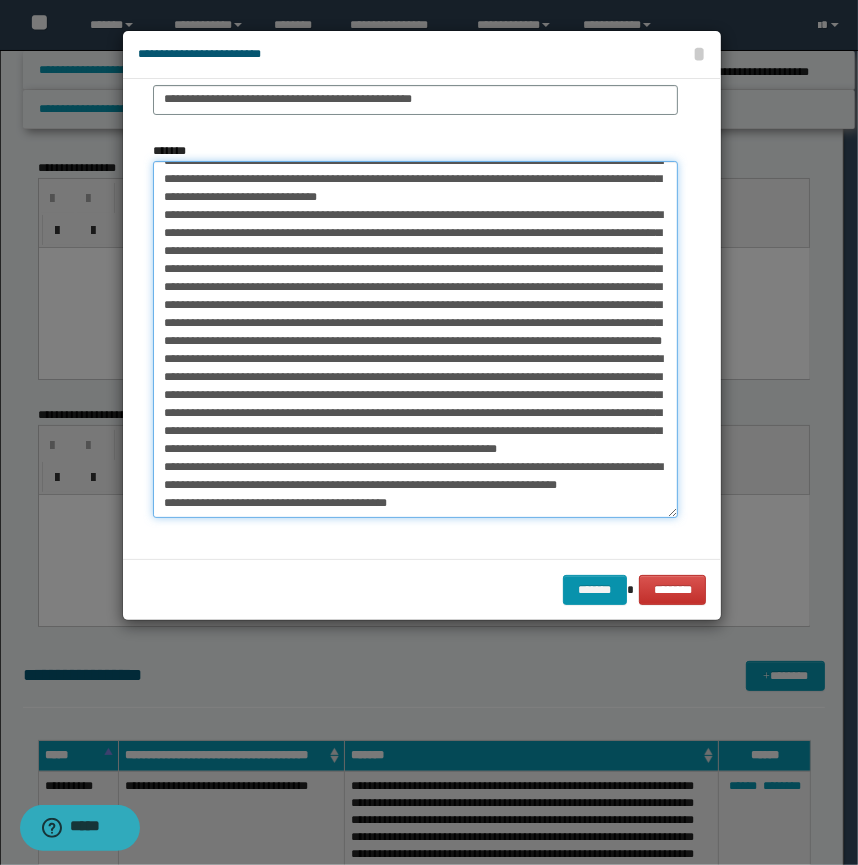 drag, startPoint x: 415, startPoint y: 465, endPoint x: 584, endPoint y: 463, distance: 169.01184 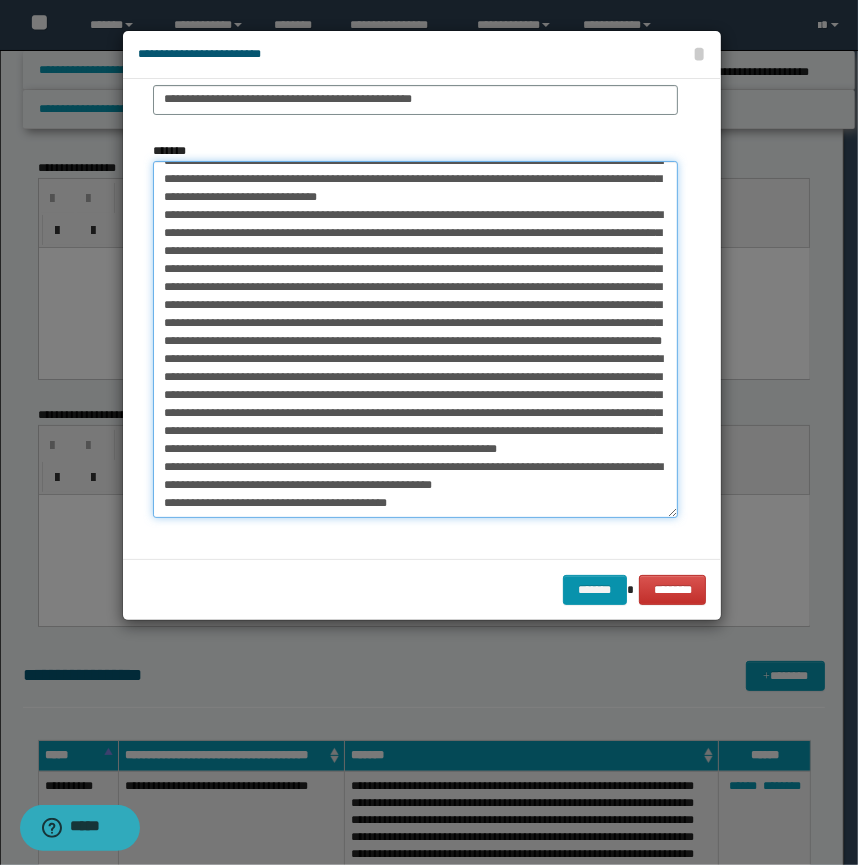 drag, startPoint x: 446, startPoint y: 466, endPoint x: 483, endPoint y: 463, distance: 37.12142 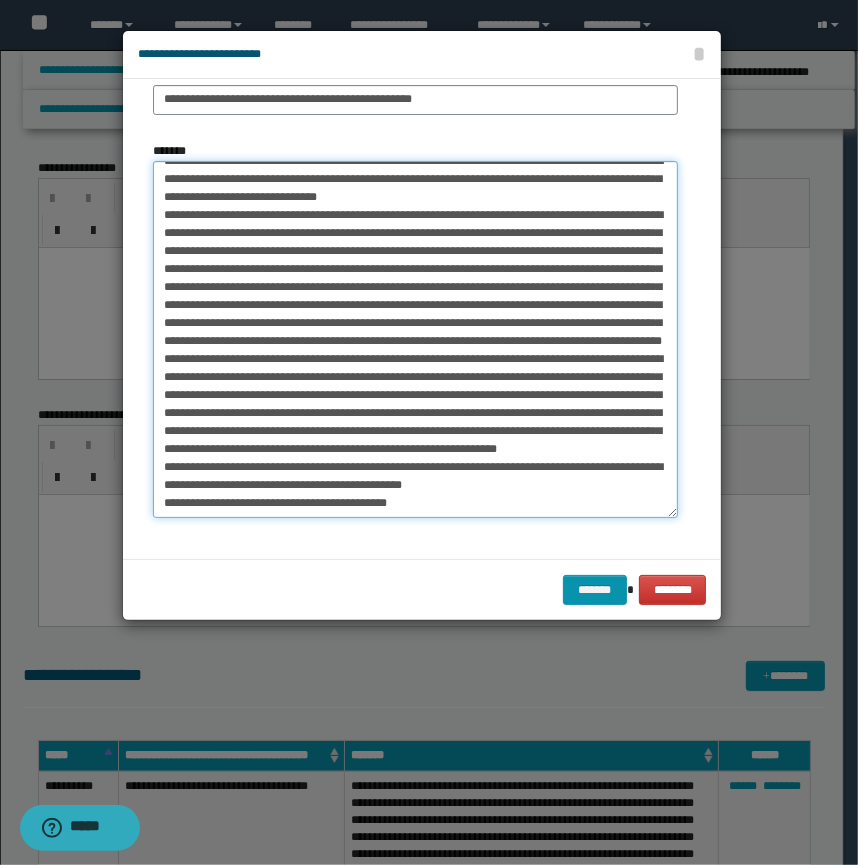 click on "*******" at bounding box center [415, 339] 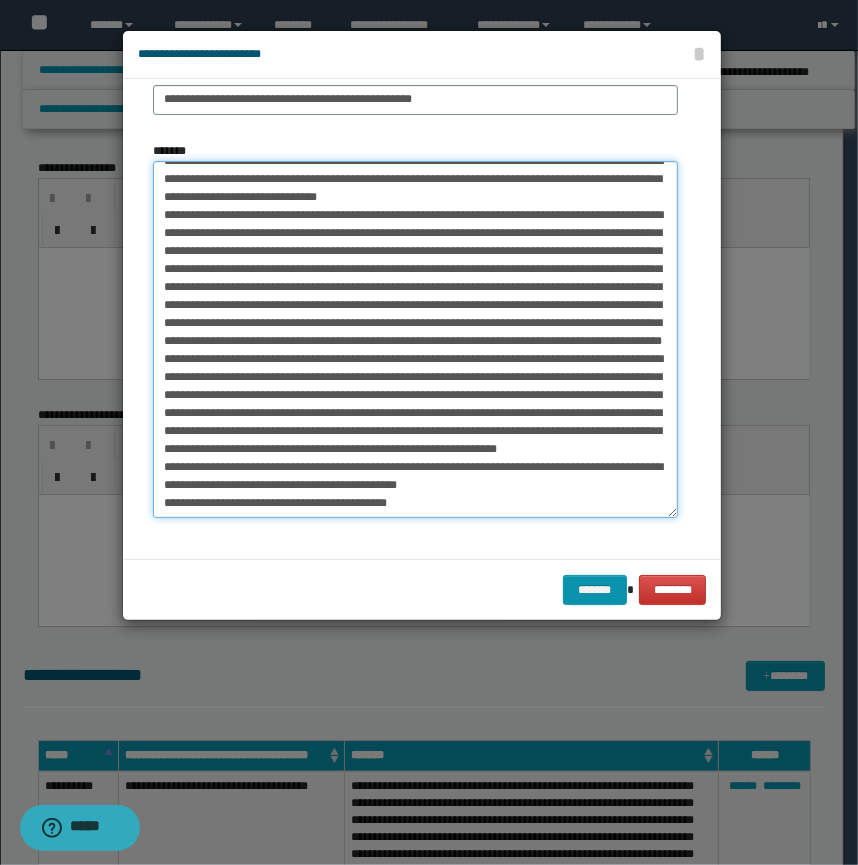 drag, startPoint x: 529, startPoint y: 469, endPoint x: 584, endPoint y: 470, distance: 55.00909 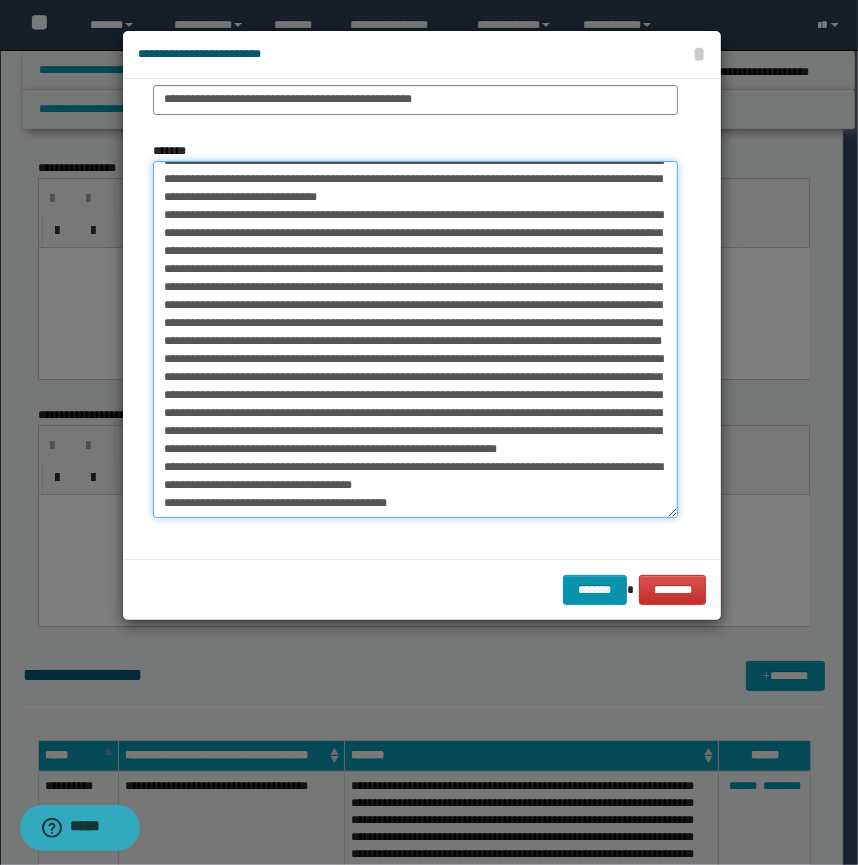 scroll, scrollTop: 68, scrollLeft: 0, axis: vertical 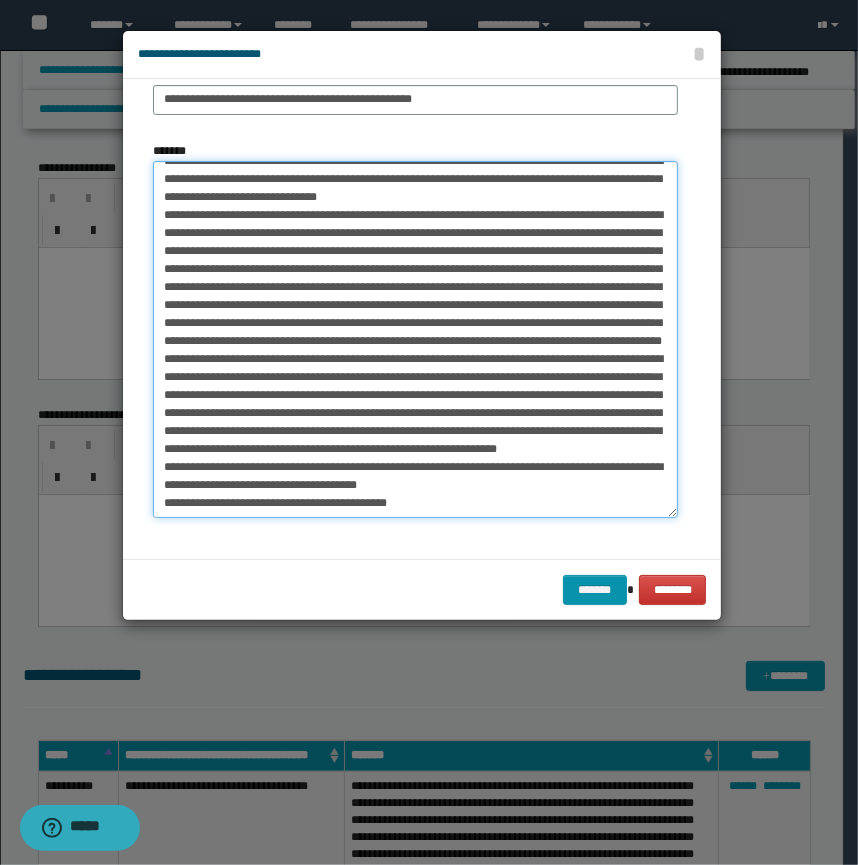 drag, startPoint x: 603, startPoint y: 486, endPoint x: 669, endPoint y: 489, distance: 66.068146 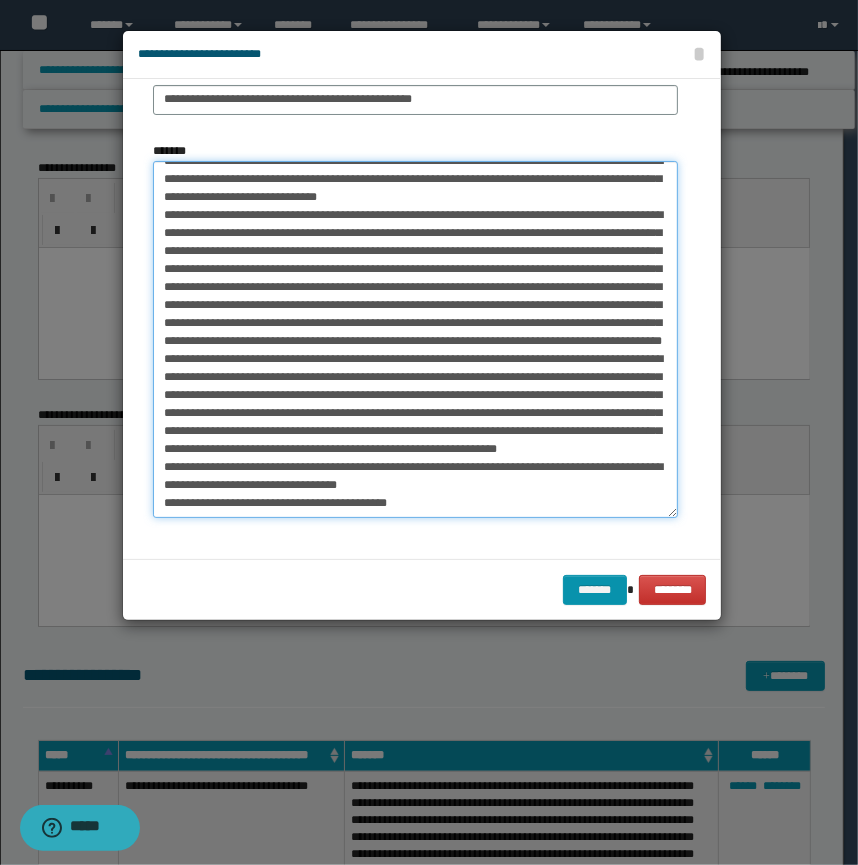 click on "*******" at bounding box center (415, 339) 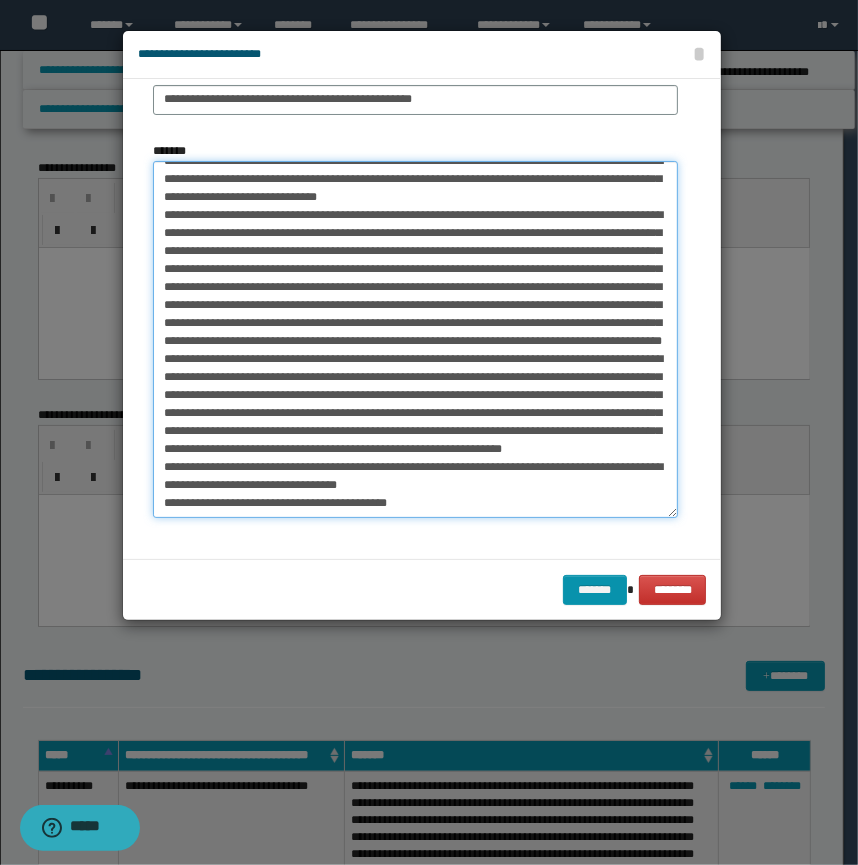 click on "*******" at bounding box center (415, 339) 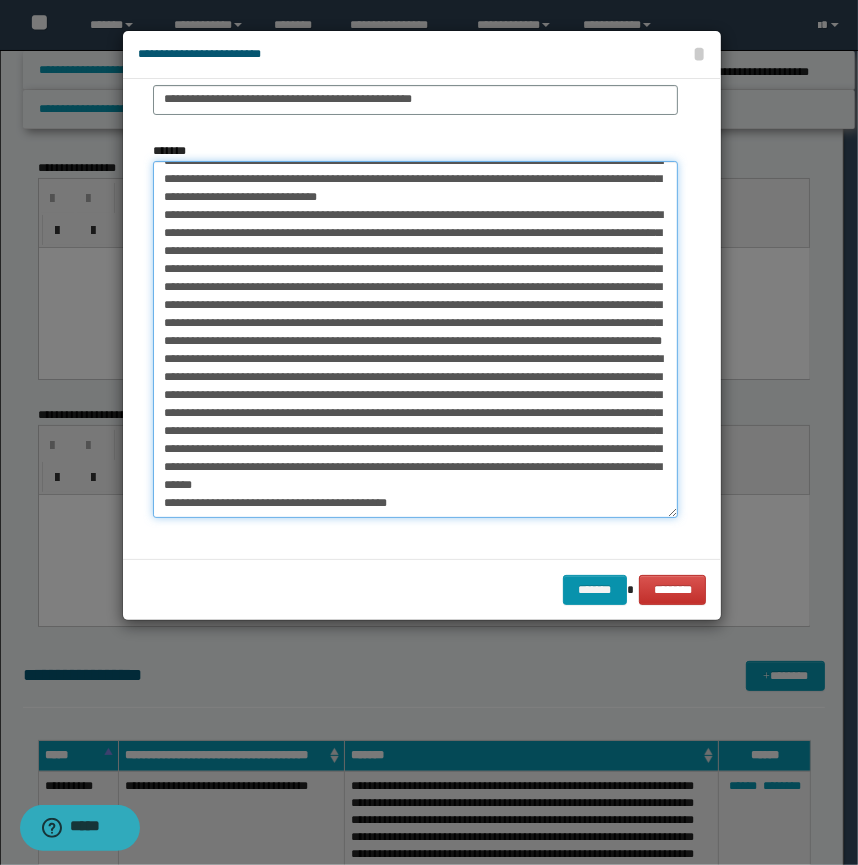 click on "*******" at bounding box center [415, 339] 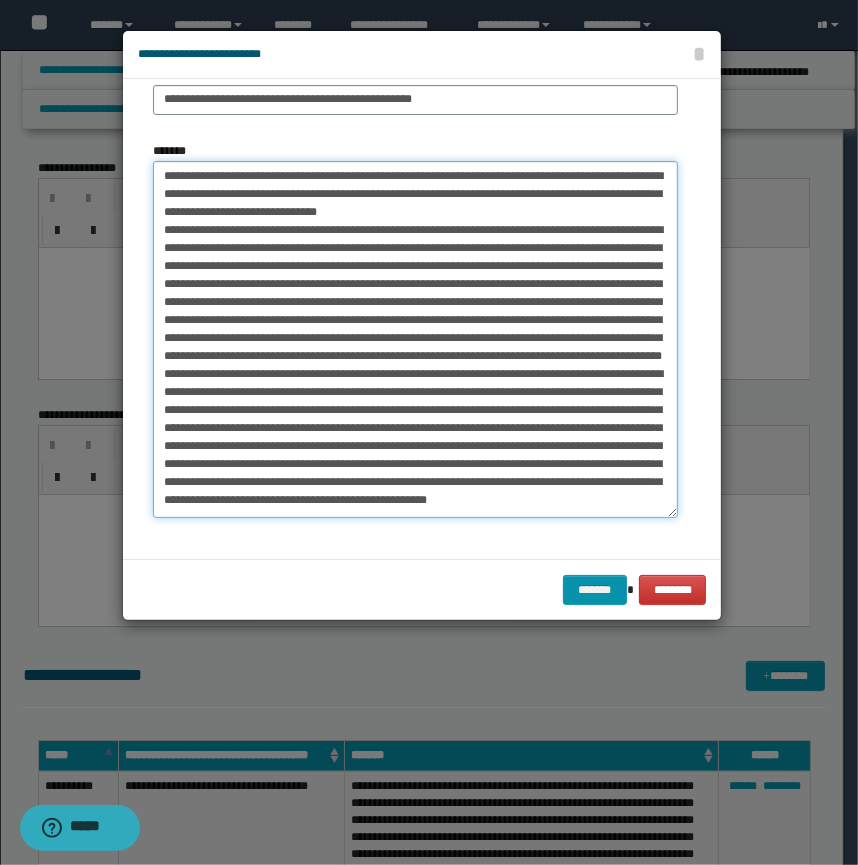 click on "*******" at bounding box center (415, 339) 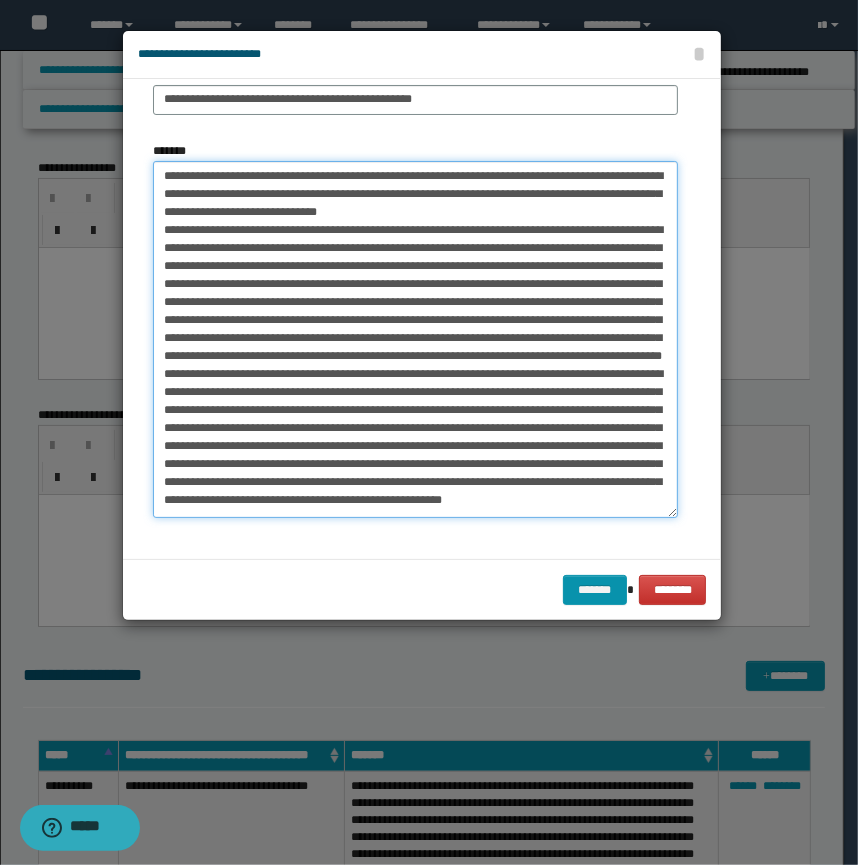 click on "*******" at bounding box center [415, 339] 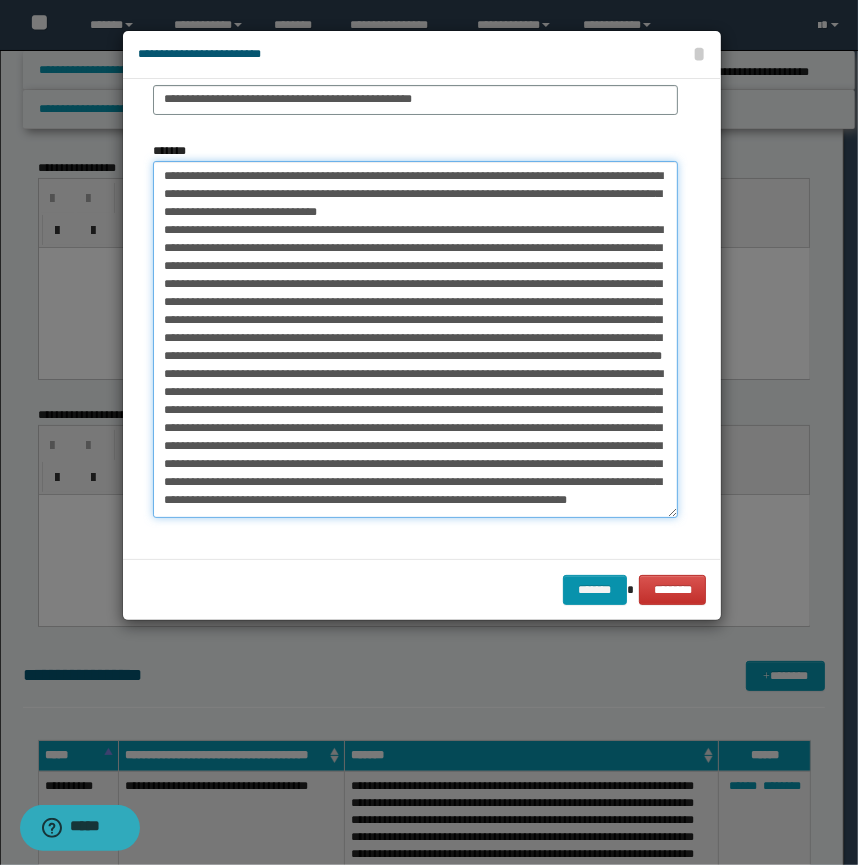 click on "*******" at bounding box center [415, 339] 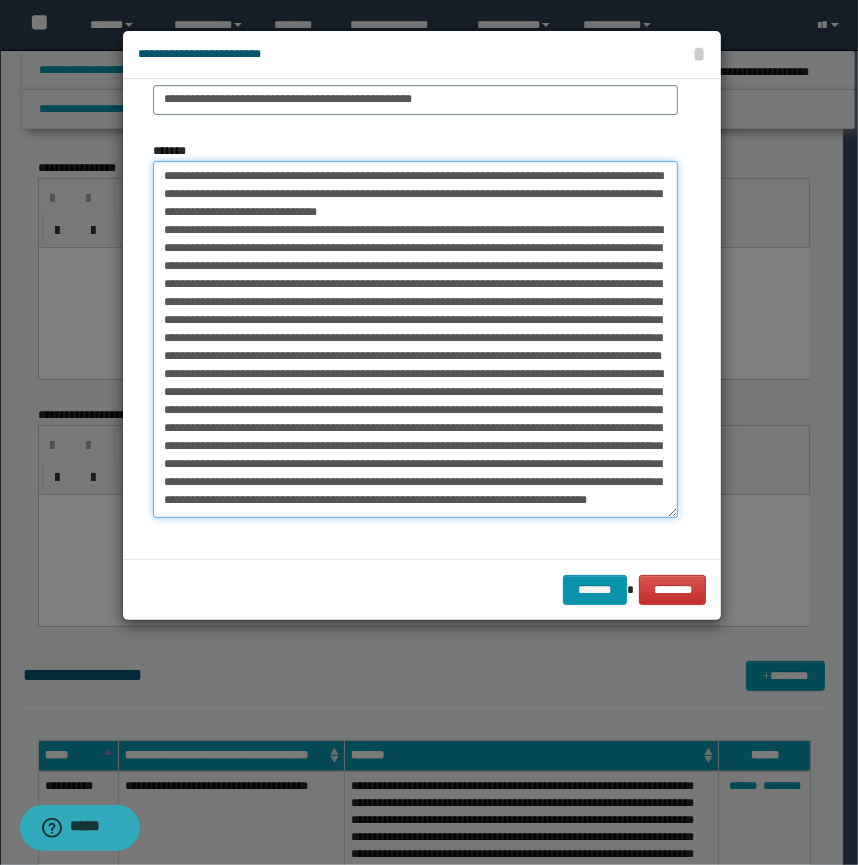 click on "*******" at bounding box center [415, 339] 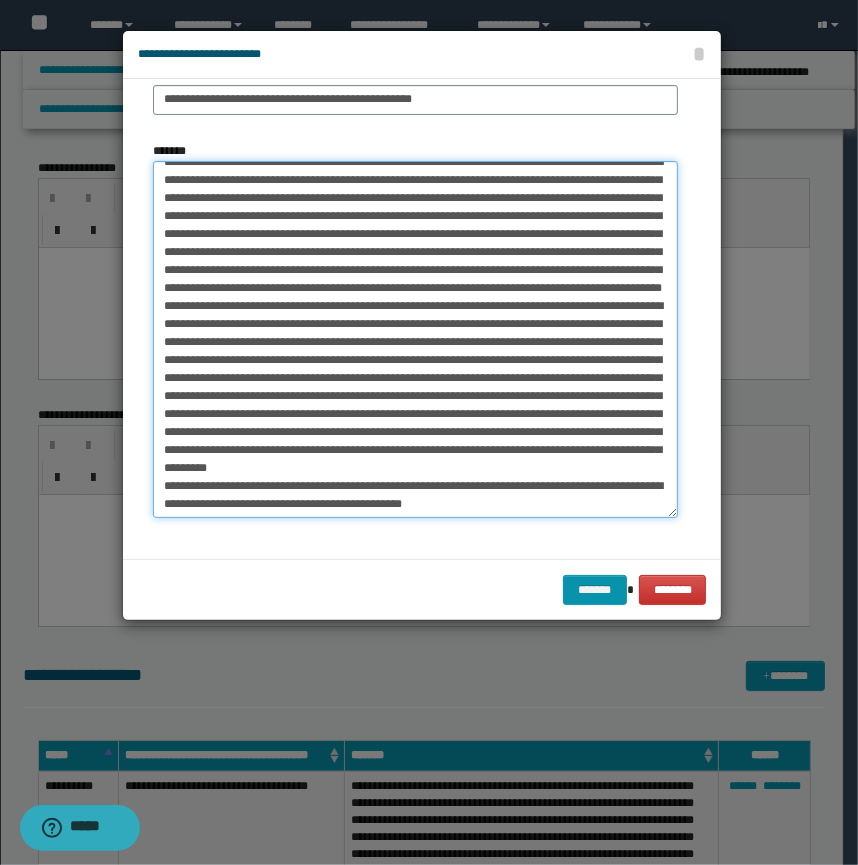 scroll, scrollTop: 331, scrollLeft: 0, axis: vertical 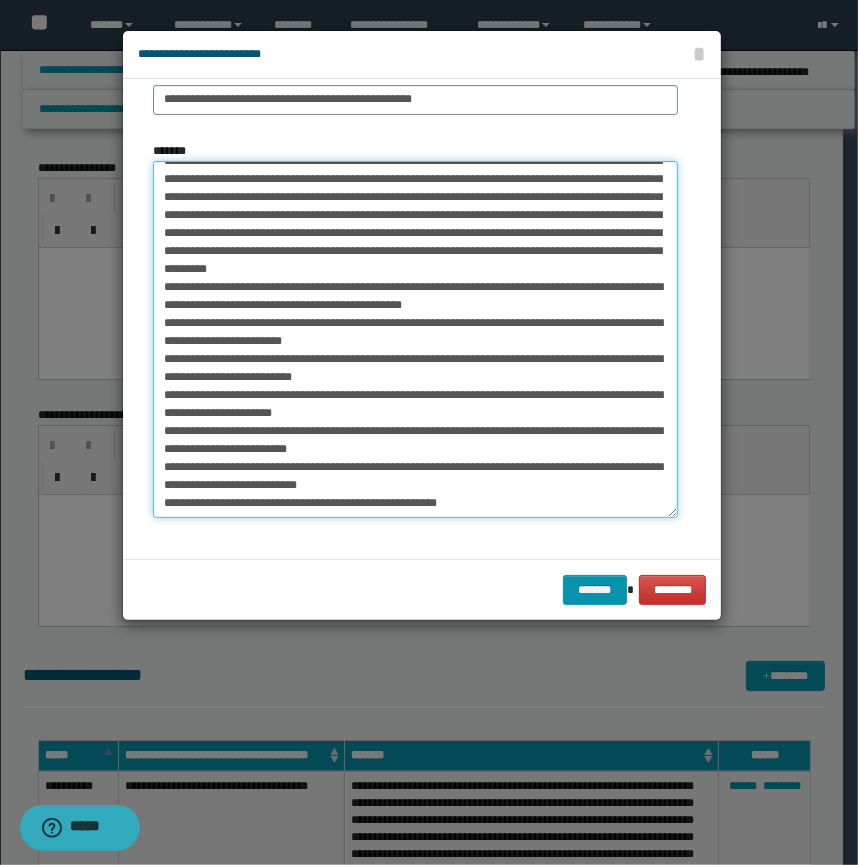 click on "*******" at bounding box center [415, 339] 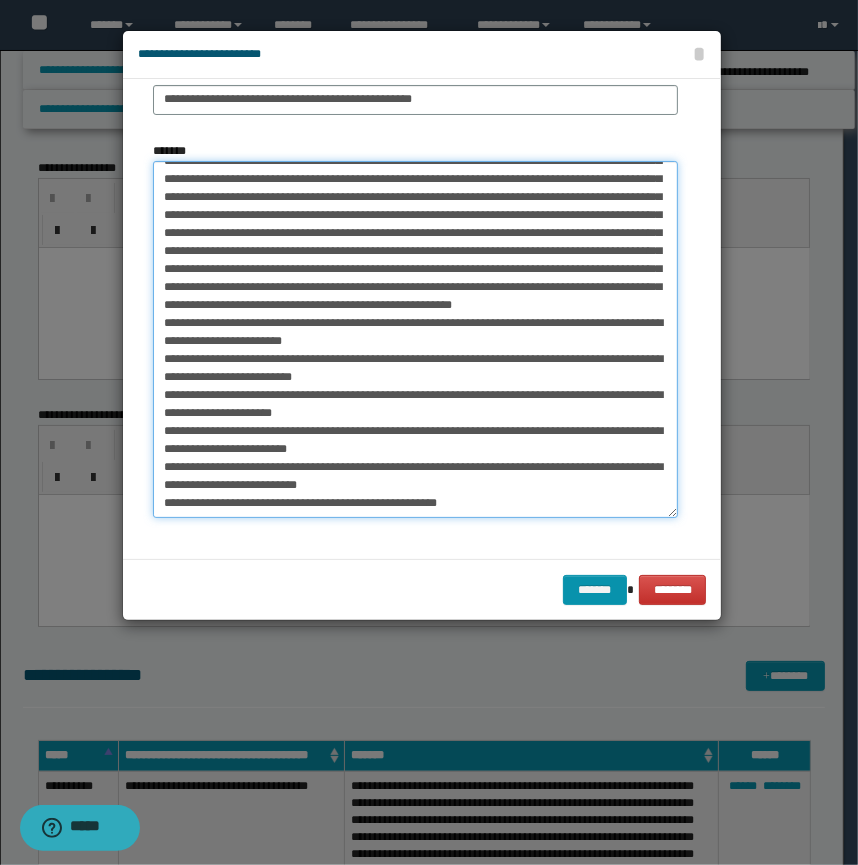 scroll, scrollTop: 314, scrollLeft: 0, axis: vertical 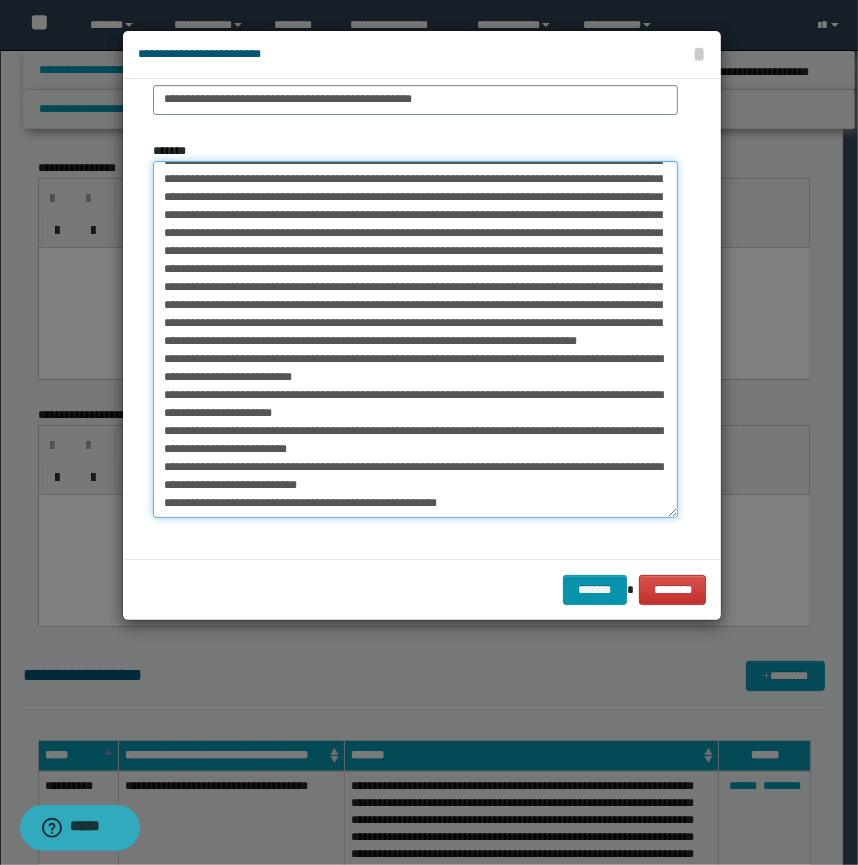 click on "*******" at bounding box center (415, 339) 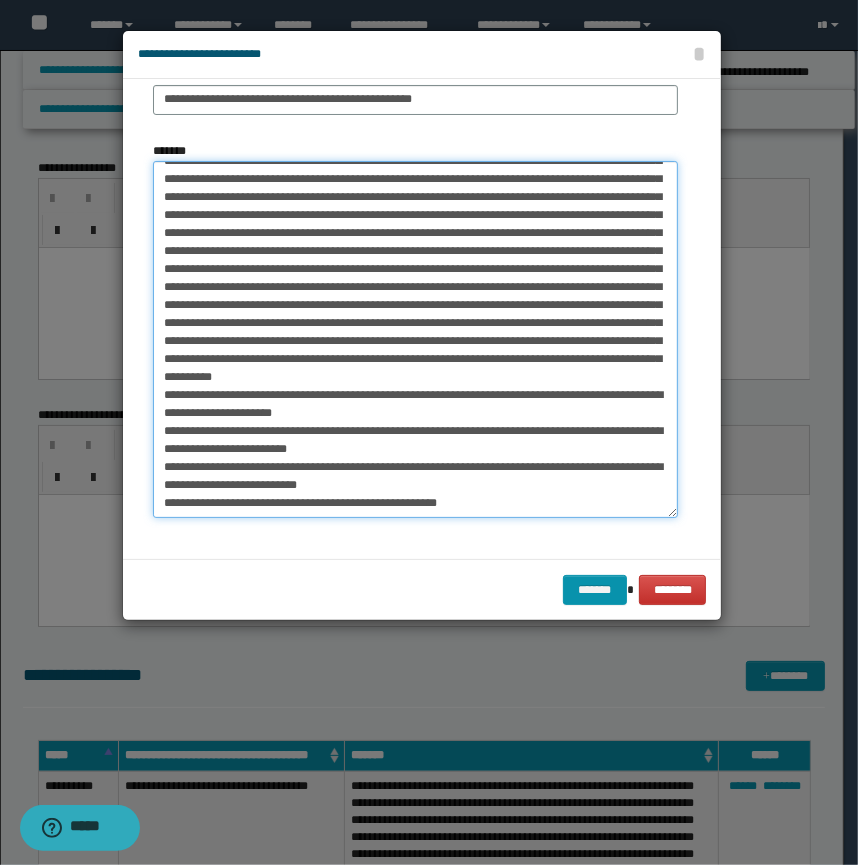 scroll, scrollTop: 278, scrollLeft: 0, axis: vertical 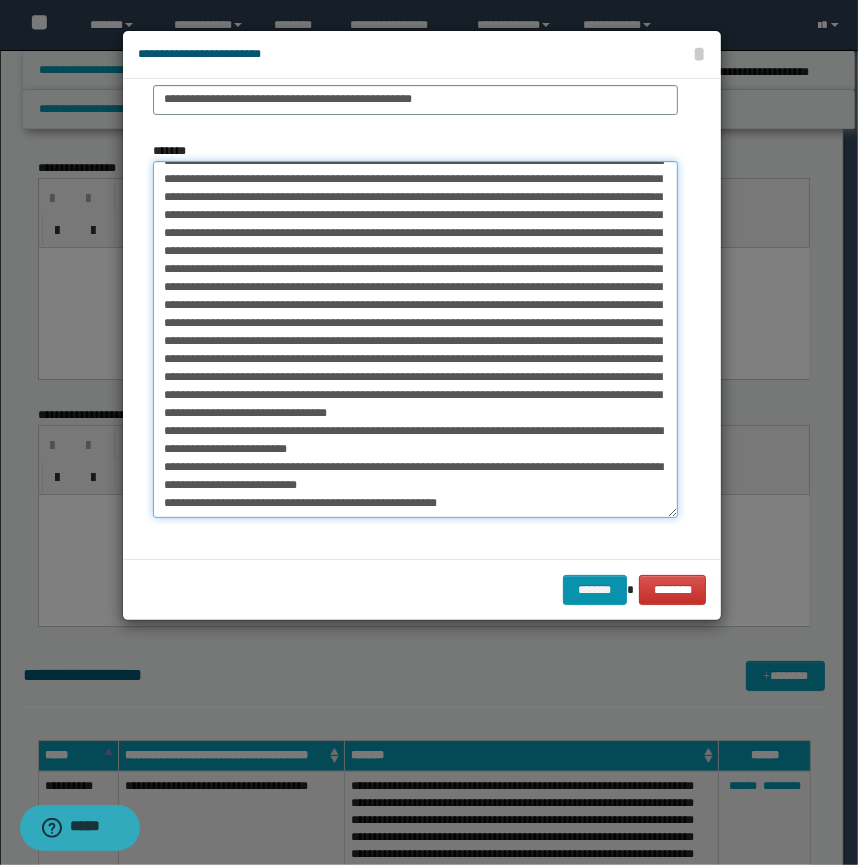 click on "*******" at bounding box center (415, 339) 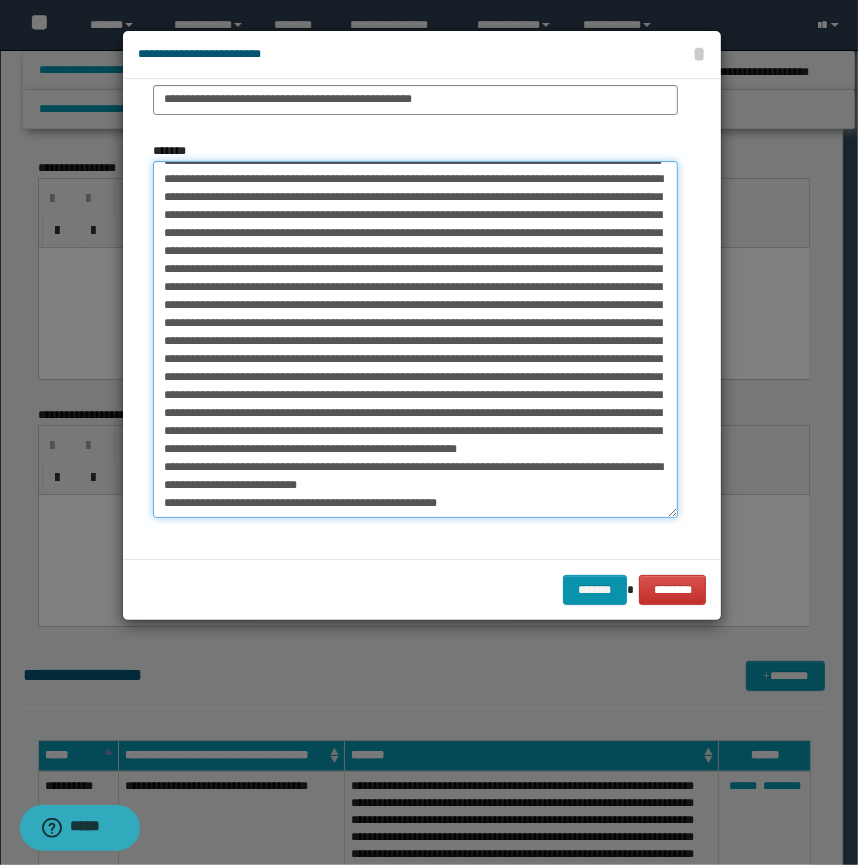 scroll, scrollTop: 302, scrollLeft: 0, axis: vertical 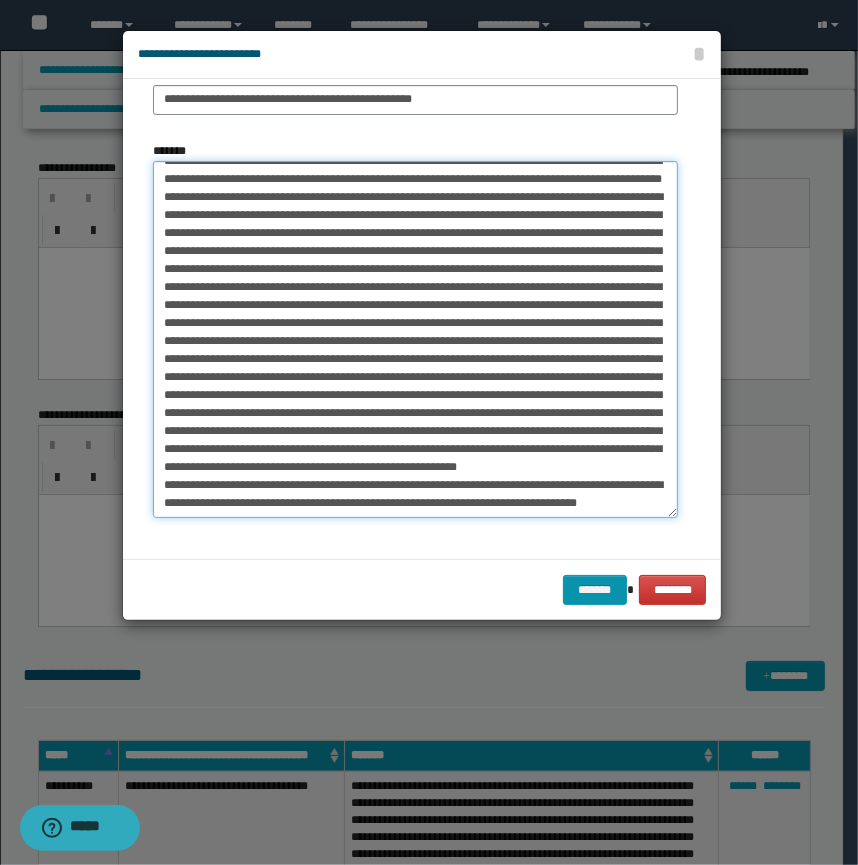 click on "*******" at bounding box center (415, 339) 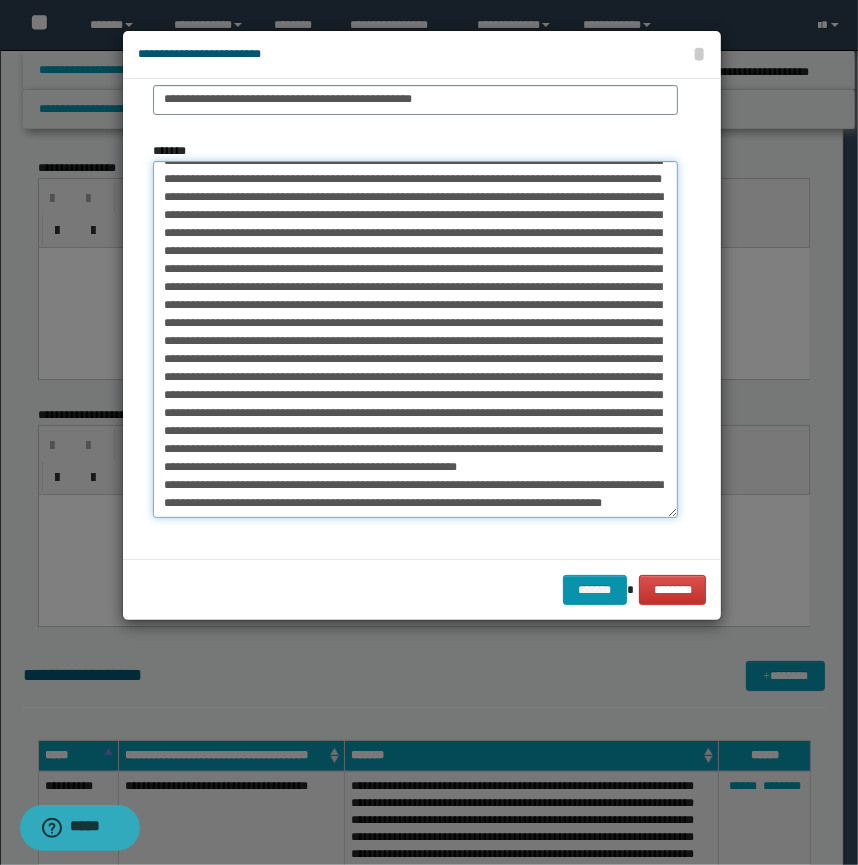 click on "*******" at bounding box center [415, 339] 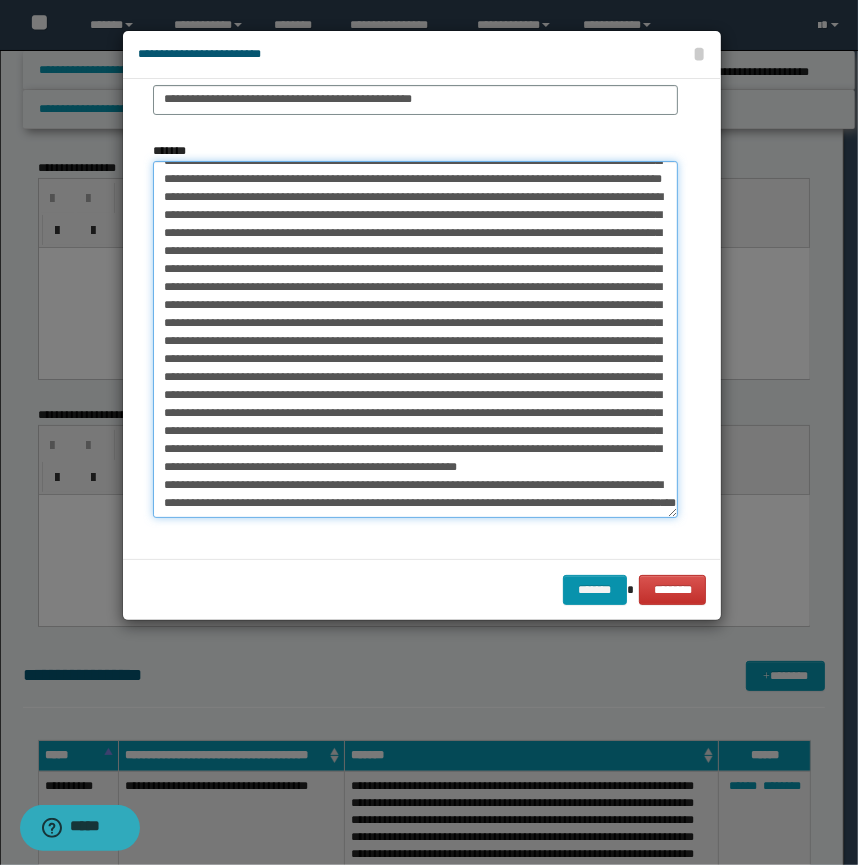 click on "*******" at bounding box center [415, 339] 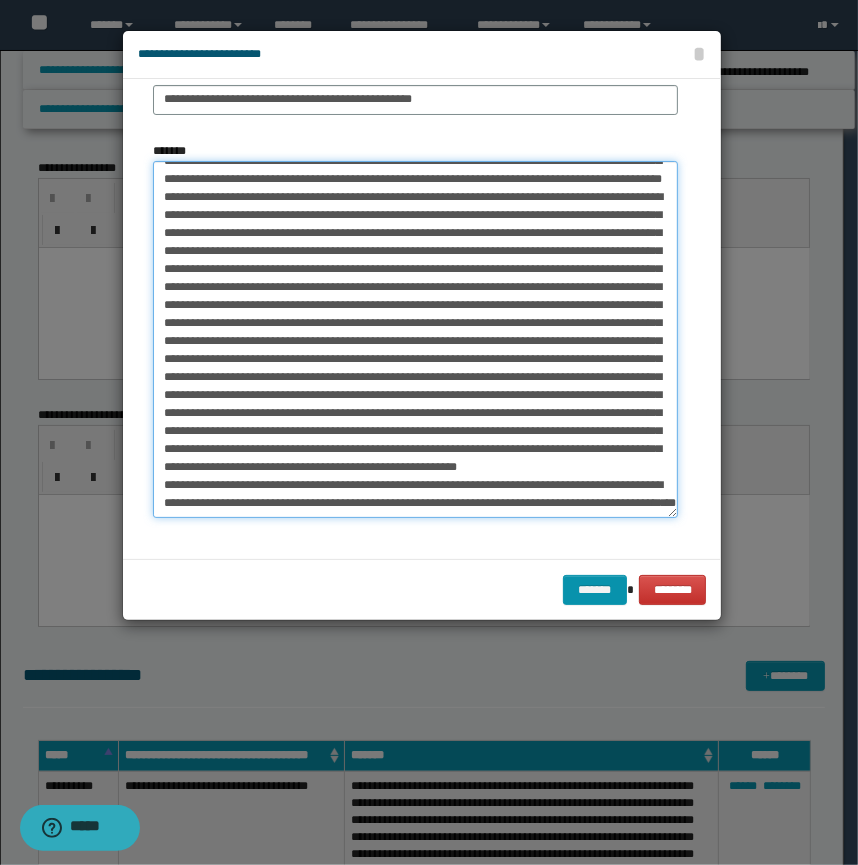 paste on "**********" 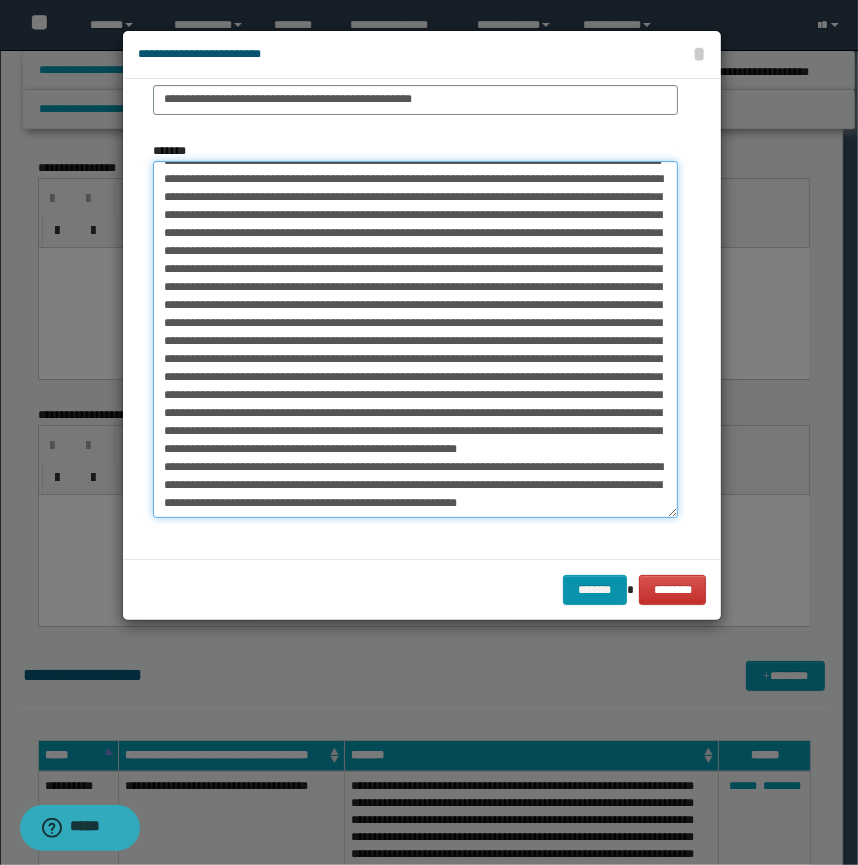 scroll, scrollTop: 314, scrollLeft: 0, axis: vertical 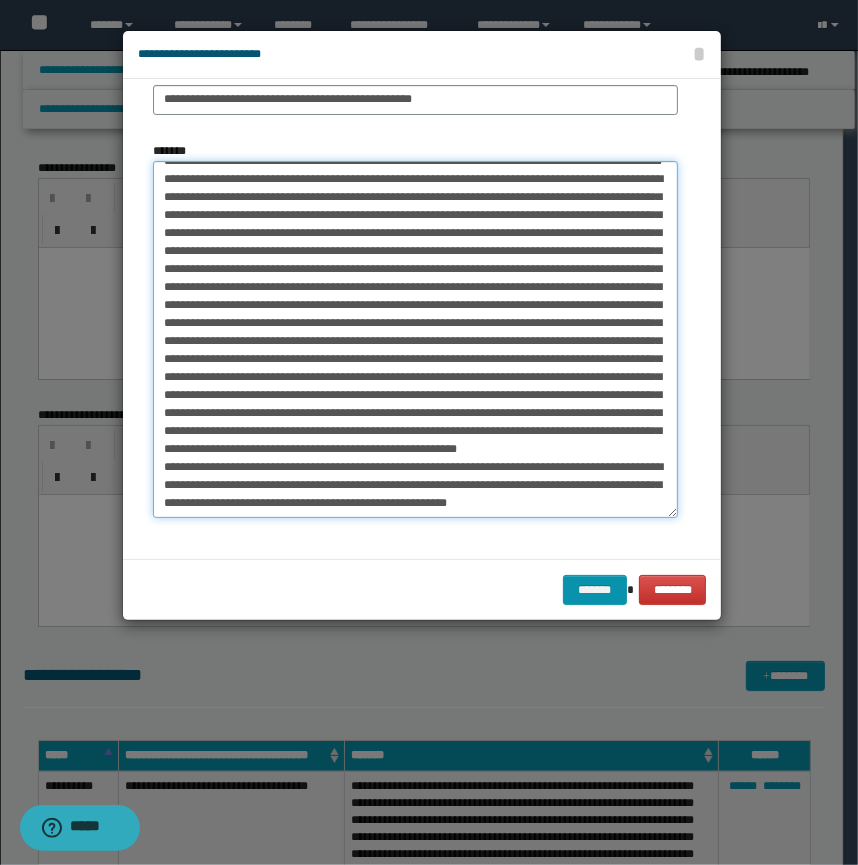 click on "*******" at bounding box center [415, 339] 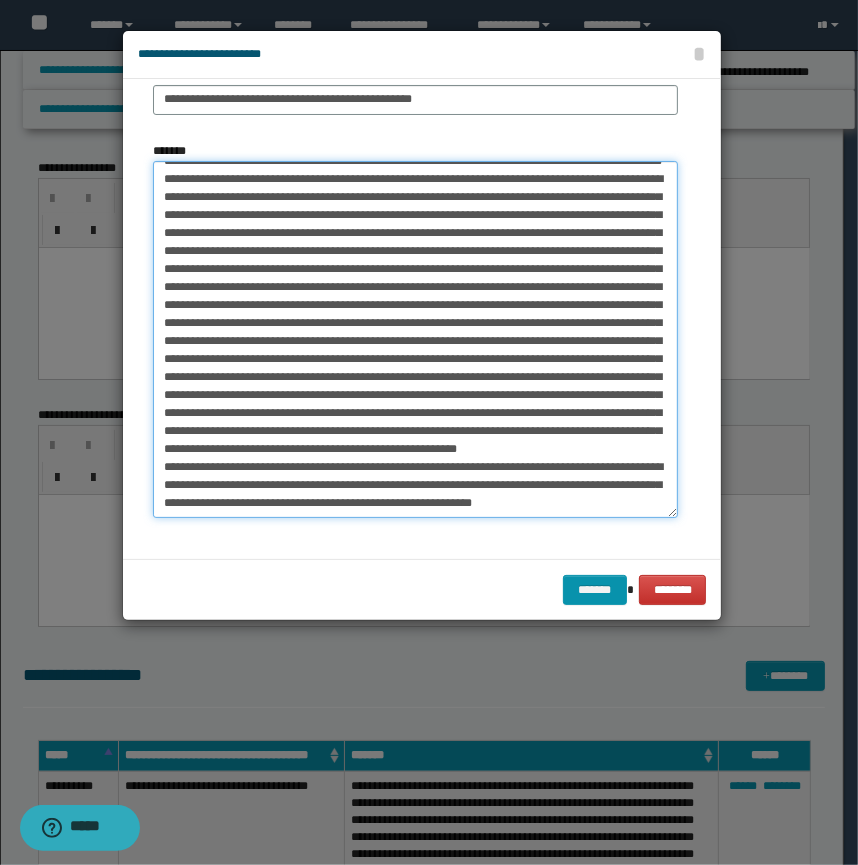 click on "*******" at bounding box center [415, 339] 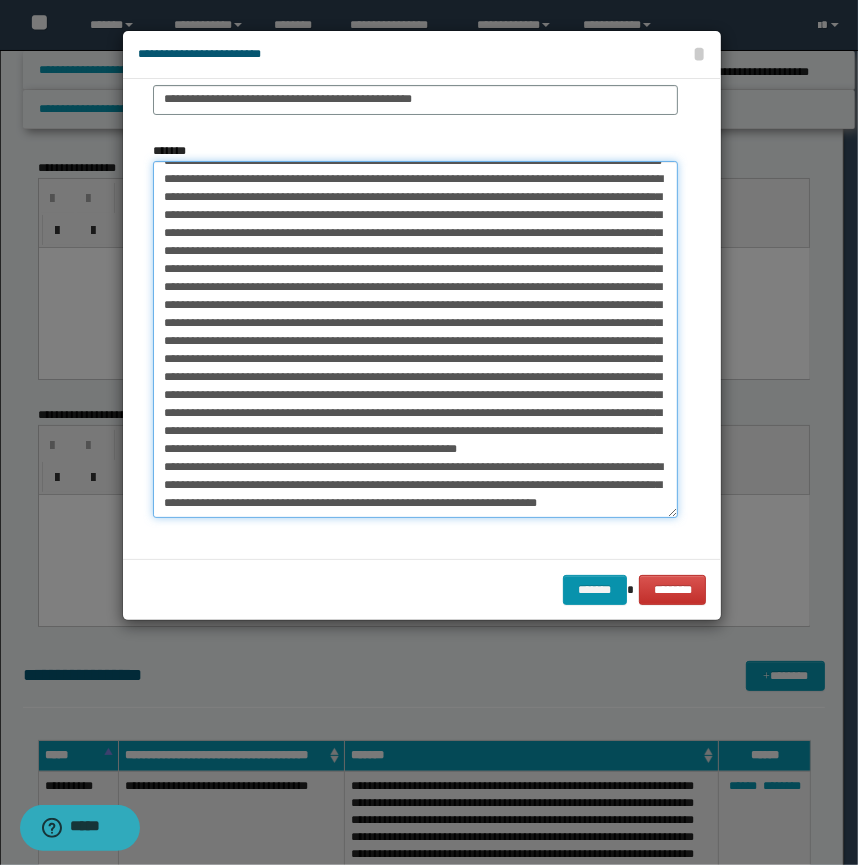 scroll, scrollTop: 331, scrollLeft: 0, axis: vertical 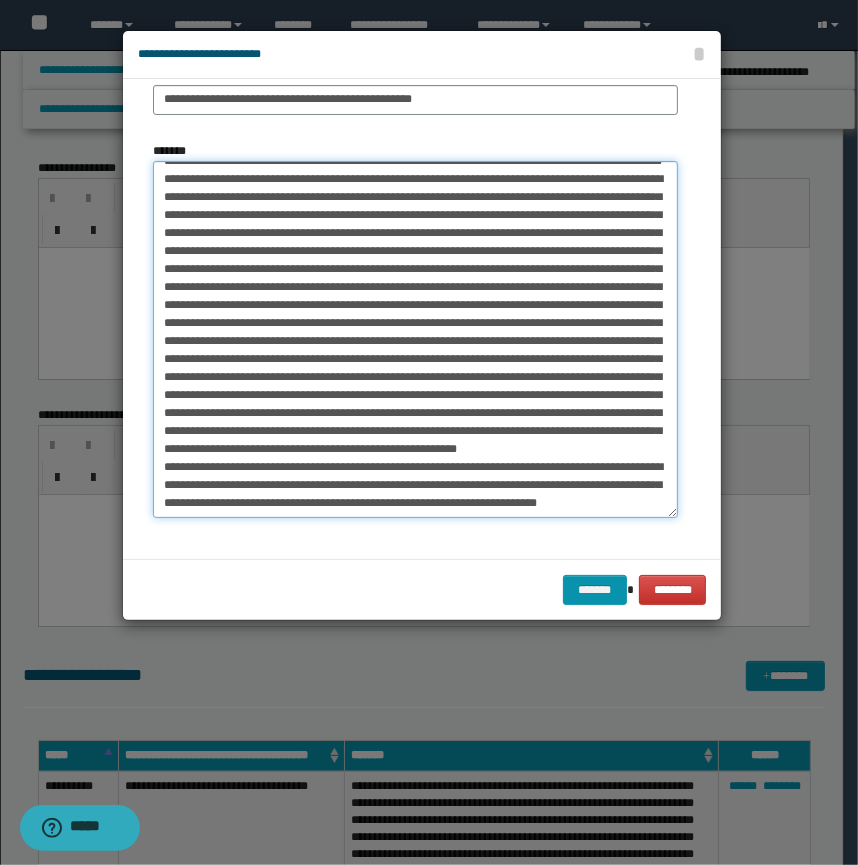 click on "*******" at bounding box center (415, 339) 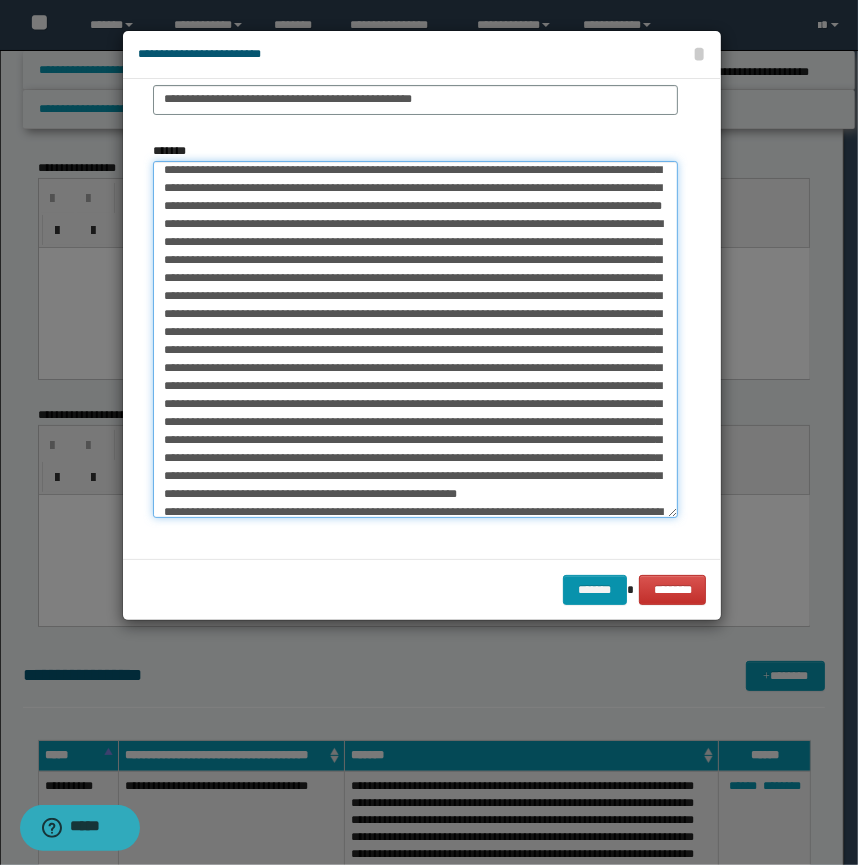 scroll, scrollTop: 0, scrollLeft: 0, axis: both 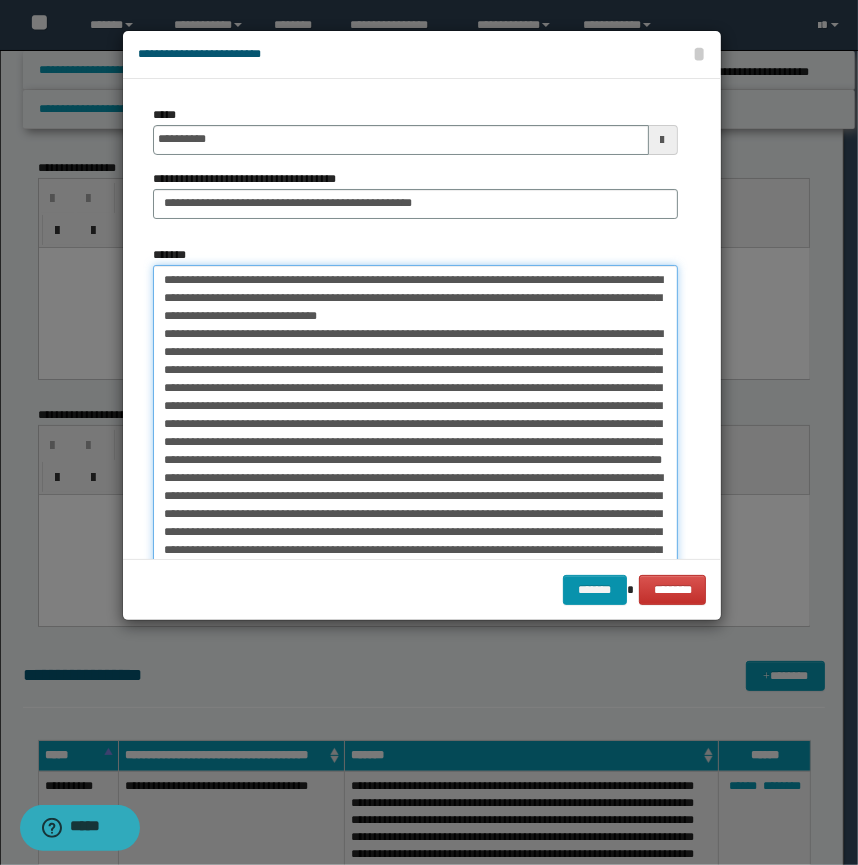 click on "*******" at bounding box center [415, 443] 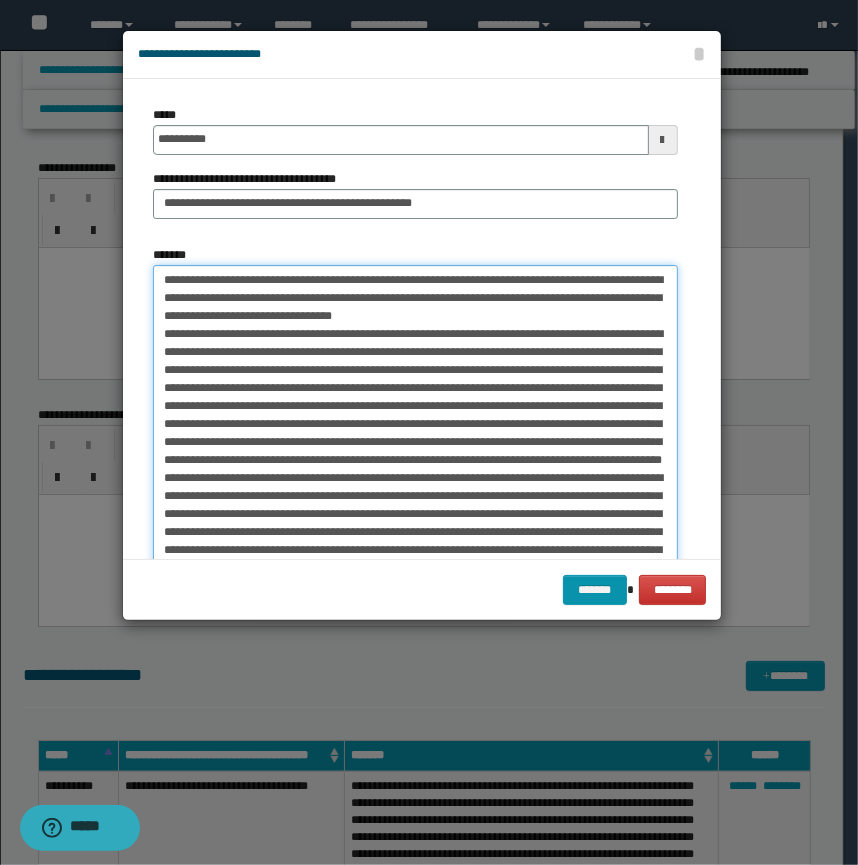 drag, startPoint x: 298, startPoint y: 277, endPoint x: 143, endPoint y: 281, distance: 155.0516 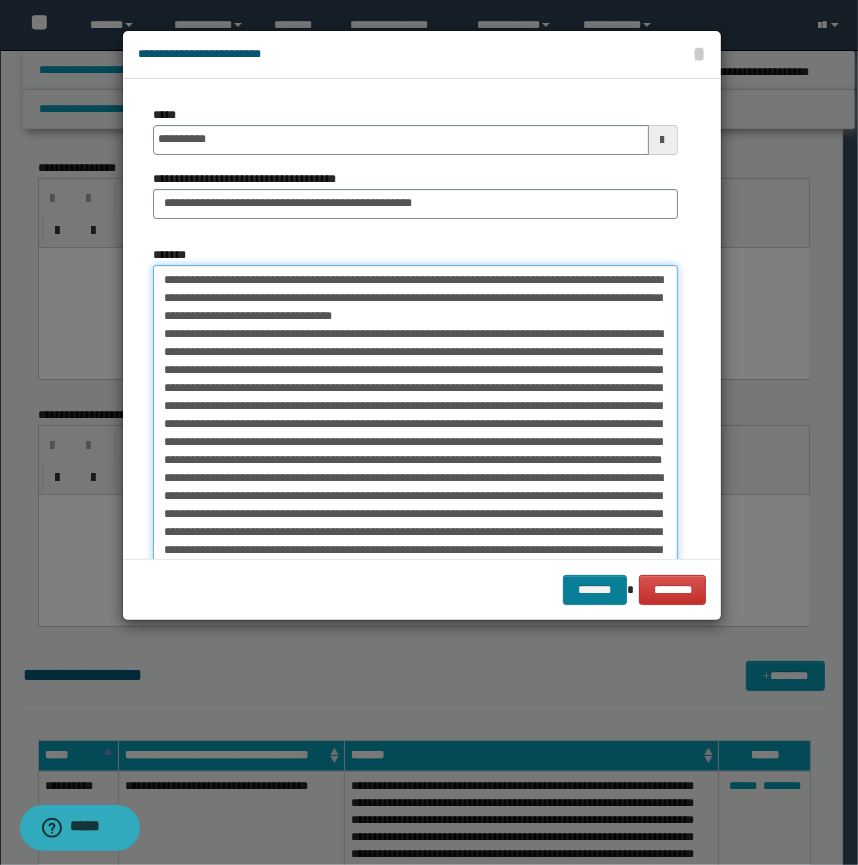 type on "**********" 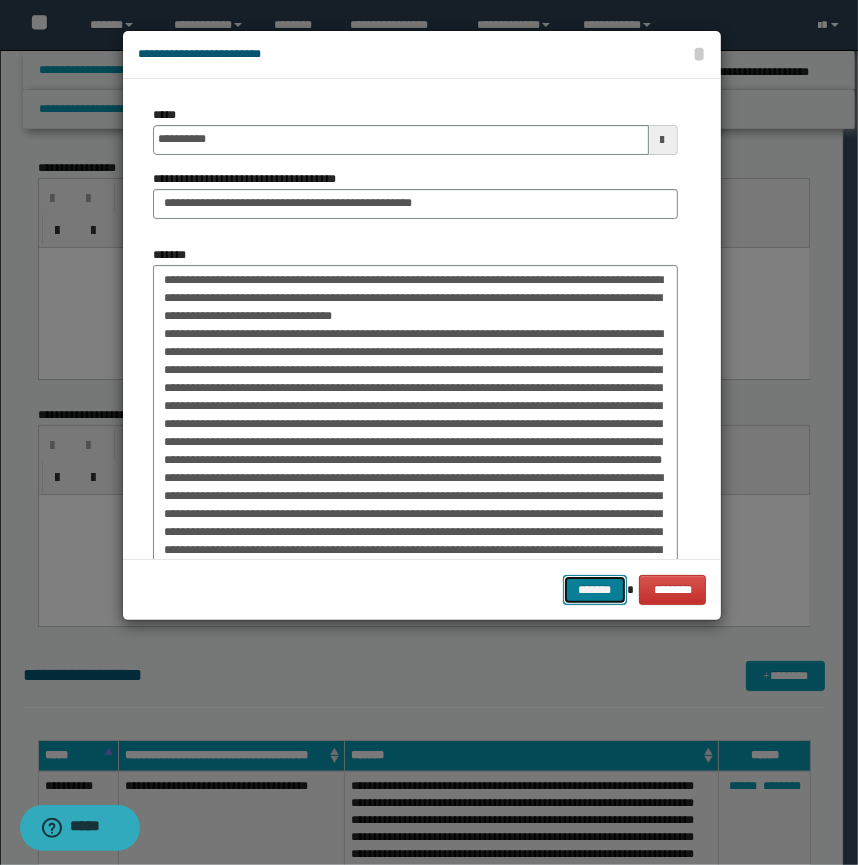 click on "*******" at bounding box center (595, 590) 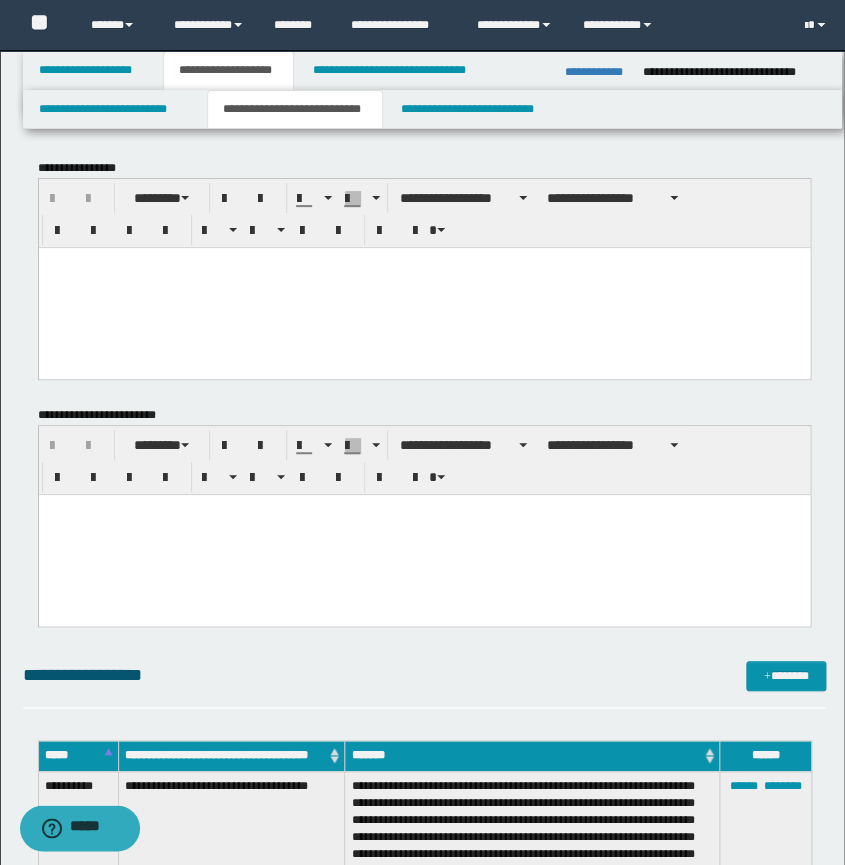click on "**********" at bounding box center (424, 4002) 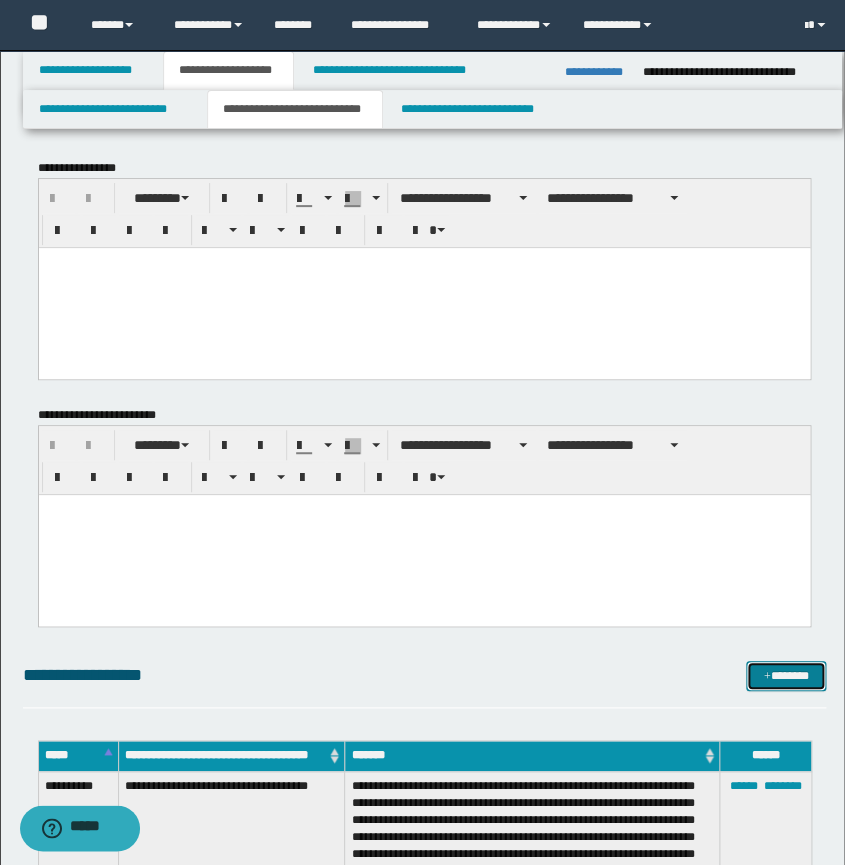 click on "*******" at bounding box center [786, 676] 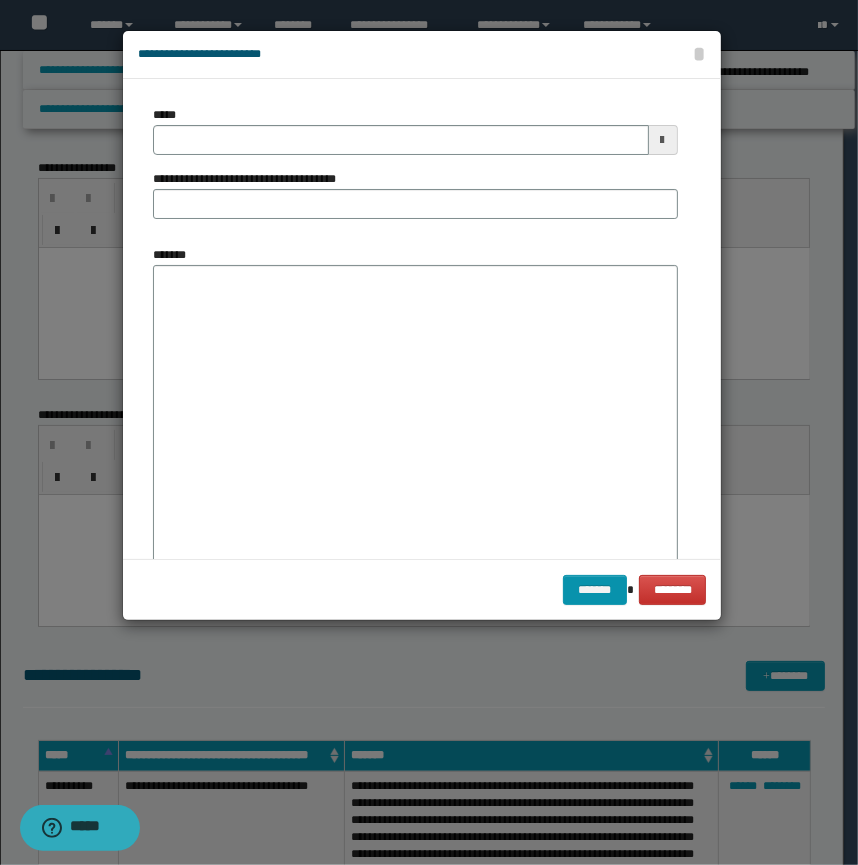 type 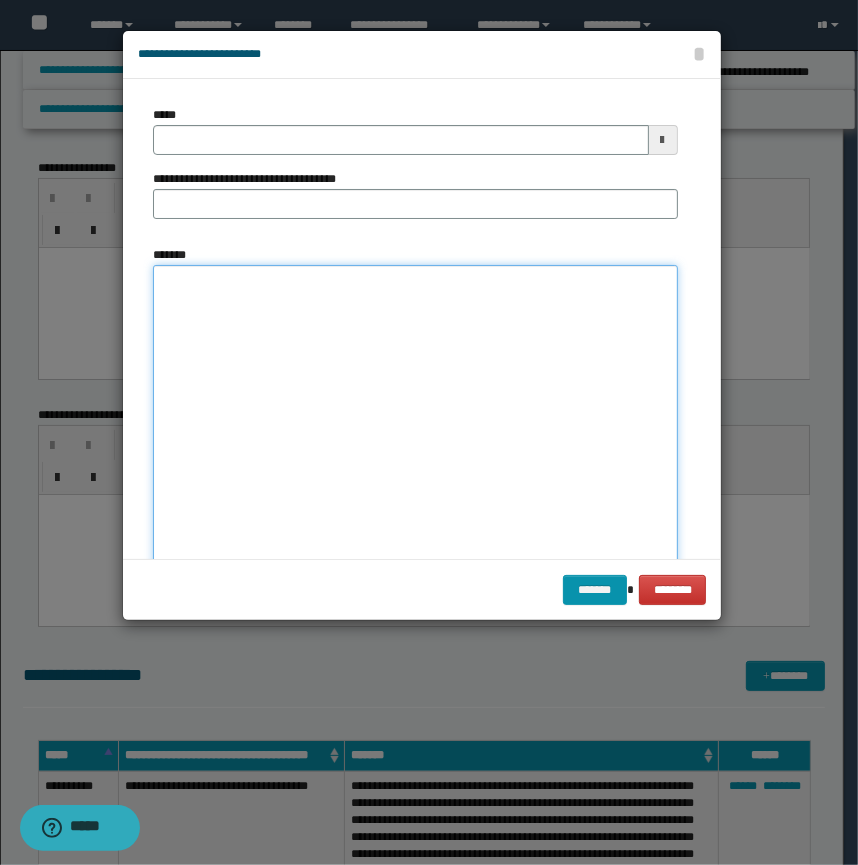 click on "*******" at bounding box center (415, 443) 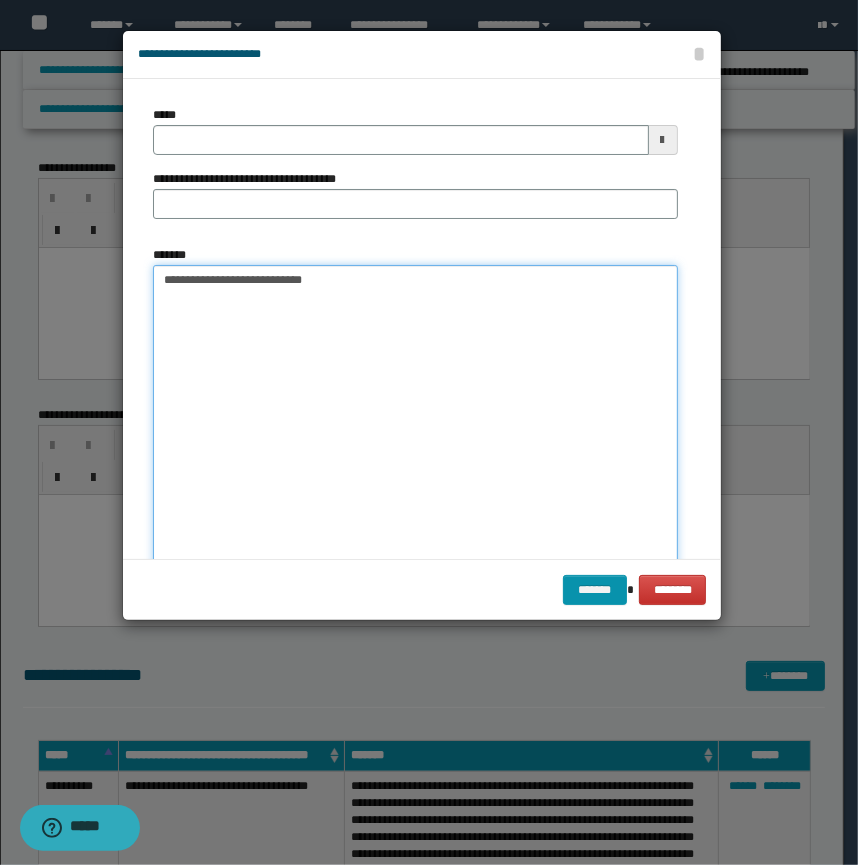 drag, startPoint x: 239, startPoint y: 284, endPoint x: 210, endPoint y: 285, distance: 29.017237 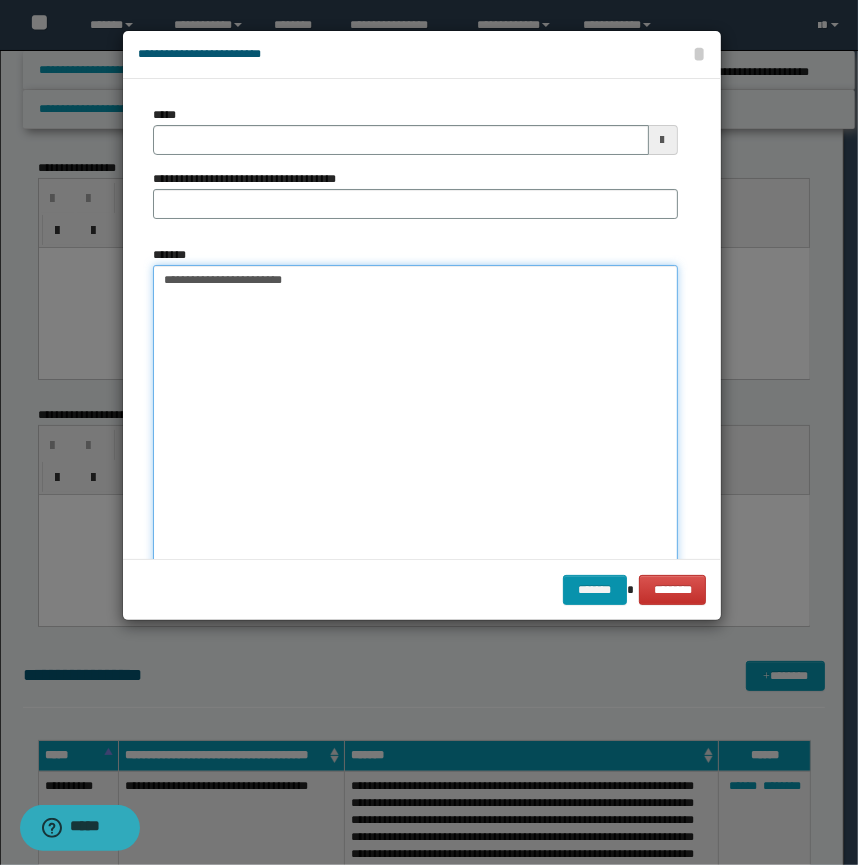 type on "**********" 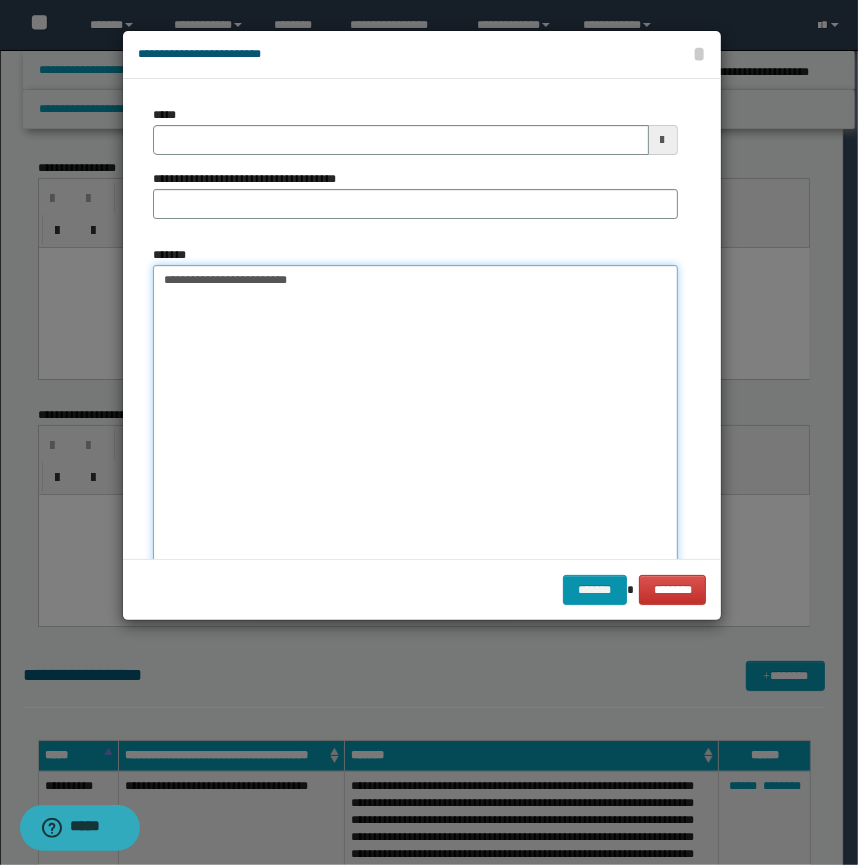 type 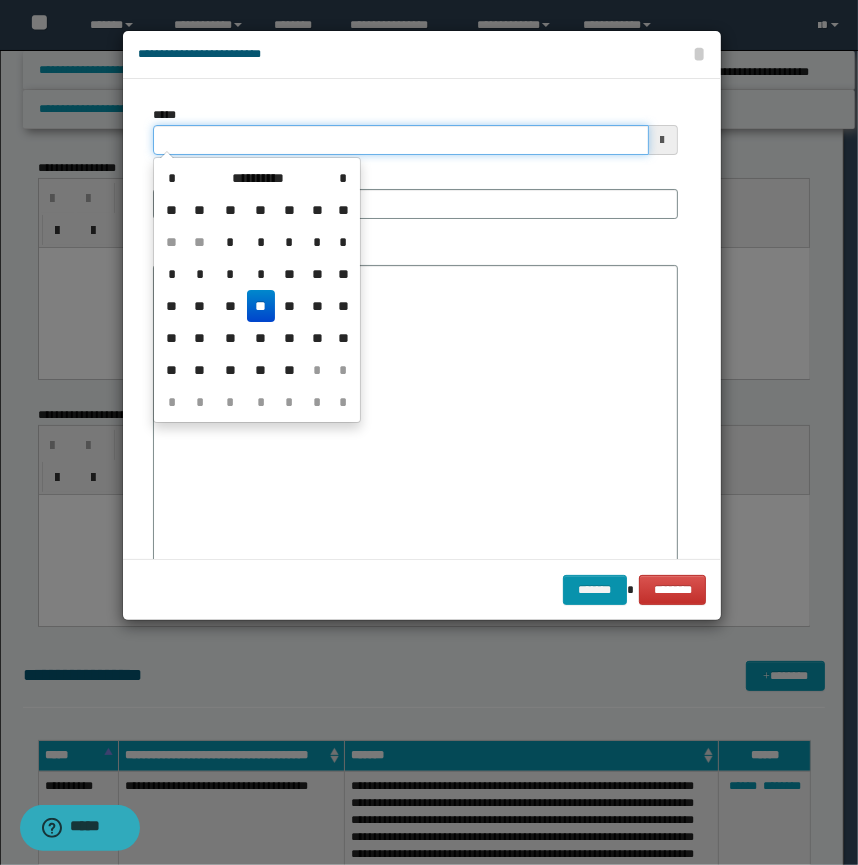 drag, startPoint x: 271, startPoint y: 145, endPoint x: 0, endPoint y: 138, distance: 271.0904 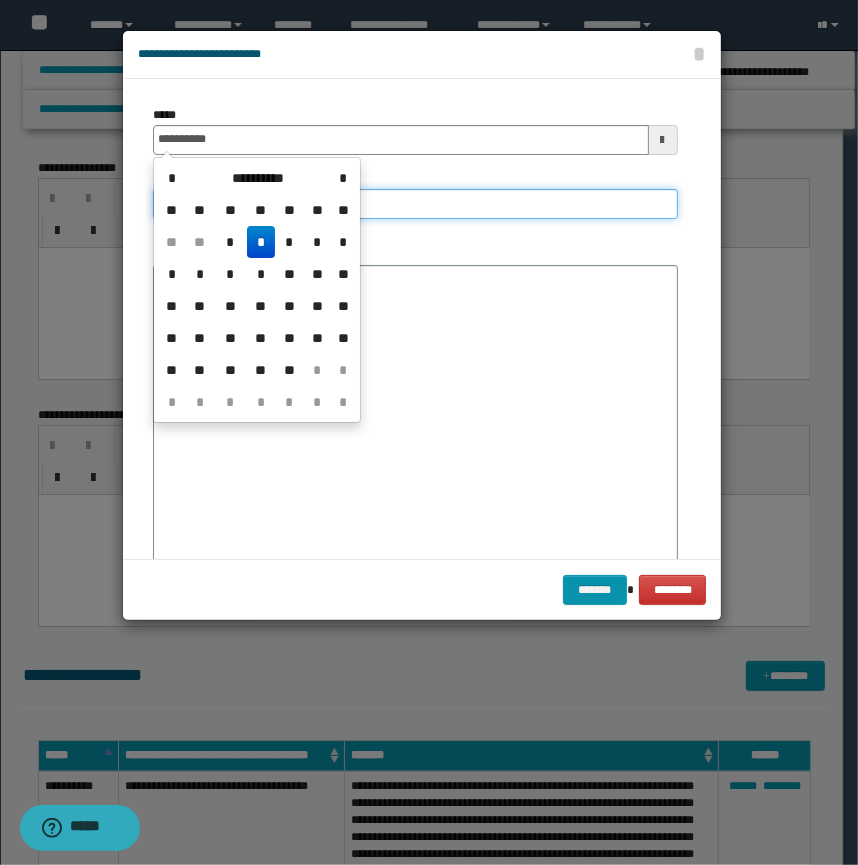 type on "**********" 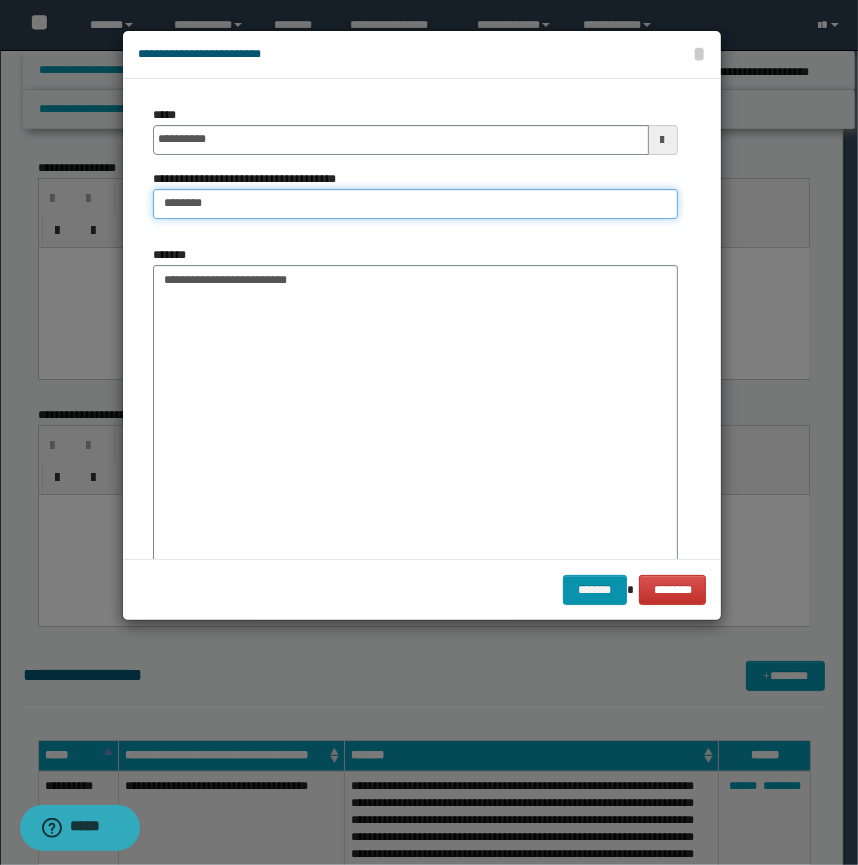type on "**********" 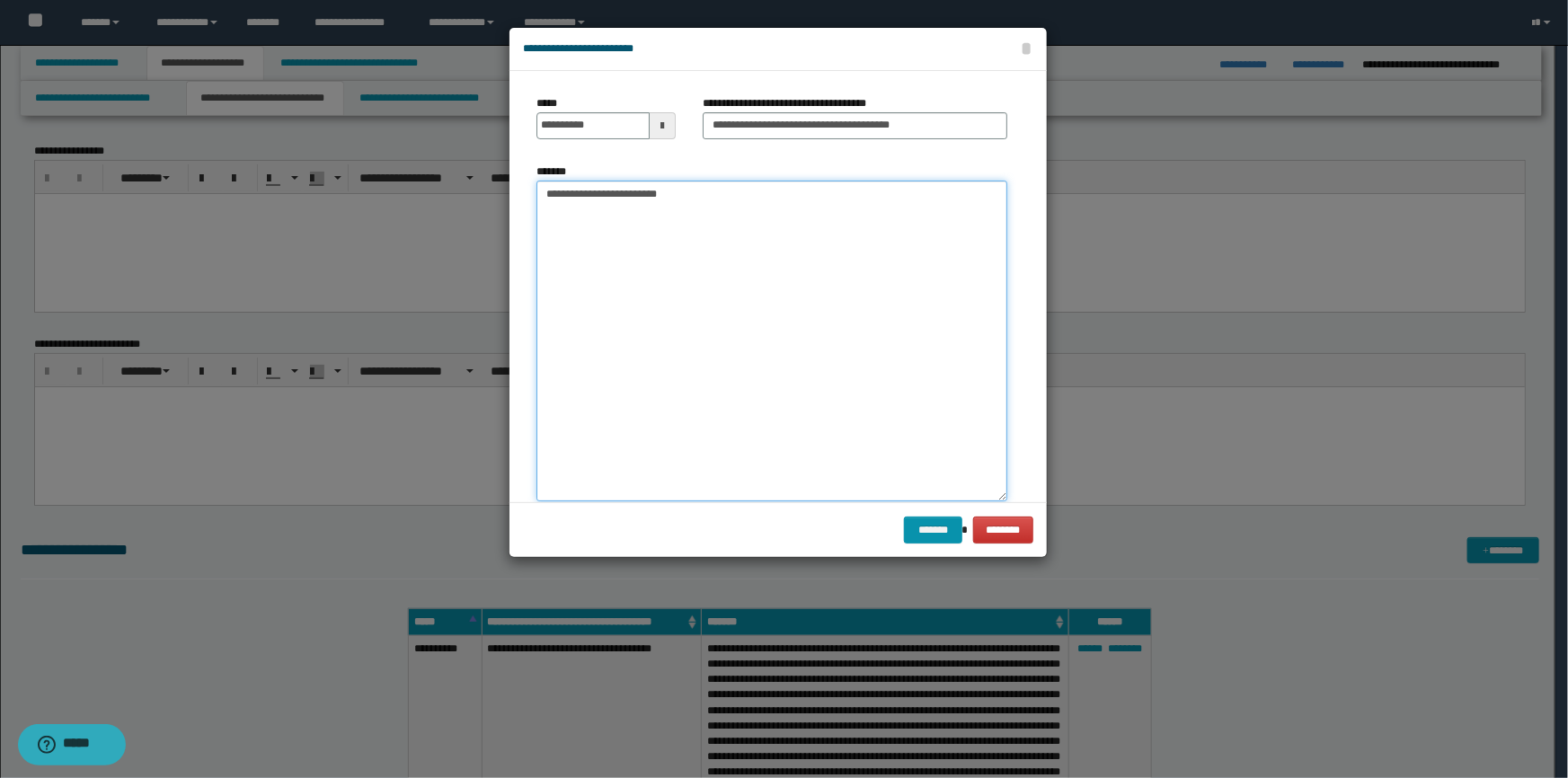 click on "**********" at bounding box center [772, 340] 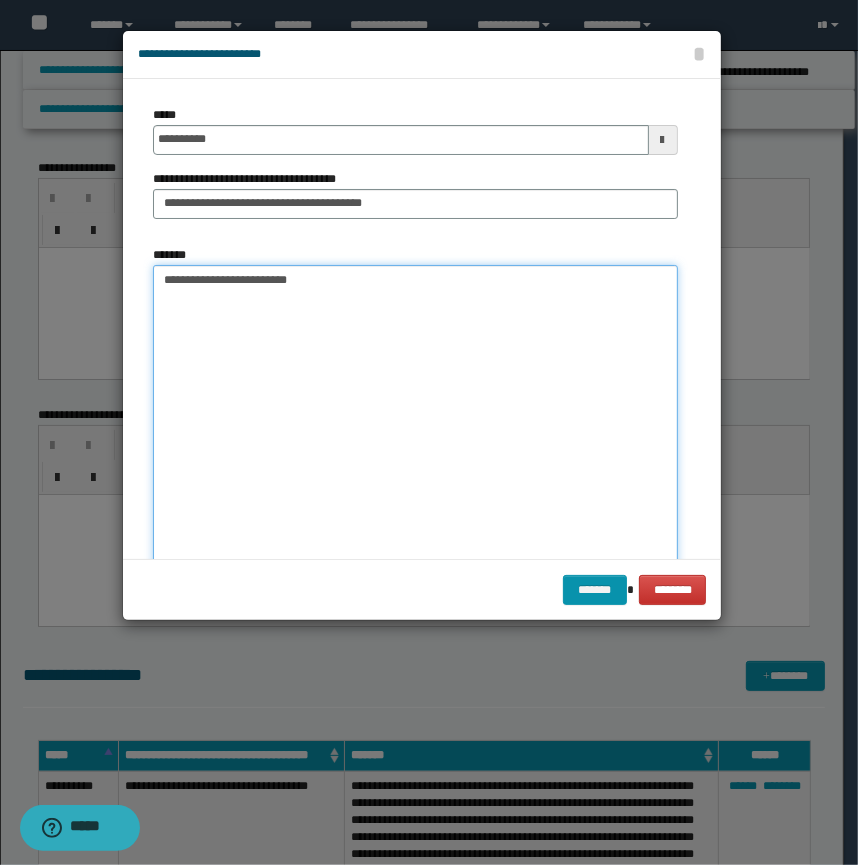 click on "**********" at bounding box center (415, 443) 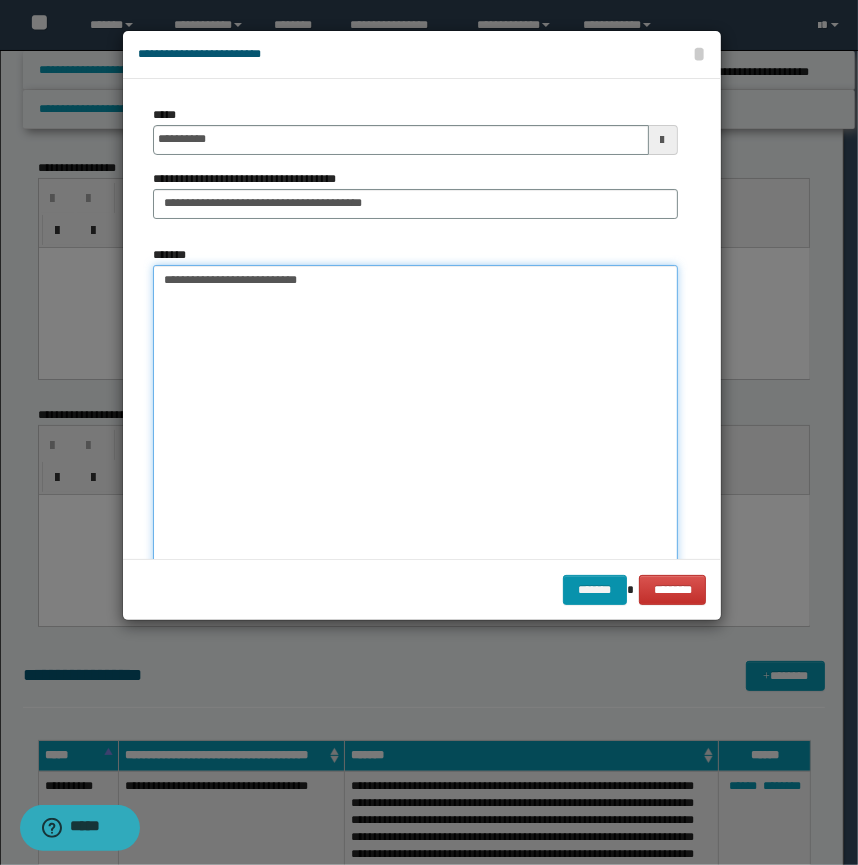 click on "**********" at bounding box center (415, 443) 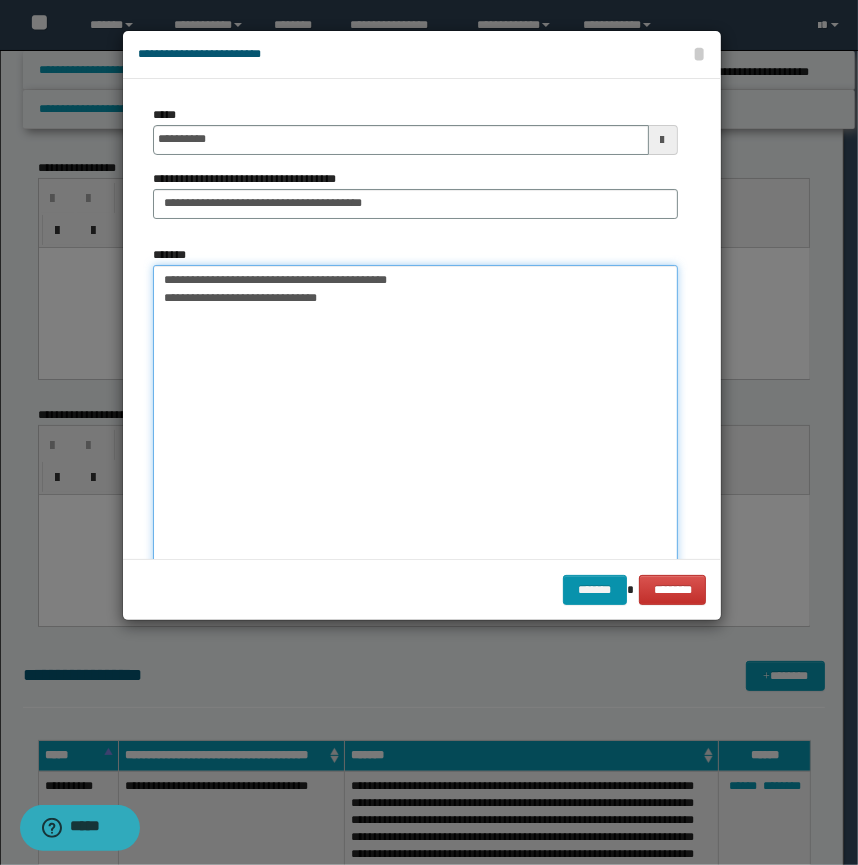 click on "**********" at bounding box center (415, 443) 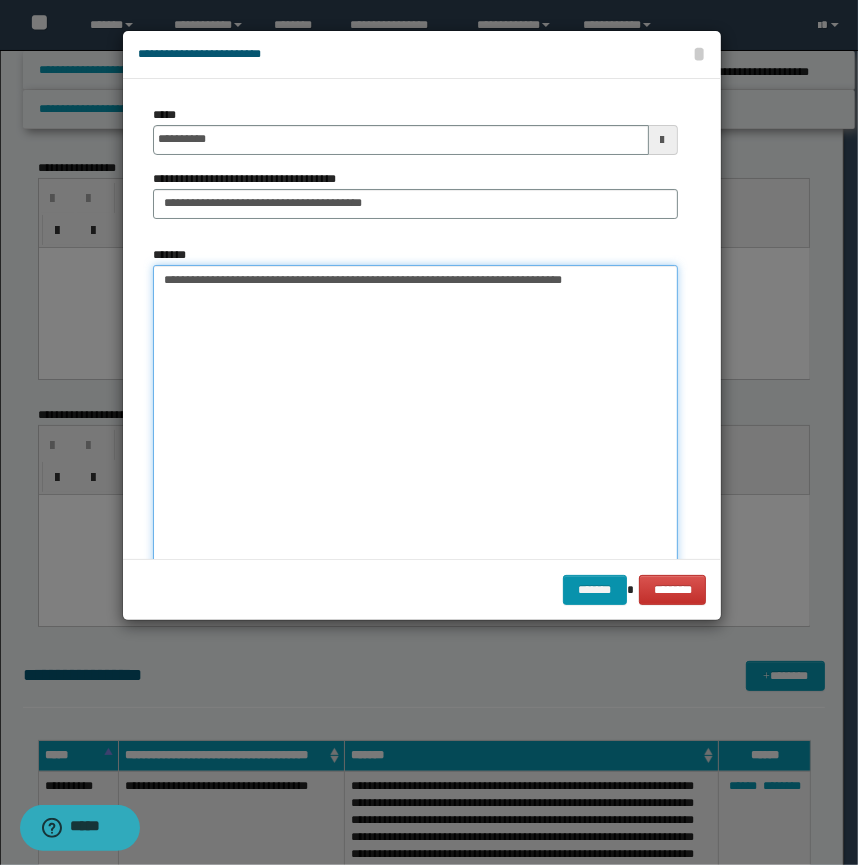 click on "**********" at bounding box center [415, 443] 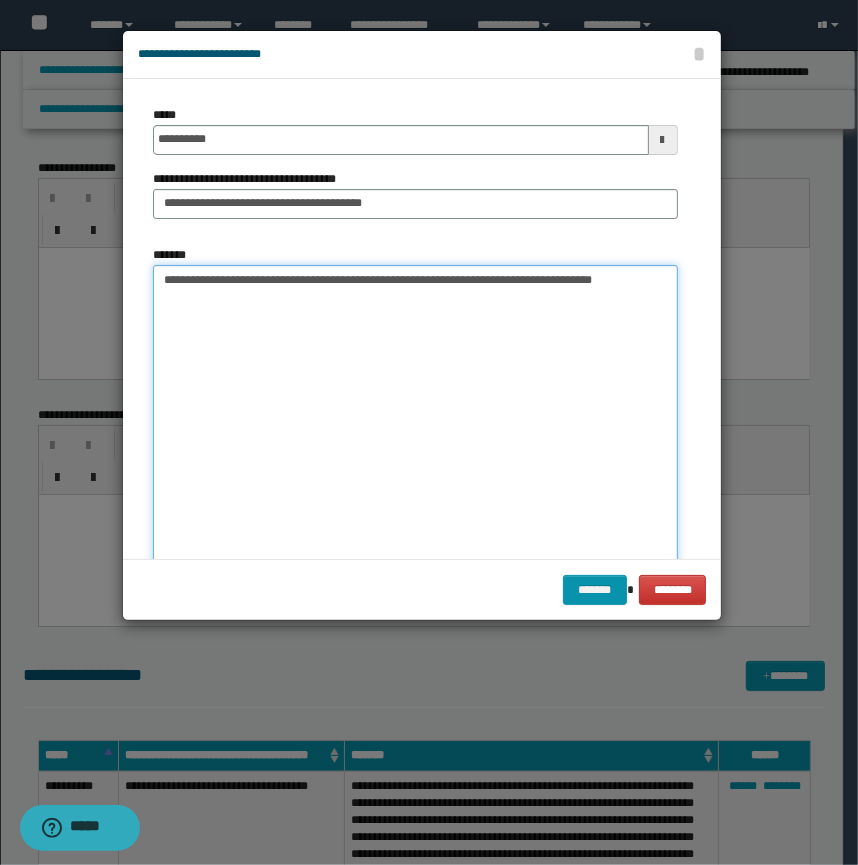 click on "**********" at bounding box center [415, 443] 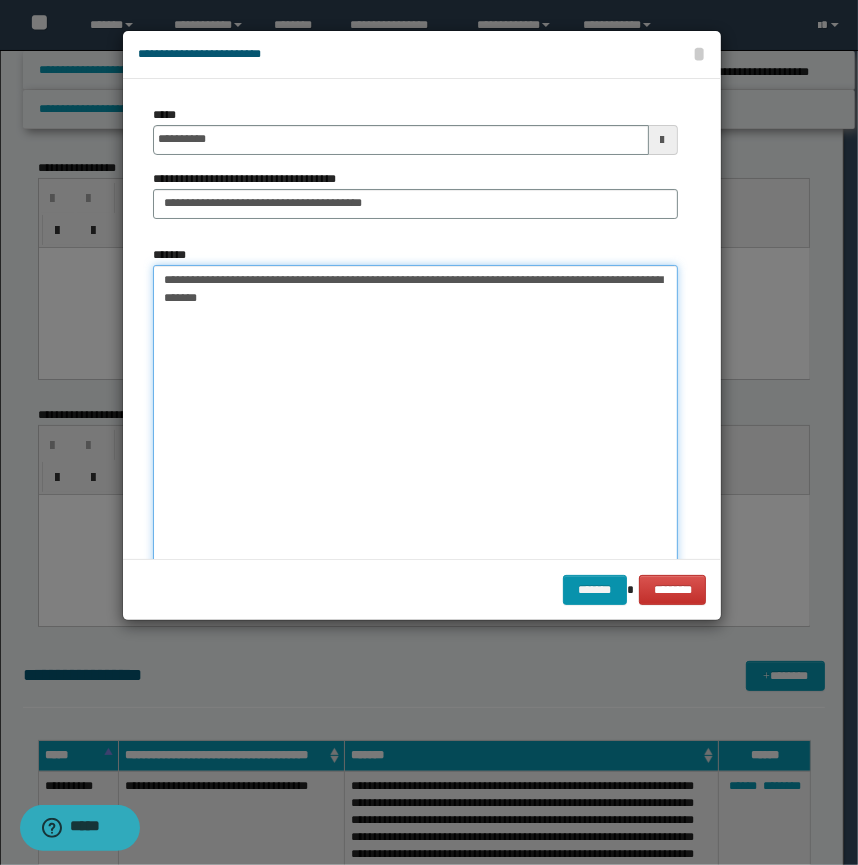 click on "**********" at bounding box center [415, 443] 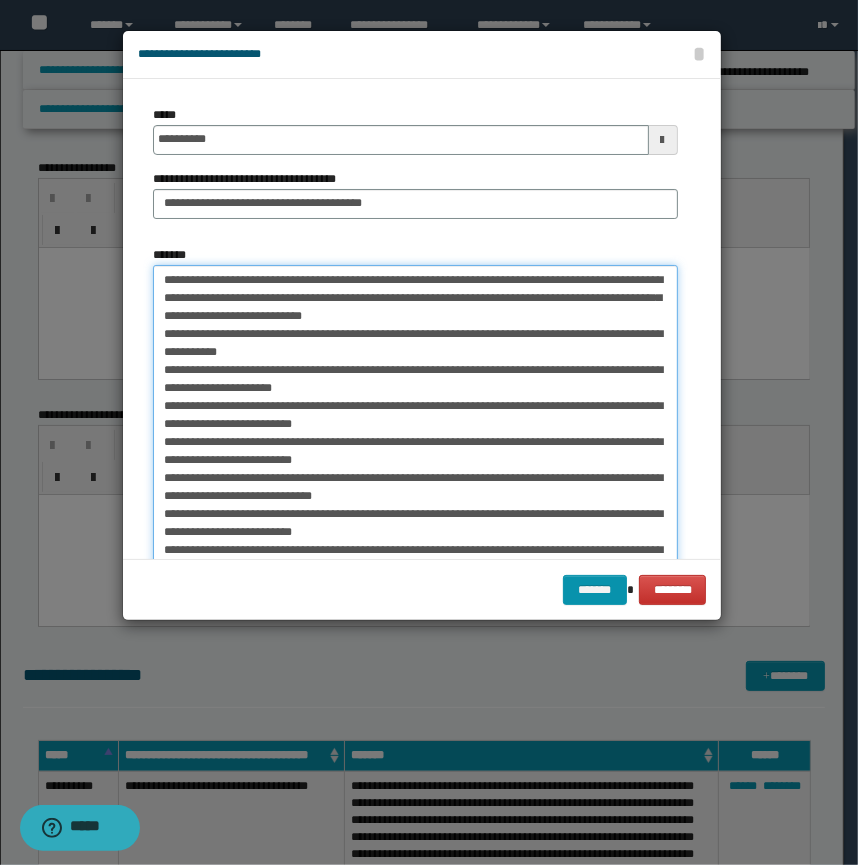 scroll, scrollTop: 80, scrollLeft: 0, axis: vertical 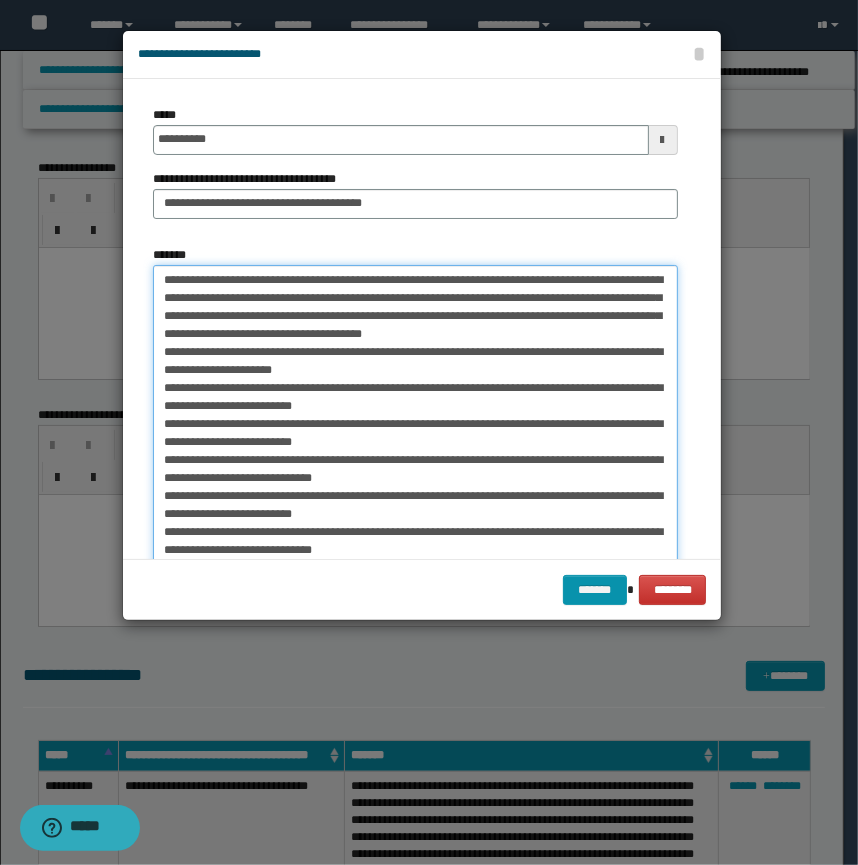 click on "*******" at bounding box center [415, 443] 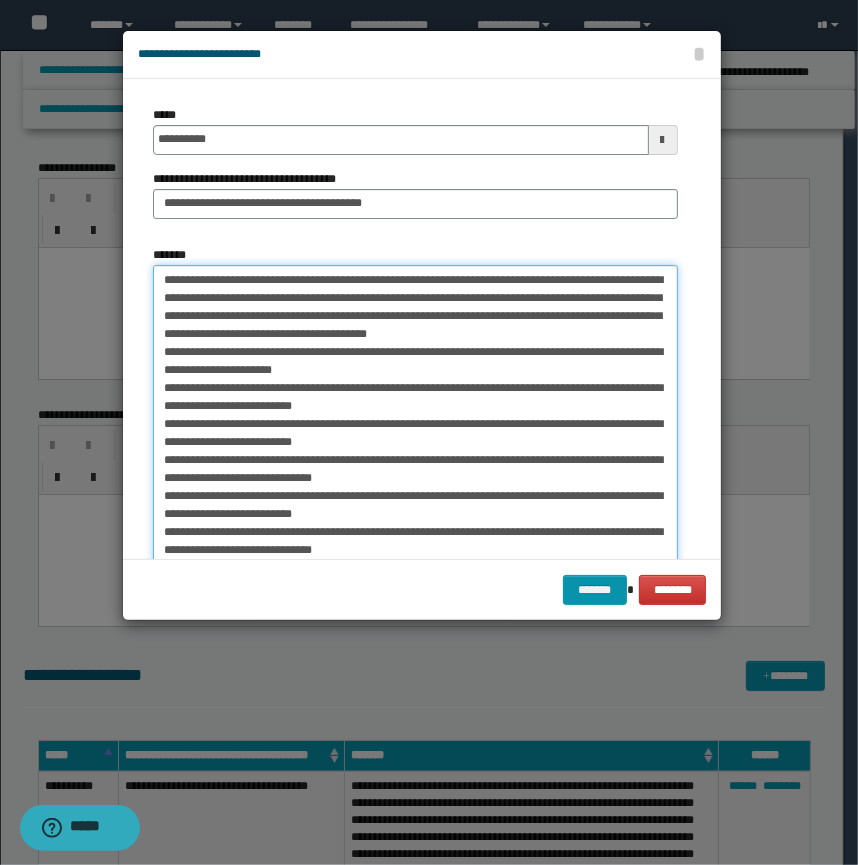 drag, startPoint x: 630, startPoint y: 298, endPoint x: 665, endPoint y: 321, distance: 41.880783 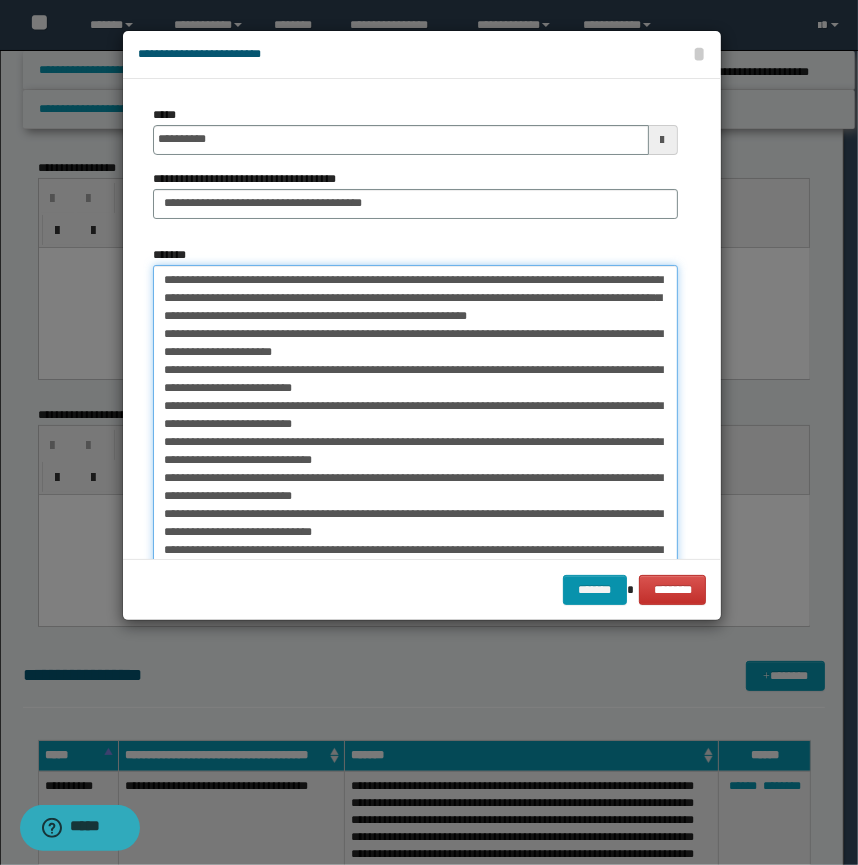 click on "*******" at bounding box center (415, 443) 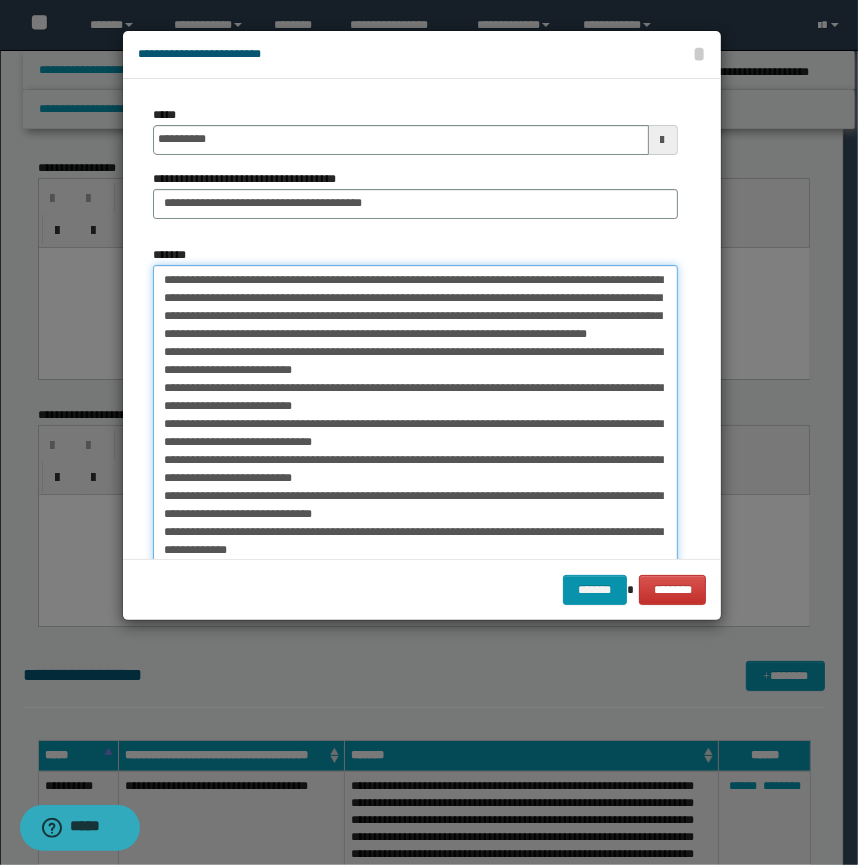 click on "*******" at bounding box center (415, 443) 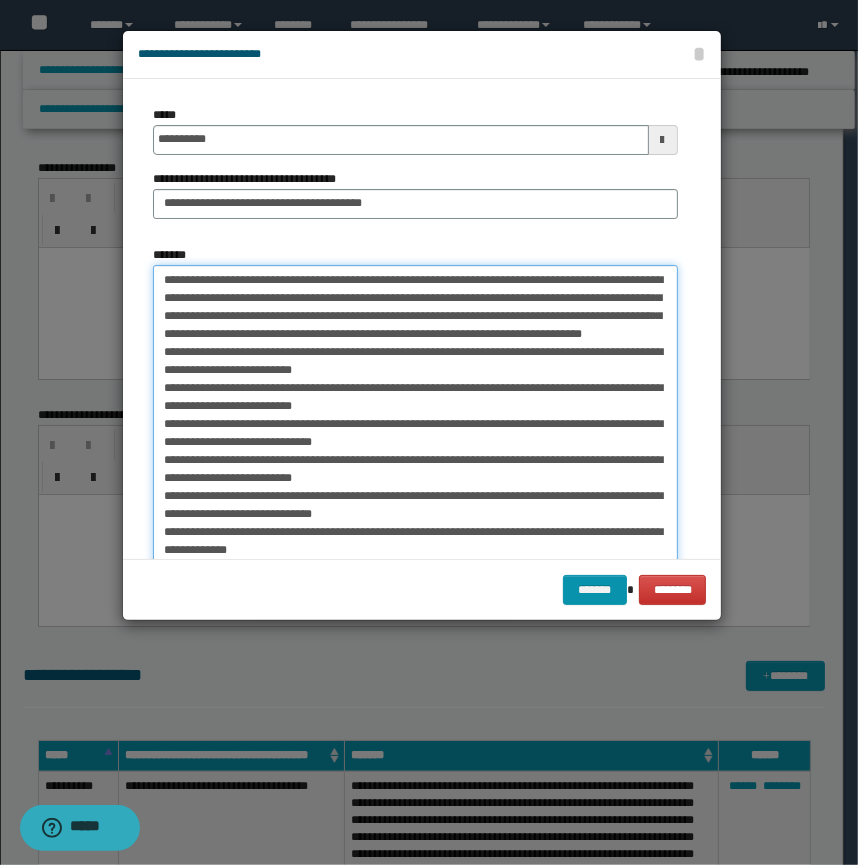click on "*******" at bounding box center (415, 443) 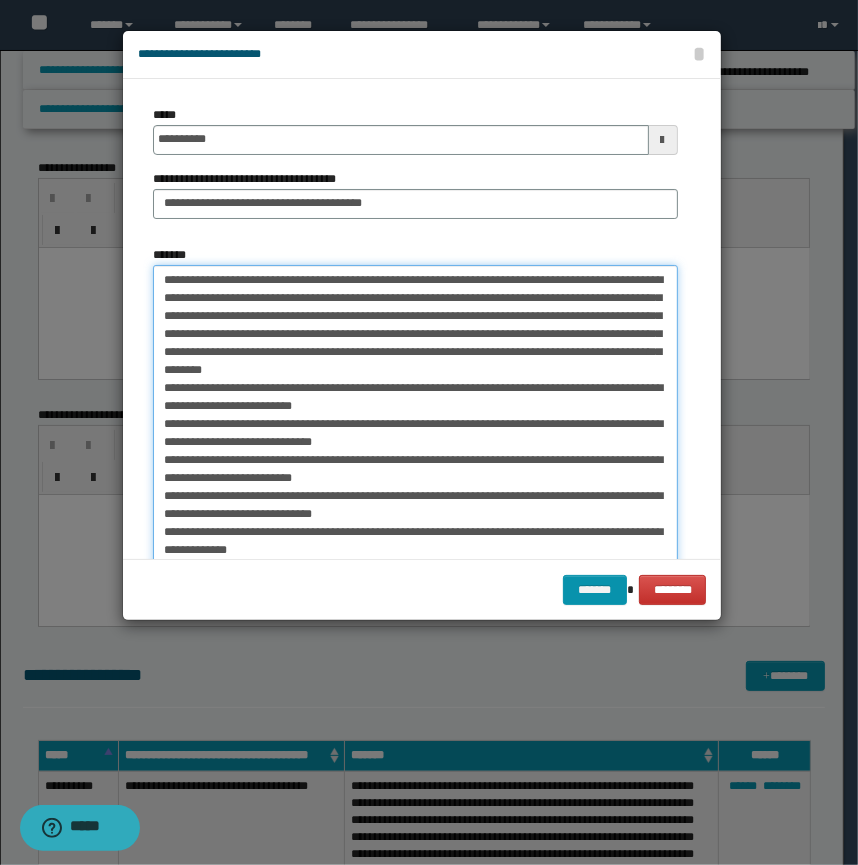 click on "*******" at bounding box center (415, 443) 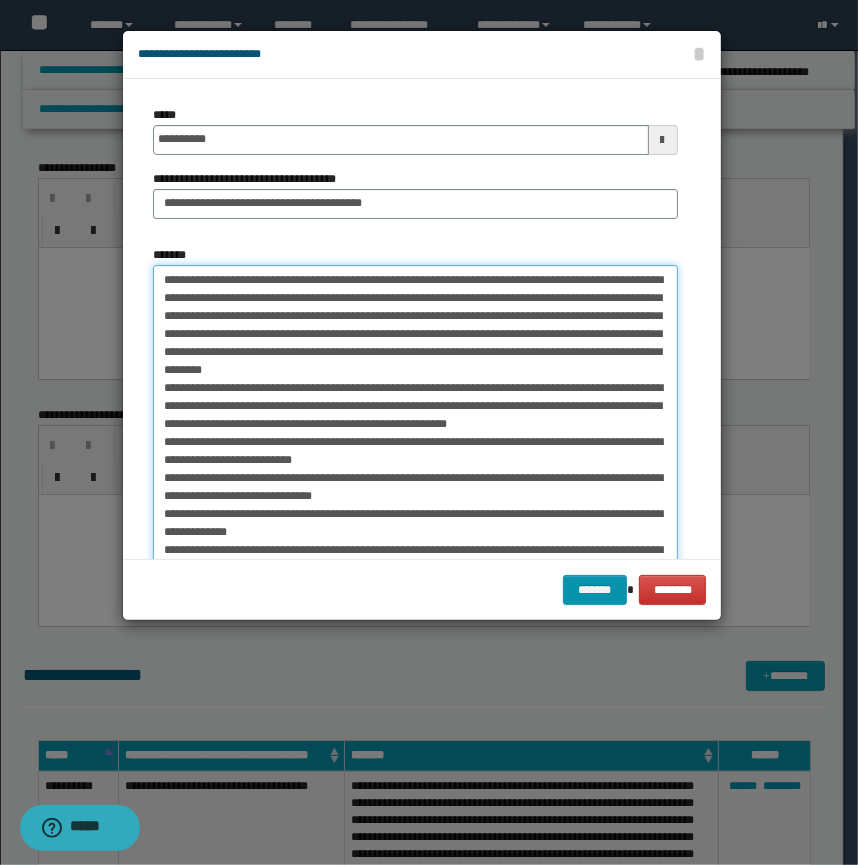 click on "*******" at bounding box center [415, 443] 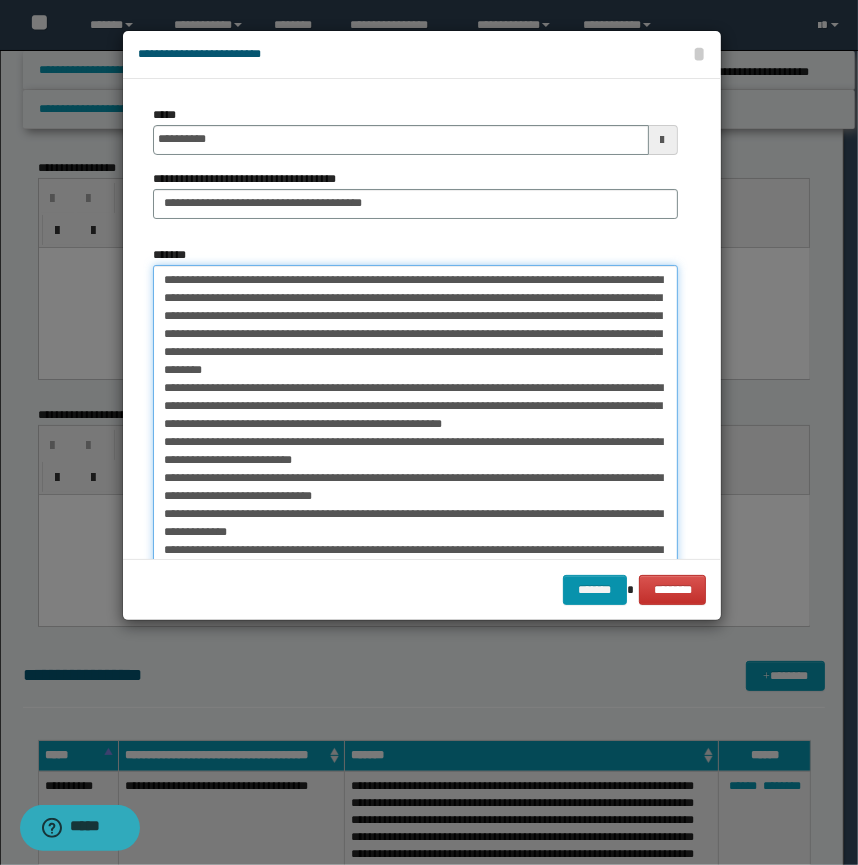 click on "*******" at bounding box center [415, 443] 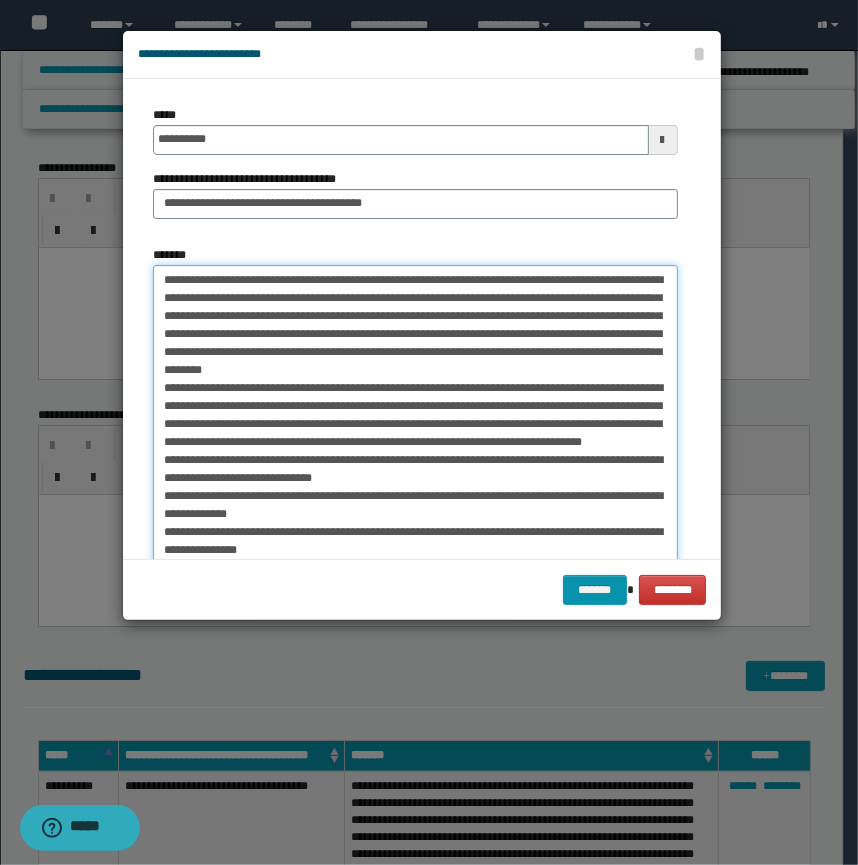 click on "*******" at bounding box center [415, 443] 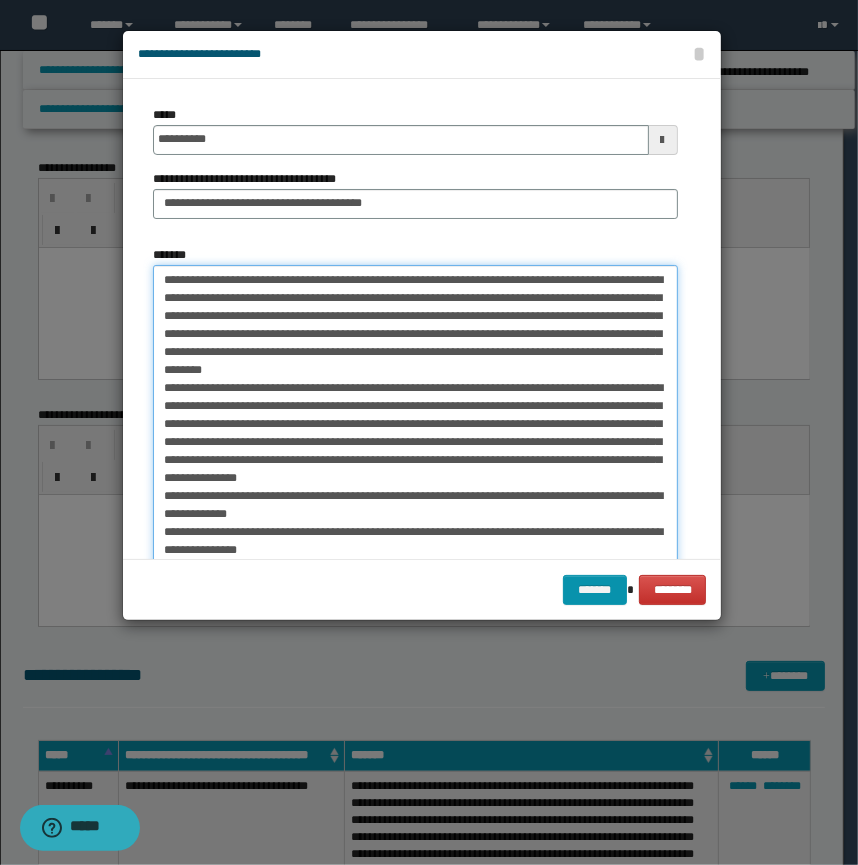 scroll, scrollTop: 32, scrollLeft: 0, axis: vertical 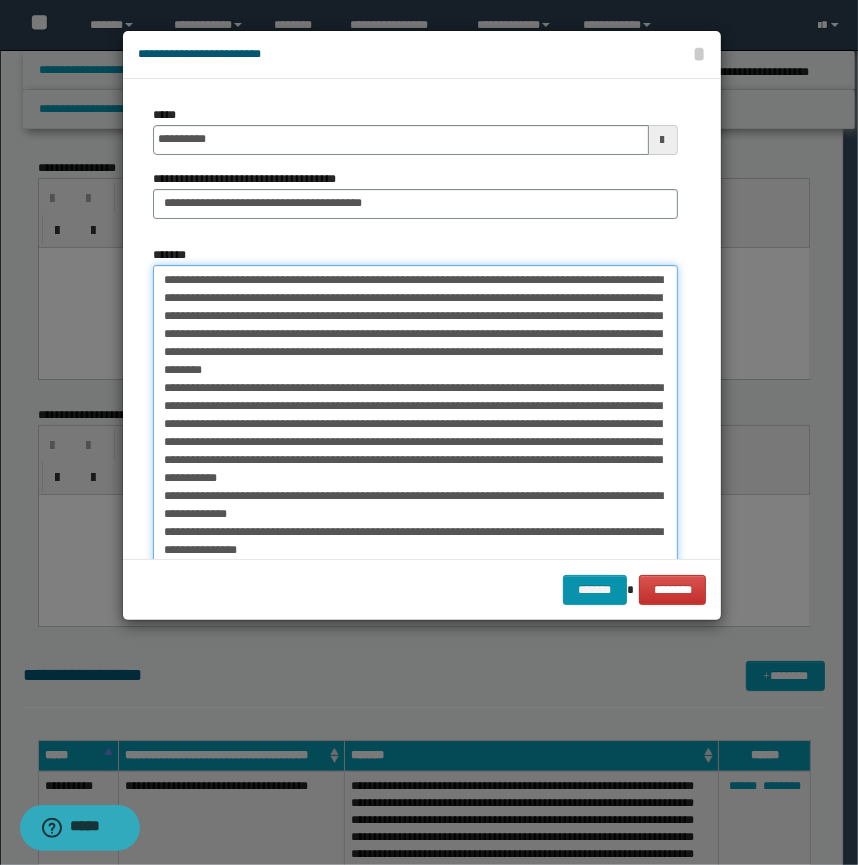 click on "*******" at bounding box center [415, 443] 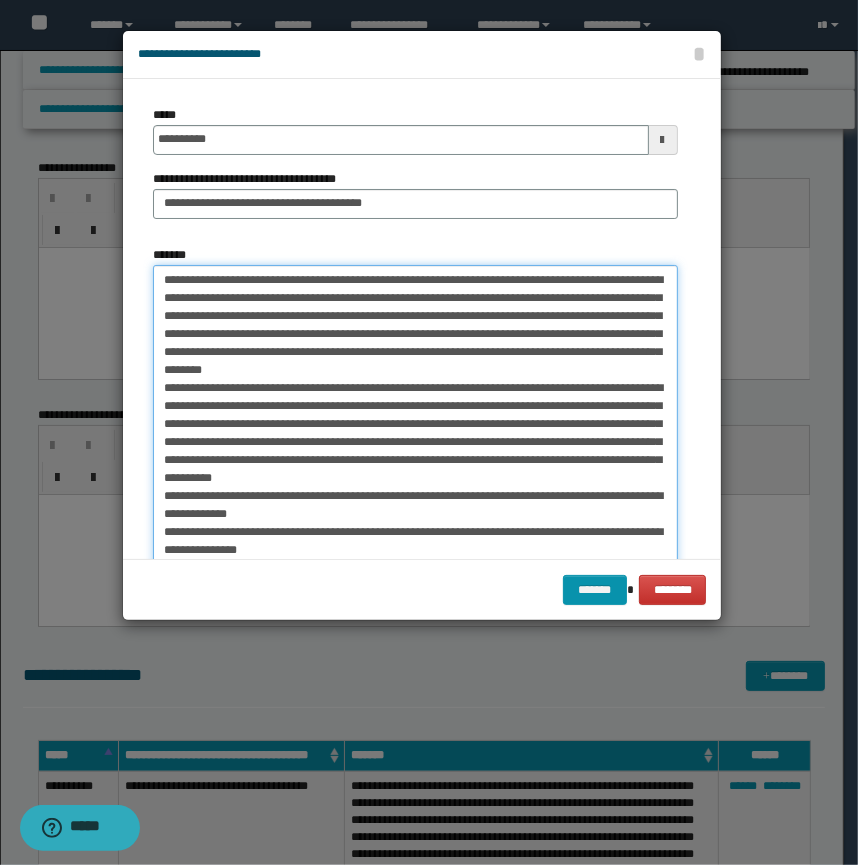 click on "*******" at bounding box center [415, 443] 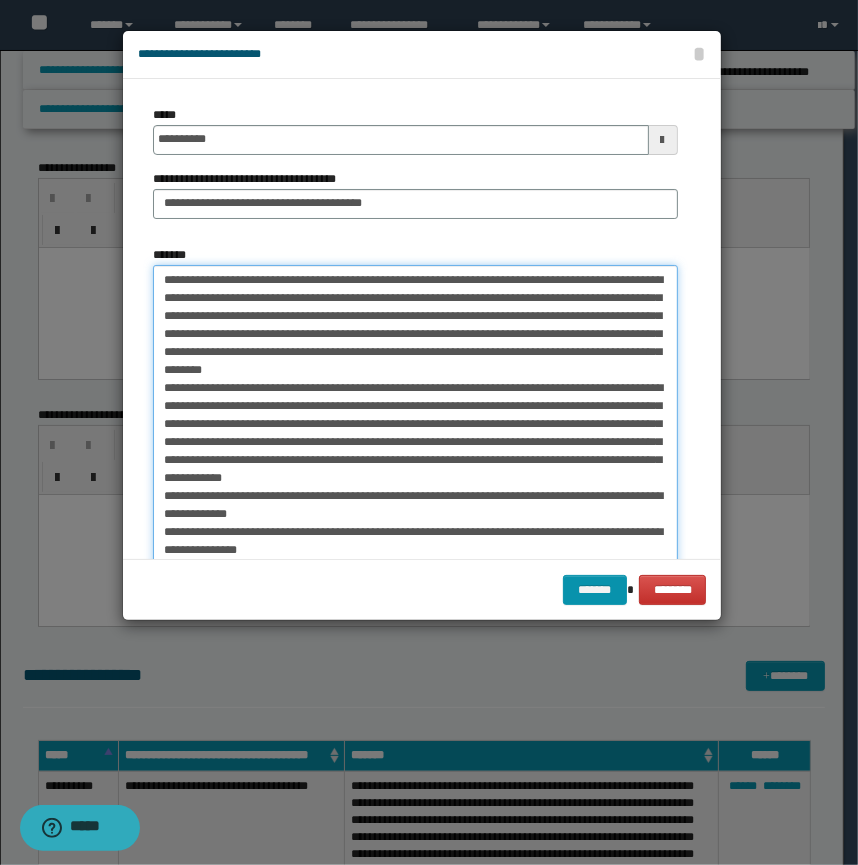 click on "*******" at bounding box center (415, 443) 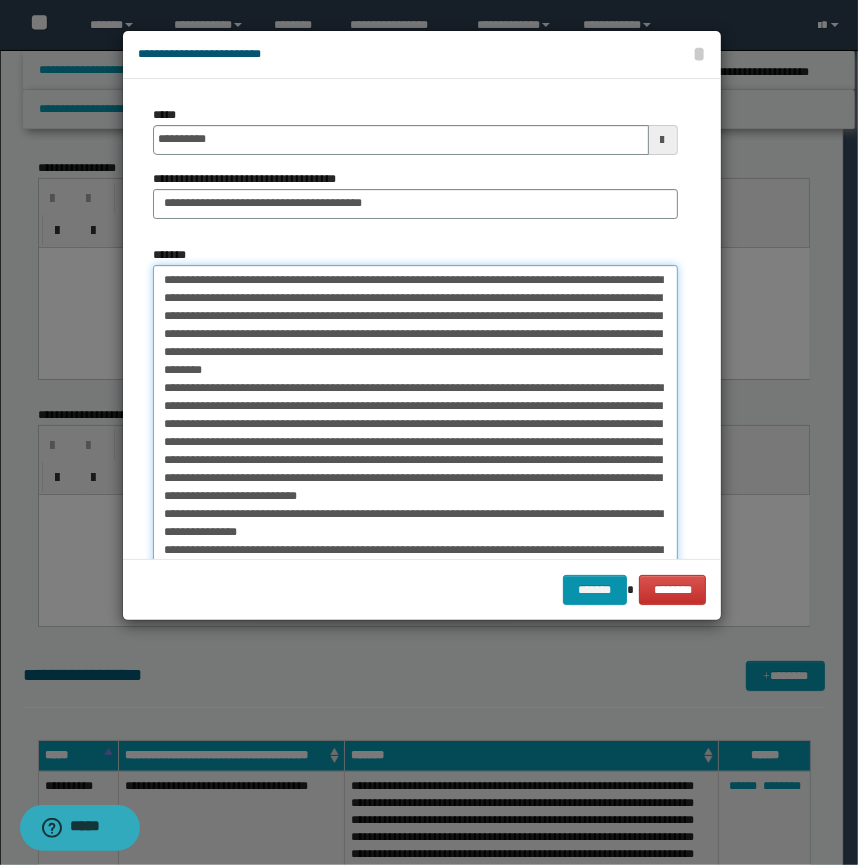 click on "*******" at bounding box center (415, 443) 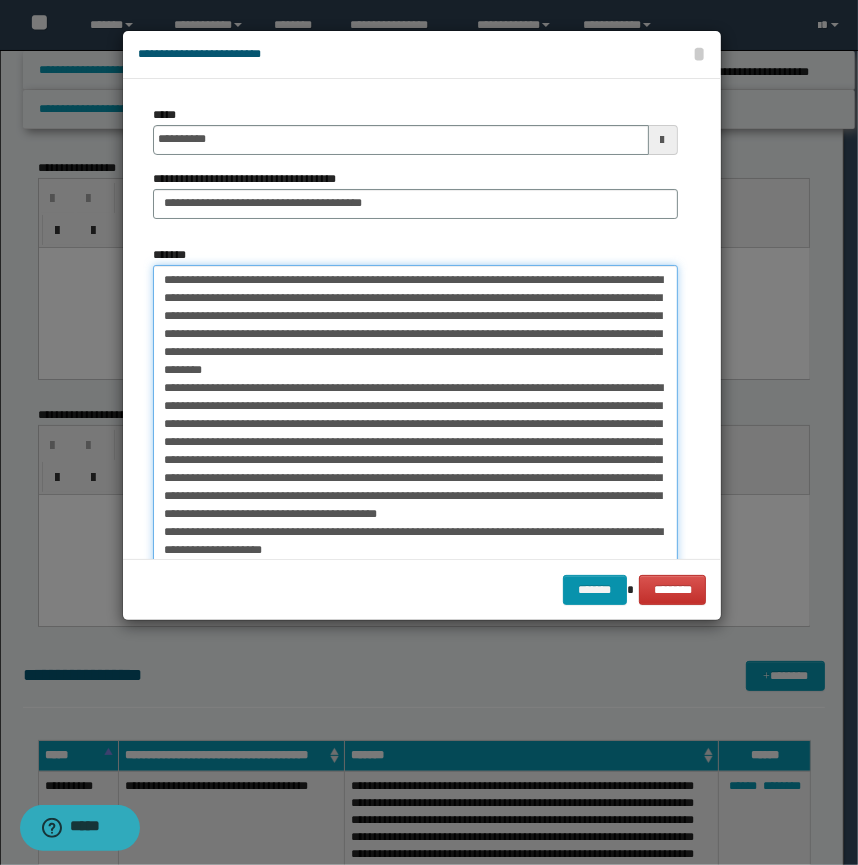 scroll, scrollTop: 104, scrollLeft: 0, axis: vertical 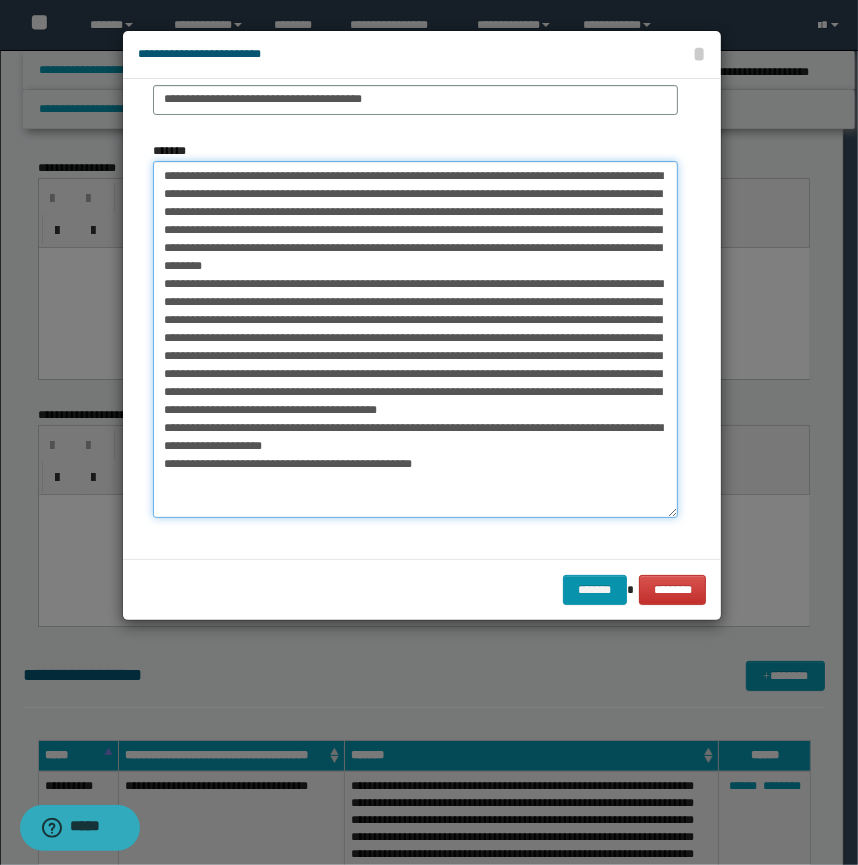 click on "*******" at bounding box center (415, 339) 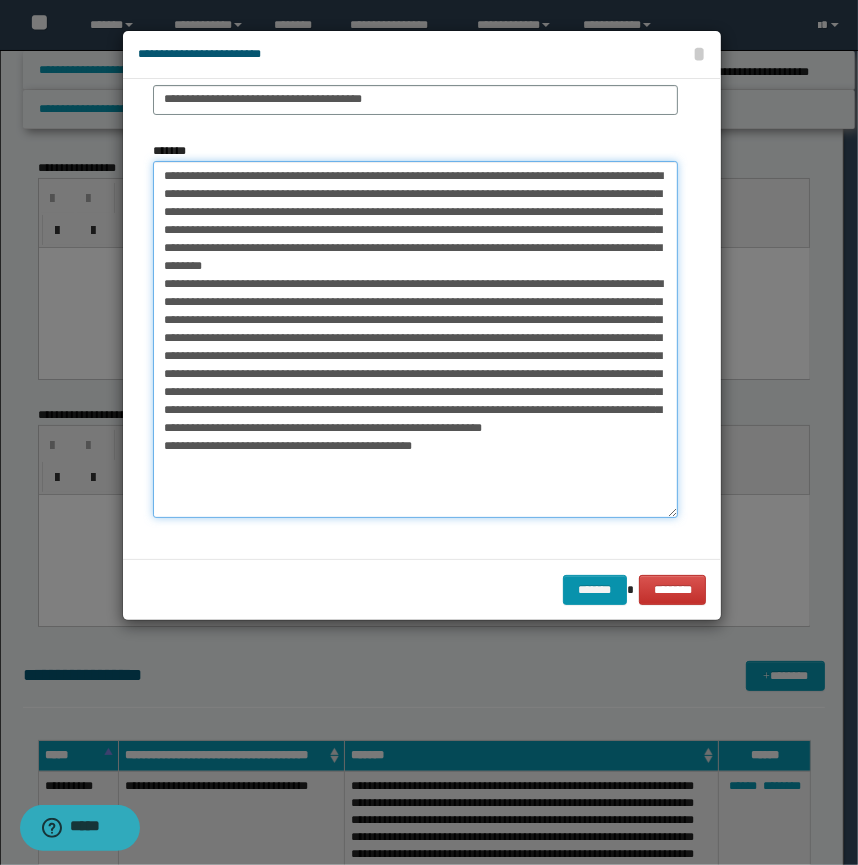 click on "*******" at bounding box center [415, 339] 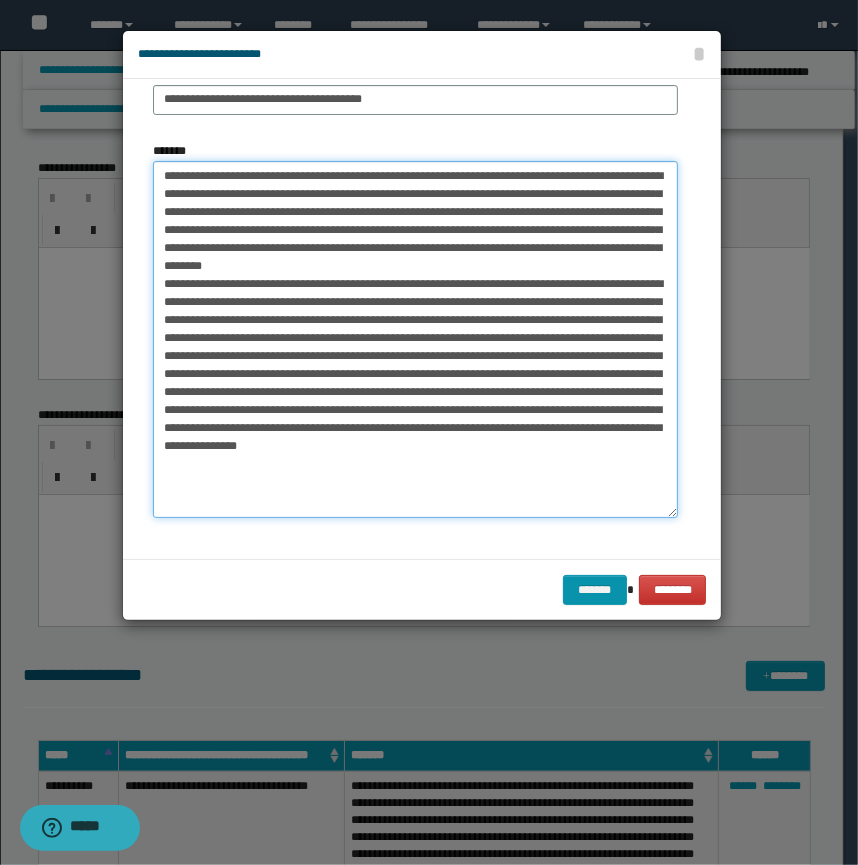 scroll, scrollTop: 14, scrollLeft: 0, axis: vertical 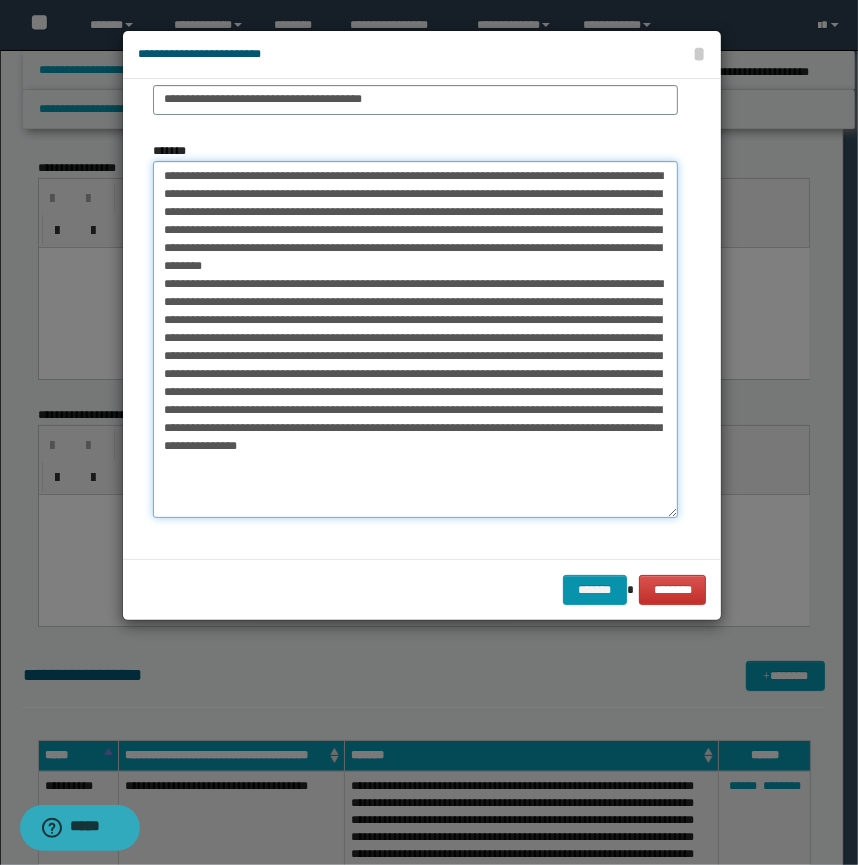 click on "*******" at bounding box center [415, 339] 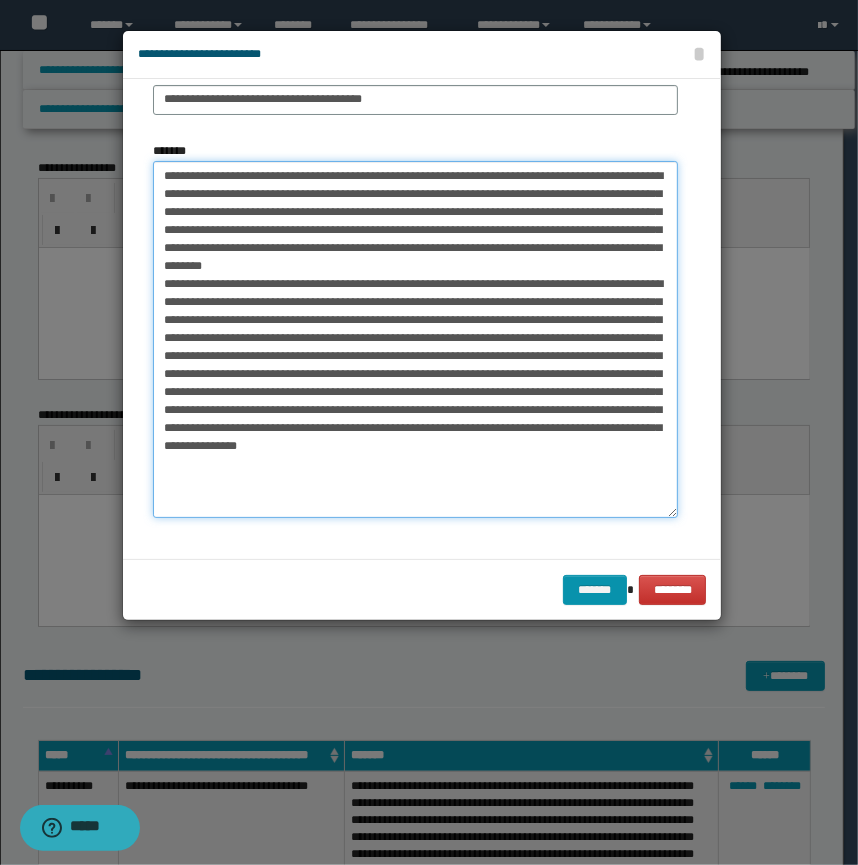 click on "*******" at bounding box center (415, 339) 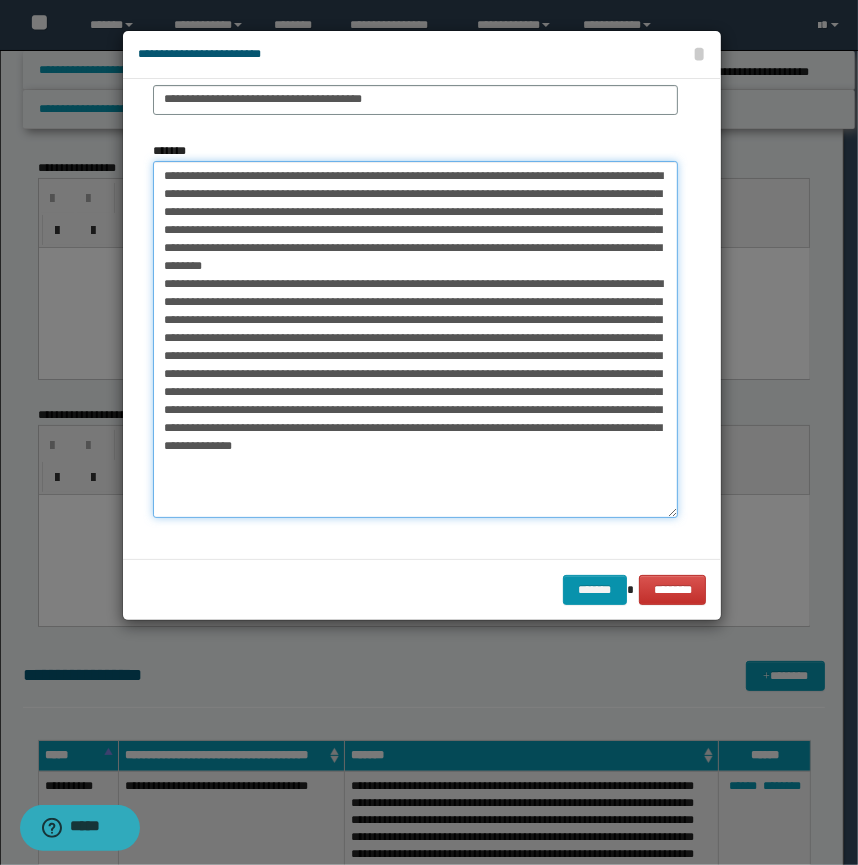 click on "*******" at bounding box center (415, 339) 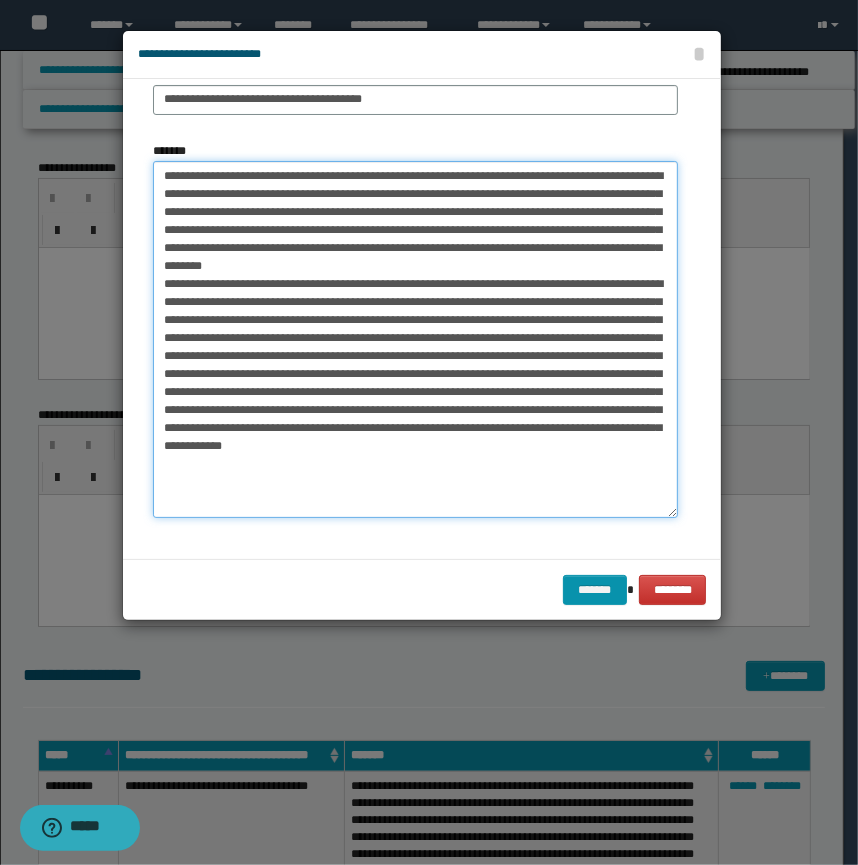 drag, startPoint x: 604, startPoint y: 376, endPoint x: 592, endPoint y: 380, distance: 12.649111 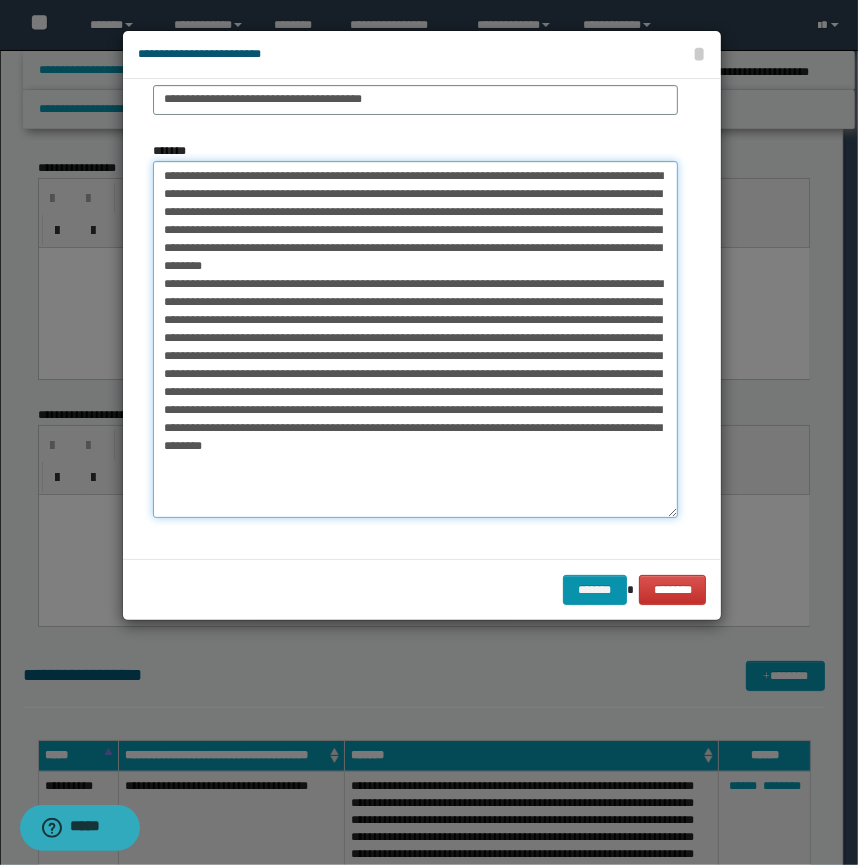 click on "*******" at bounding box center (415, 339) 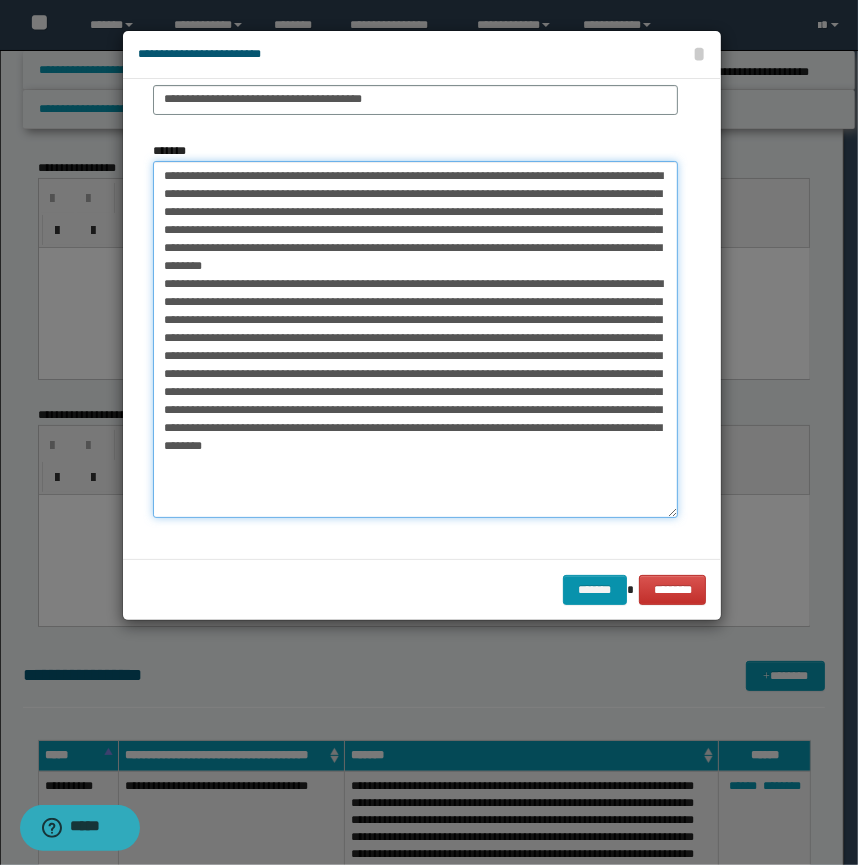 click on "*******" at bounding box center (415, 339) 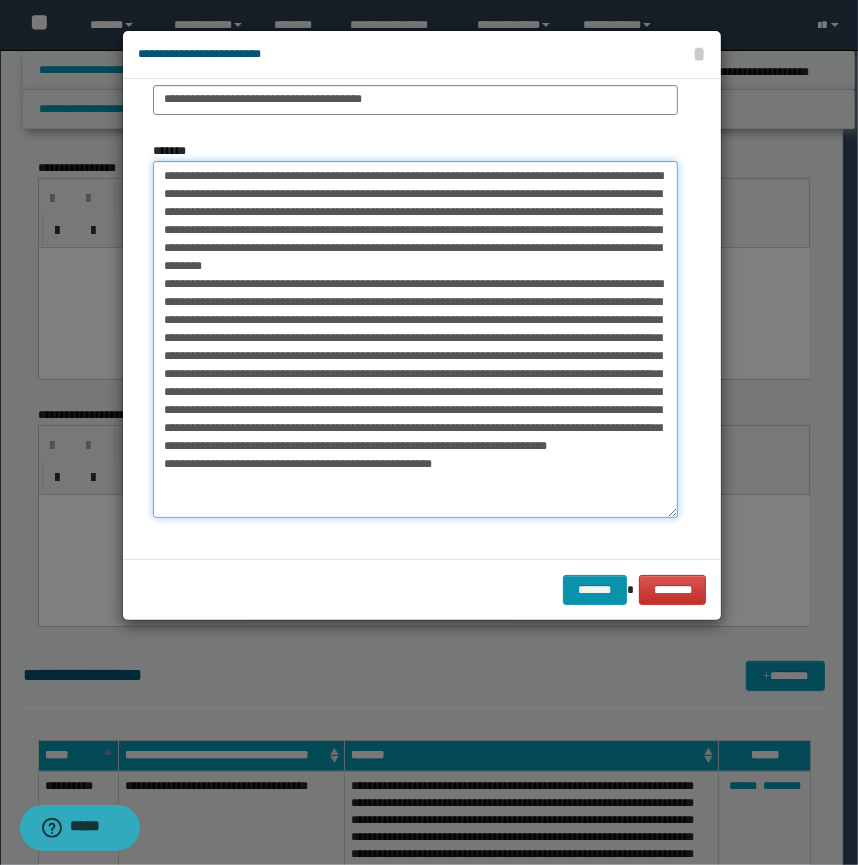 scroll, scrollTop: 44, scrollLeft: 0, axis: vertical 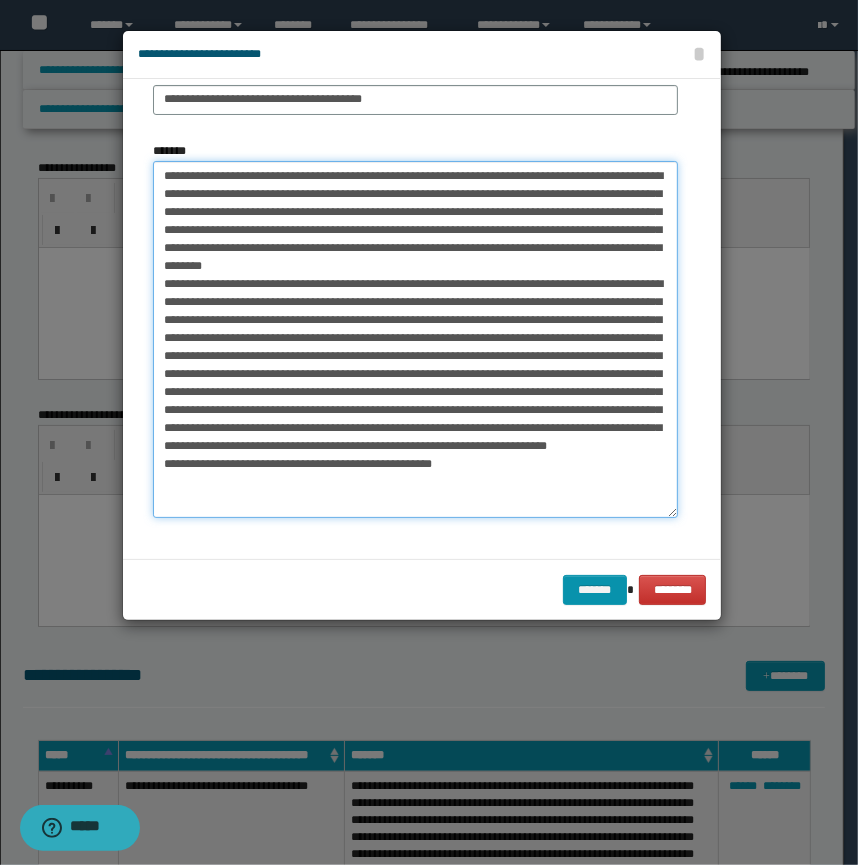 click on "*******" at bounding box center [415, 339] 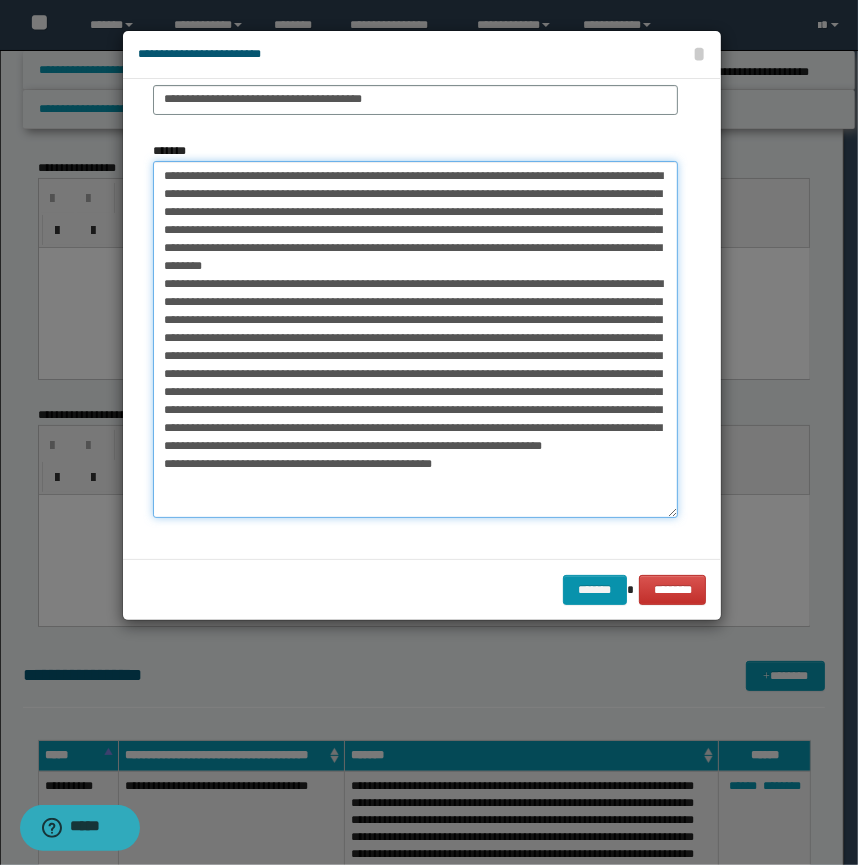 click on "*******" at bounding box center (415, 339) 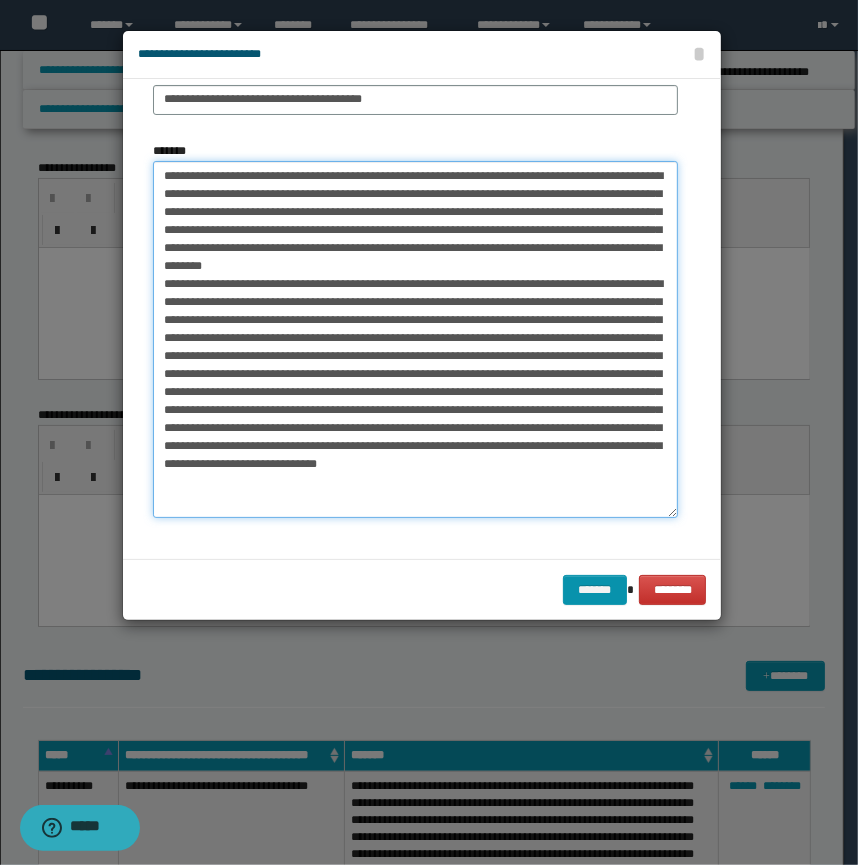 drag, startPoint x: 501, startPoint y: 507, endPoint x: 455, endPoint y: 516, distance: 46.872166 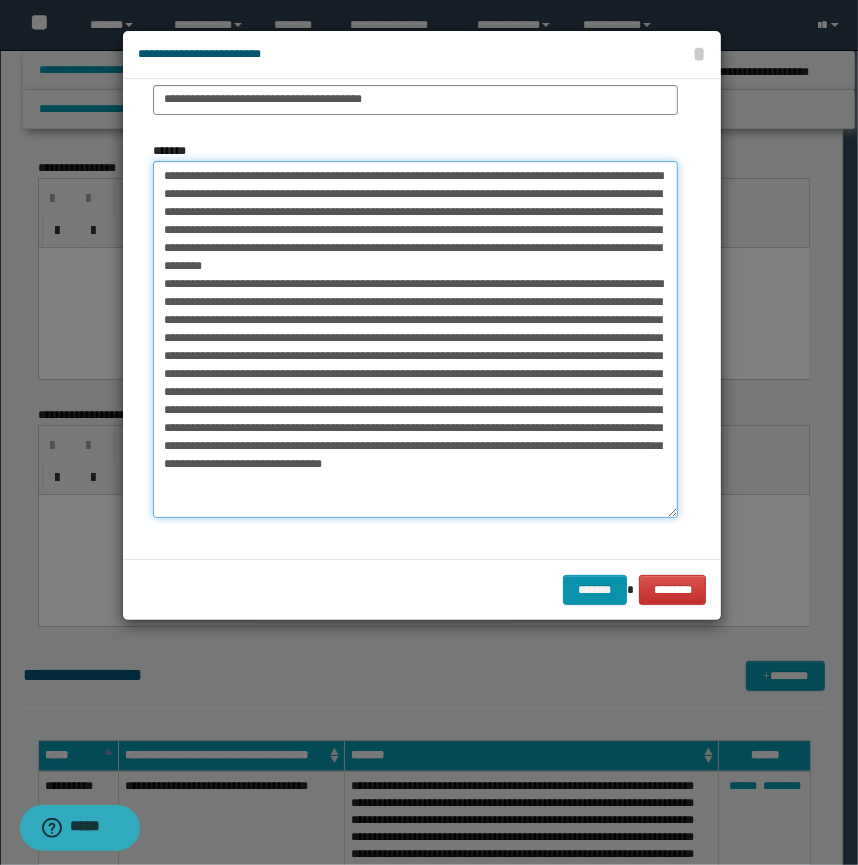 click on "*******" at bounding box center [415, 339] 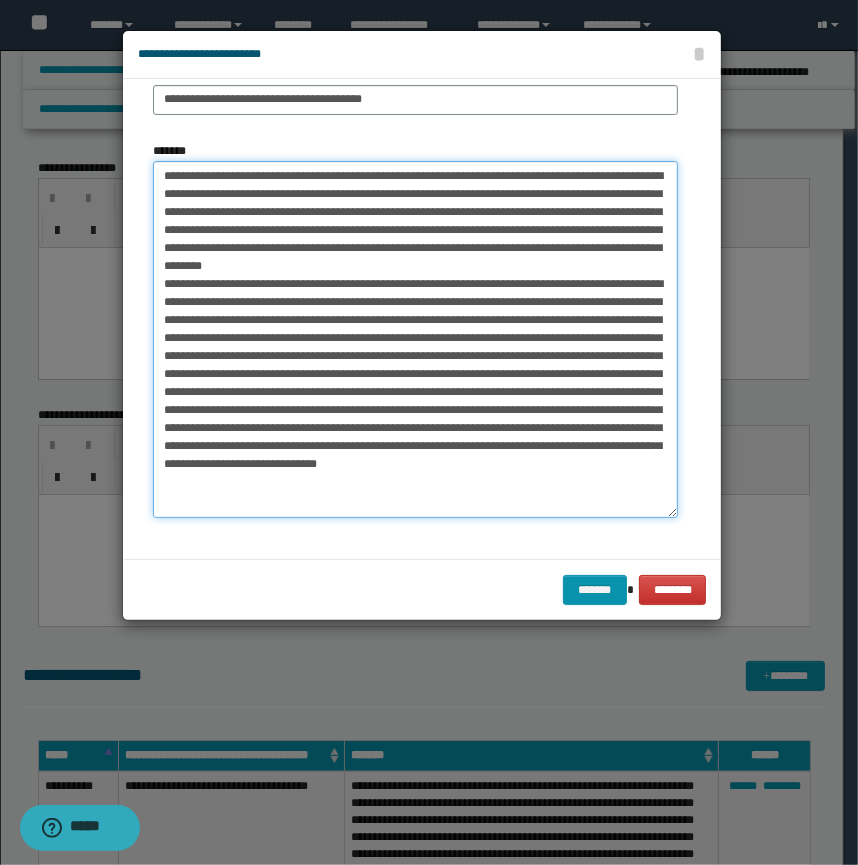 click on "*******" at bounding box center (415, 339) 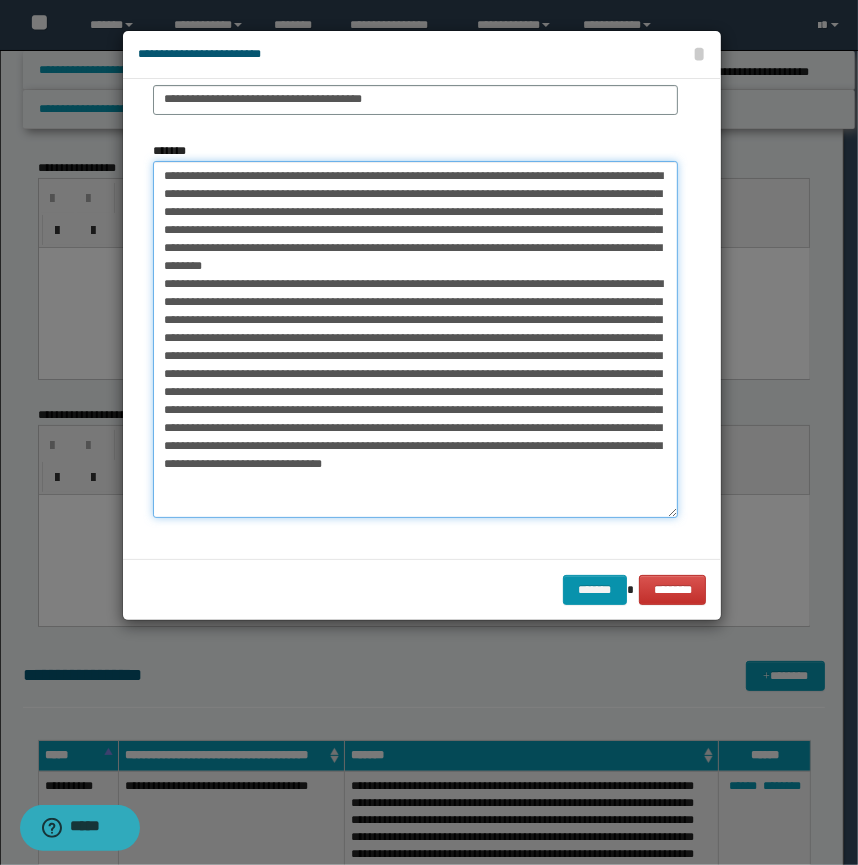 scroll, scrollTop: 50, scrollLeft: 0, axis: vertical 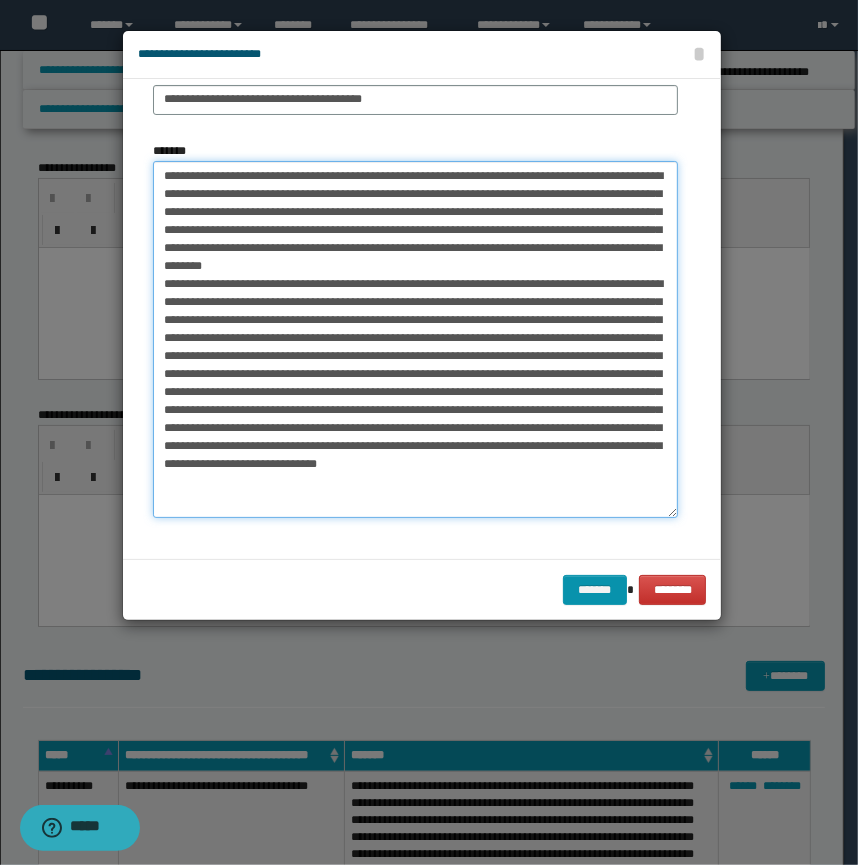 click on "*******" at bounding box center [415, 339] 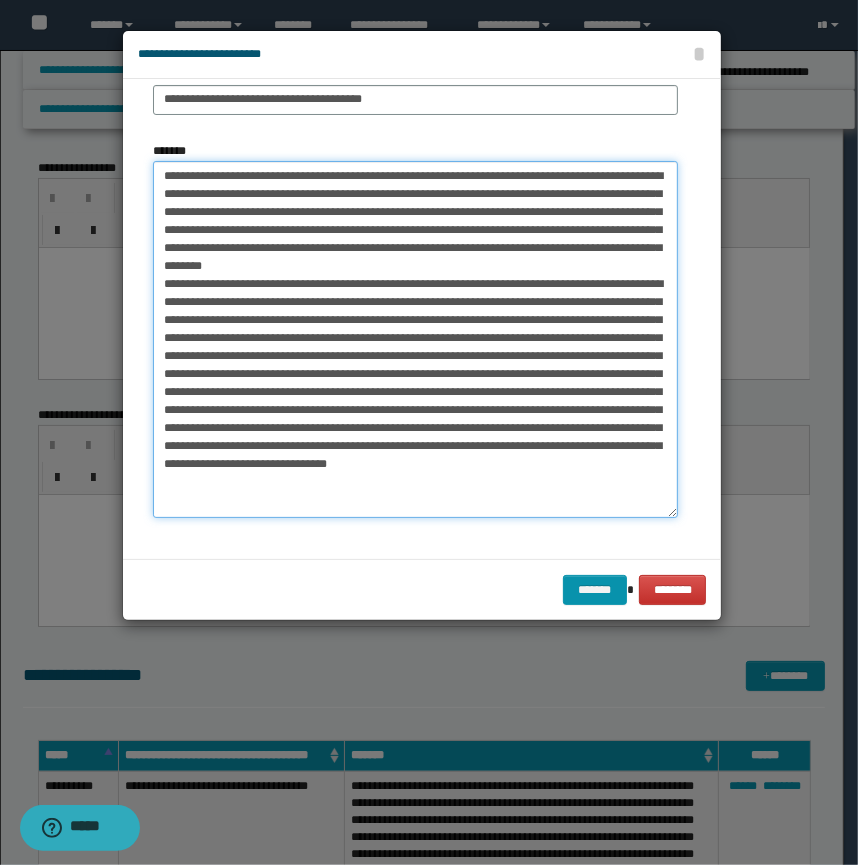 click on "*******" at bounding box center (415, 339) 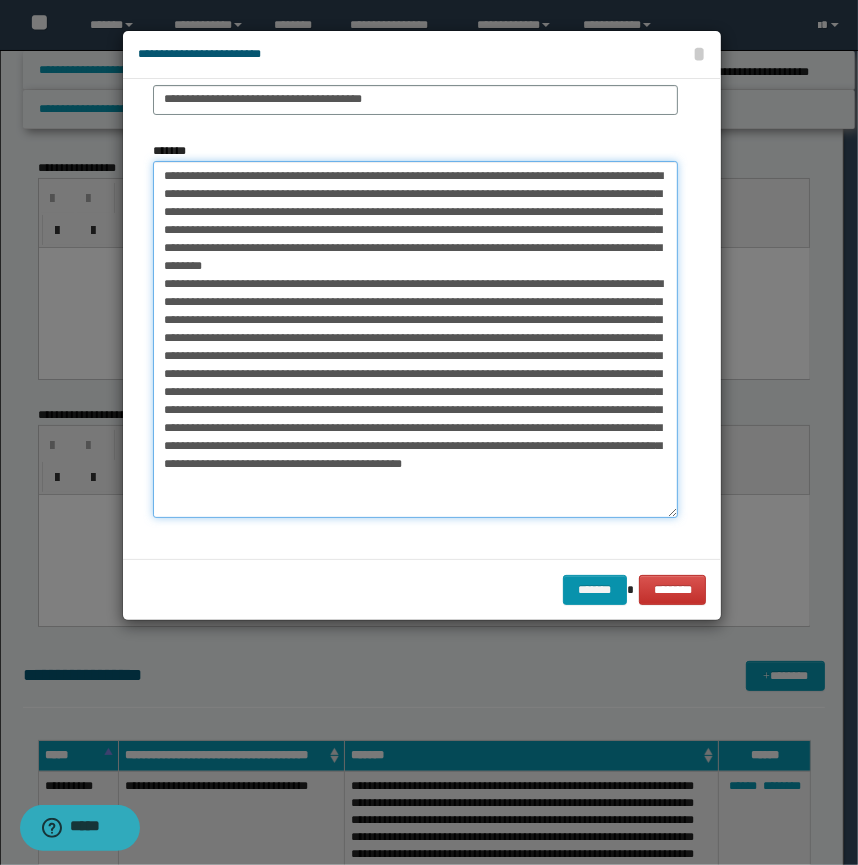 click on "*******" at bounding box center [415, 339] 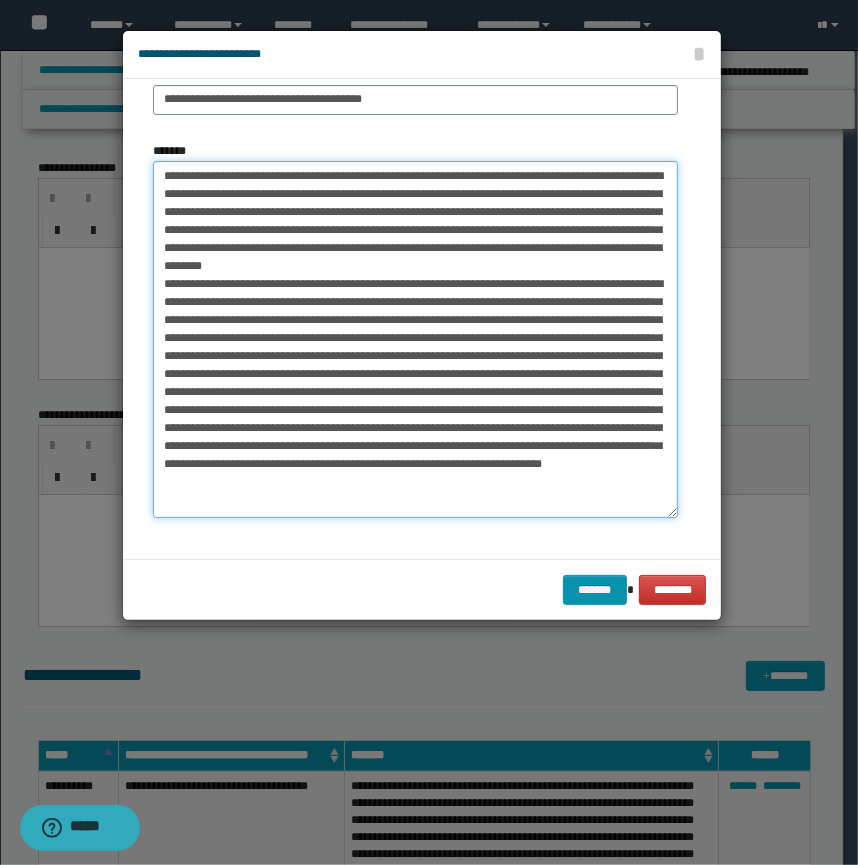 click on "*******" at bounding box center (415, 339) 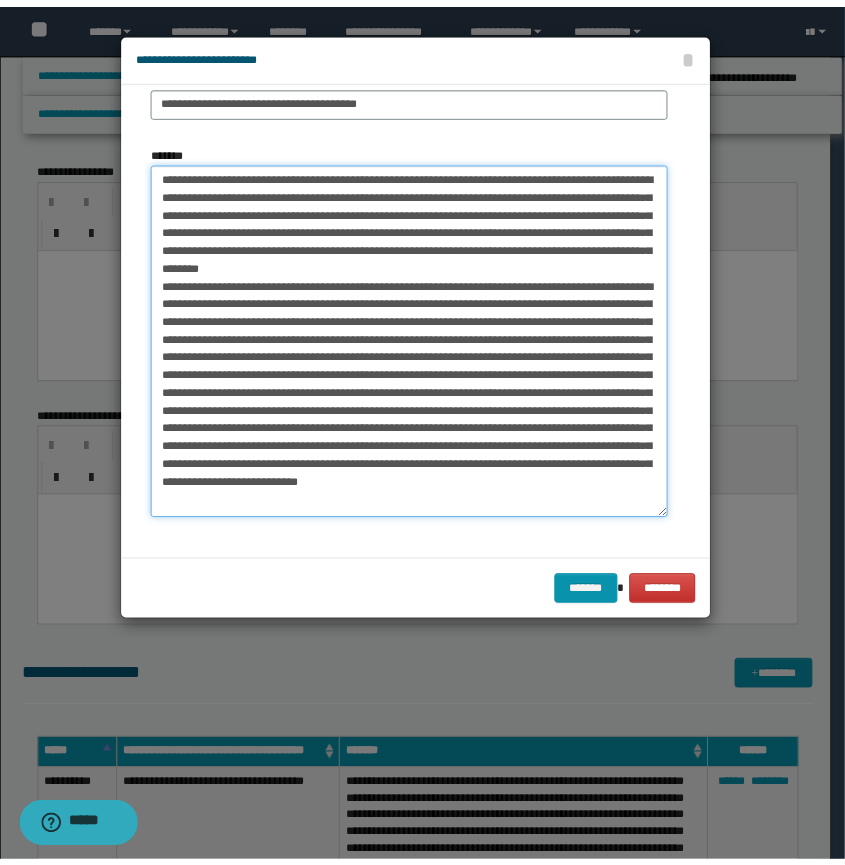 scroll, scrollTop: 0, scrollLeft: 0, axis: both 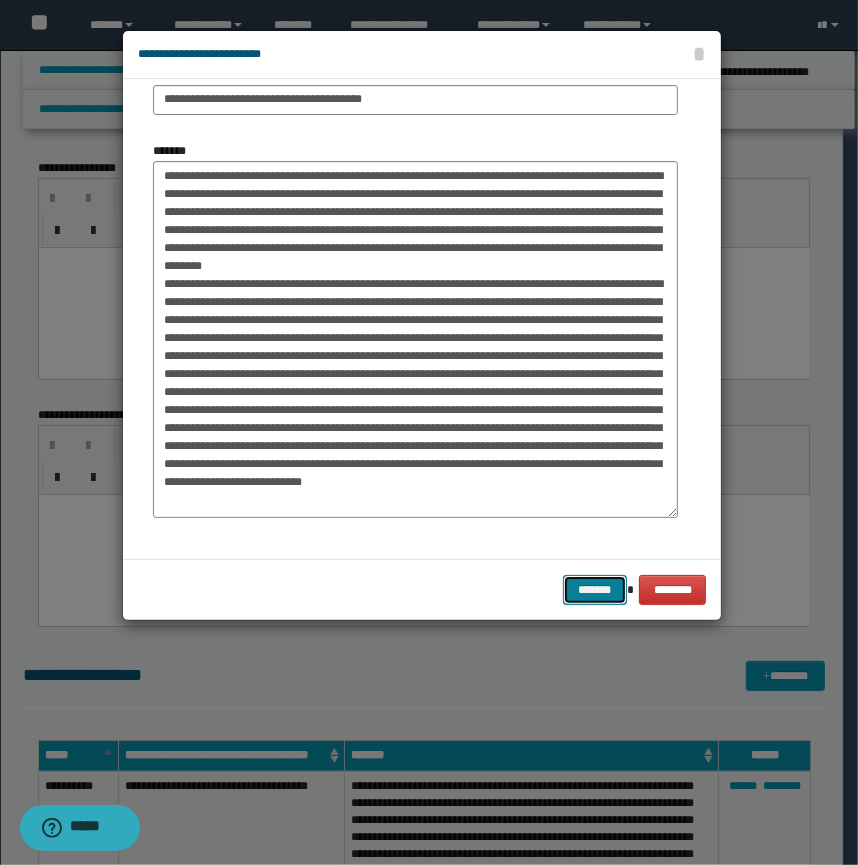 click on "*******" at bounding box center [595, 590] 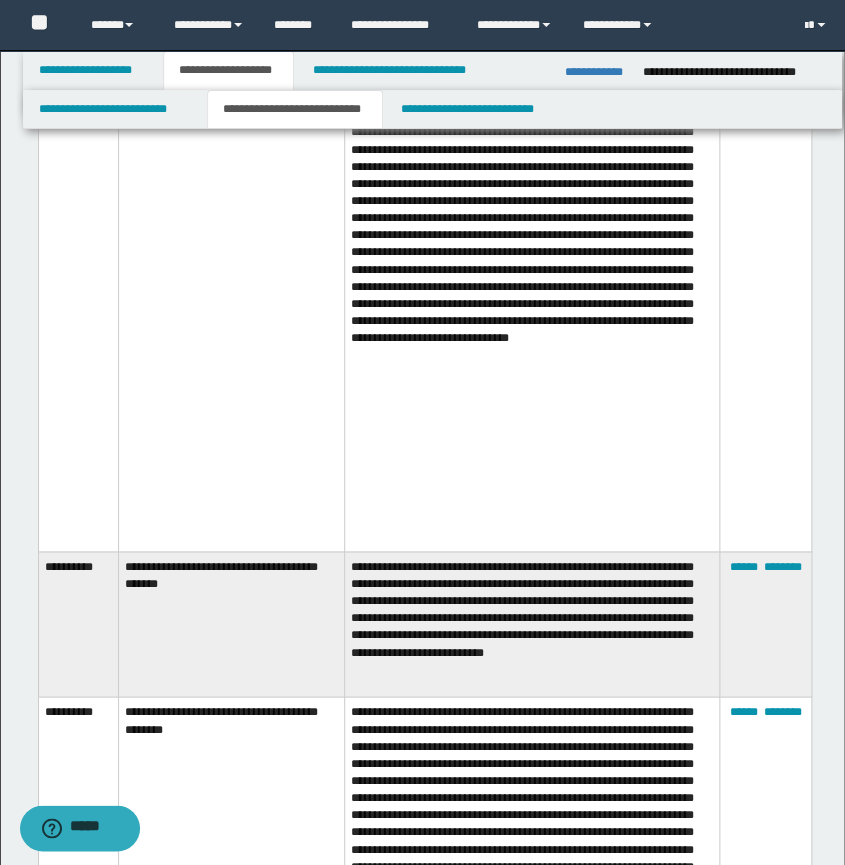 scroll, scrollTop: 4272, scrollLeft: 0, axis: vertical 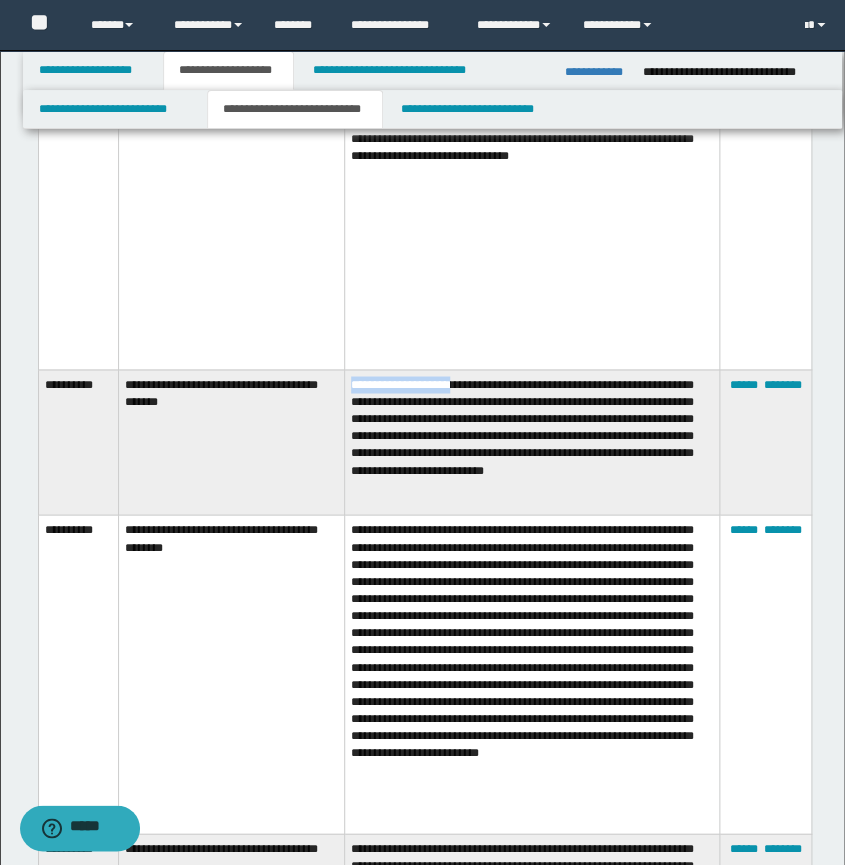 drag, startPoint x: 434, startPoint y: 409, endPoint x: 345, endPoint y: 408, distance: 89.005615 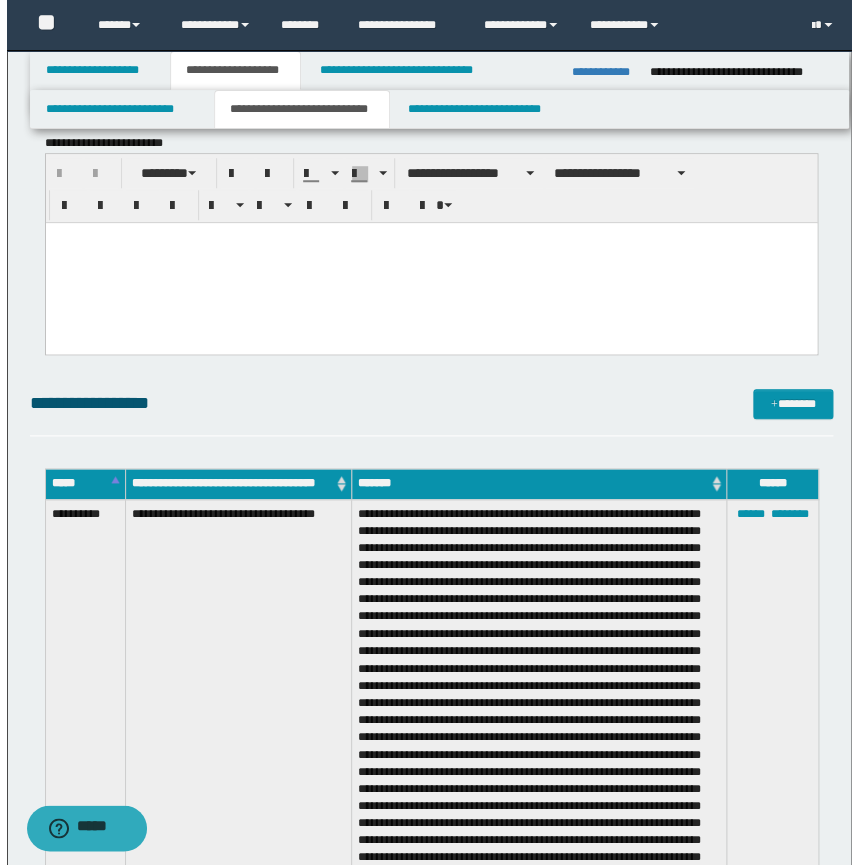 scroll, scrollTop: 0, scrollLeft: 0, axis: both 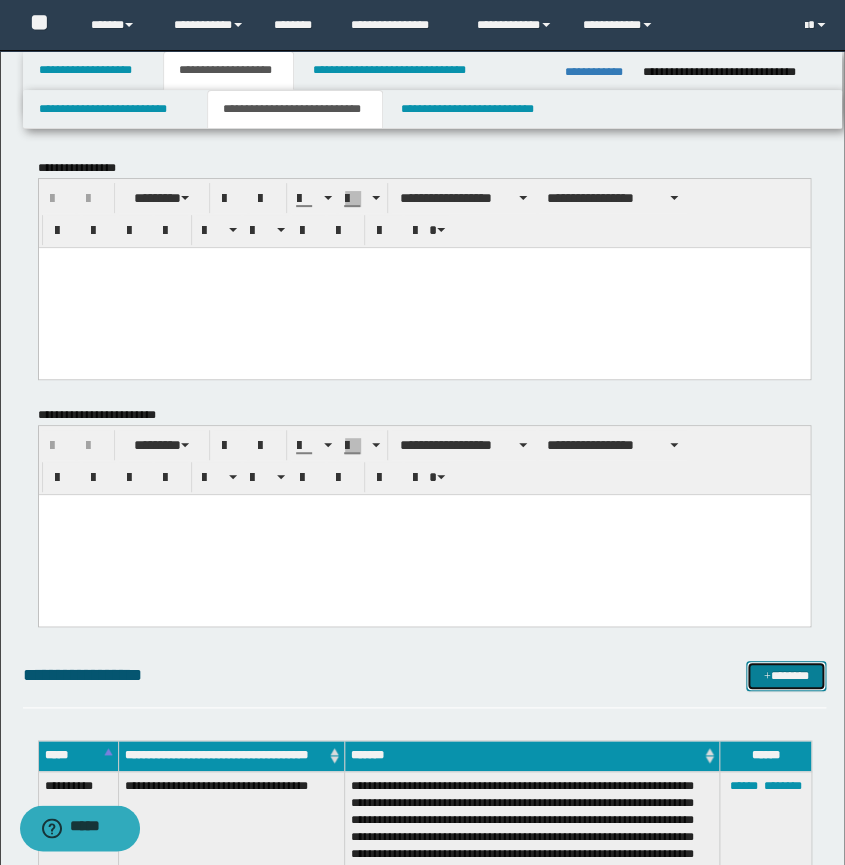 click on "*******" at bounding box center (786, 676) 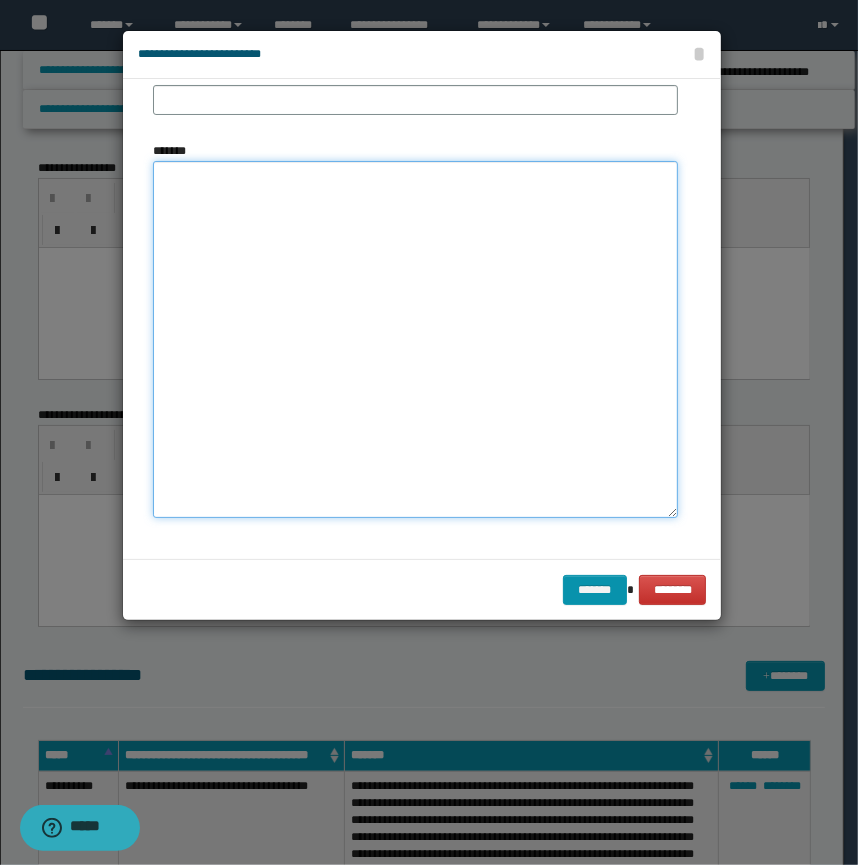 drag, startPoint x: 300, startPoint y: 340, endPoint x: 300, endPoint y: 320, distance: 20 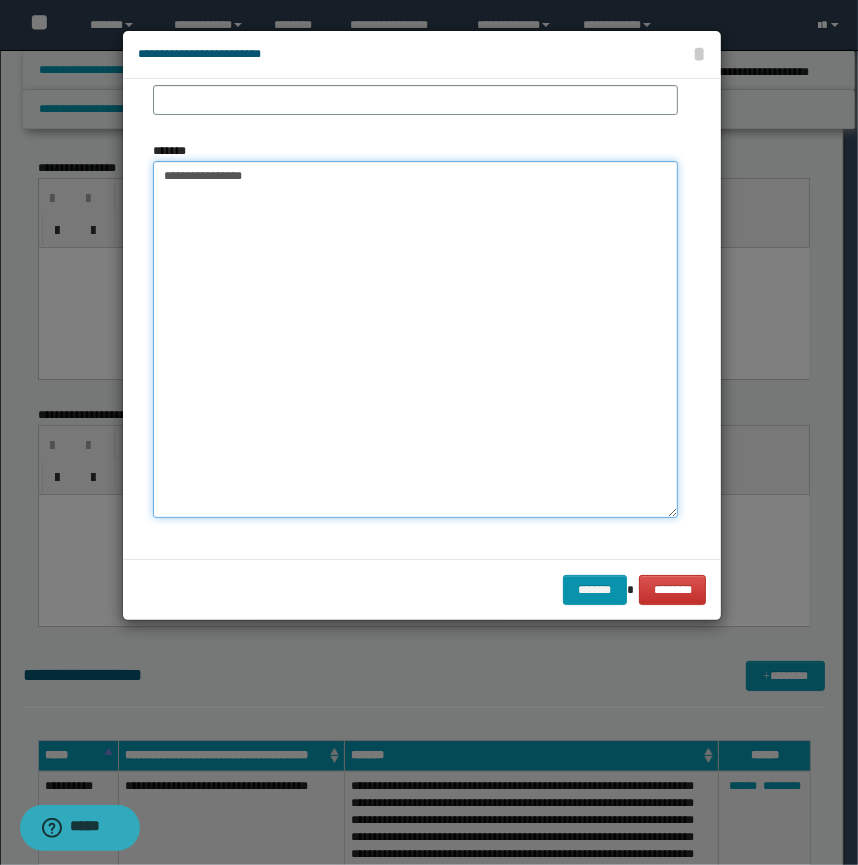 click on "**********" at bounding box center [415, 339] 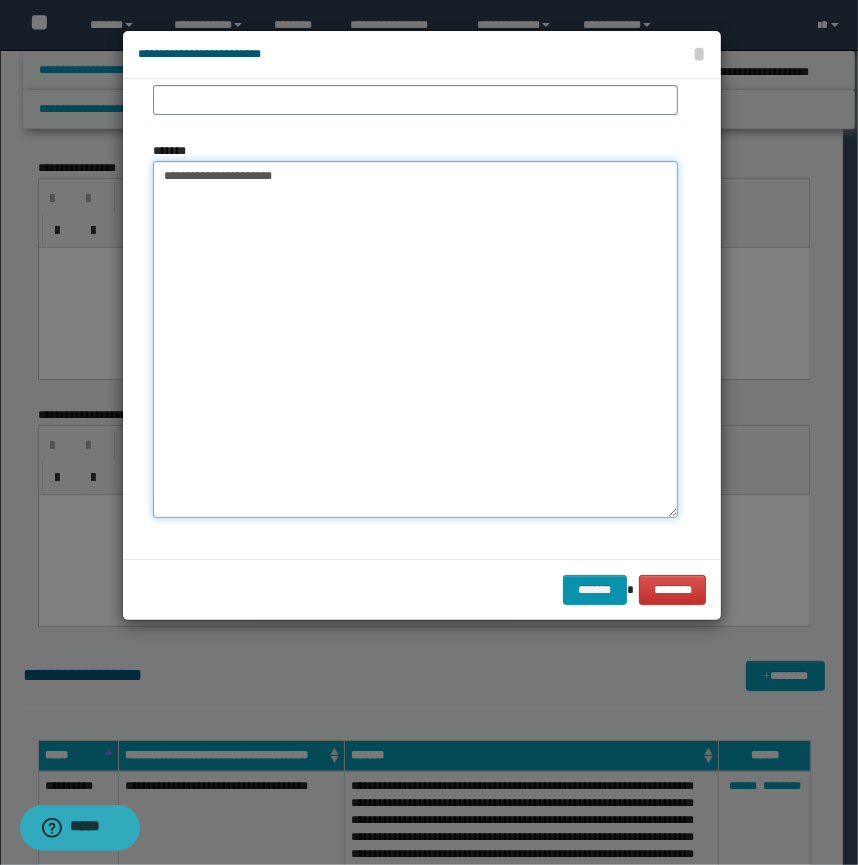 drag, startPoint x: 260, startPoint y: 173, endPoint x: 320, endPoint y: 172, distance: 60.00833 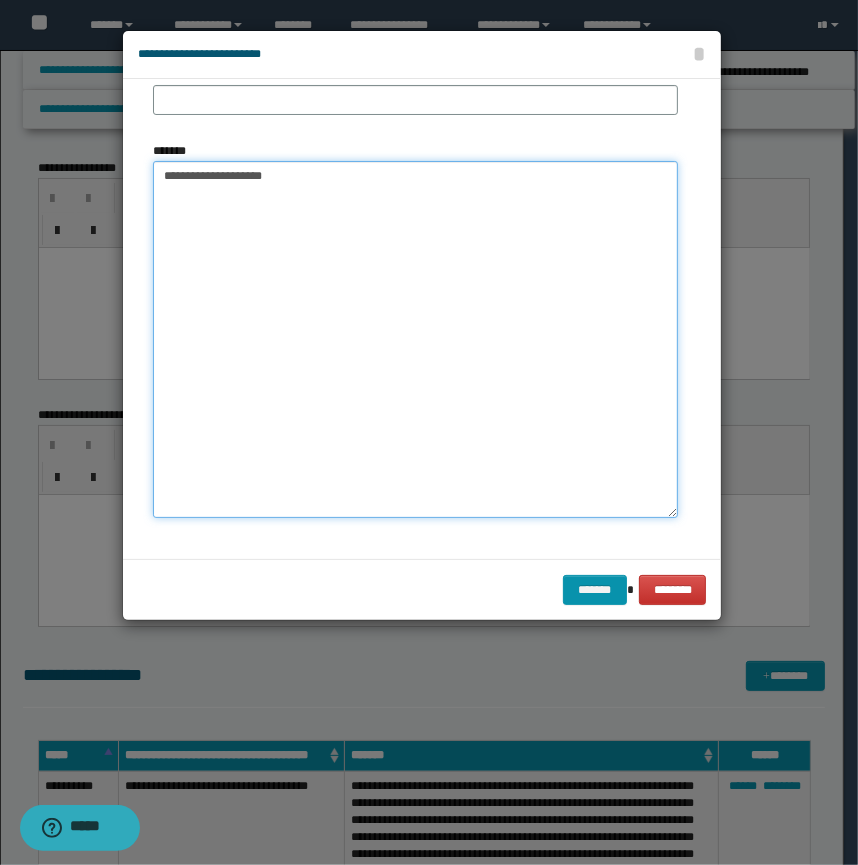 click on "**********" at bounding box center [415, 339] 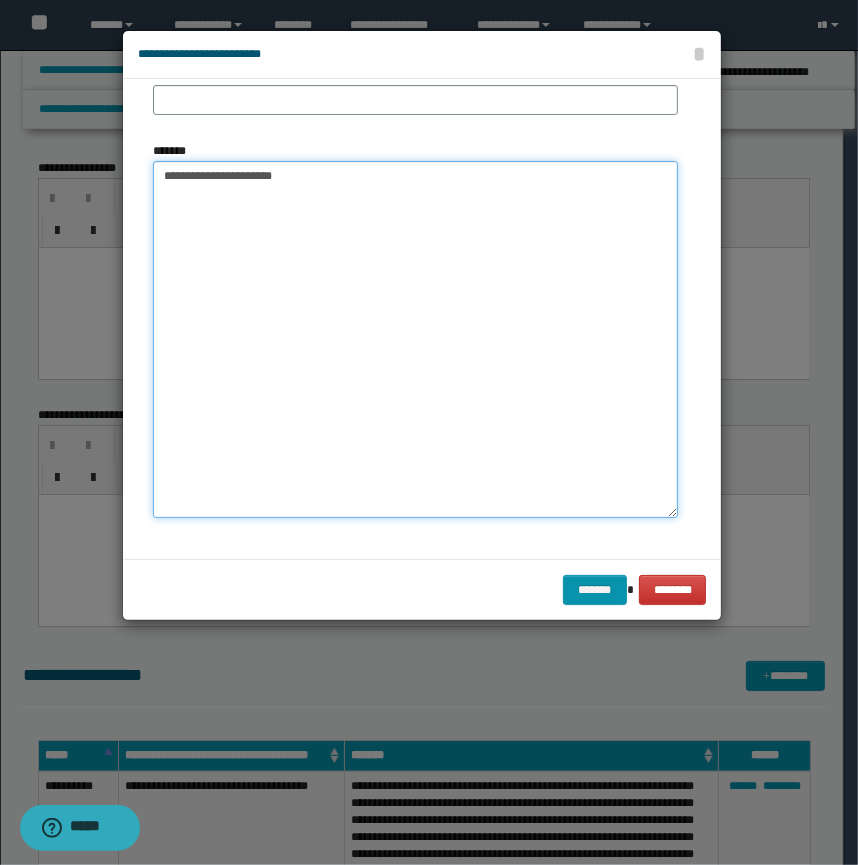click on "**********" at bounding box center [415, 339] 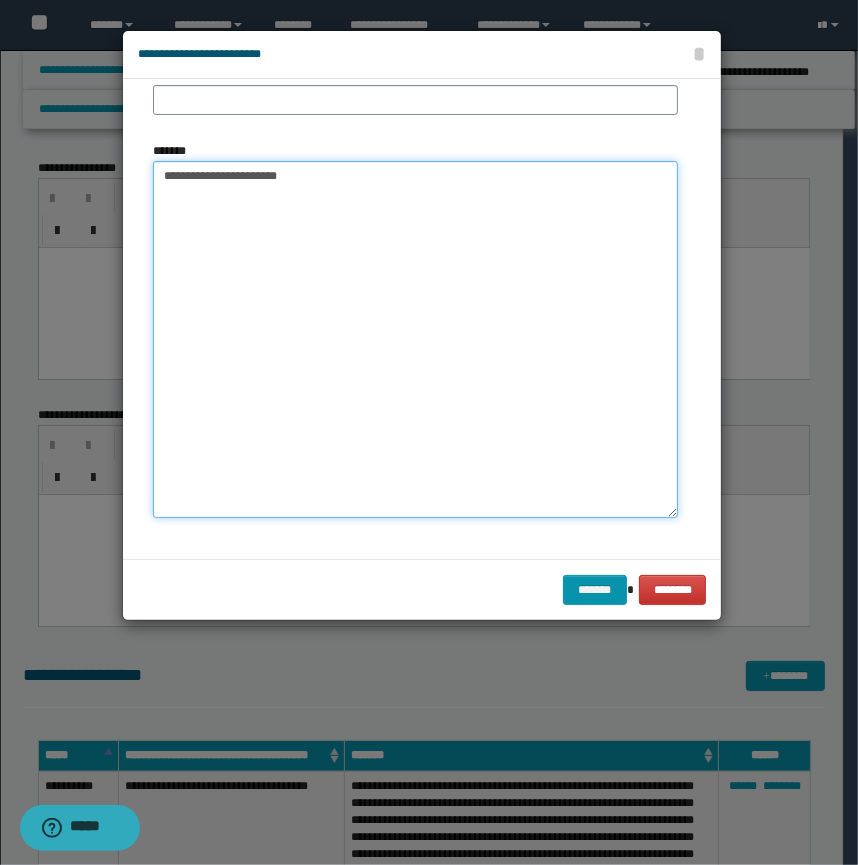 click on "**********" at bounding box center (415, 339) 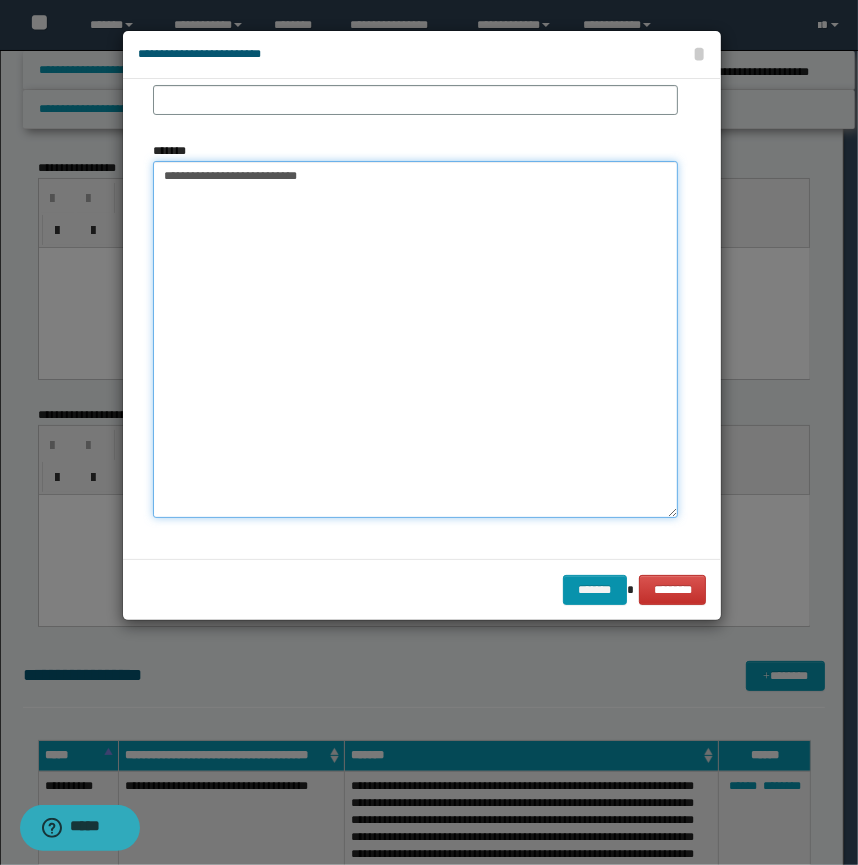 click on "**********" at bounding box center (415, 339) 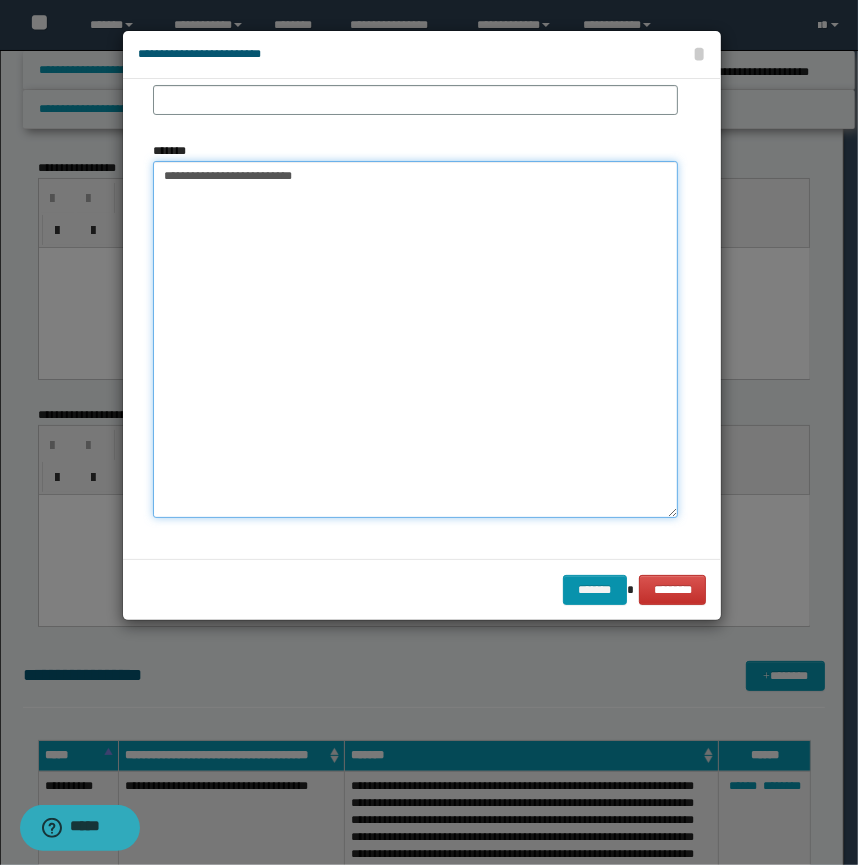 click on "**********" at bounding box center (415, 339) 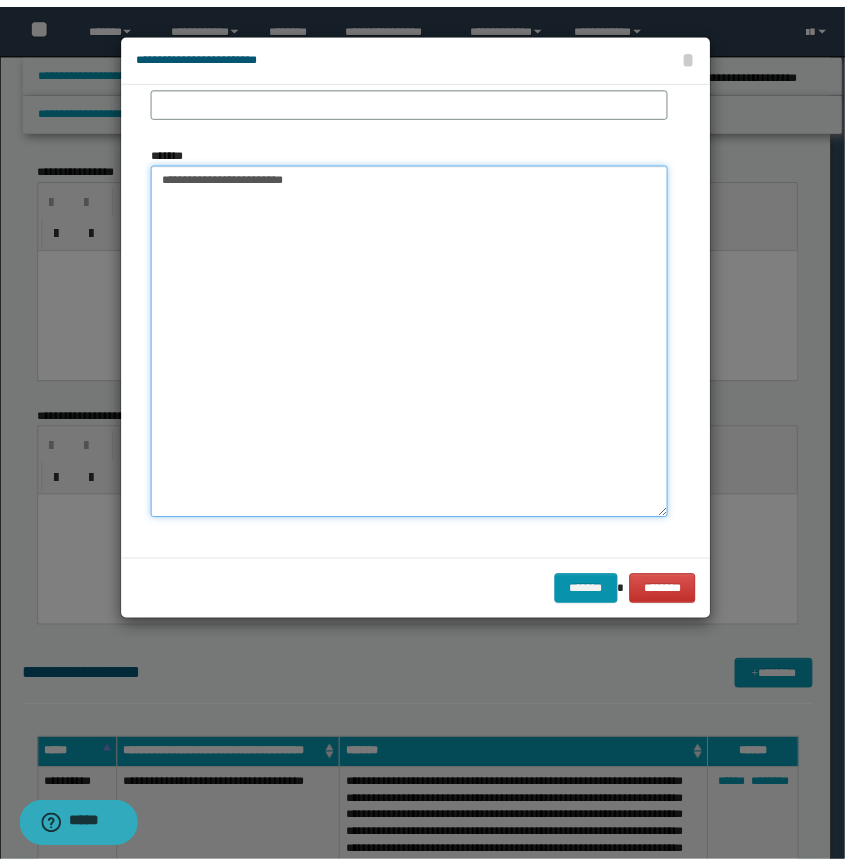 scroll, scrollTop: 0, scrollLeft: 0, axis: both 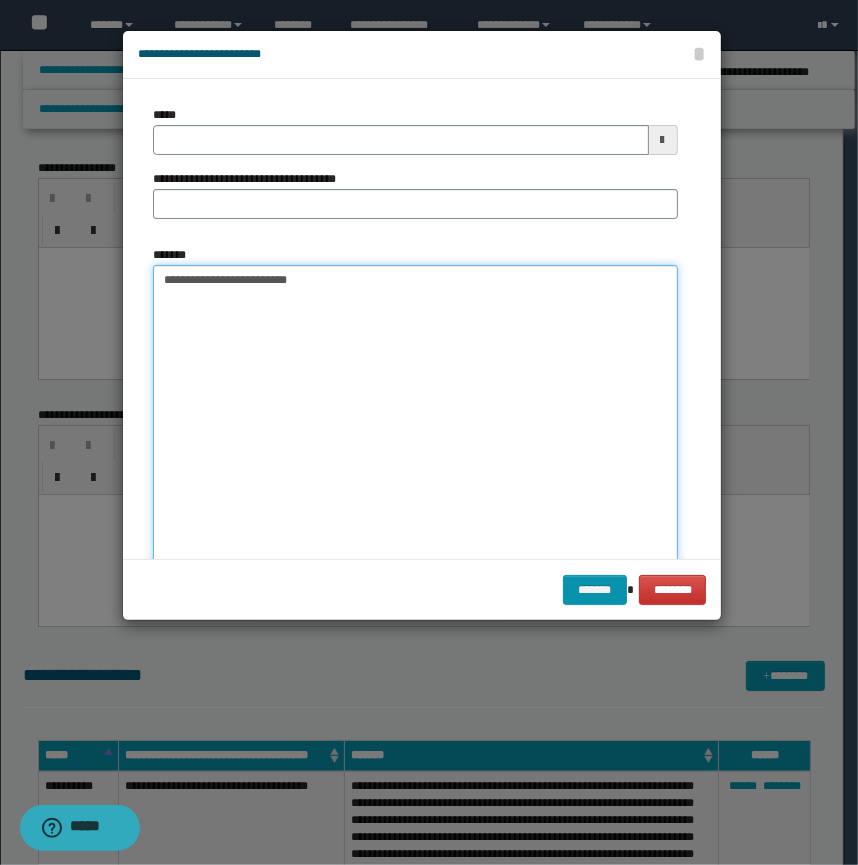 type 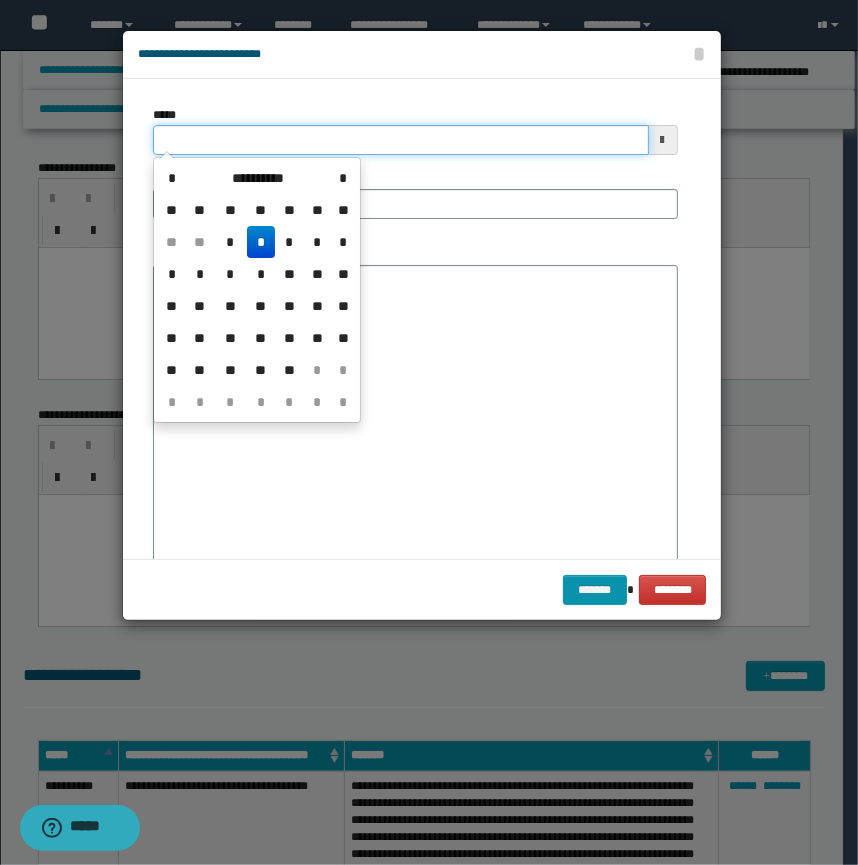 drag, startPoint x: 249, startPoint y: 143, endPoint x: 0, endPoint y: 119, distance: 250.15395 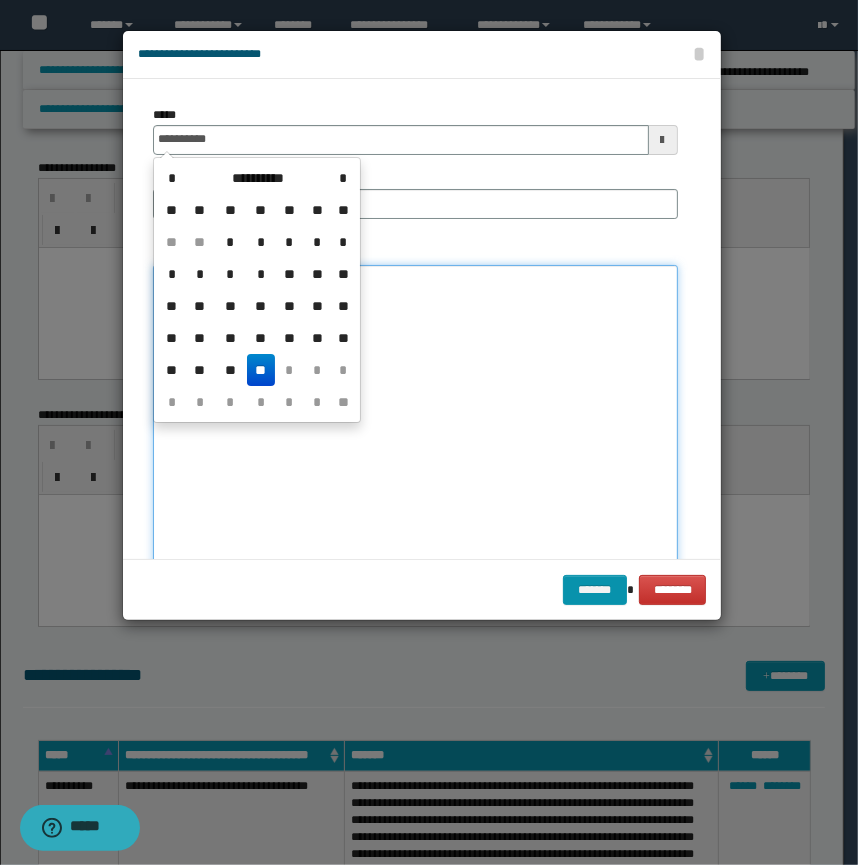 type on "**********" 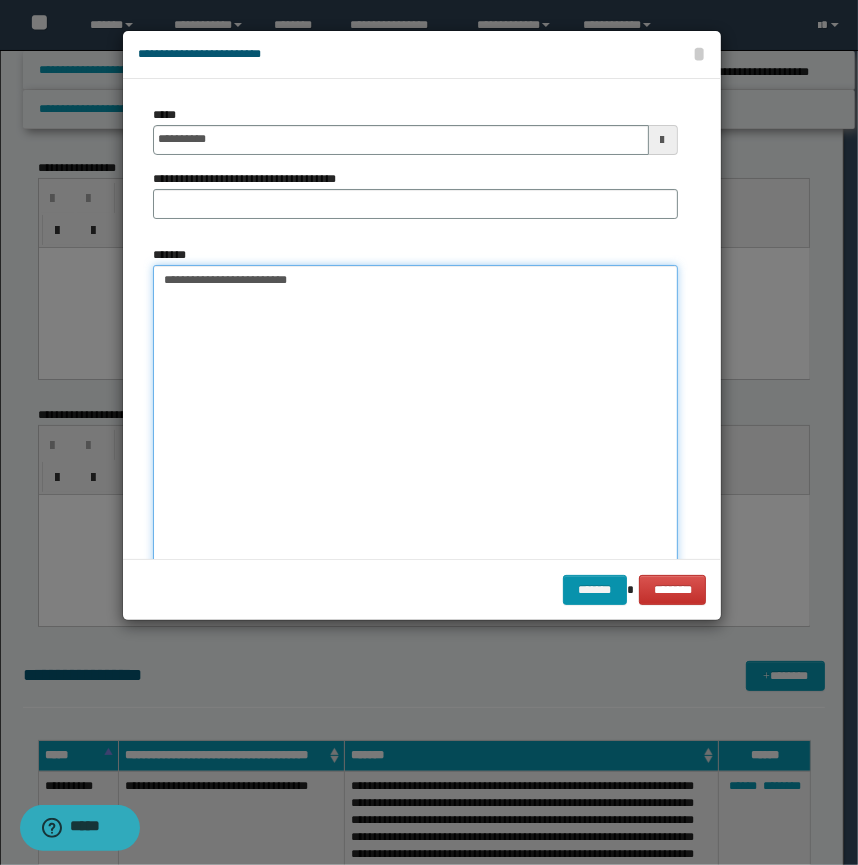 click on "**********" at bounding box center [415, 443] 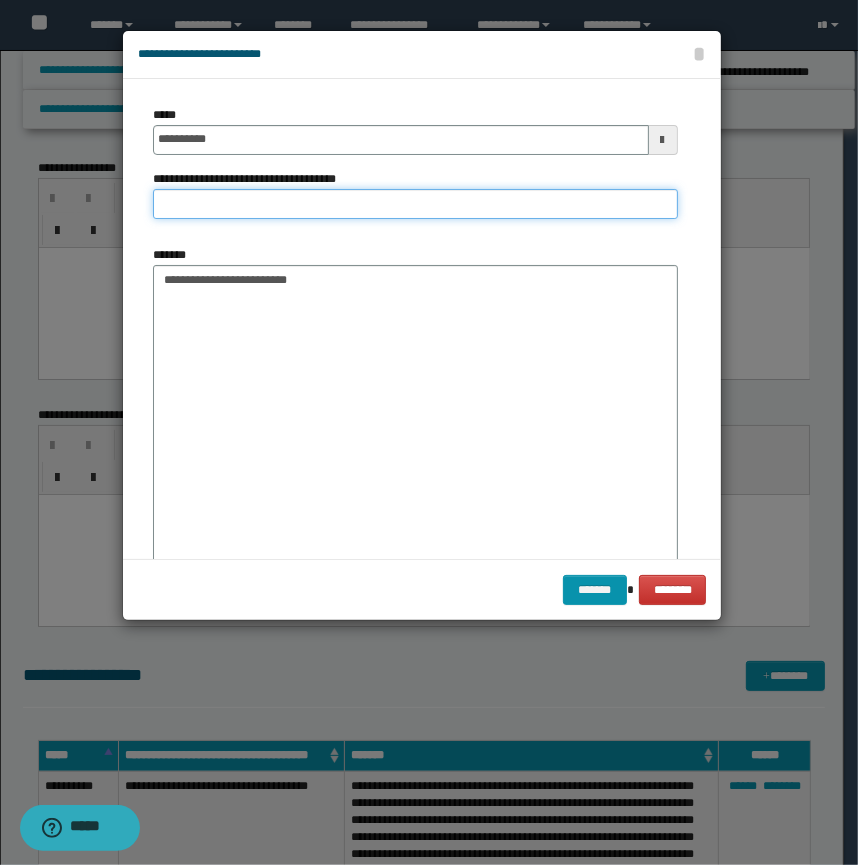 click on "**********" at bounding box center [415, 204] 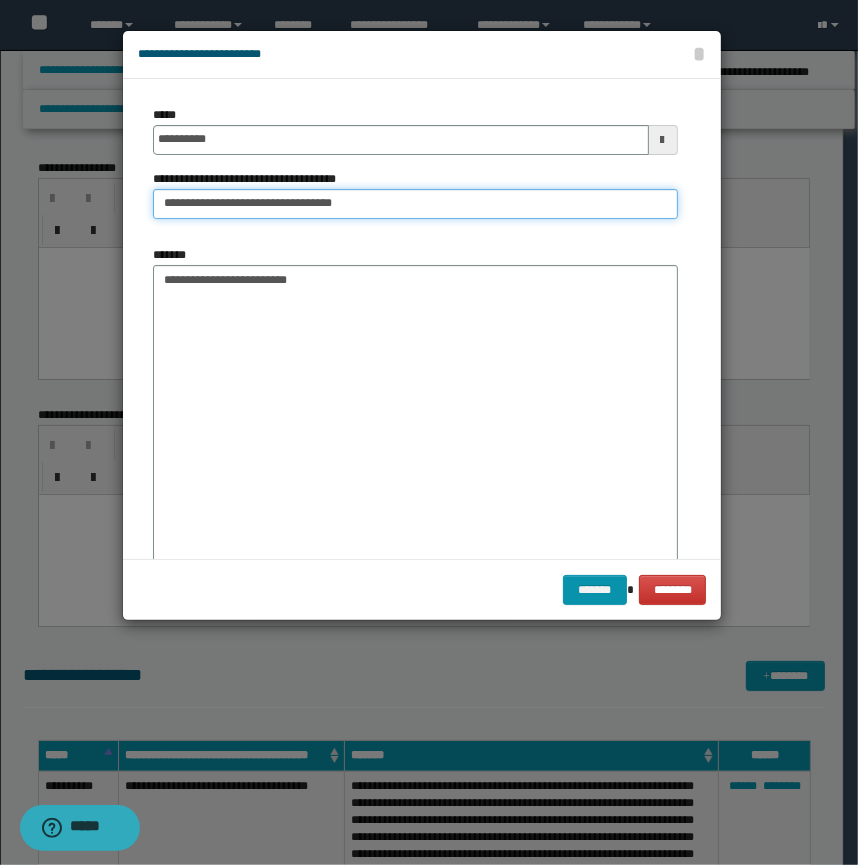 click on "**********" at bounding box center (415, 204) 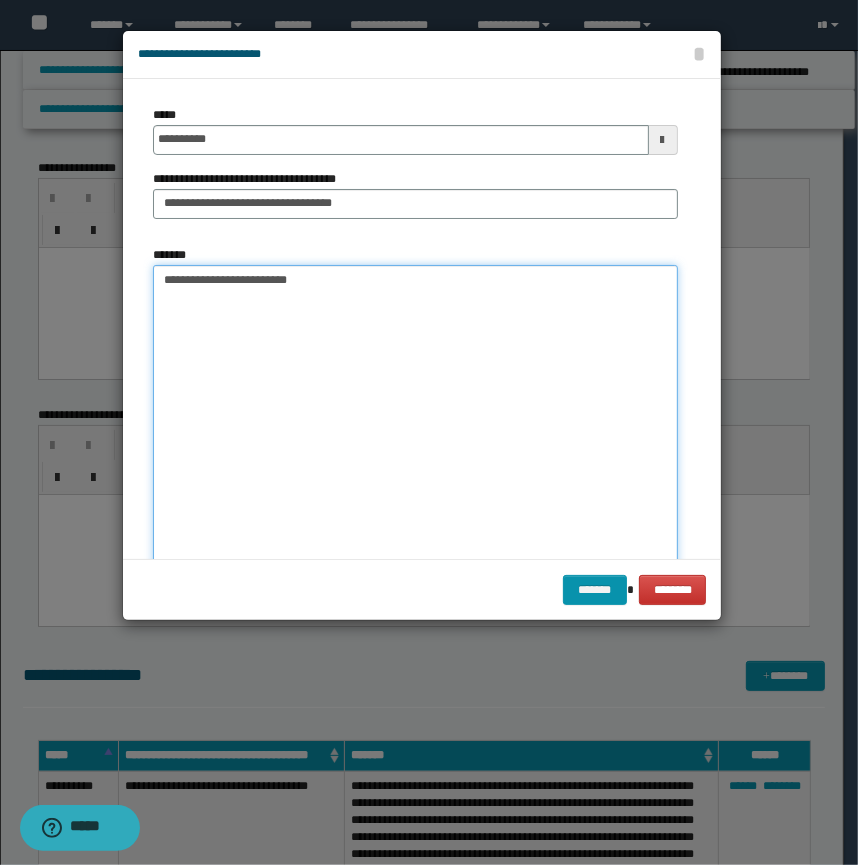 click on "**********" at bounding box center (415, 443) 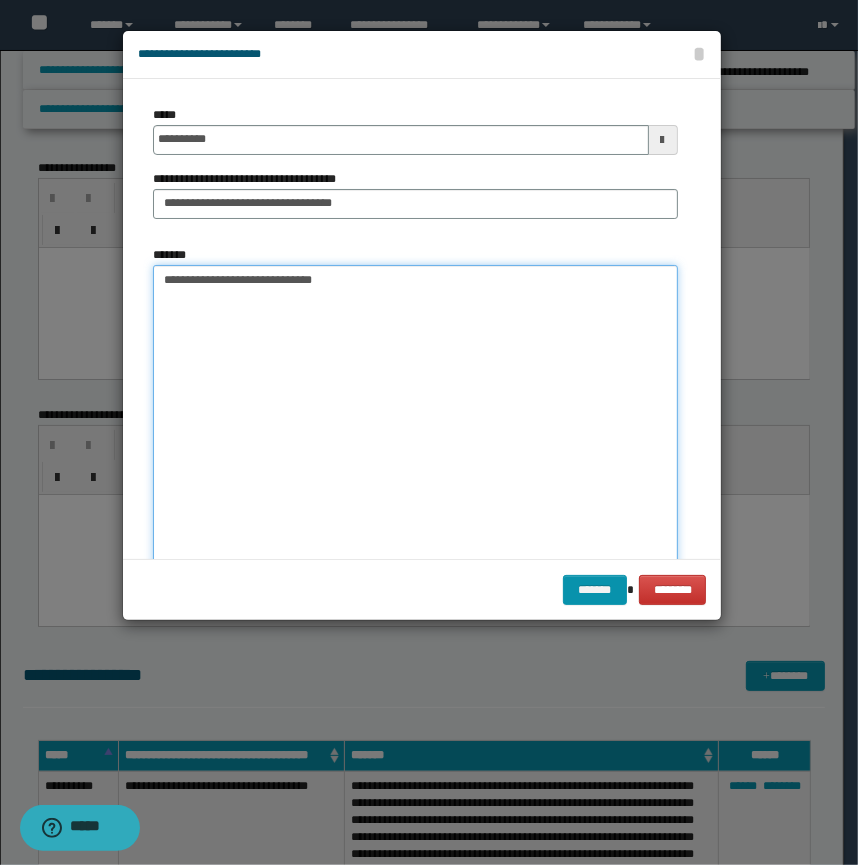 drag, startPoint x: 521, startPoint y: 290, endPoint x: 523, endPoint y: 278, distance: 12.165525 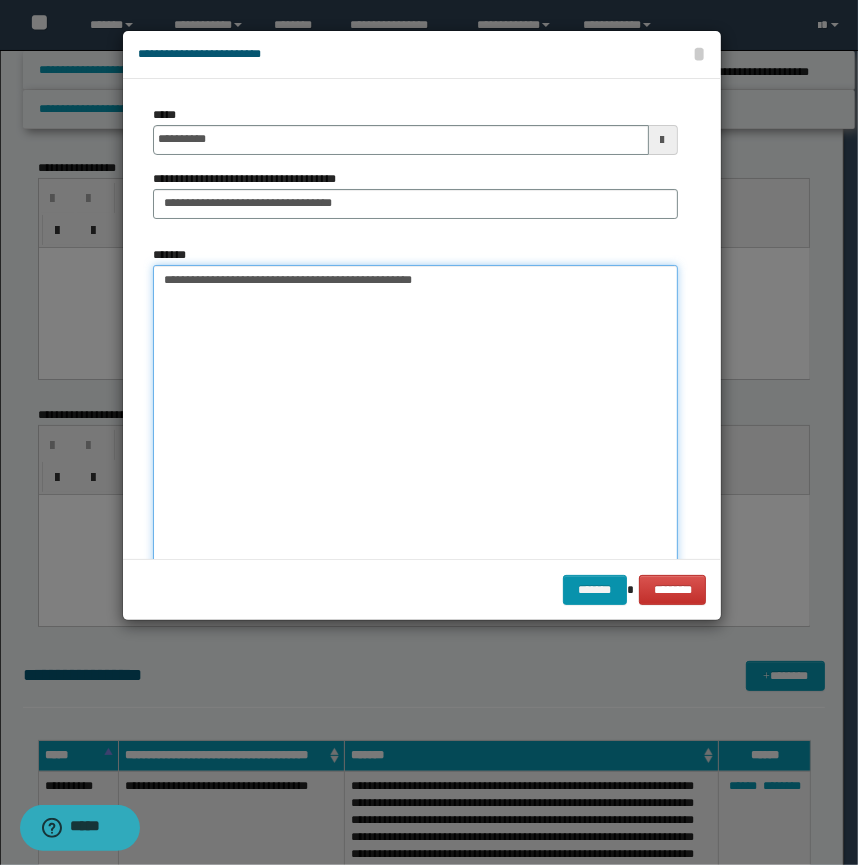 click on "**********" at bounding box center [415, 443] 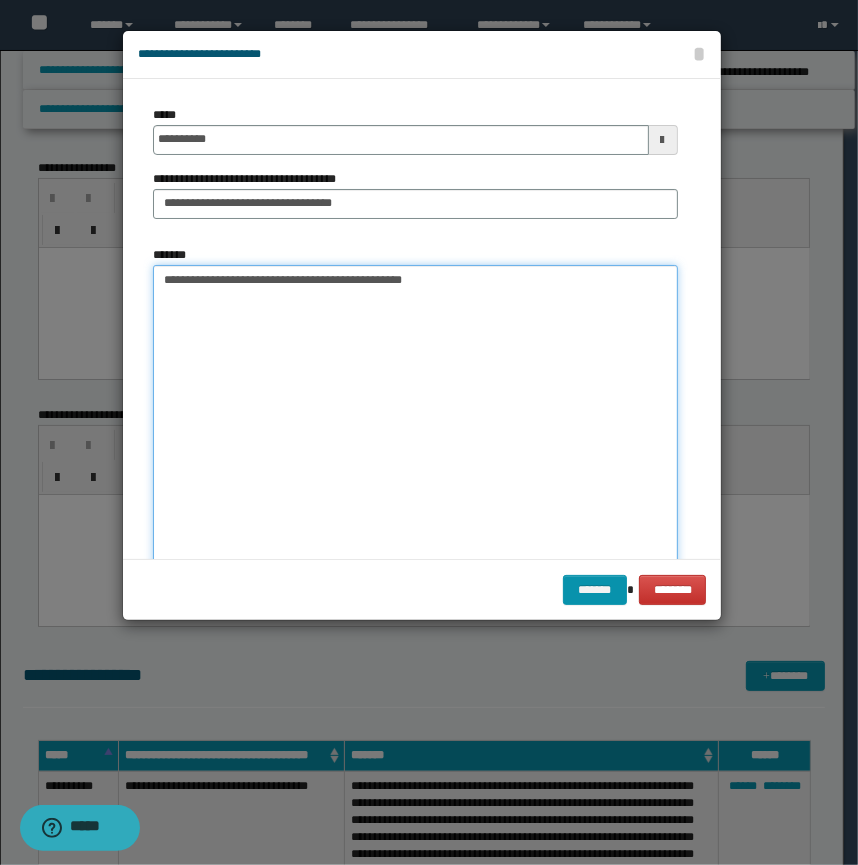 click on "**********" at bounding box center [415, 443] 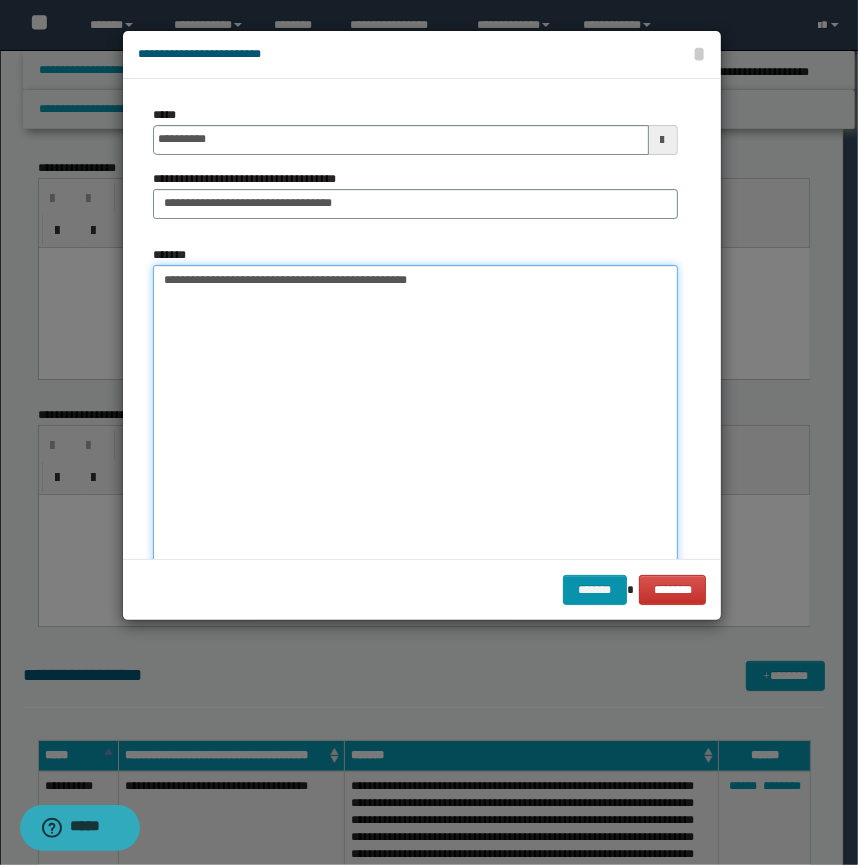 click on "**********" at bounding box center (415, 443) 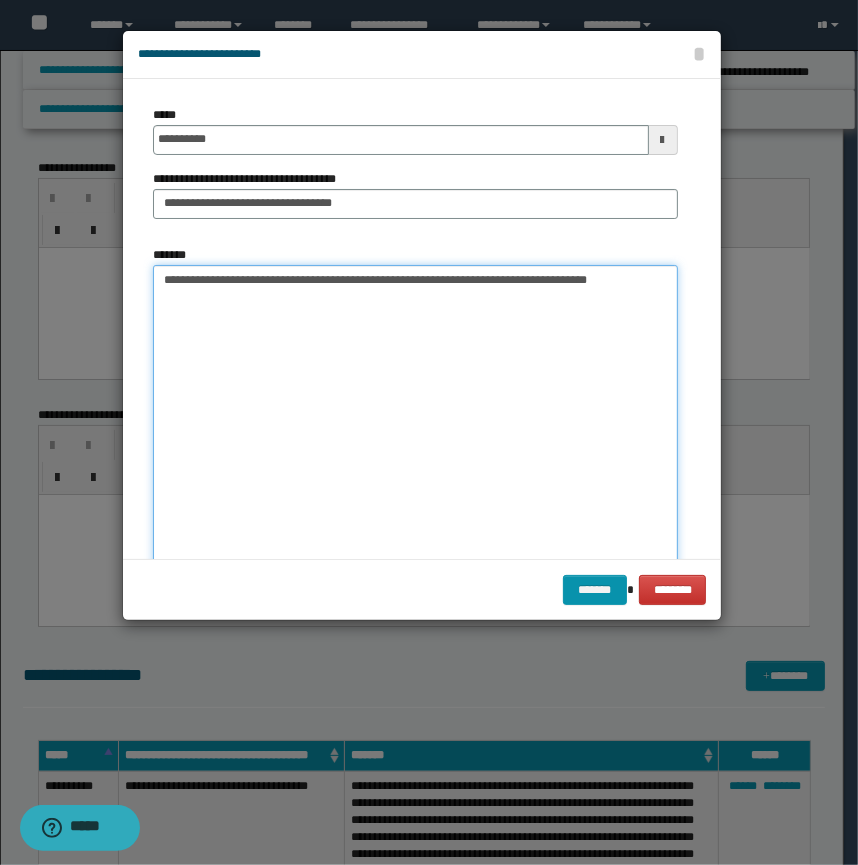 click on "**********" at bounding box center (415, 443) 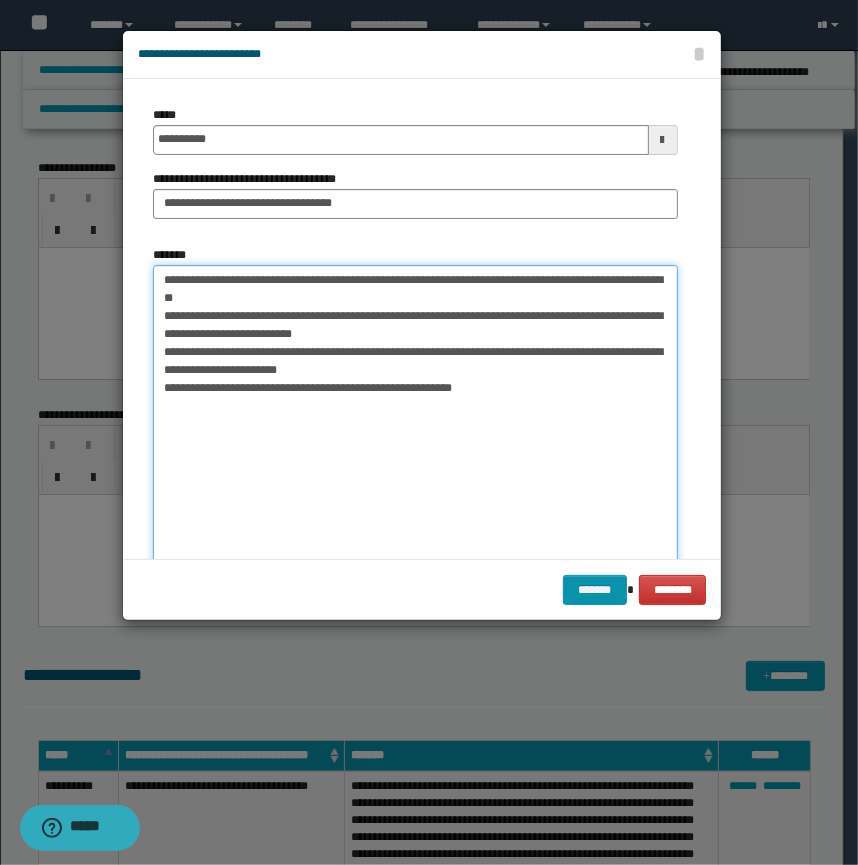 click on "**********" at bounding box center (415, 443) 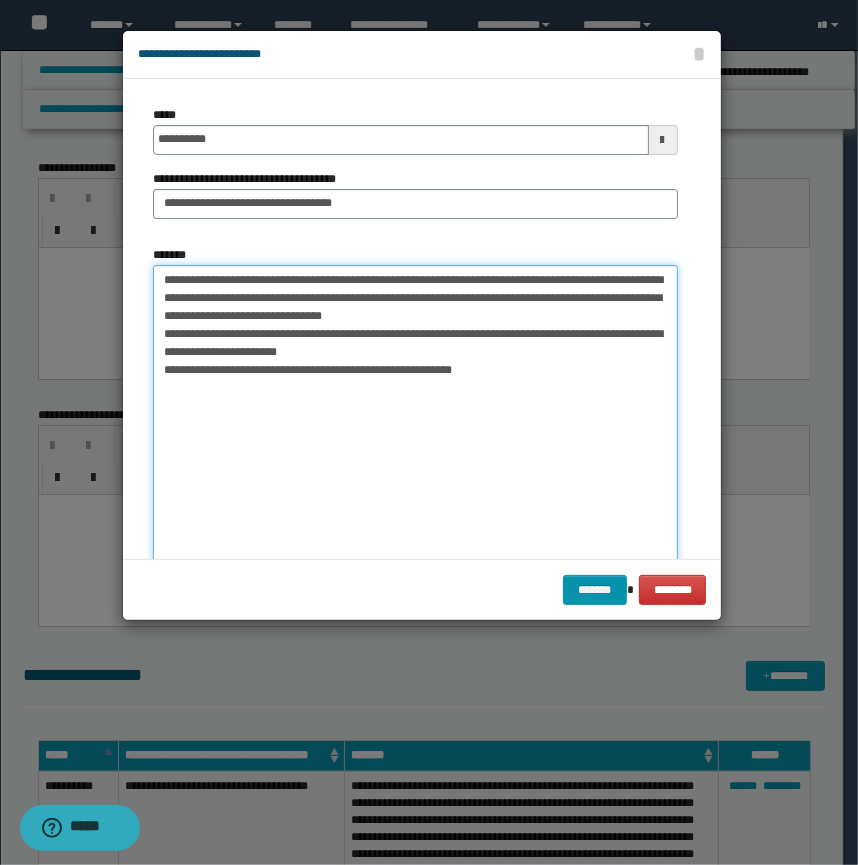 click on "**********" at bounding box center (415, 443) 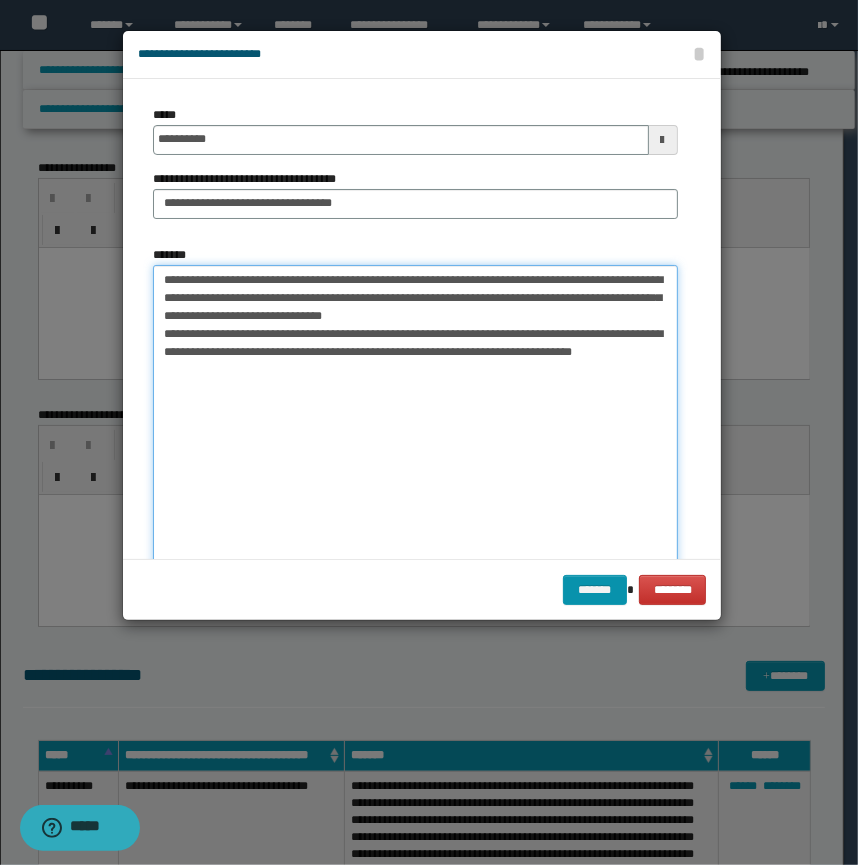 click on "**********" at bounding box center [415, 443] 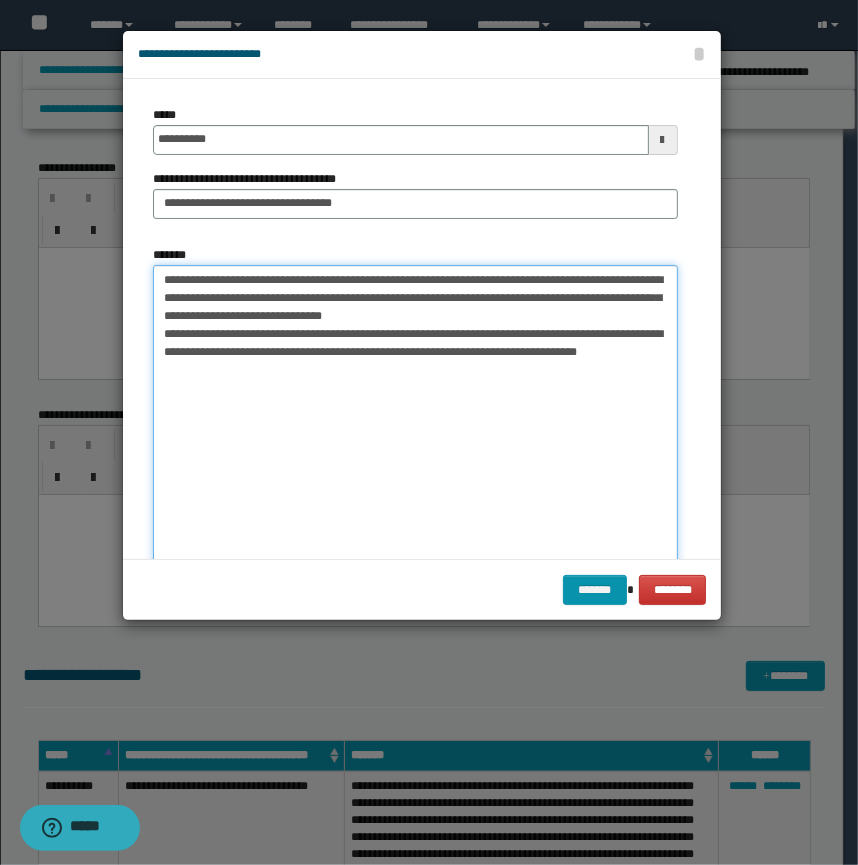 click on "**********" at bounding box center [415, 443] 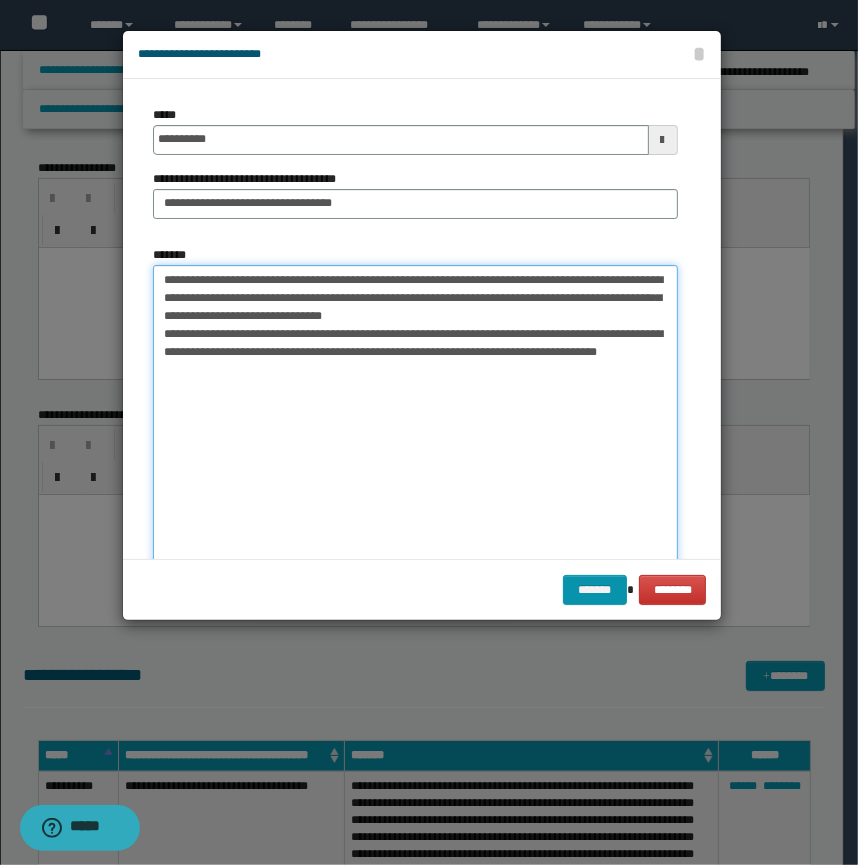 click on "**********" at bounding box center [415, 443] 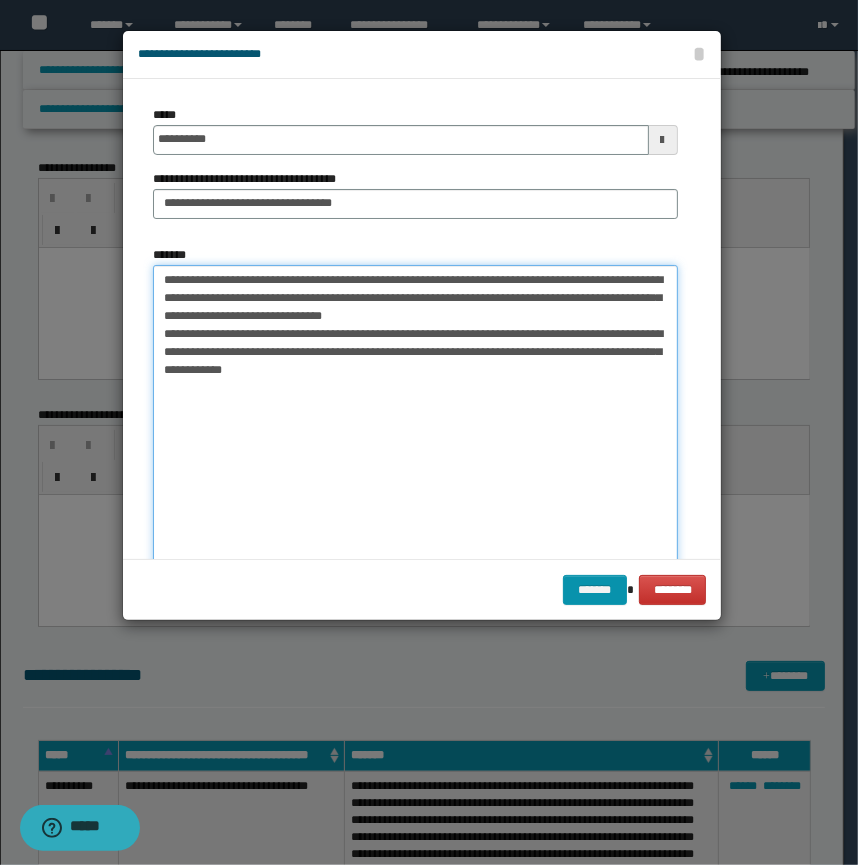 click on "**********" at bounding box center [415, 443] 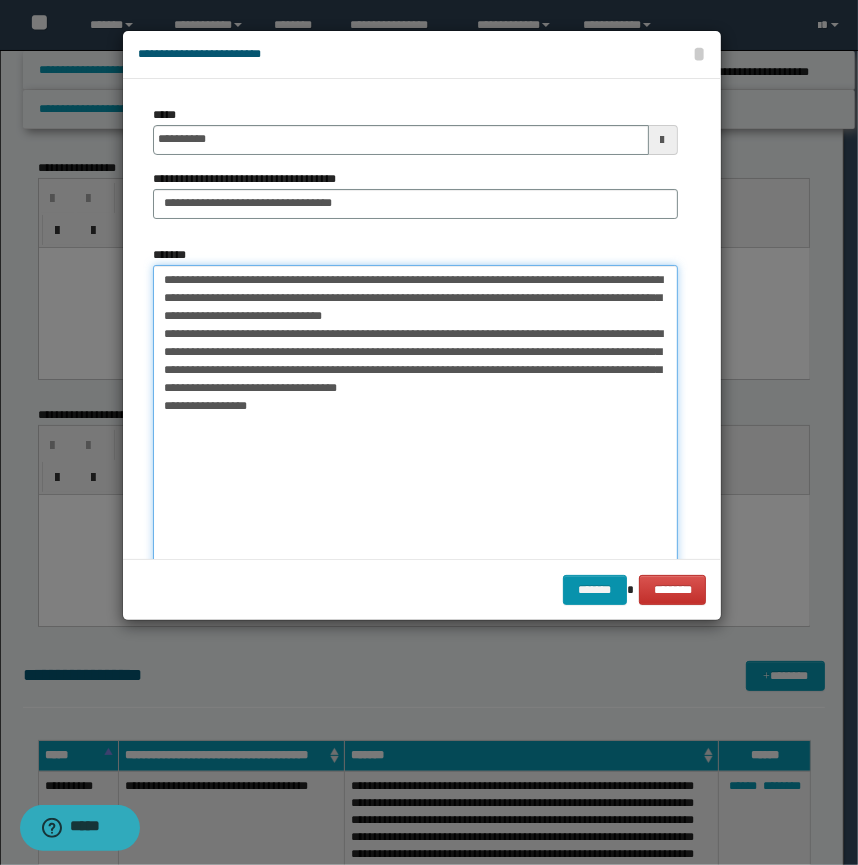 click on "**********" at bounding box center [415, 443] 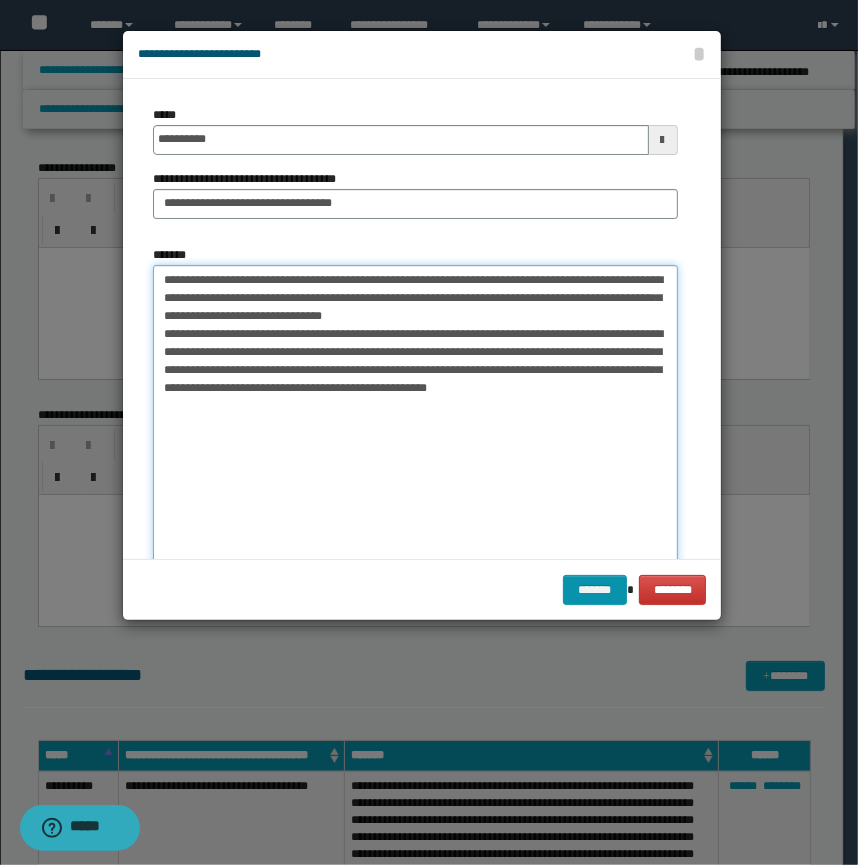 click on "**********" at bounding box center [415, 443] 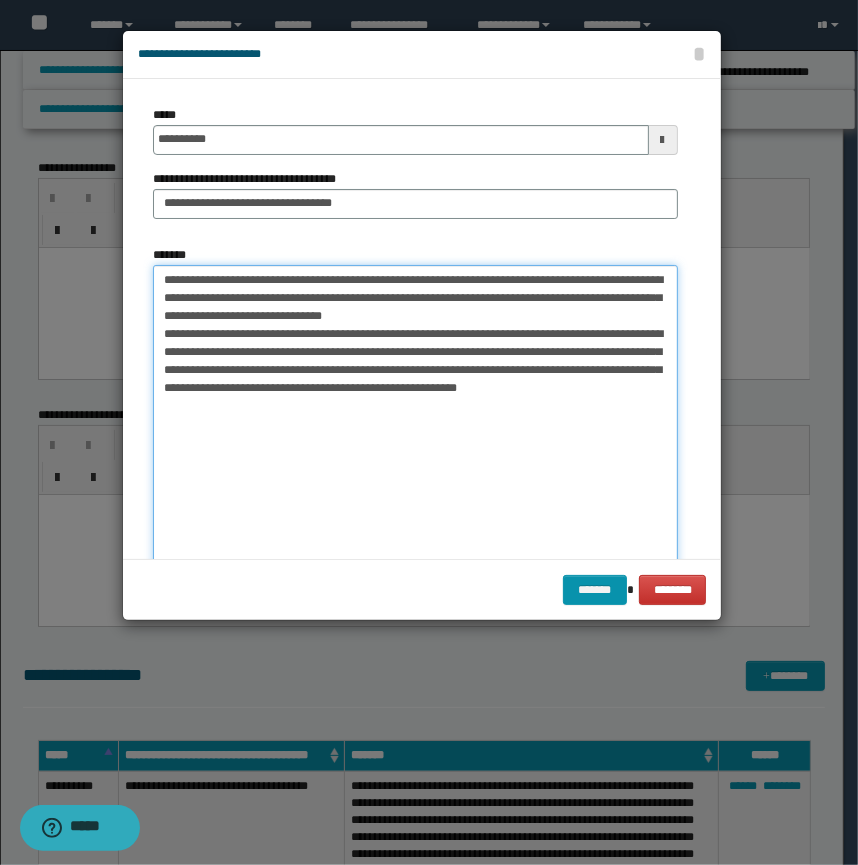 click on "**********" at bounding box center (415, 443) 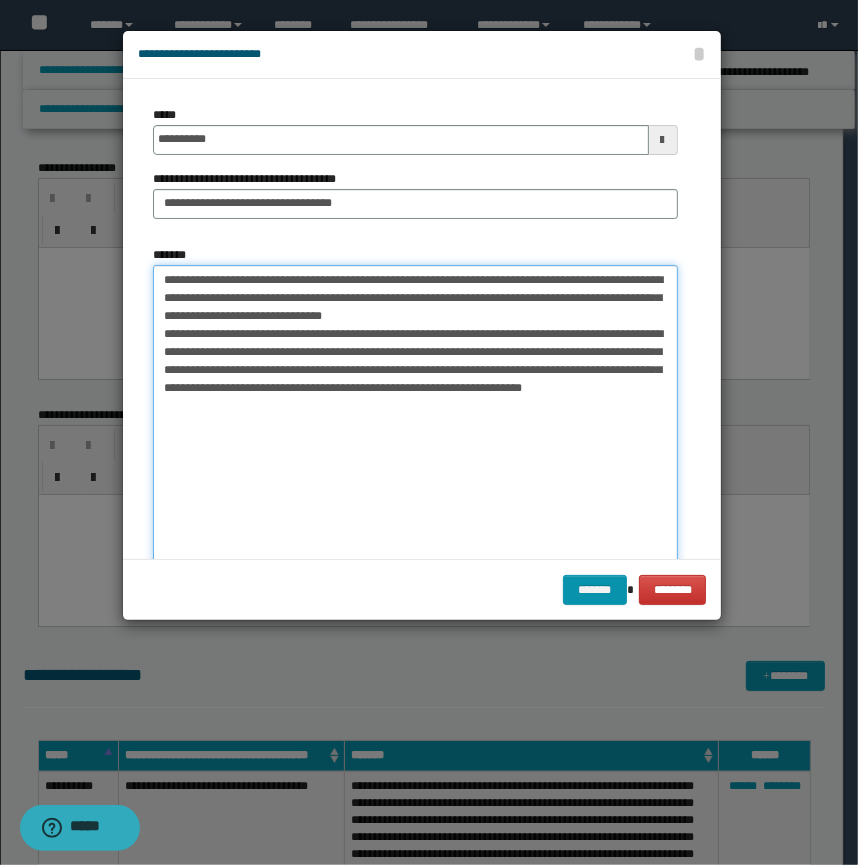 click on "**********" at bounding box center (415, 443) 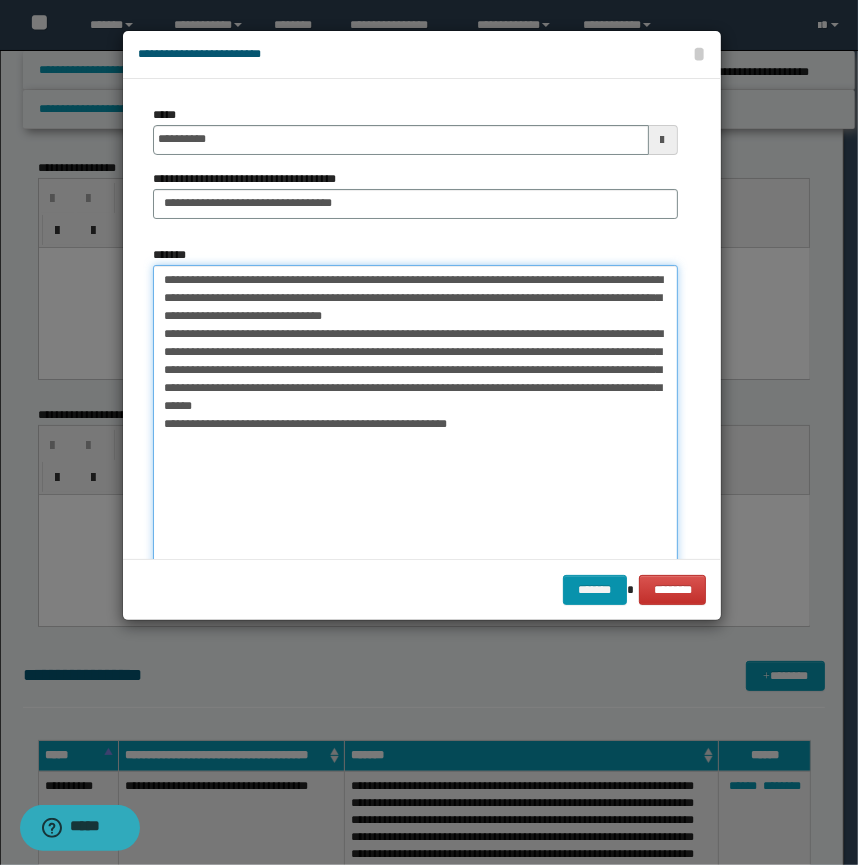 drag, startPoint x: 155, startPoint y: 445, endPoint x: 699, endPoint y: 438, distance: 544.04504 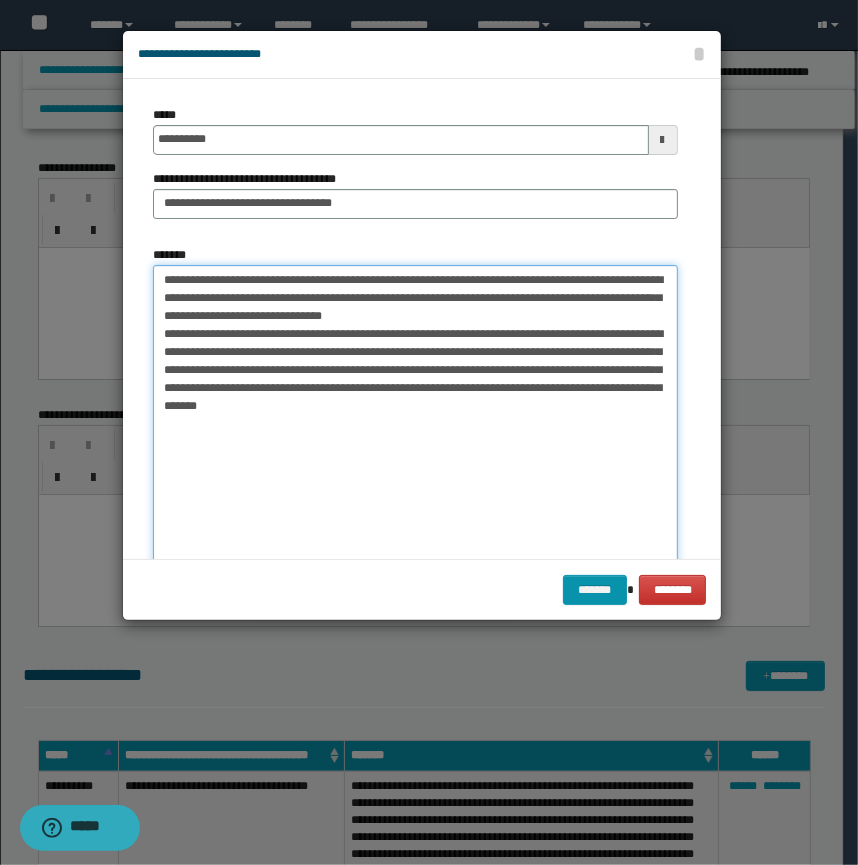 click on "**********" at bounding box center [415, 443] 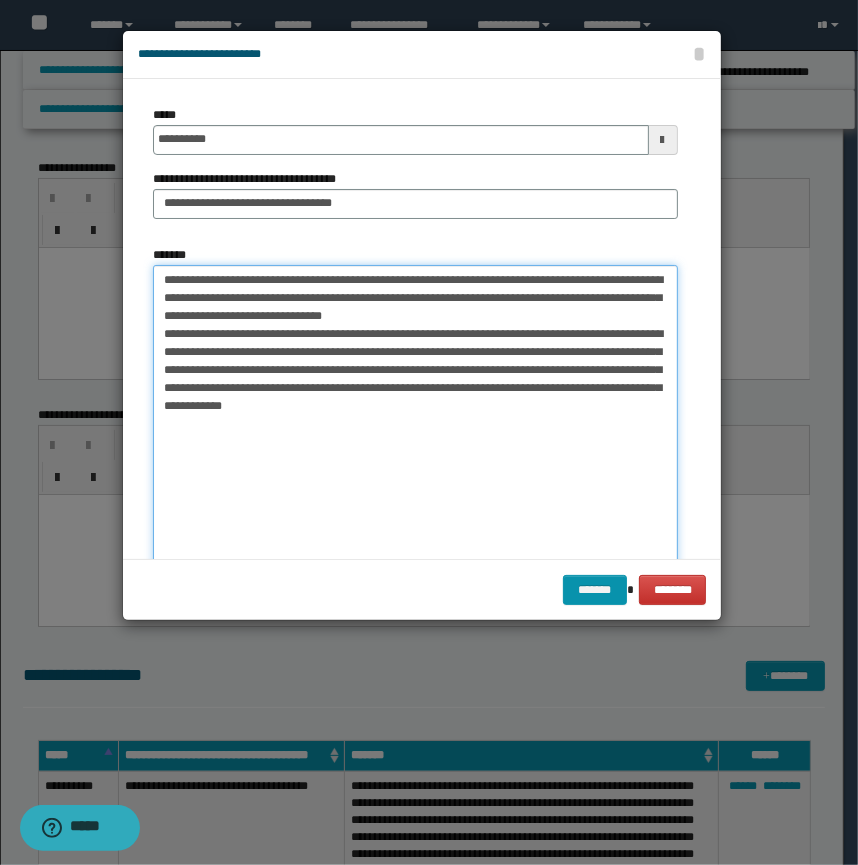 drag, startPoint x: 282, startPoint y: 279, endPoint x: 152, endPoint y: 280, distance: 130.00385 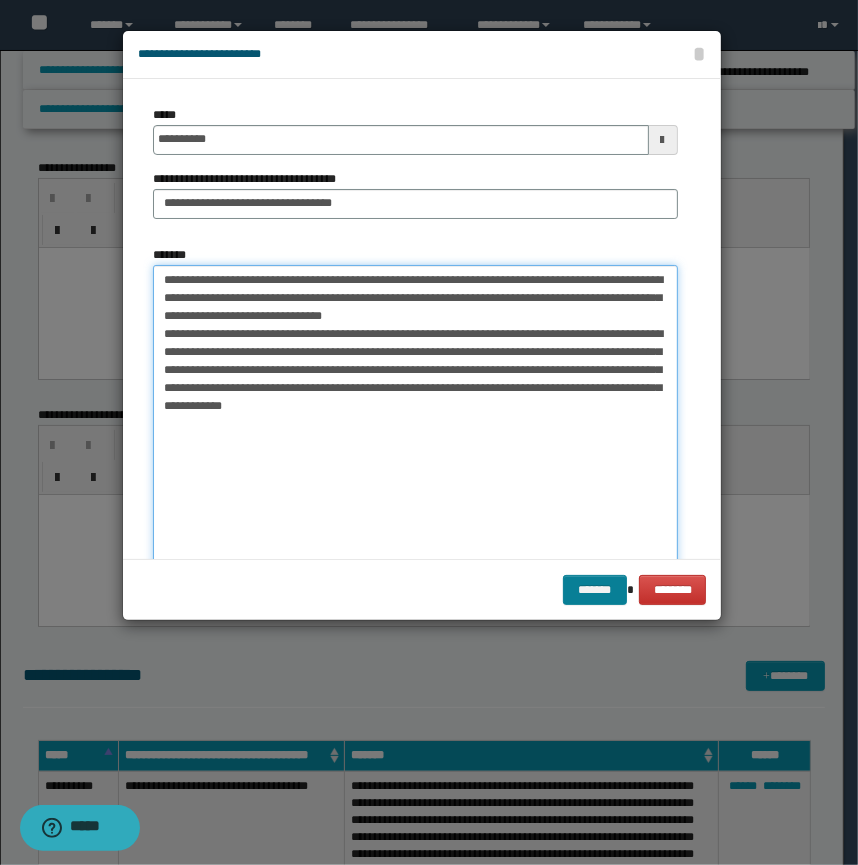 type on "**********" 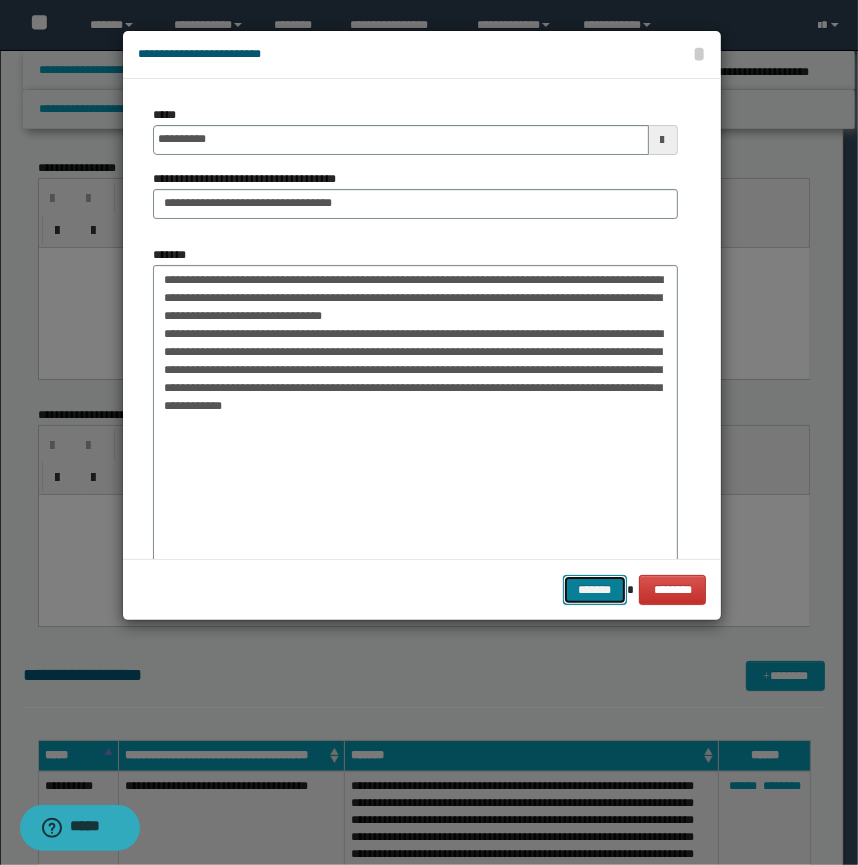 click on "*******" at bounding box center (595, 590) 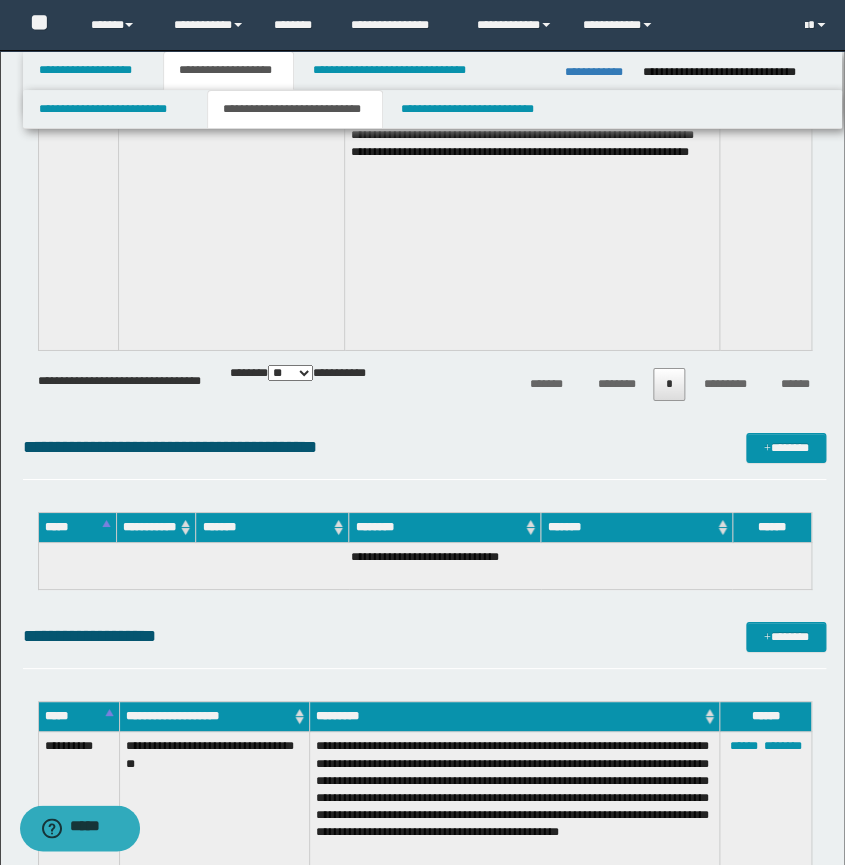 scroll, scrollTop: 7454, scrollLeft: 0, axis: vertical 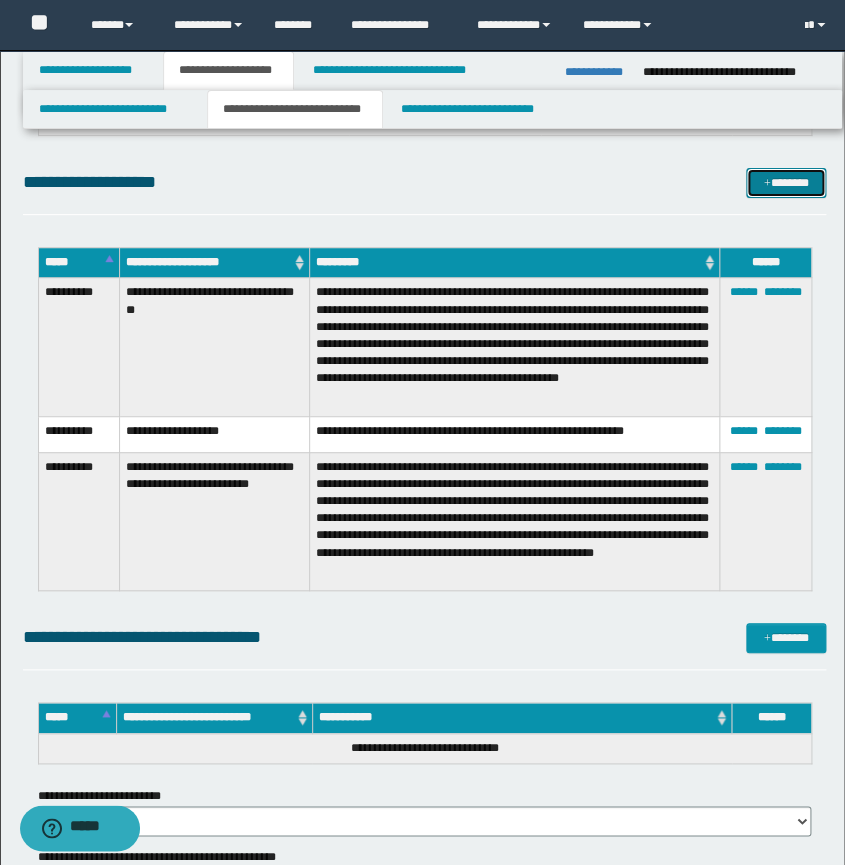 click on "*******" at bounding box center (786, 183) 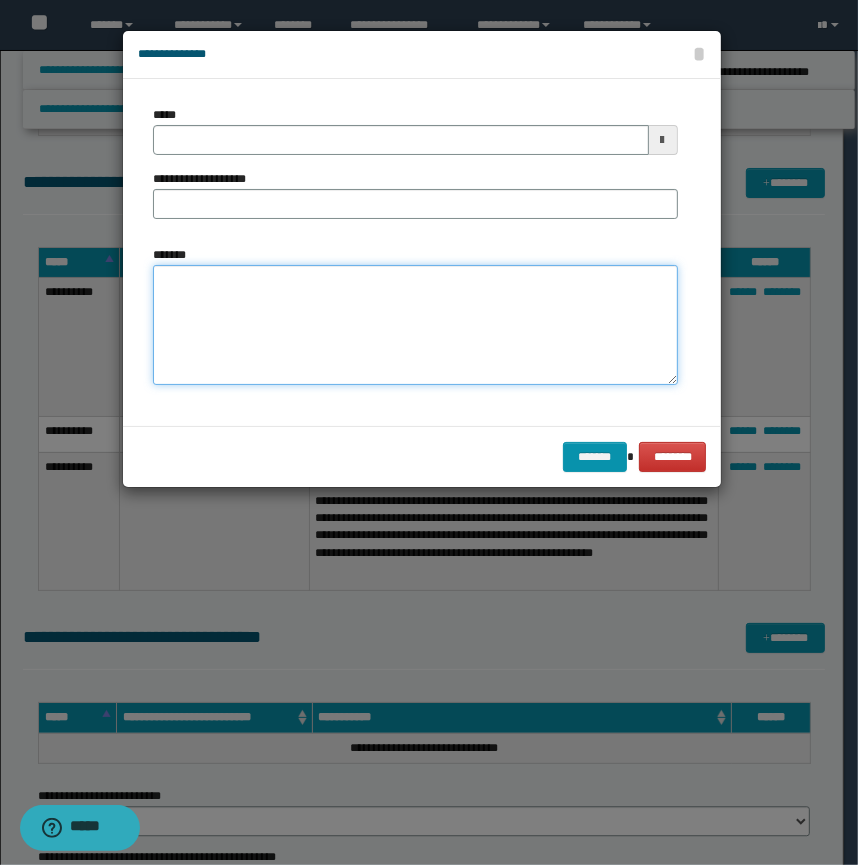 drag, startPoint x: 307, startPoint y: 354, endPoint x: 298, endPoint y: 346, distance: 12.0415945 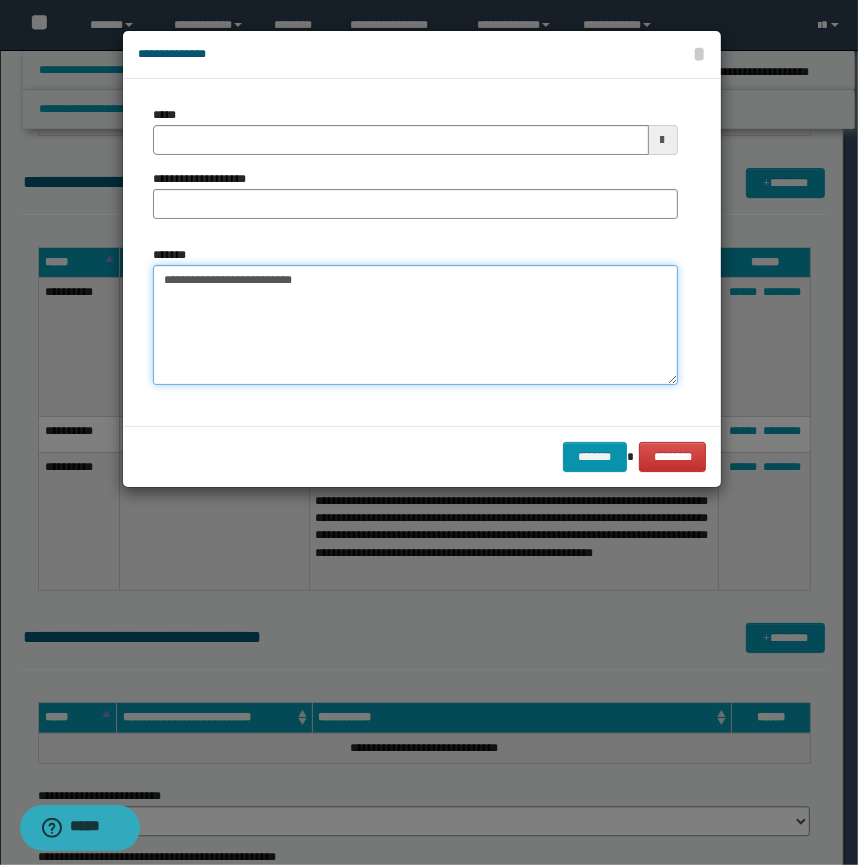 drag, startPoint x: 220, startPoint y: 281, endPoint x: 209, endPoint y: 283, distance: 11.18034 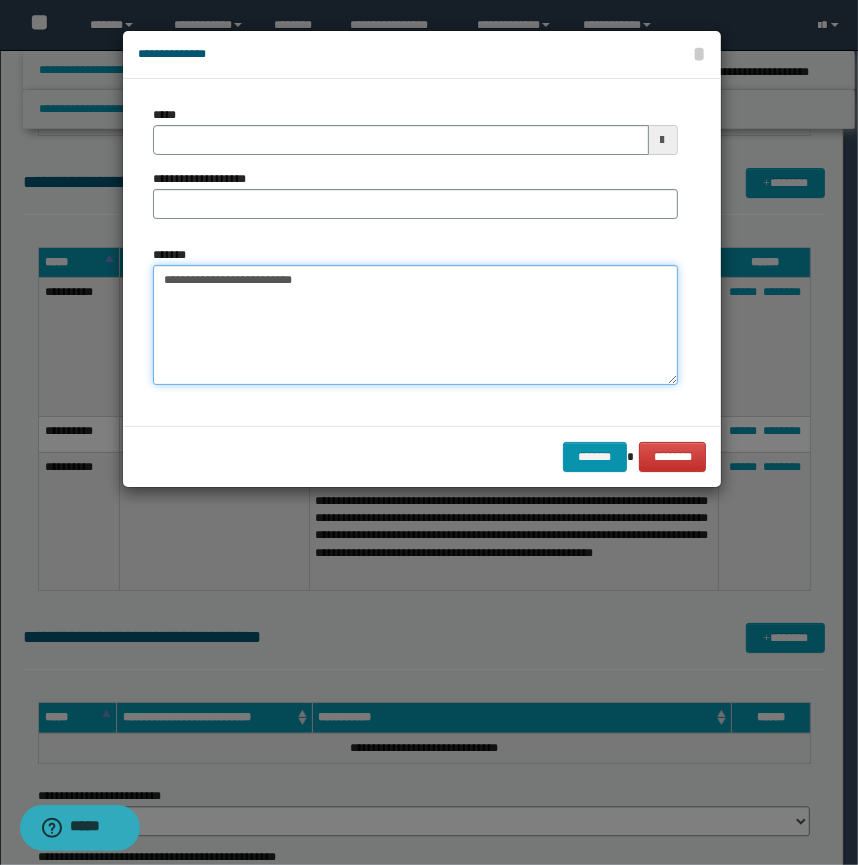 type on "**********" 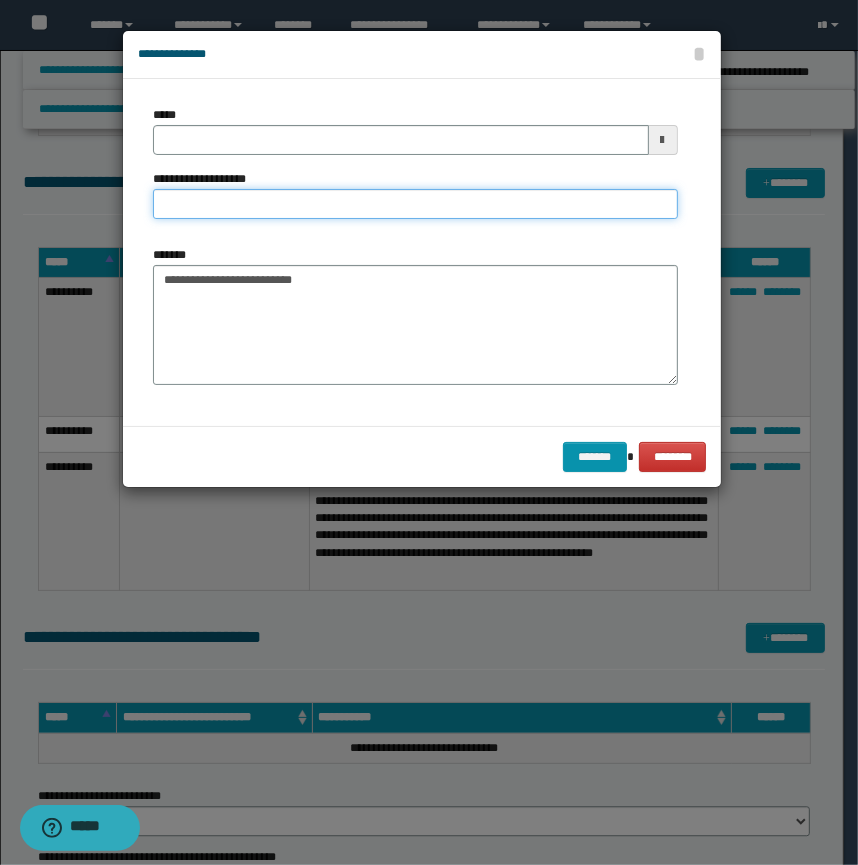 click on "**********" at bounding box center (415, 204) 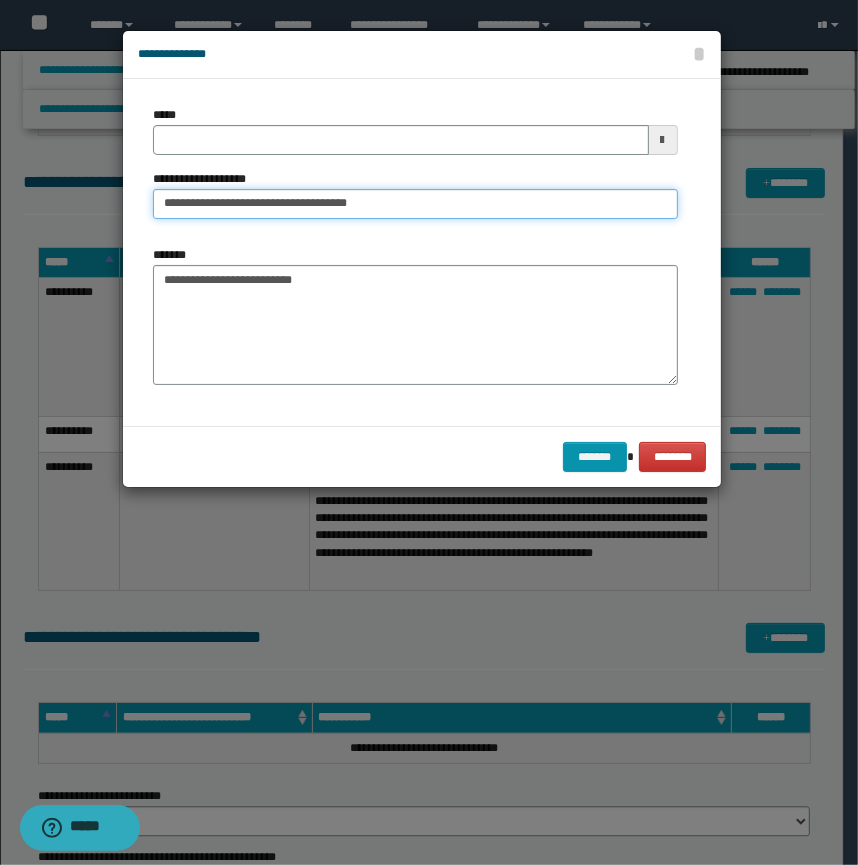type 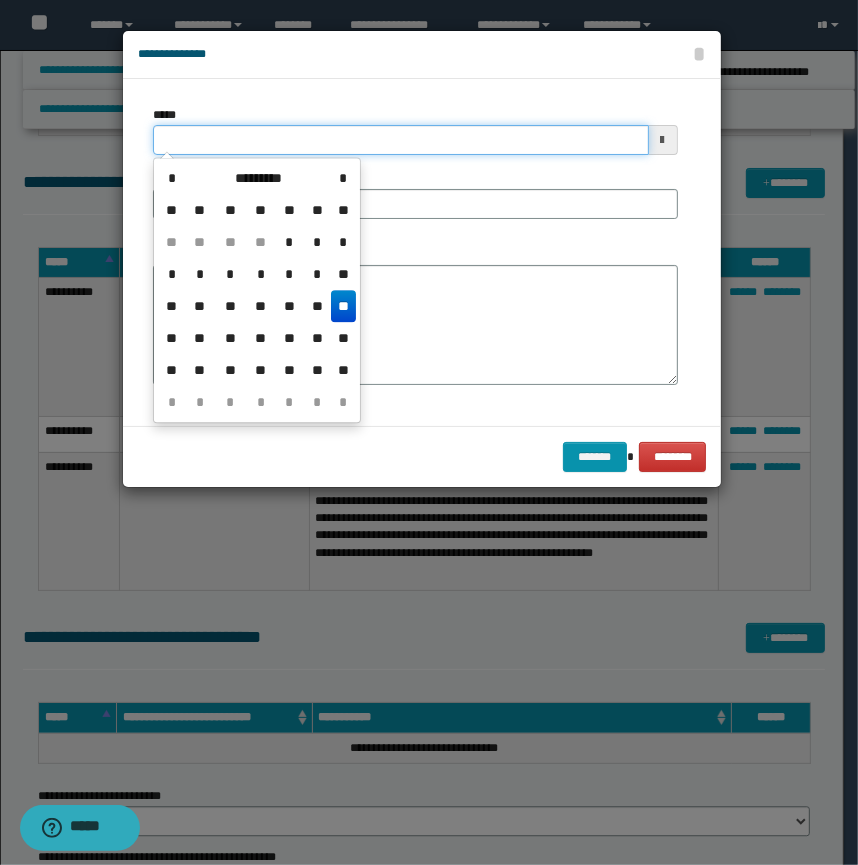 drag, startPoint x: 283, startPoint y: 147, endPoint x: 75, endPoint y: 128, distance: 208.86598 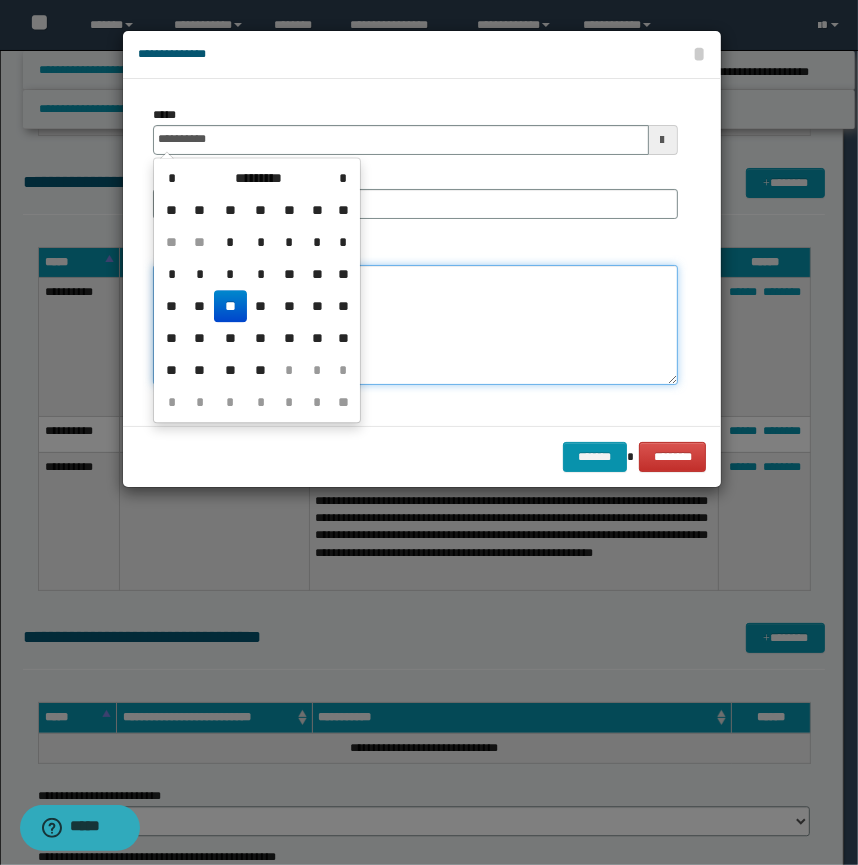 type on "**********" 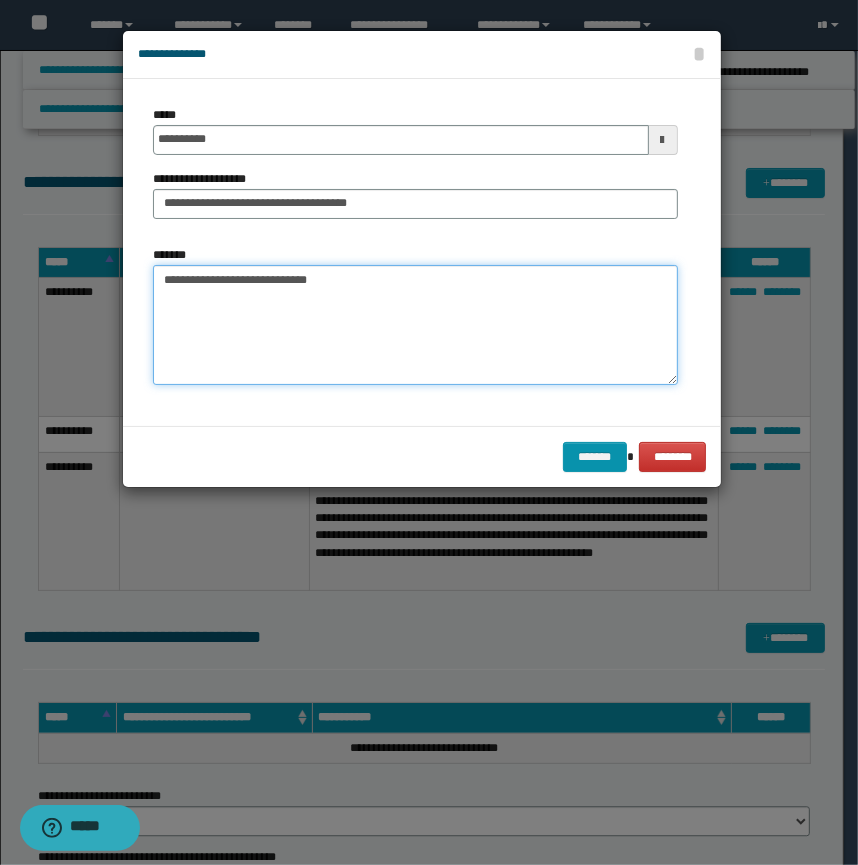 click on "**********" at bounding box center (415, 325) 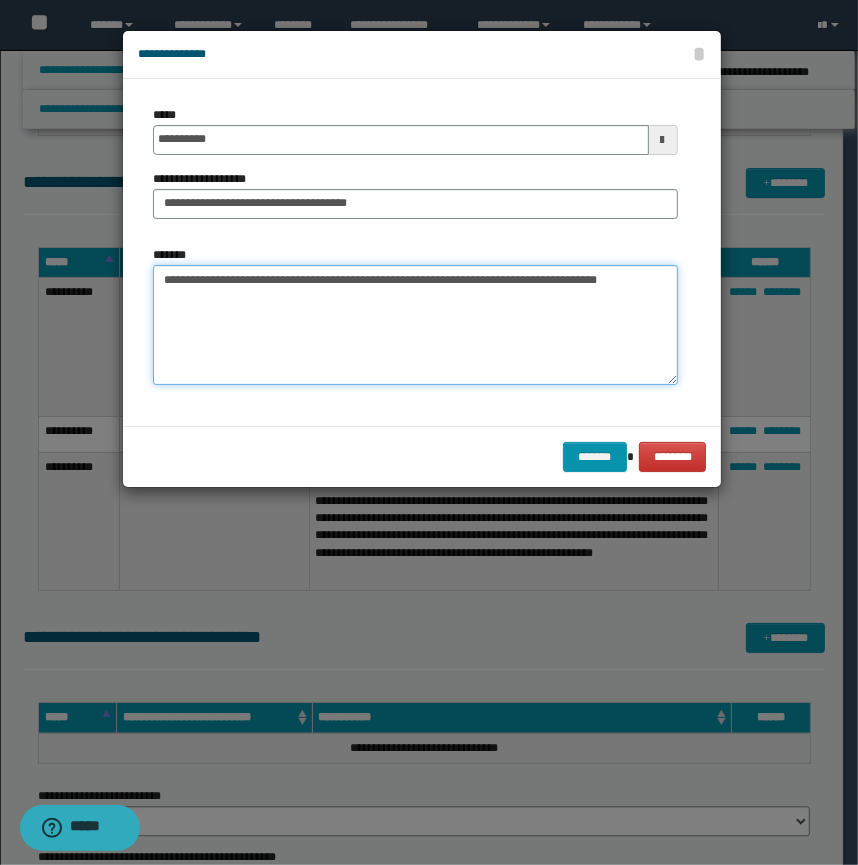 click on "**********" at bounding box center [415, 325] 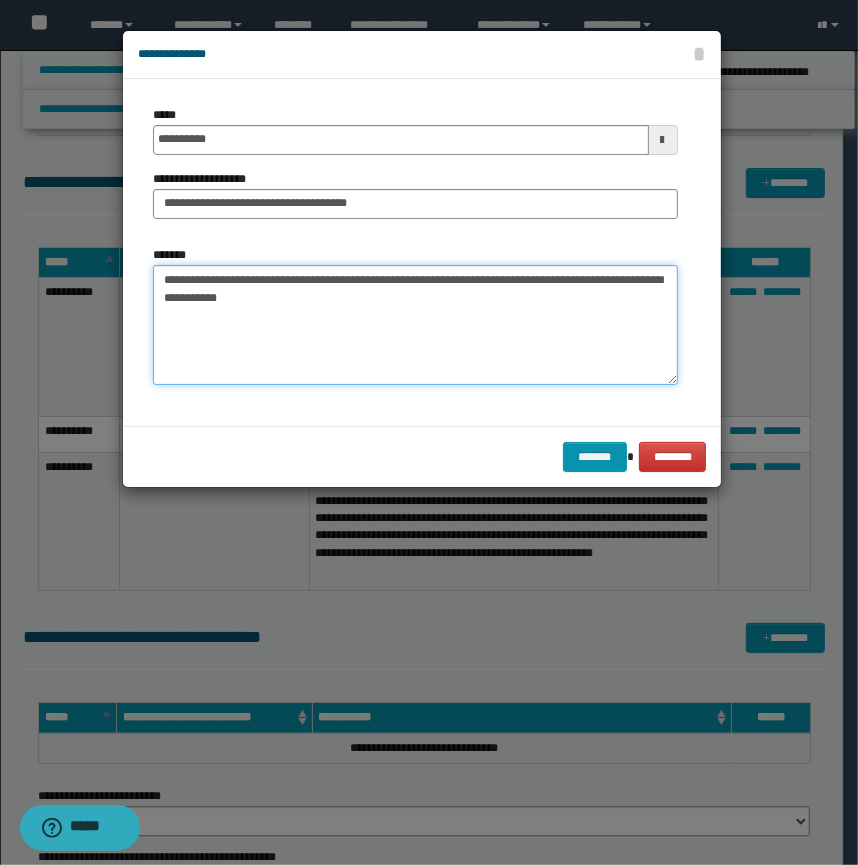 click on "**********" at bounding box center (415, 325) 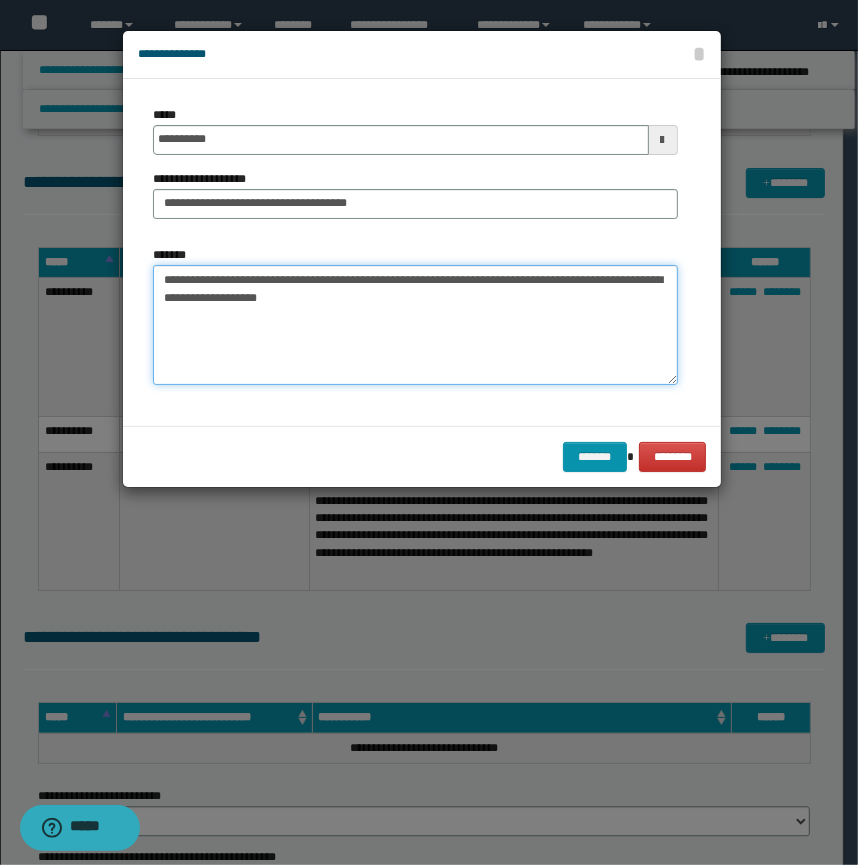 click on "**********" at bounding box center [415, 325] 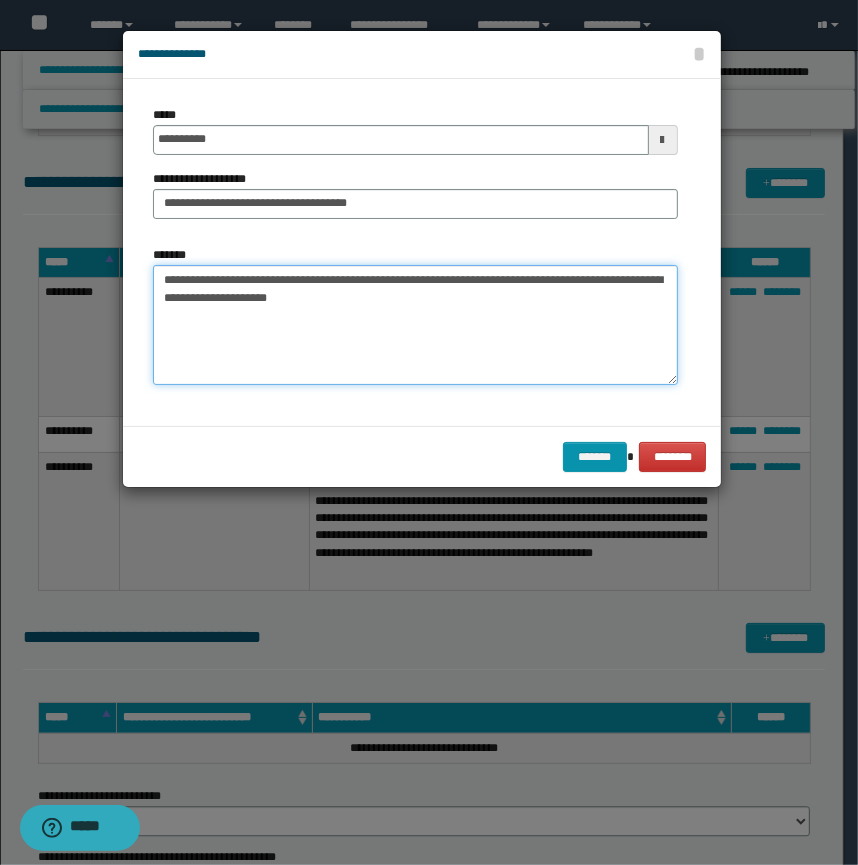 click on "**********" at bounding box center (415, 325) 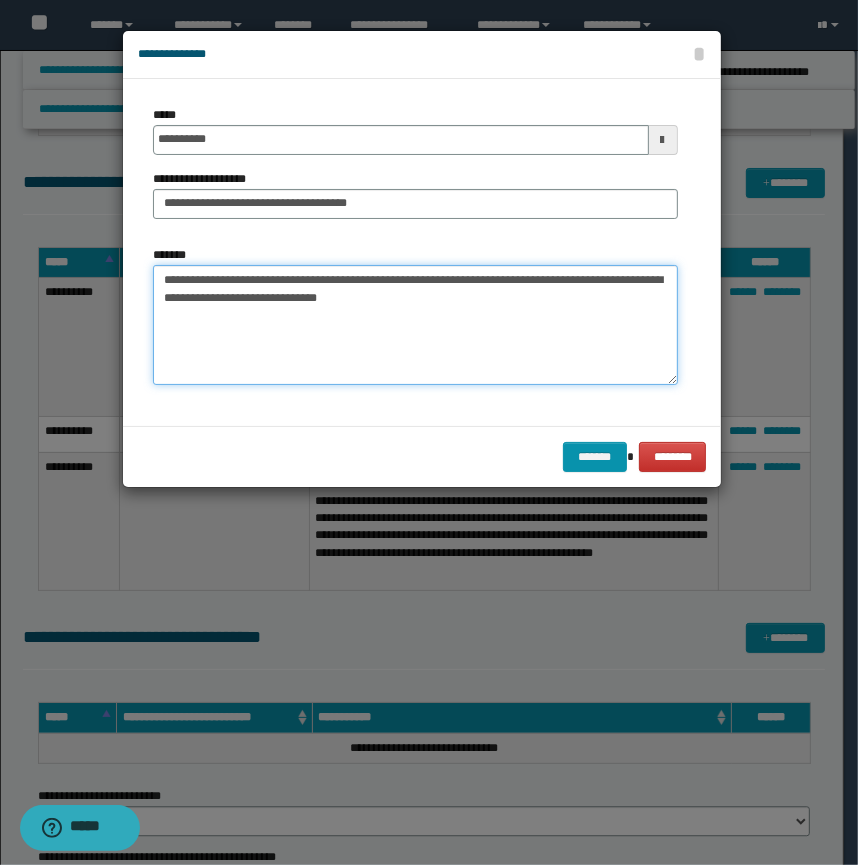 click on "**********" at bounding box center [415, 325] 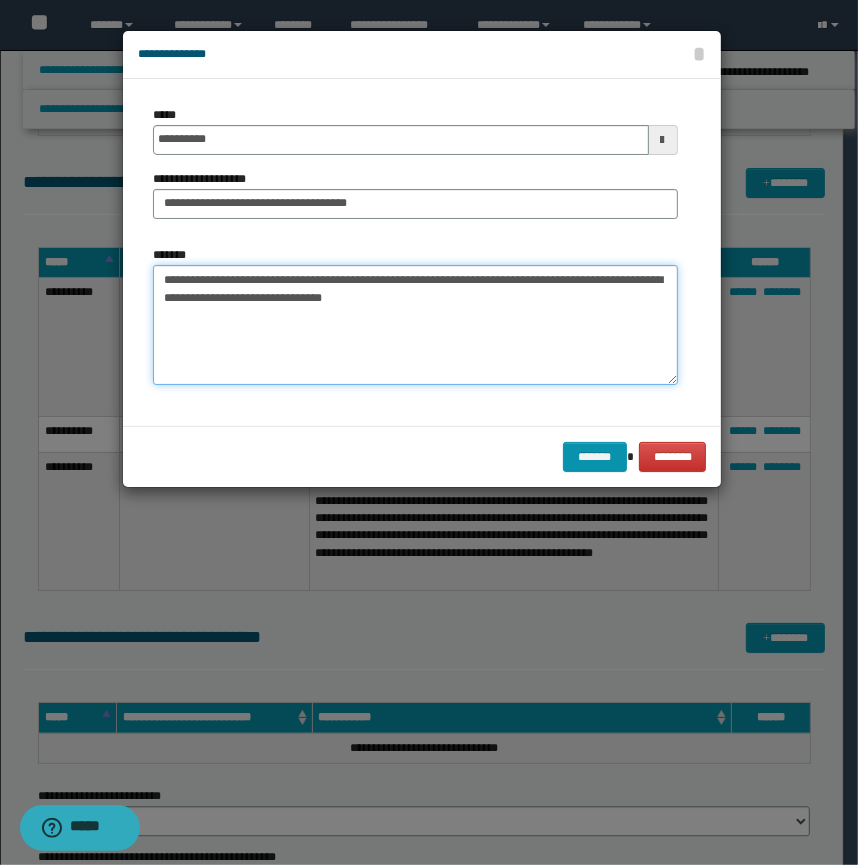 click on "**********" at bounding box center [415, 325] 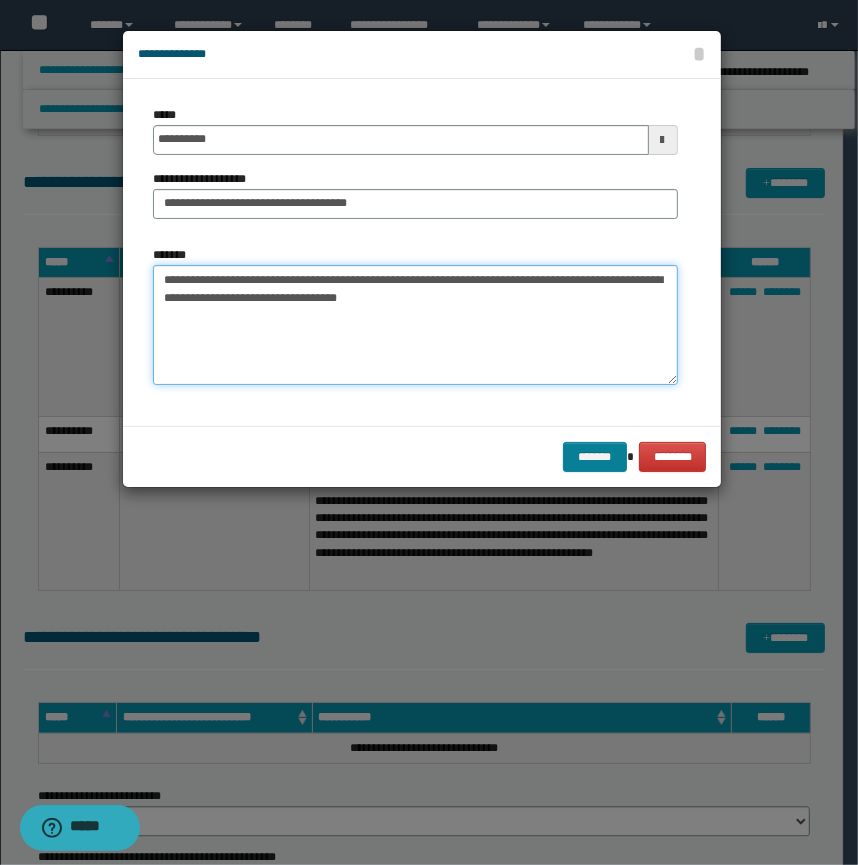 type on "**********" 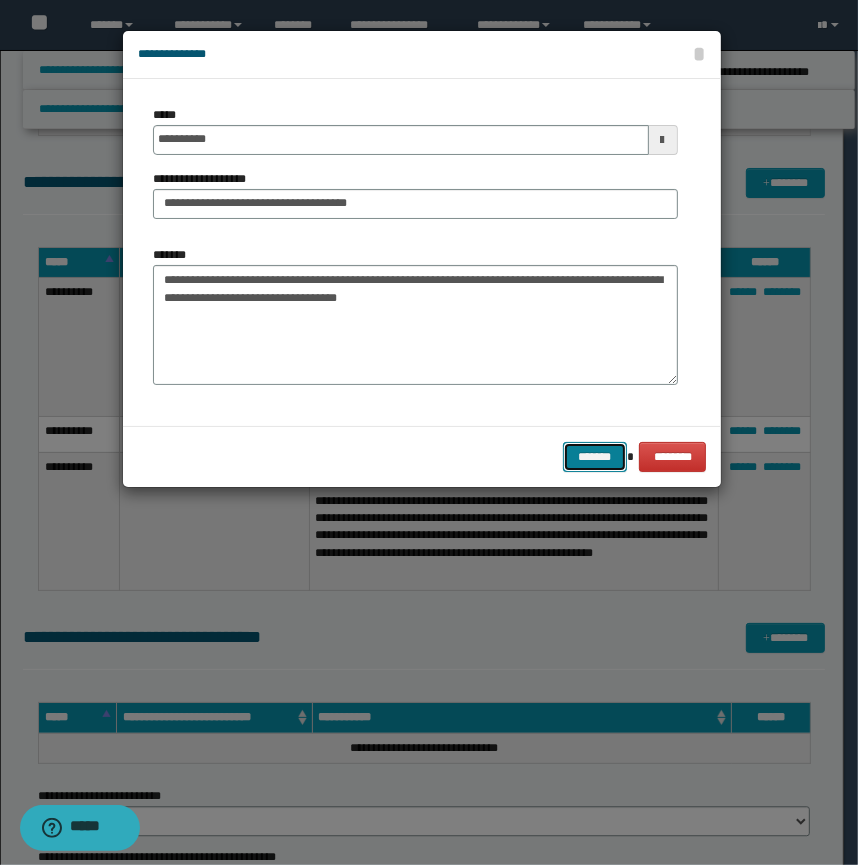 click on "*******" at bounding box center (595, 457) 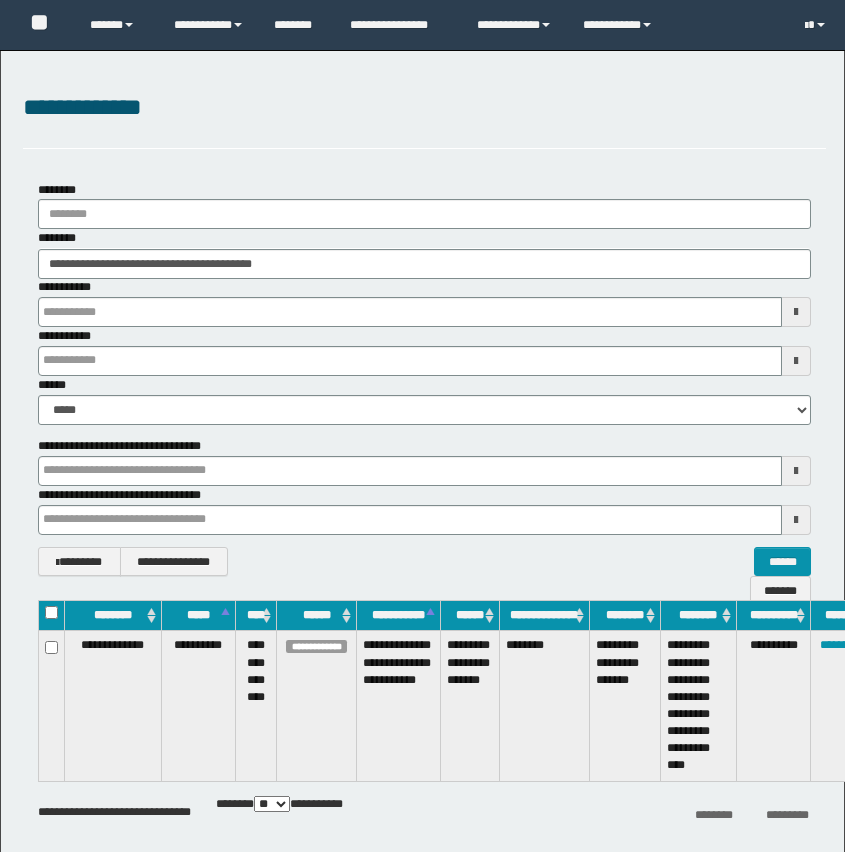 scroll, scrollTop: 0, scrollLeft: 0, axis: both 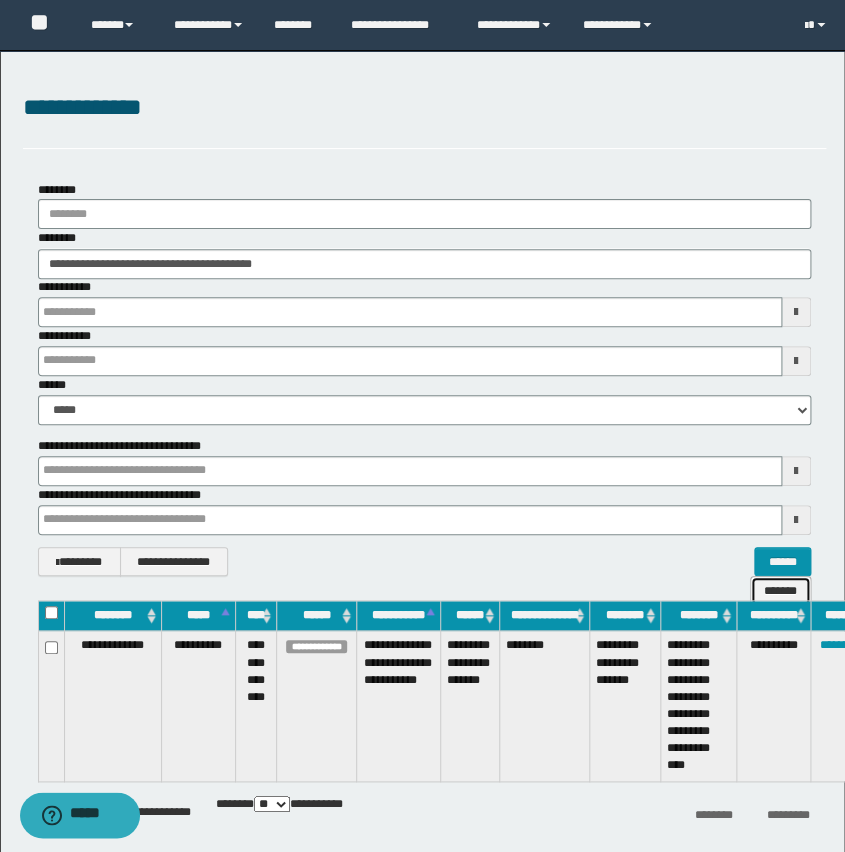 click on "*******" at bounding box center (780, 591) 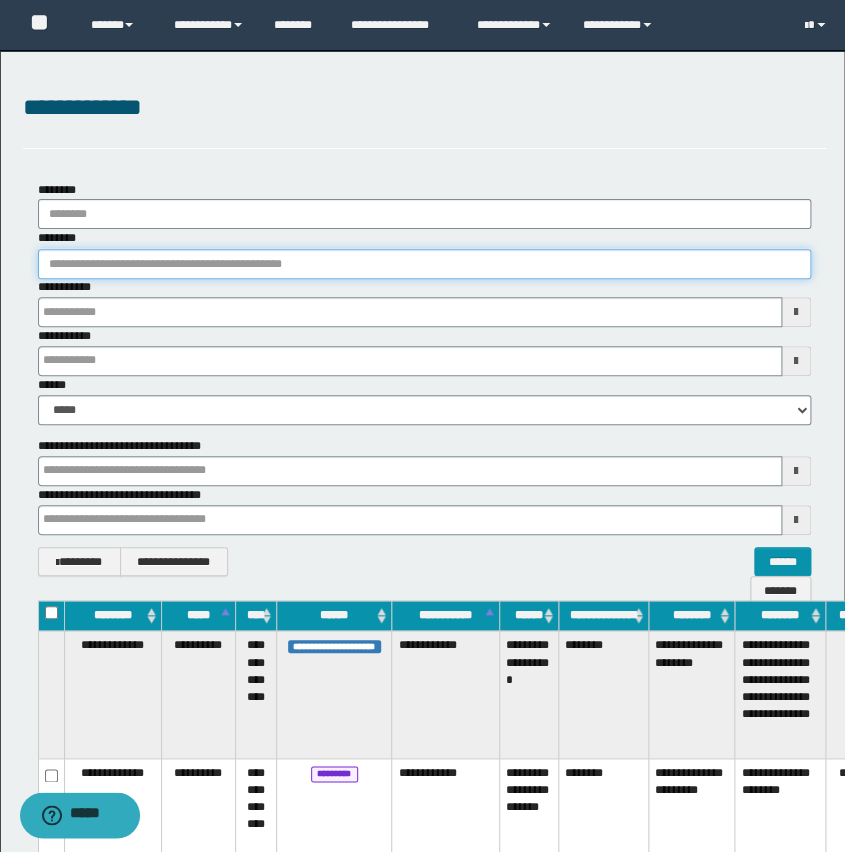 click on "********" at bounding box center (424, 264) 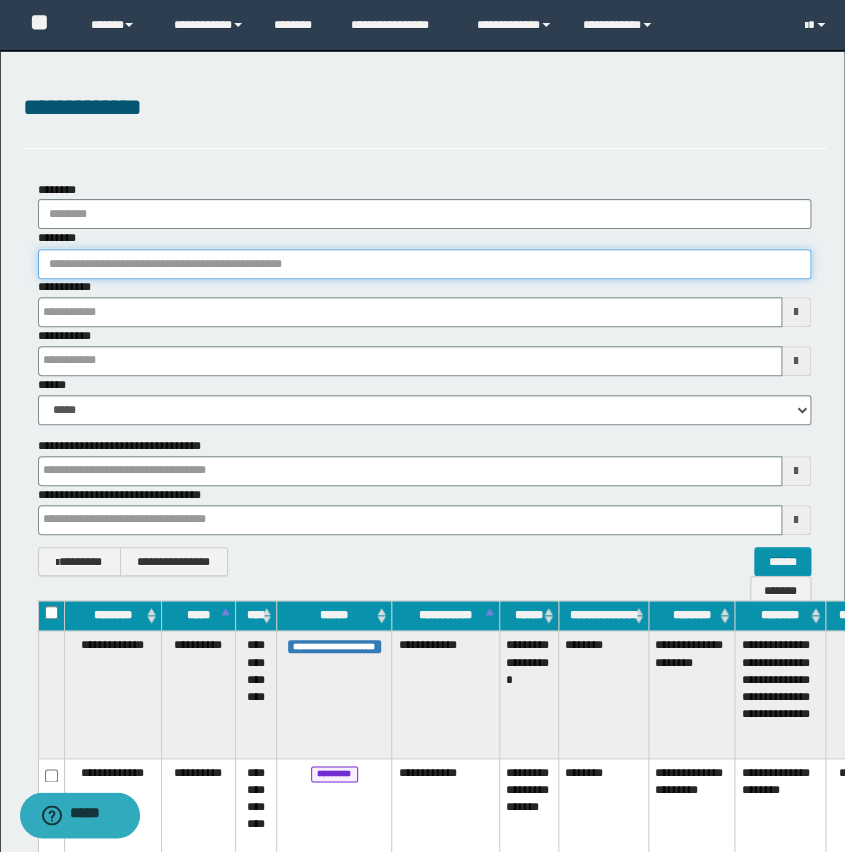 paste on "**********" 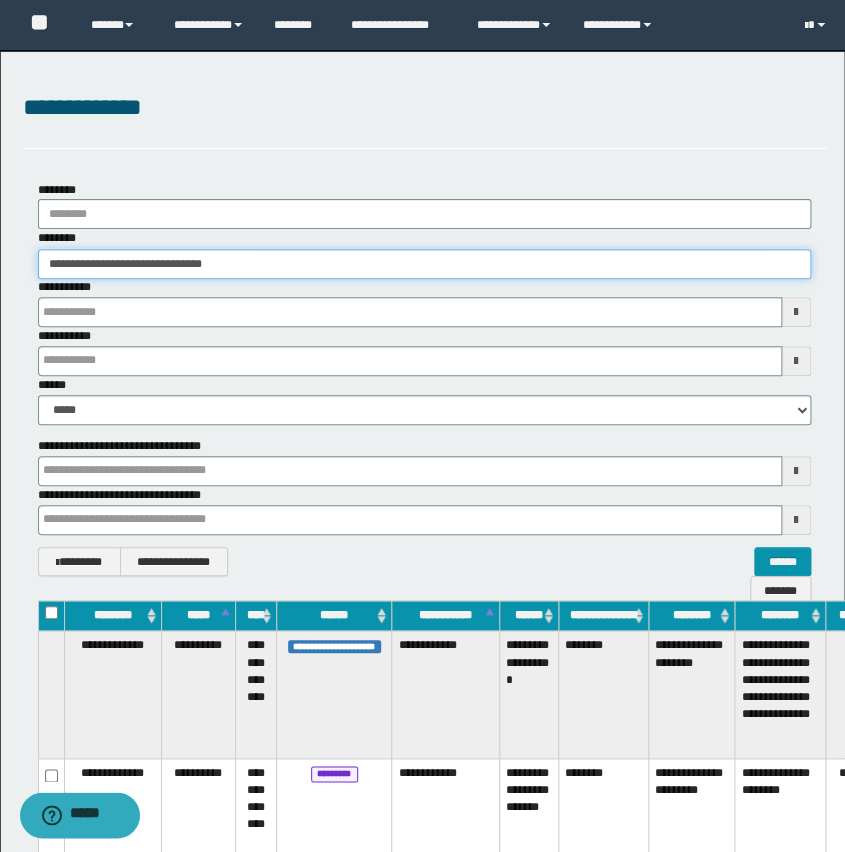 type on "**********" 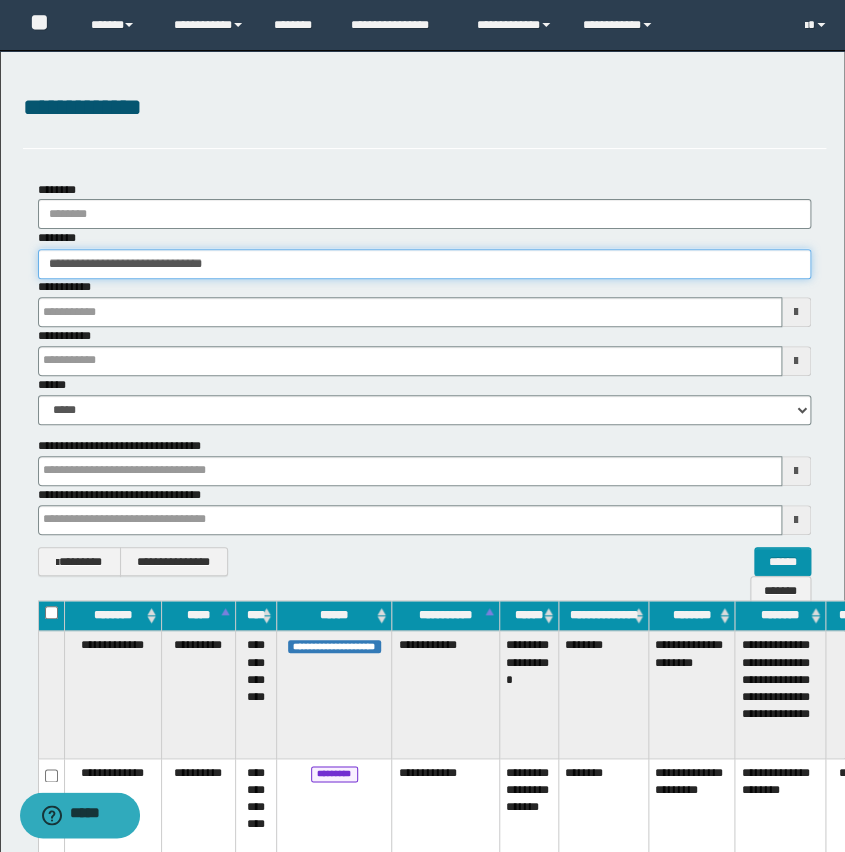 click on "**********" at bounding box center (424, 264) 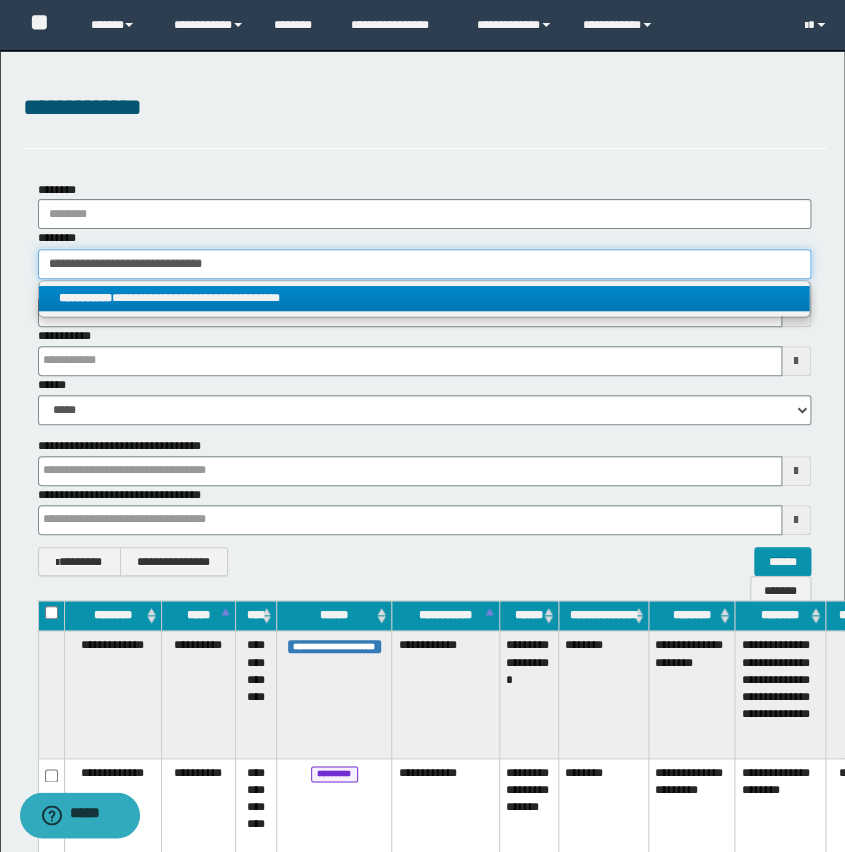 type on "**********" 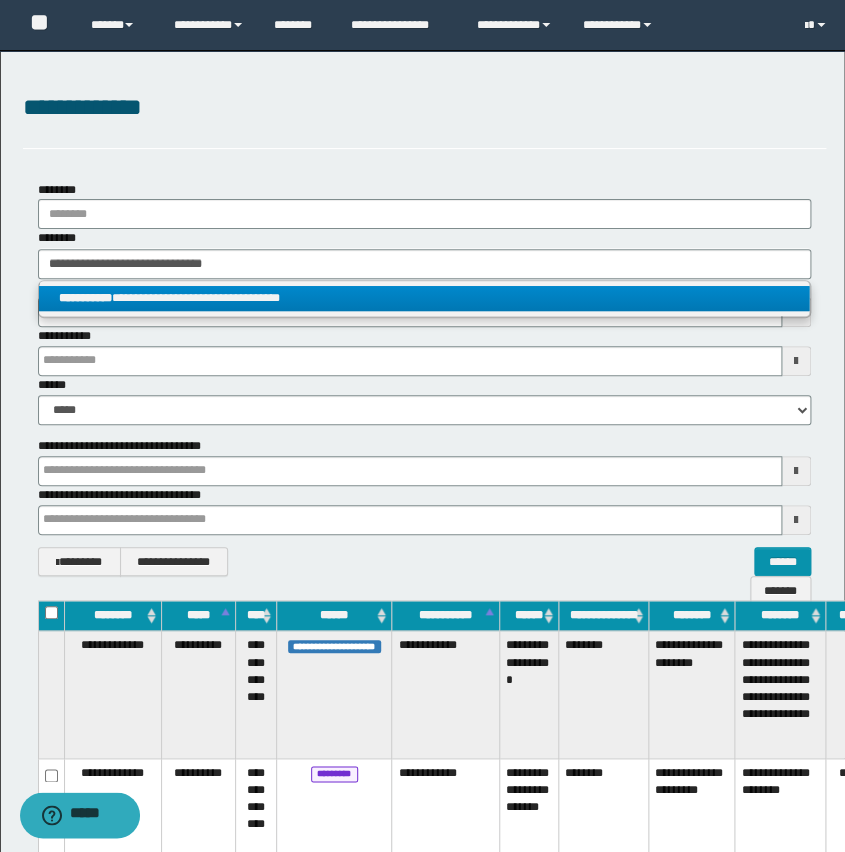 click on "**********" at bounding box center (424, 298) 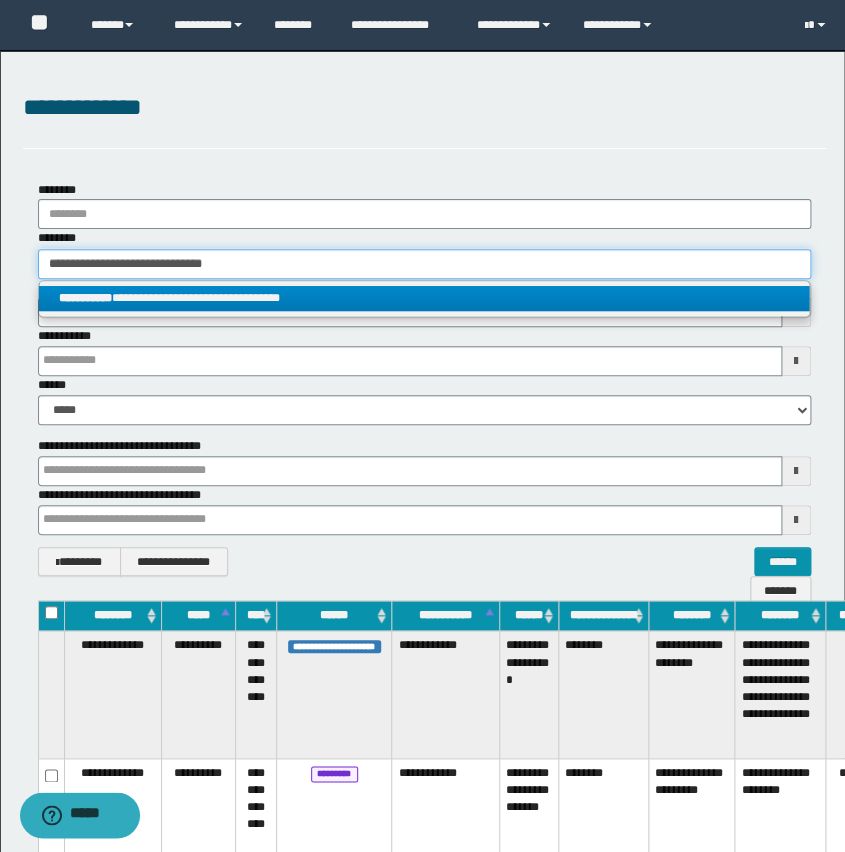 type 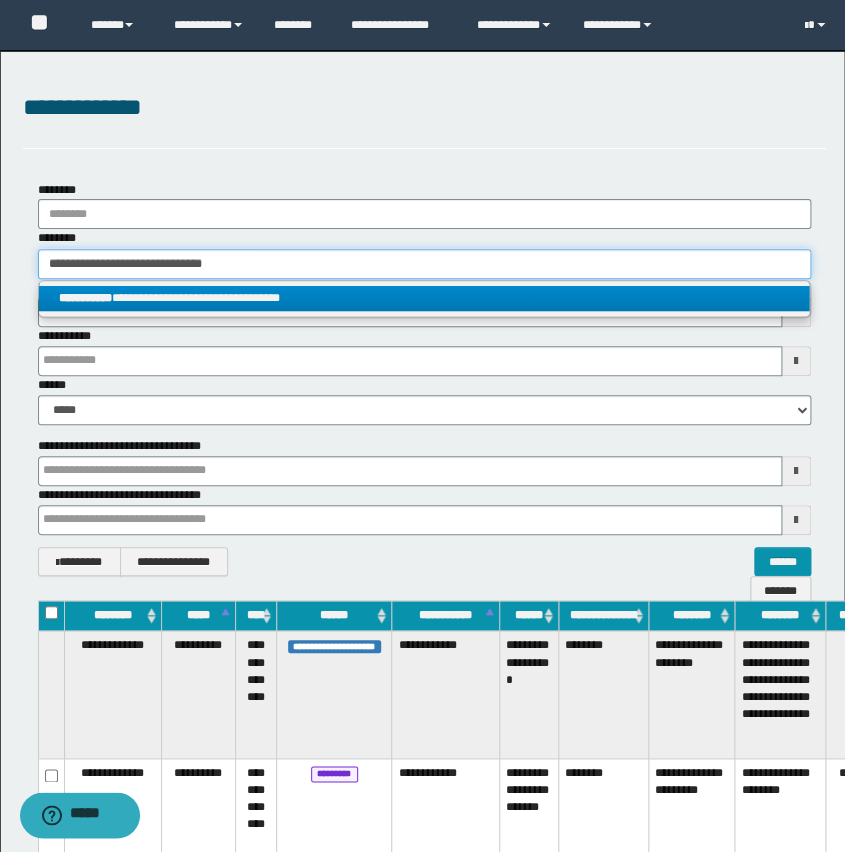 type on "**********" 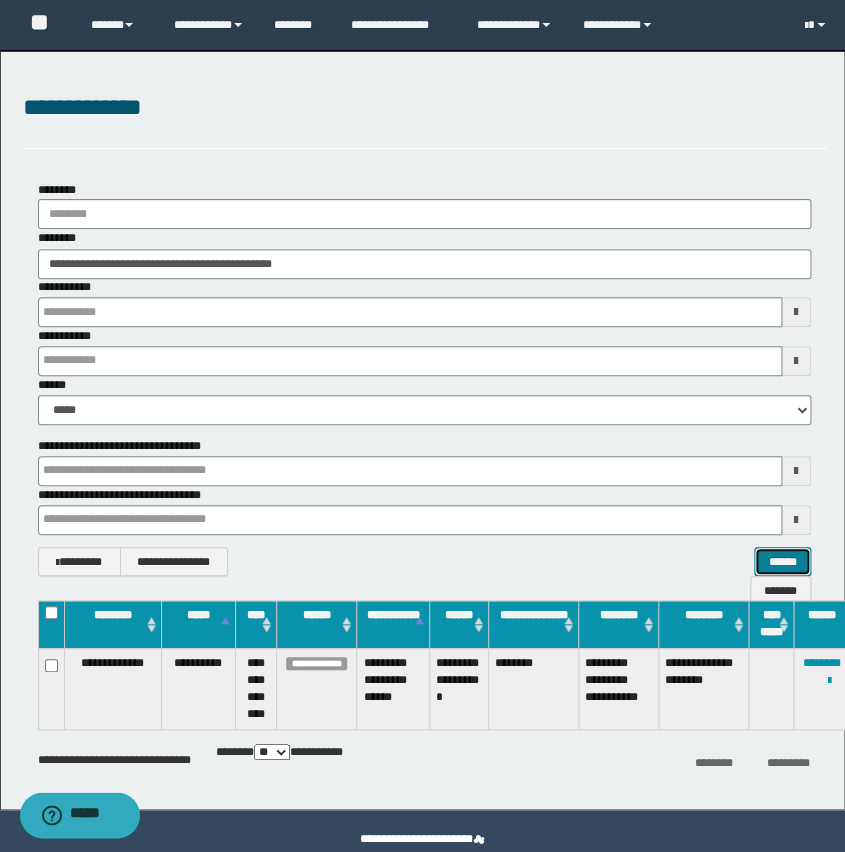 click on "******" at bounding box center [782, 562] 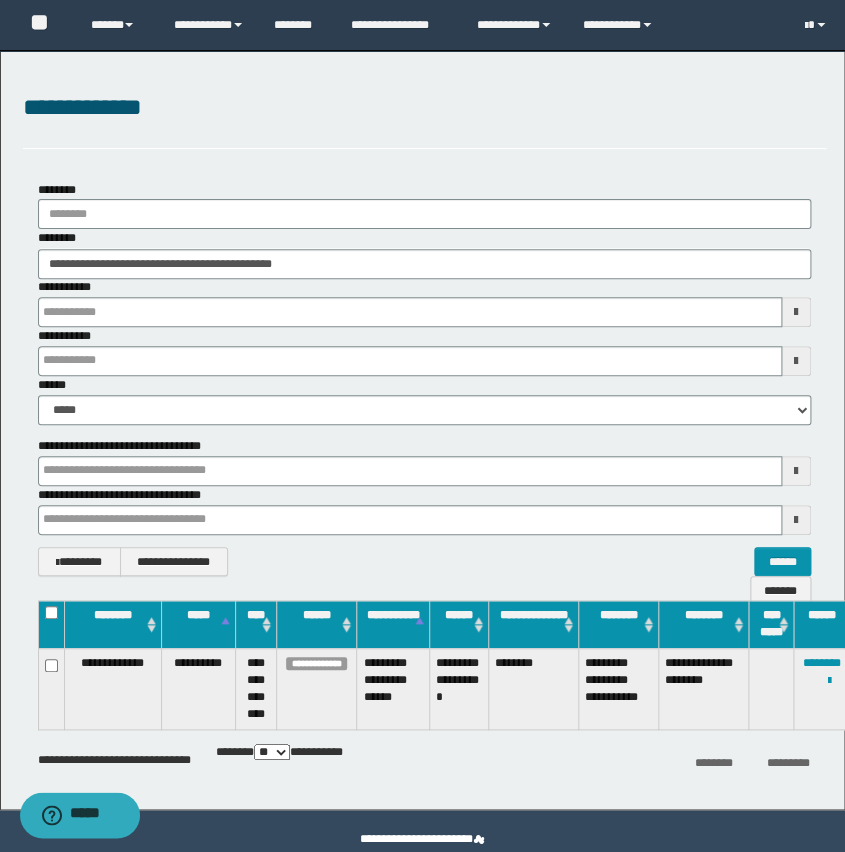 click on "********" at bounding box center [822, 663] 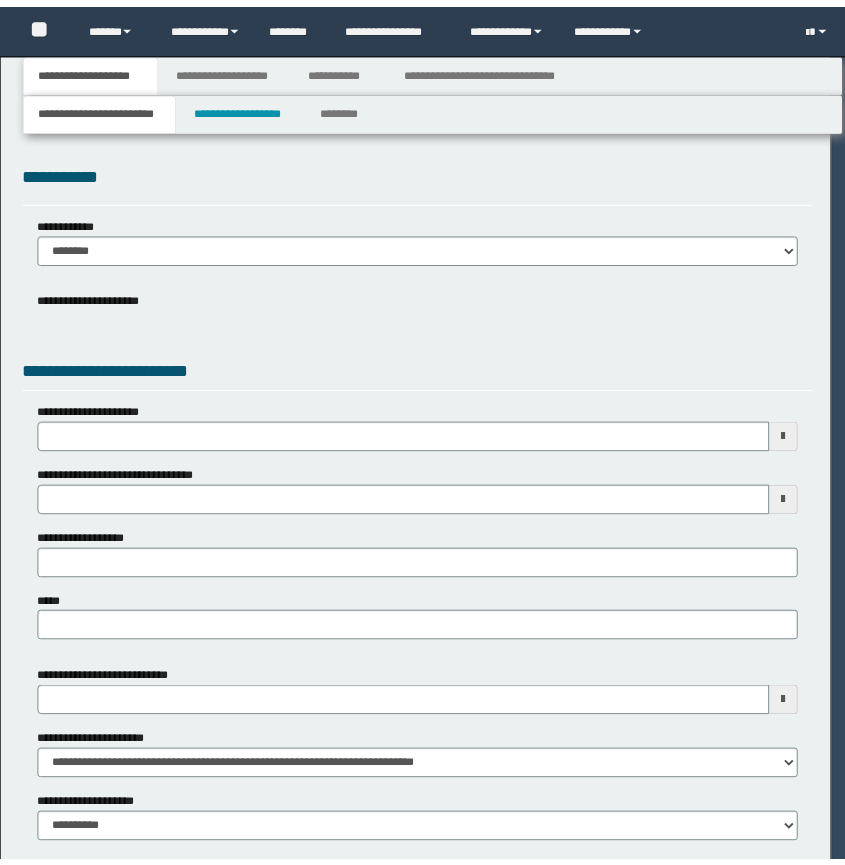 scroll, scrollTop: 0, scrollLeft: 0, axis: both 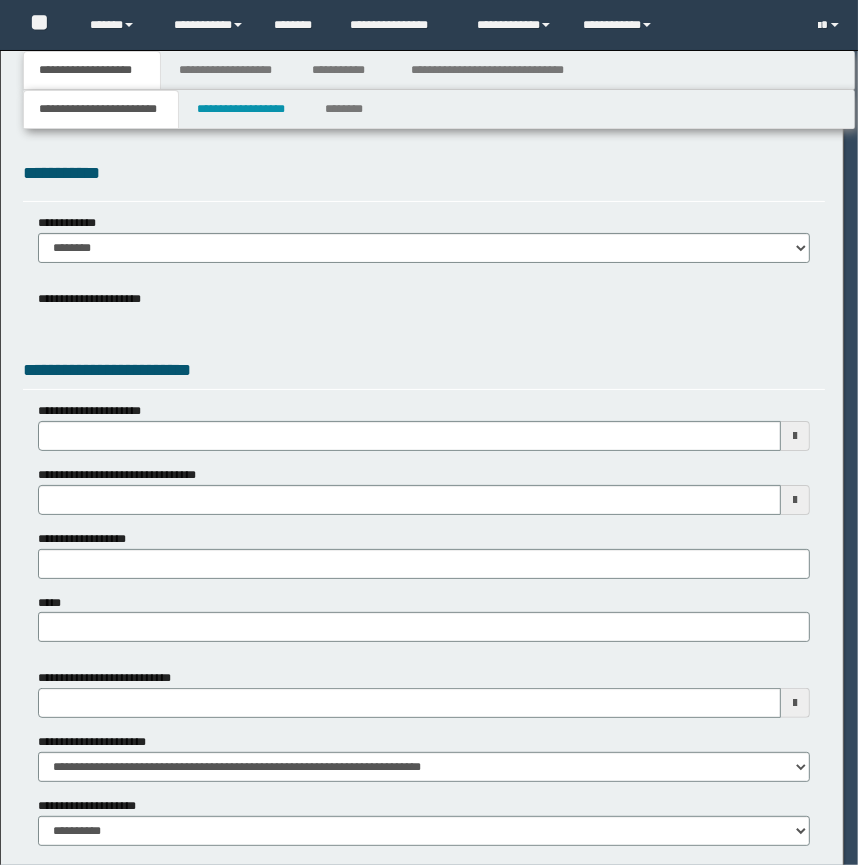 select on "*" 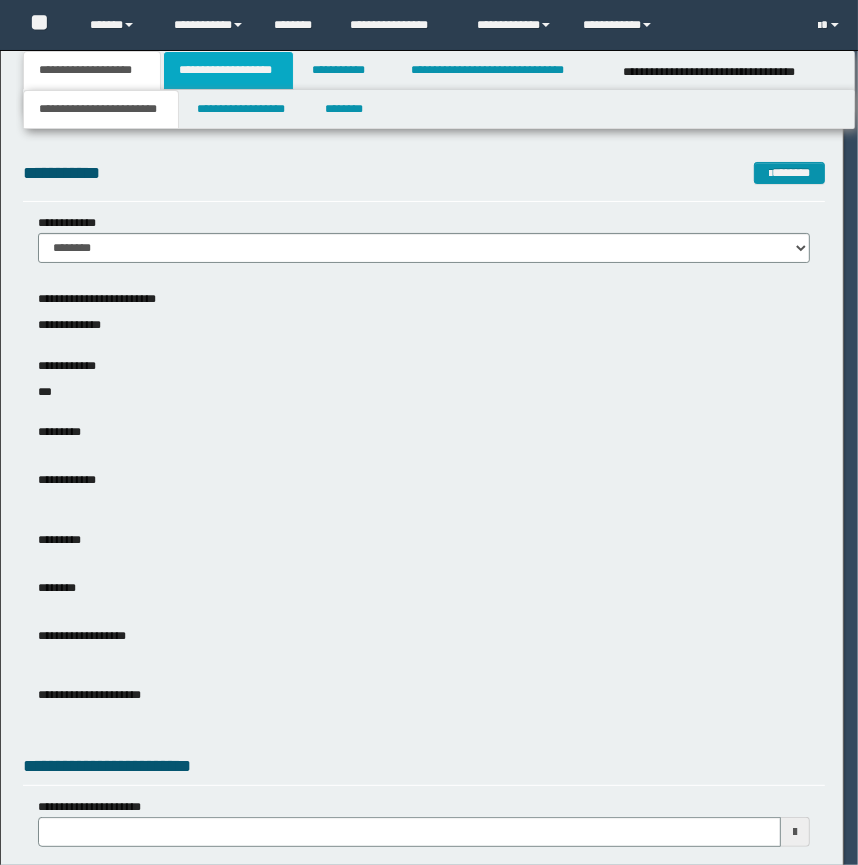 scroll, scrollTop: 0, scrollLeft: 0, axis: both 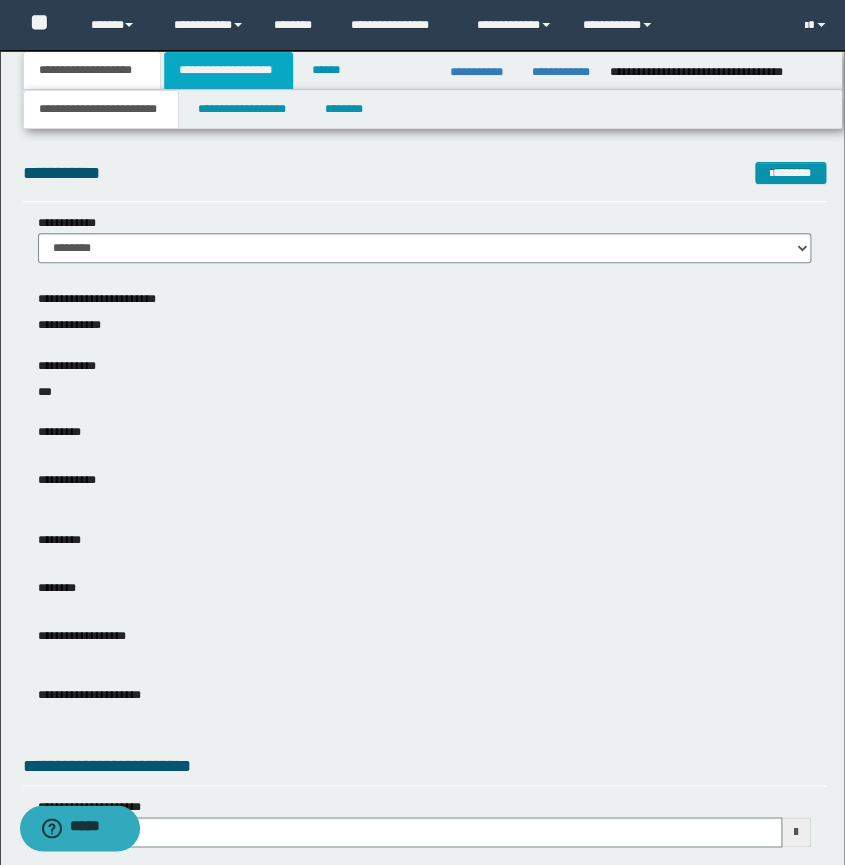 click on "**********" at bounding box center (228, 70) 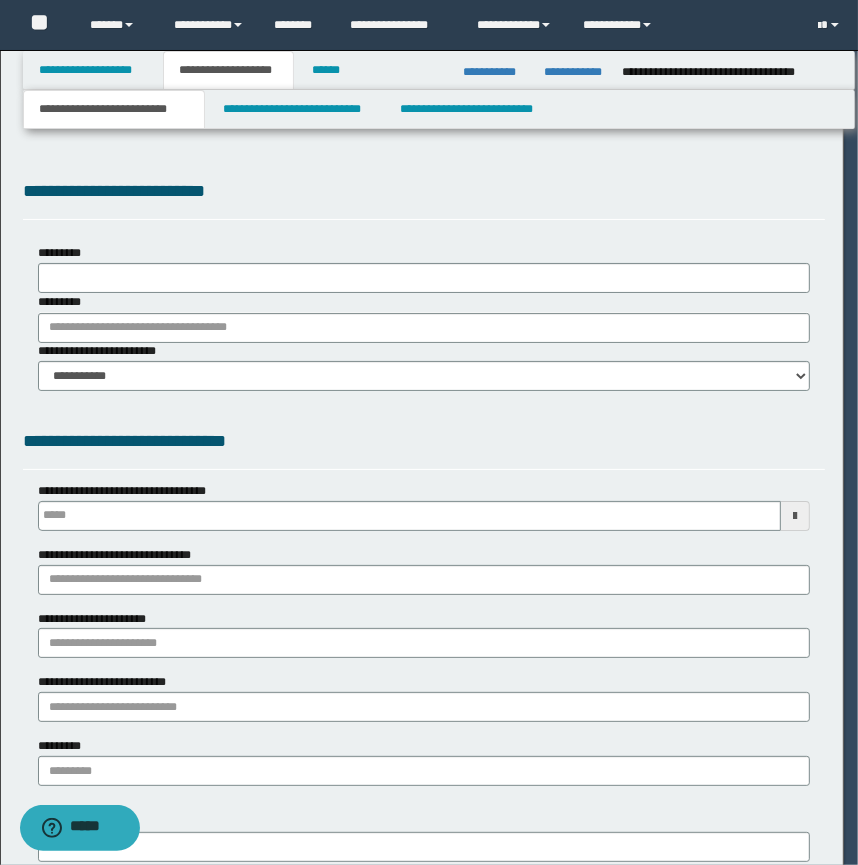 type 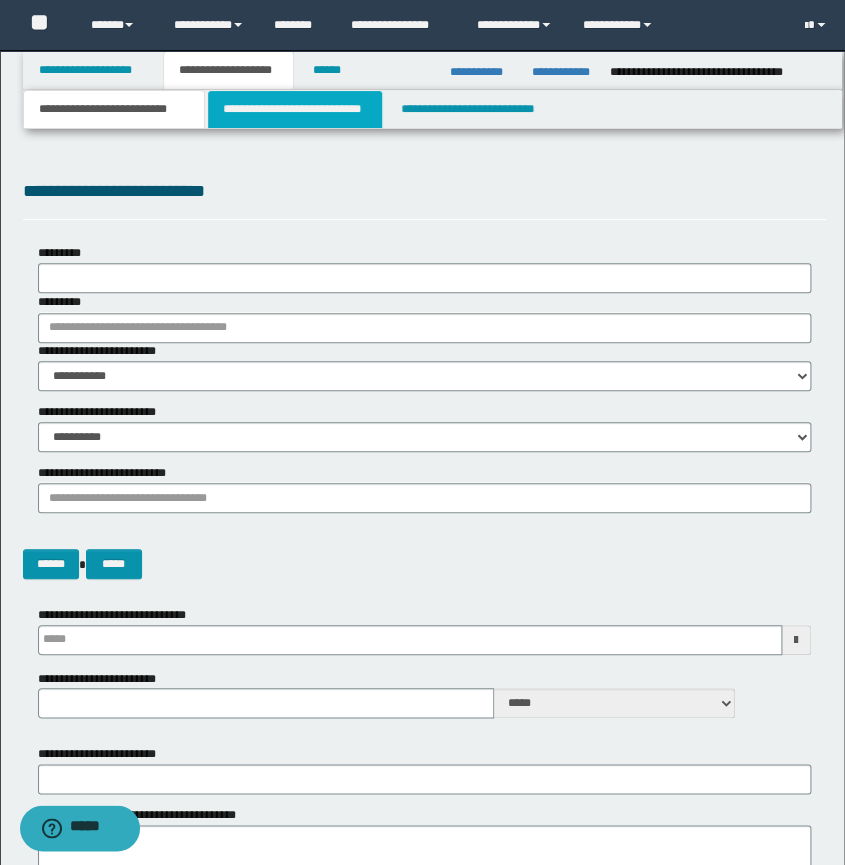 click on "**********" at bounding box center [294, 109] 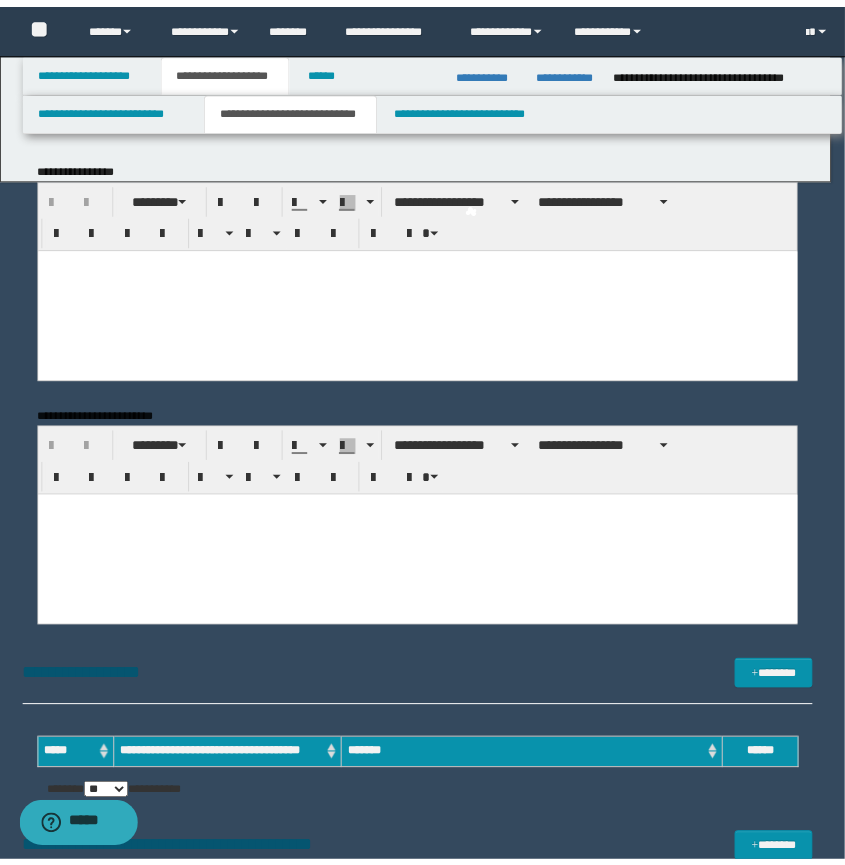 scroll, scrollTop: 0, scrollLeft: 0, axis: both 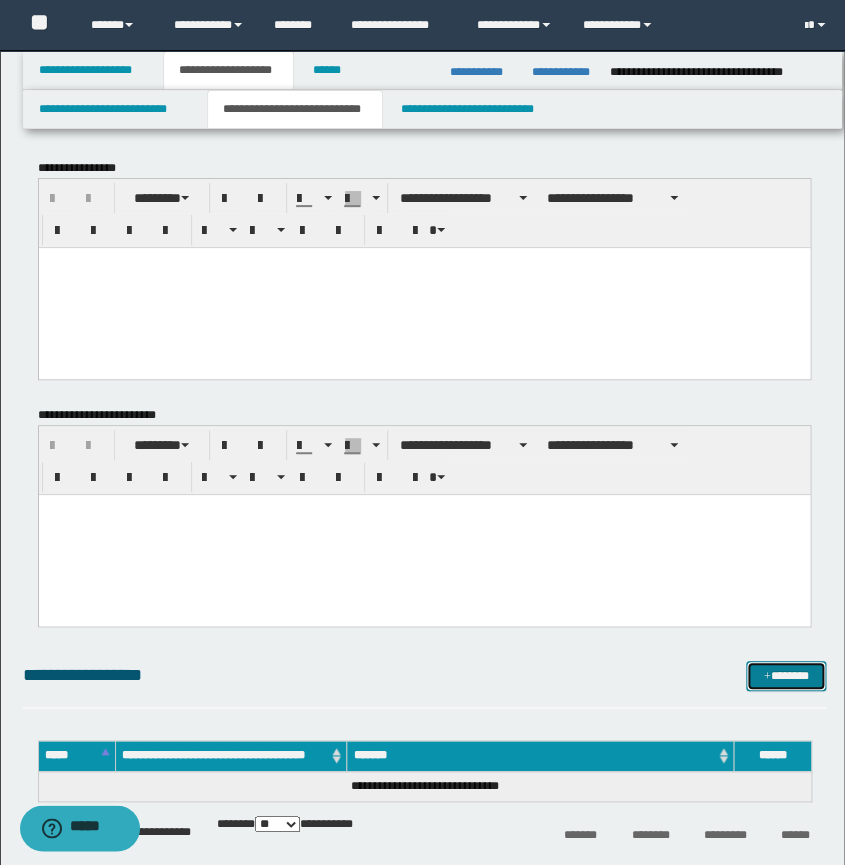 click on "*******" at bounding box center [786, 676] 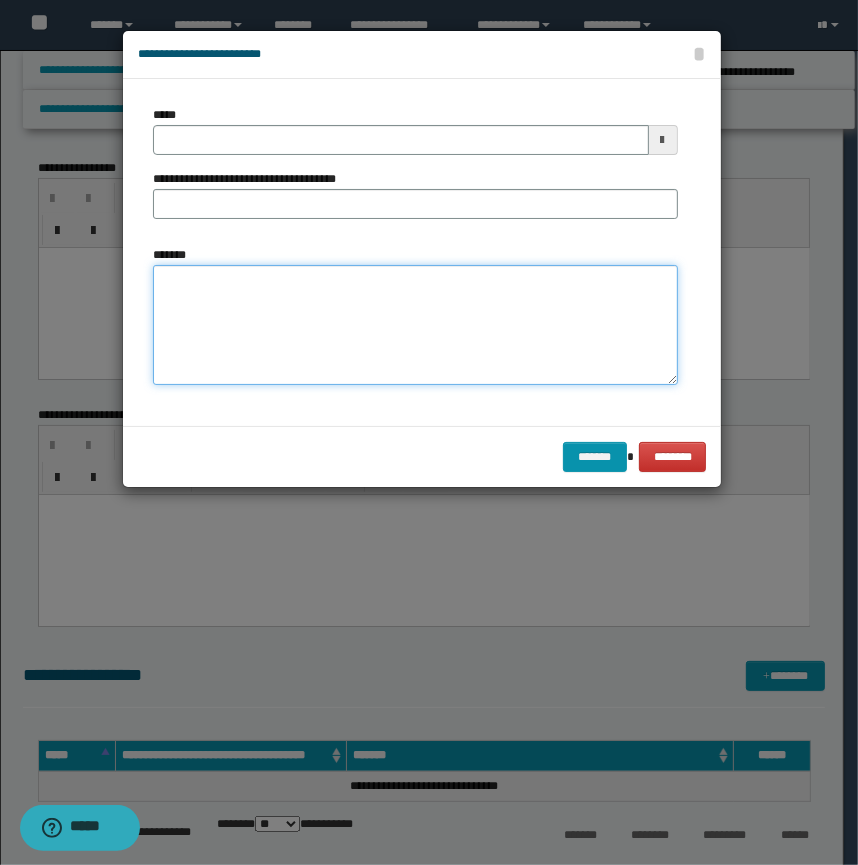 click on "*******" at bounding box center (415, 325) 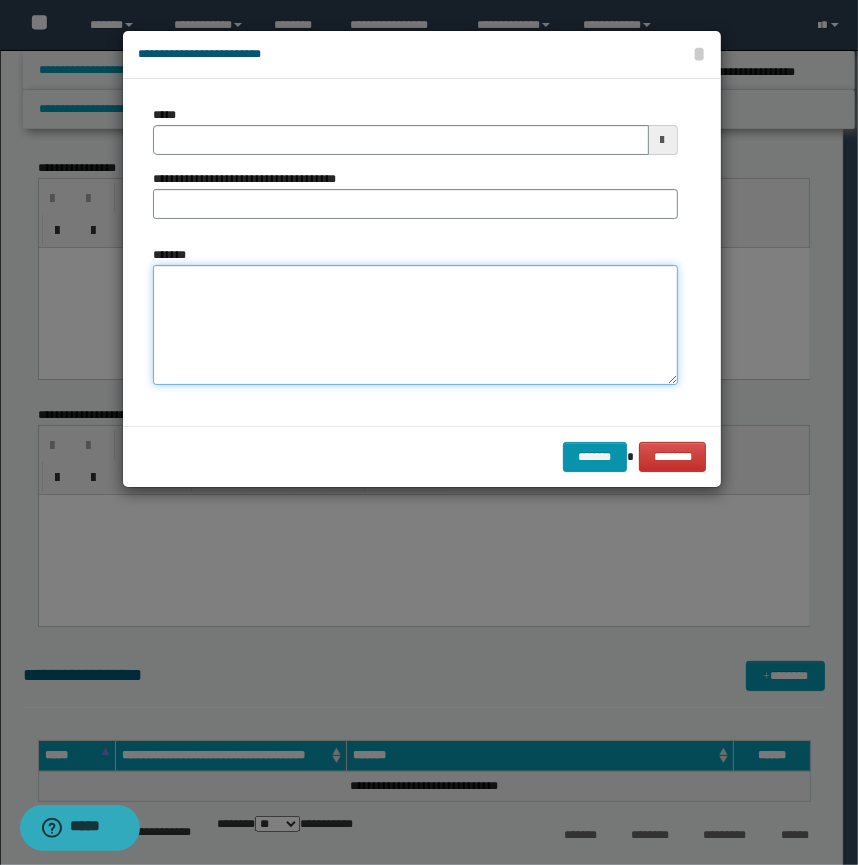 paste on "**********" 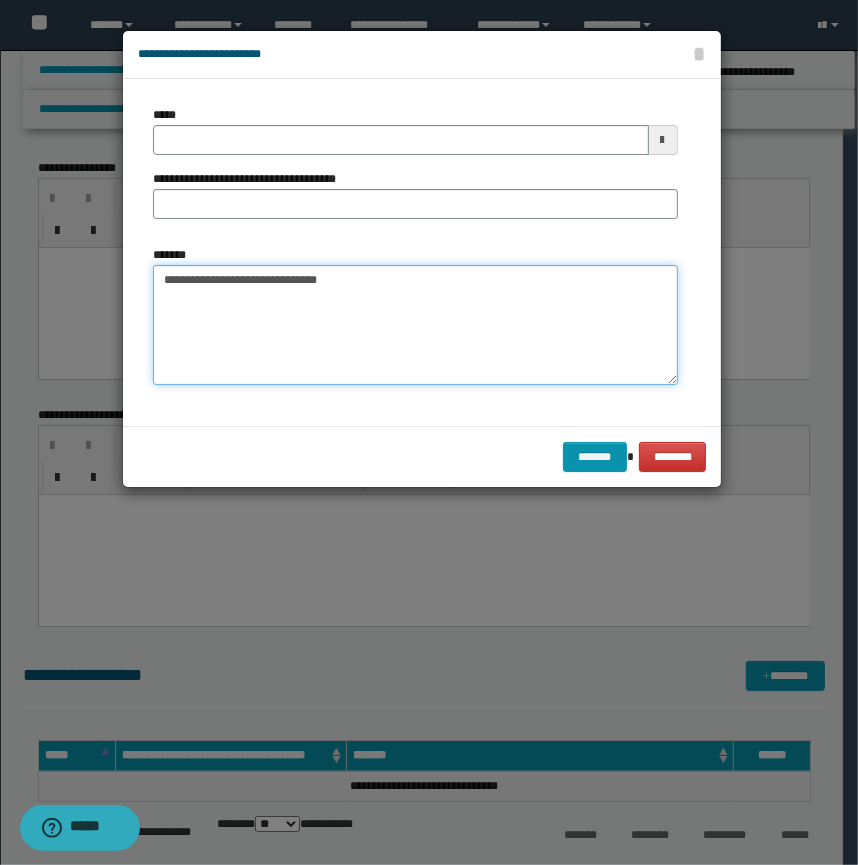 drag, startPoint x: 427, startPoint y: 293, endPoint x: 0, endPoint y: 178, distance: 442.21487 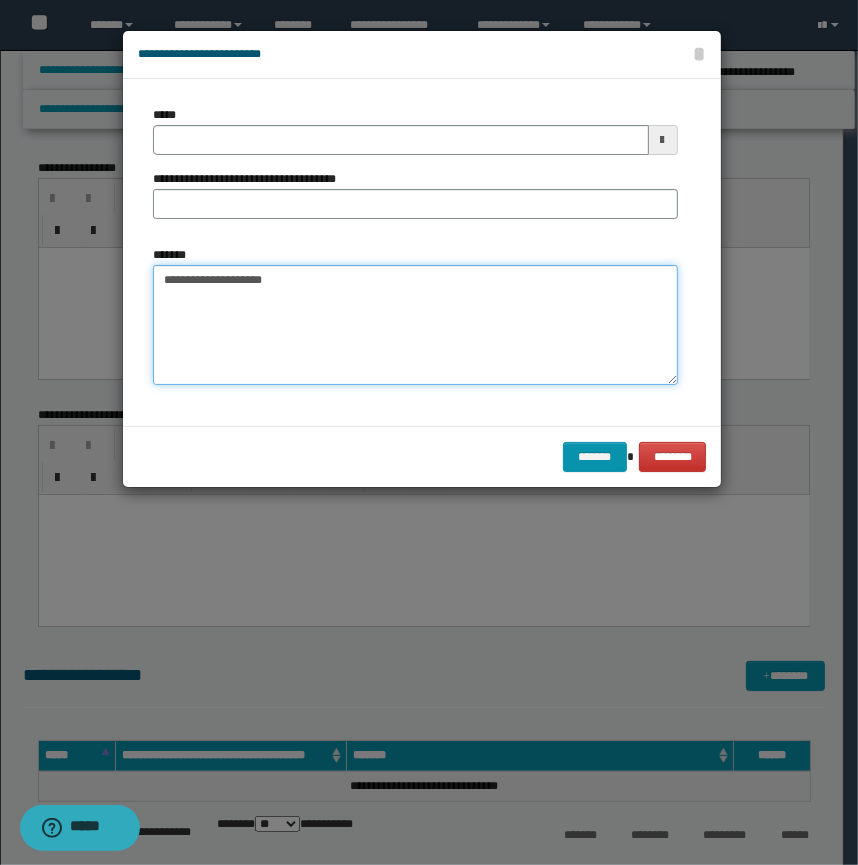 type on "**********" 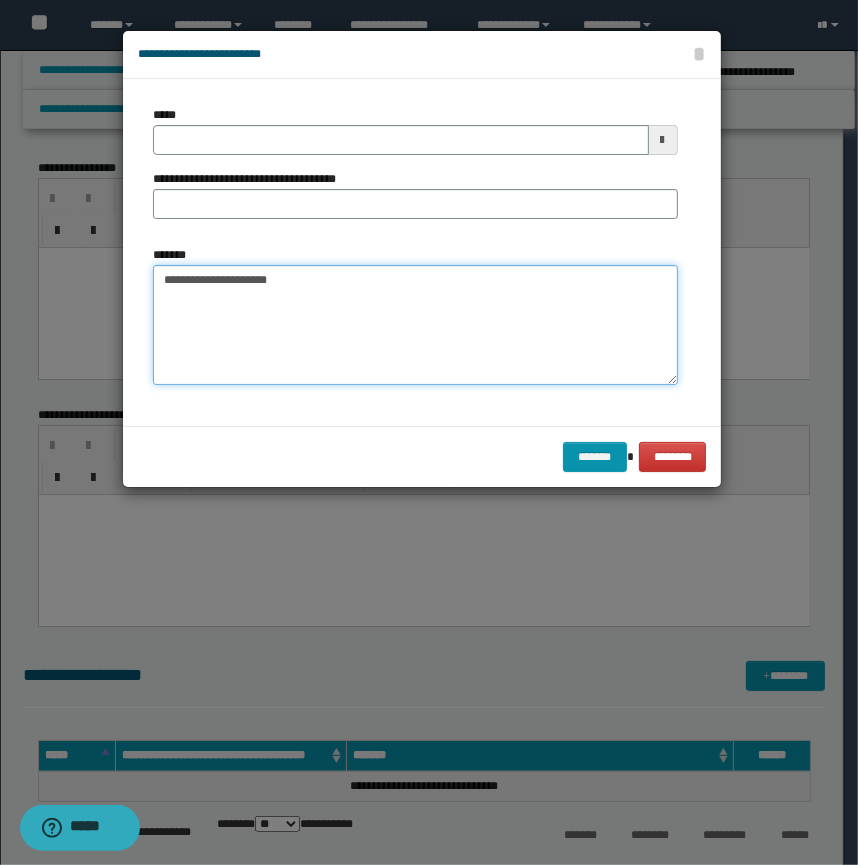 type 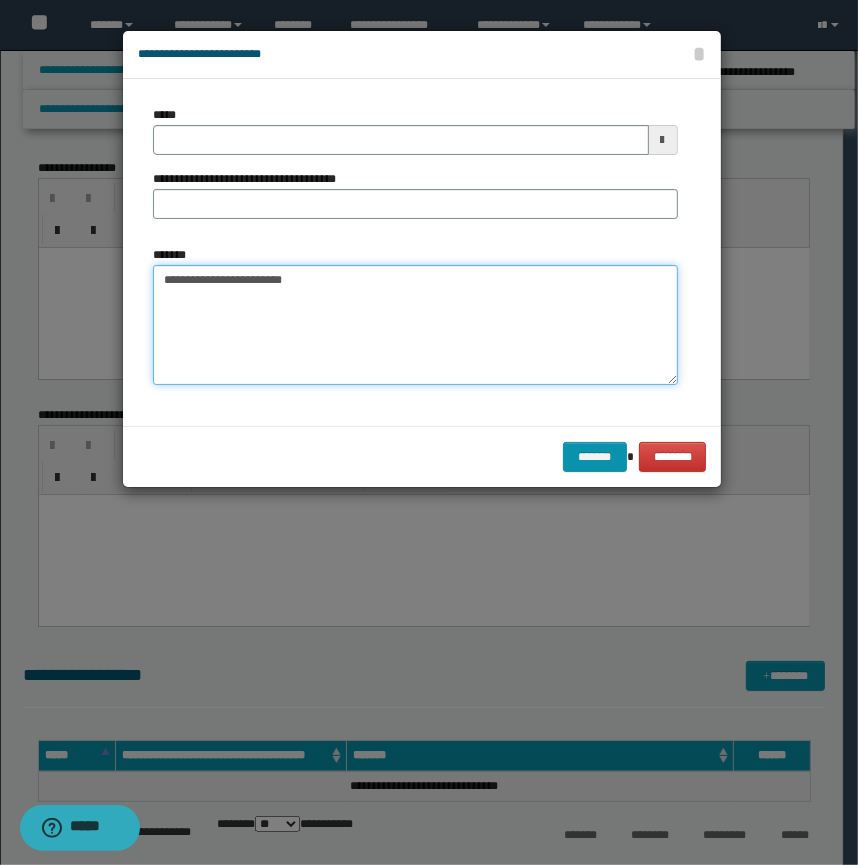 type on "**********" 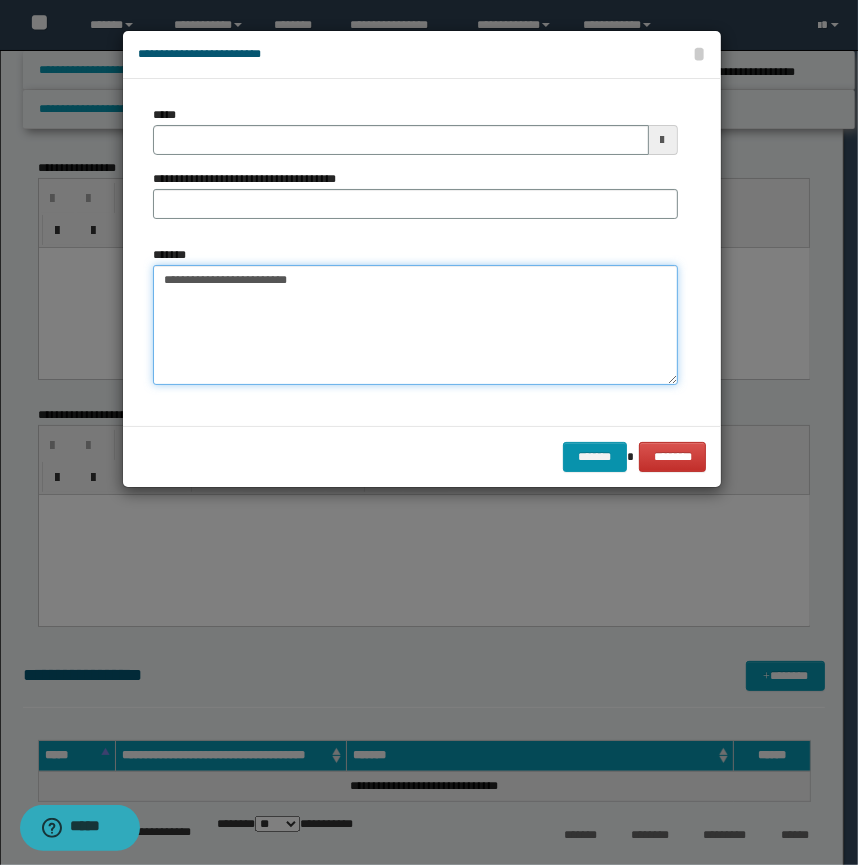 type 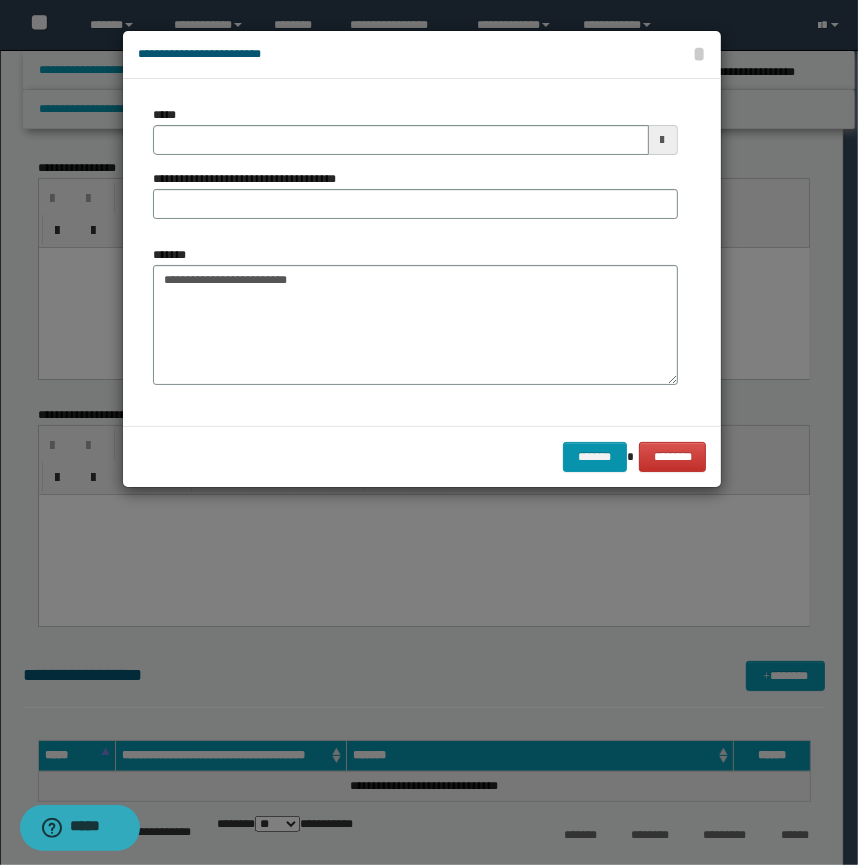 type 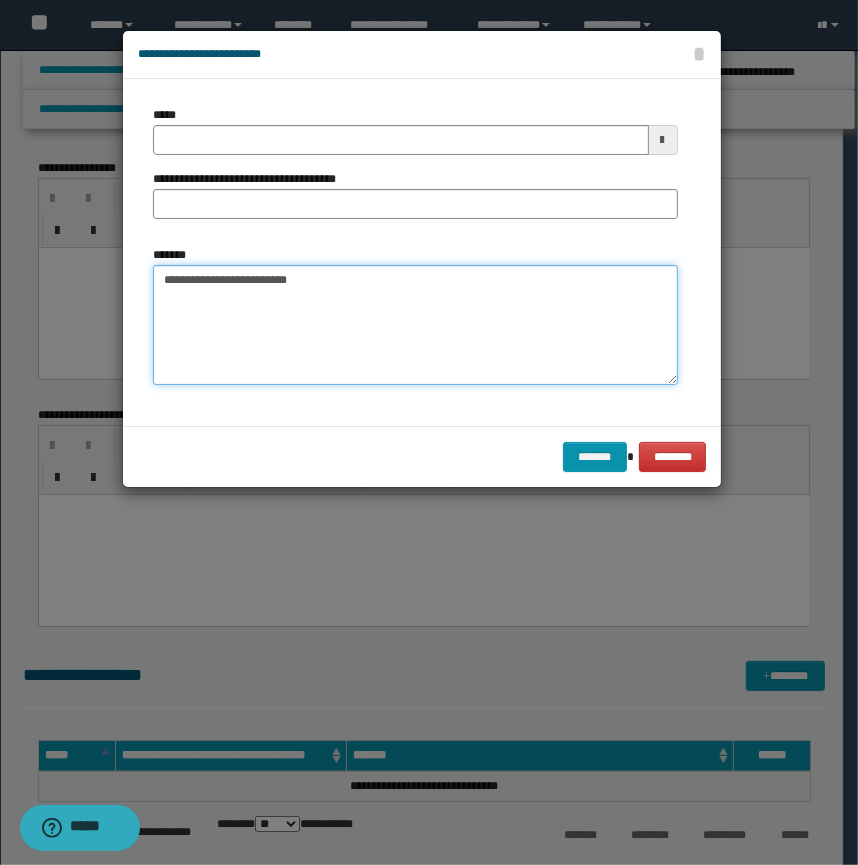 drag, startPoint x: 317, startPoint y: 287, endPoint x: 0, endPoint y: 283, distance: 317.02524 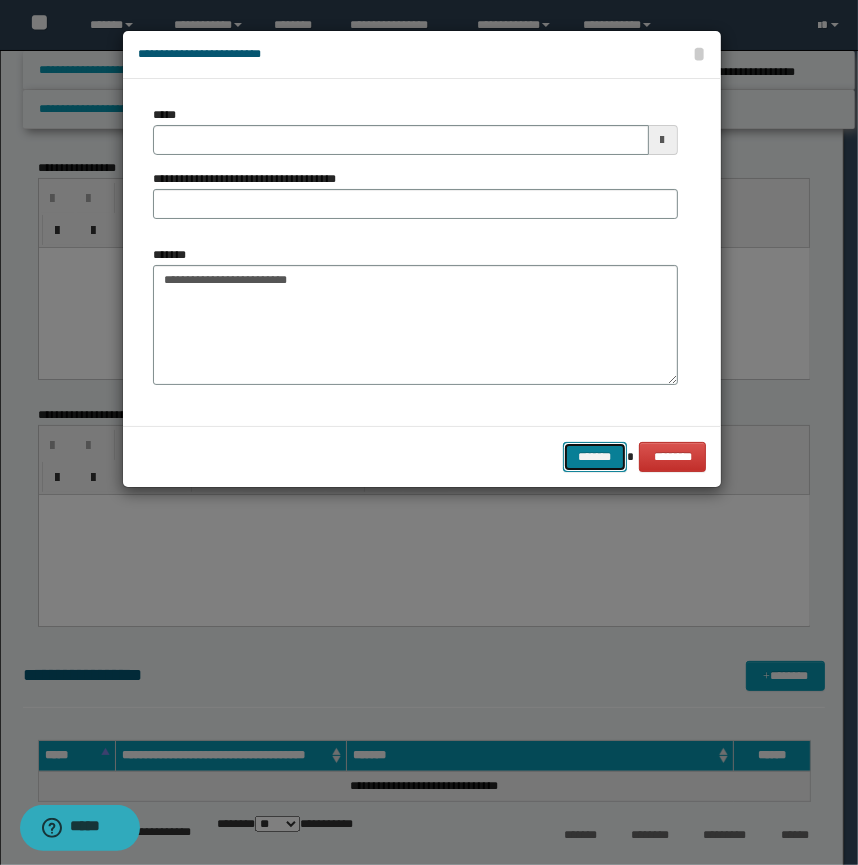click on "*******" at bounding box center (595, 457) 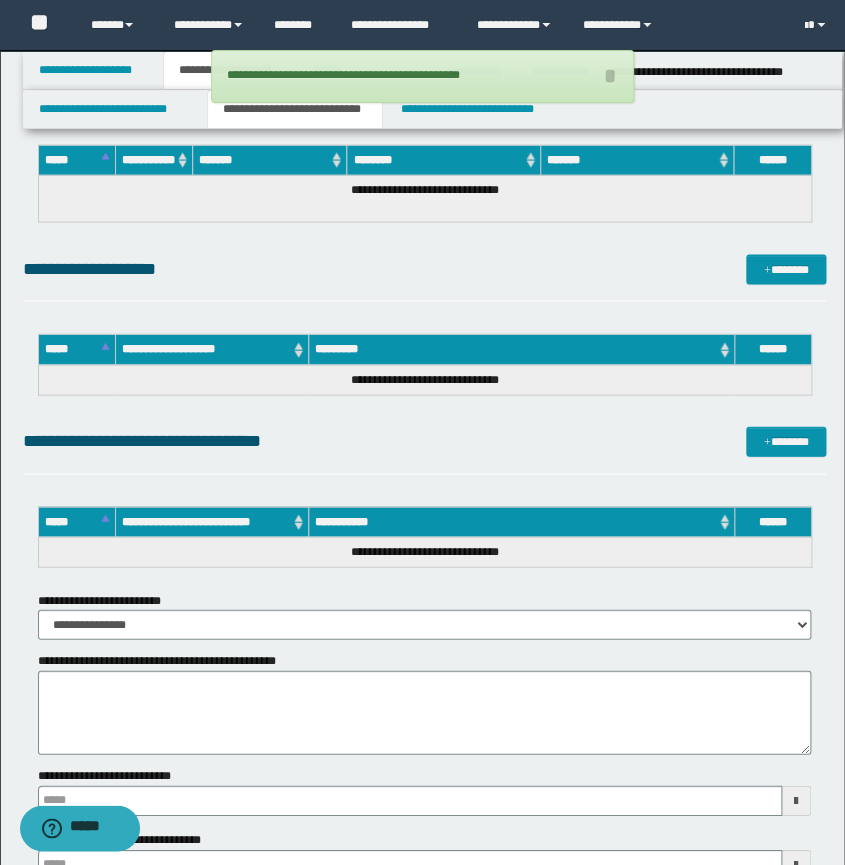 scroll, scrollTop: 1000, scrollLeft: 0, axis: vertical 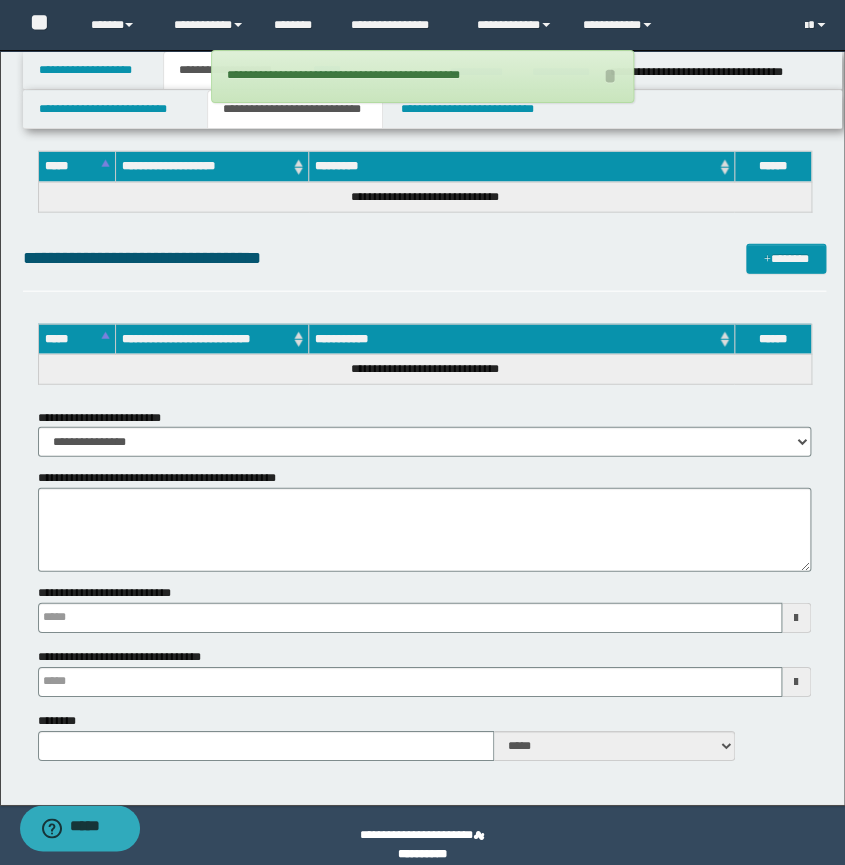 type 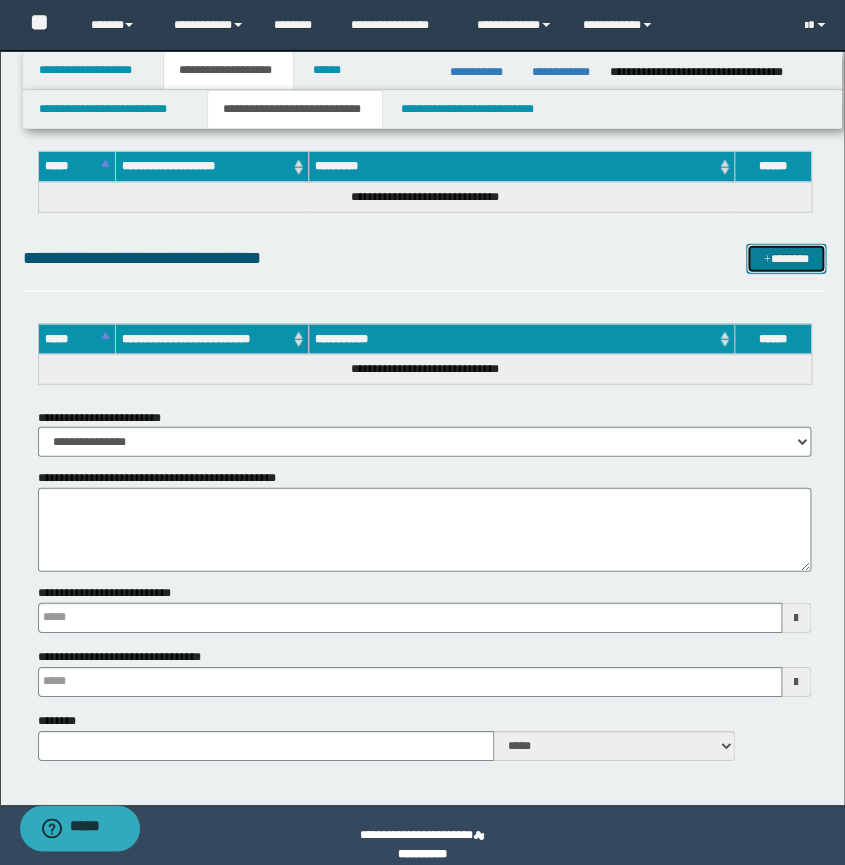 click on "*******" at bounding box center (786, 259) 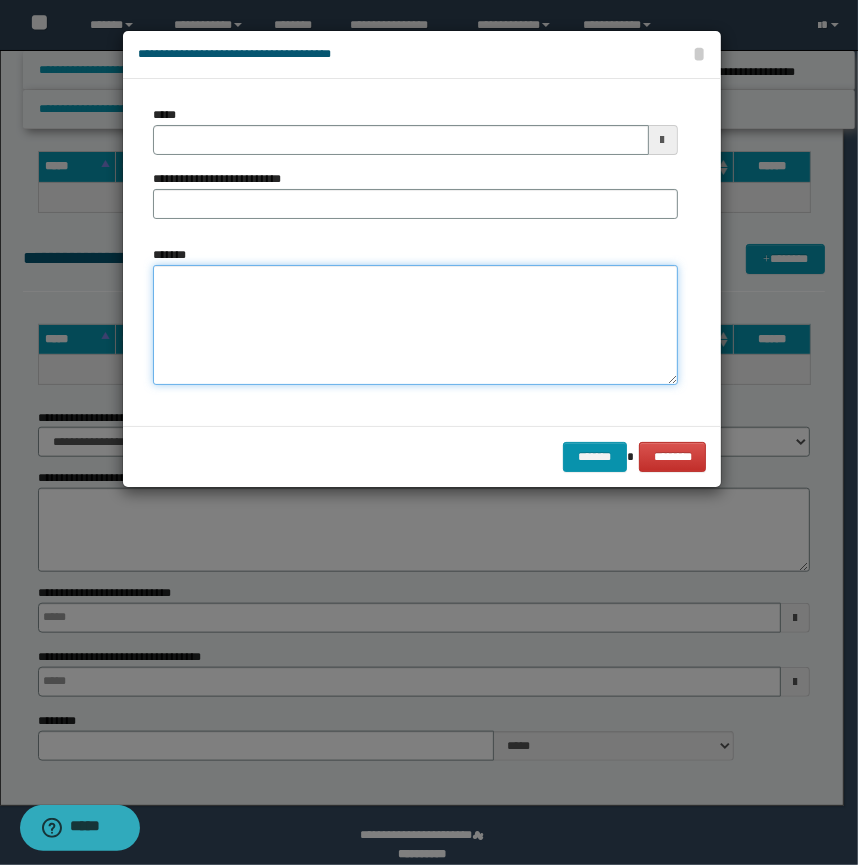 click on "*******" at bounding box center (415, 325) 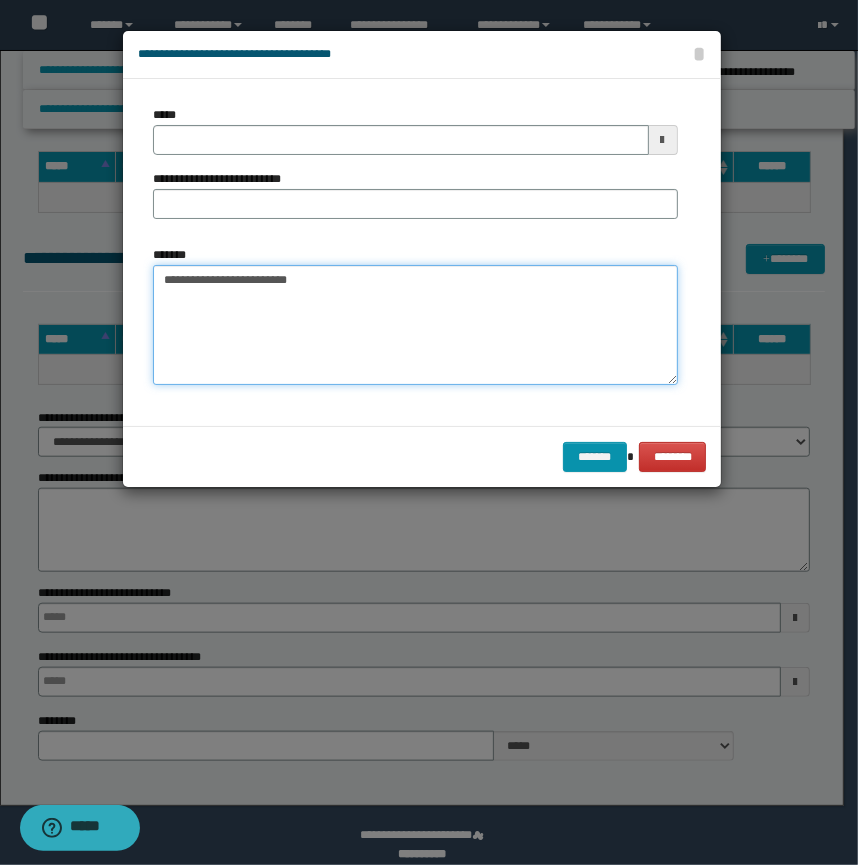 type 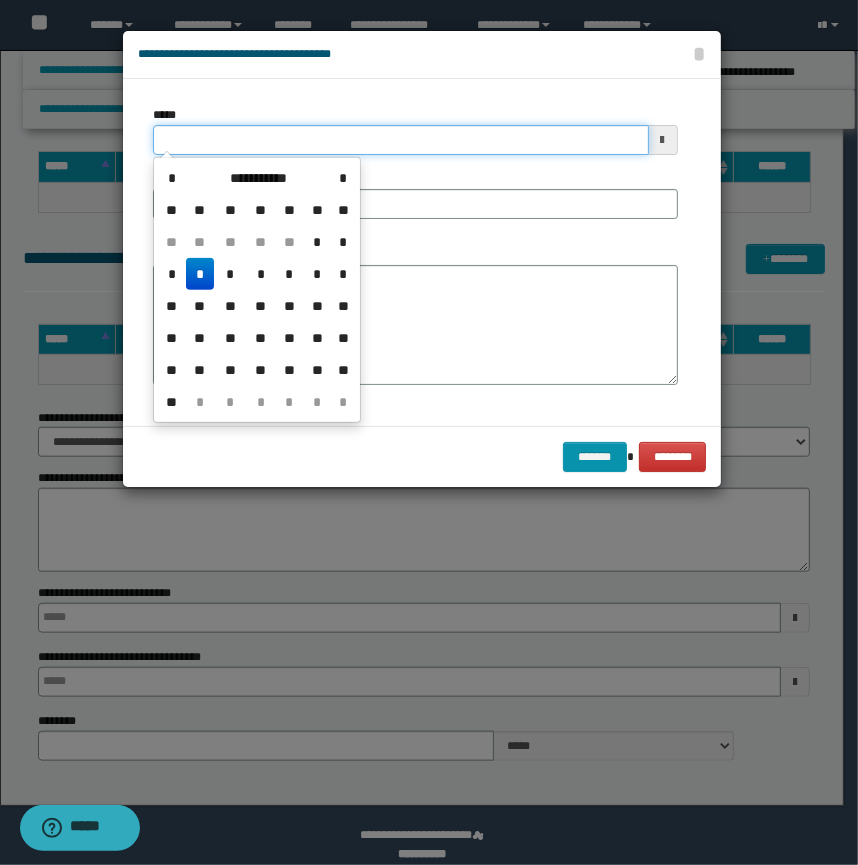 drag, startPoint x: 235, startPoint y: 143, endPoint x: 0, endPoint y: 121, distance: 236.02754 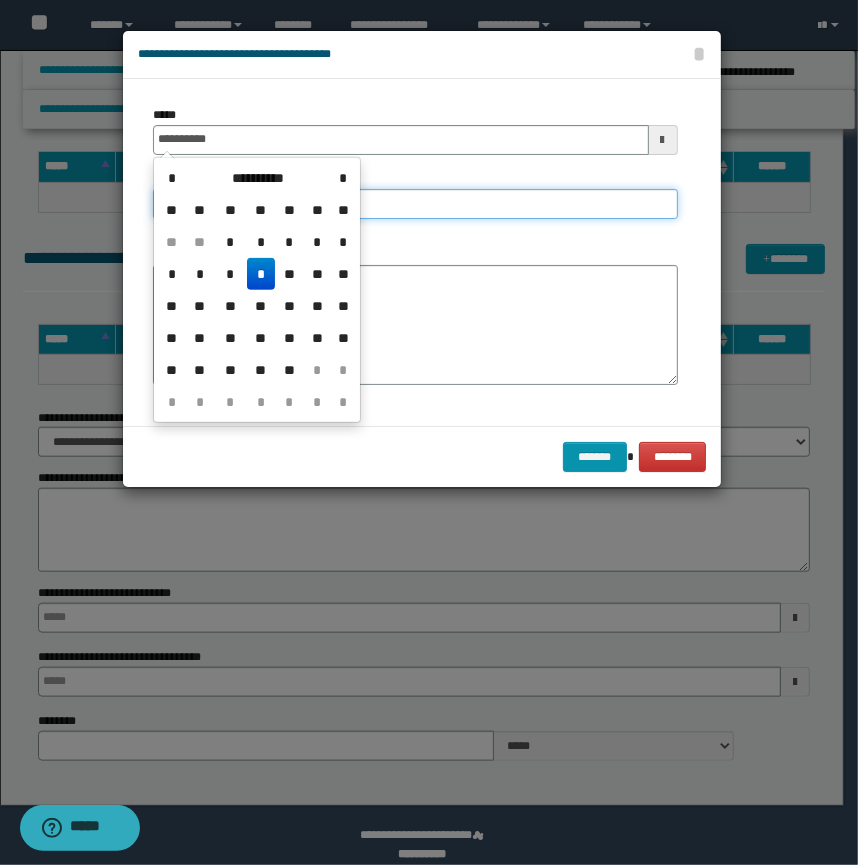 type on "**********" 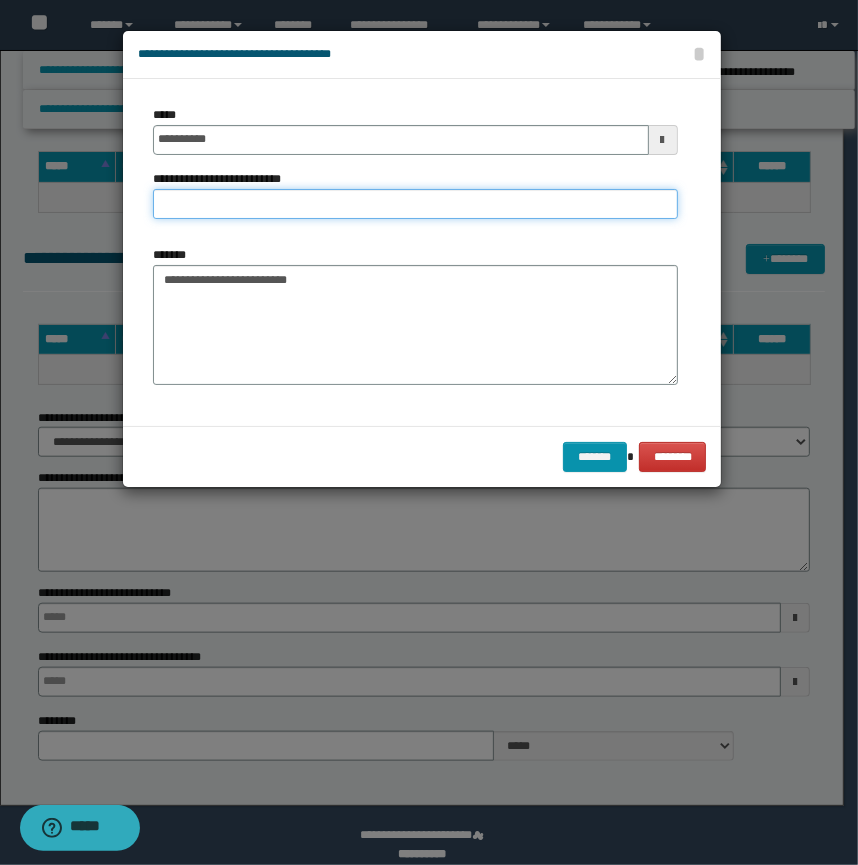 paste on "**********" 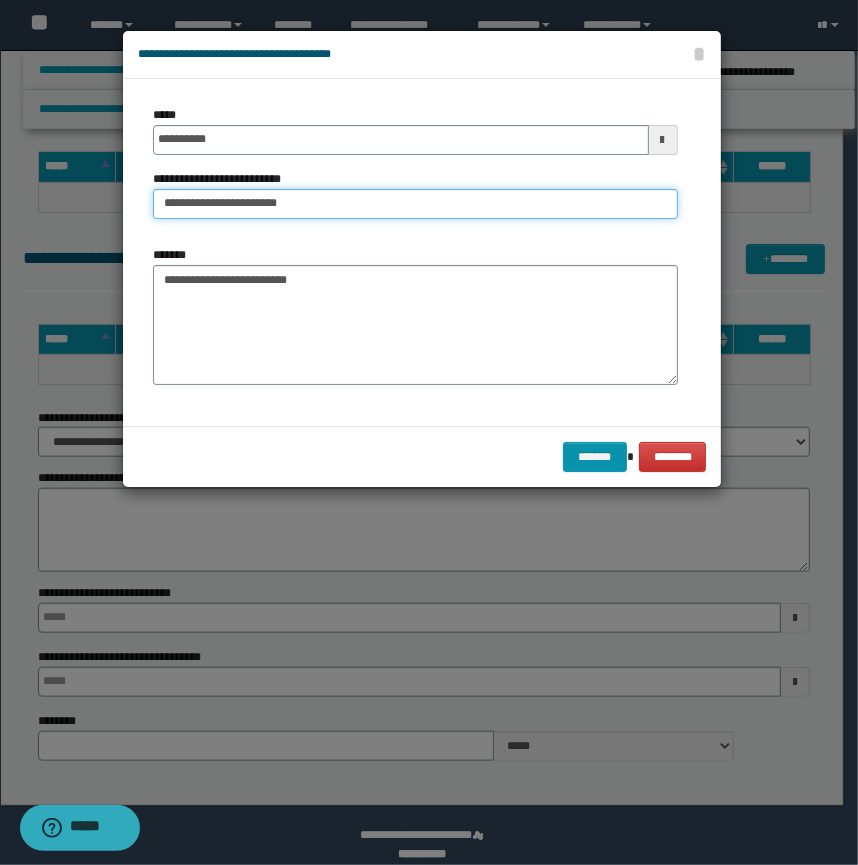 type on "**********" 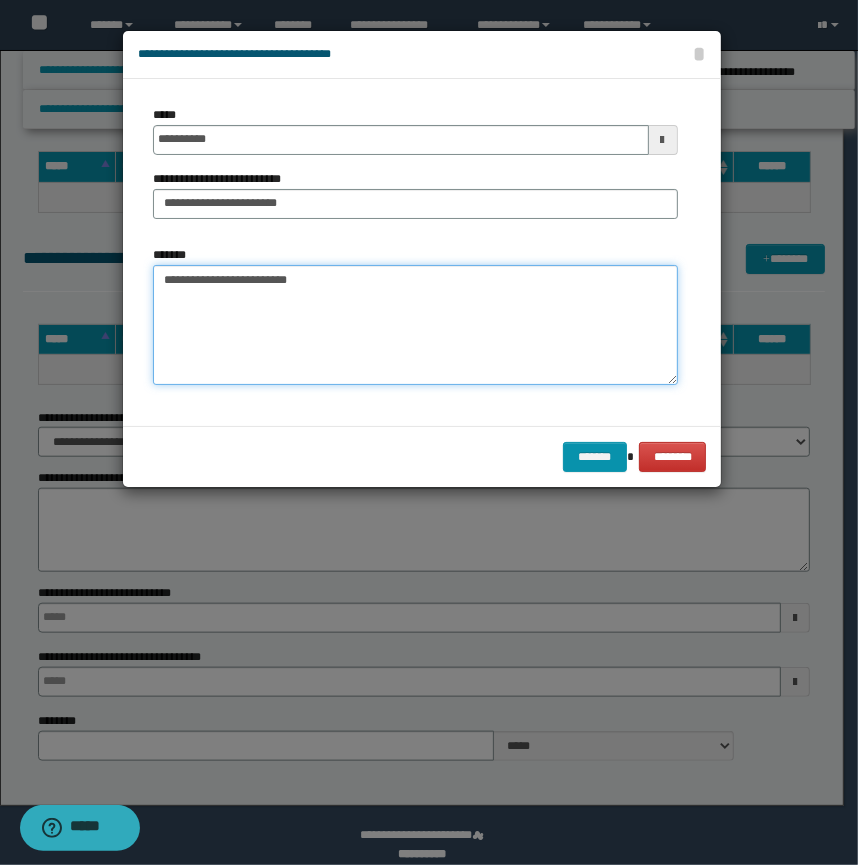 click on "**********" at bounding box center (415, 325) 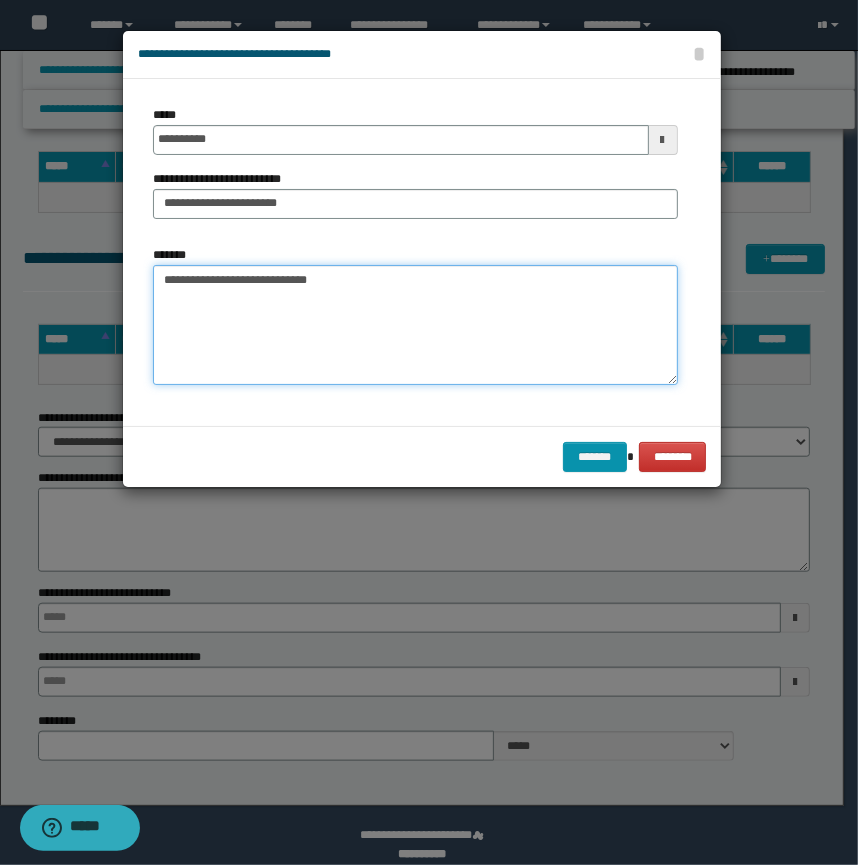 click on "**********" at bounding box center [415, 325] 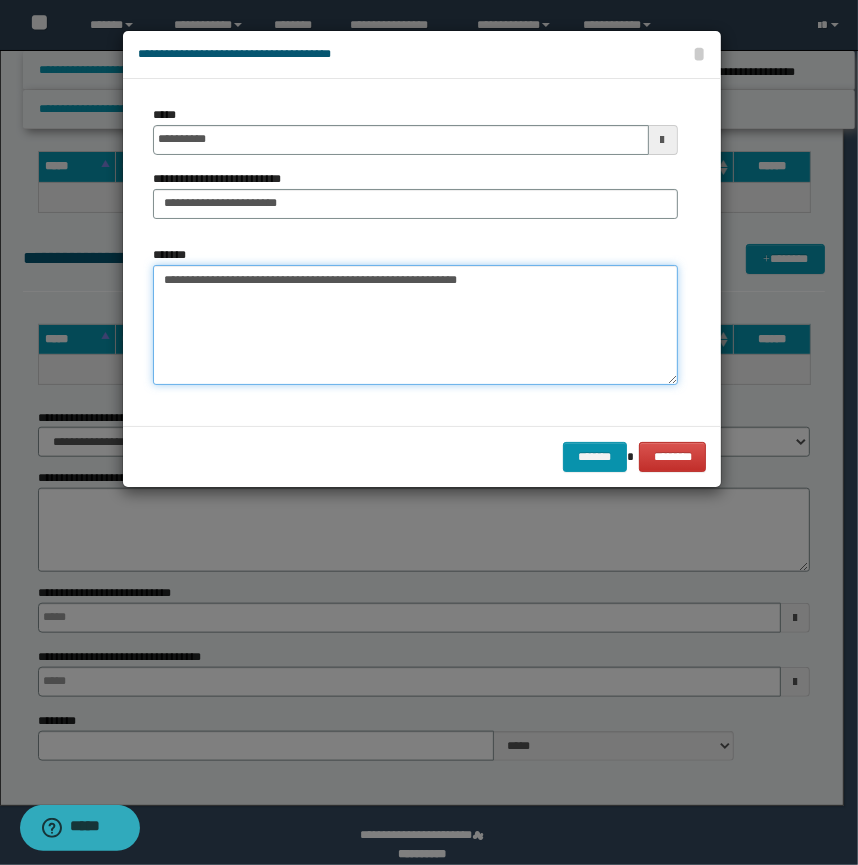 click on "**********" at bounding box center (415, 325) 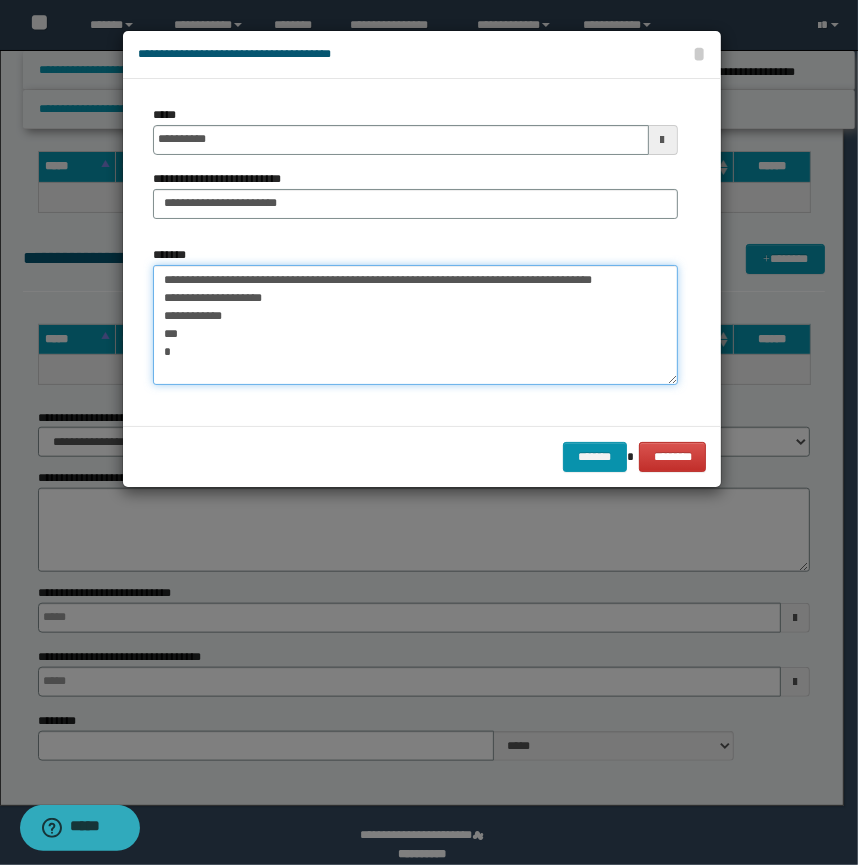 click on "**********" at bounding box center [415, 325] 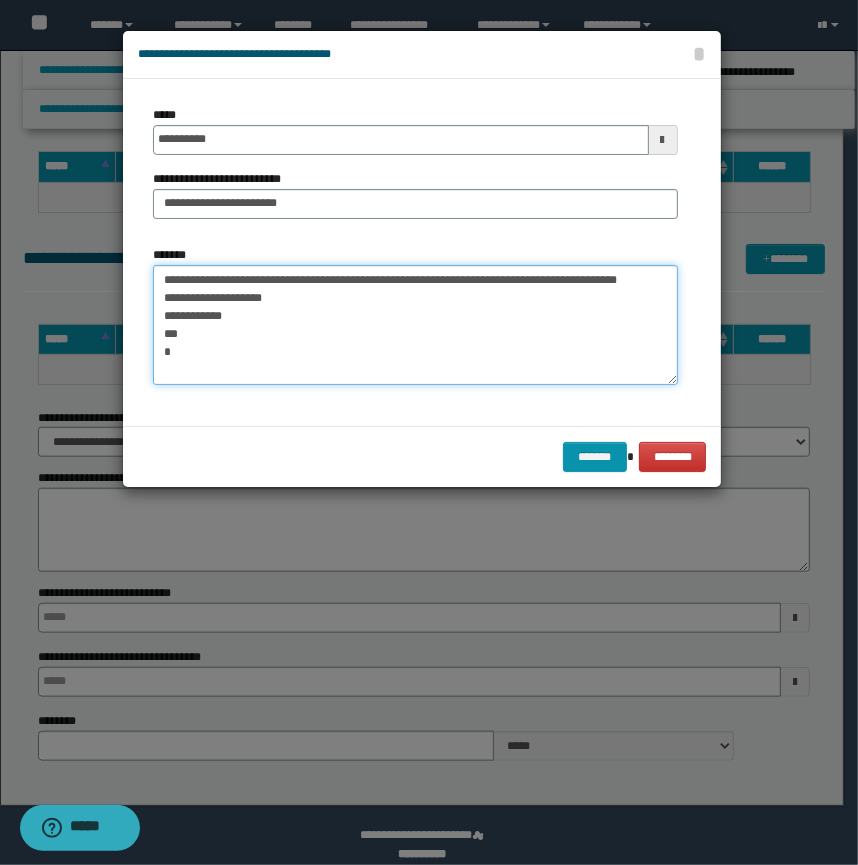 click on "**********" at bounding box center [415, 325] 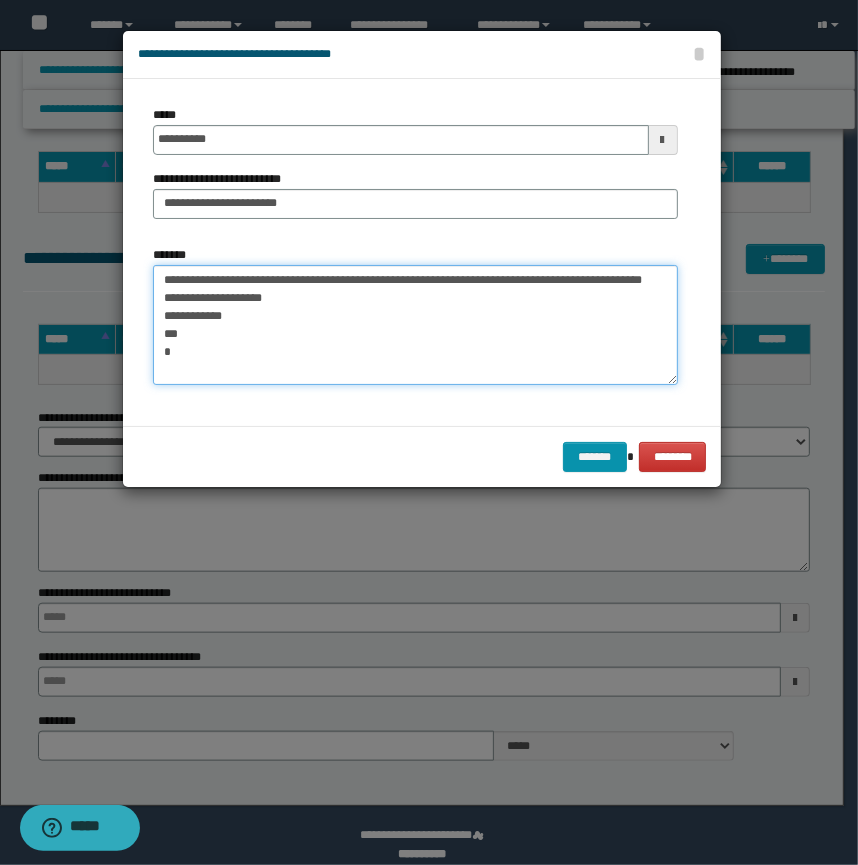 drag, startPoint x: 163, startPoint y: 320, endPoint x: 254, endPoint y: 396, distance: 118.56222 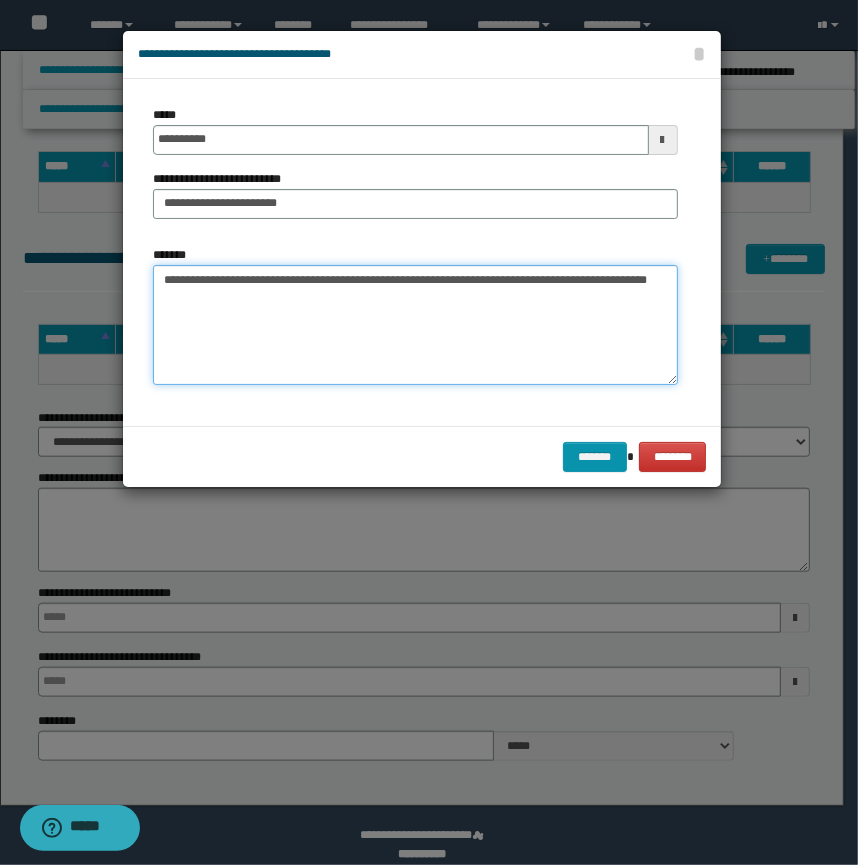 click on "**********" at bounding box center (415, 325) 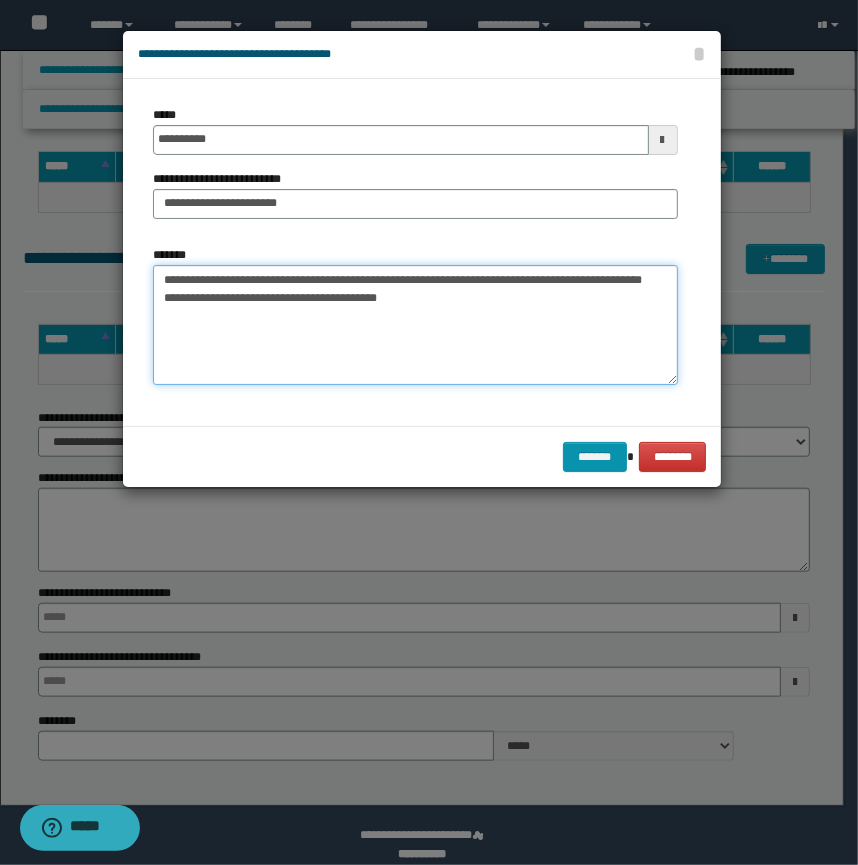 click on "**********" at bounding box center [415, 325] 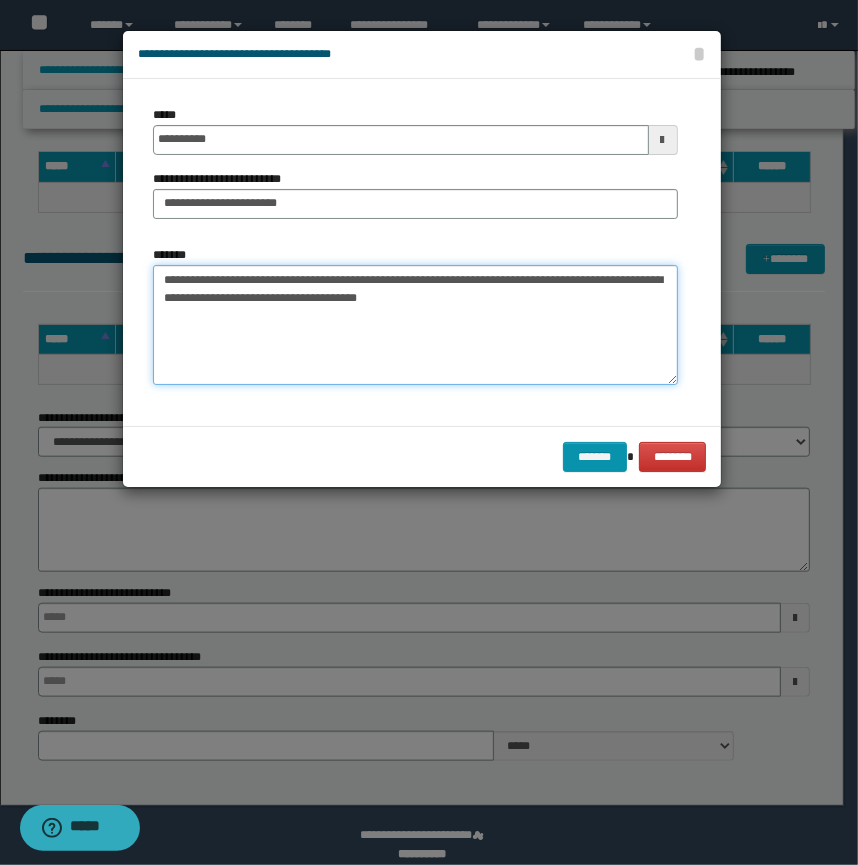 click on "**********" at bounding box center [415, 325] 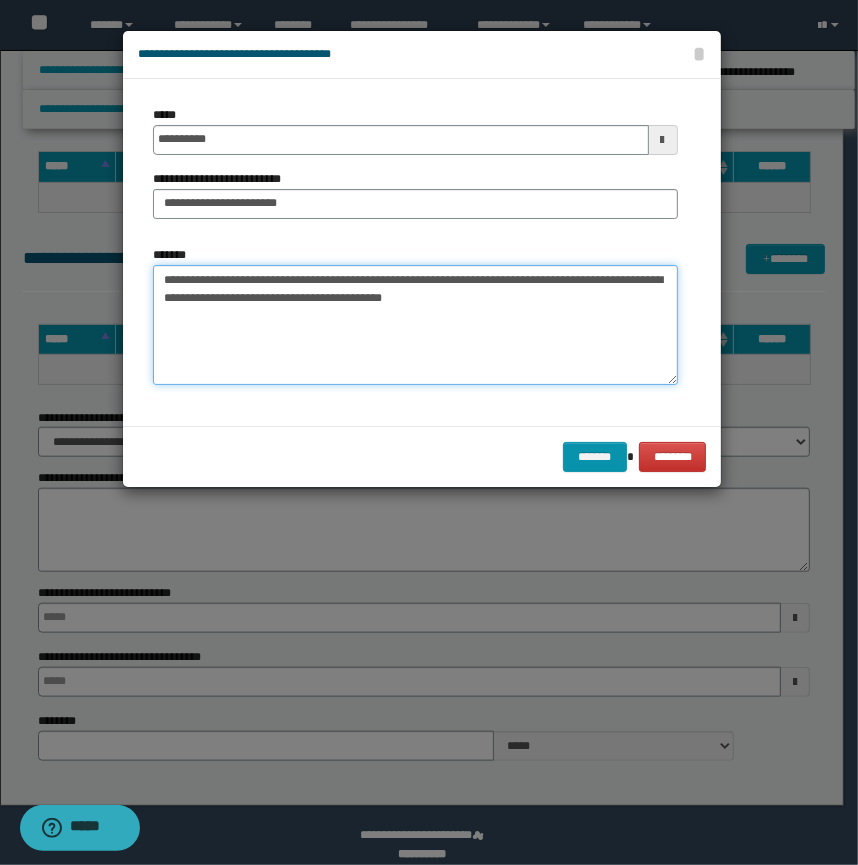 click on "**********" at bounding box center [415, 325] 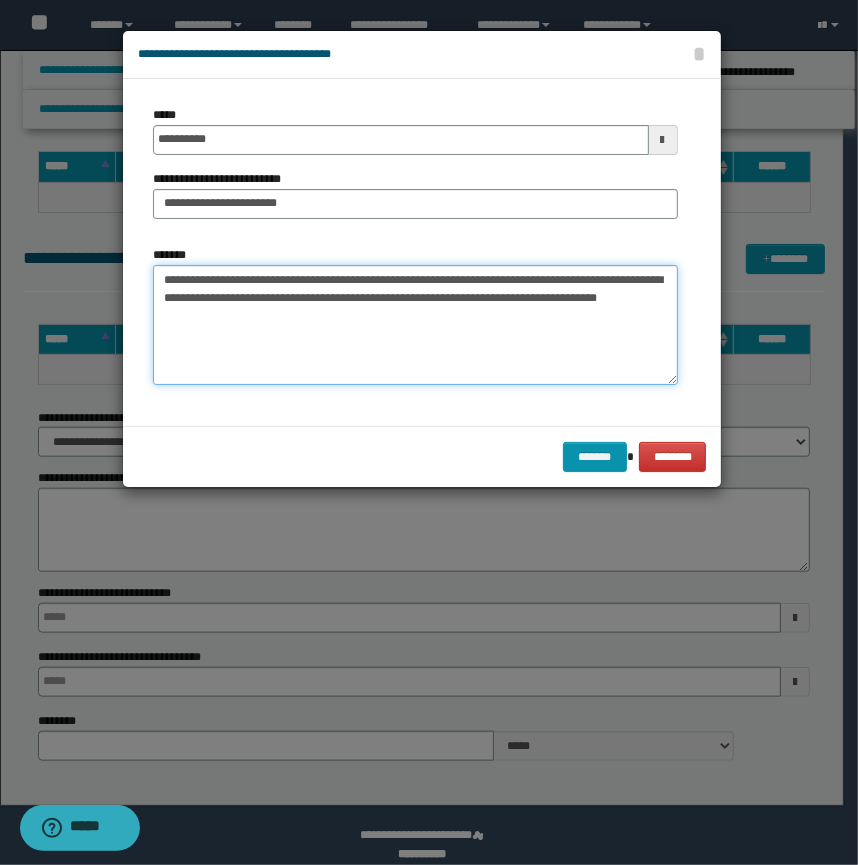 click on "**********" at bounding box center (415, 325) 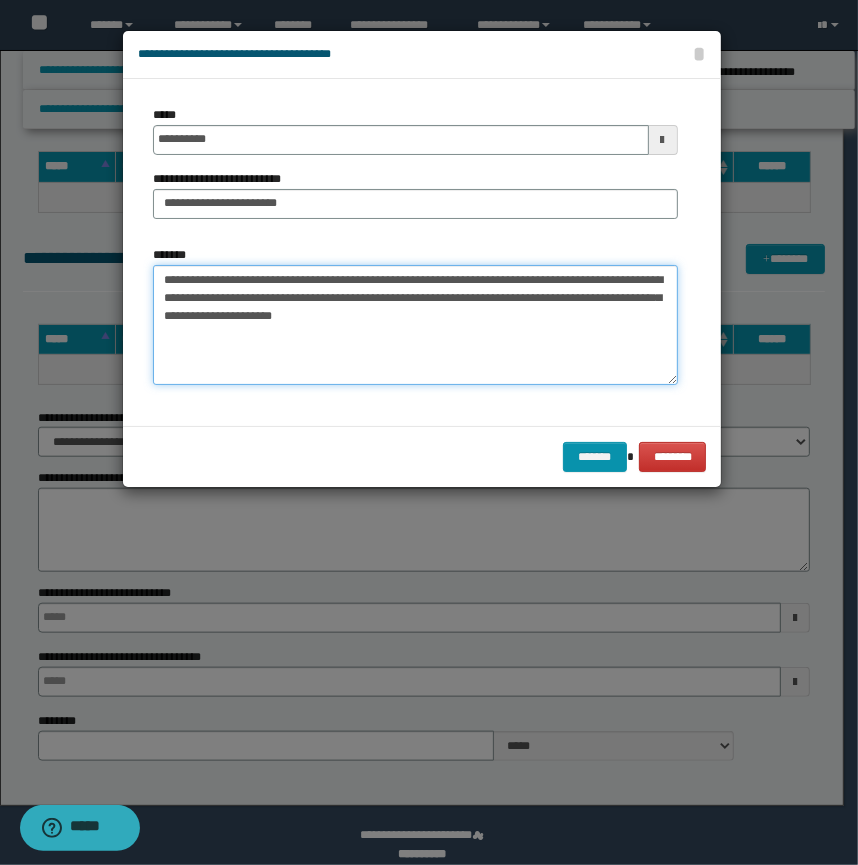 click on "**********" at bounding box center (415, 325) 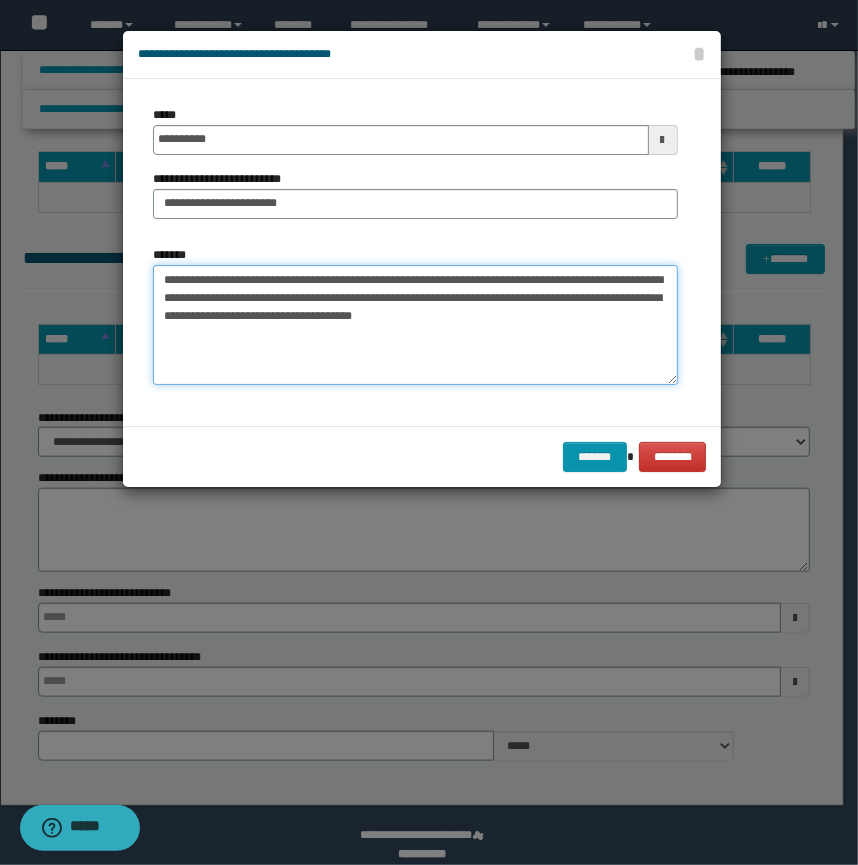 click on "**********" at bounding box center [415, 325] 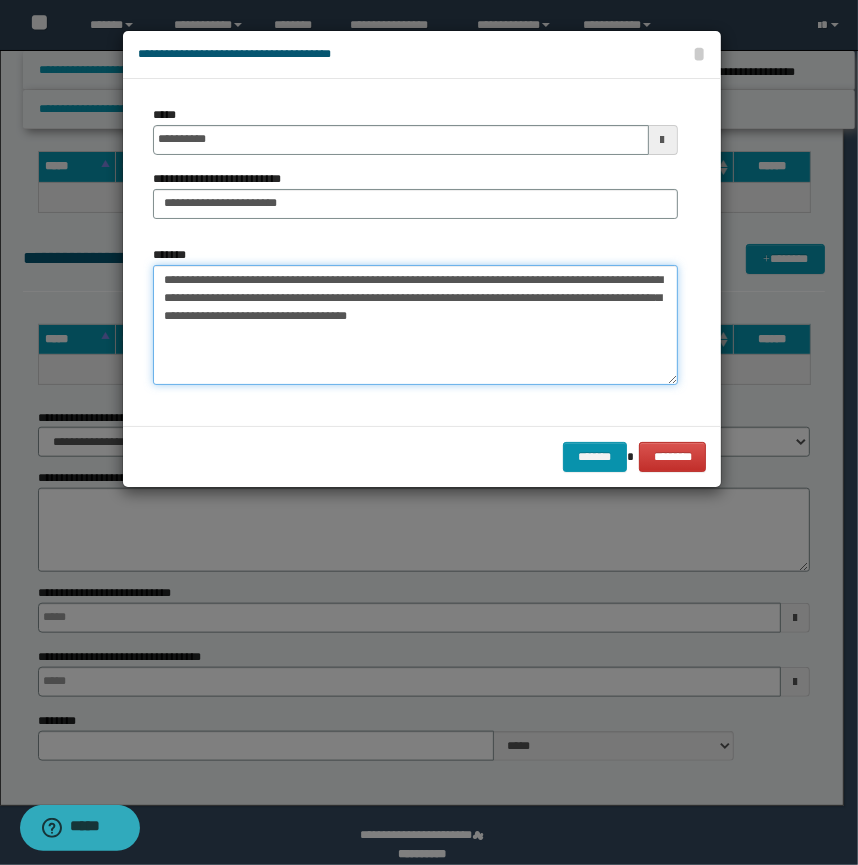 click on "**********" at bounding box center (415, 325) 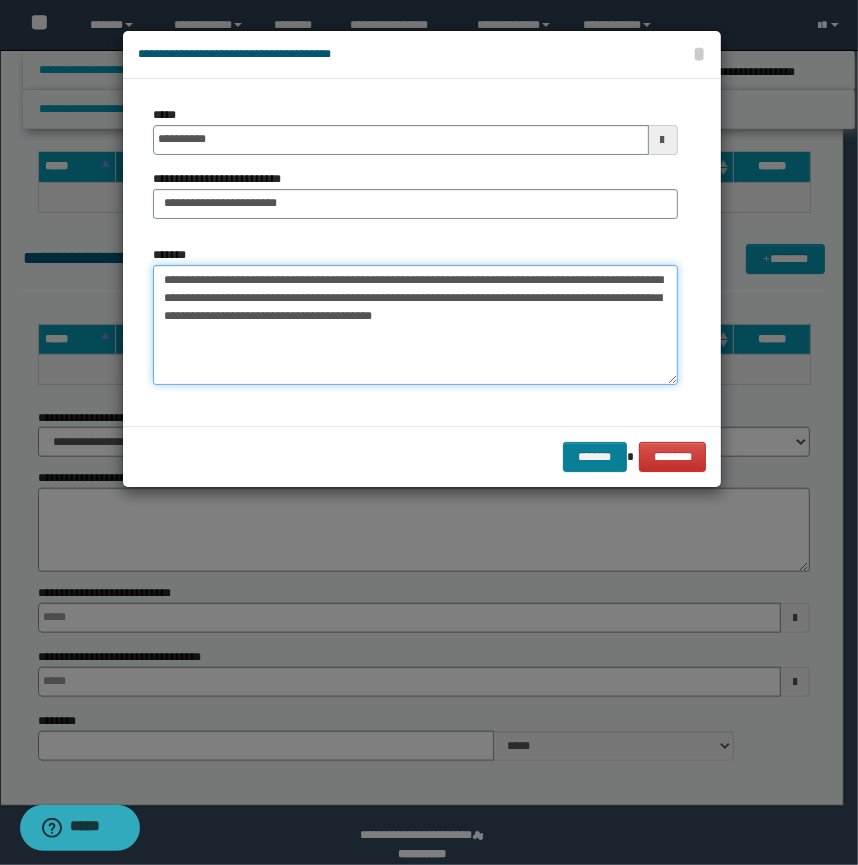 type on "**********" 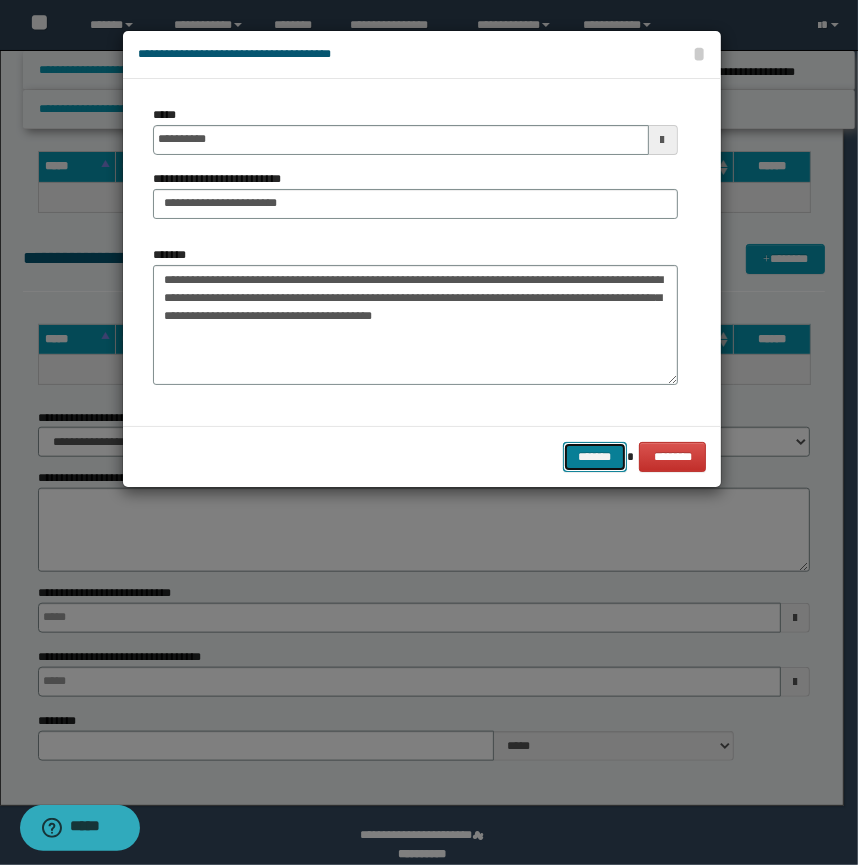 click on "*******" at bounding box center [595, 457] 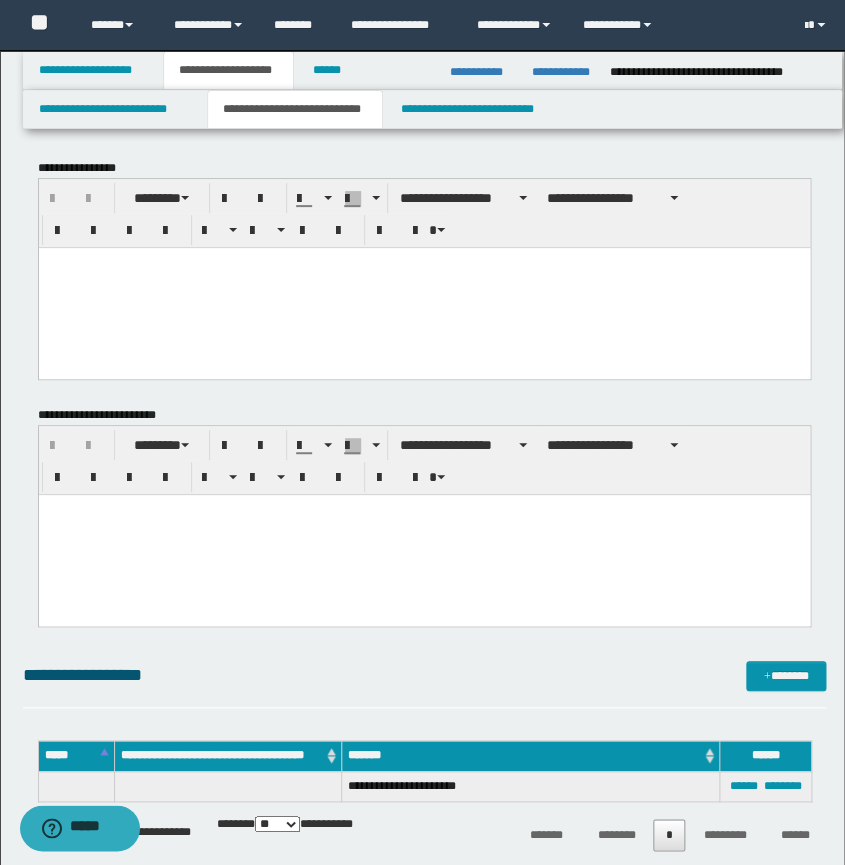 scroll, scrollTop: 272, scrollLeft: 0, axis: vertical 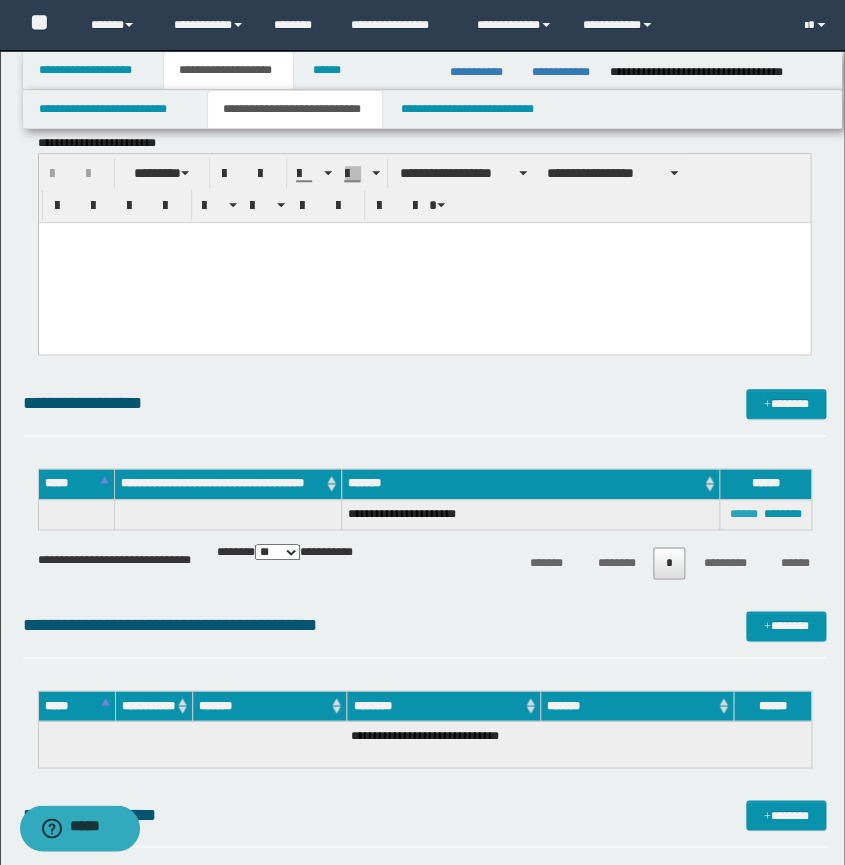 click on "******" at bounding box center [743, 514] 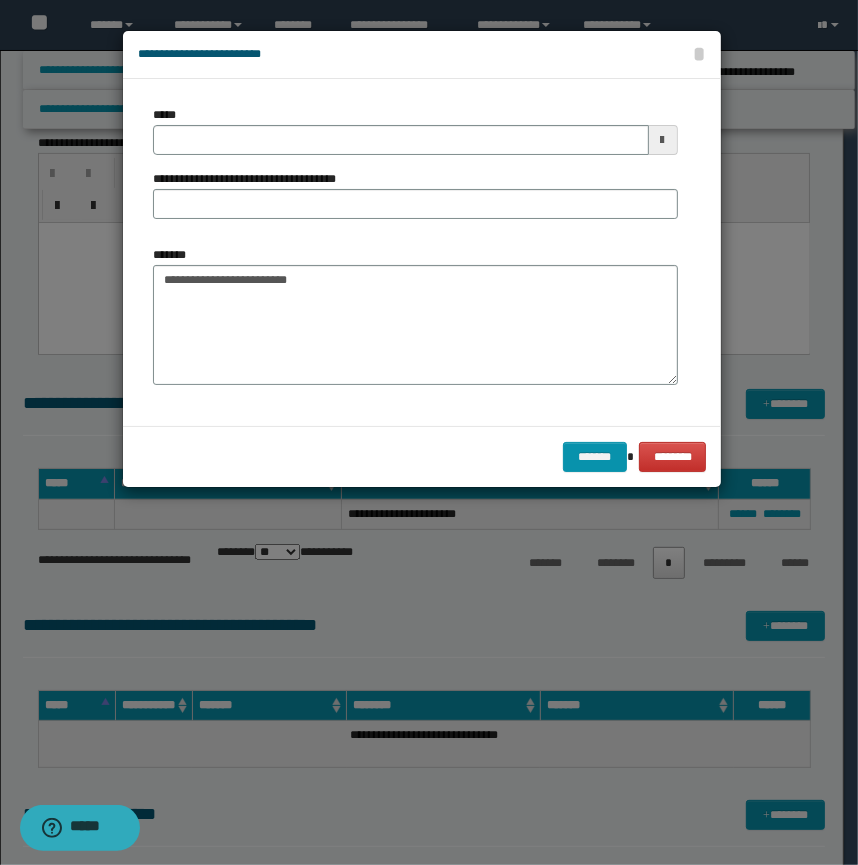 type 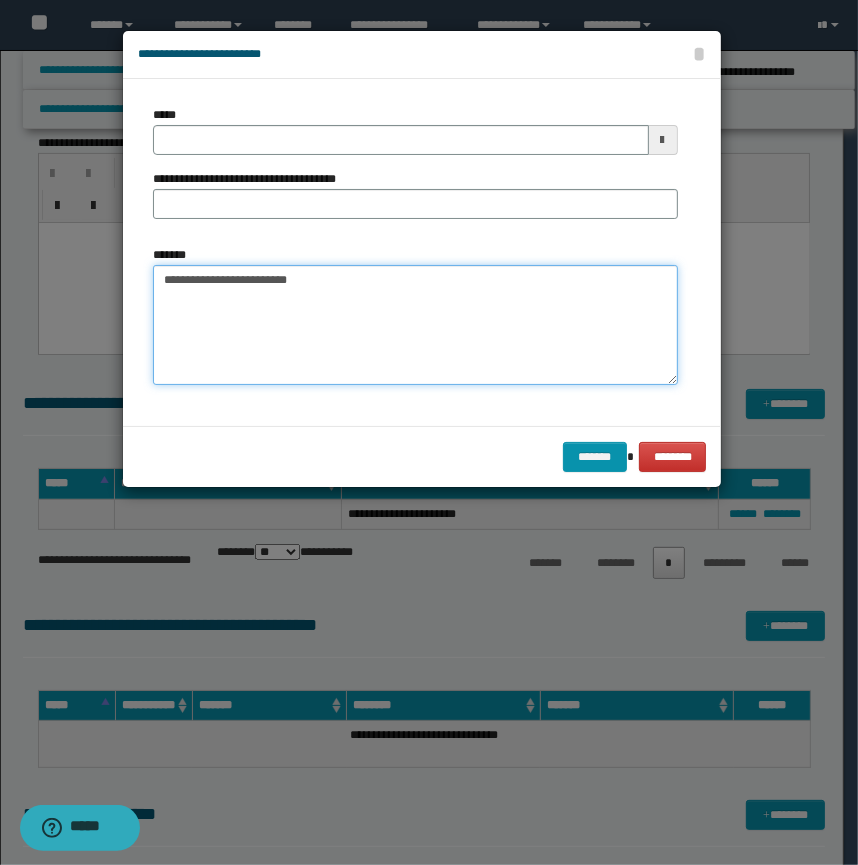 click on "**********" at bounding box center [415, 325] 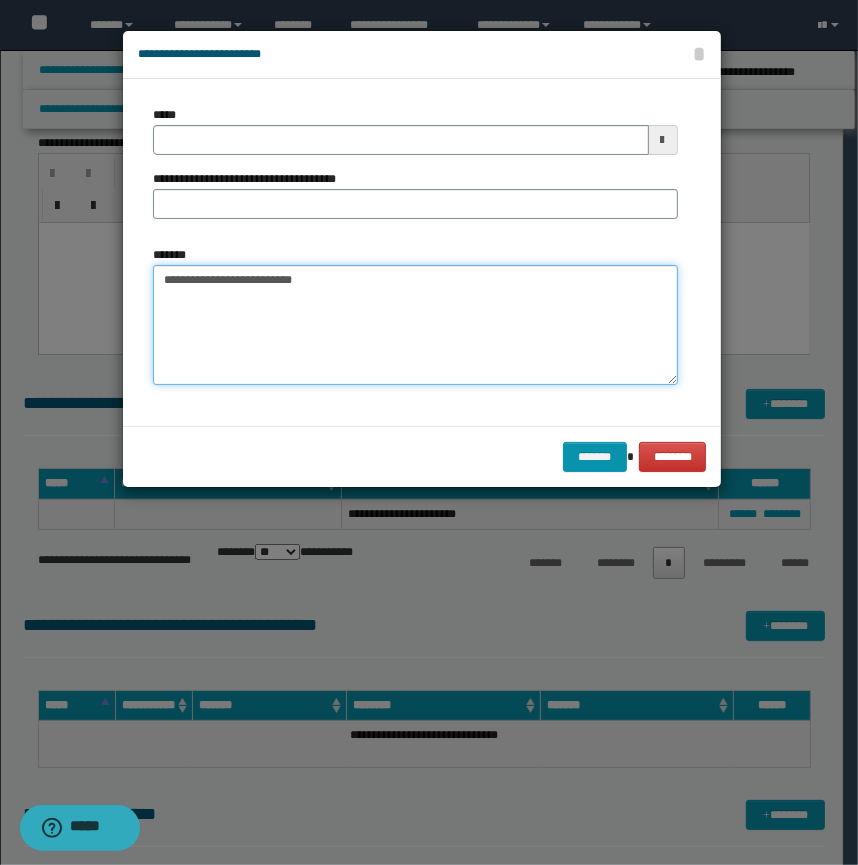 click on "**********" at bounding box center [415, 325] 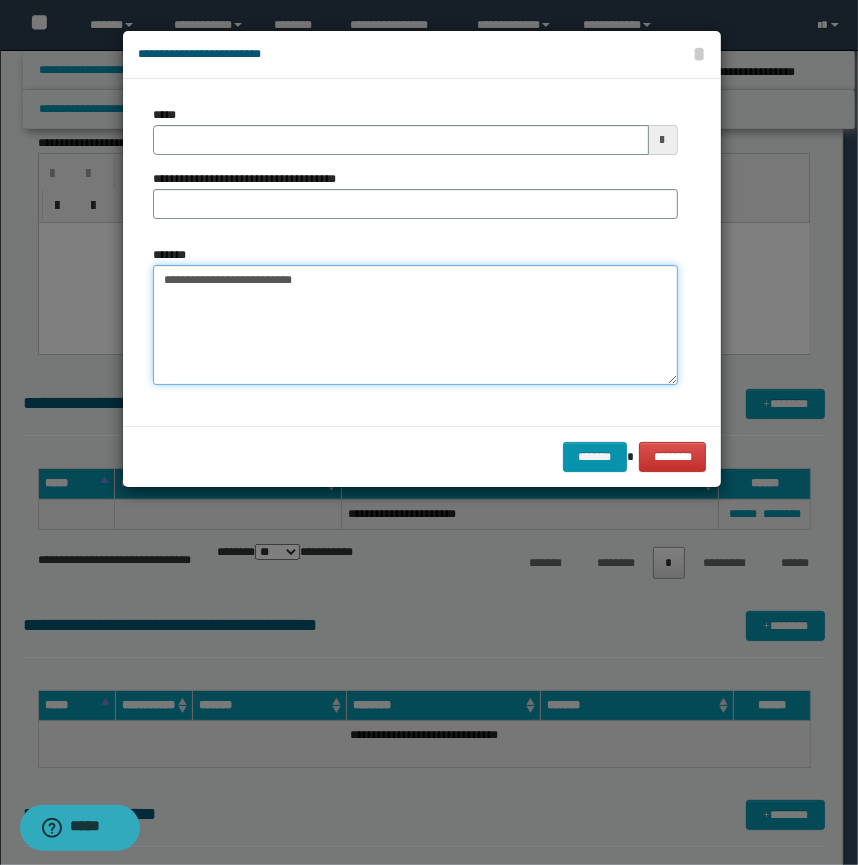 drag, startPoint x: 288, startPoint y: 290, endPoint x: 32, endPoint y: 269, distance: 256.8599 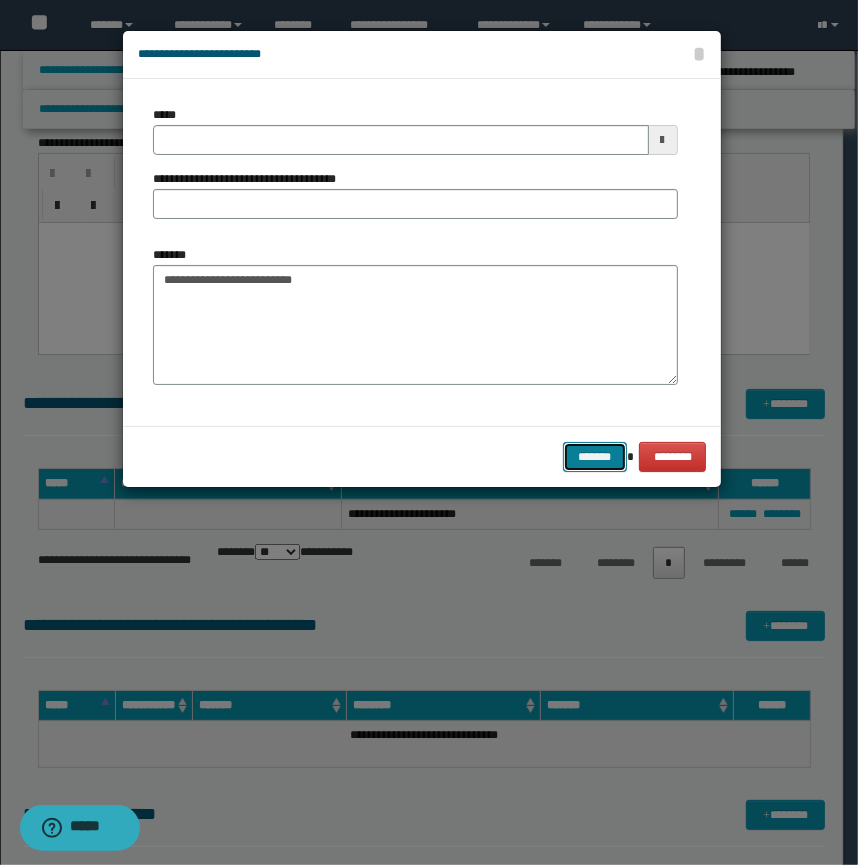 click on "*******" at bounding box center (595, 457) 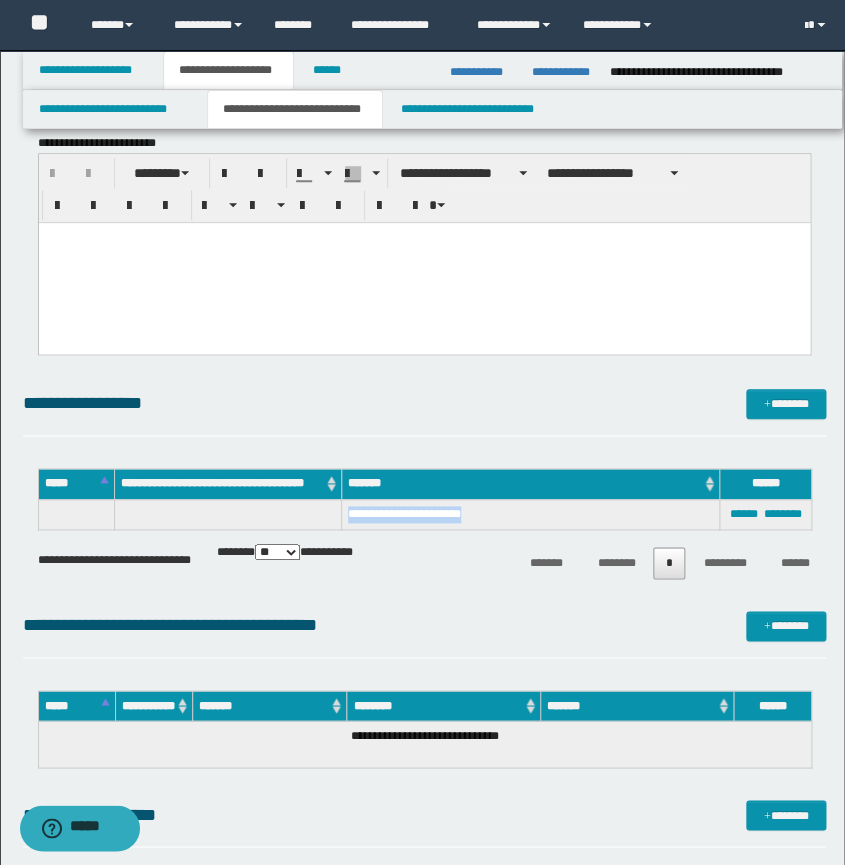 drag, startPoint x: 483, startPoint y: 510, endPoint x: 336, endPoint y: 514, distance: 147.05441 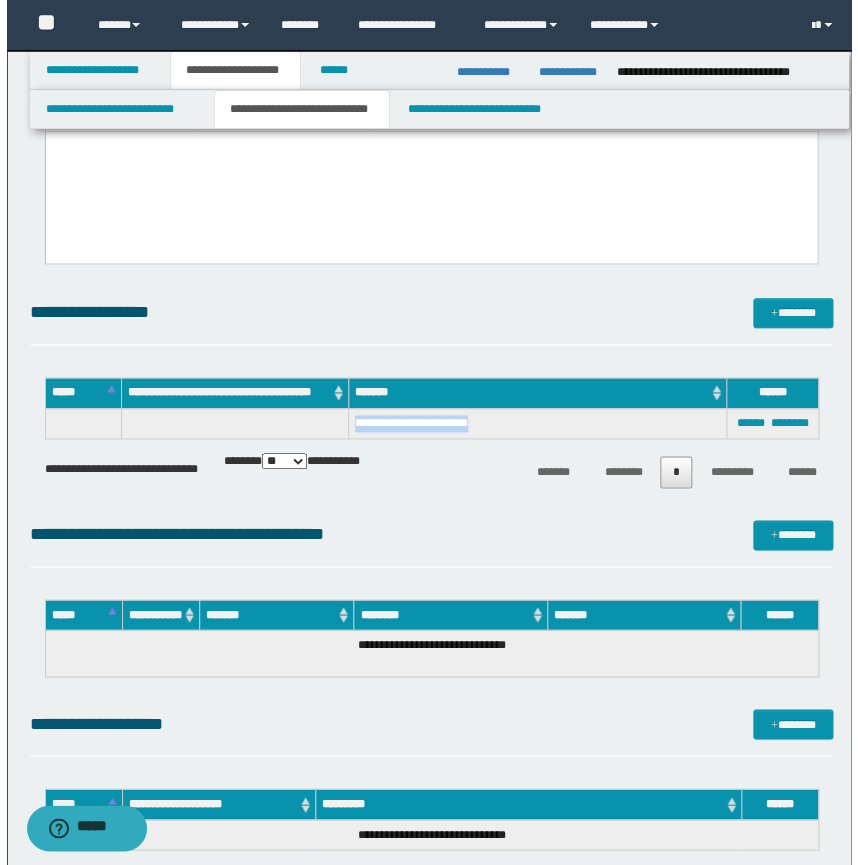 scroll, scrollTop: 454, scrollLeft: 0, axis: vertical 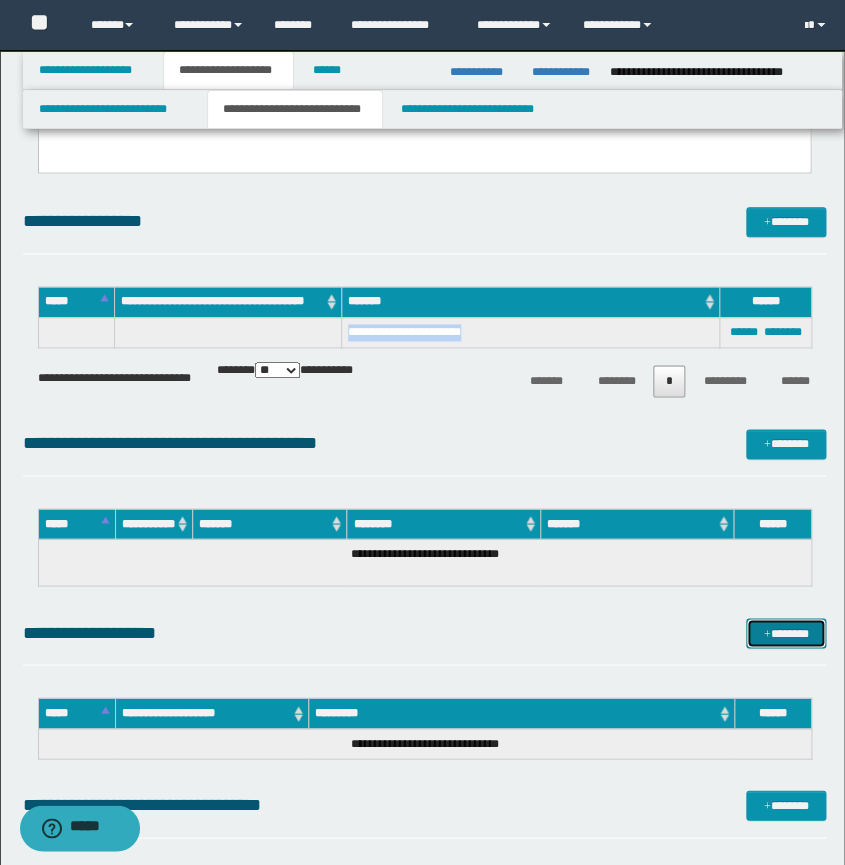 click on "*******" at bounding box center [786, 633] 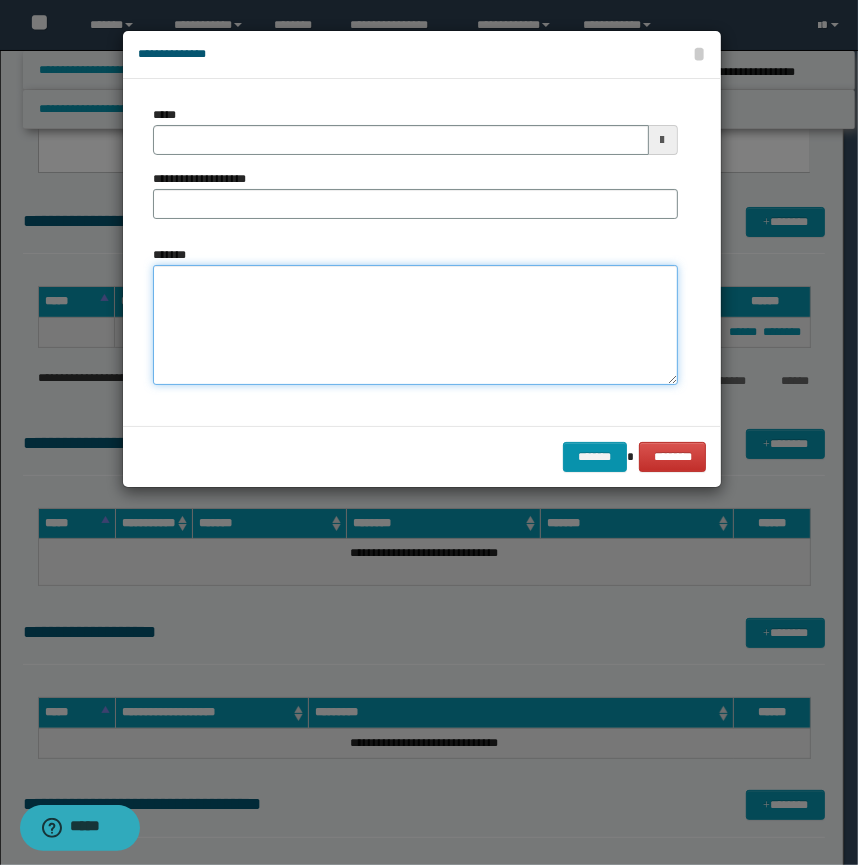 click on "*******" at bounding box center [415, 325] 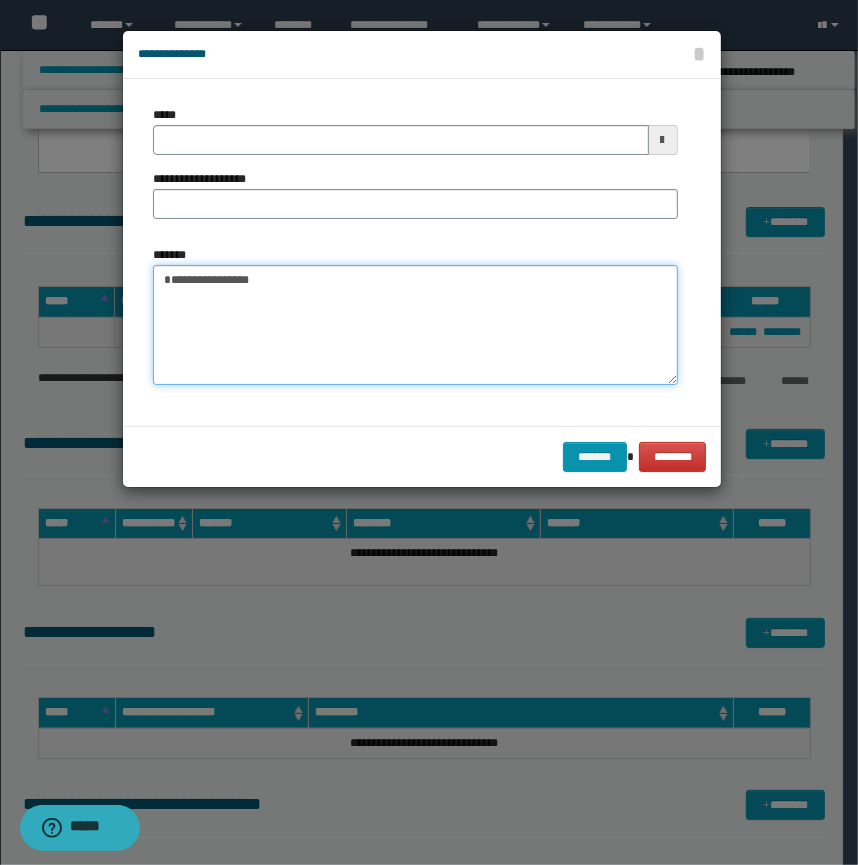 click on "**********" at bounding box center (415, 325) 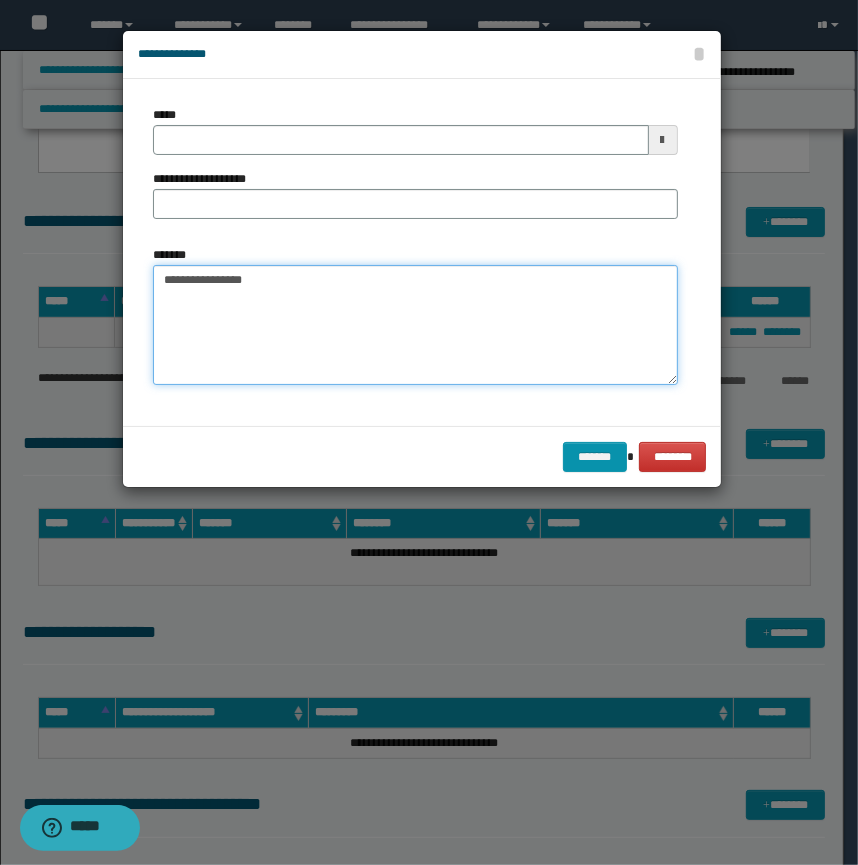 click on "**********" at bounding box center [415, 325] 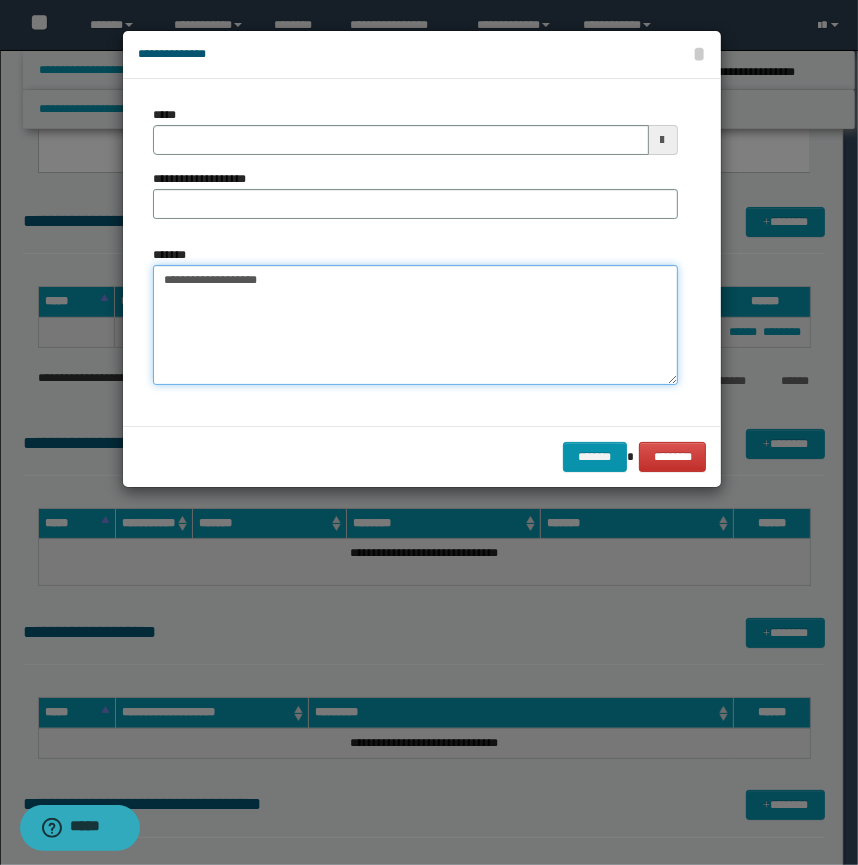 click on "**********" at bounding box center [415, 325] 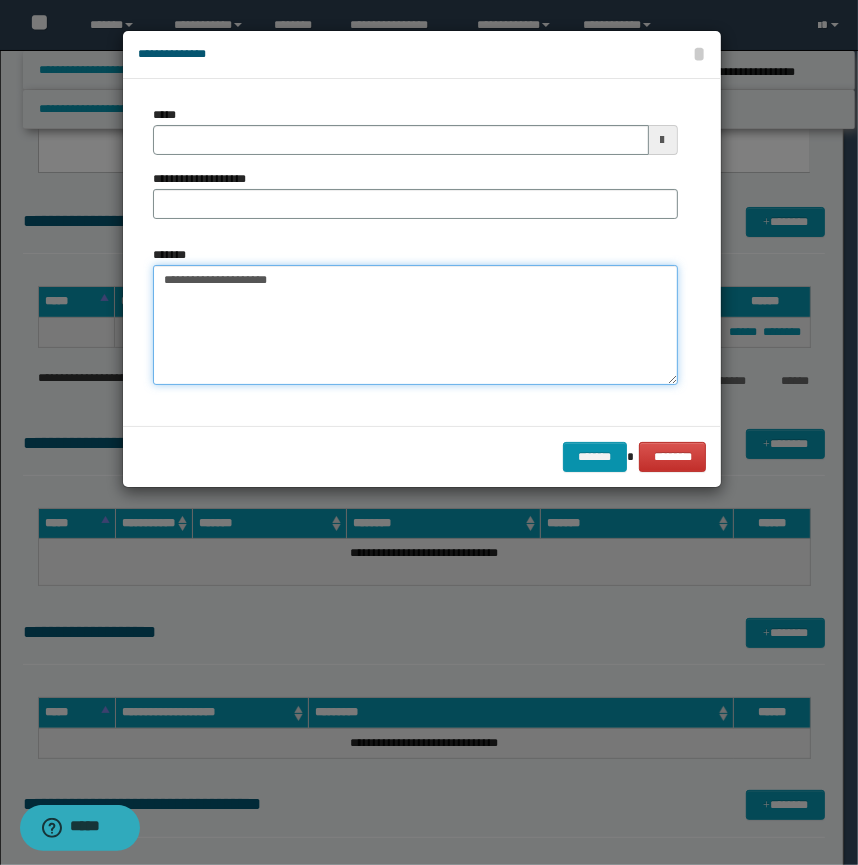 type on "**********" 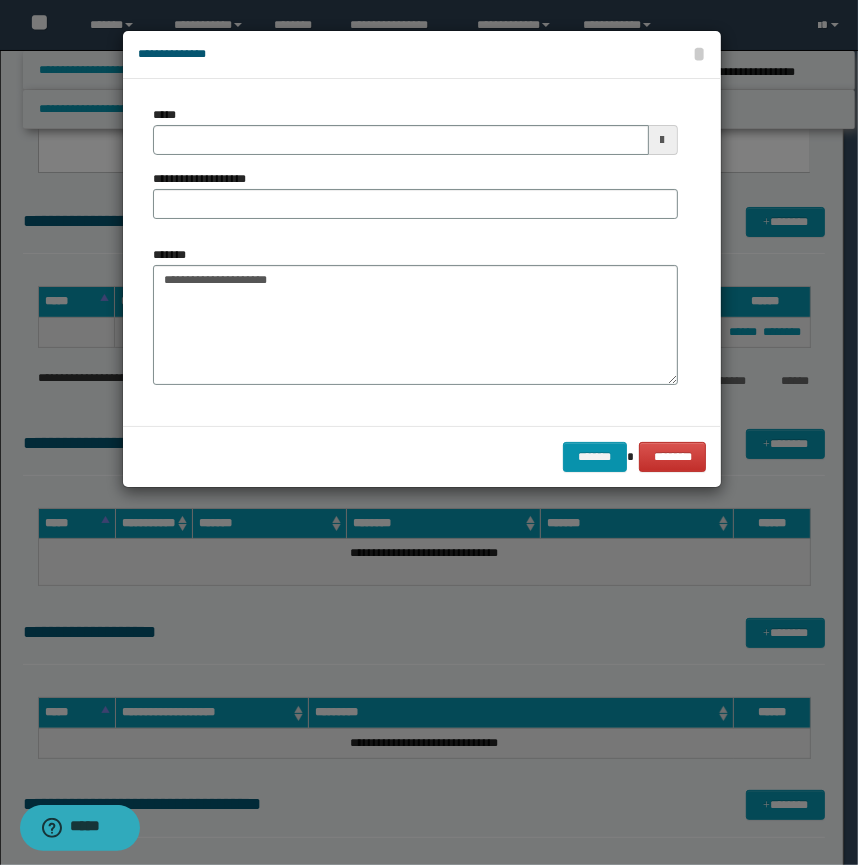 type 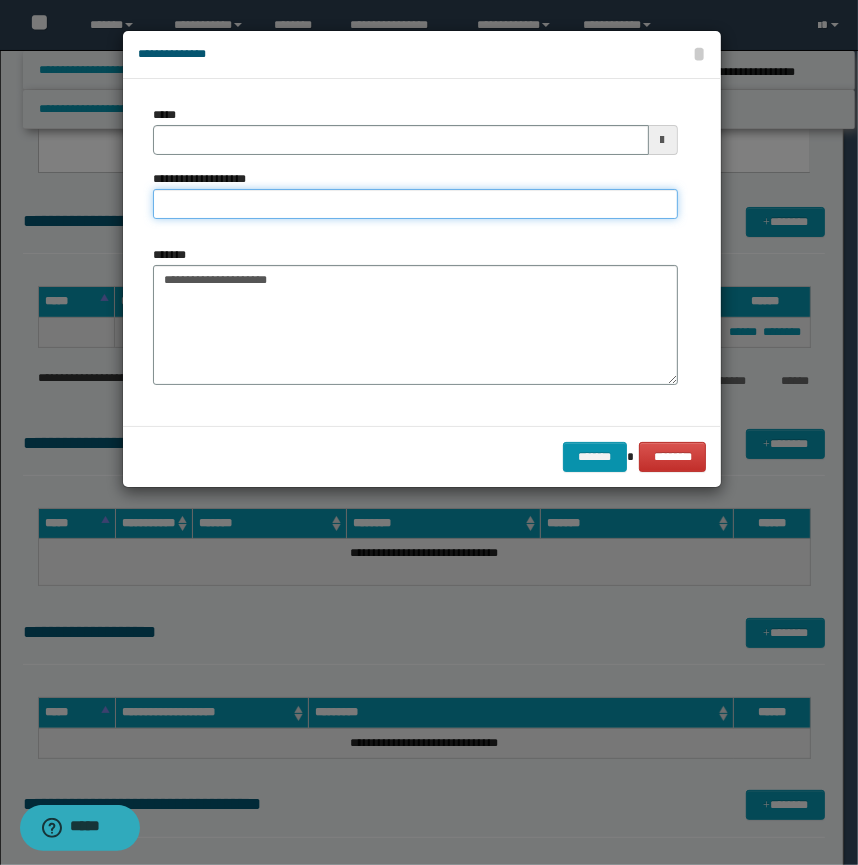 click on "**********" at bounding box center (415, 204) 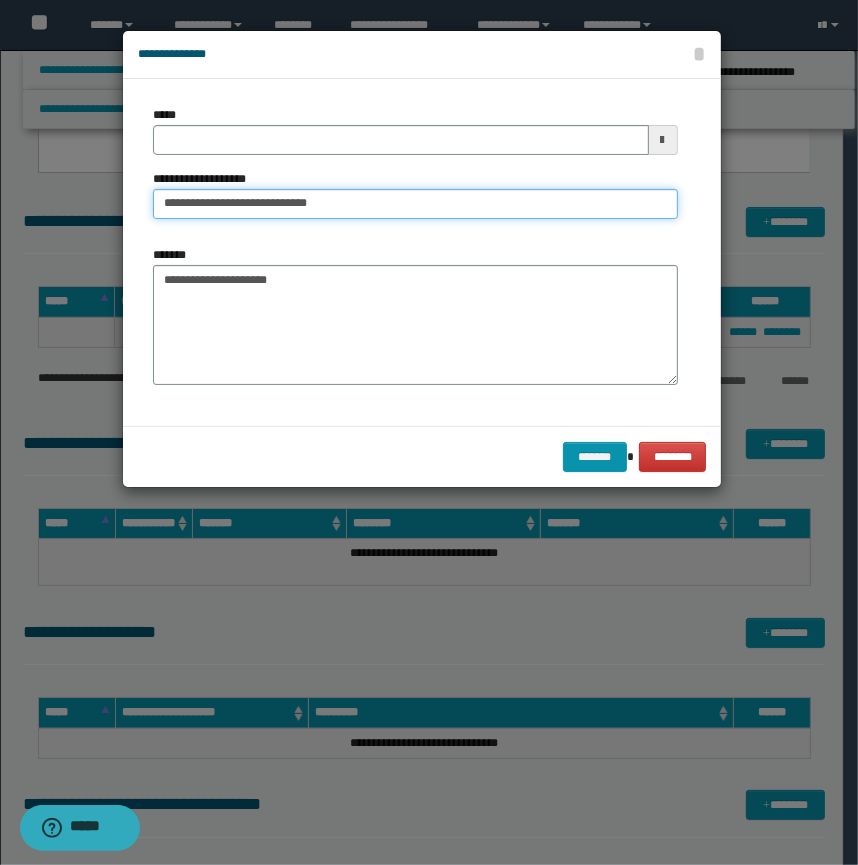 type 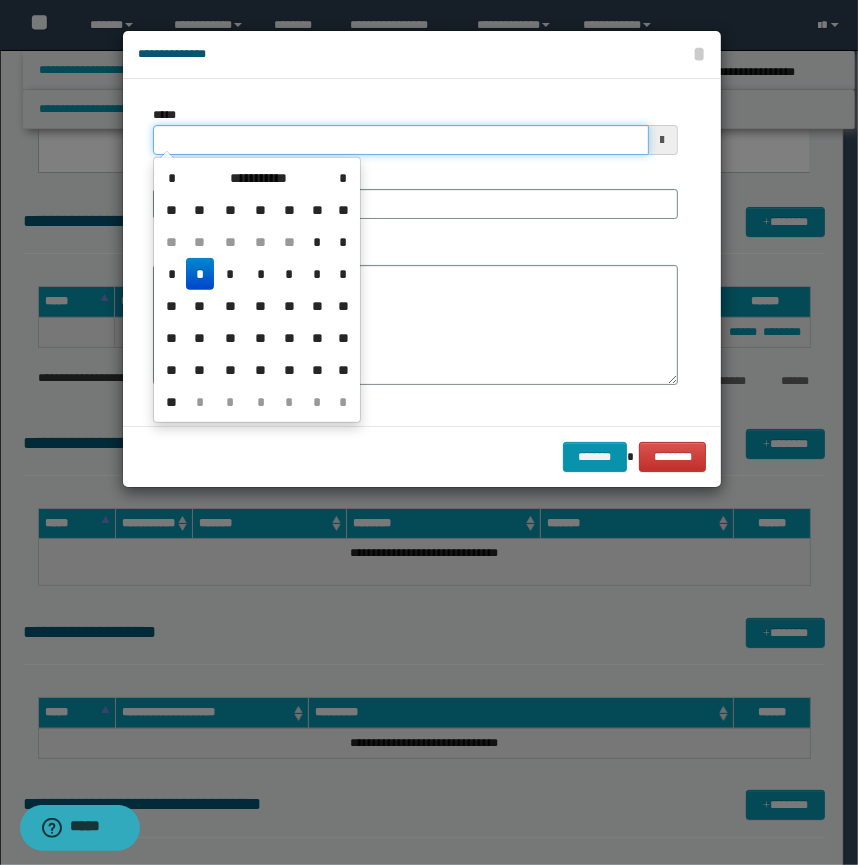 drag, startPoint x: 257, startPoint y: 140, endPoint x: 0, endPoint y: 144, distance: 257.03113 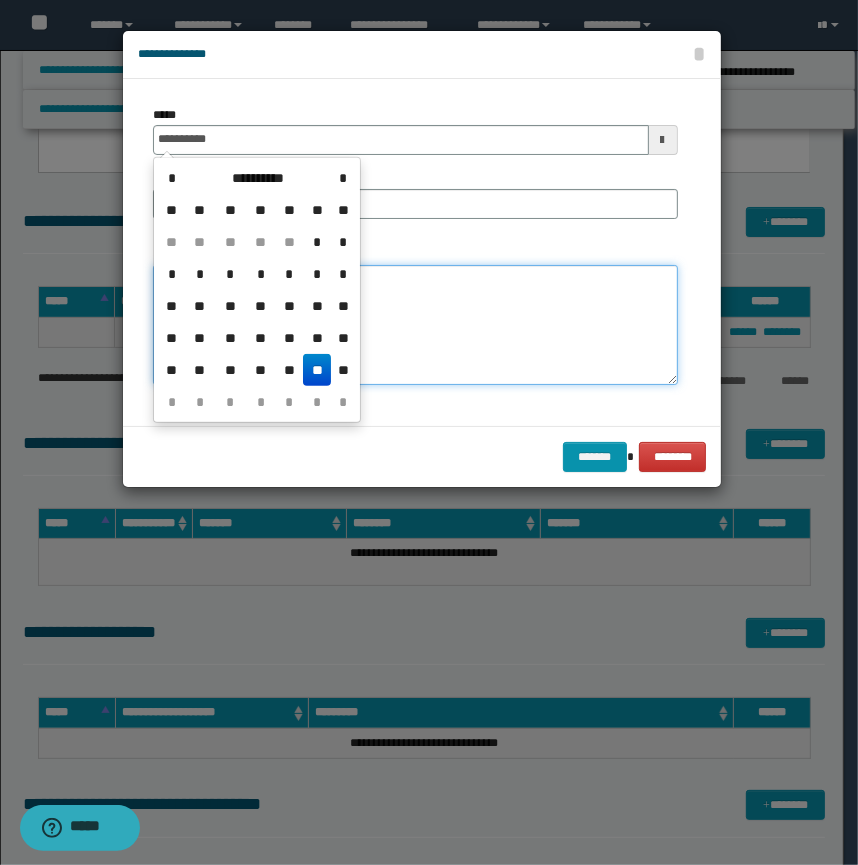 type on "**********" 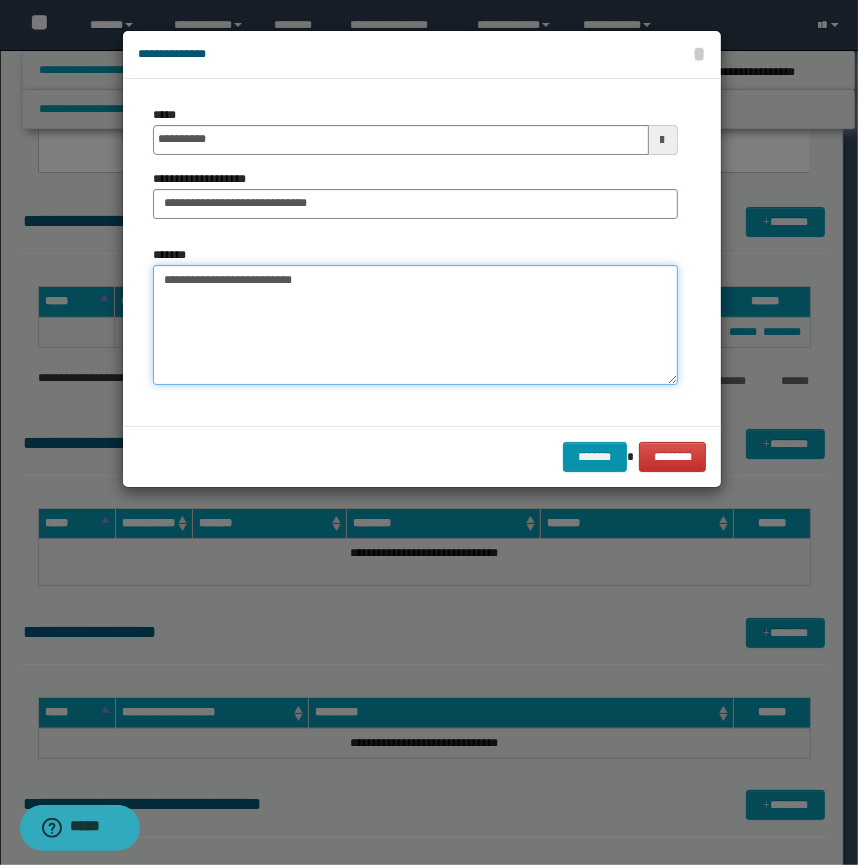 drag, startPoint x: 515, startPoint y: 271, endPoint x: 525, endPoint y: 270, distance: 10.049875 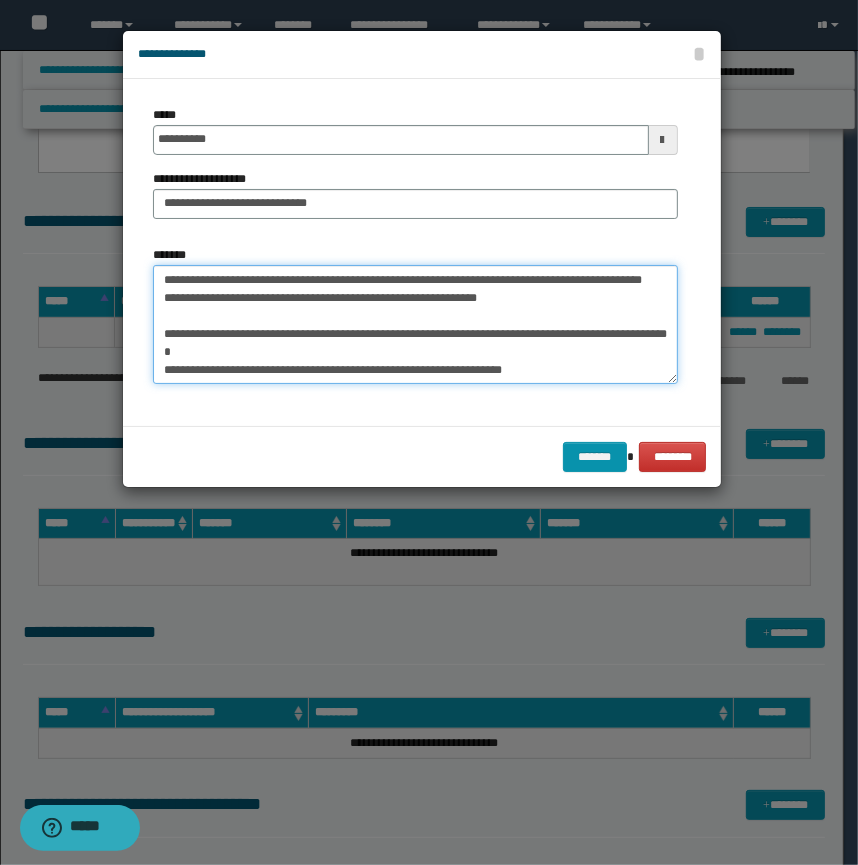 scroll, scrollTop: 0, scrollLeft: 0, axis: both 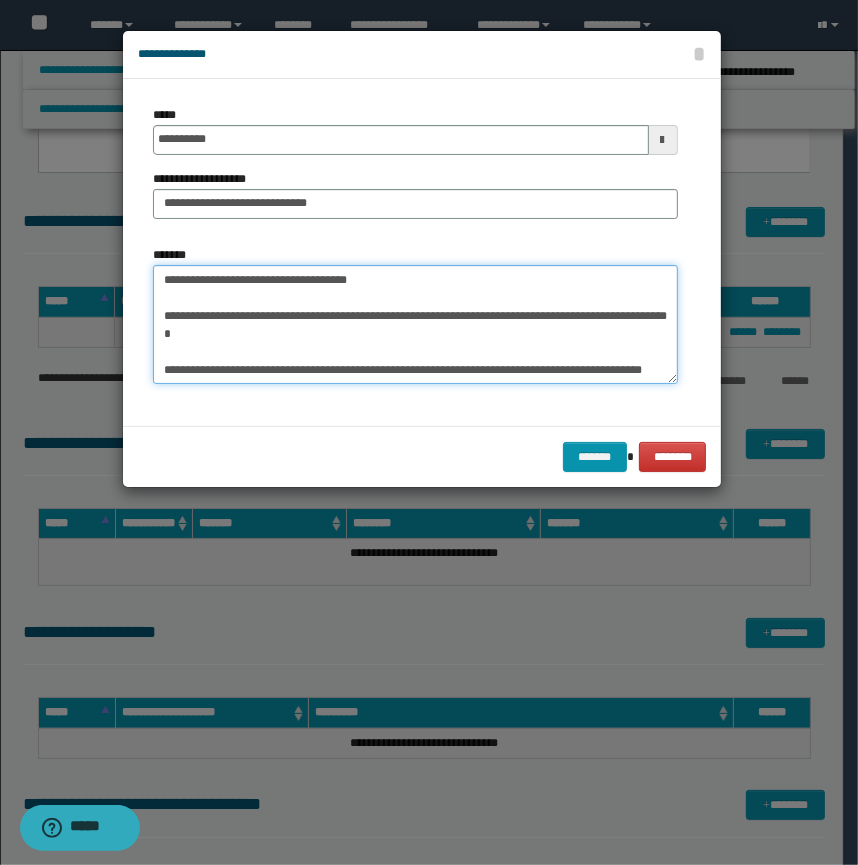 click on "**********" at bounding box center [415, 325] 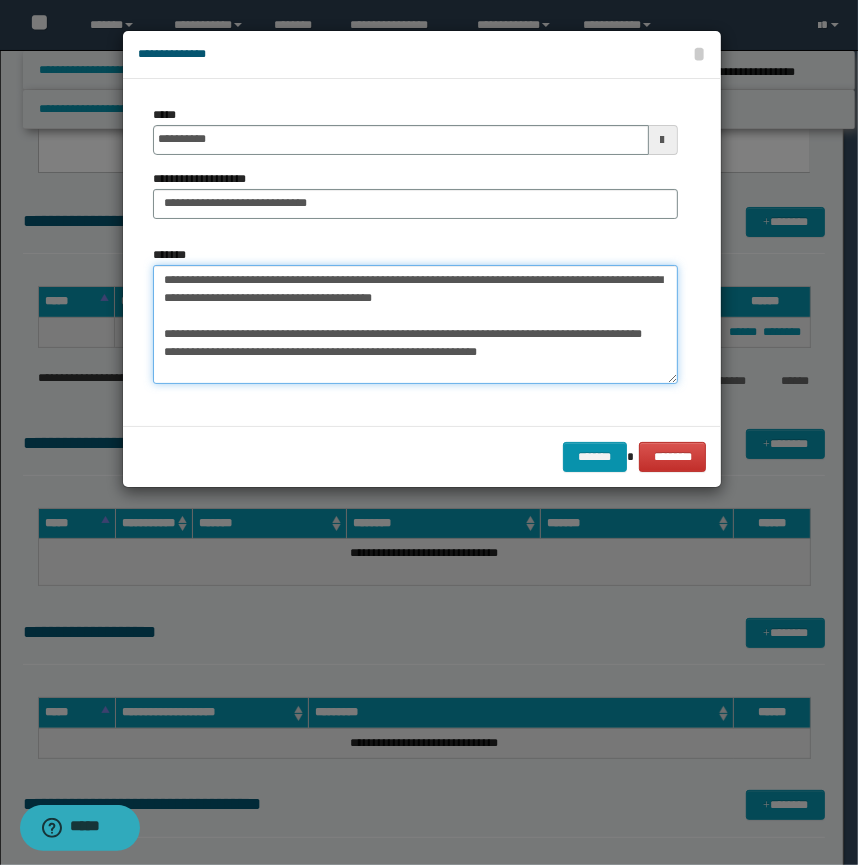 click on "**********" at bounding box center [415, 325] 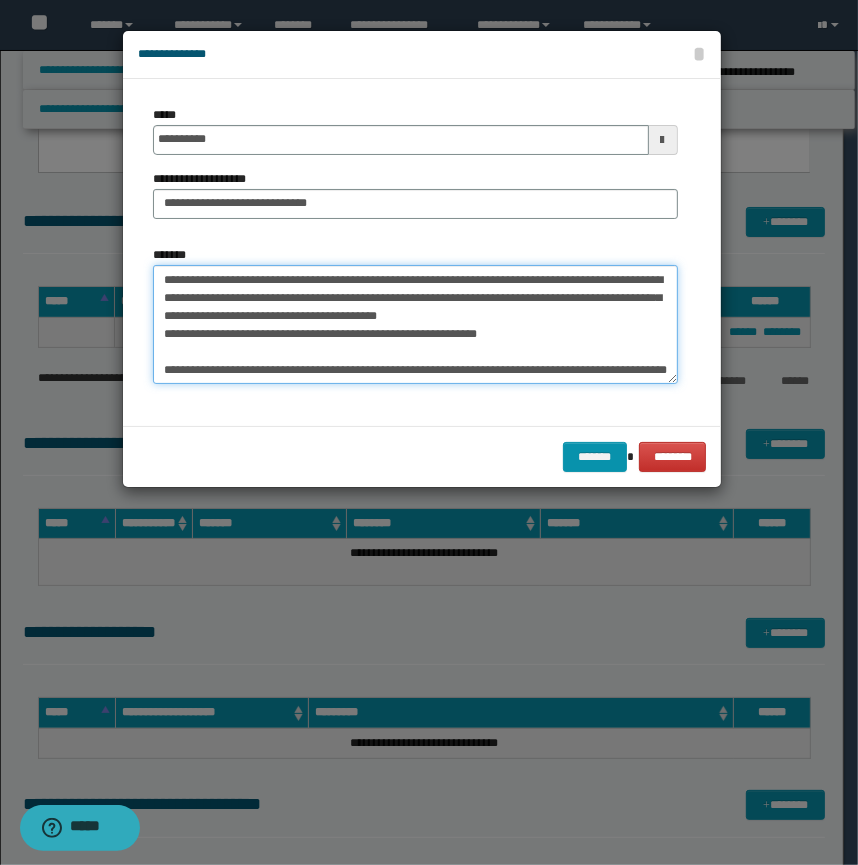 click on "**********" at bounding box center [415, 325] 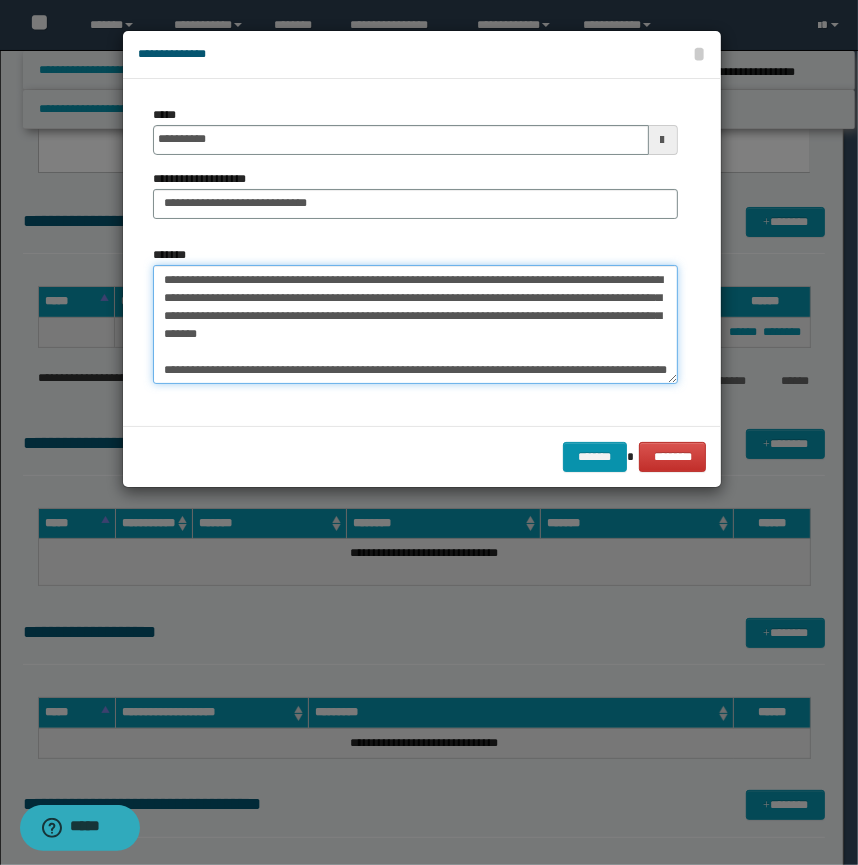 click on "**********" at bounding box center [415, 325] 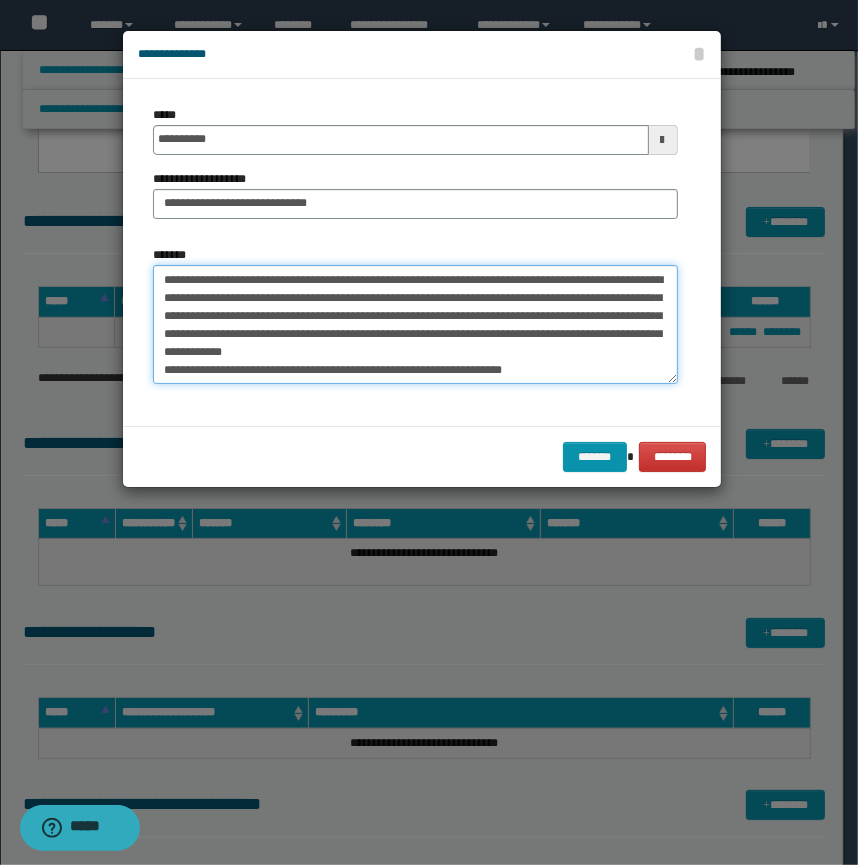 click on "**********" at bounding box center (415, 325) 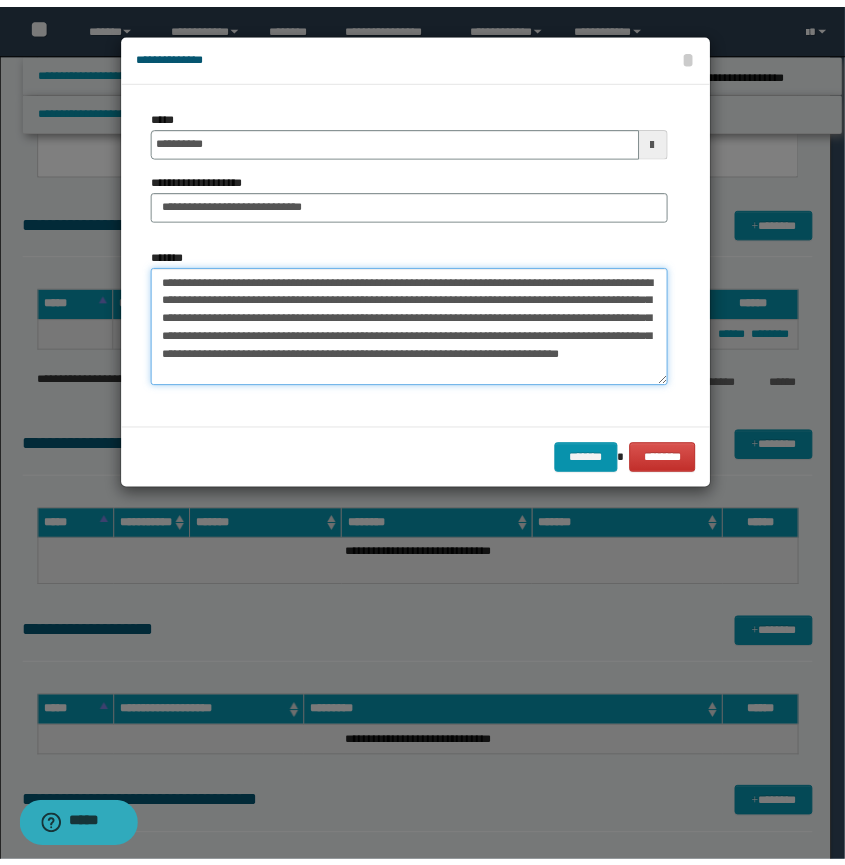 scroll, scrollTop: 0, scrollLeft: 0, axis: both 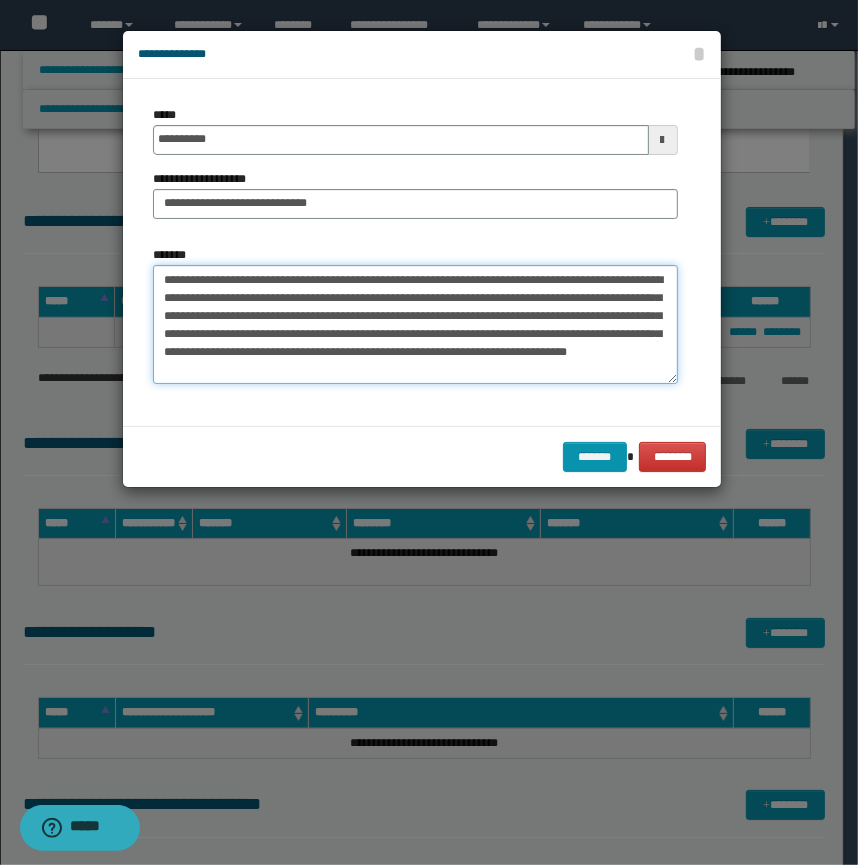 click on "**********" at bounding box center [415, 325] 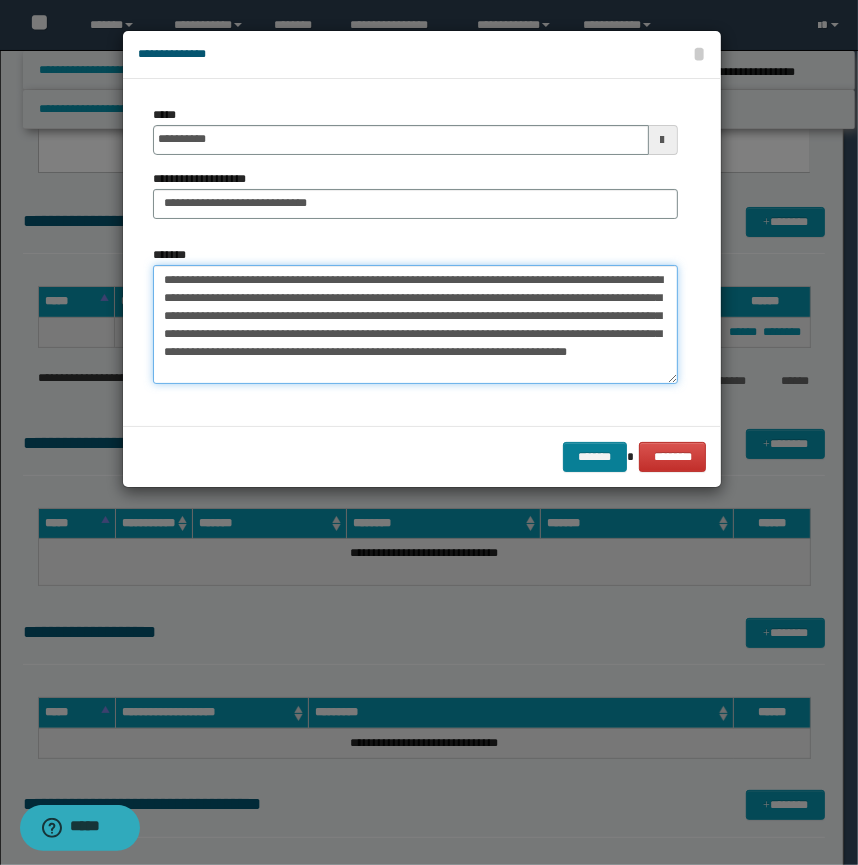 type on "**********" 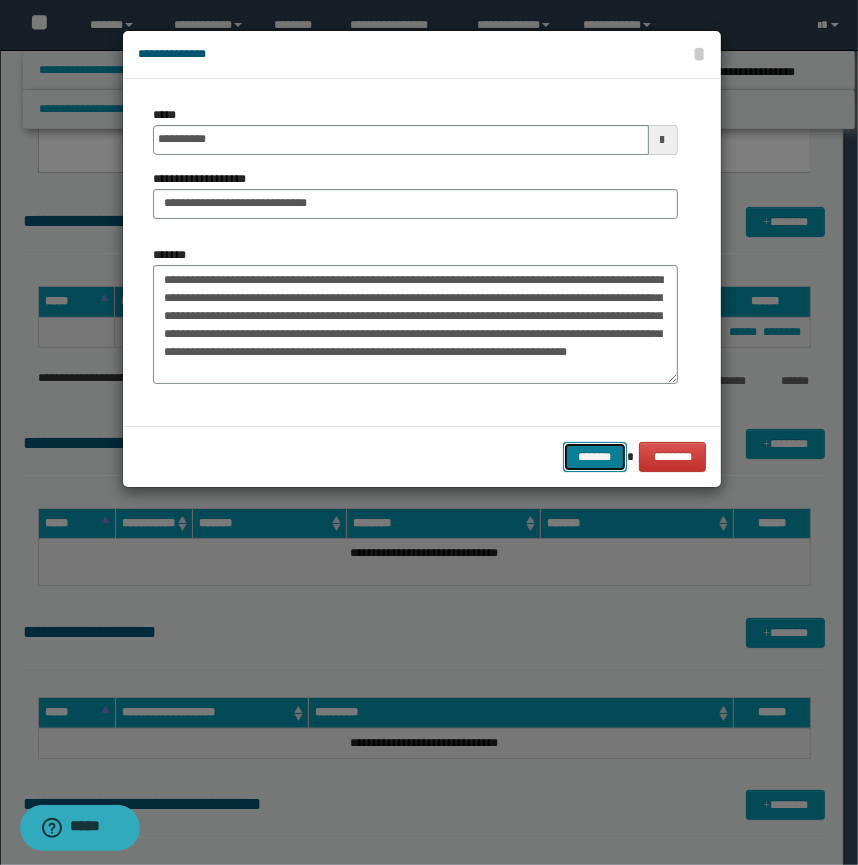 click on "*******" at bounding box center [595, 457] 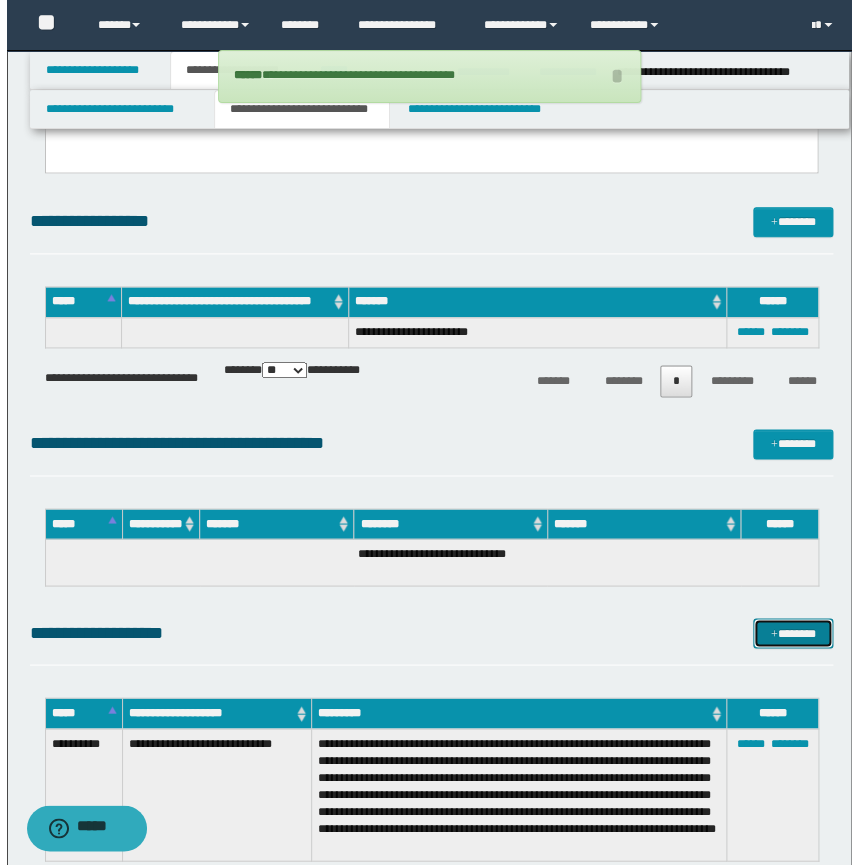 scroll, scrollTop: 181, scrollLeft: 0, axis: vertical 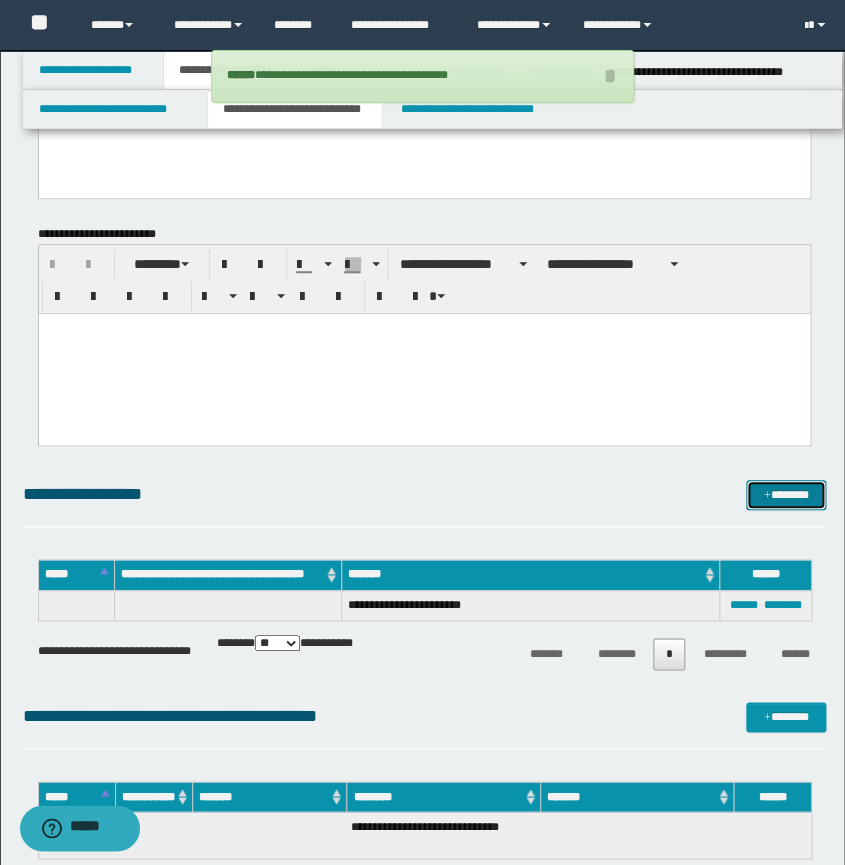 click on "*******" at bounding box center (786, 495) 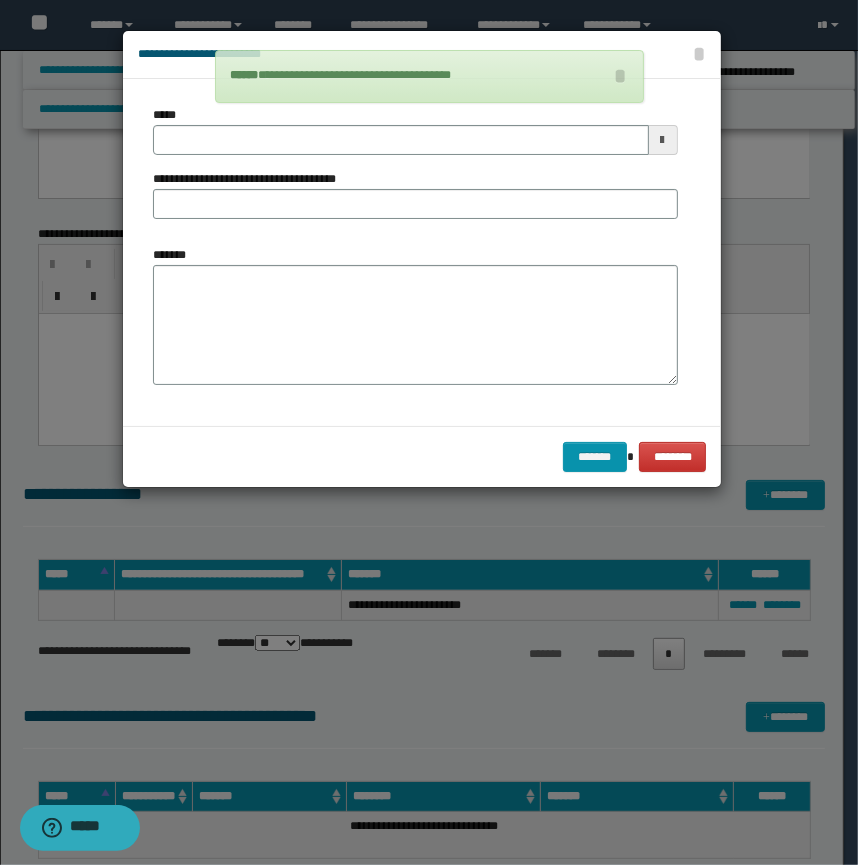 click on "*******" at bounding box center (415, 315) 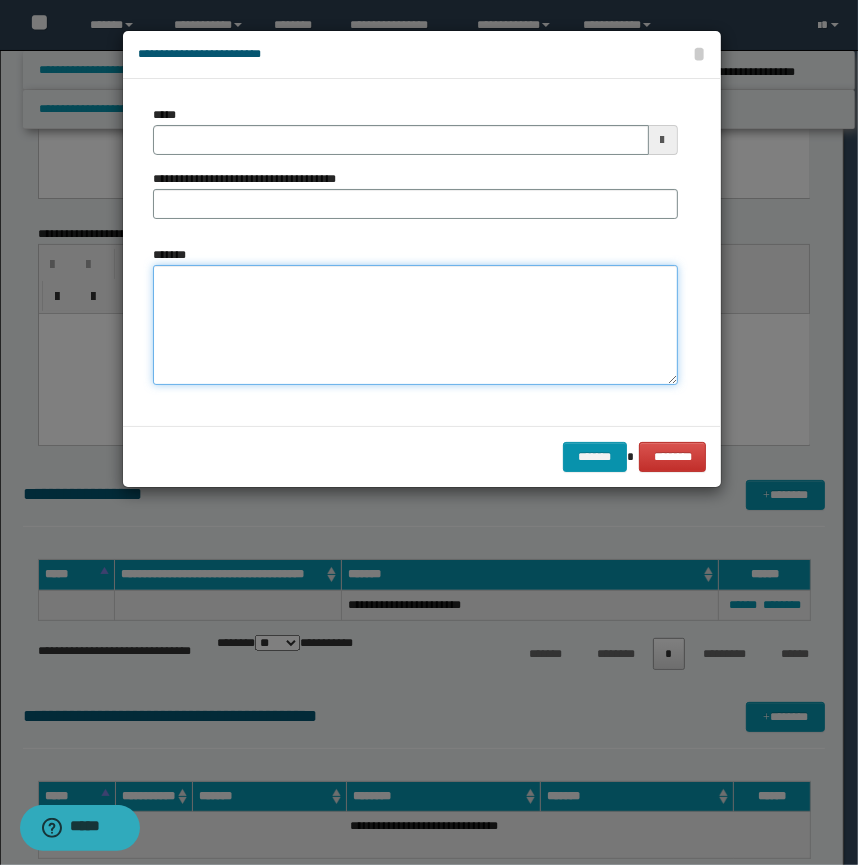 click on "*******" at bounding box center [415, 325] 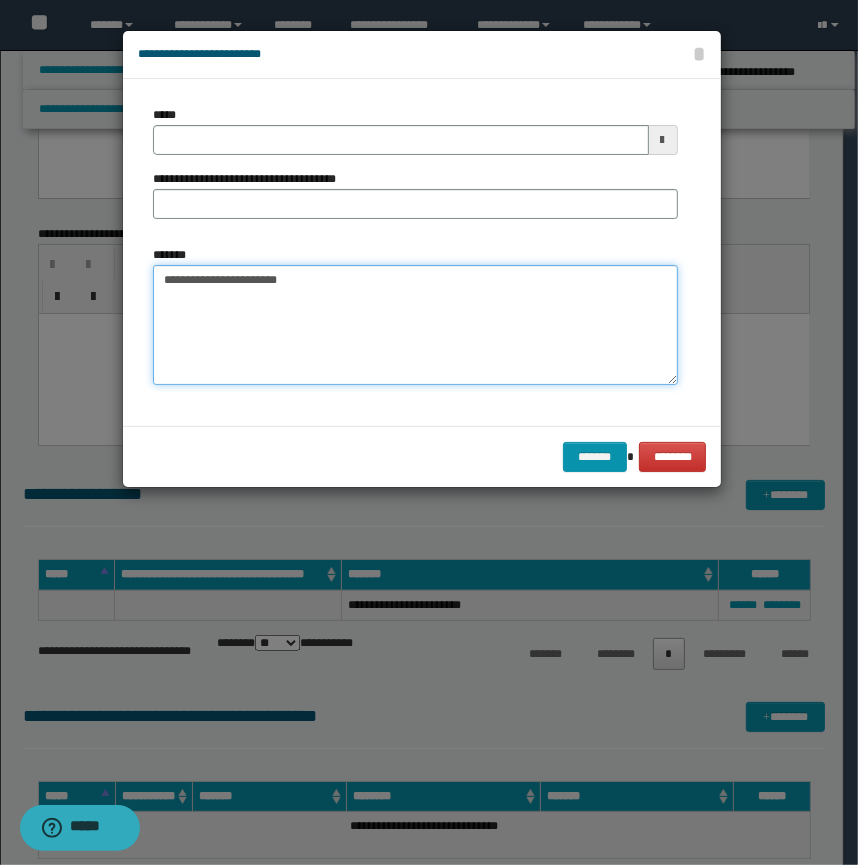 drag, startPoint x: 219, startPoint y: 276, endPoint x: 202, endPoint y: 279, distance: 17.262676 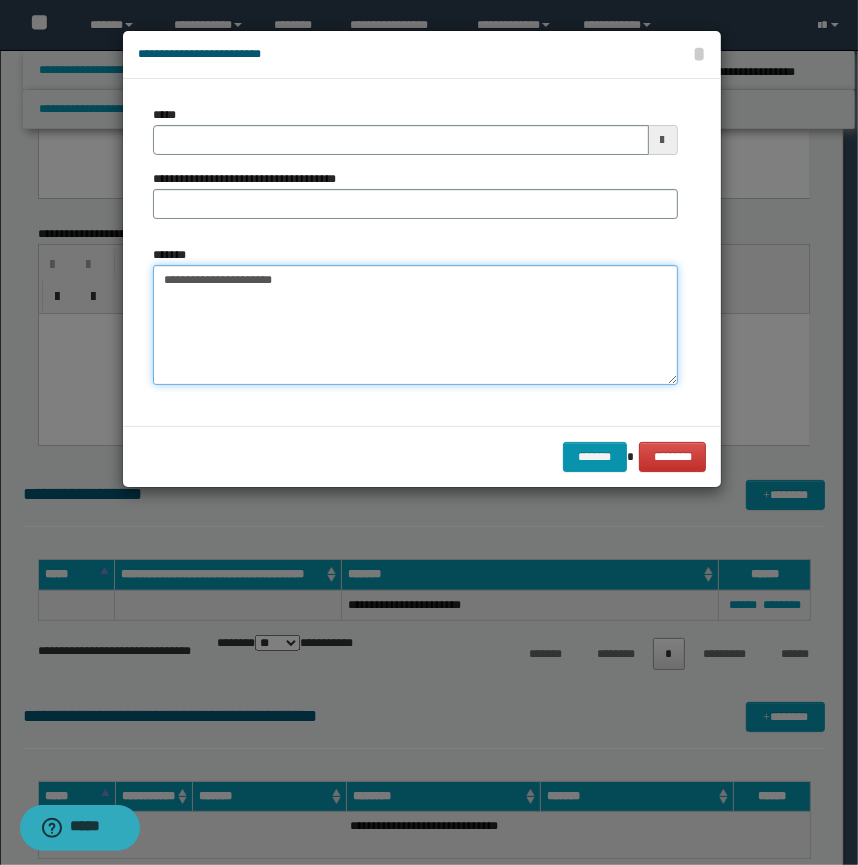 click on "**********" at bounding box center [415, 325] 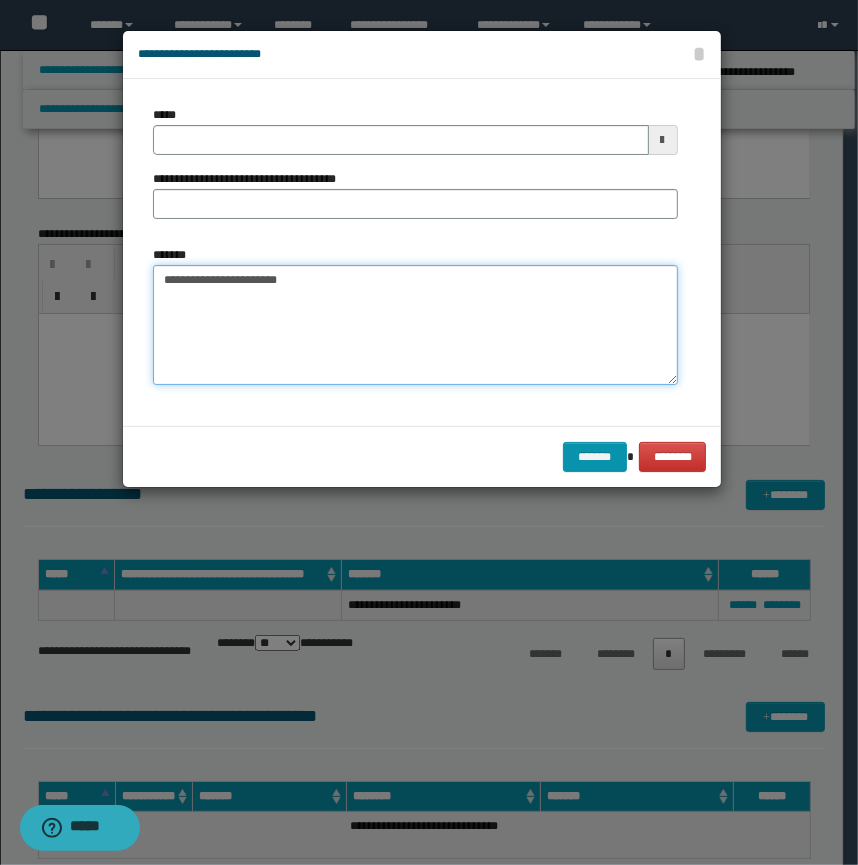 type 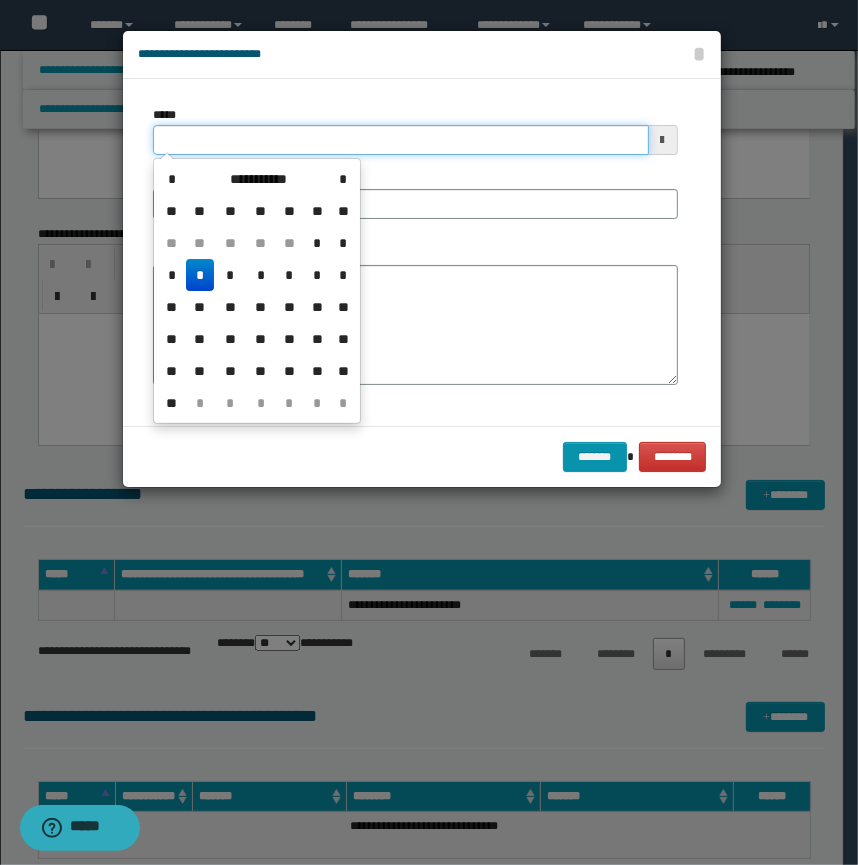 drag, startPoint x: 264, startPoint y: 143, endPoint x: 20, endPoint y: 149, distance: 244.07376 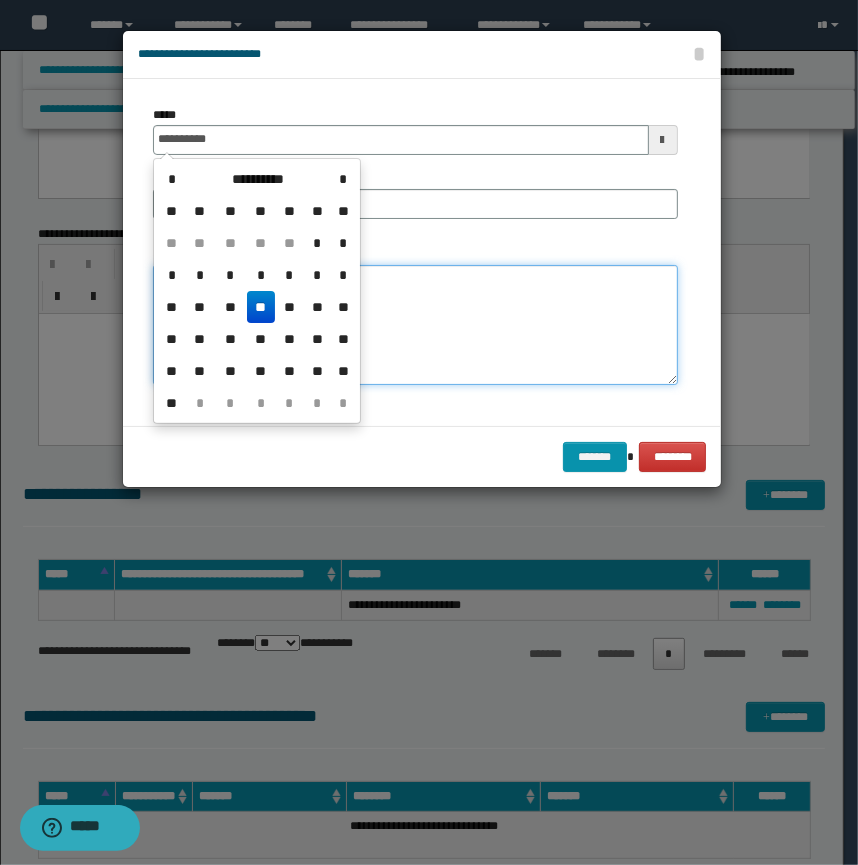 type on "**********" 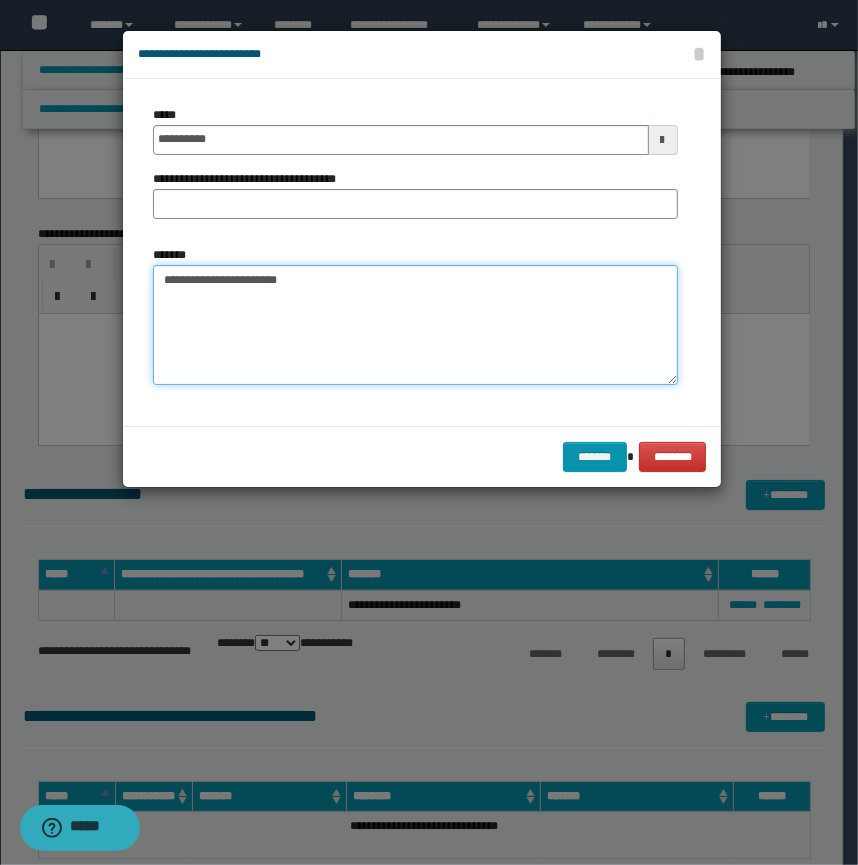 drag, startPoint x: 592, startPoint y: 297, endPoint x: 590, endPoint y: 282, distance: 15.132746 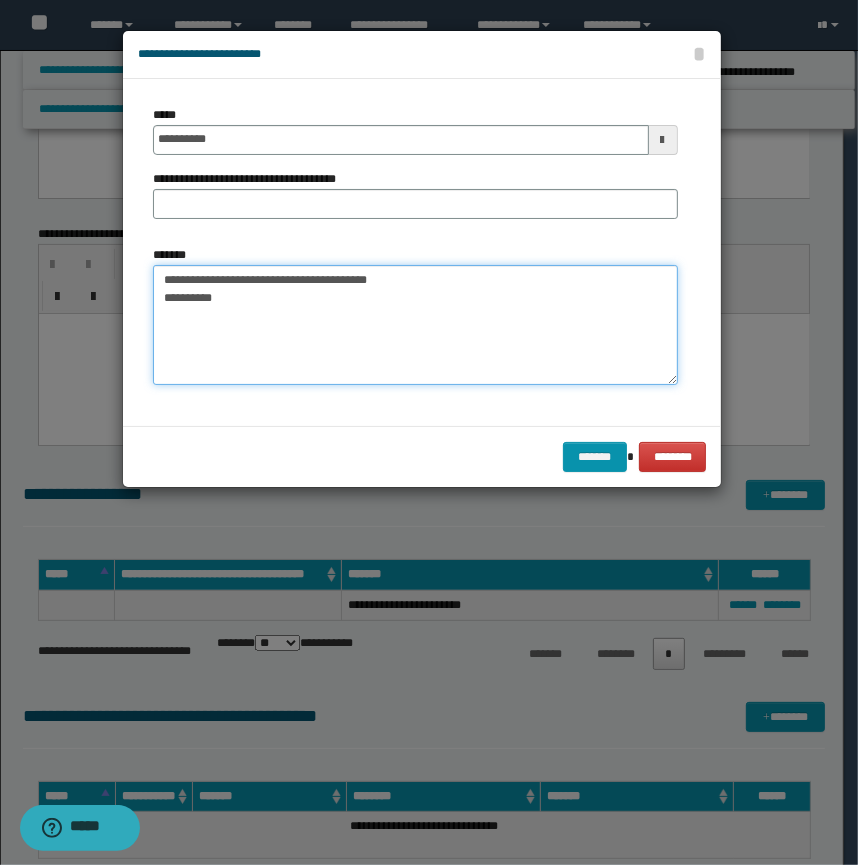click on "**********" at bounding box center (415, 325) 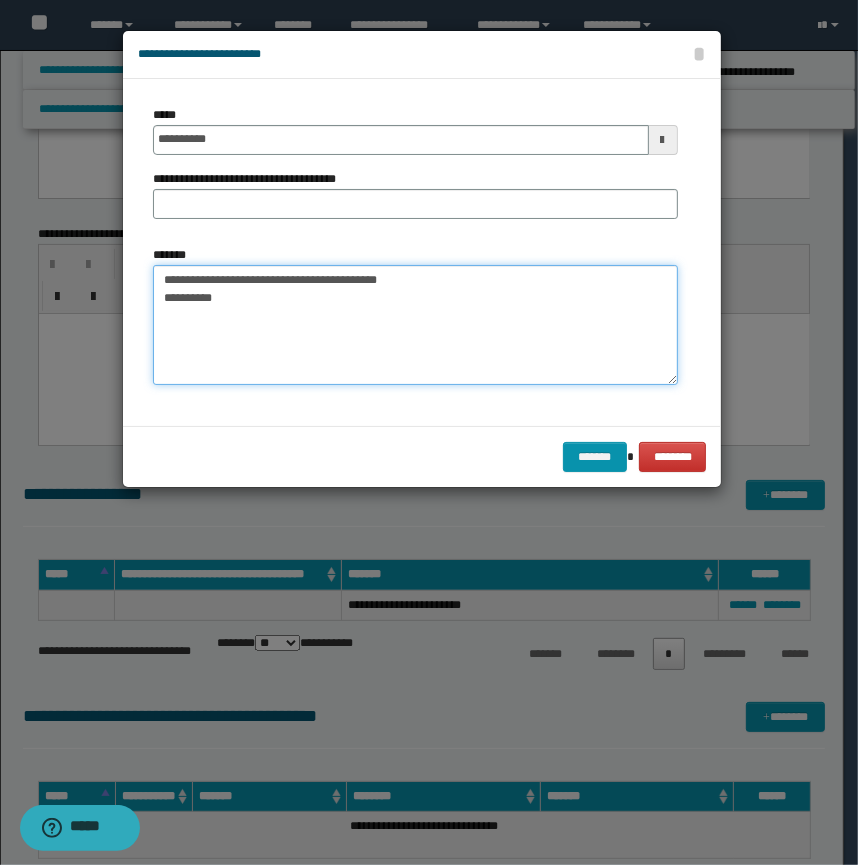 click on "**********" at bounding box center (415, 325) 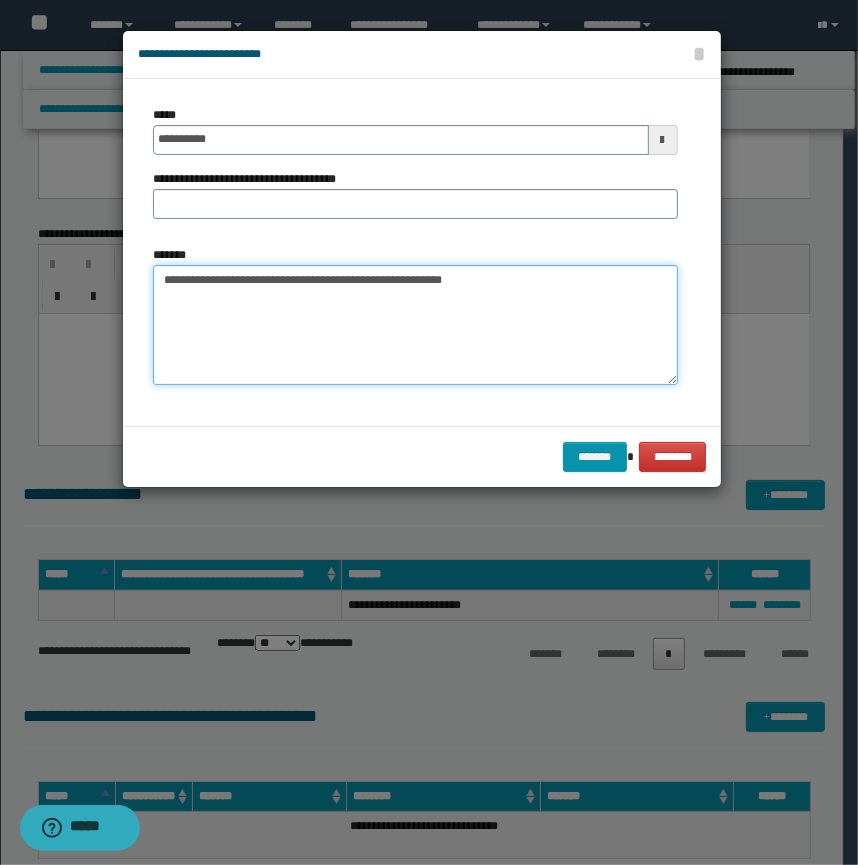 drag, startPoint x: 483, startPoint y: 287, endPoint x: 484, endPoint y: 273, distance: 14.035668 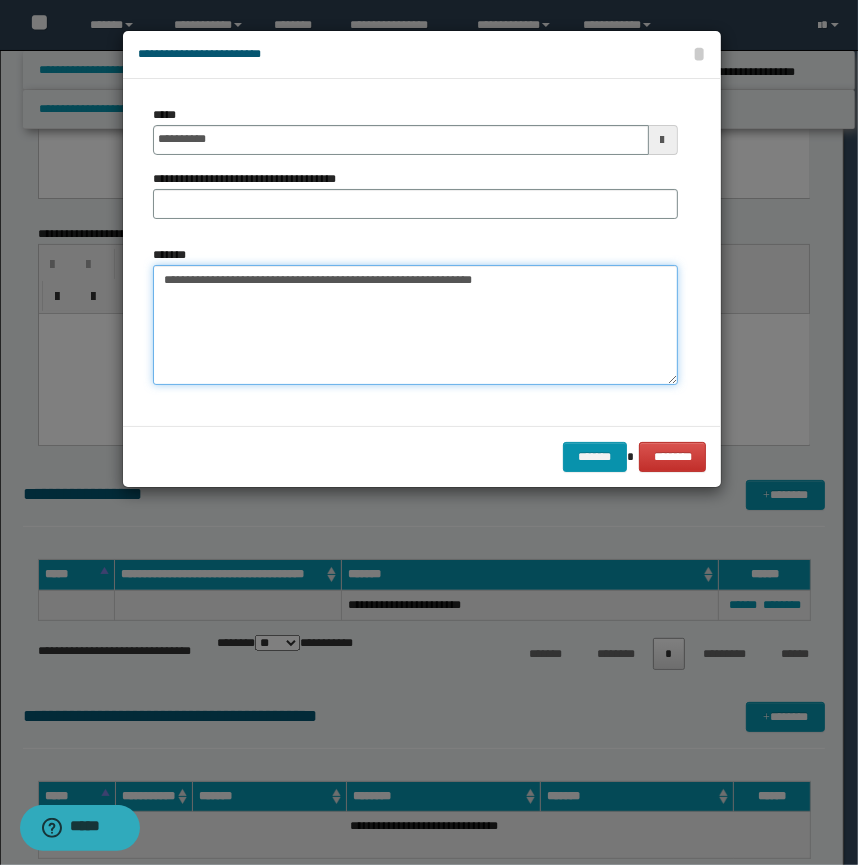 click on "**********" at bounding box center (415, 325) 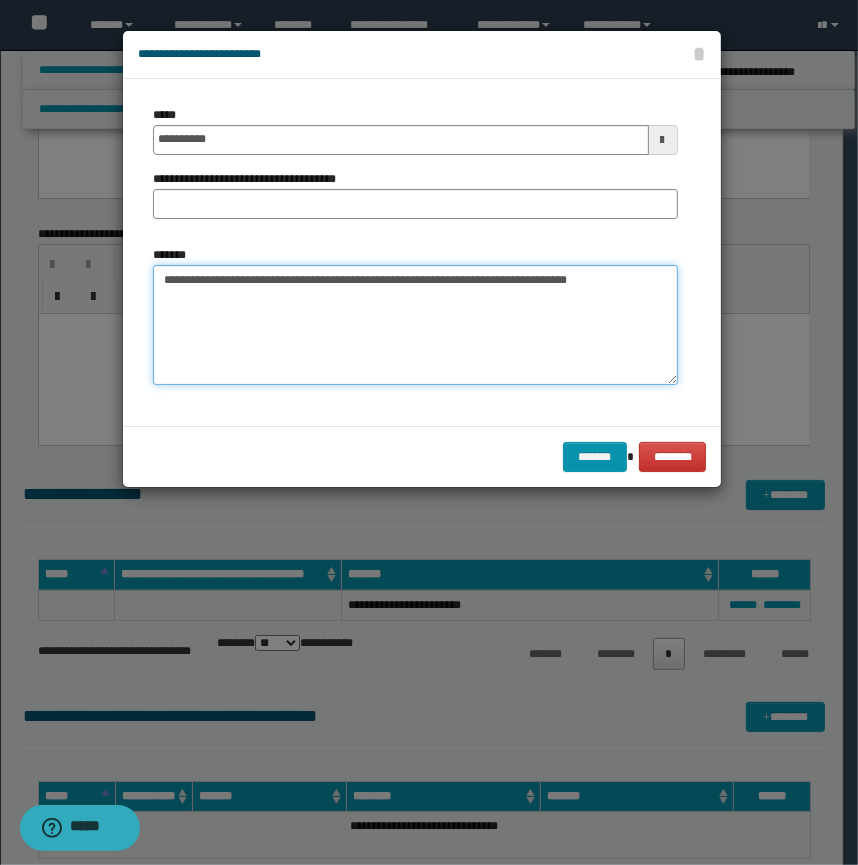 click on "**********" at bounding box center (415, 325) 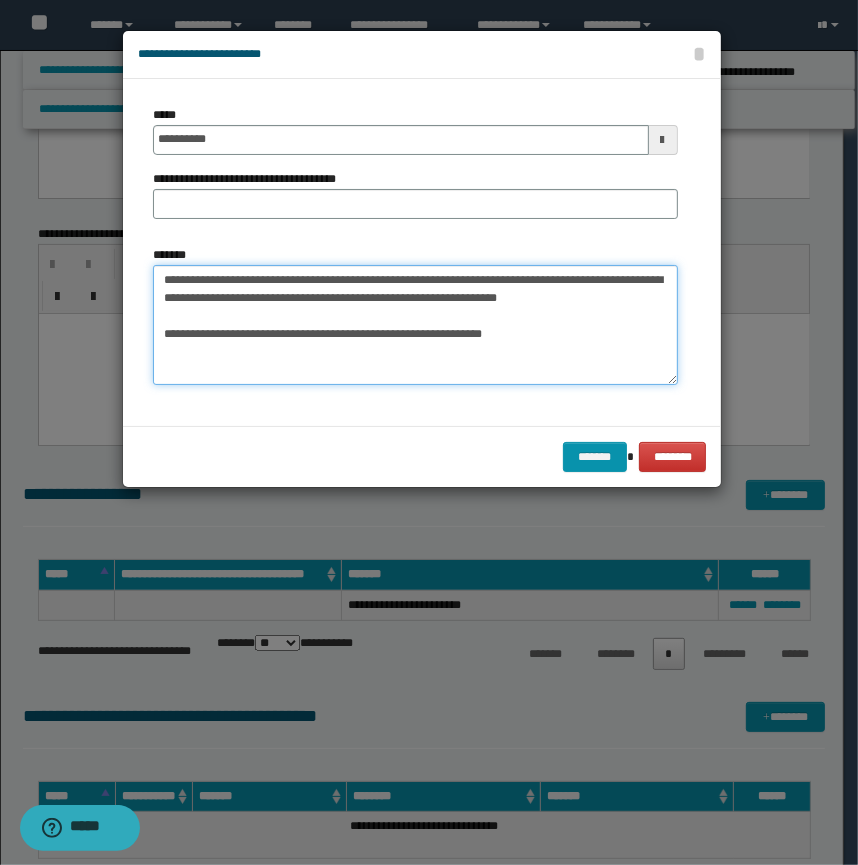 click on "**********" at bounding box center (415, 325) 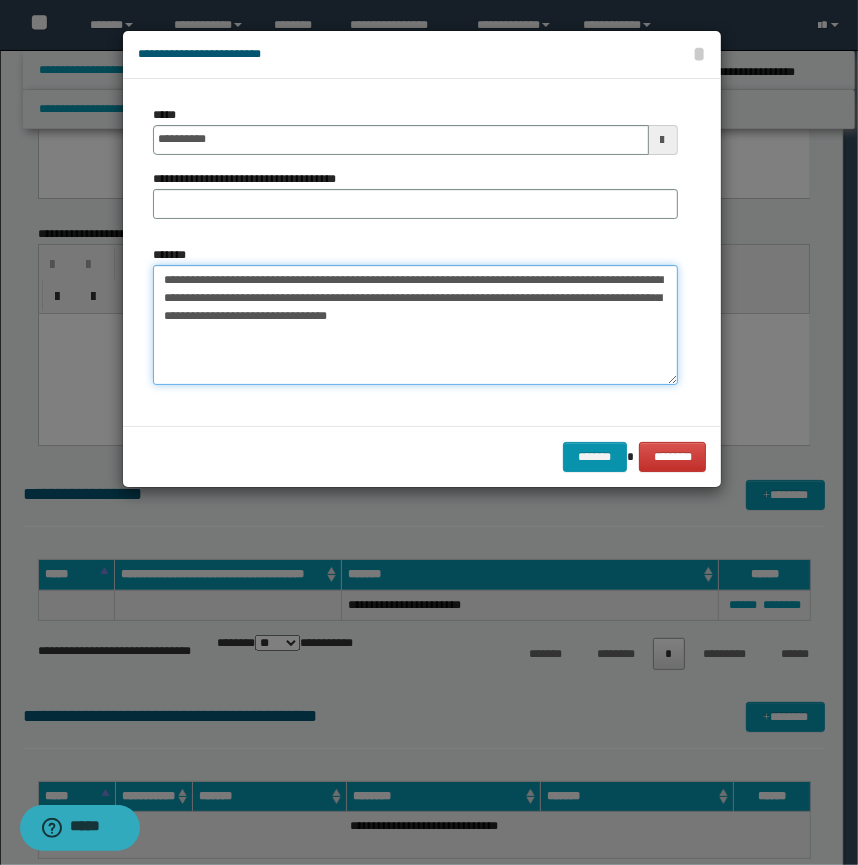click on "**********" at bounding box center (415, 325) 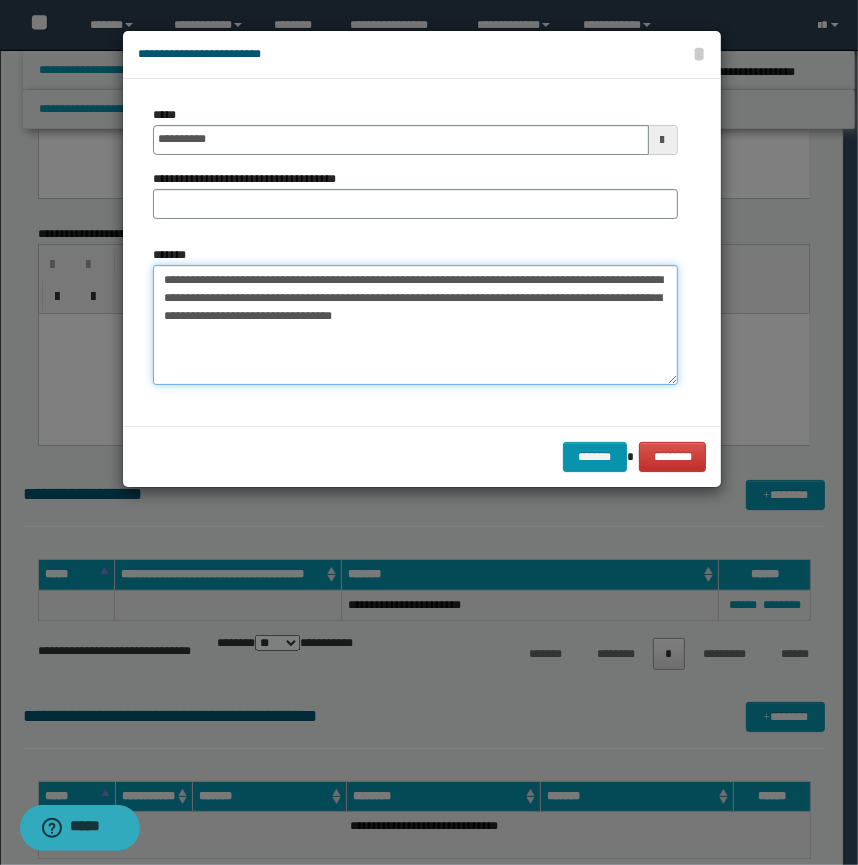 click on "**********" at bounding box center (415, 325) 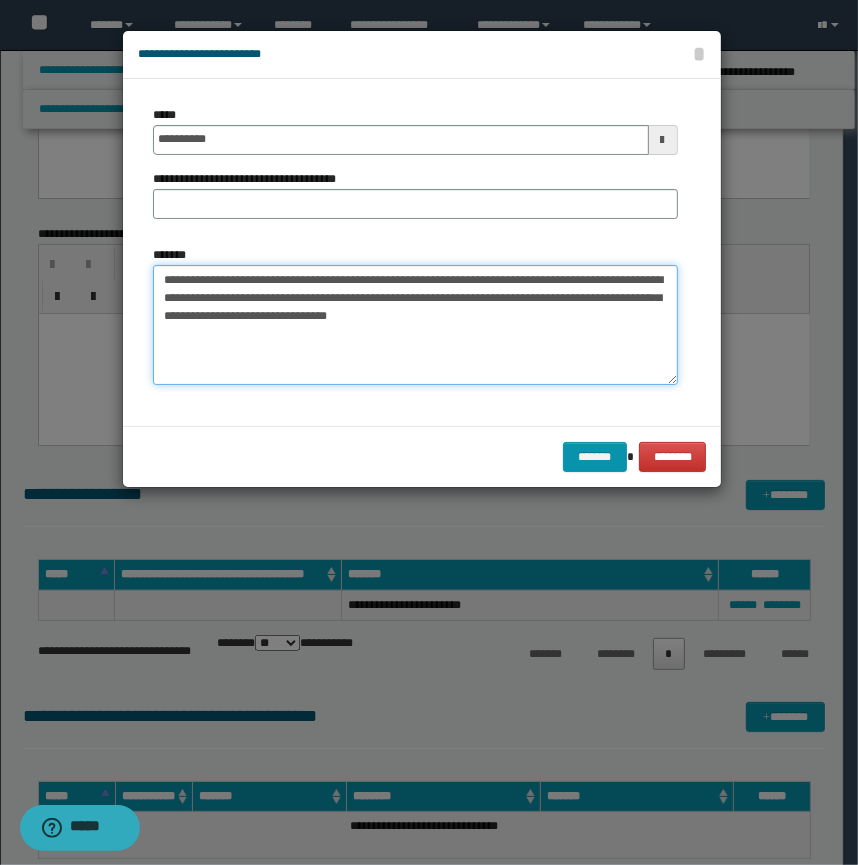 click on "**********" at bounding box center (415, 325) 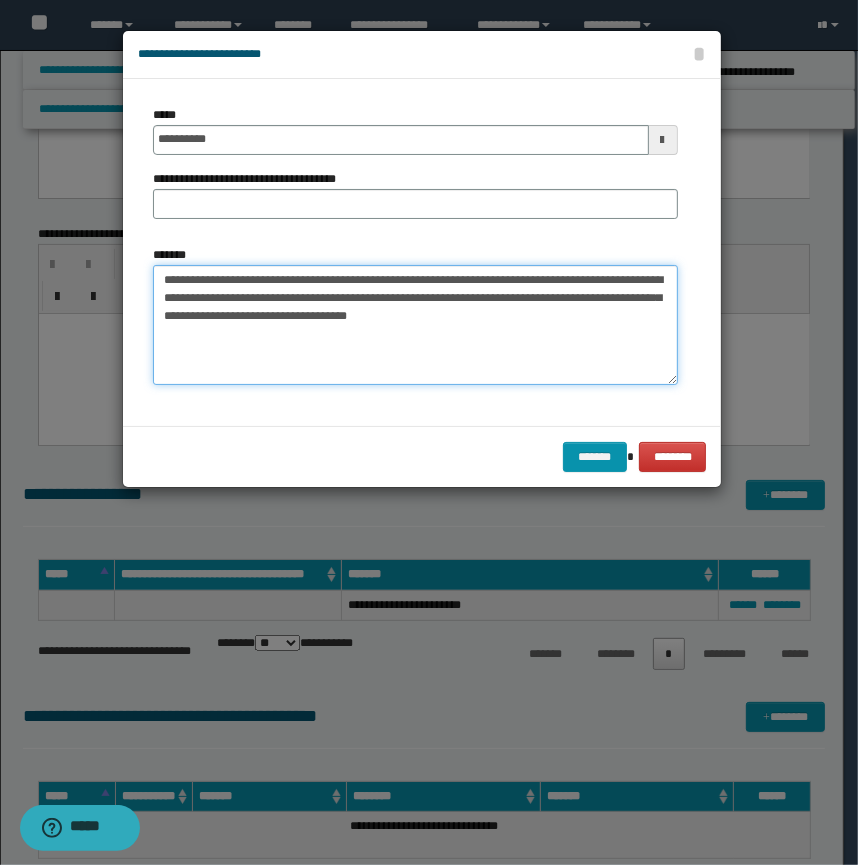 drag, startPoint x: 378, startPoint y: 293, endPoint x: 360, endPoint y: 293, distance: 18 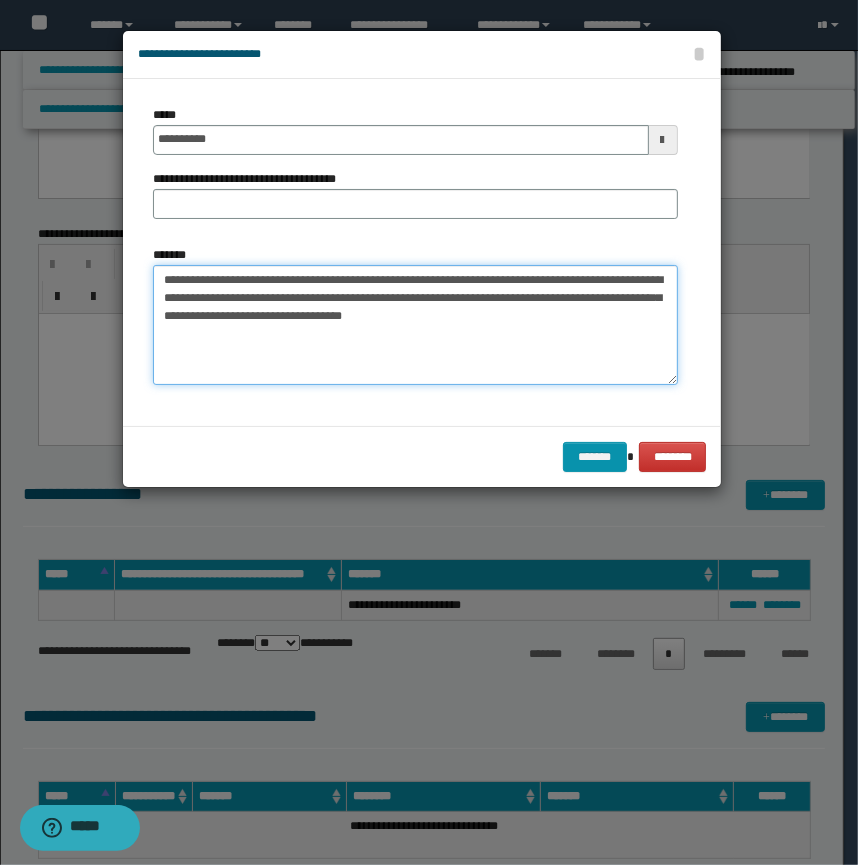 click on "**********" at bounding box center [415, 325] 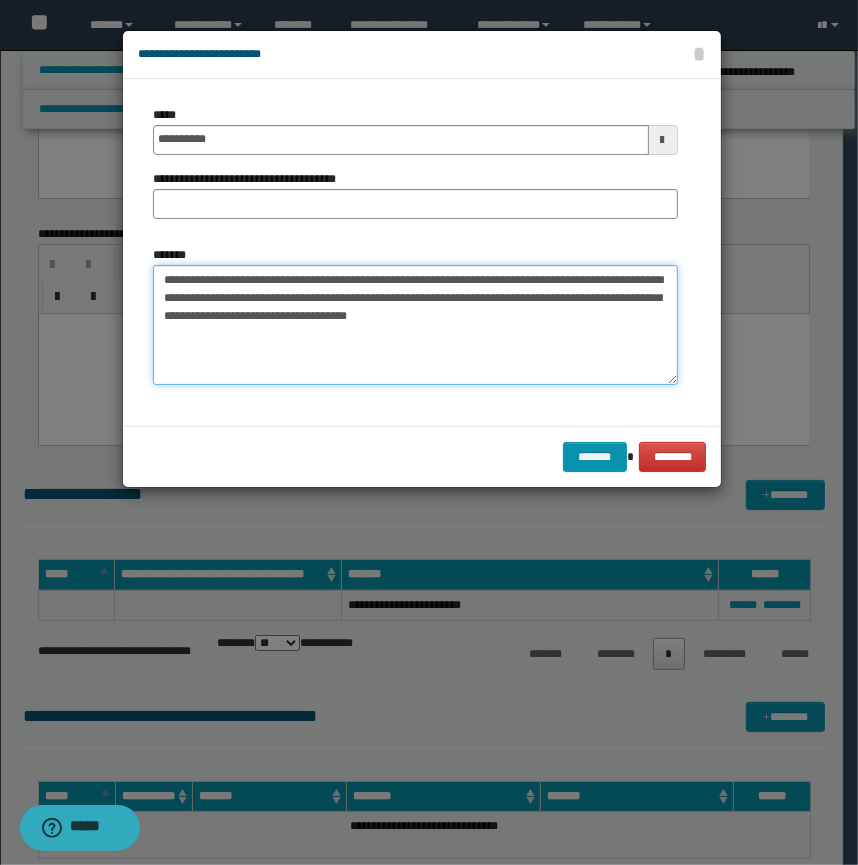 click on "**********" at bounding box center [415, 325] 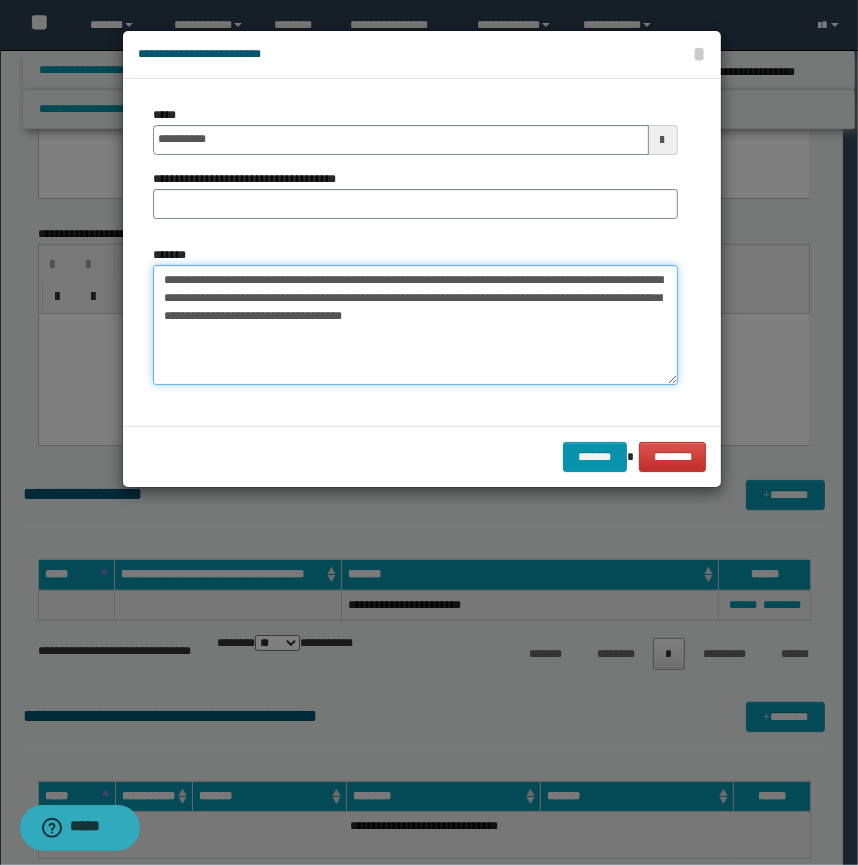 click on "**********" at bounding box center [415, 325] 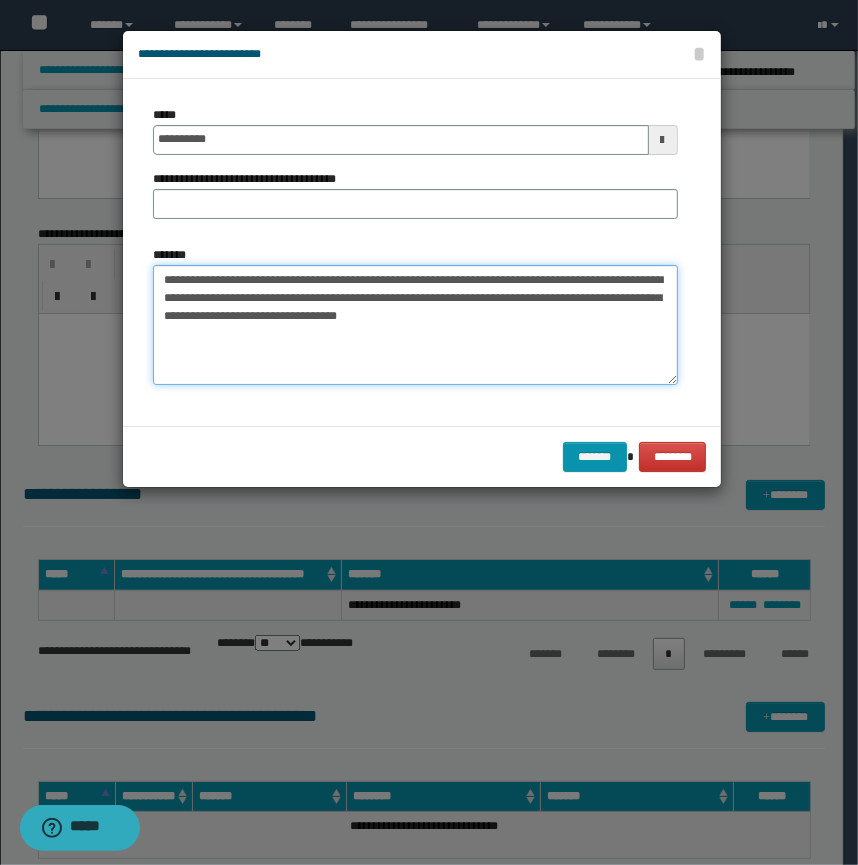 click on "**********" at bounding box center (415, 325) 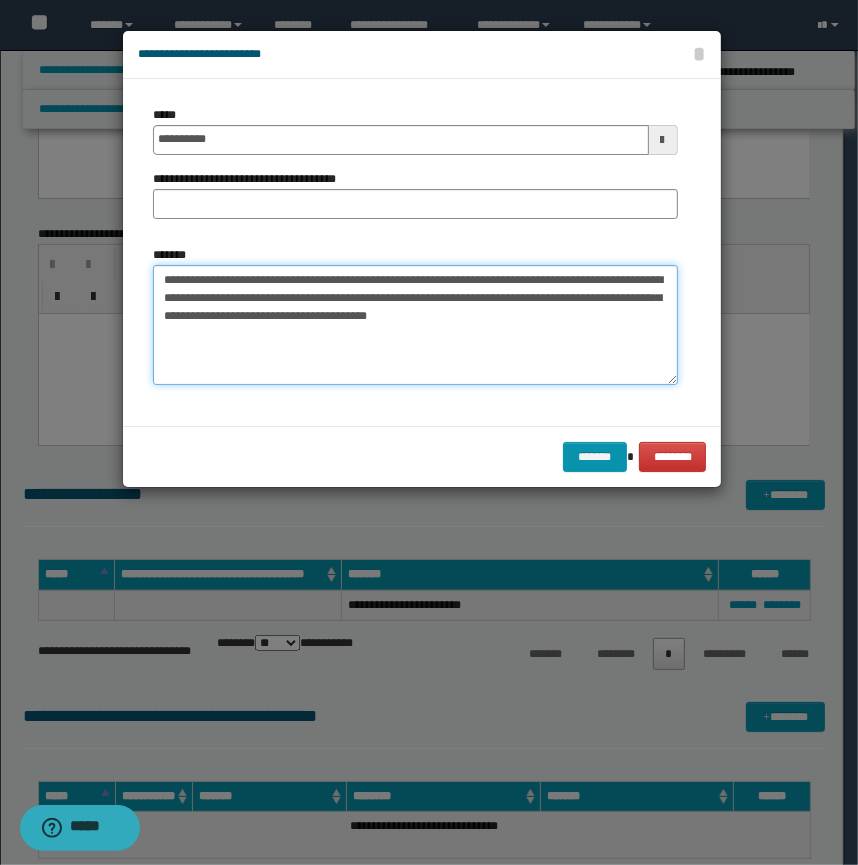 click on "**********" at bounding box center (415, 325) 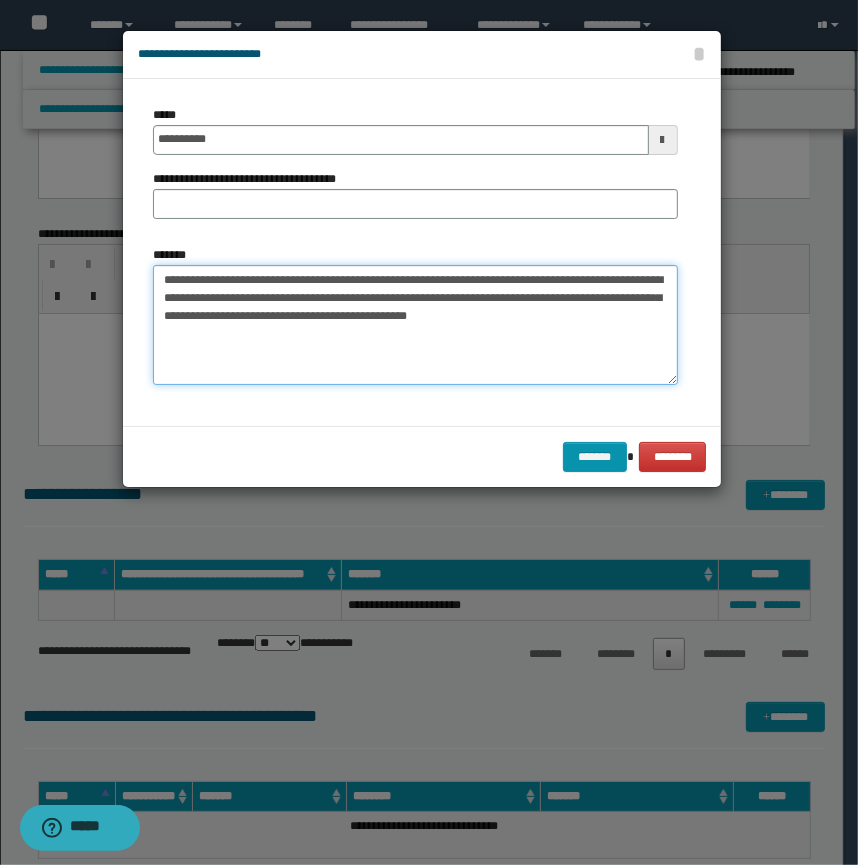 click on "**********" at bounding box center [415, 325] 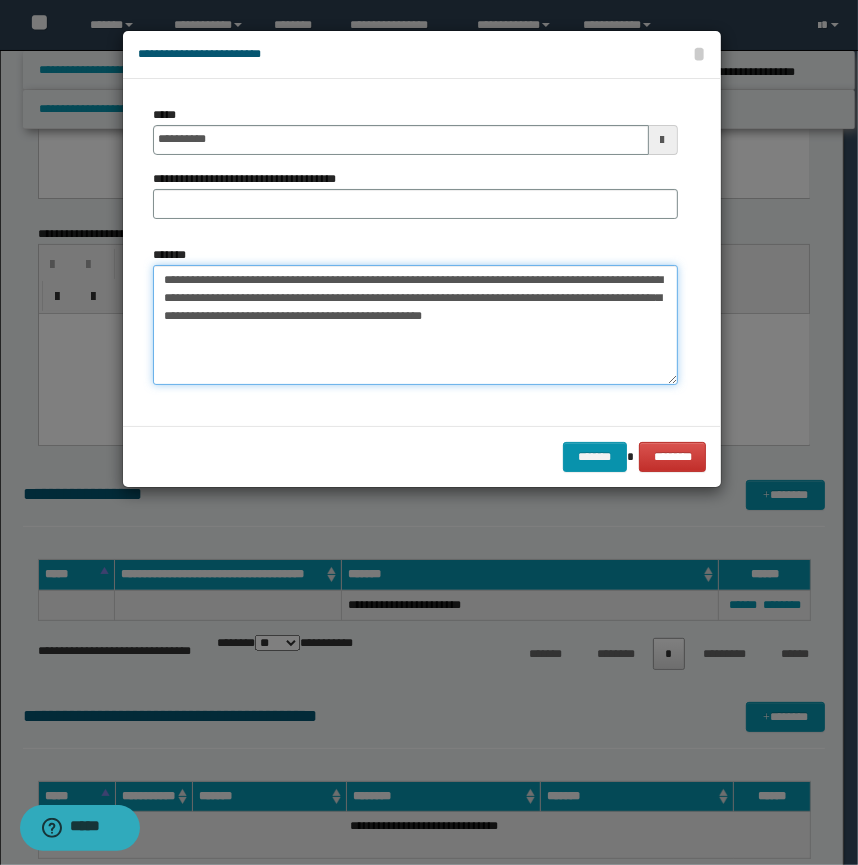 click on "**********" at bounding box center (415, 325) 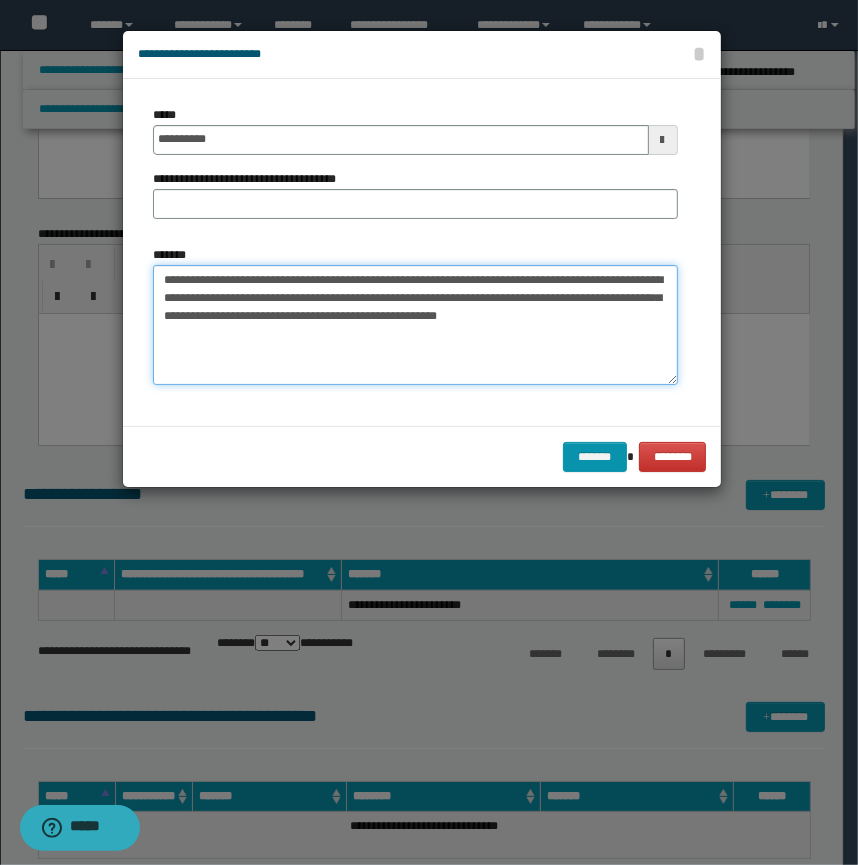 click on "**********" at bounding box center (415, 325) 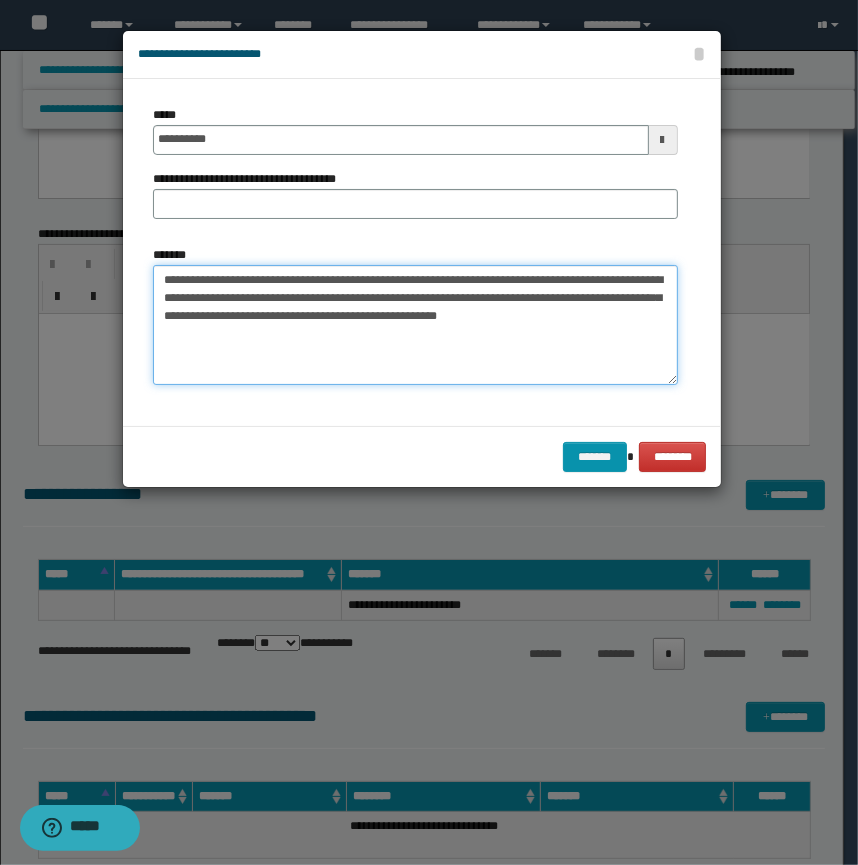 paste on "**********" 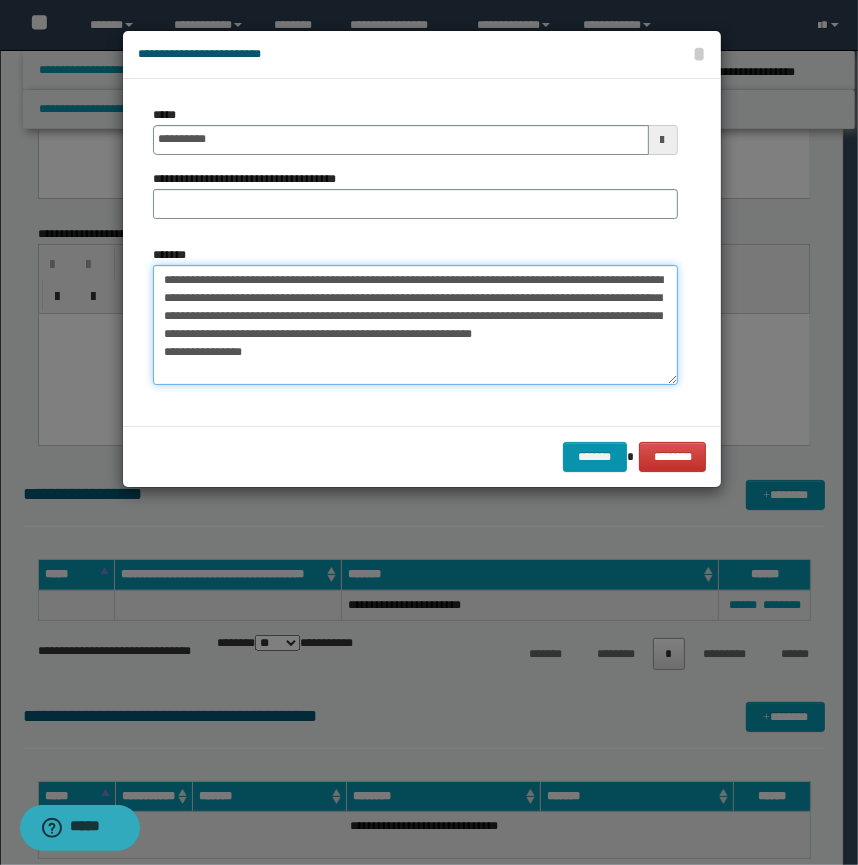 click on "**********" at bounding box center [415, 325] 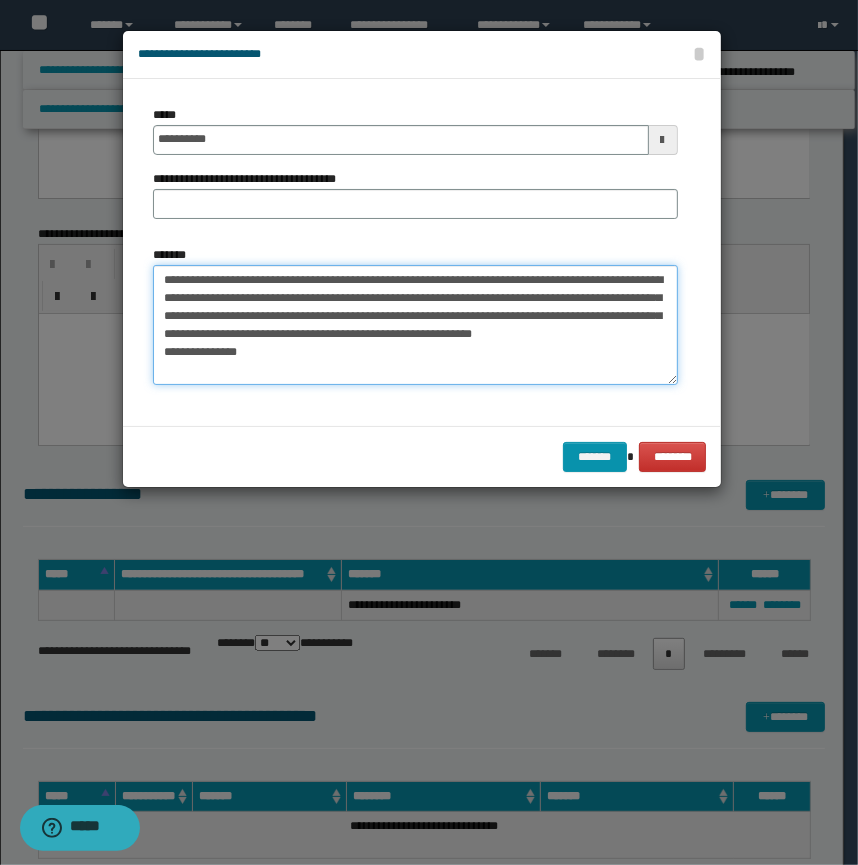 click on "**********" at bounding box center [415, 325] 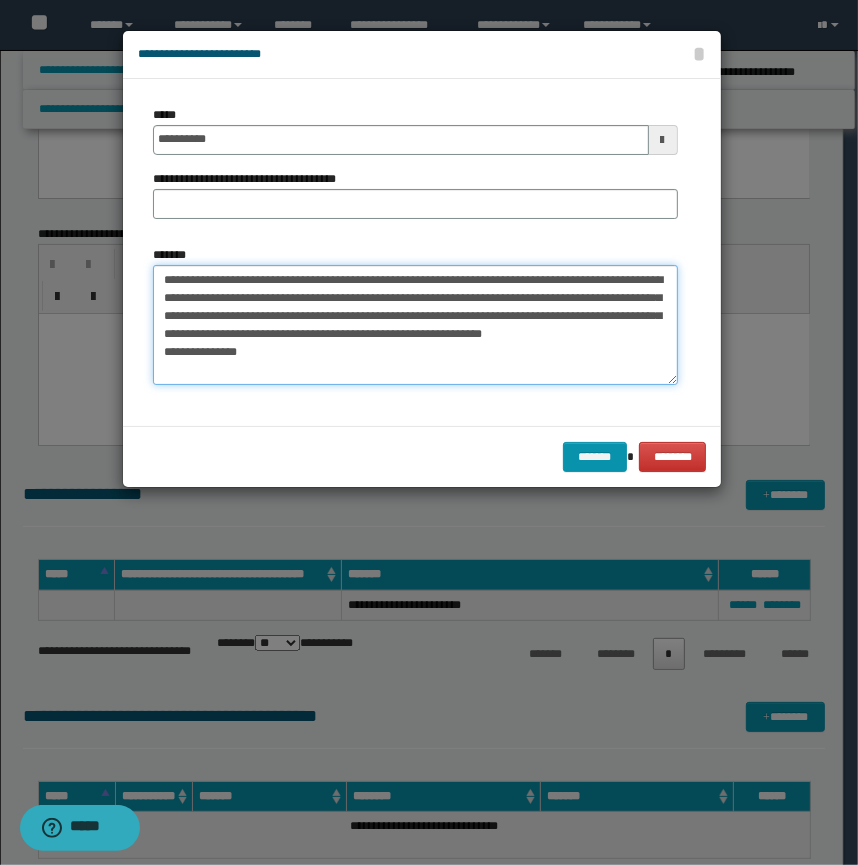 drag, startPoint x: 306, startPoint y: 359, endPoint x: 306, endPoint y: 370, distance: 11 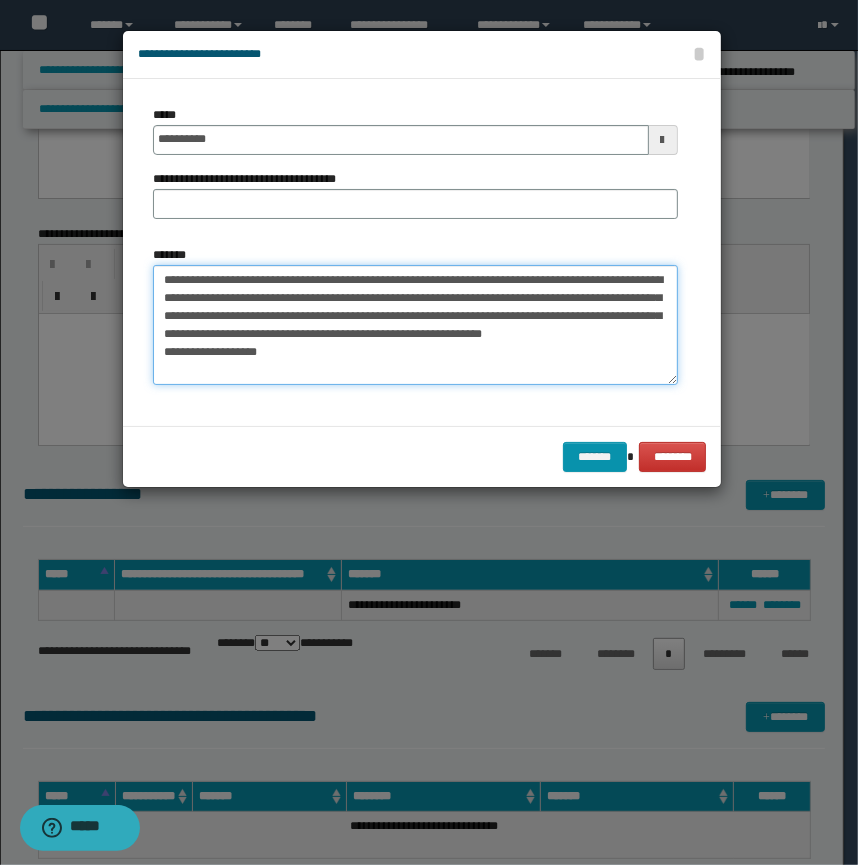 click on "**********" at bounding box center (415, 325) 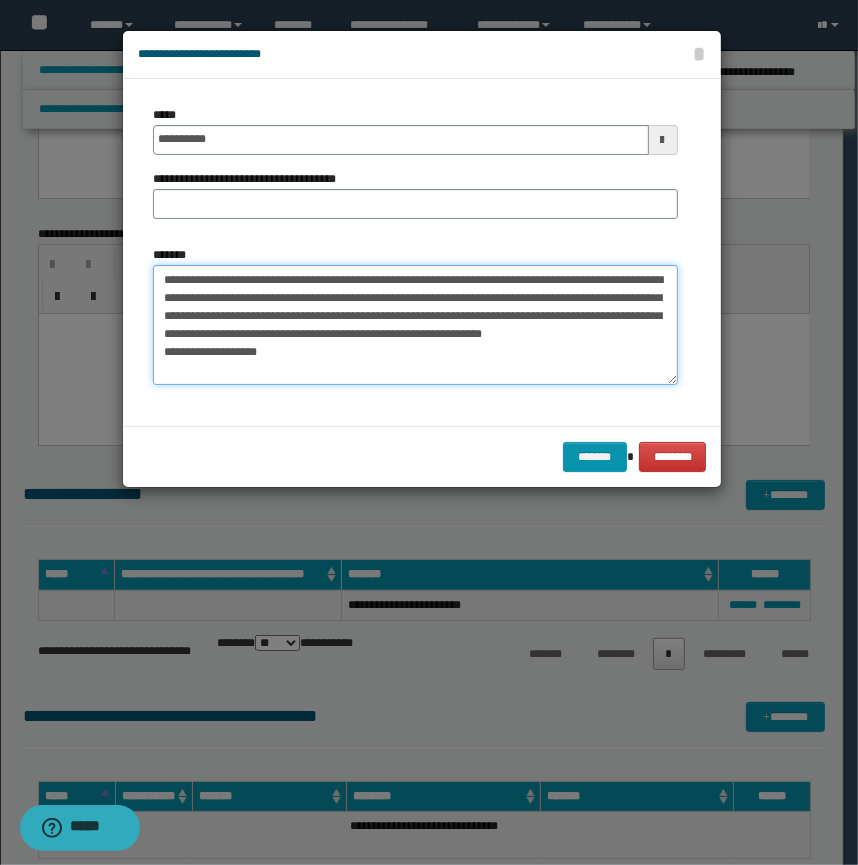paste on "**********" 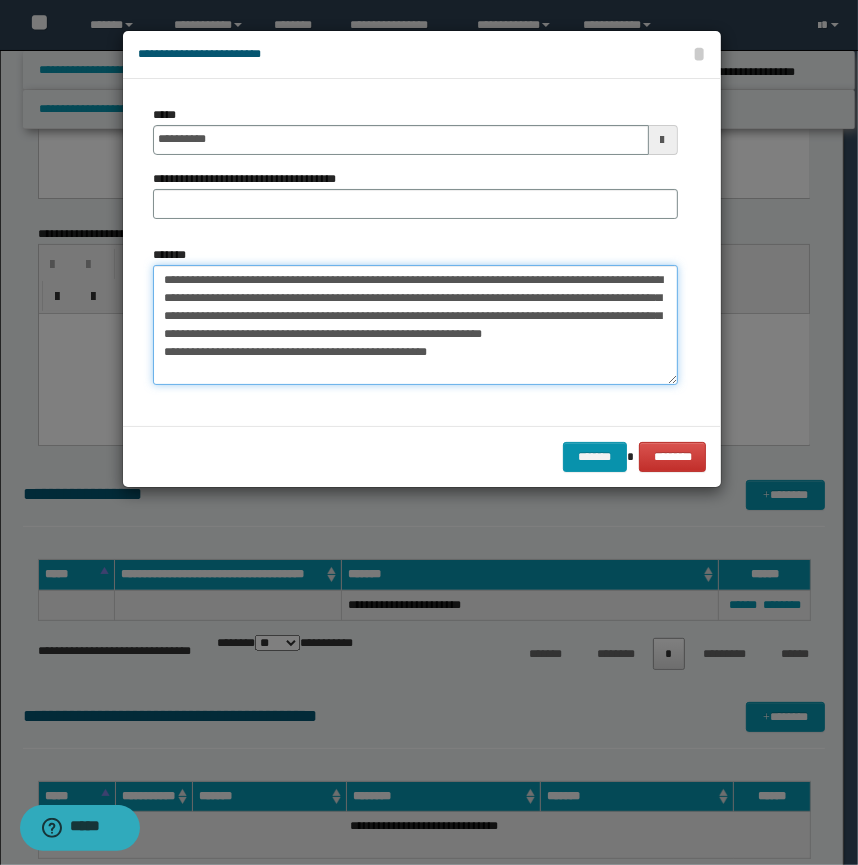 click on "**********" at bounding box center [415, 325] 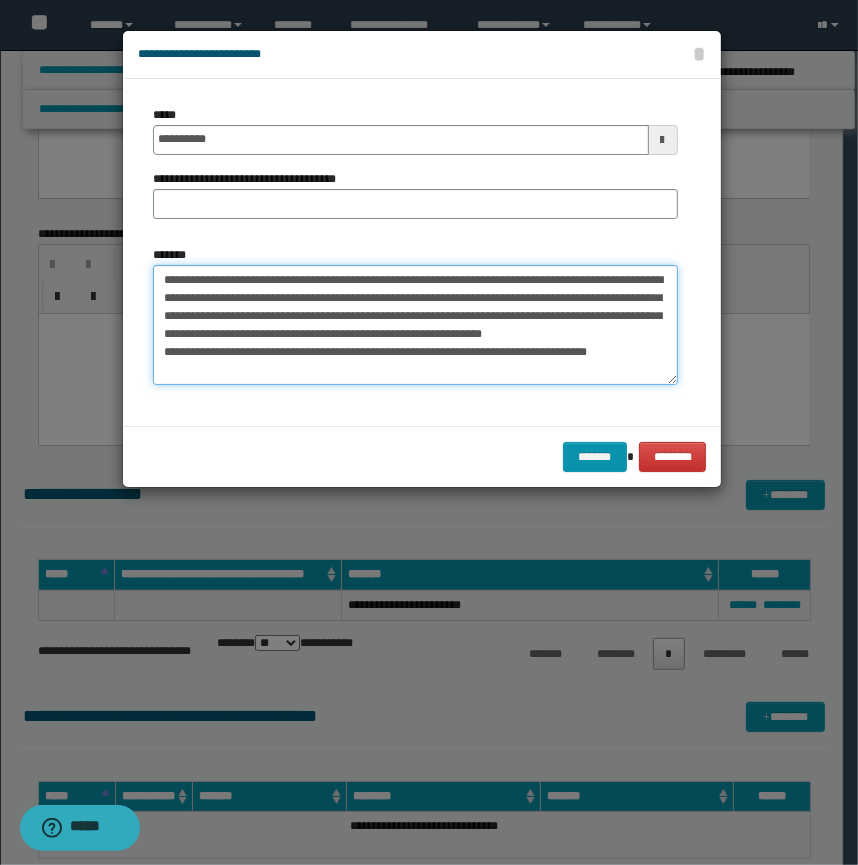 scroll, scrollTop: 30, scrollLeft: 0, axis: vertical 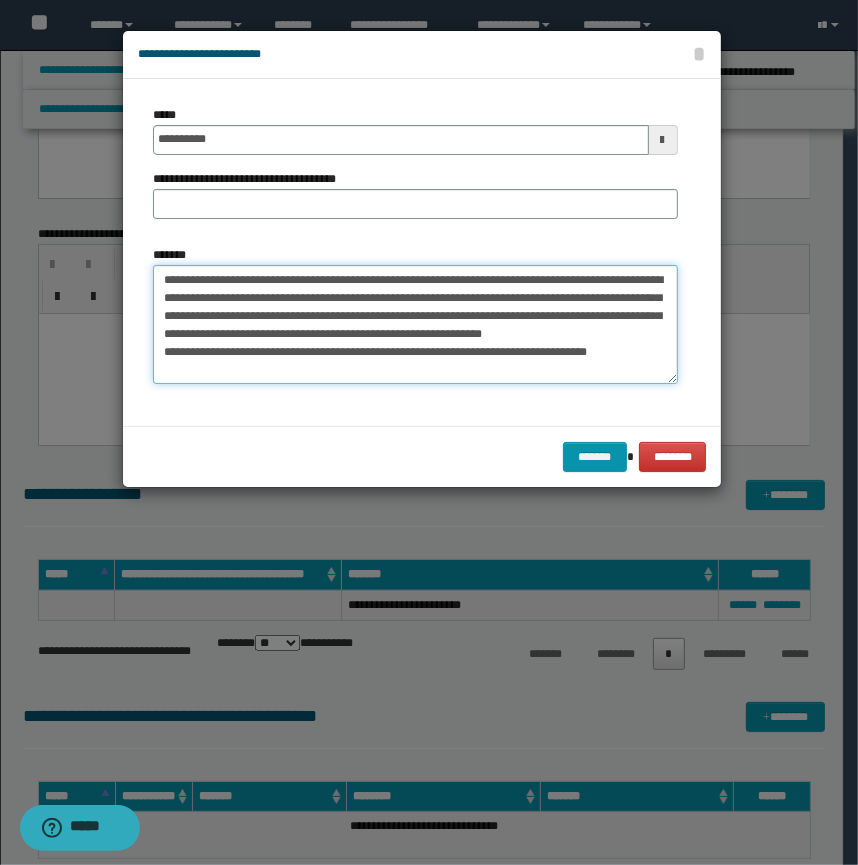 click on "**********" at bounding box center (415, 325) 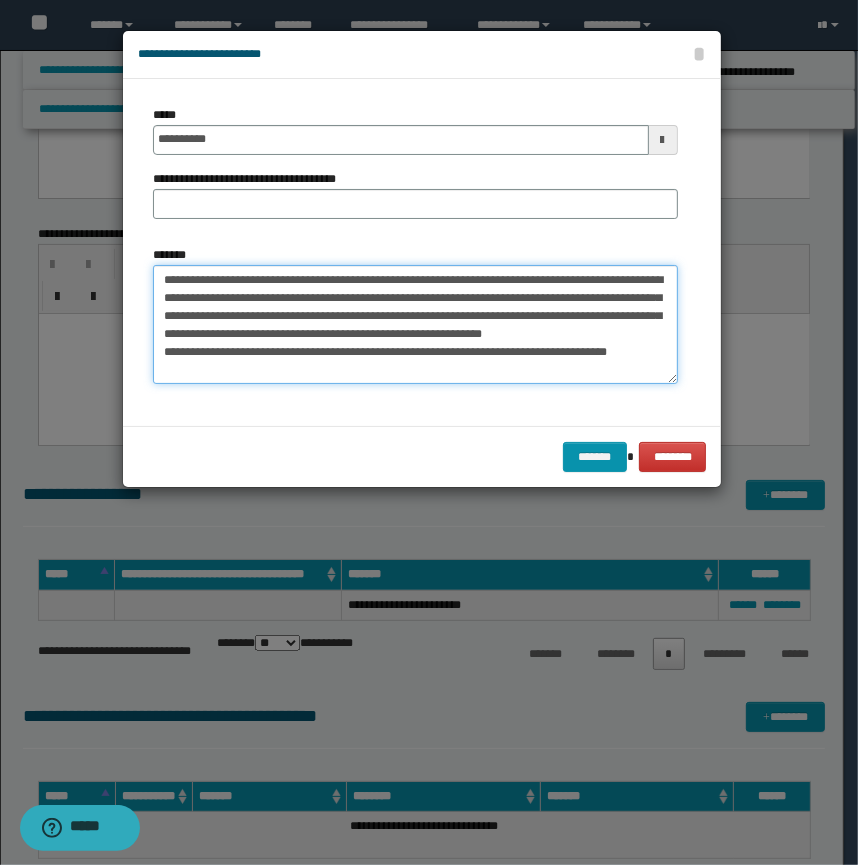 click on "**********" at bounding box center [415, 325] 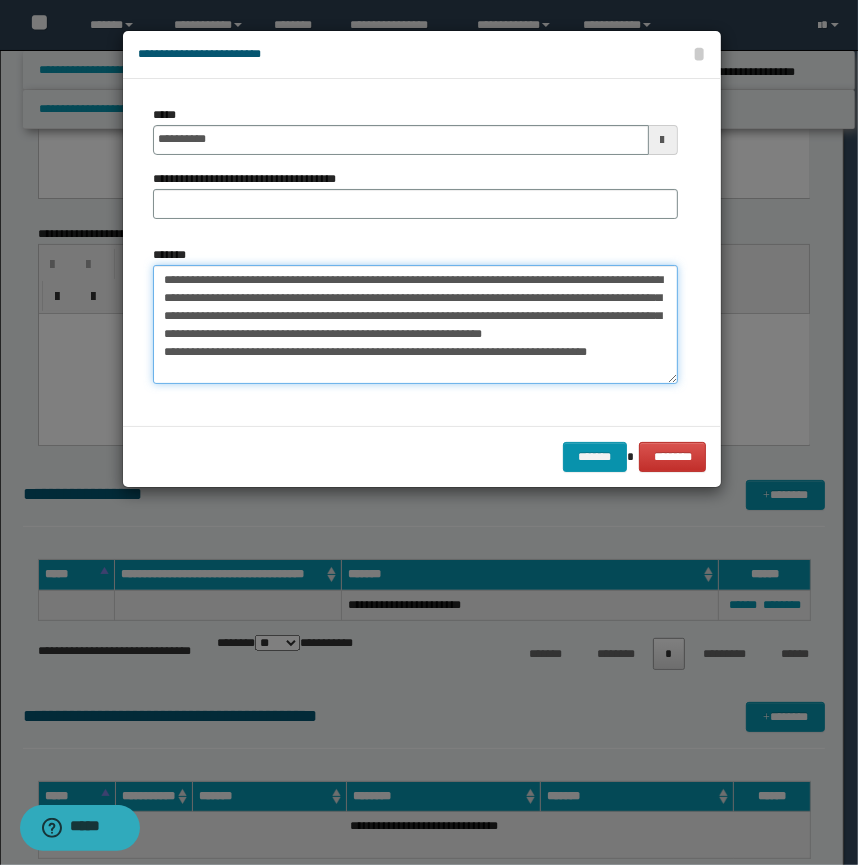click on "**********" at bounding box center [415, 325] 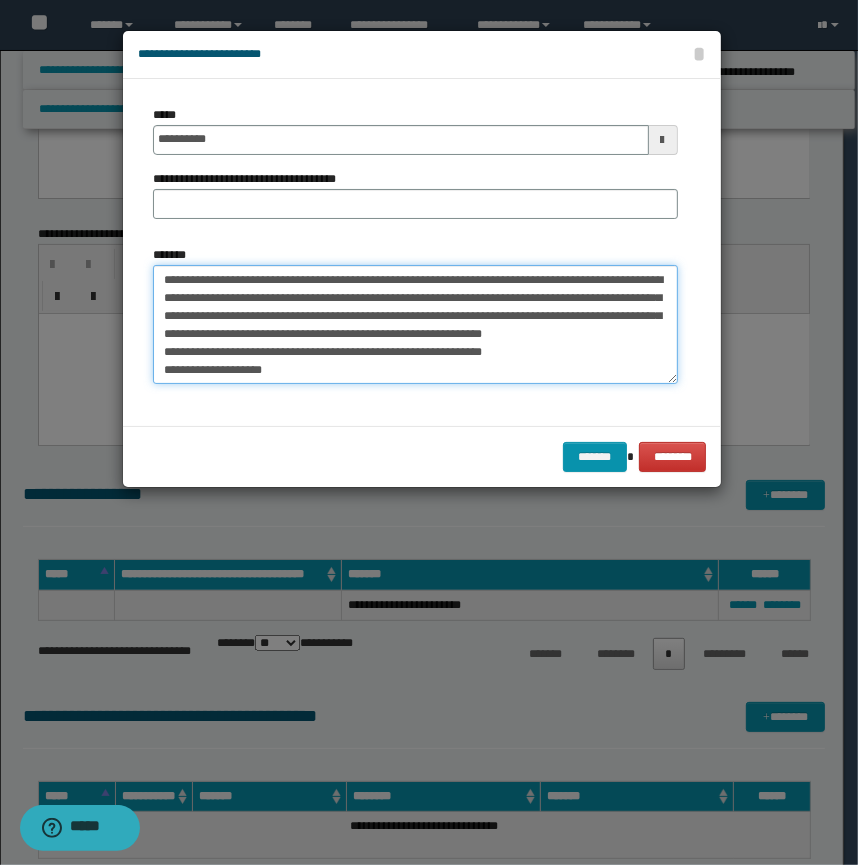 click on "**********" at bounding box center (415, 325) 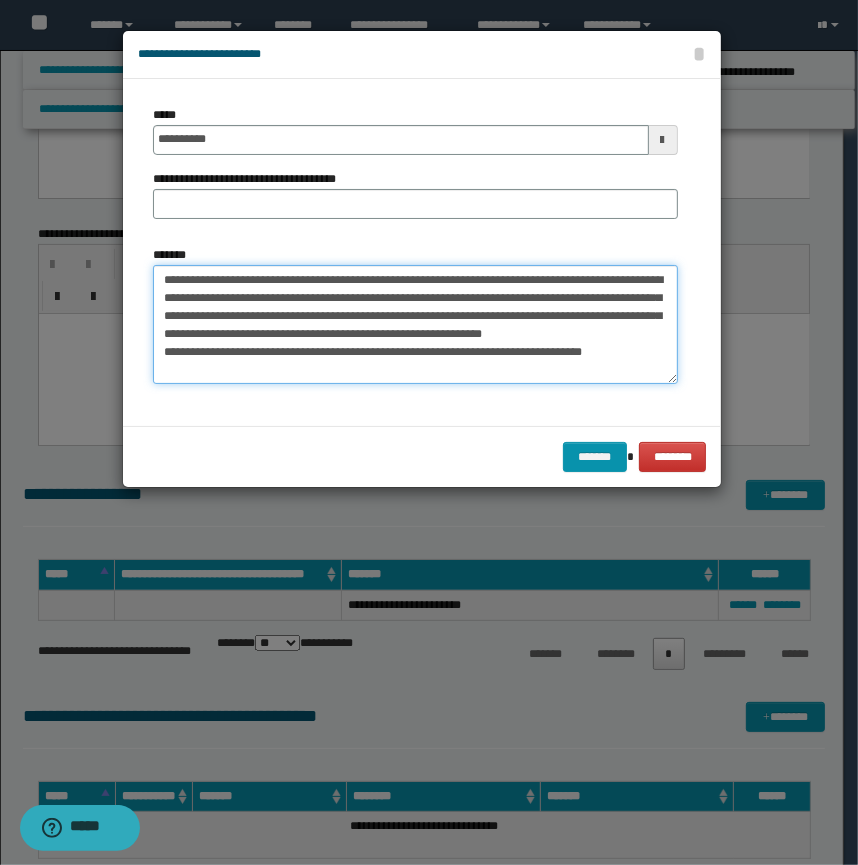 click on "**********" at bounding box center (415, 325) 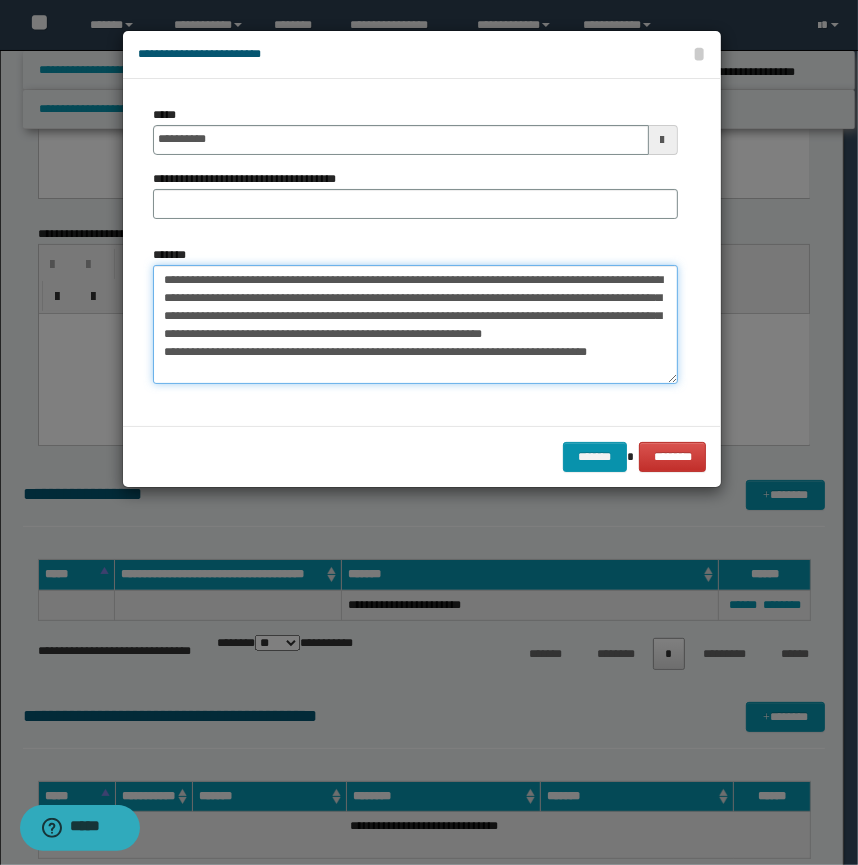 click on "**********" at bounding box center [415, 325] 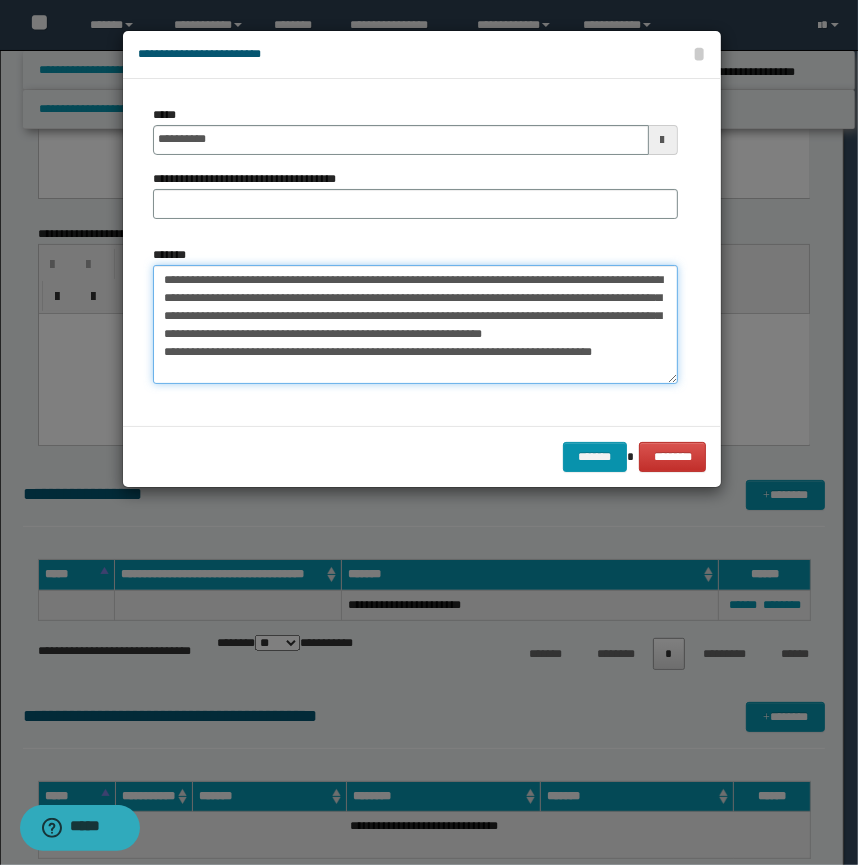 click on "**********" at bounding box center (415, 325) 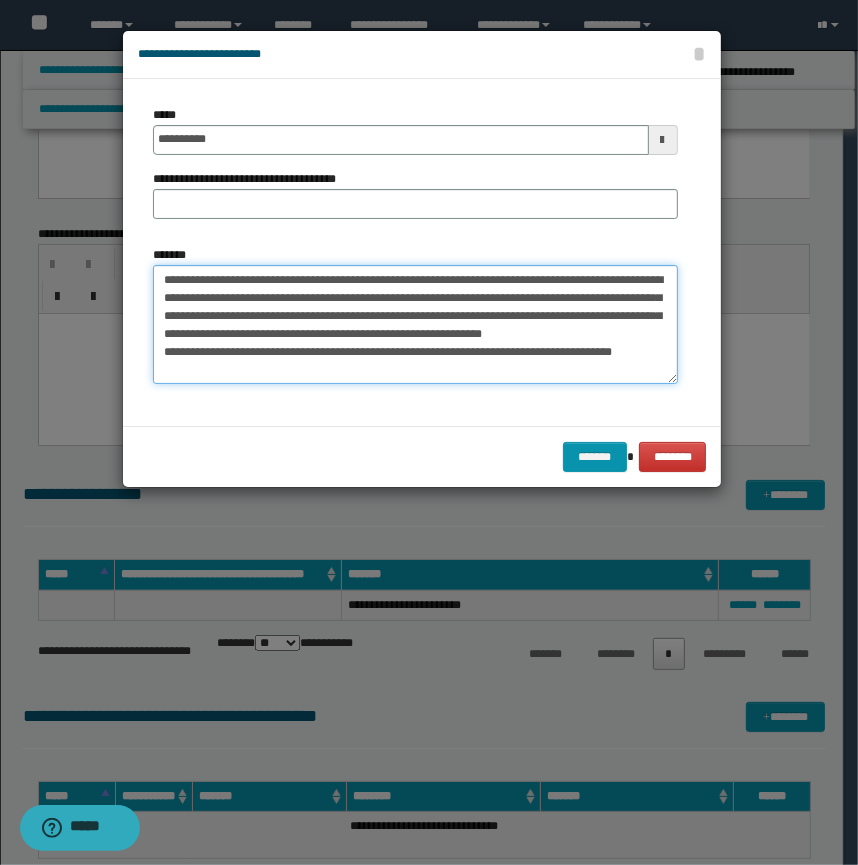 type on "**********" 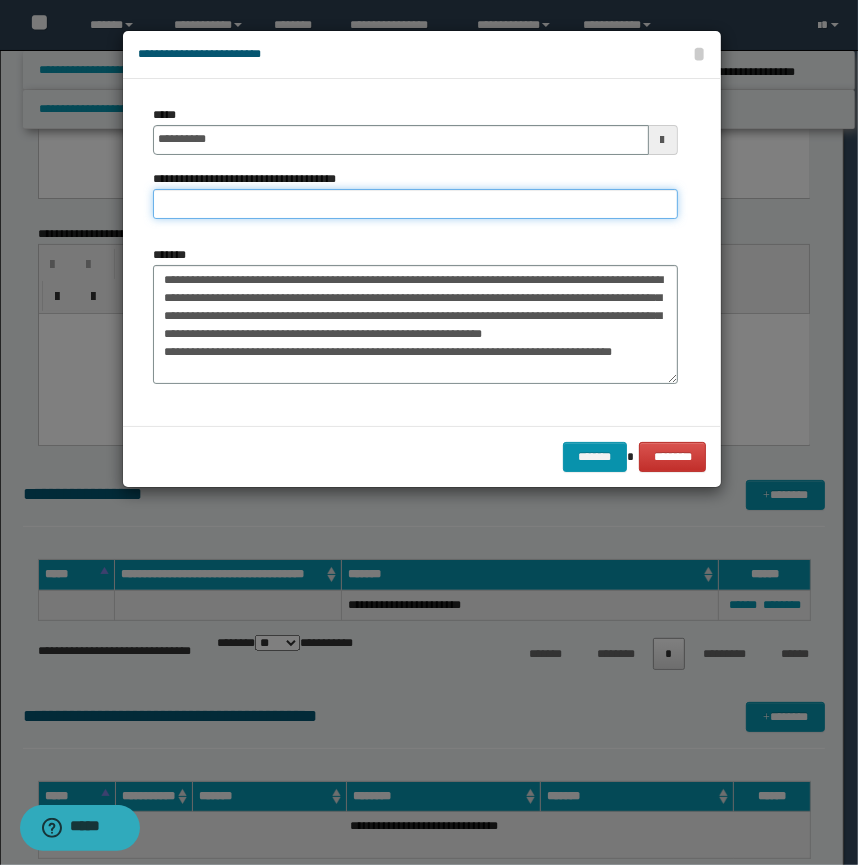 click on "**********" at bounding box center (415, 204) 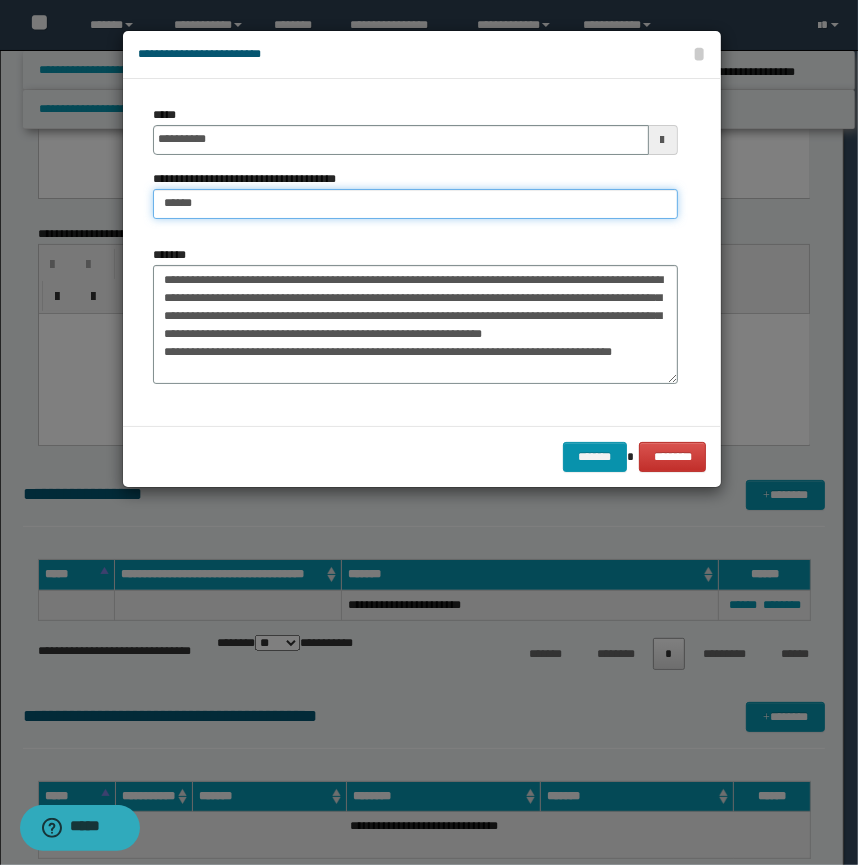 type on "**********" 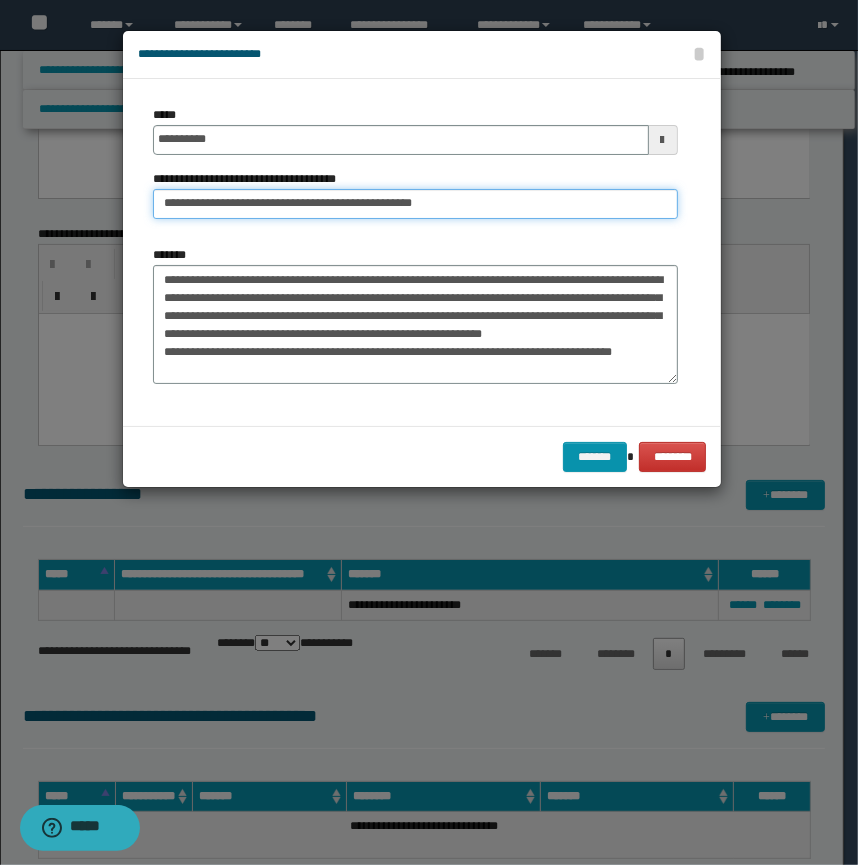 scroll, scrollTop: 0, scrollLeft: 0, axis: both 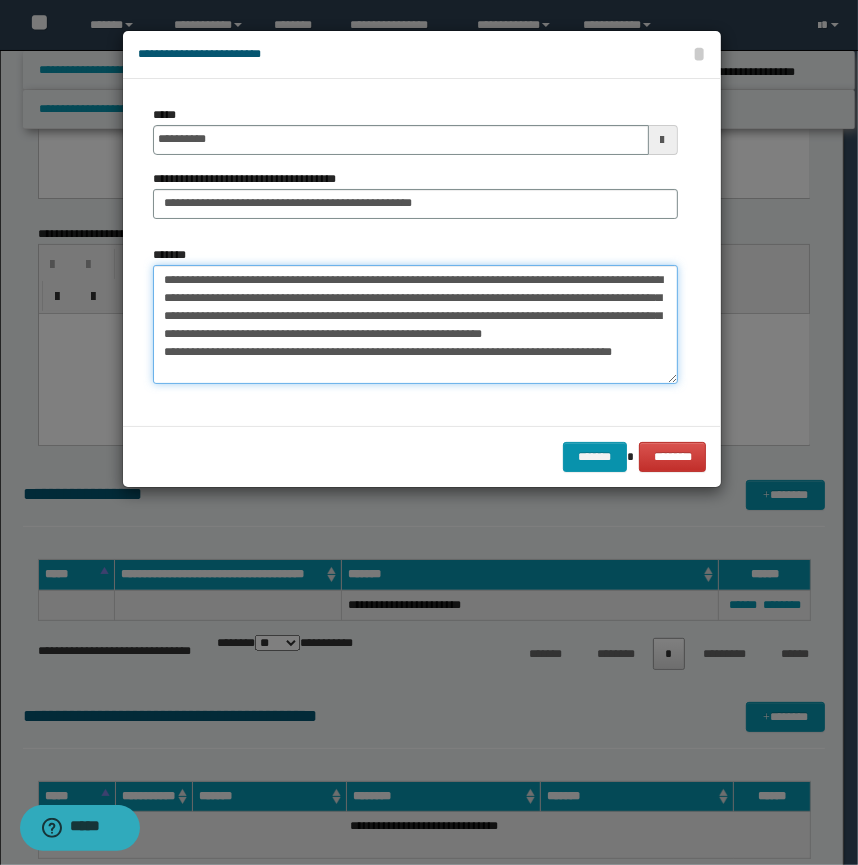 click on "**********" at bounding box center [415, 325] 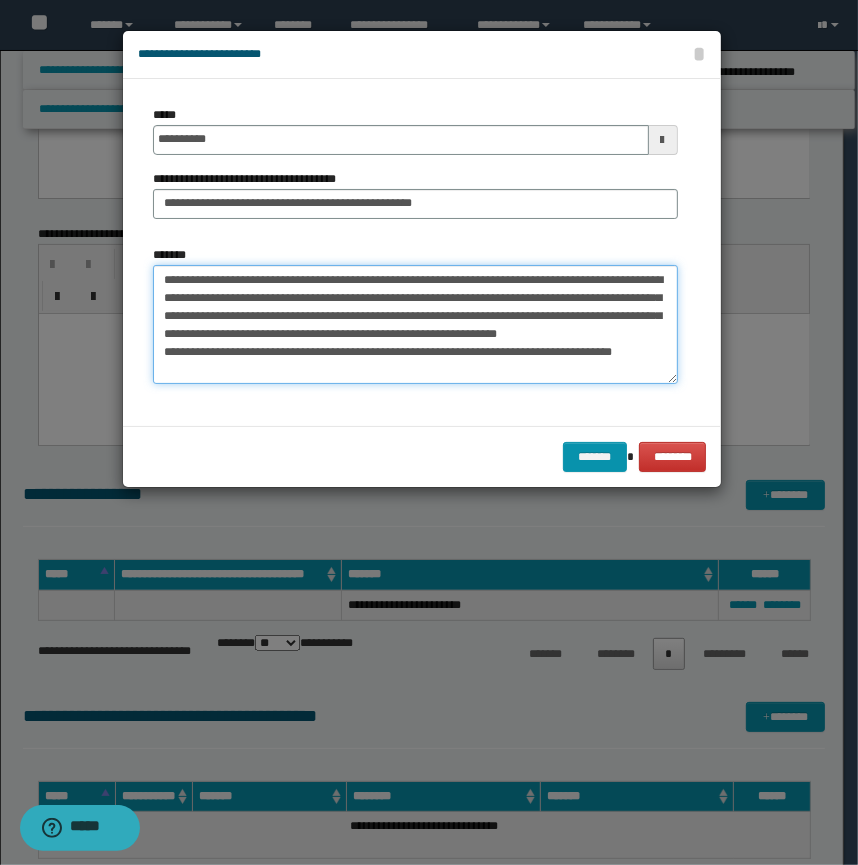 drag, startPoint x: 298, startPoint y: 278, endPoint x: 137, endPoint y: 273, distance: 161.07762 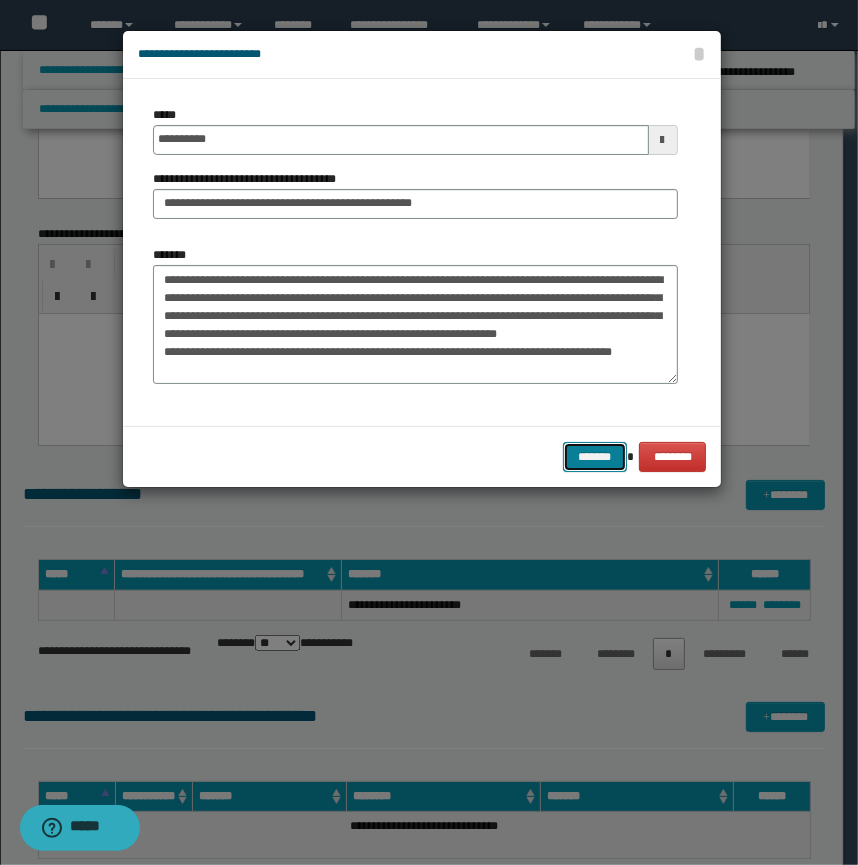 click on "*******" at bounding box center (595, 457) 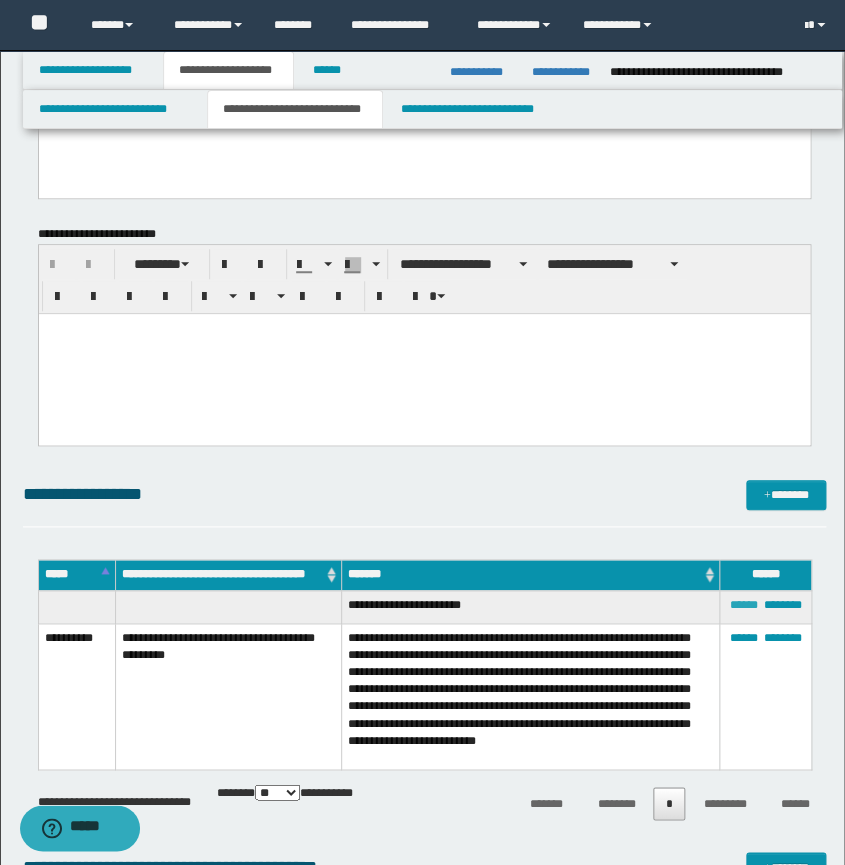 click on "******" at bounding box center [743, 605] 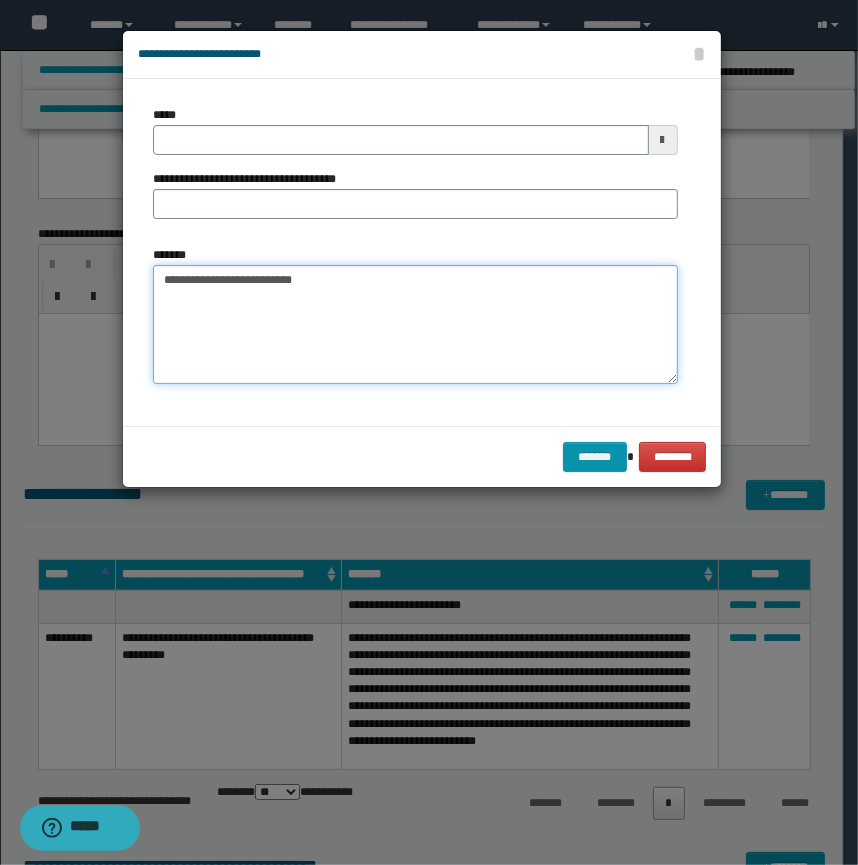 drag, startPoint x: 216, startPoint y: 275, endPoint x: 201, endPoint y: 280, distance: 15.811388 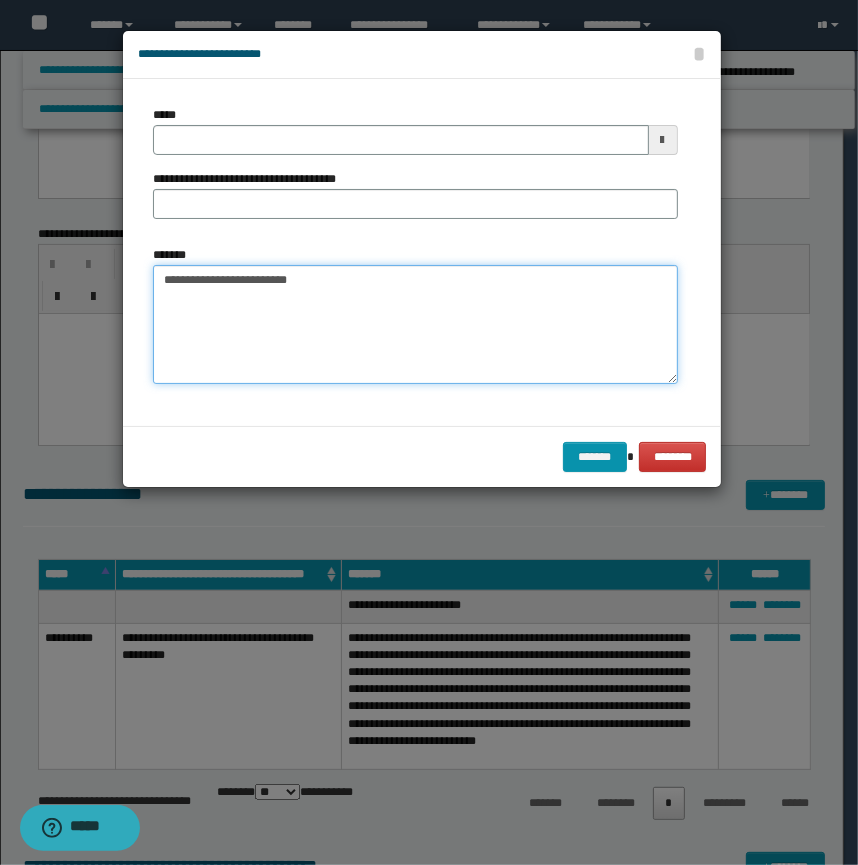 click on "**********" at bounding box center (415, 325) 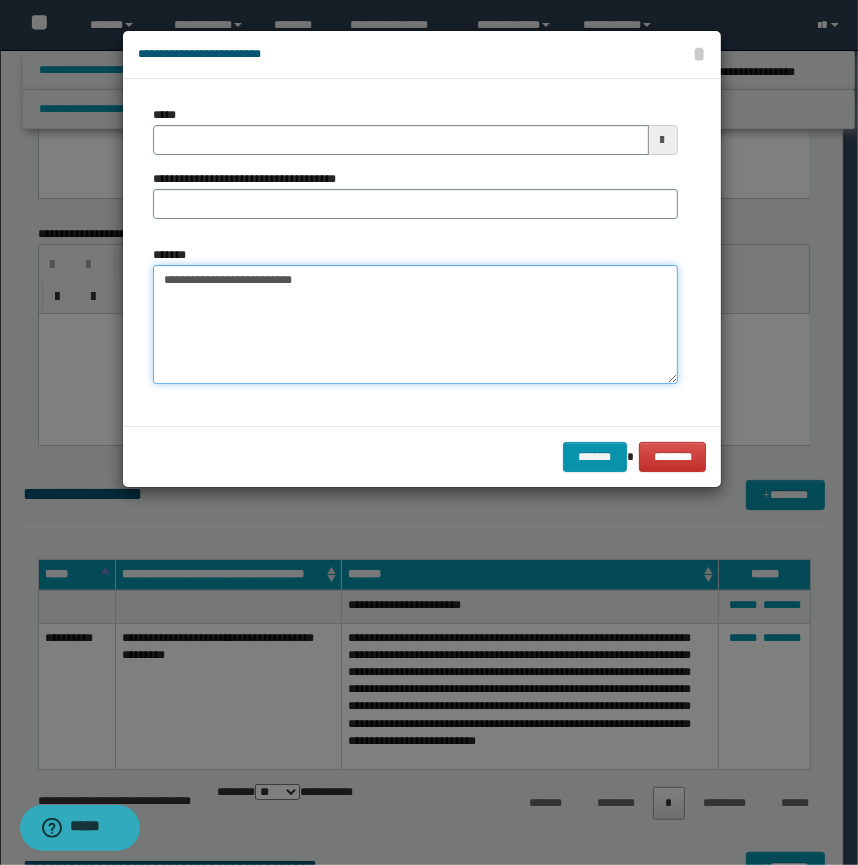 type on "**********" 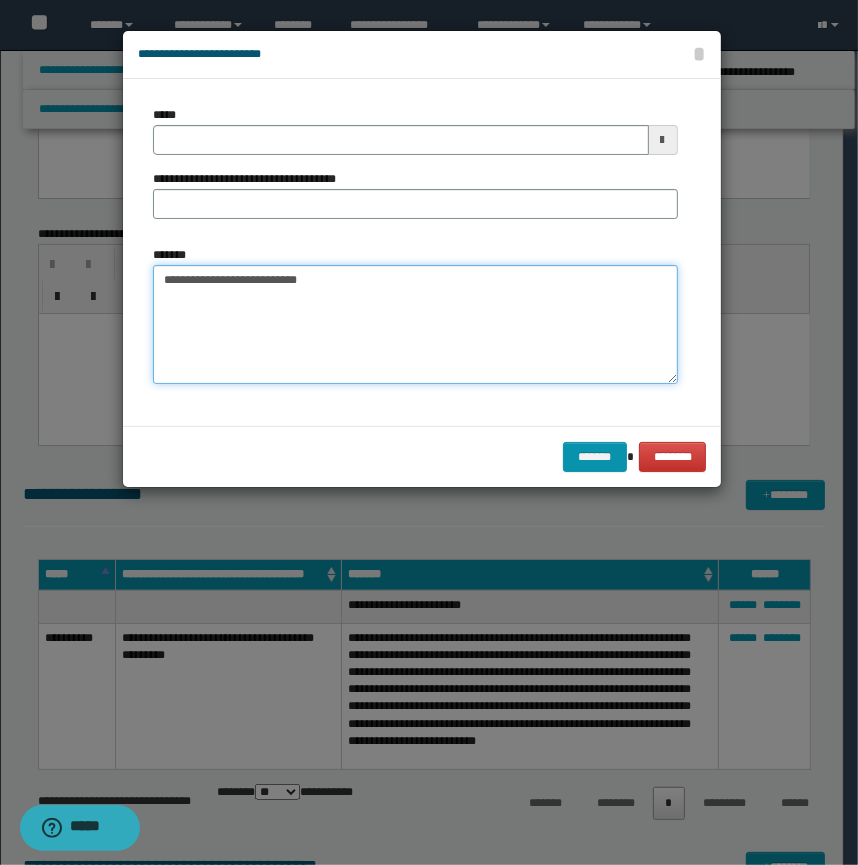 type 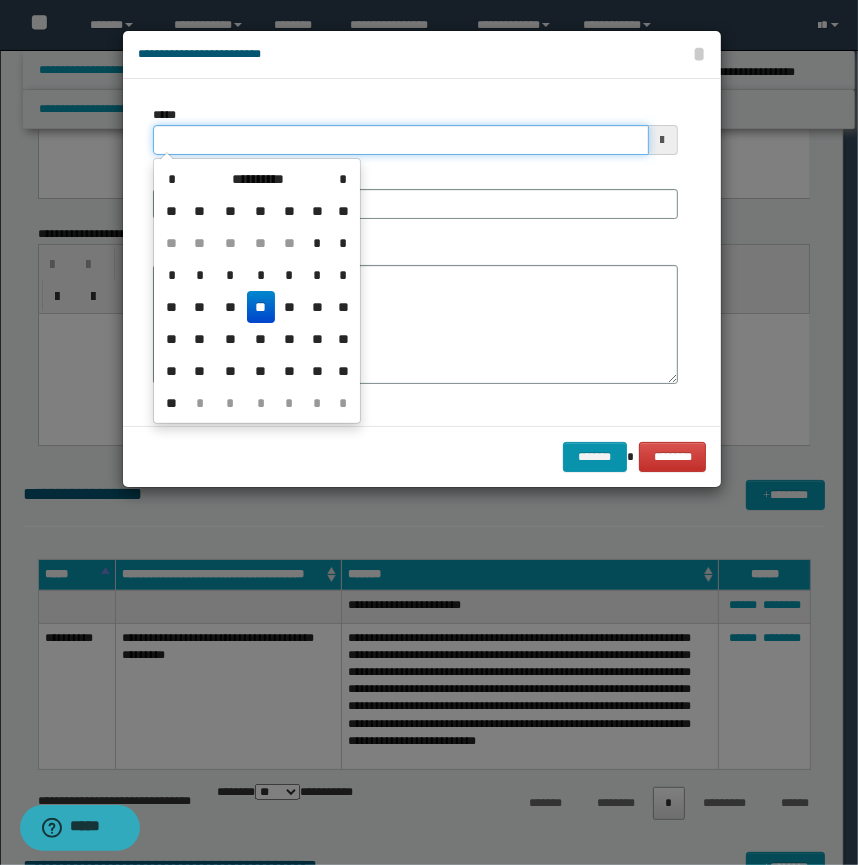 drag, startPoint x: 286, startPoint y: 140, endPoint x: 15, endPoint y: 119, distance: 271.81244 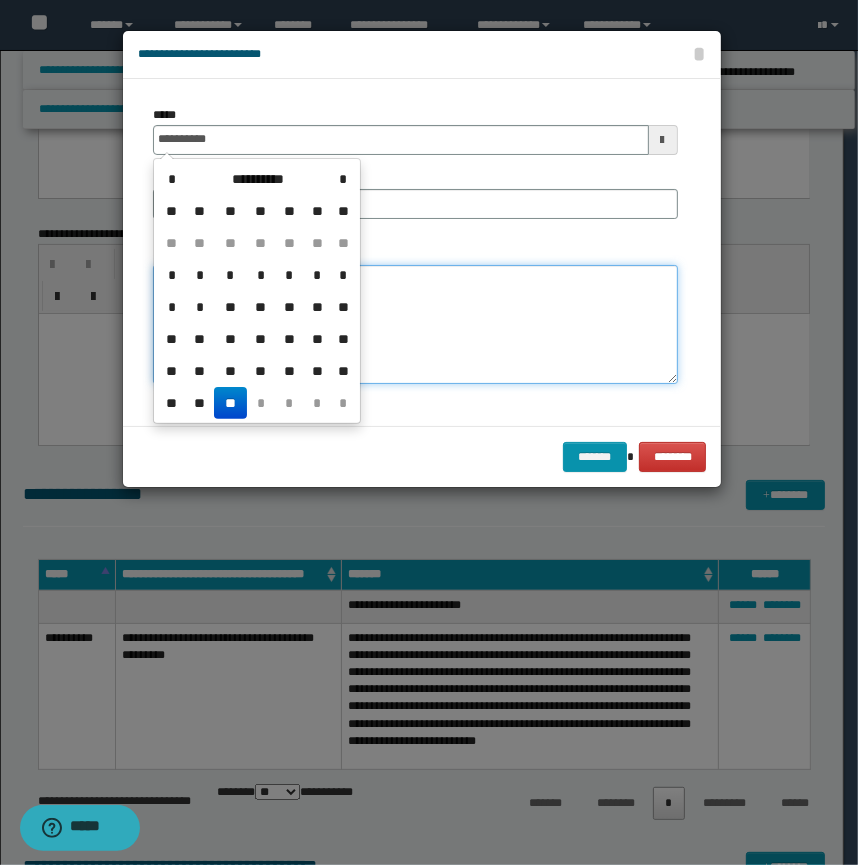 type on "**********" 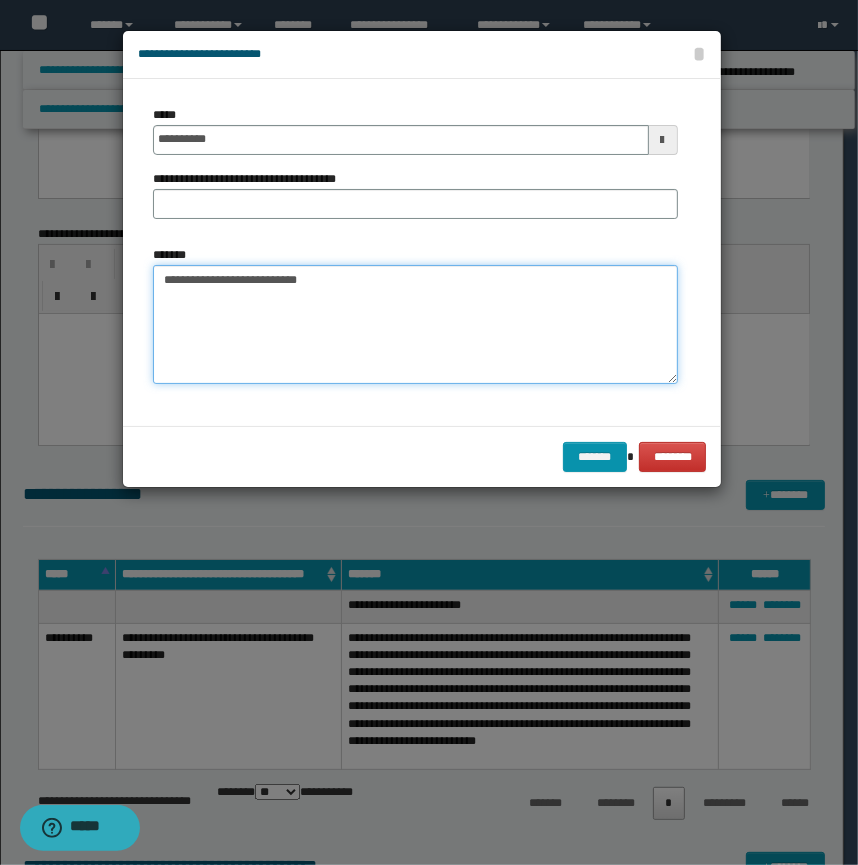 paste on "**********" 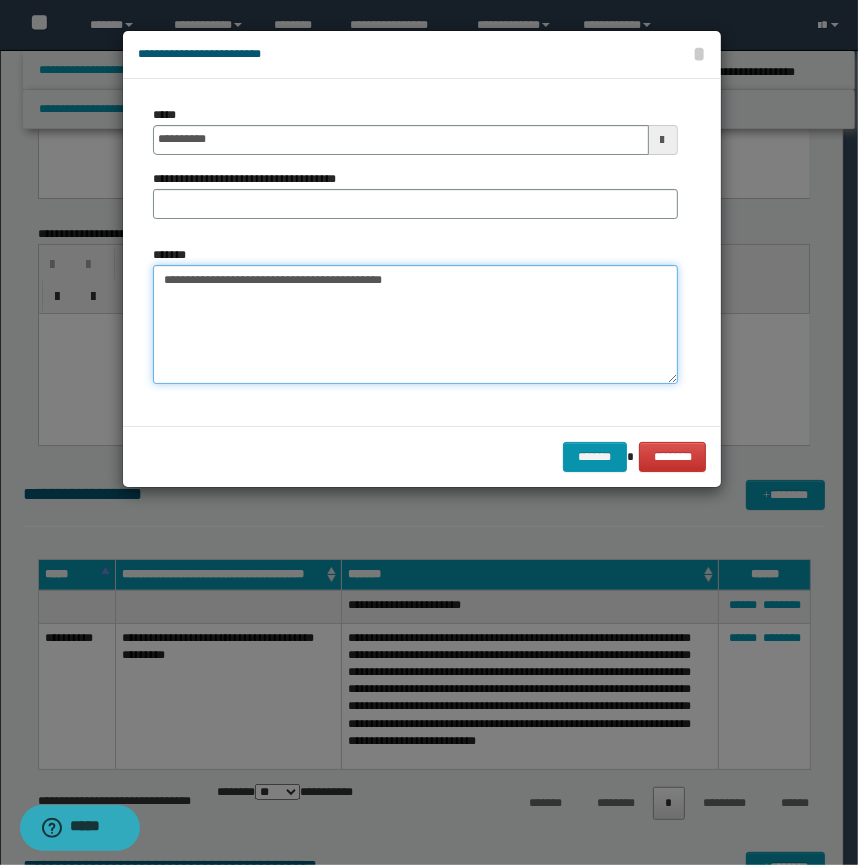 click on "**********" at bounding box center (415, 325) 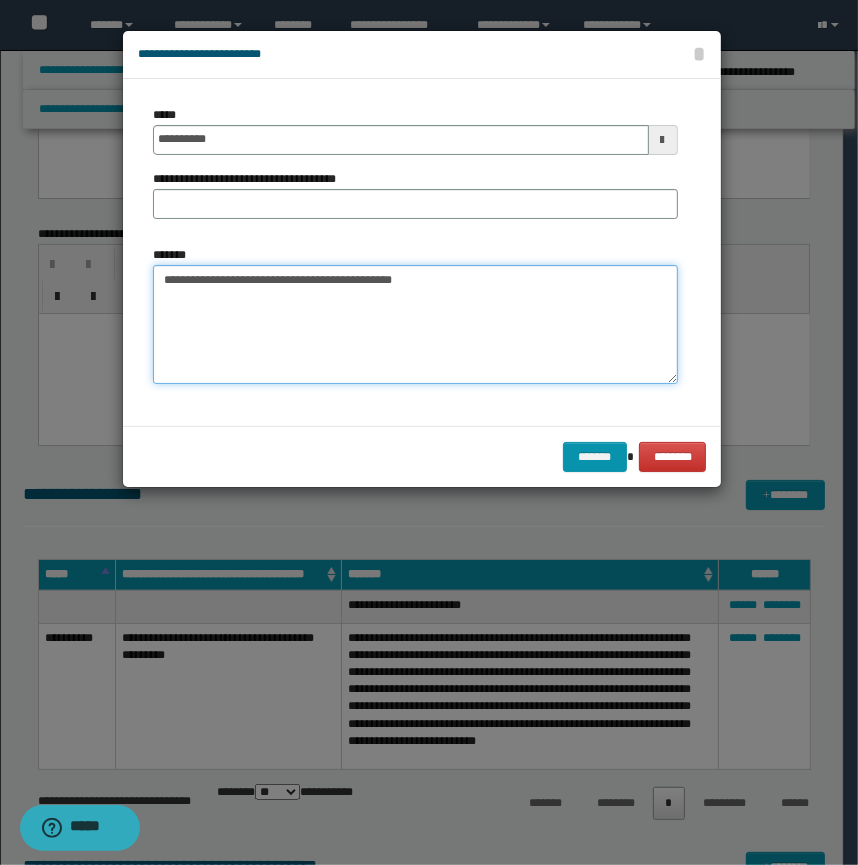 click on "**********" at bounding box center [415, 325] 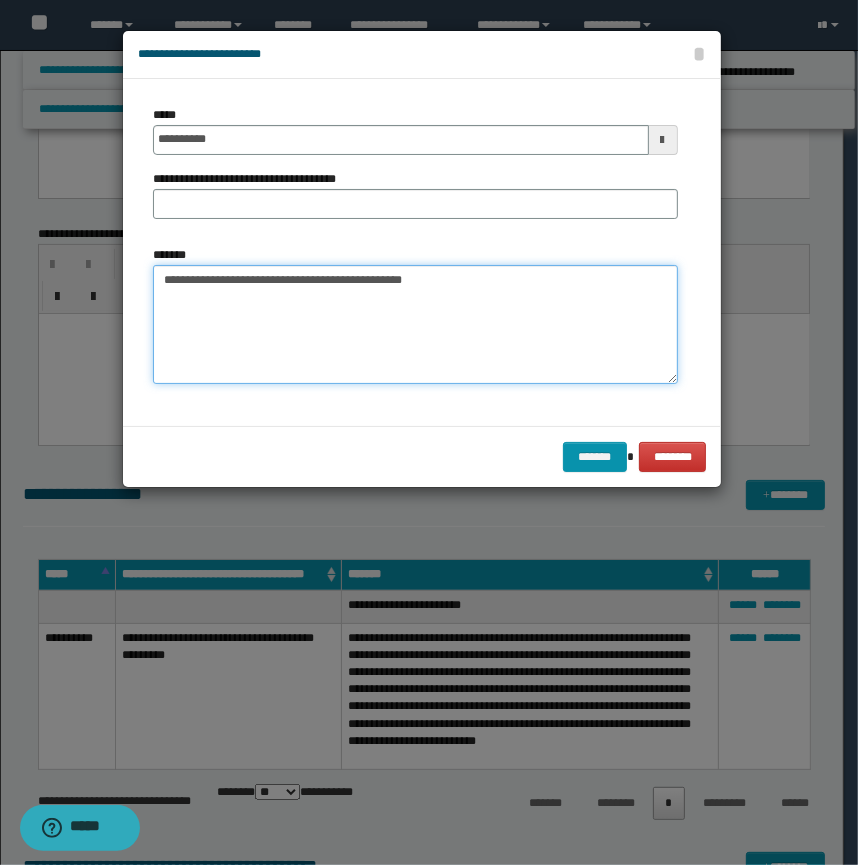 click on "**********" at bounding box center (415, 325) 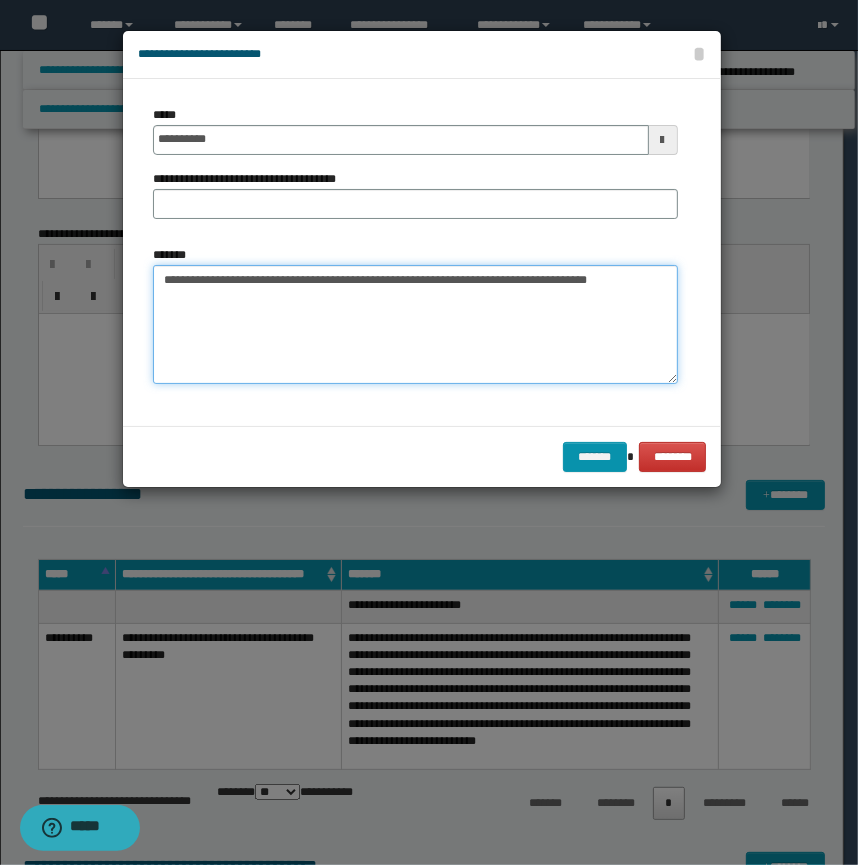 click on "**********" at bounding box center [415, 325] 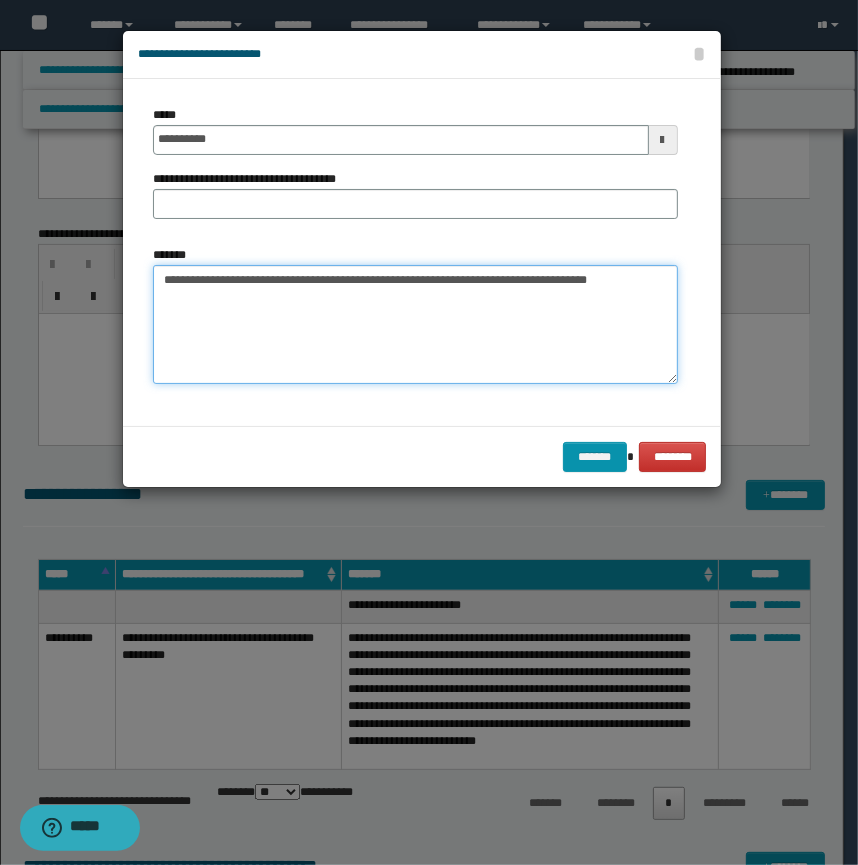 click on "**********" at bounding box center (415, 325) 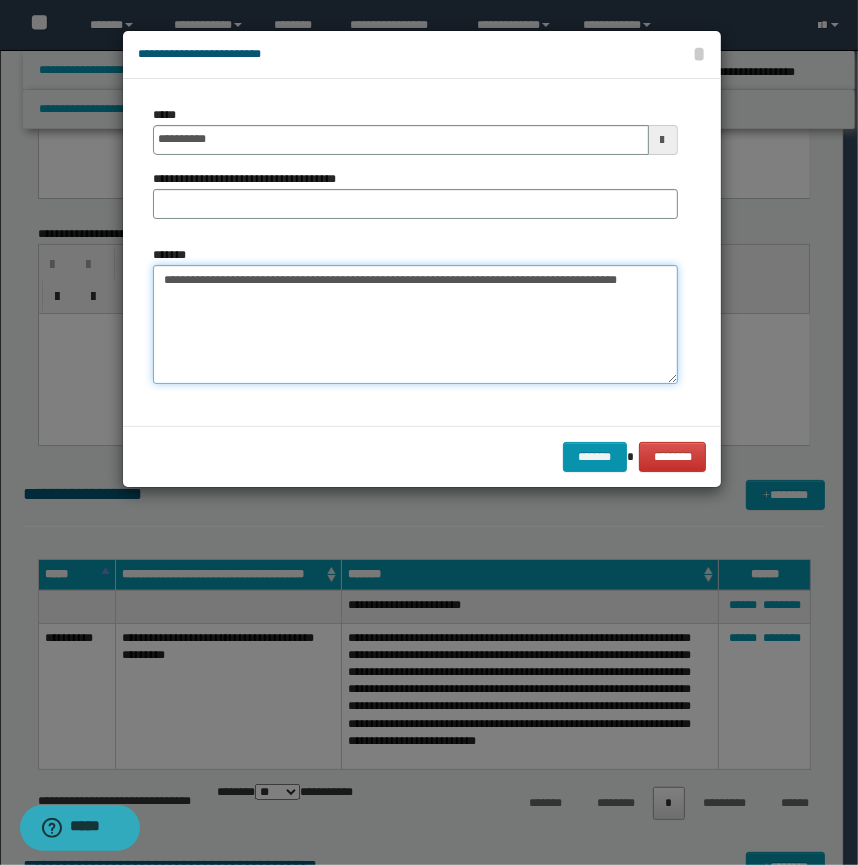 click on "**********" at bounding box center (415, 325) 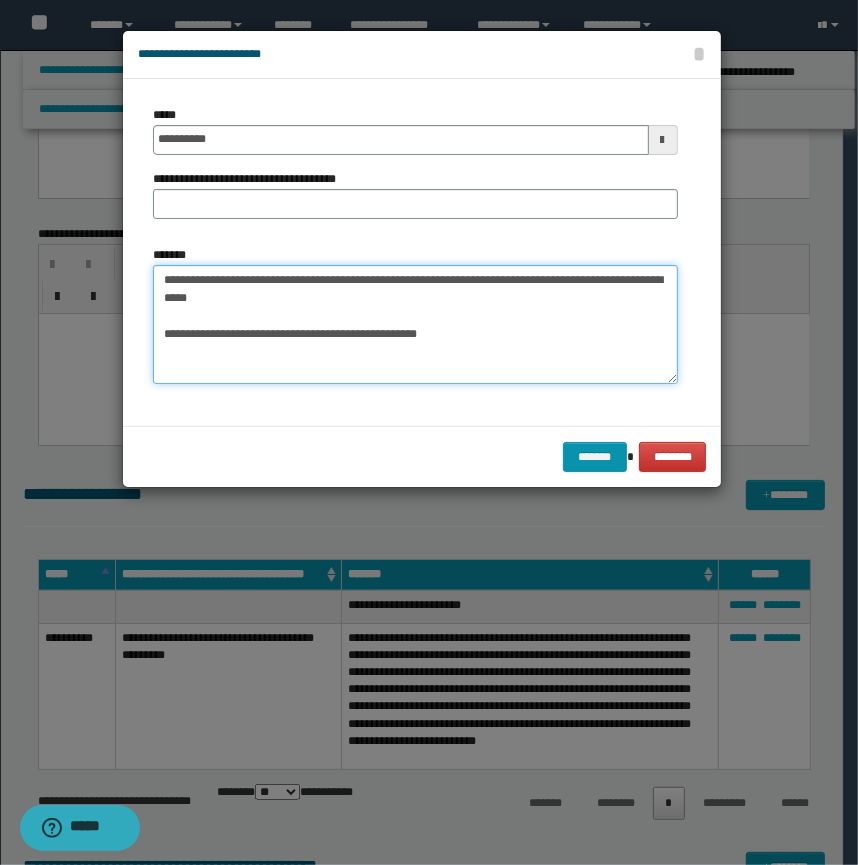 click on "**********" at bounding box center (415, 325) 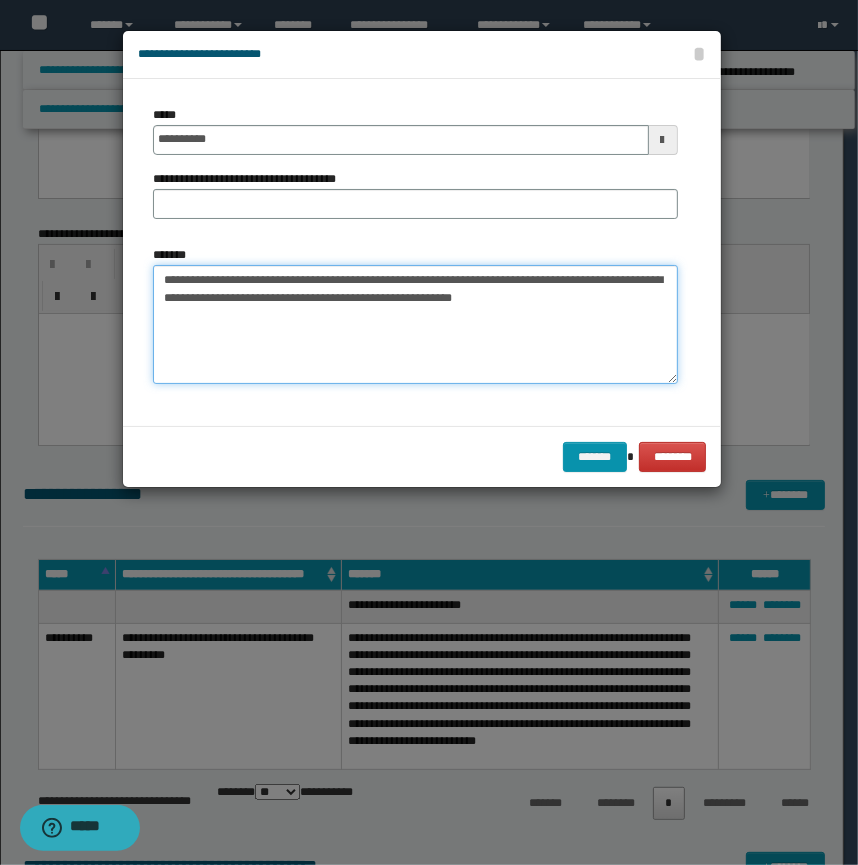 click on "**********" at bounding box center (415, 325) 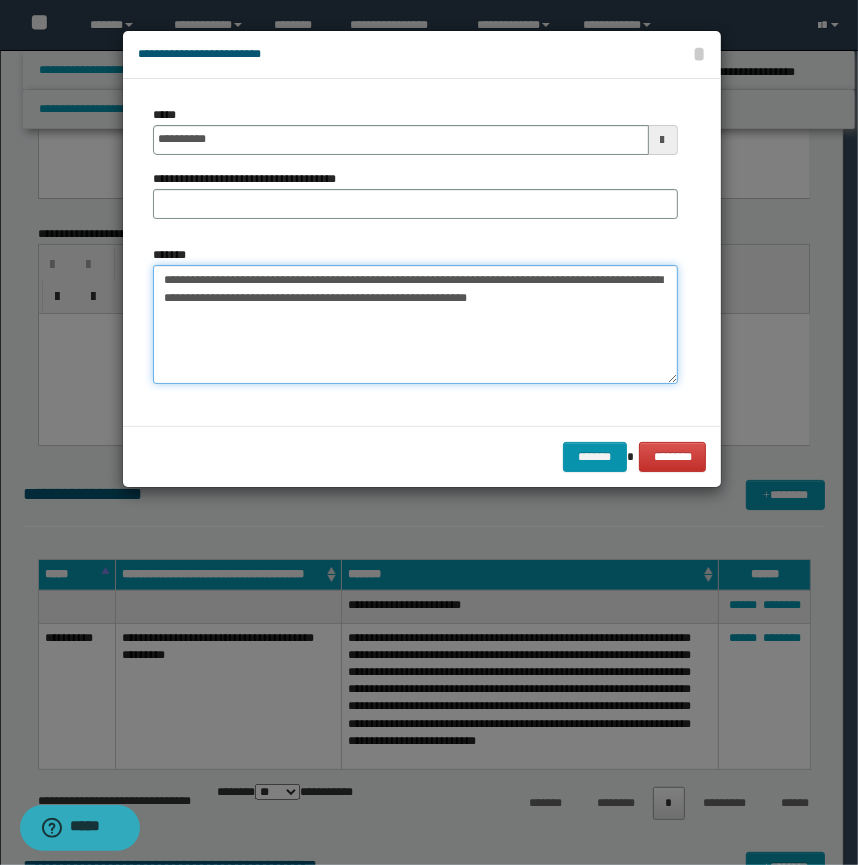 click on "**********" at bounding box center (415, 325) 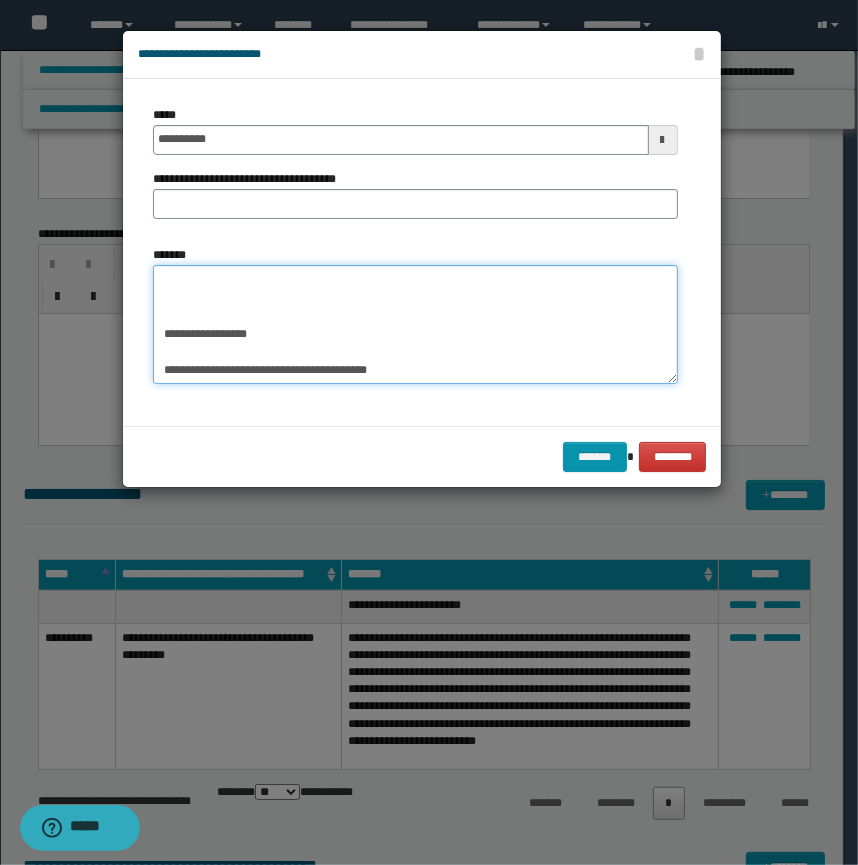 scroll, scrollTop: 0, scrollLeft: 0, axis: both 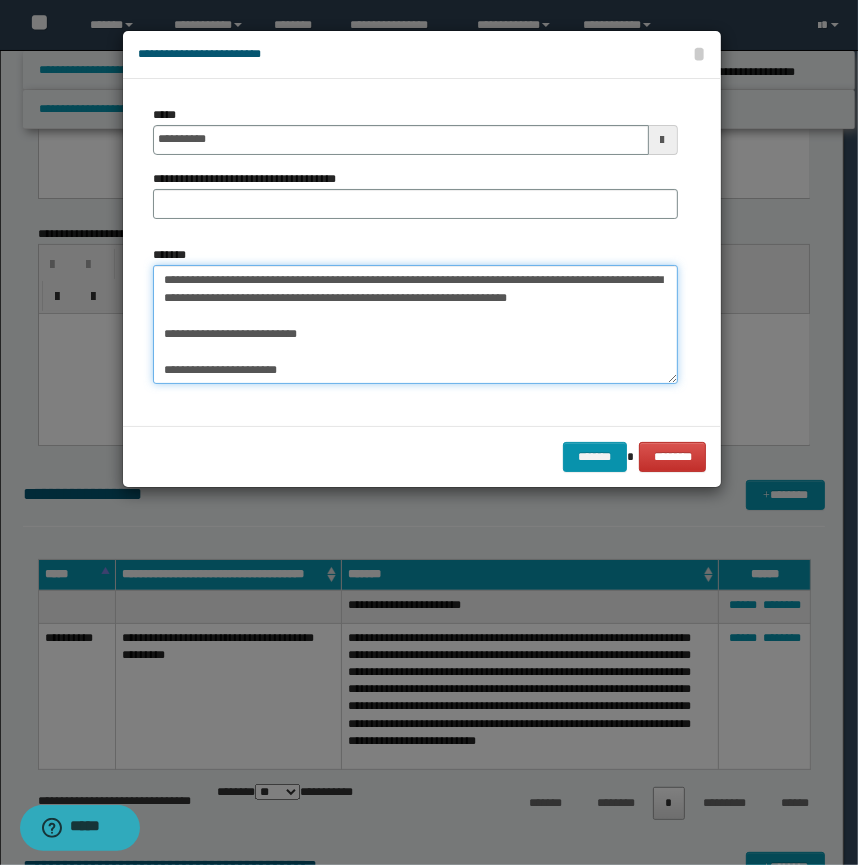 type on "**********" 